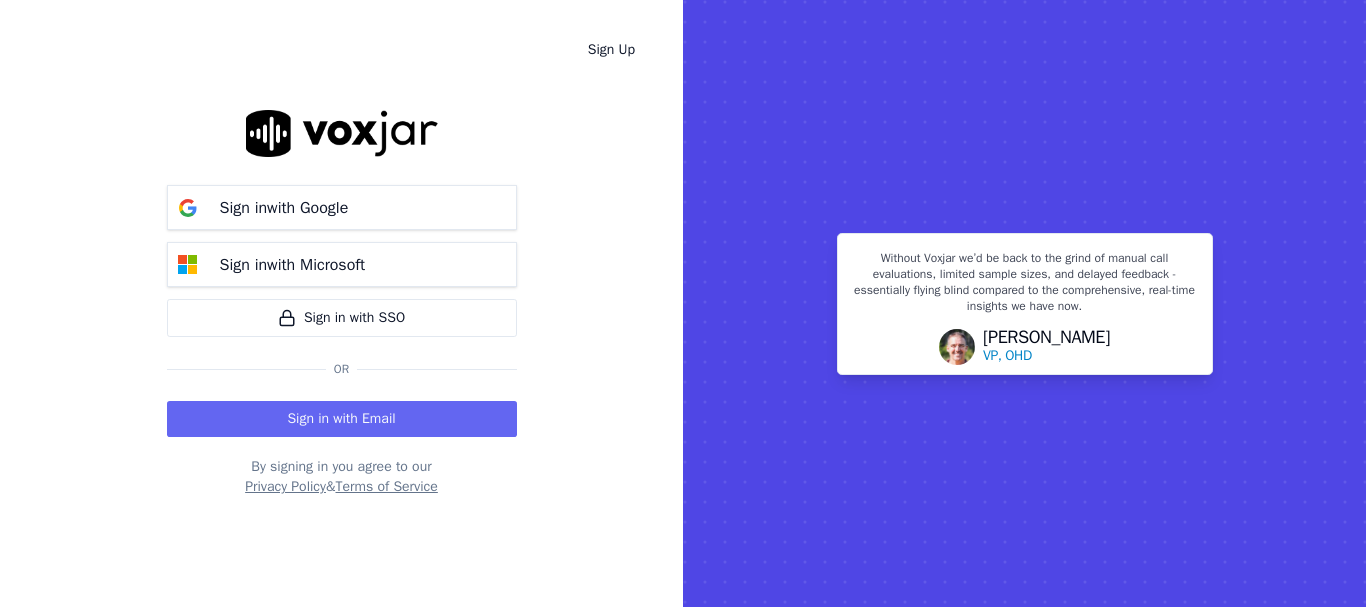 scroll, scrollTop: 0, scrollLeft: 0, axis: both 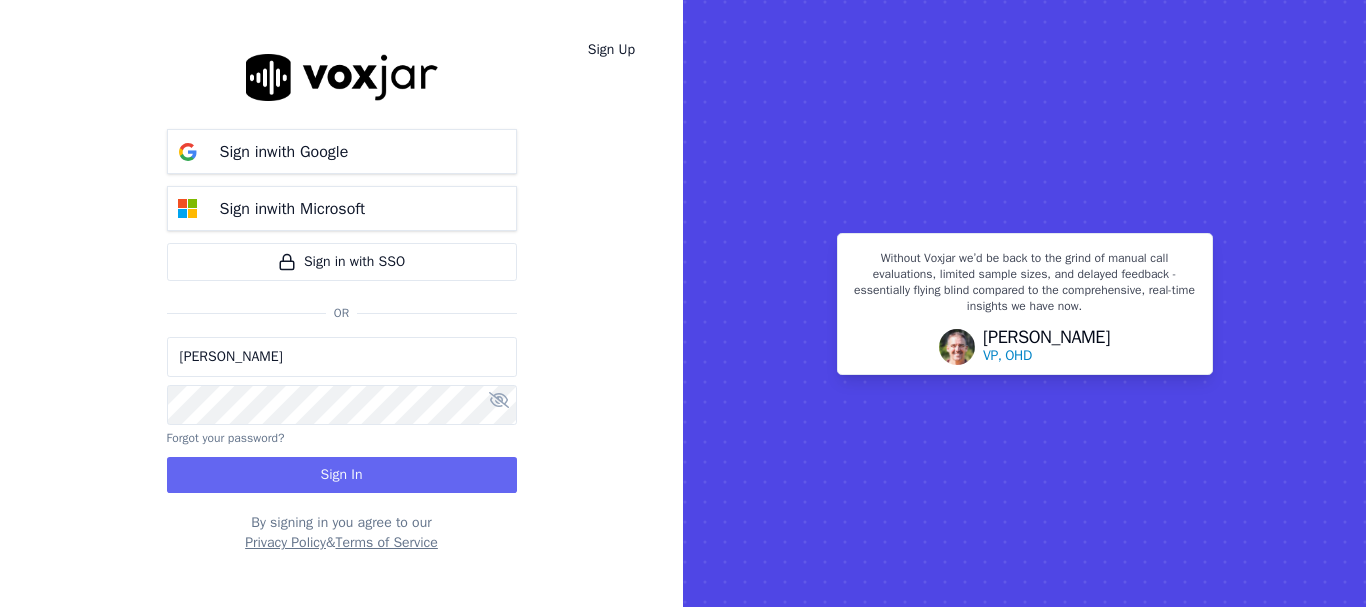click on "[PERSON_NAME]" at bounding box center [342, 357] 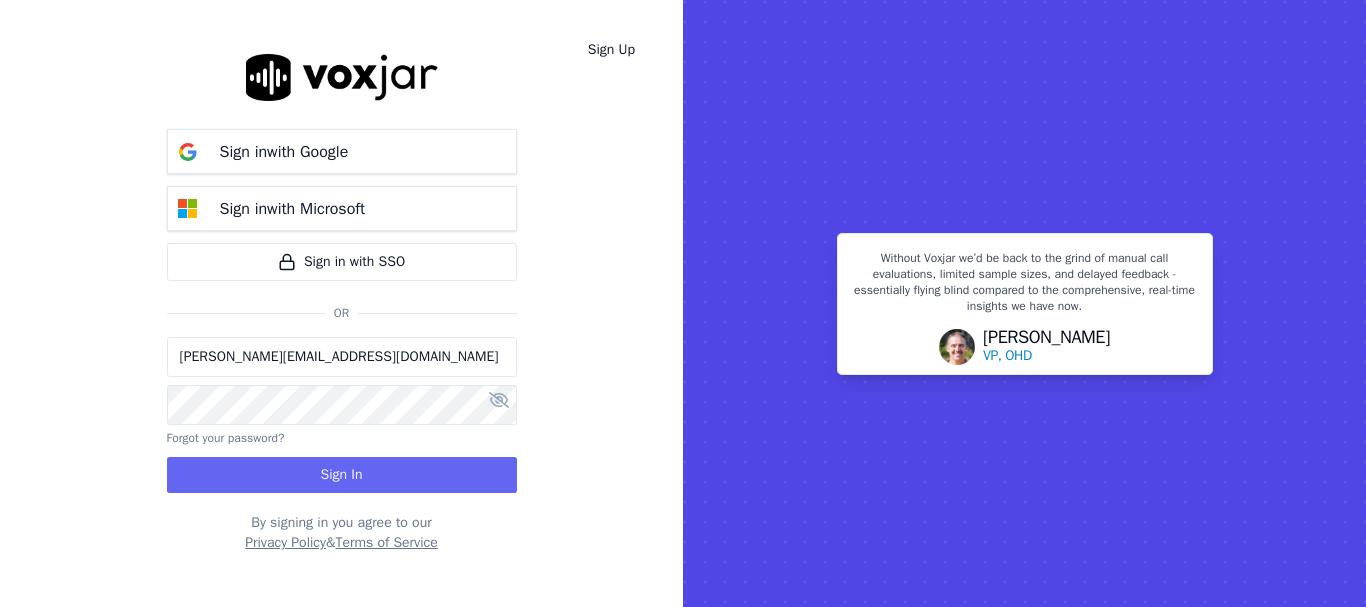 drag, startPoint x: 253, startPoint y: 360, endPoint x: 606, endPoint y: 437, distance: 361.3004 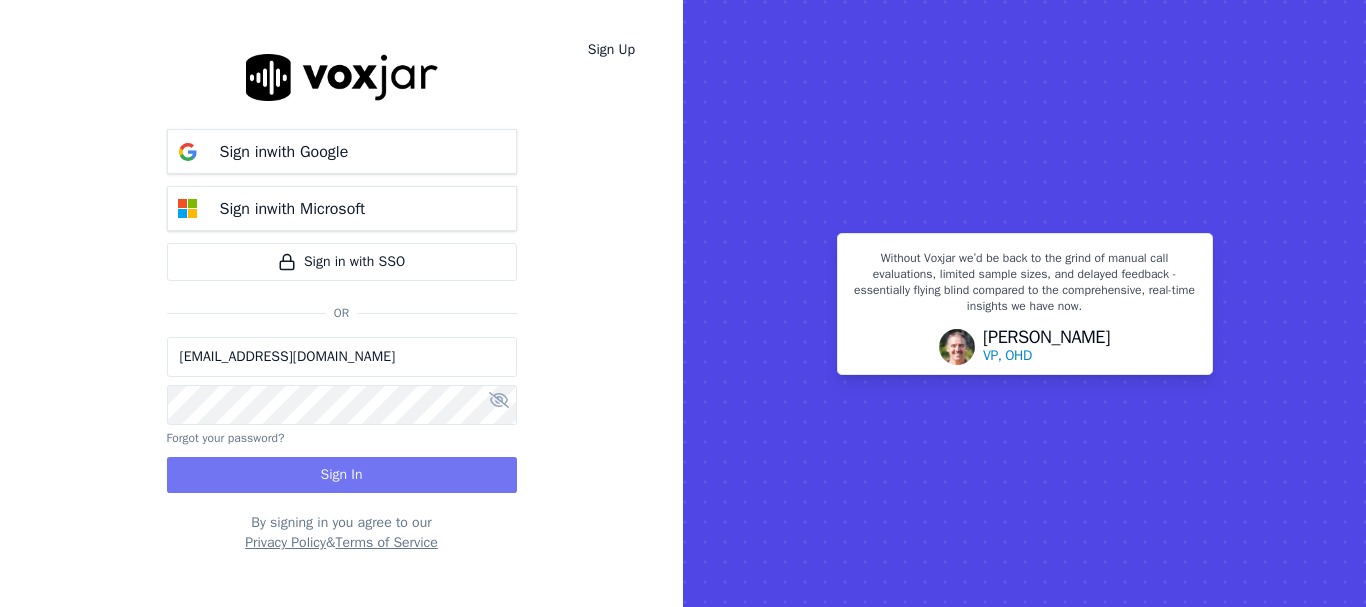 type on "[EMAIL_ADDRESS][DOMAIN_NAME]" 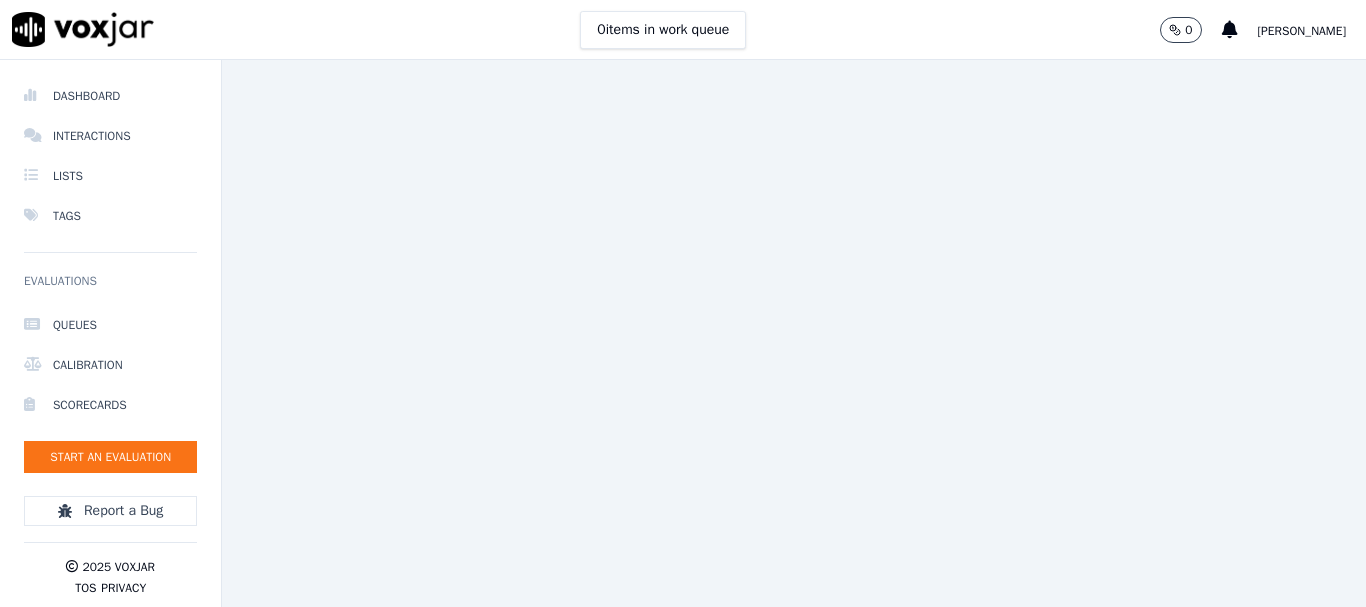 scroll, scrollTop: 0, scrollLeft: 0, axis: both 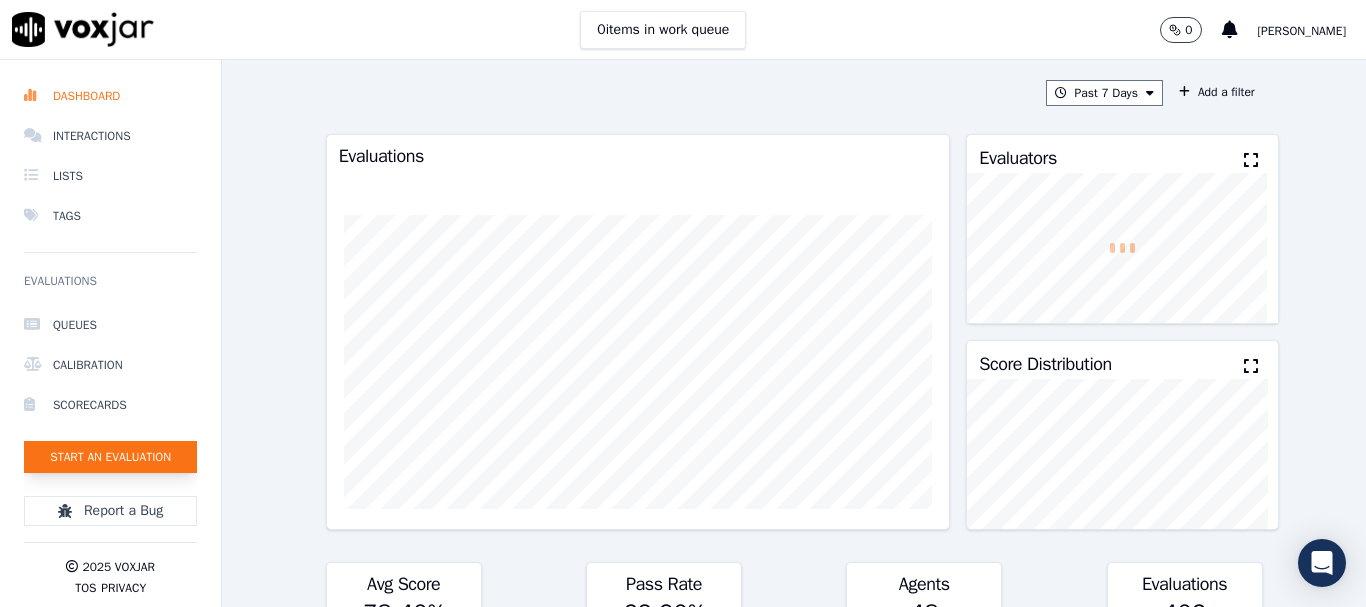 click on "Start an Evaluation" 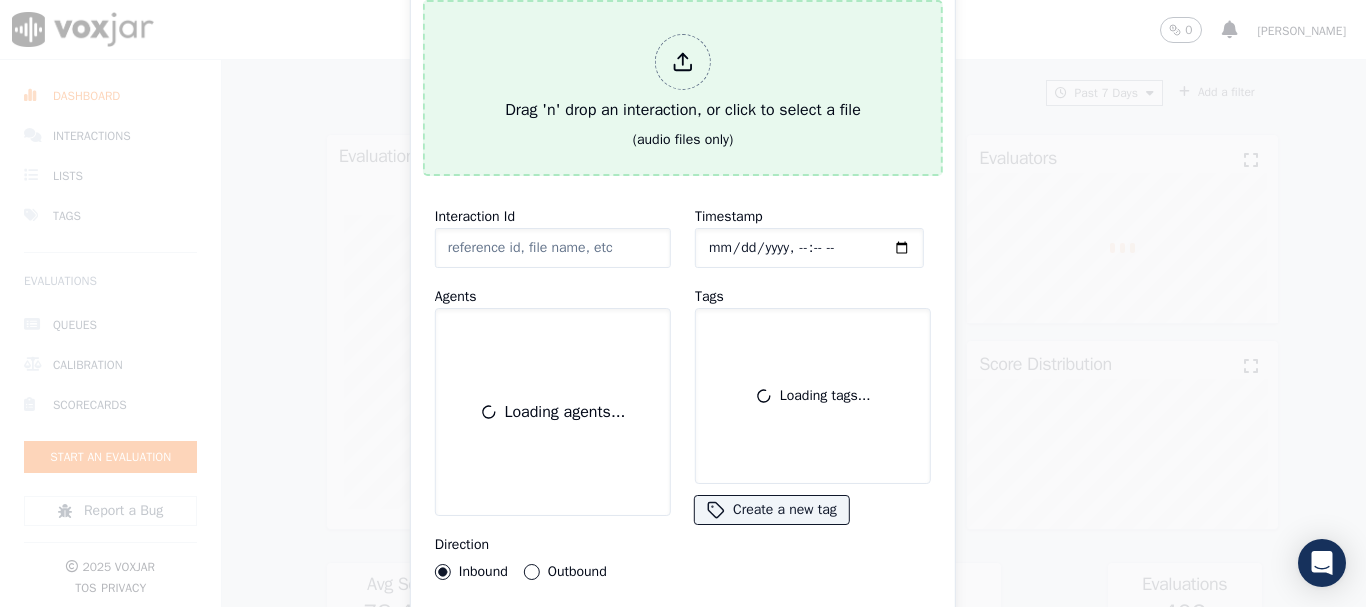 click on "Drag 'n' drop an interaction, or click to select a file" at bounding box center (683, 78) 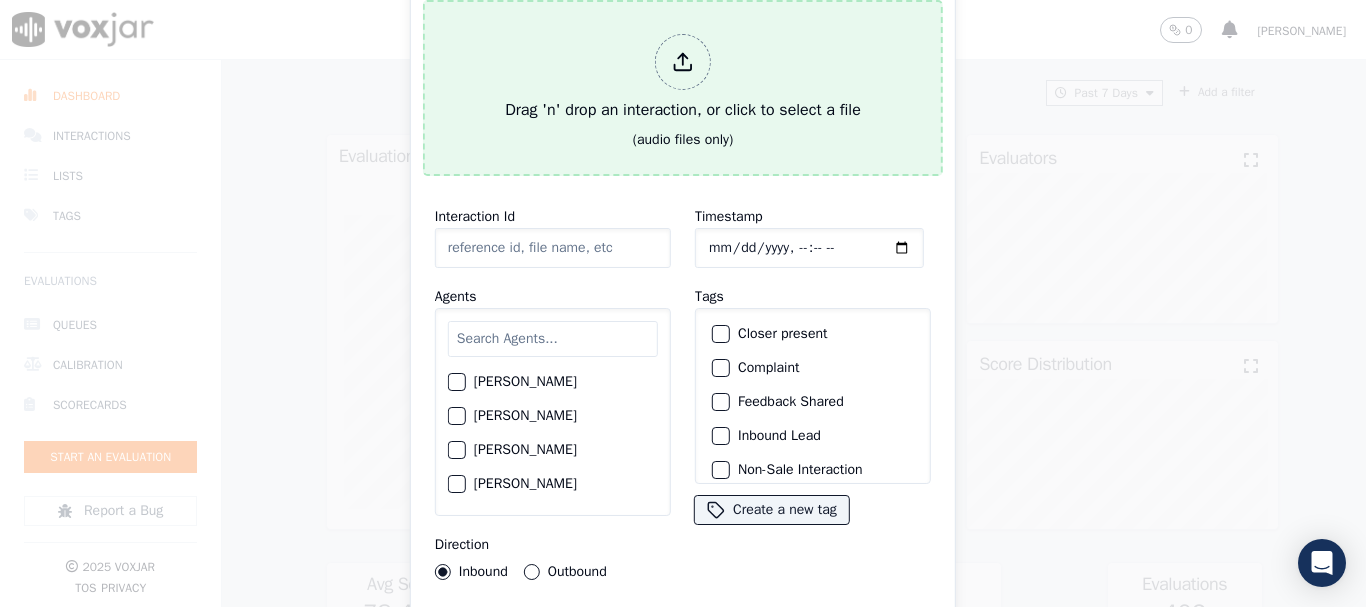 type on "20250729-174712_5709822510-all.mp3" 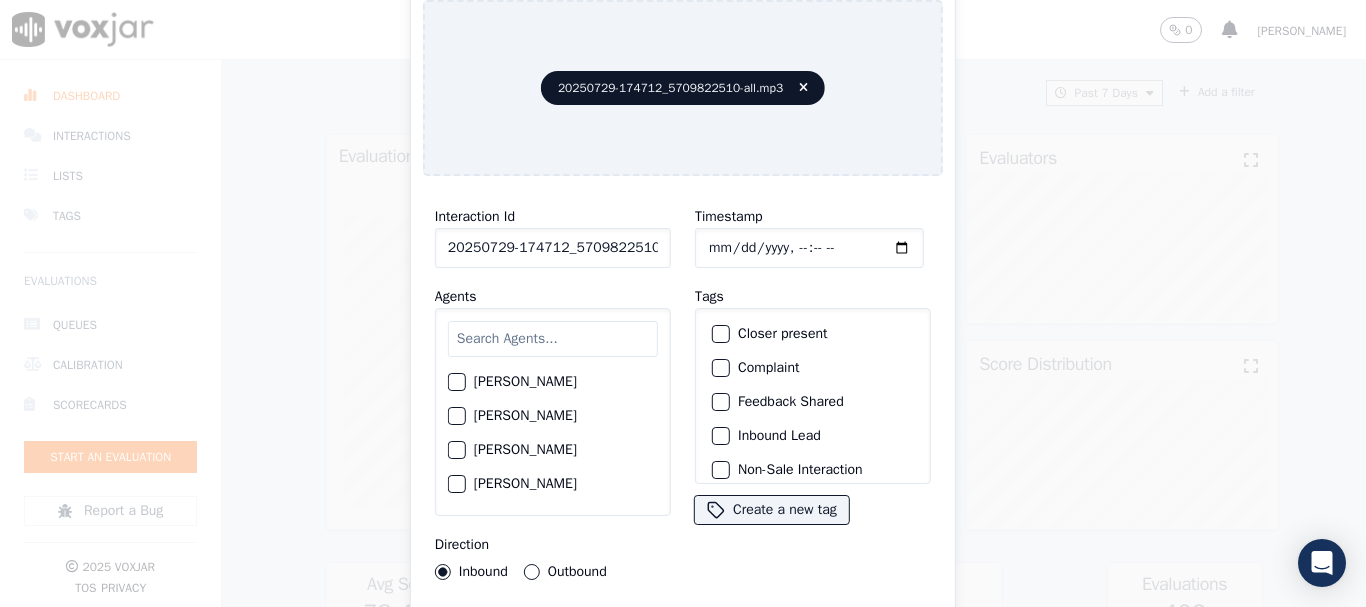 click at bounding box center [553, 339] 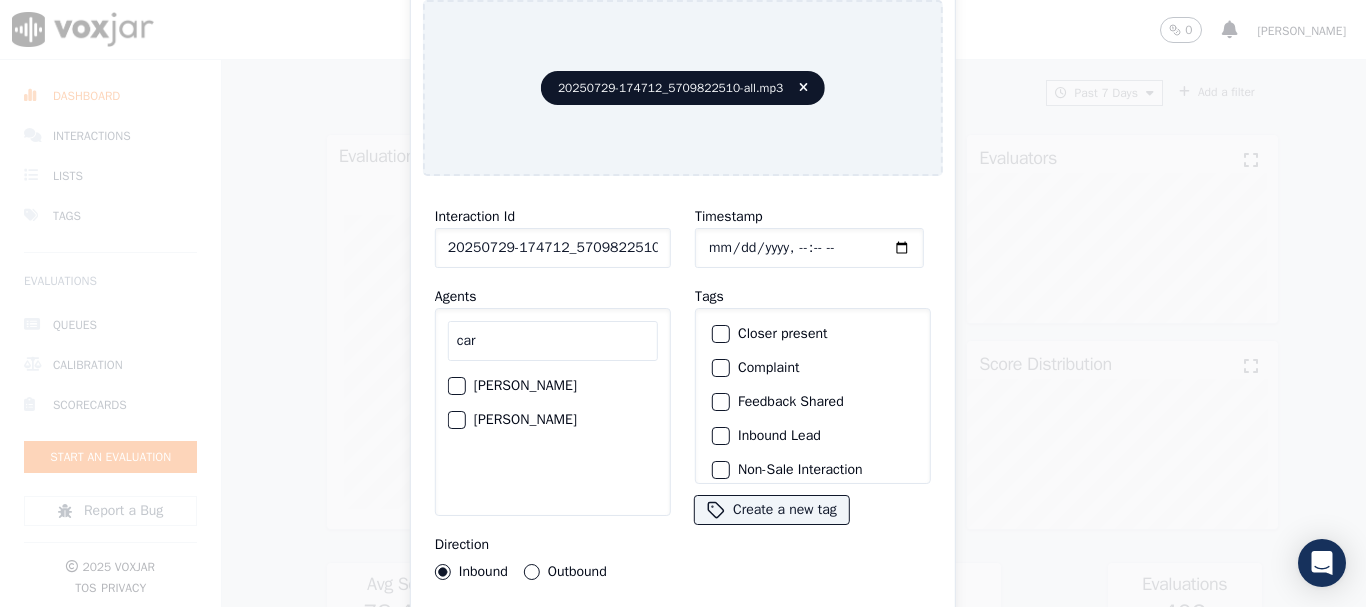 type on "car" 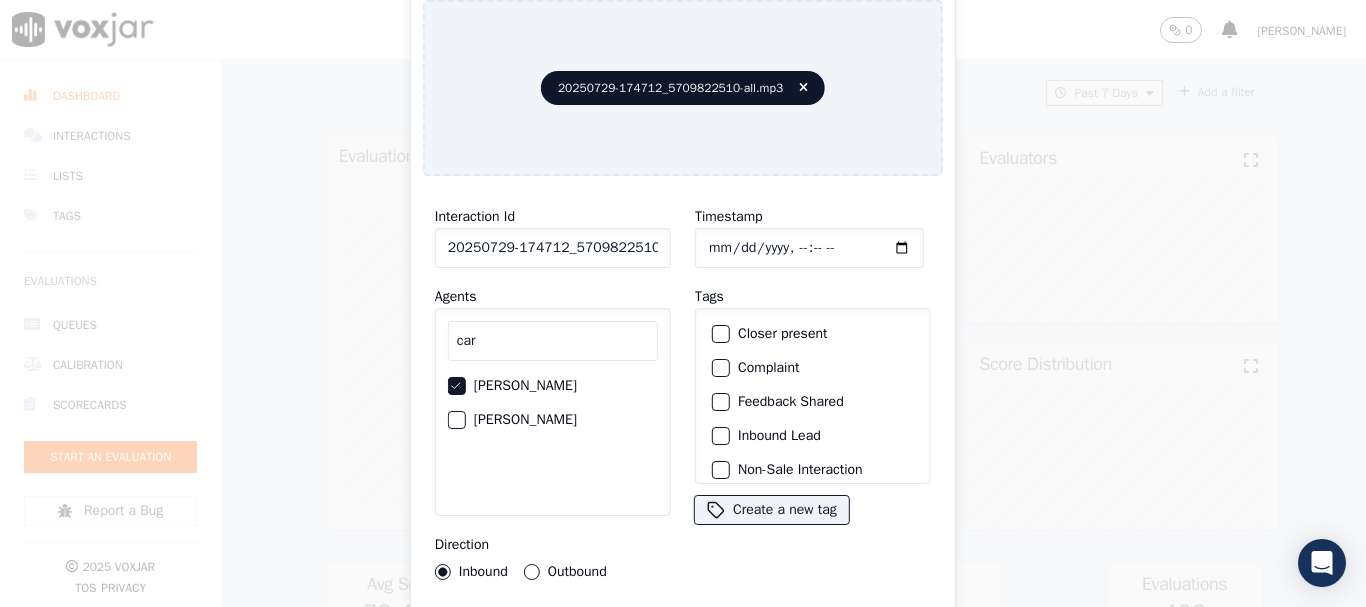 click on "Timestamp" 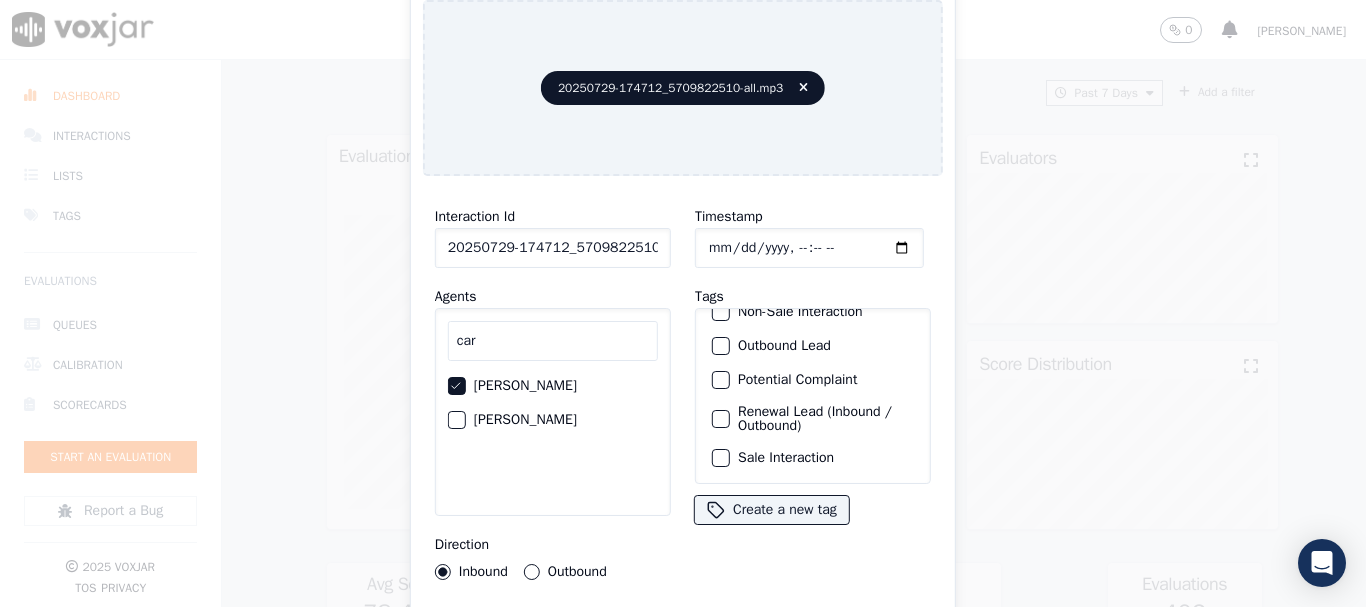 click on "Sale Interaction" 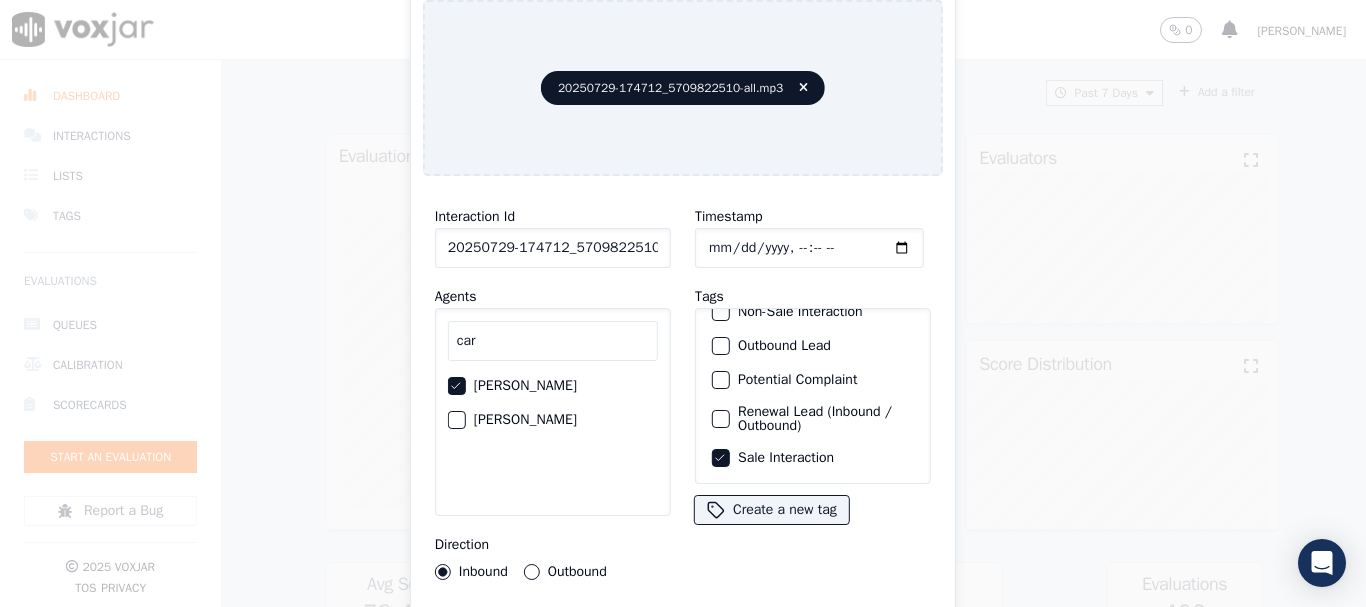 type 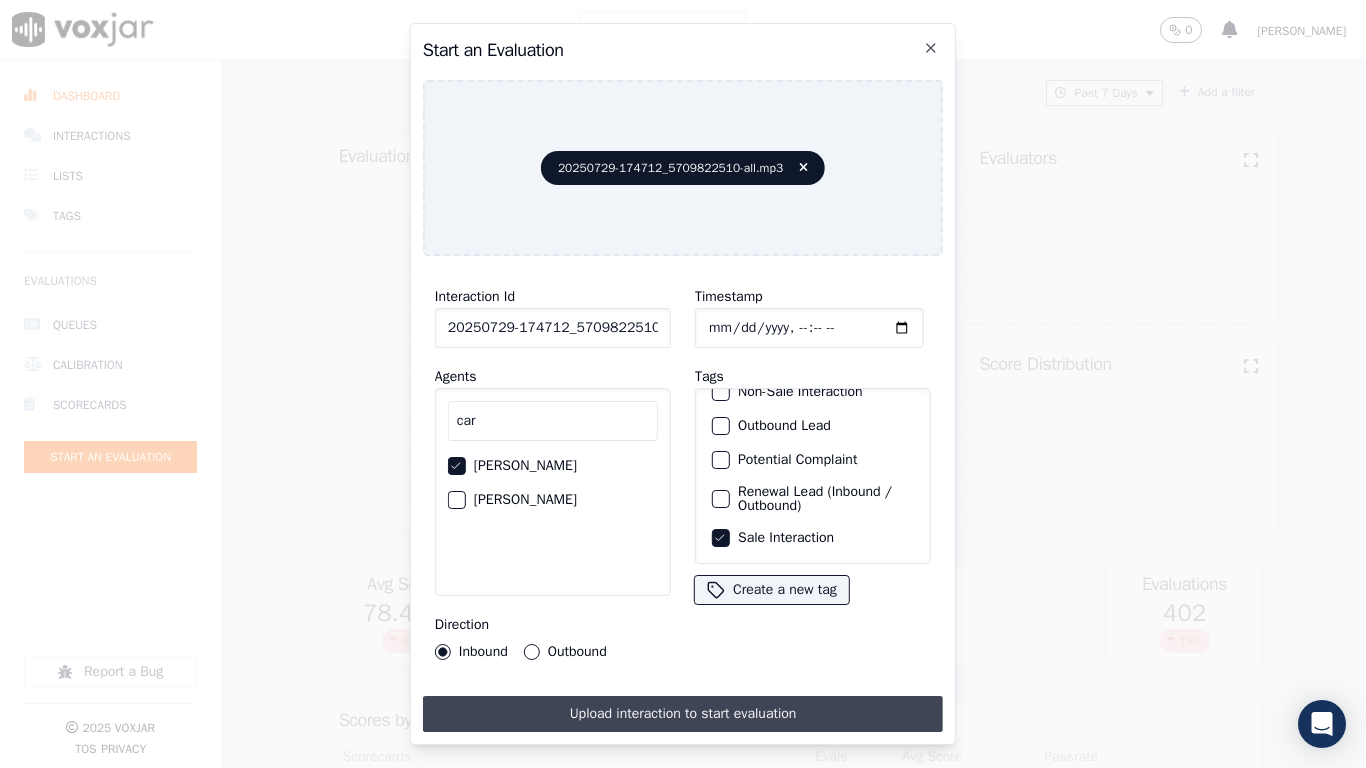 click on "Upload interaction to start evaluation" at bounding box center (683, 714) 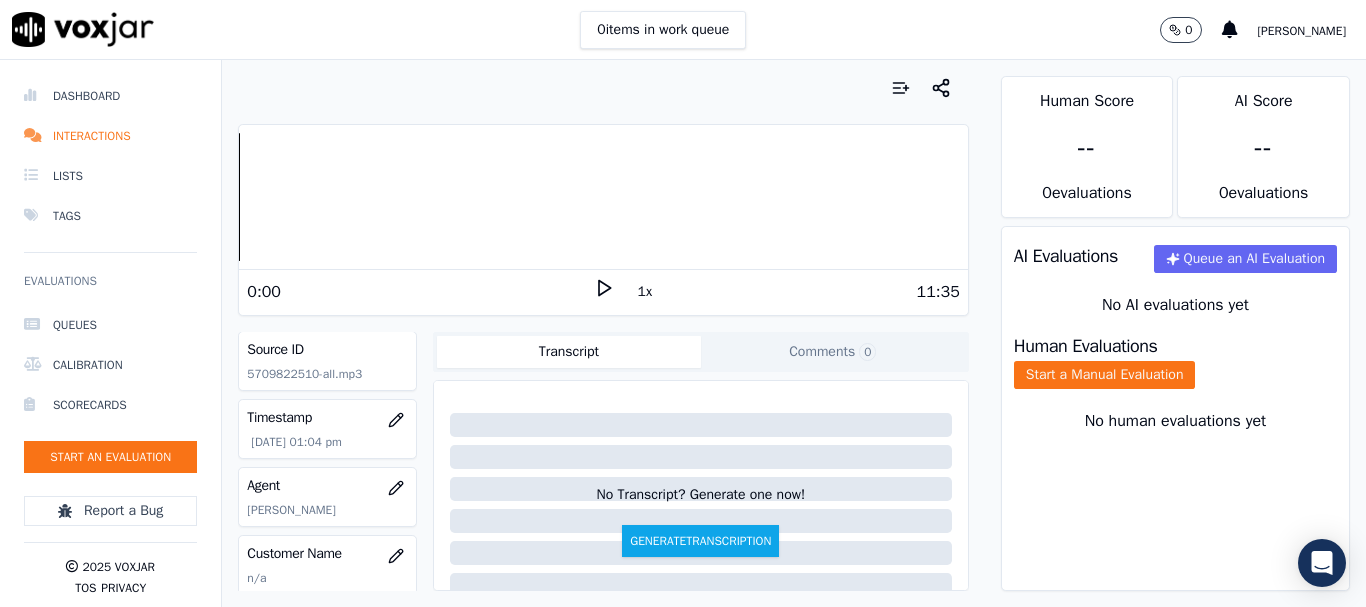 scroll, scrollTop: 200, scrollLeft: 0, axis: vertical 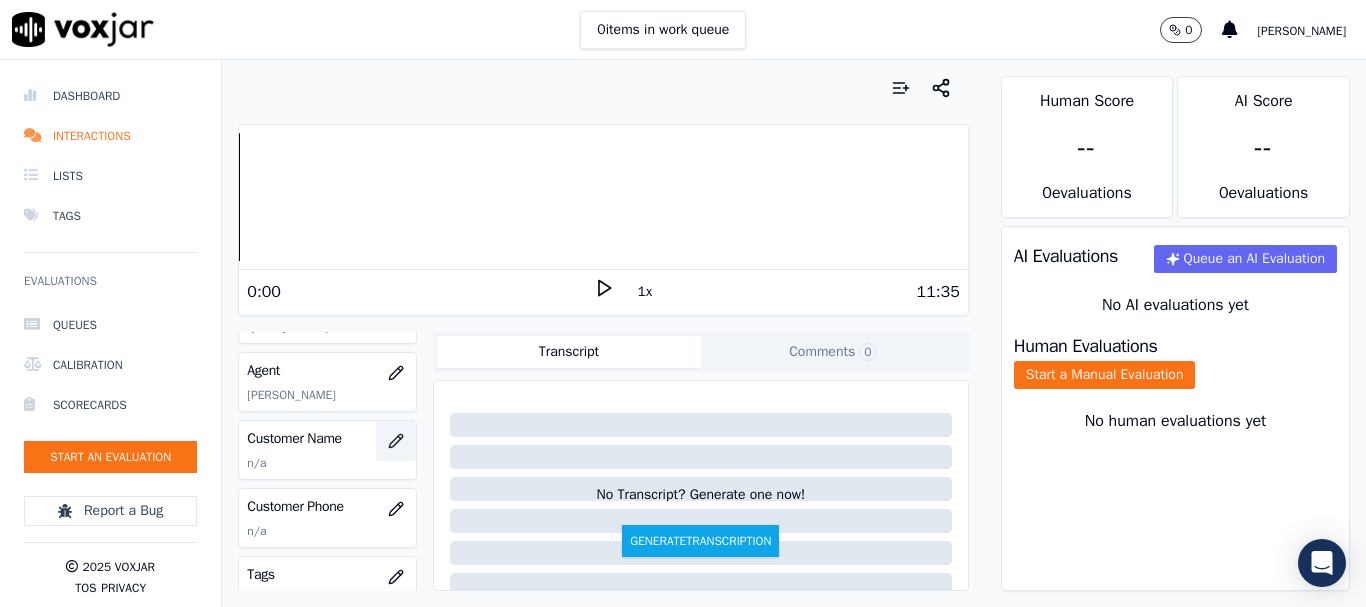 click 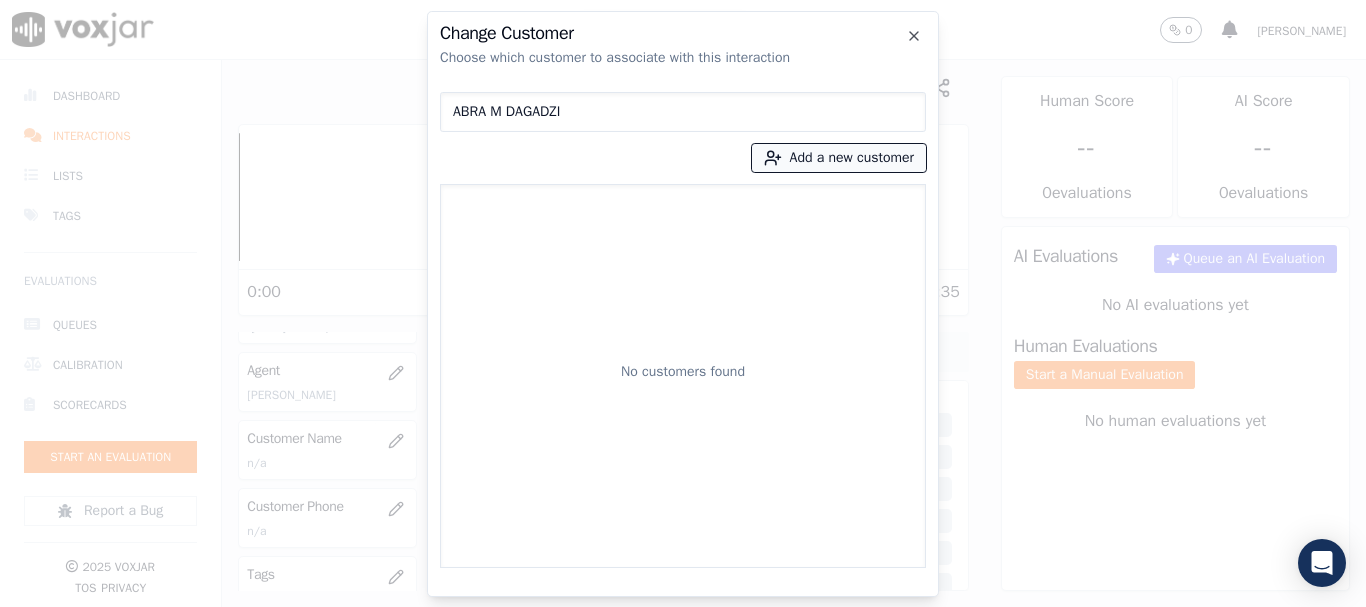 type on "ABRA M DAGADZI" 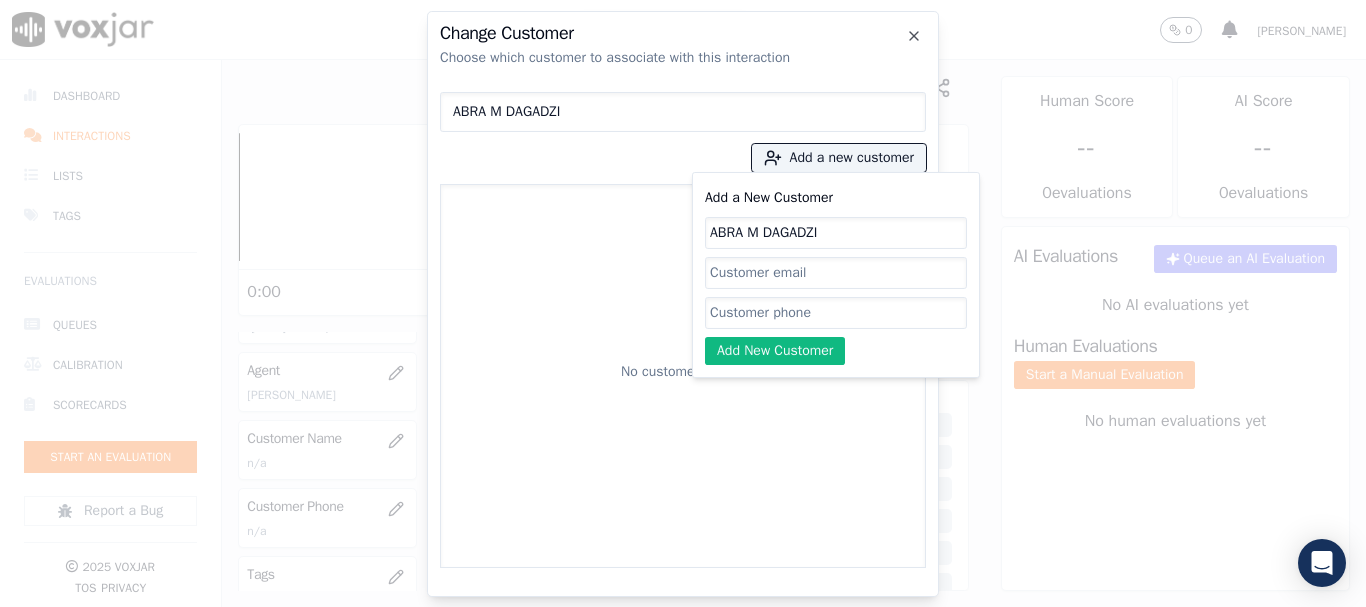 type on "ABRA M DAGADZI" 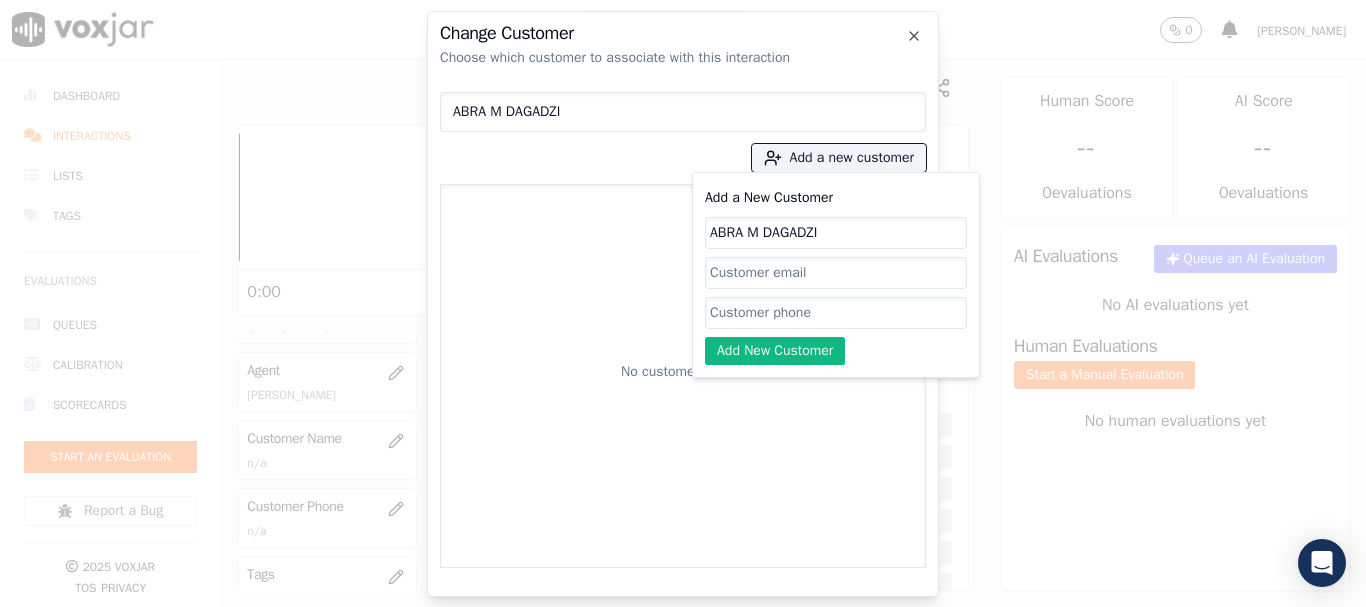 paste on "5709822510" 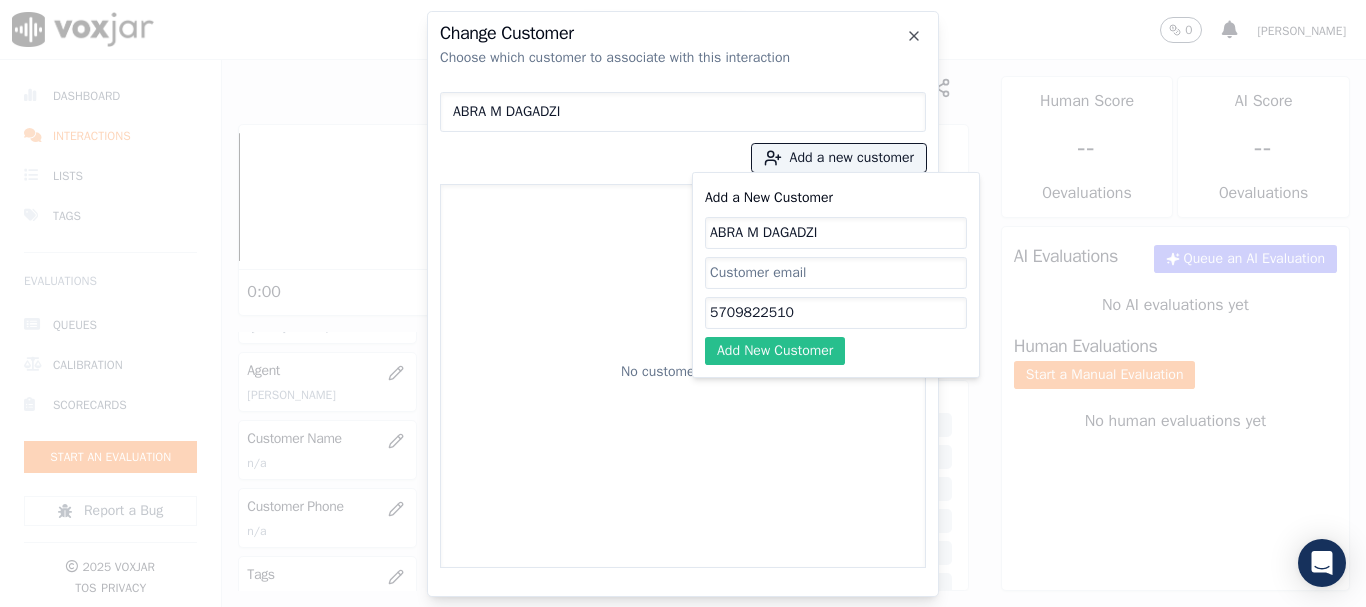 type on "5709822510" 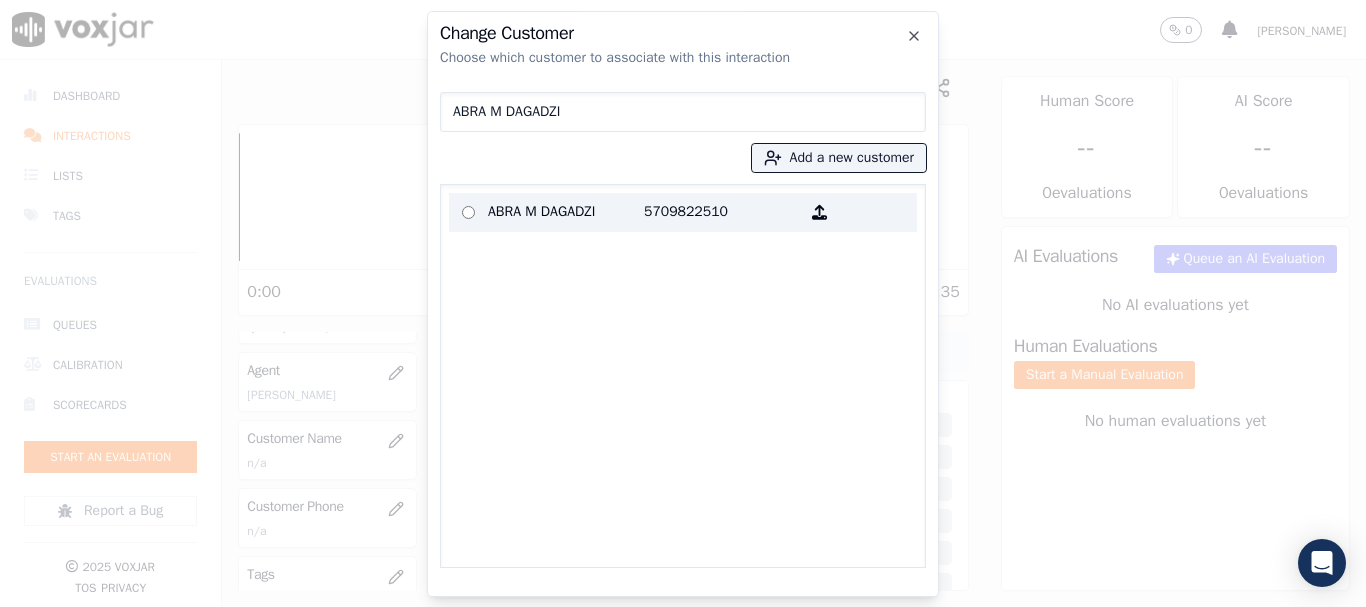 click on "ABRA M DAGADZI" at bounding box center (566, 212) 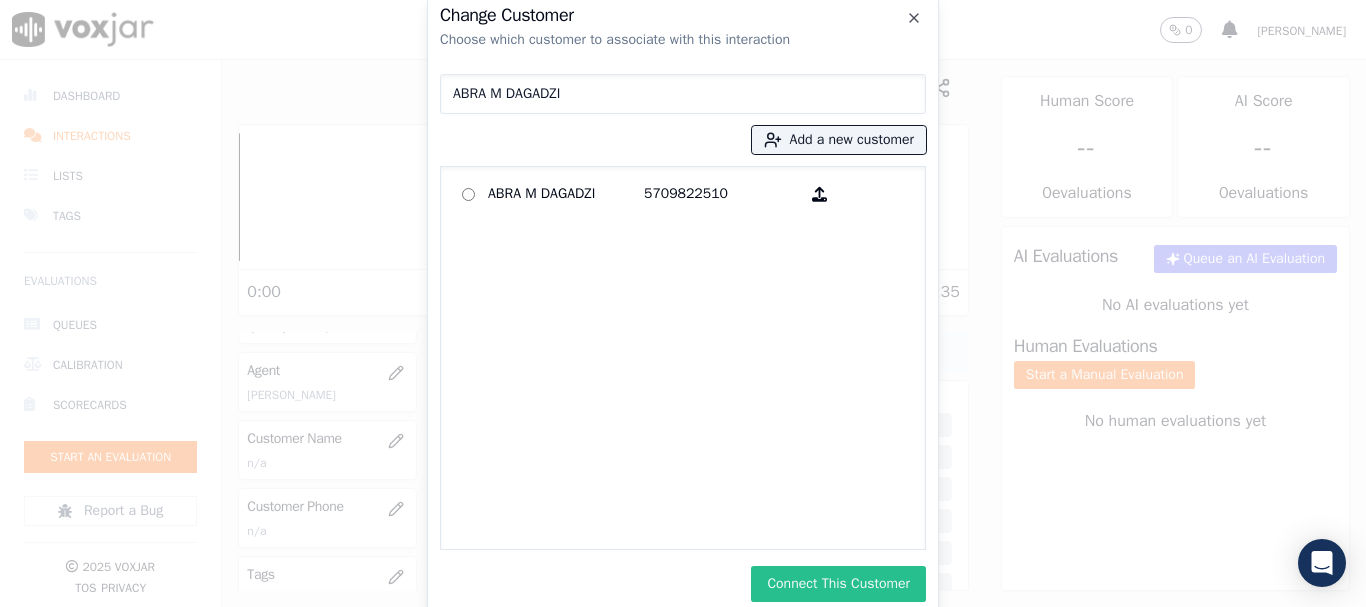 click on "Connect This Customer" at bounding box center (838, 584) 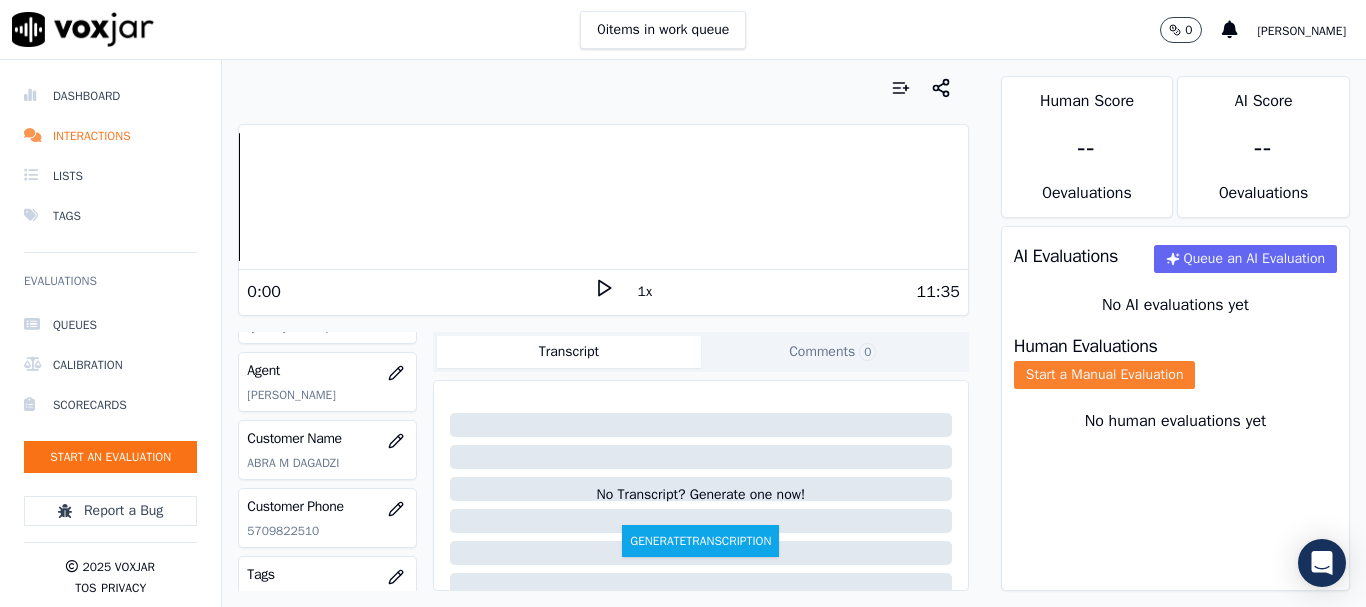 click on "Start a Manual Evaluation" 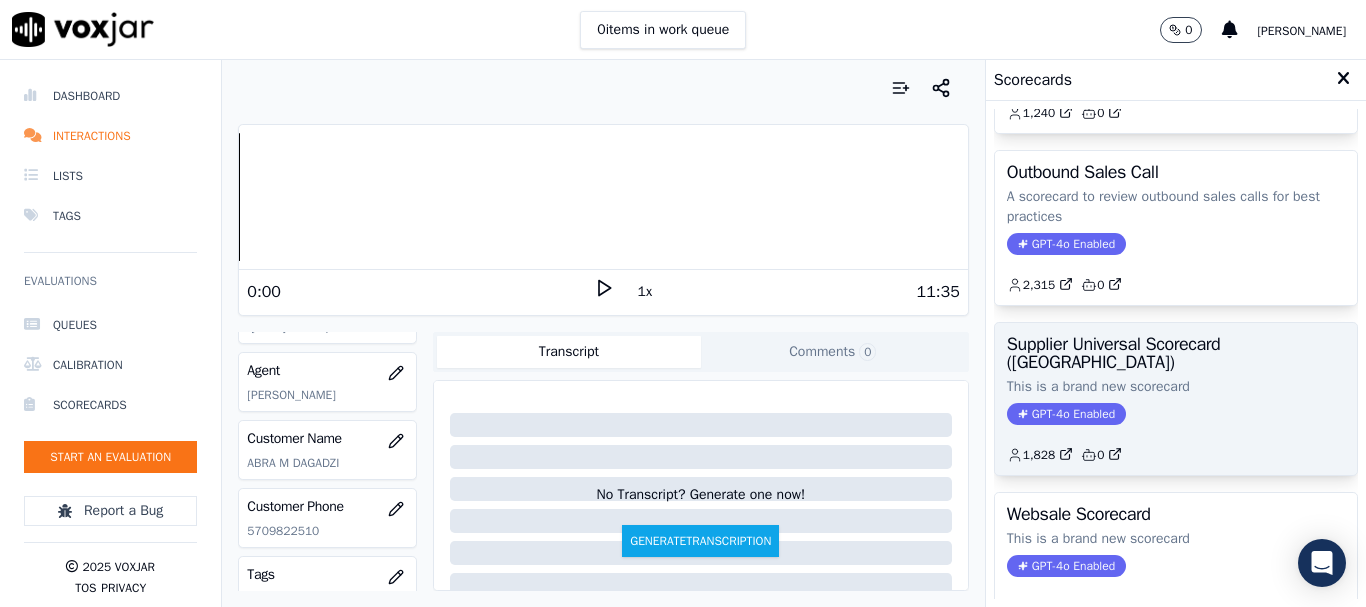 scroll, scrollTop: 300, scrollLeft: 0, axis: vertical 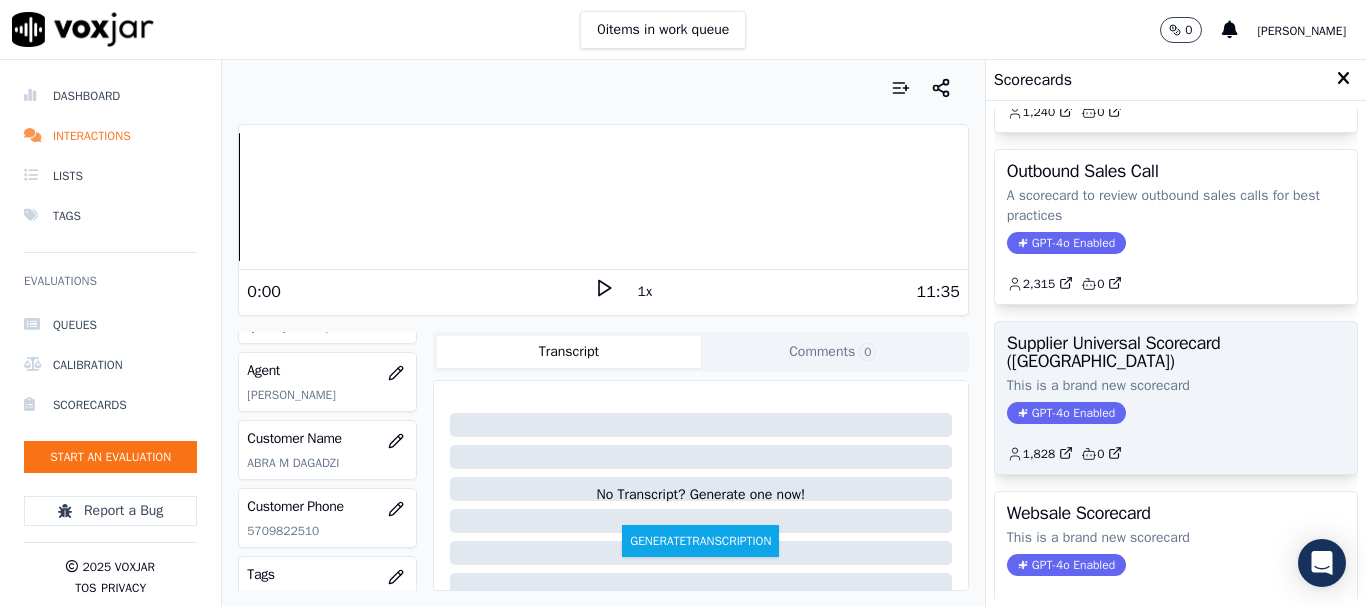 click on "Supplier Universal Scorecard (Colombia)   This is a brand new scorecard     GPT-4o Enabled       1,828         0" at bounding box center (1176, 398) 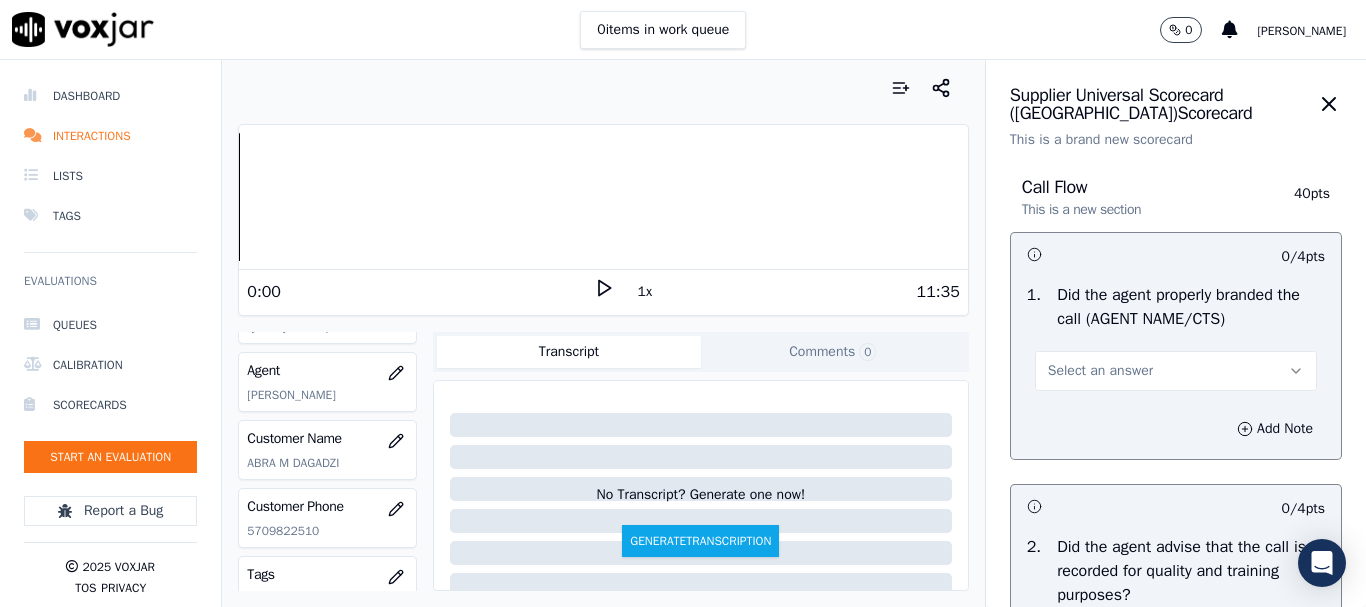 click on "Select an answer" at bounding box center [1176, 371] 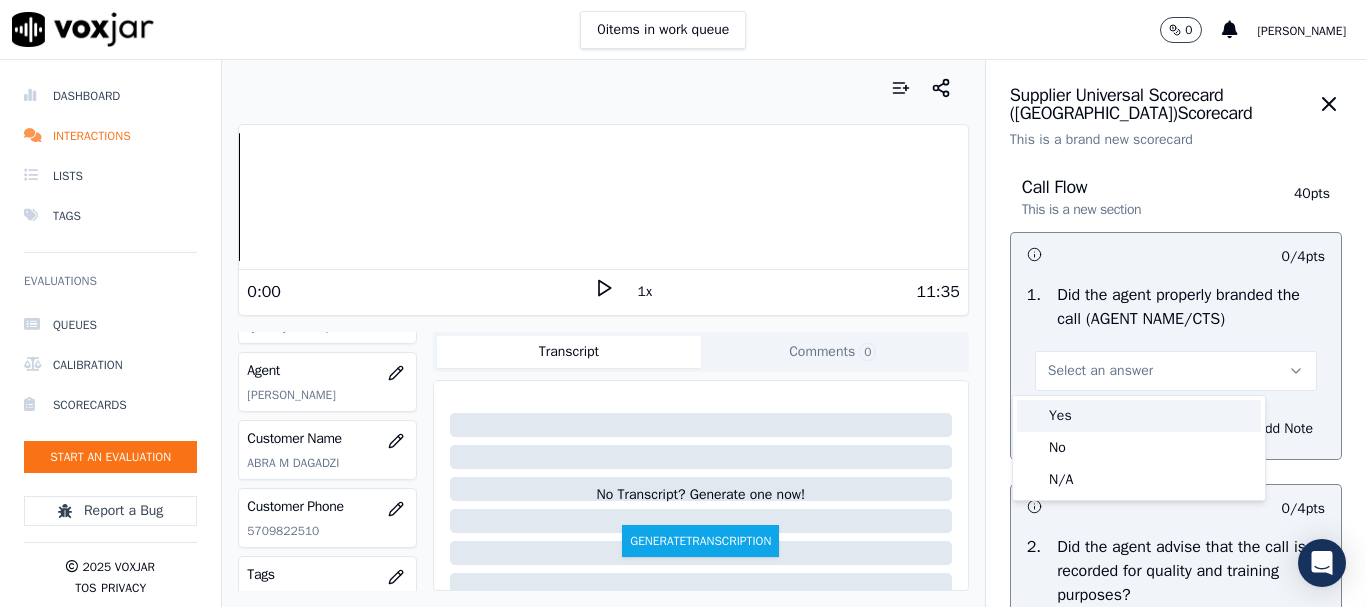 click on "Yes" at bounding box center (1139, 416) 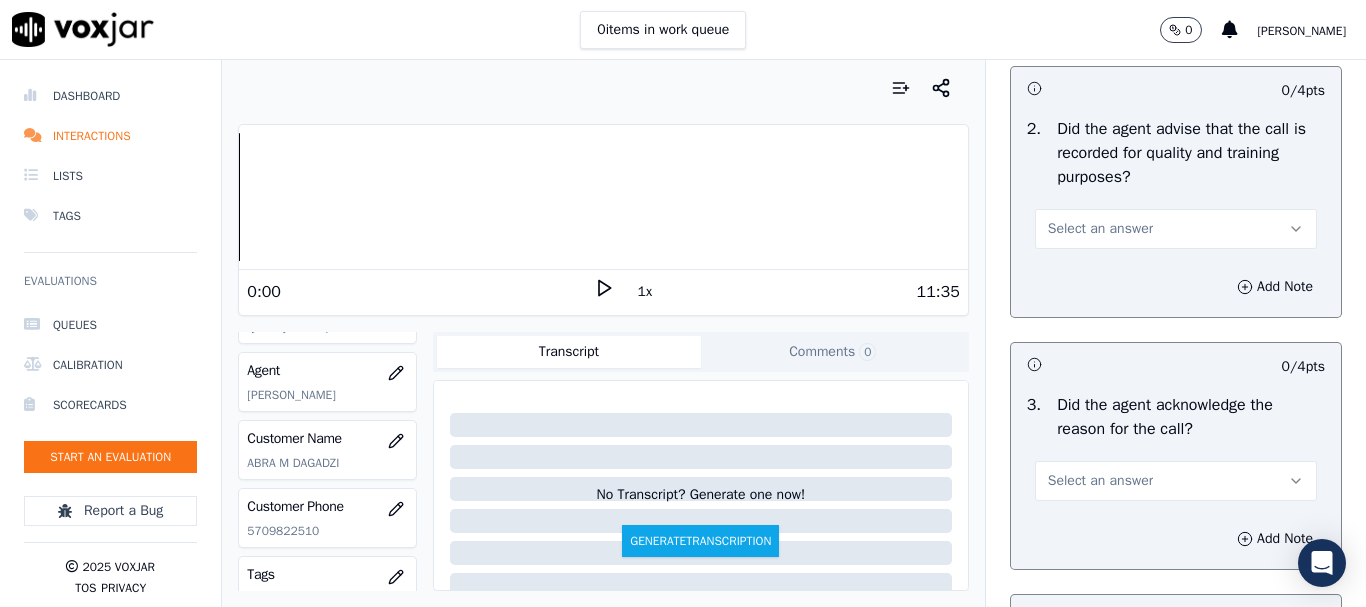 scroll, scrollTop: 400, scrollLeft: 0, axis: vertical 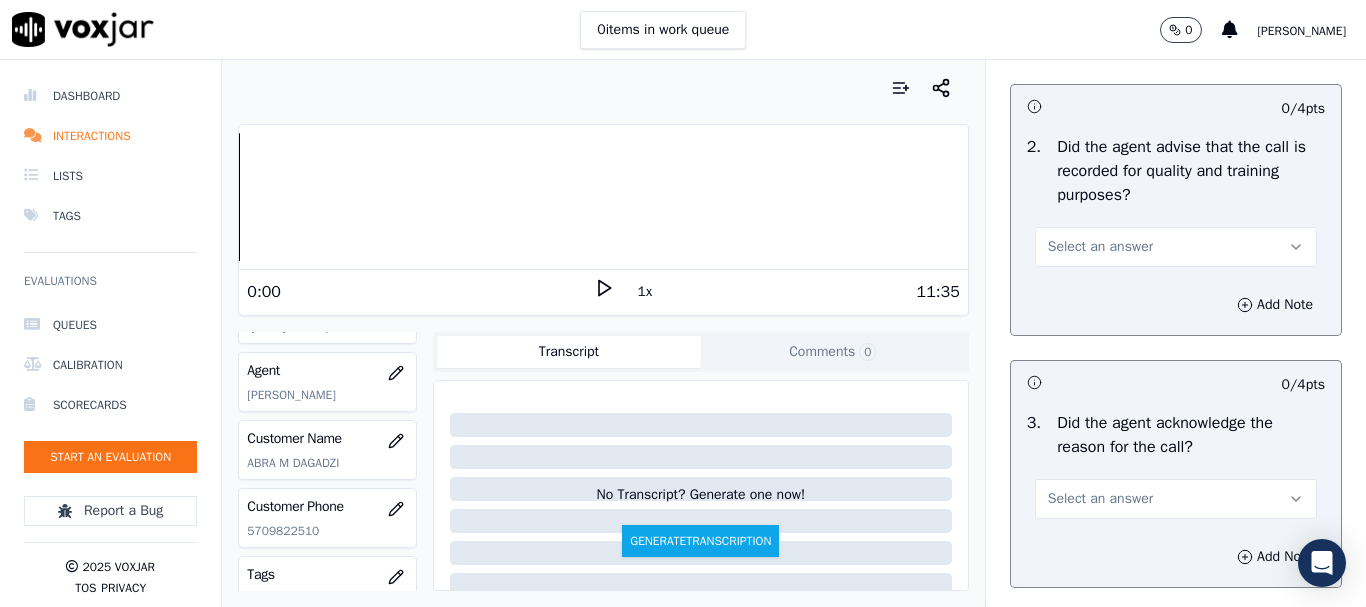 click on "Select an answer" at bounding box center (1176, 247) 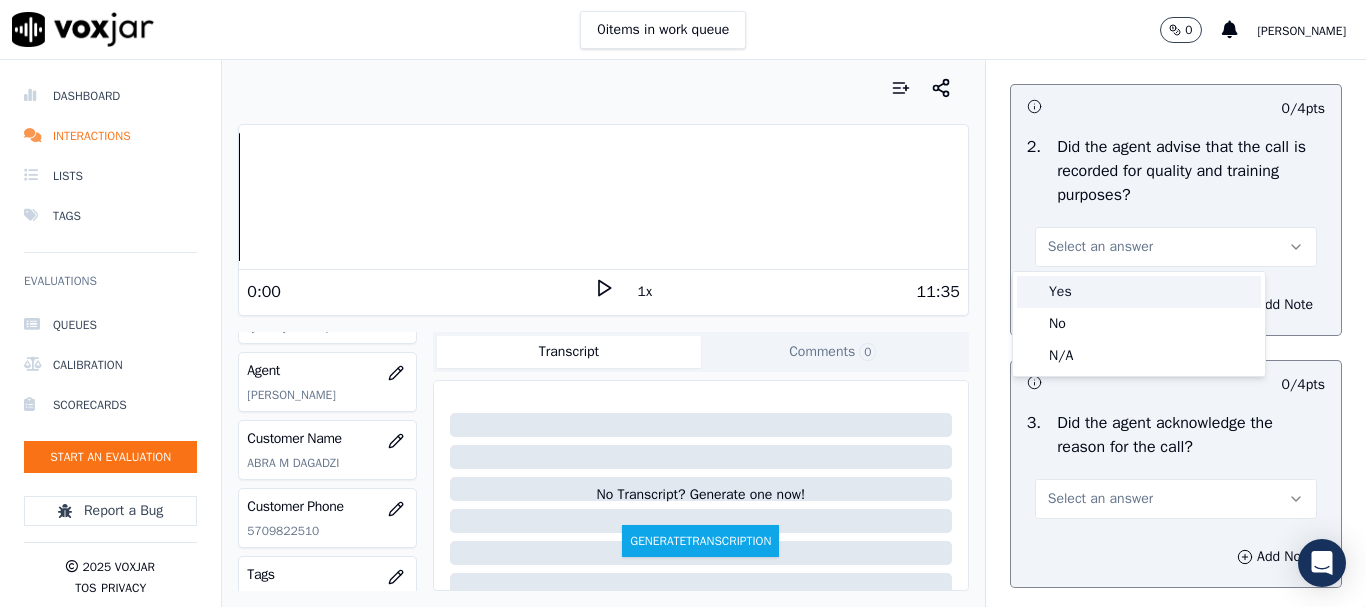 click on "Yes" at bounding box center [1139, 292] 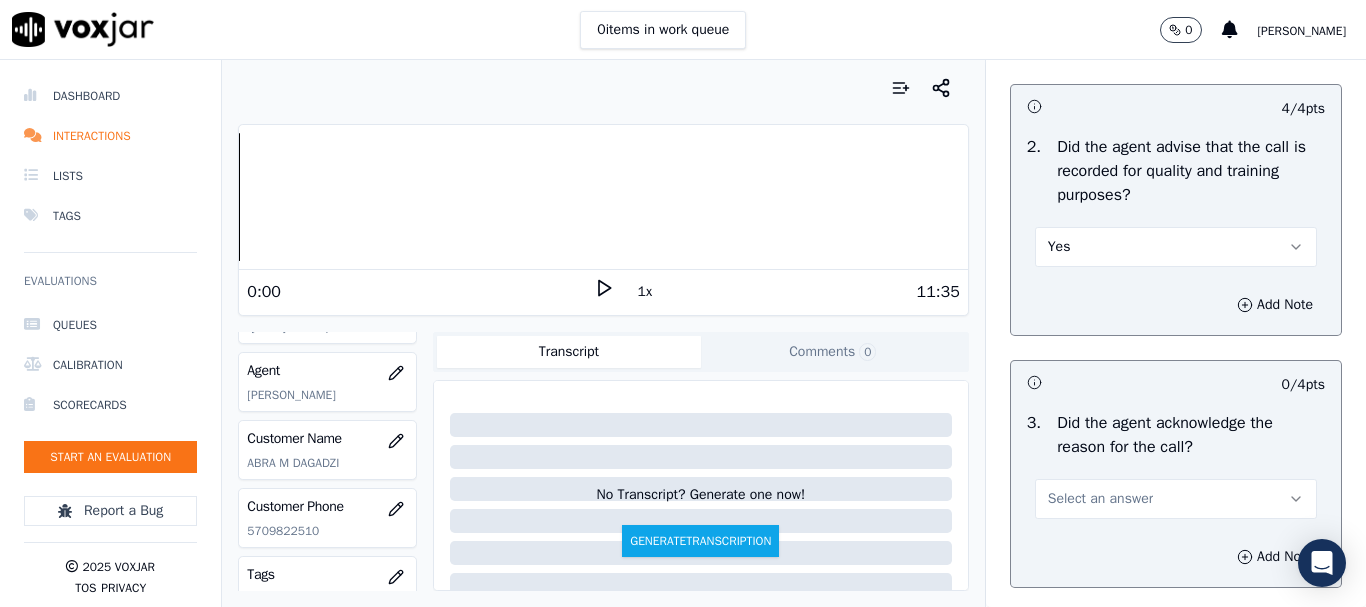 click on "Select an answer" at bounding box center (1176, 499) 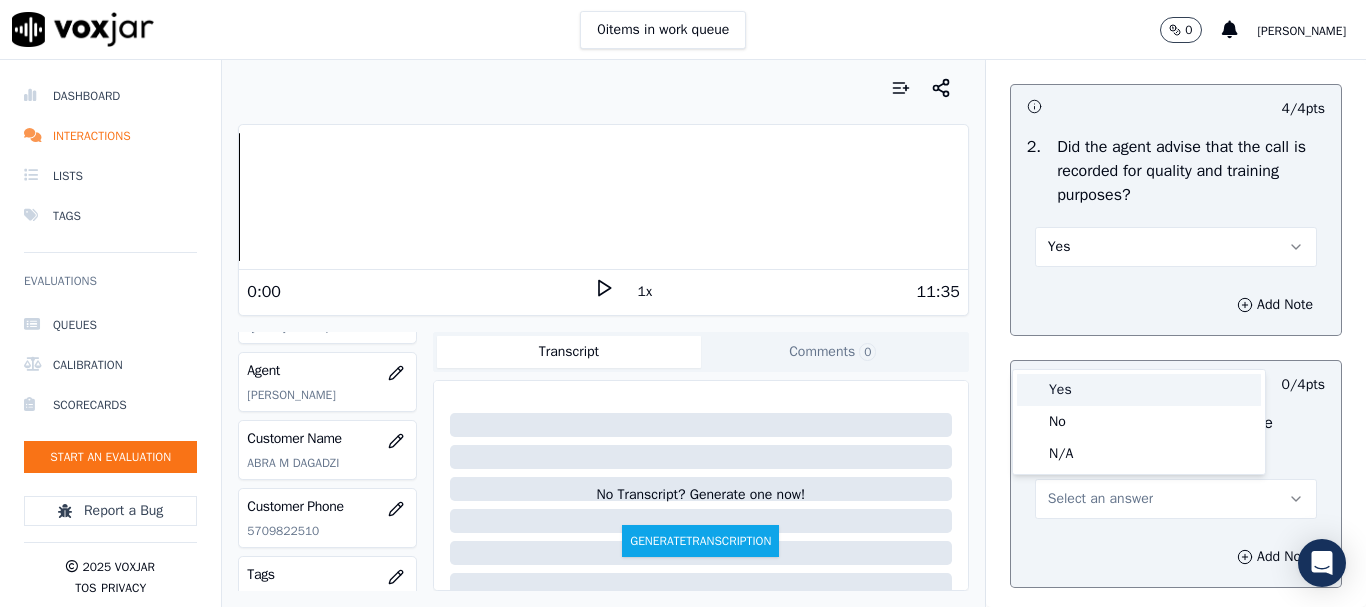 click on "Yes" at bounding box center (1139, 390) 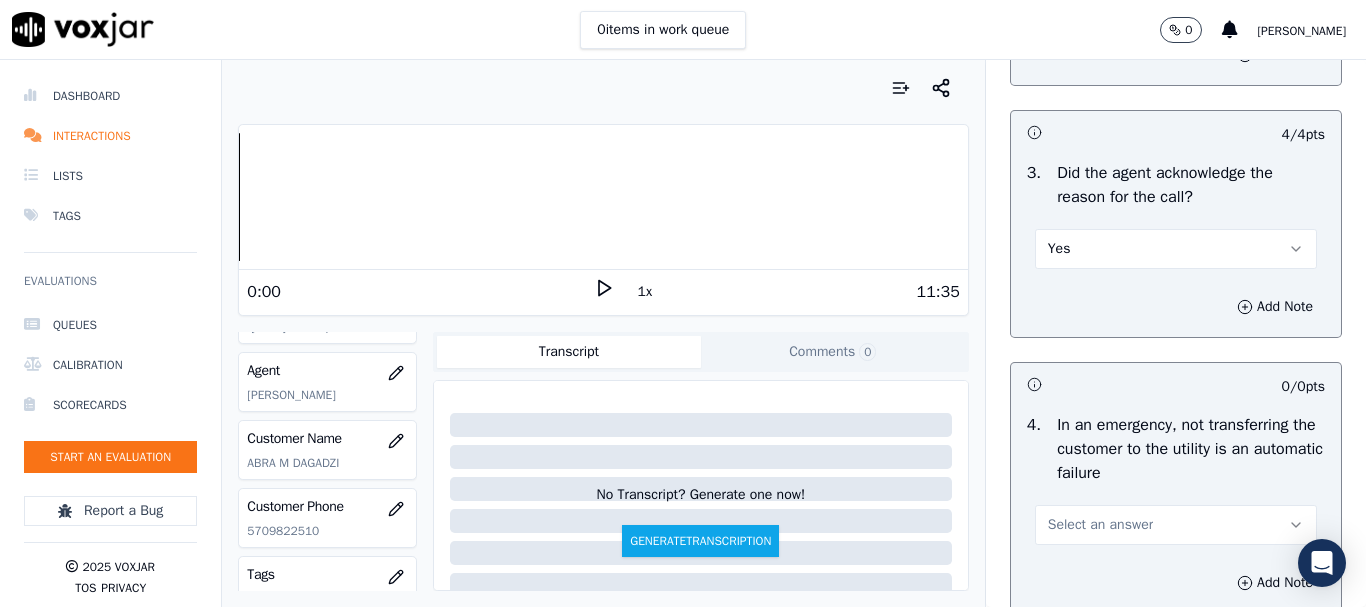 scroll, scrollTop: 1100, scrollLeft: 0, axis: vertical 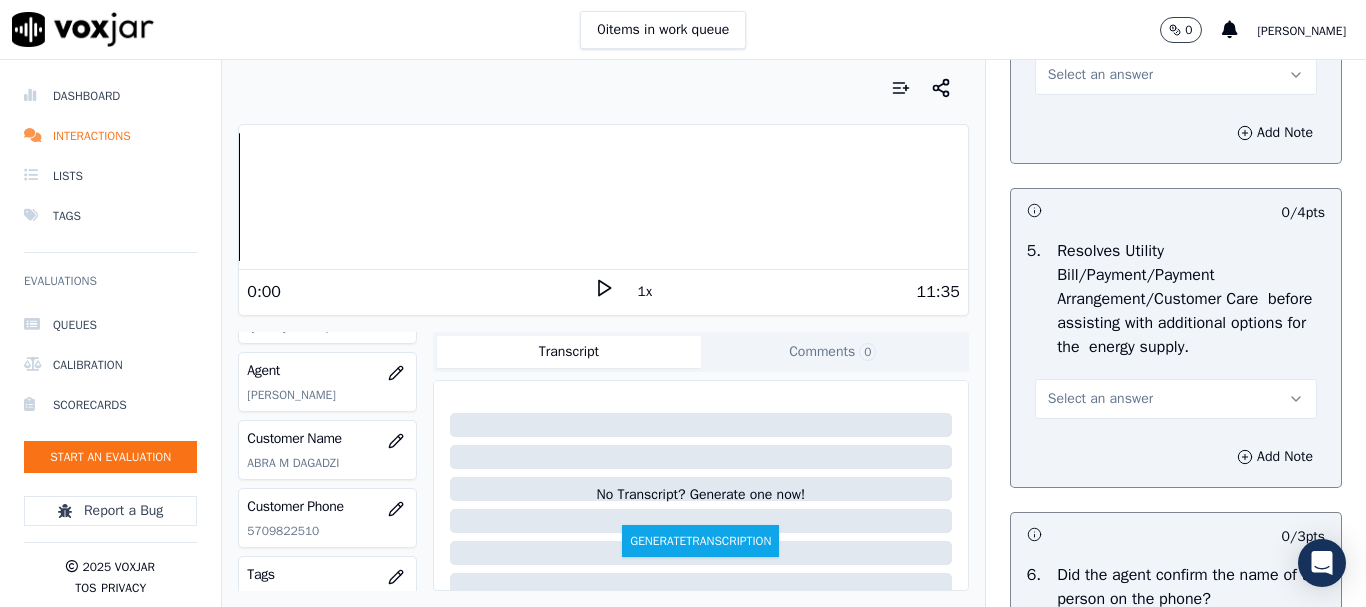 click on "Select an answer" at bounding box center [1100, 75] 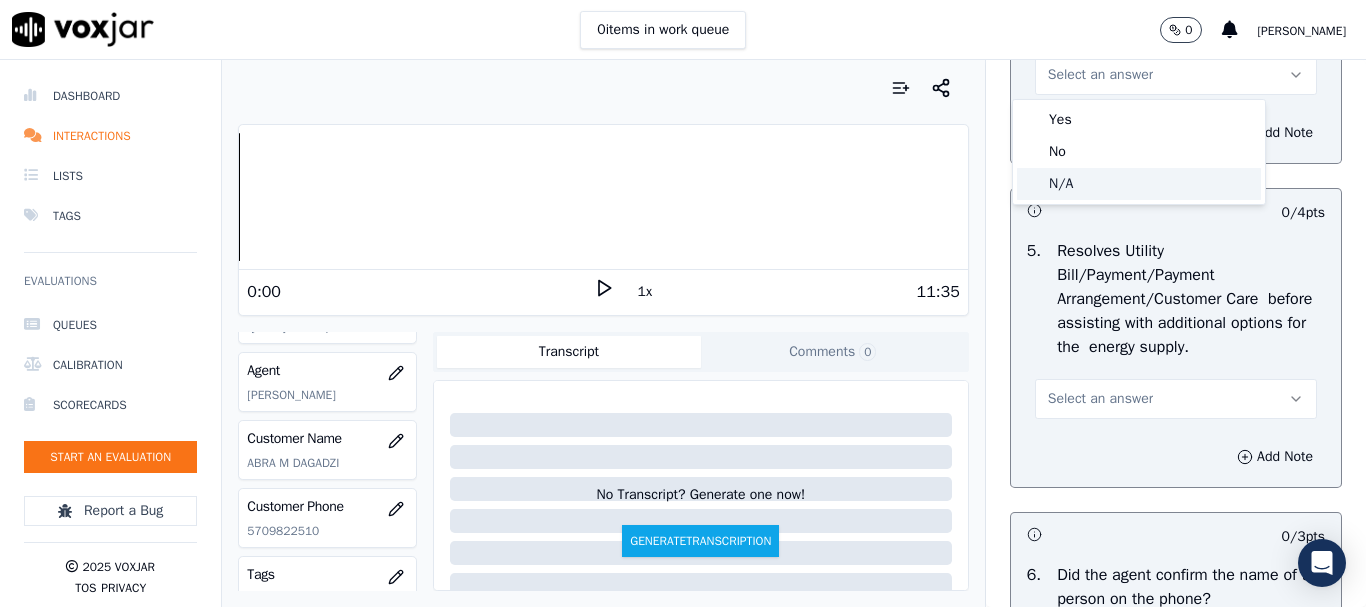 click on "N/A" 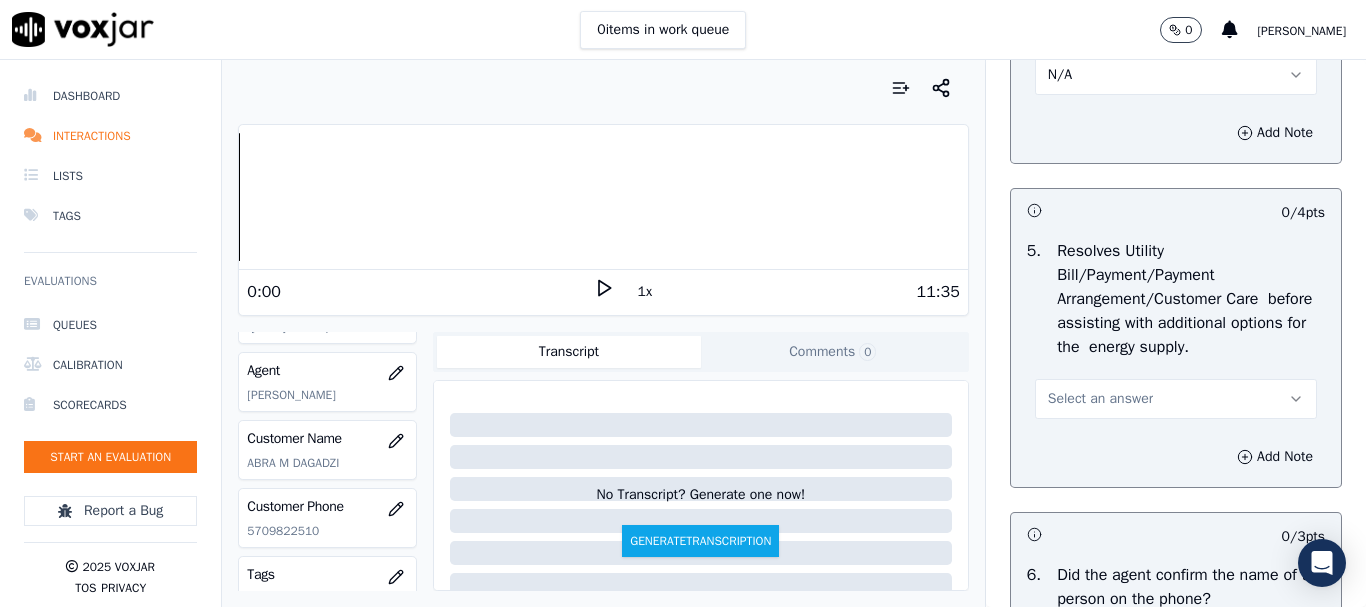 click on "Select an answer" at bounding box center (1176, 399) 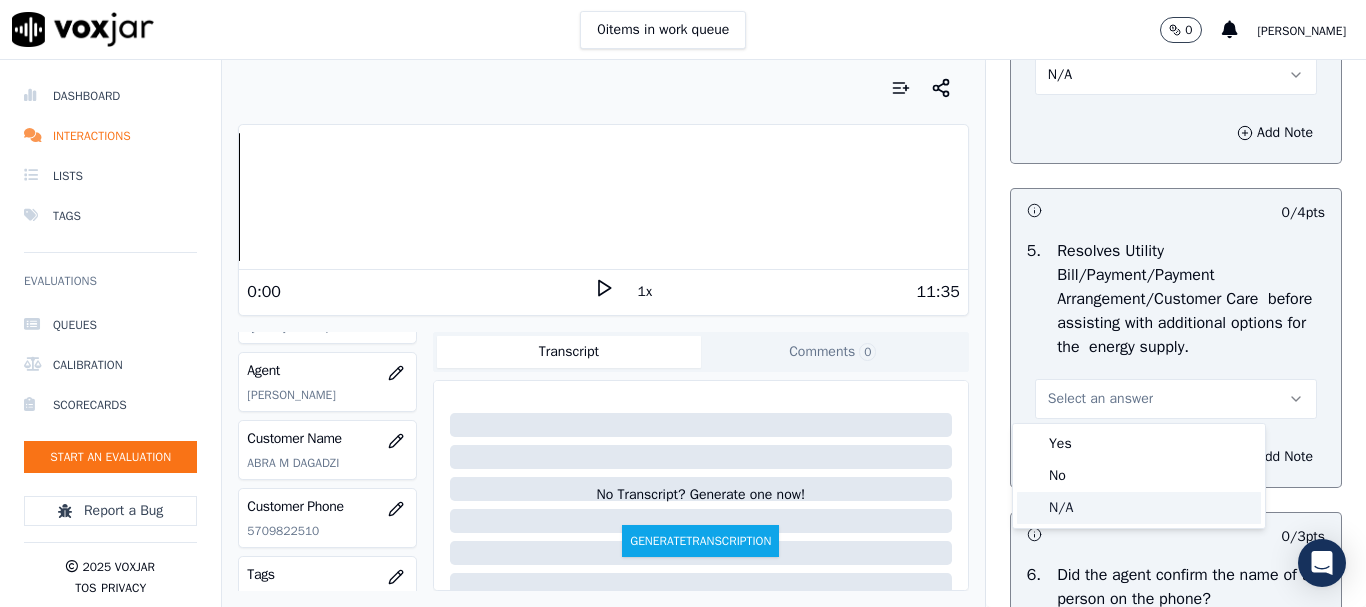 click on "N/A" 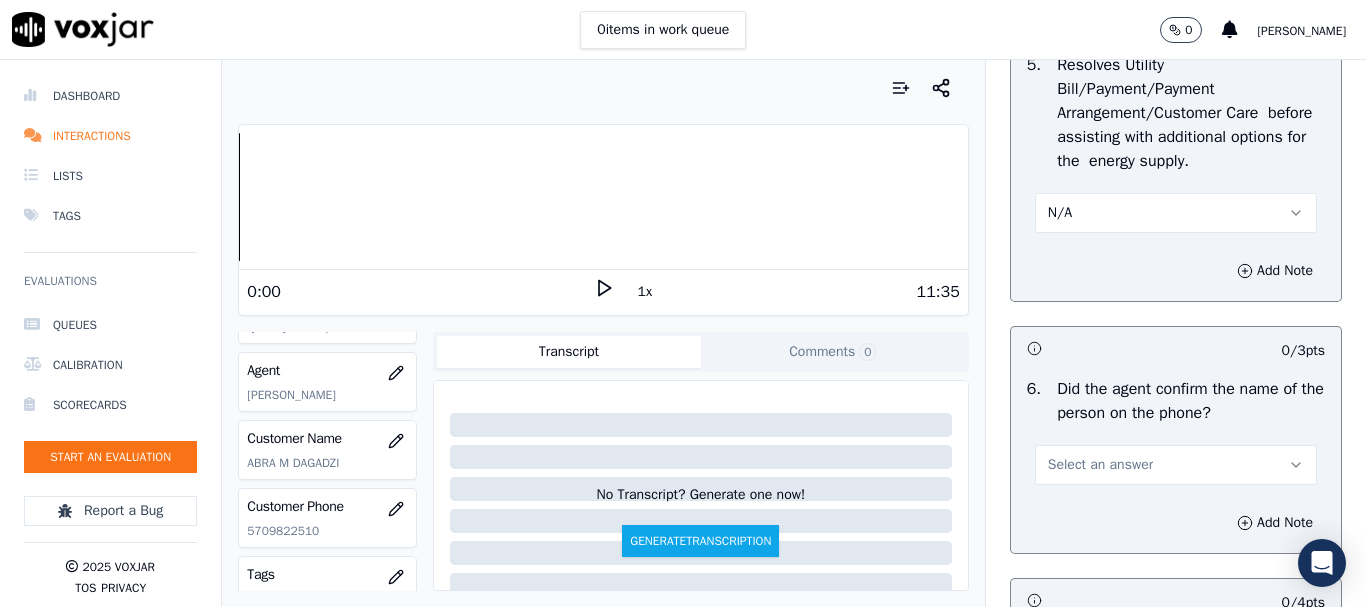 scroll, scrollTop: 1600, scrollLeft: 0, axis: vertical 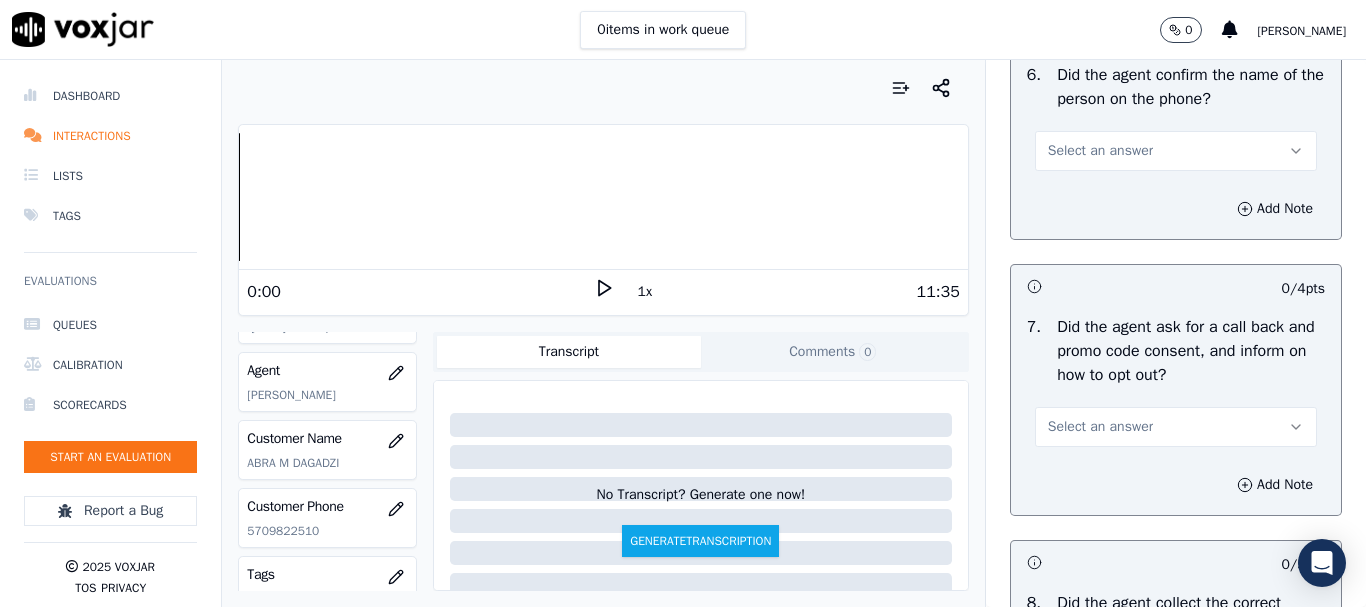 click on "Select an answer" at bounding box center [1100, 151] 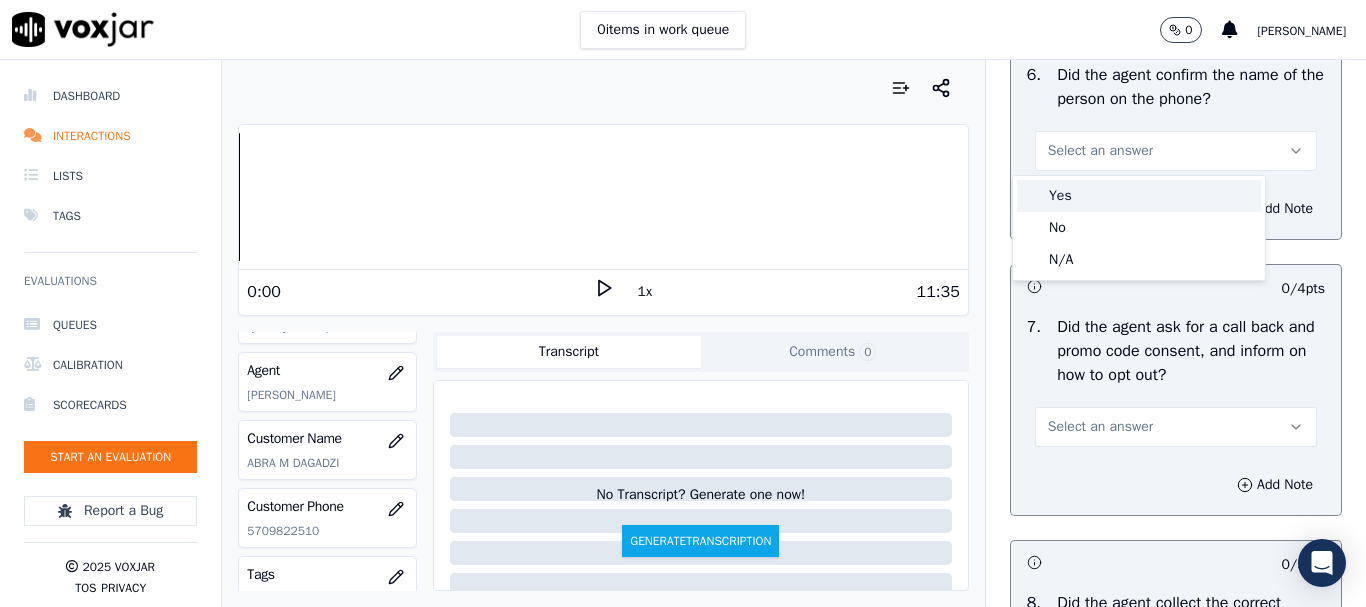 click on "Yes" at bounding box center [1139, 196] 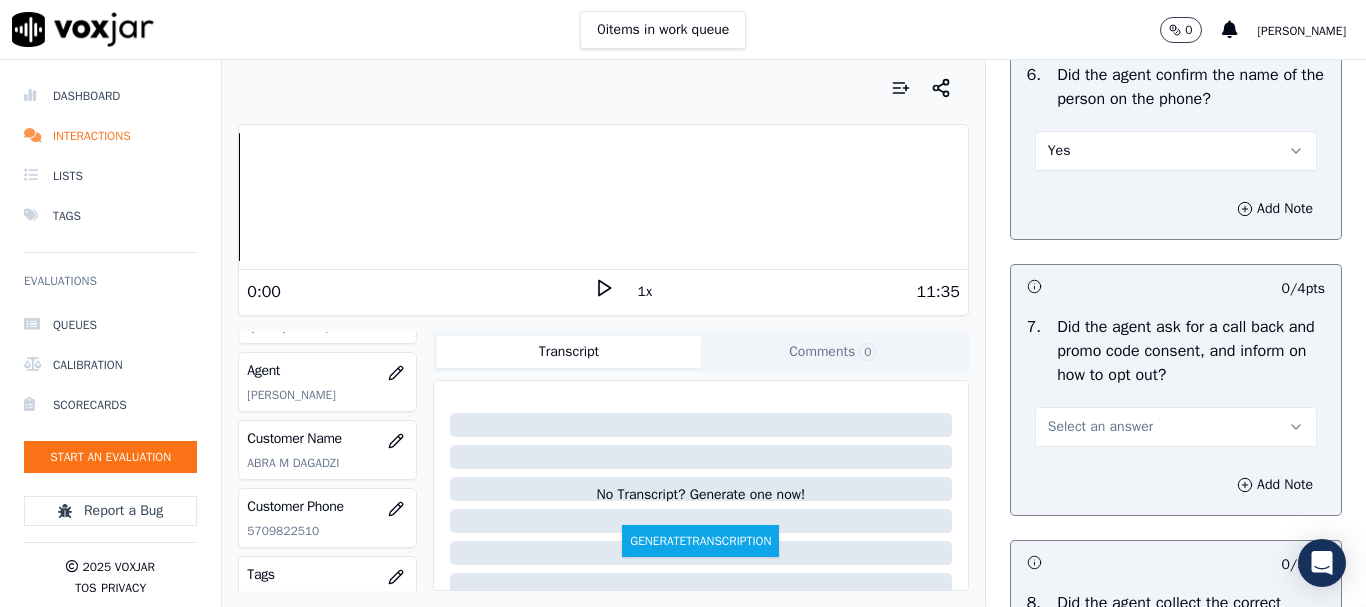 click on "Select an answer" at bounding box center [1176, 427] 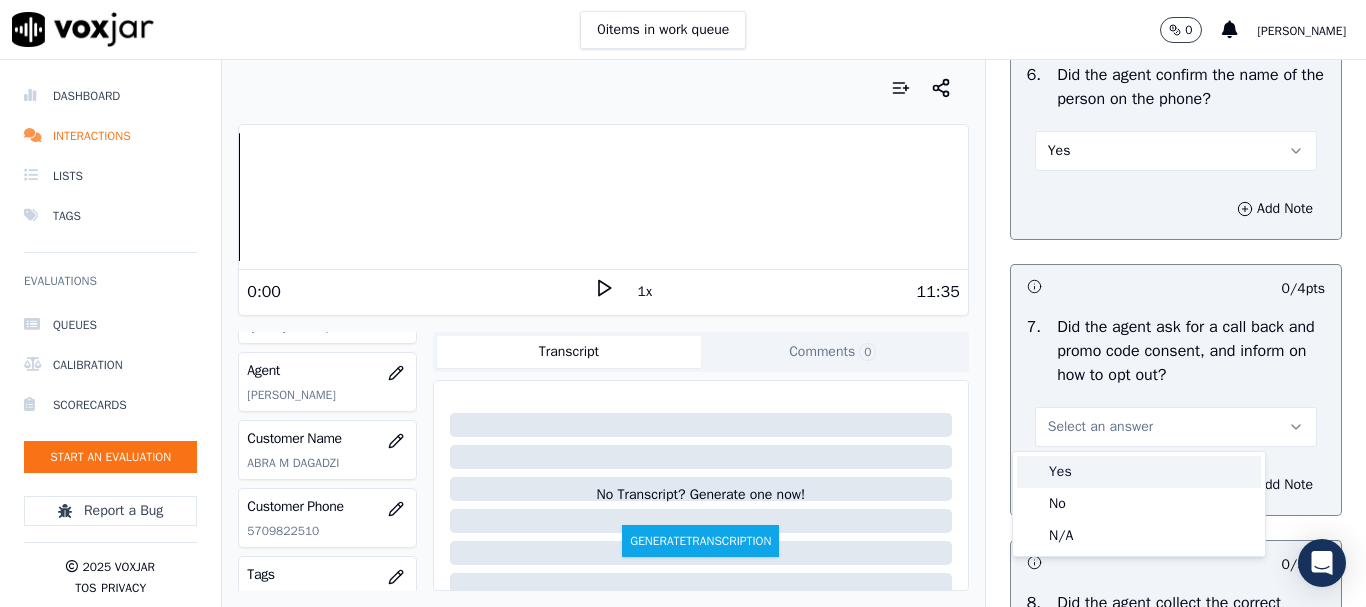 click on "Yes" at bounding box center (1139, 472) 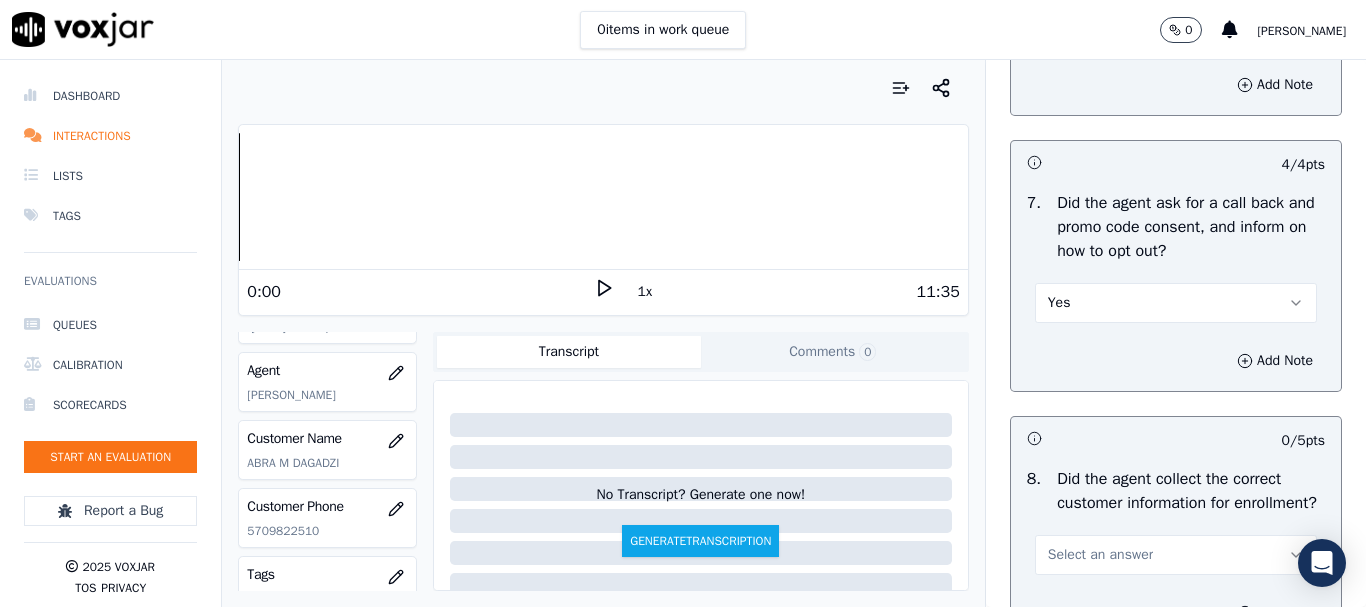 scroll, scrollTop: 2100, scrollLeft: 0, axis: vertical 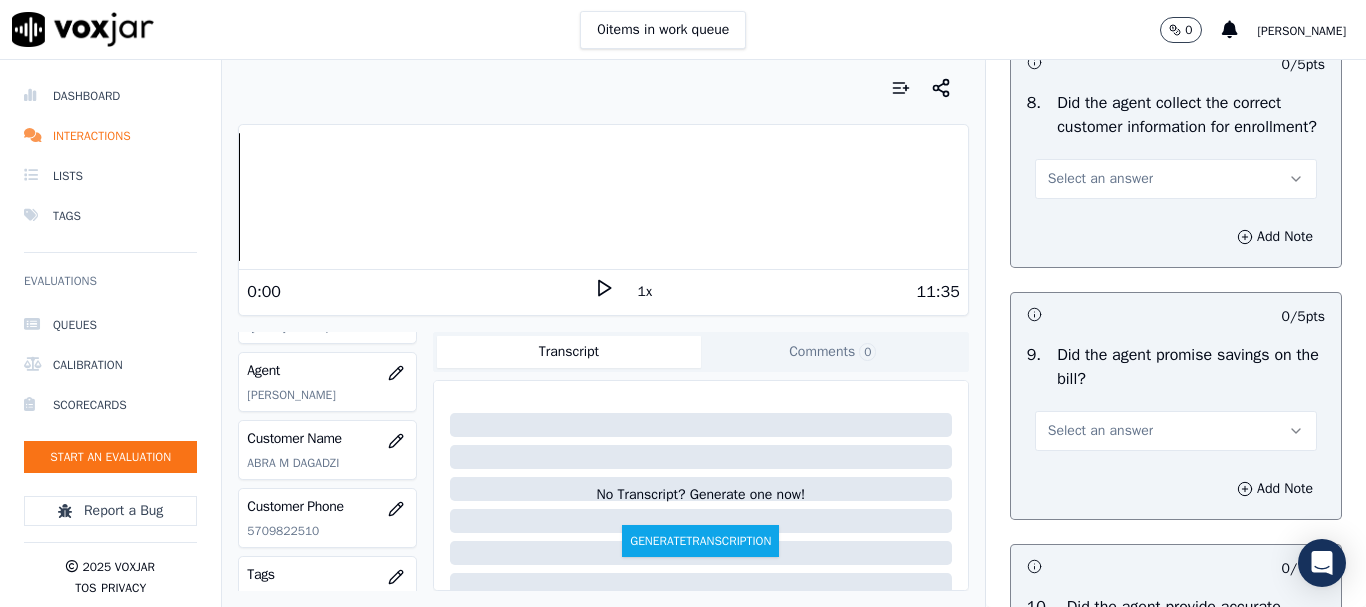 click on "Select an answer" at bounding box center (1176, 179) 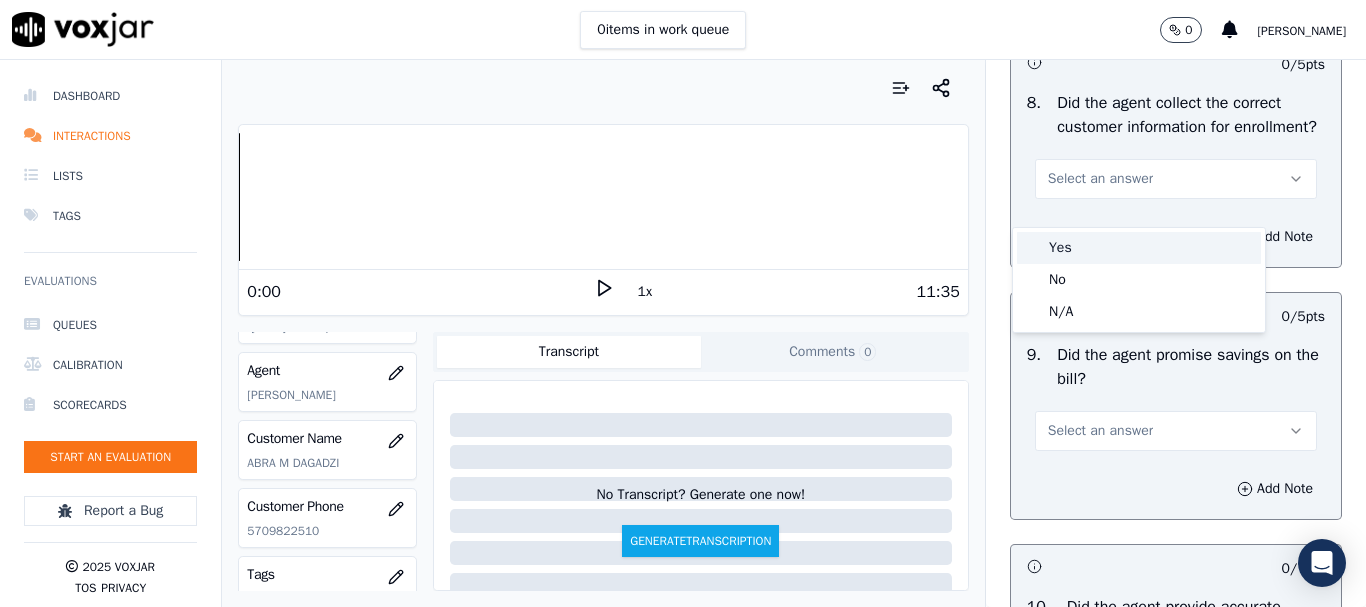 click on "Yes" at bounding box center (1139, 248) 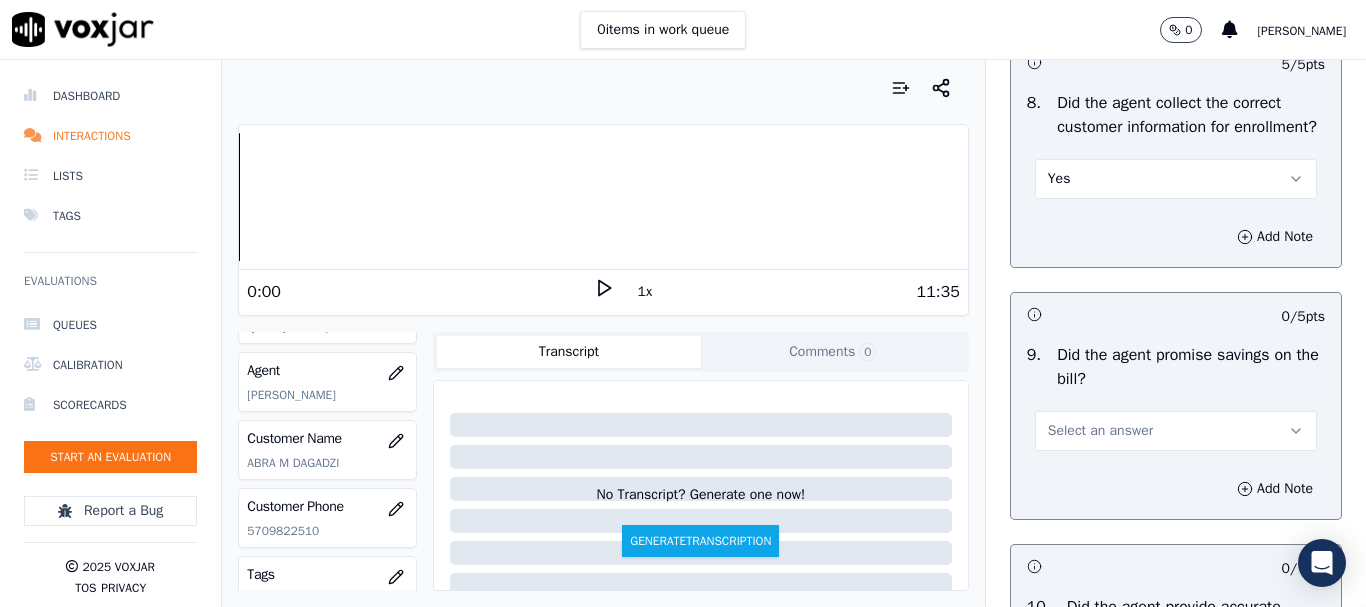 click on "Select an answer" at bounding box center [1100, 431] 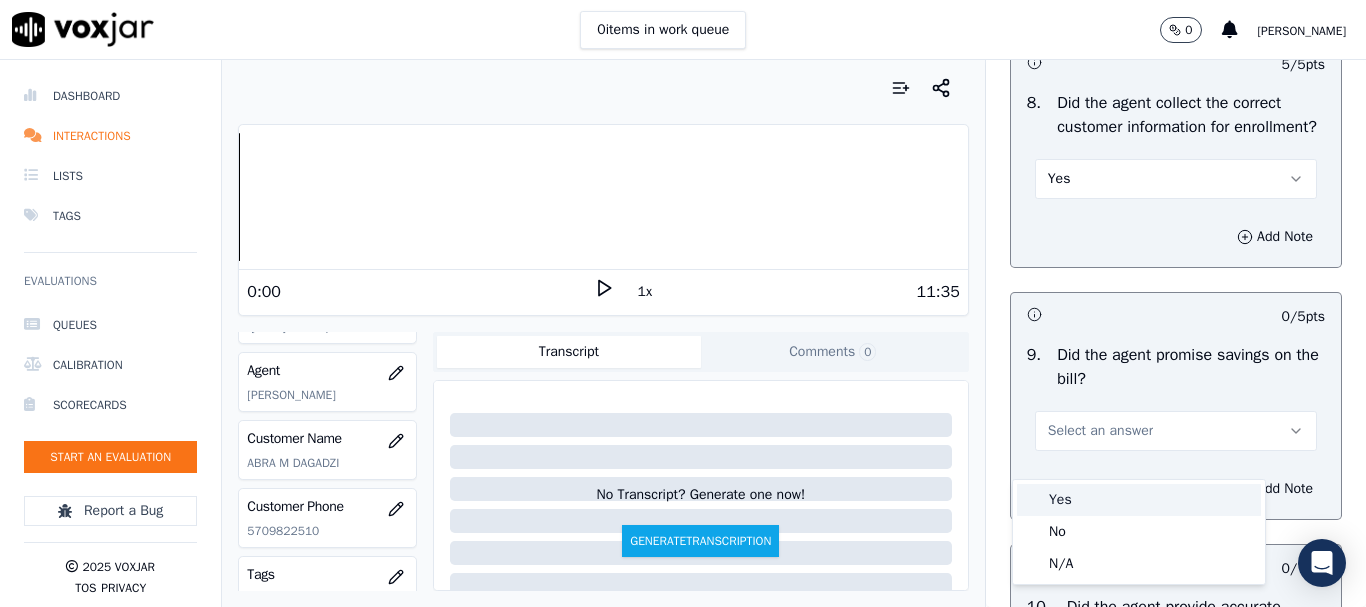 click on "Yes" at bounding box center (1139, 500) 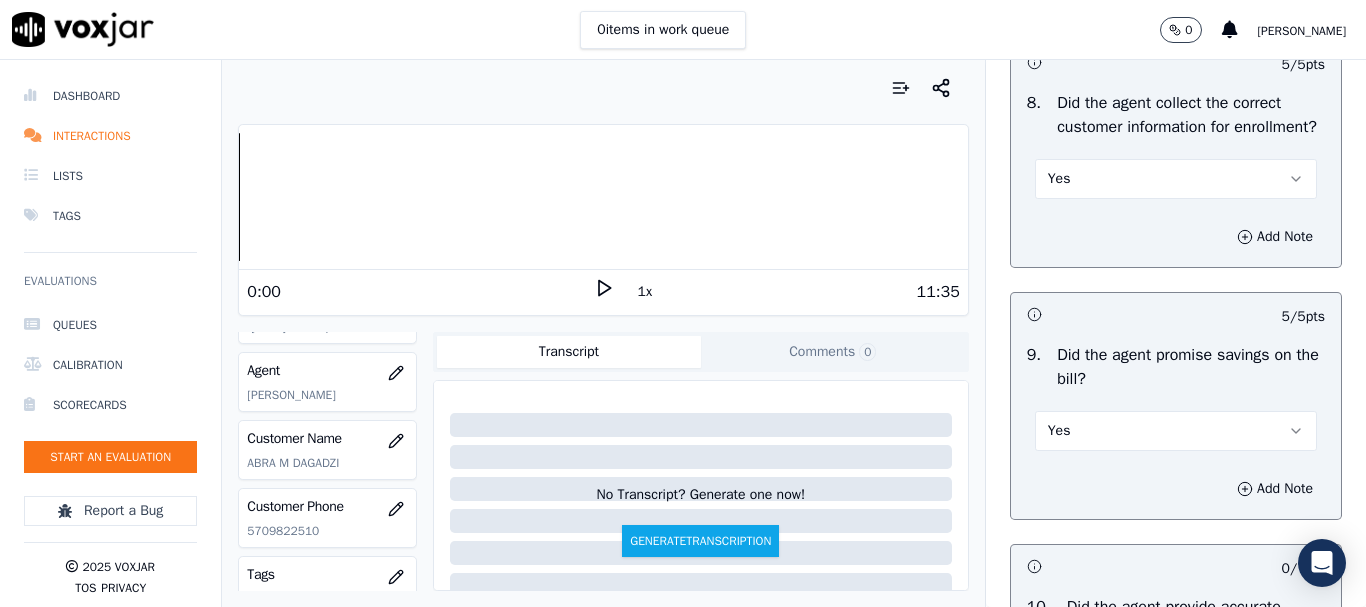 scroll, scrollTop: 2700, scrollLeft: 0, axis: vertical 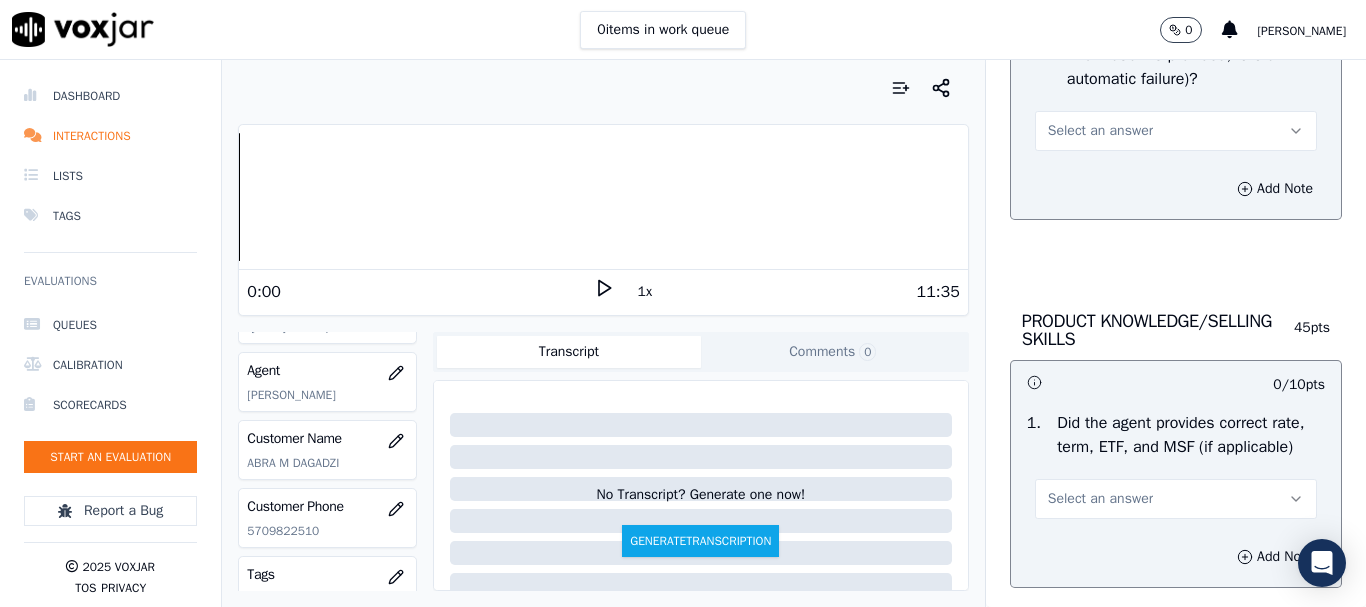 click on "Select an answer" at bounding box center (1176, 131) 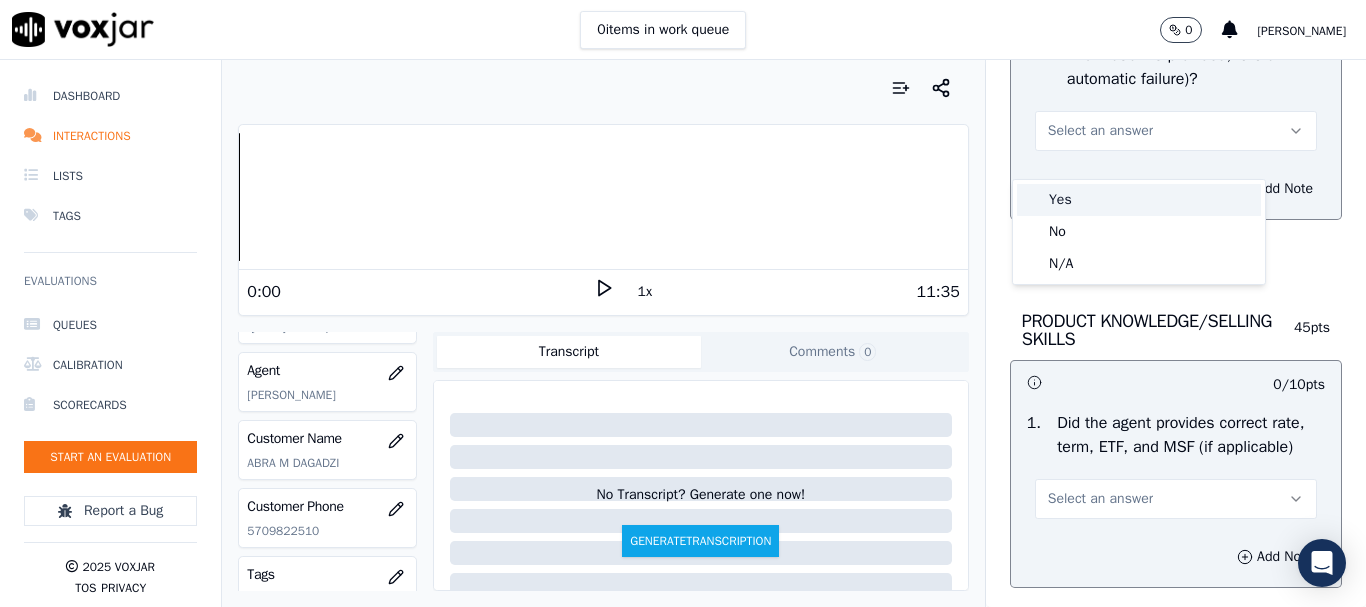 click on "Yes" at bounding box center (1139, 200) 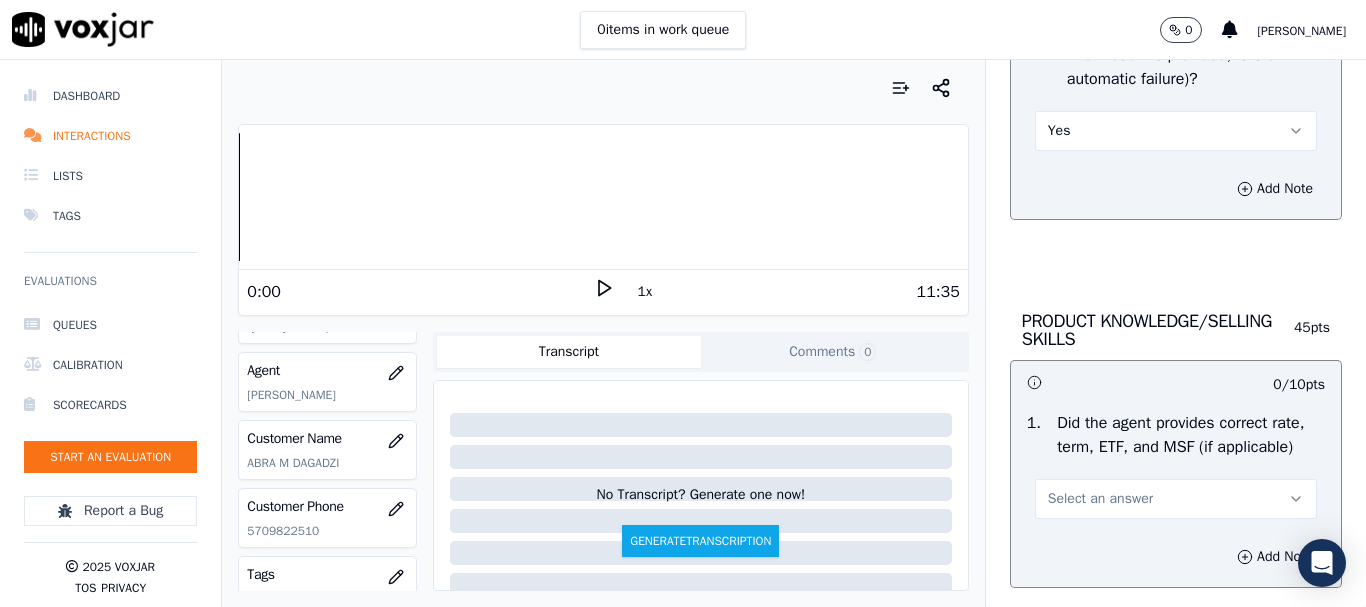 click on "Select an answer" at bounding box center [1176, 499] 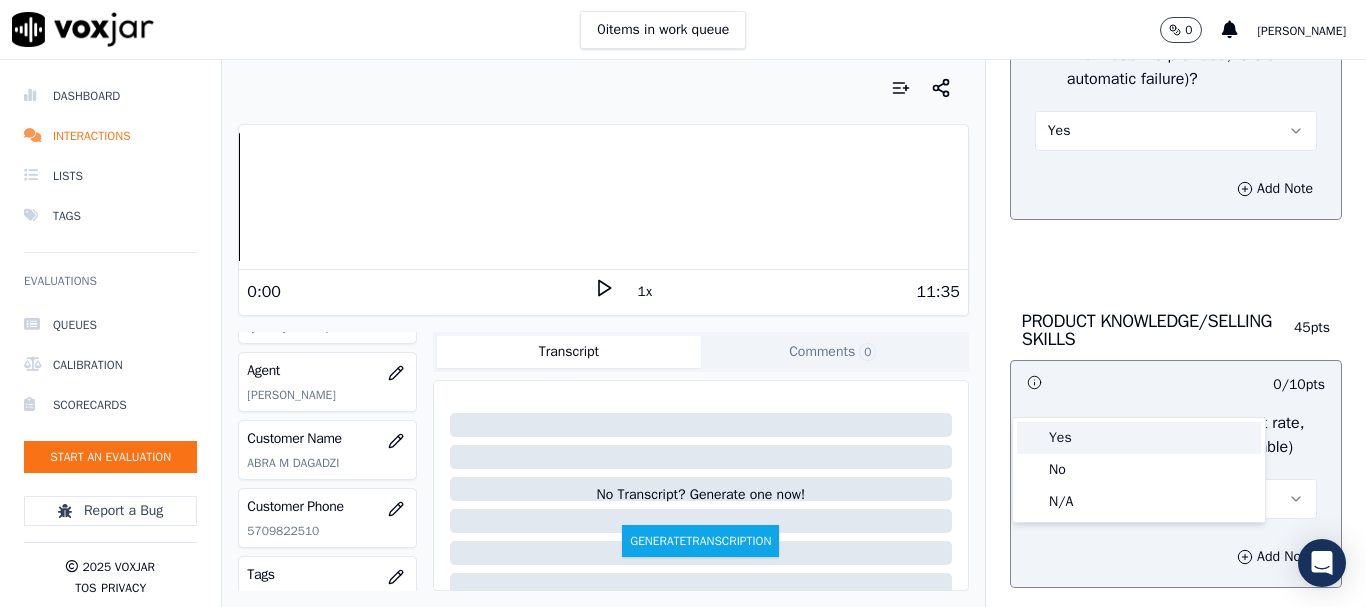 click on "Yes" at bounding box center (1139, 438) 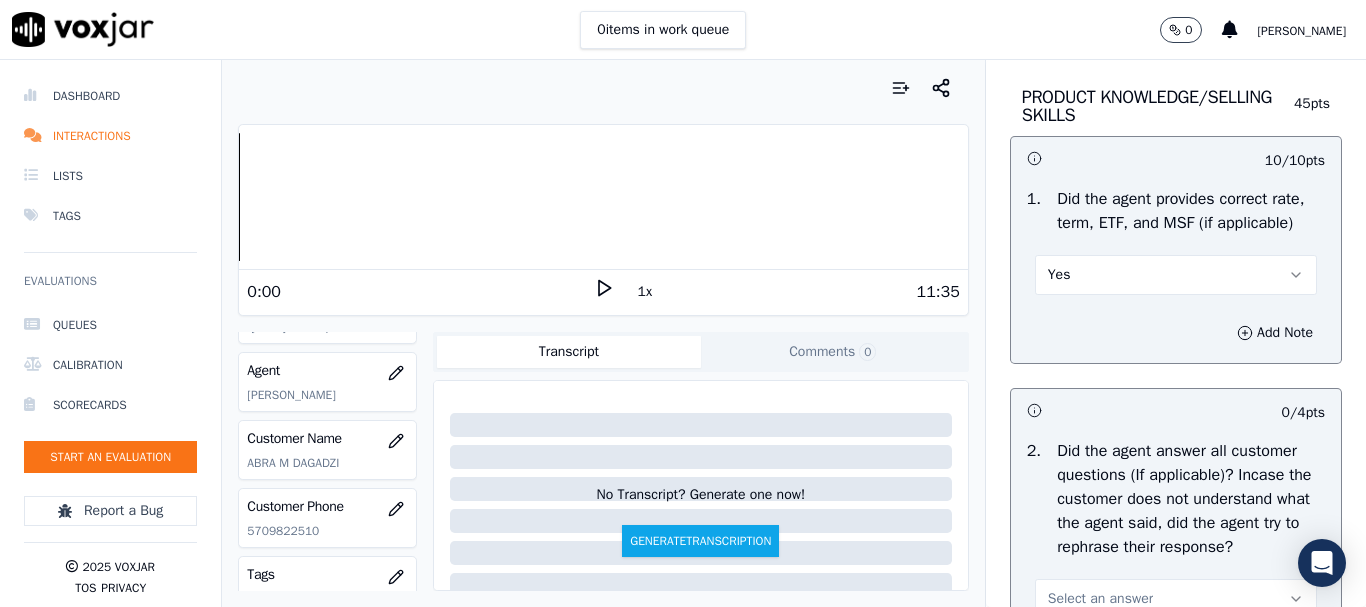 scroll, scrollTop: 3400, scrollLeft: 0, axis: vertical 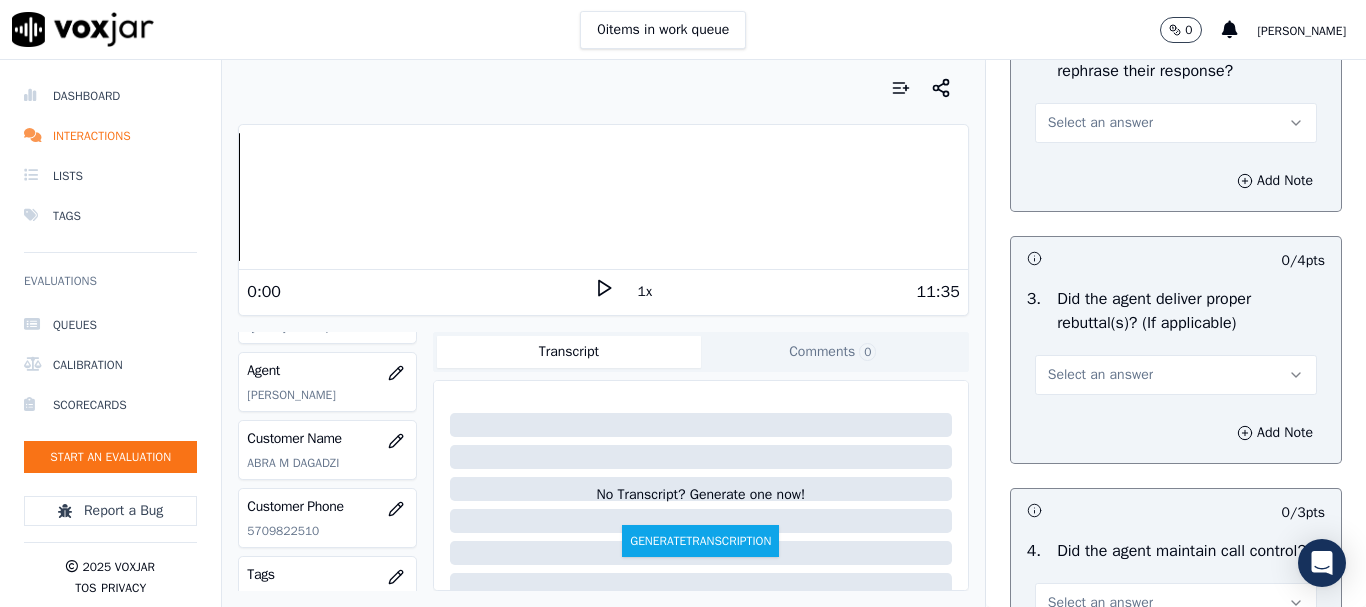 click on "Select an answer" at bounding box center (1100, 123) 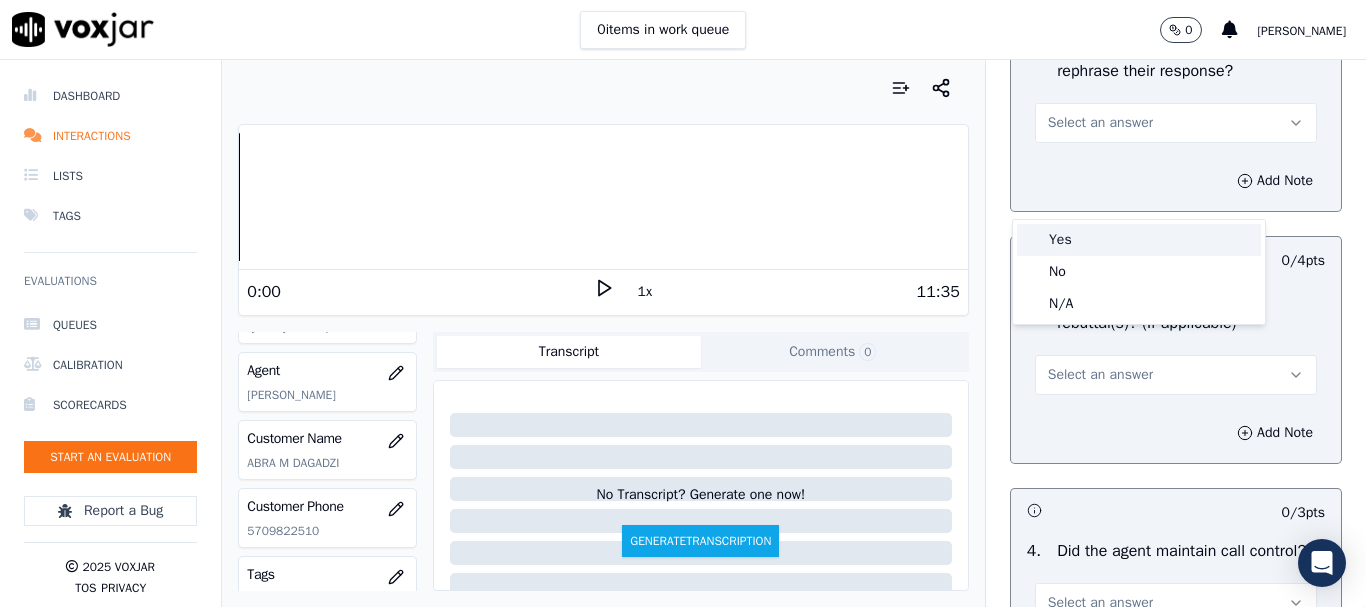 click on "Yes" at bounding box center (1139, 240) 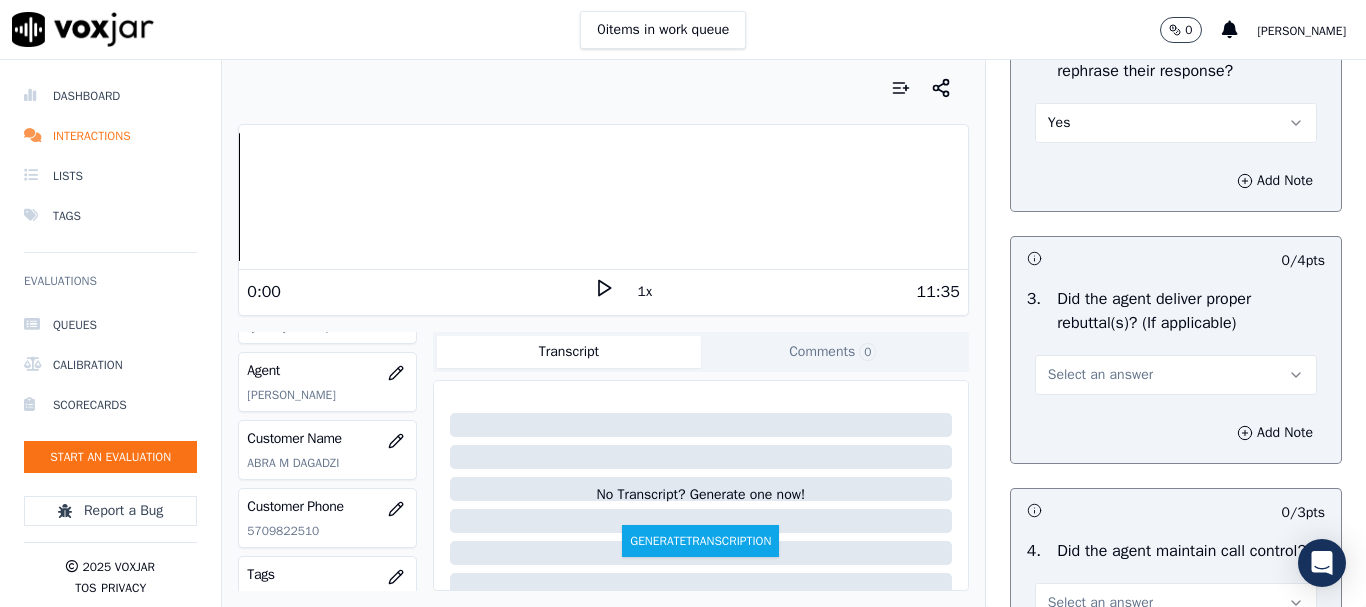 click on "Select an answer" at bounding box center (1176, 375) 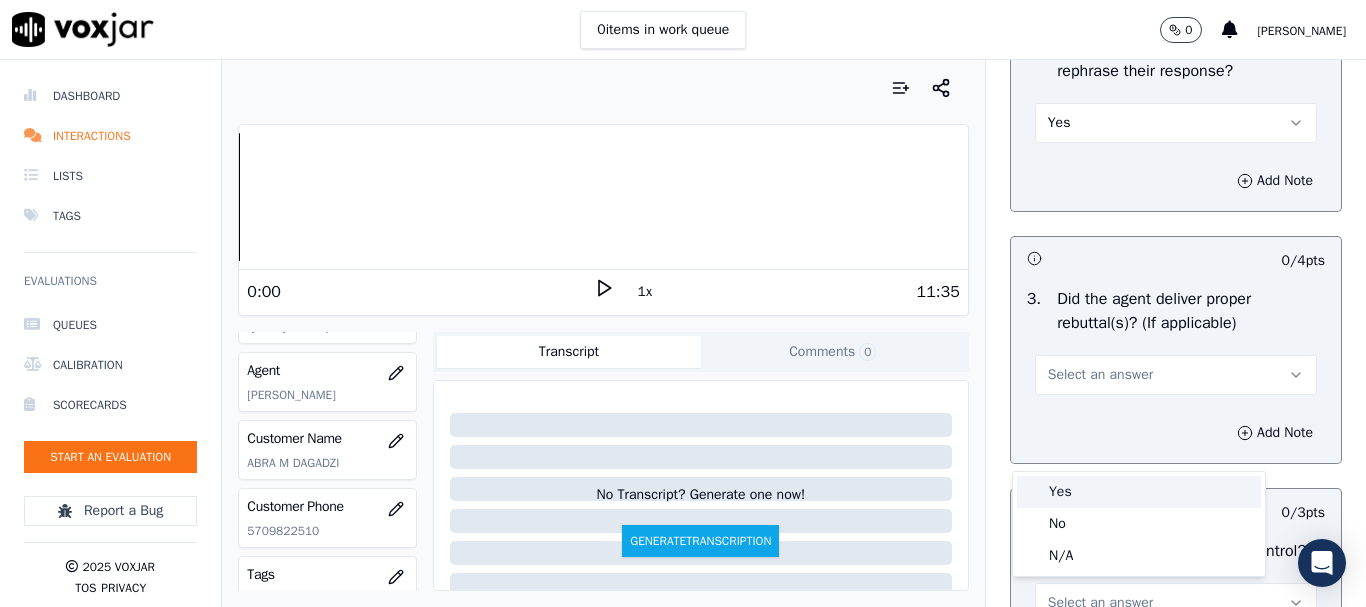 click on "Yes" at bounding box center [1139, 492] 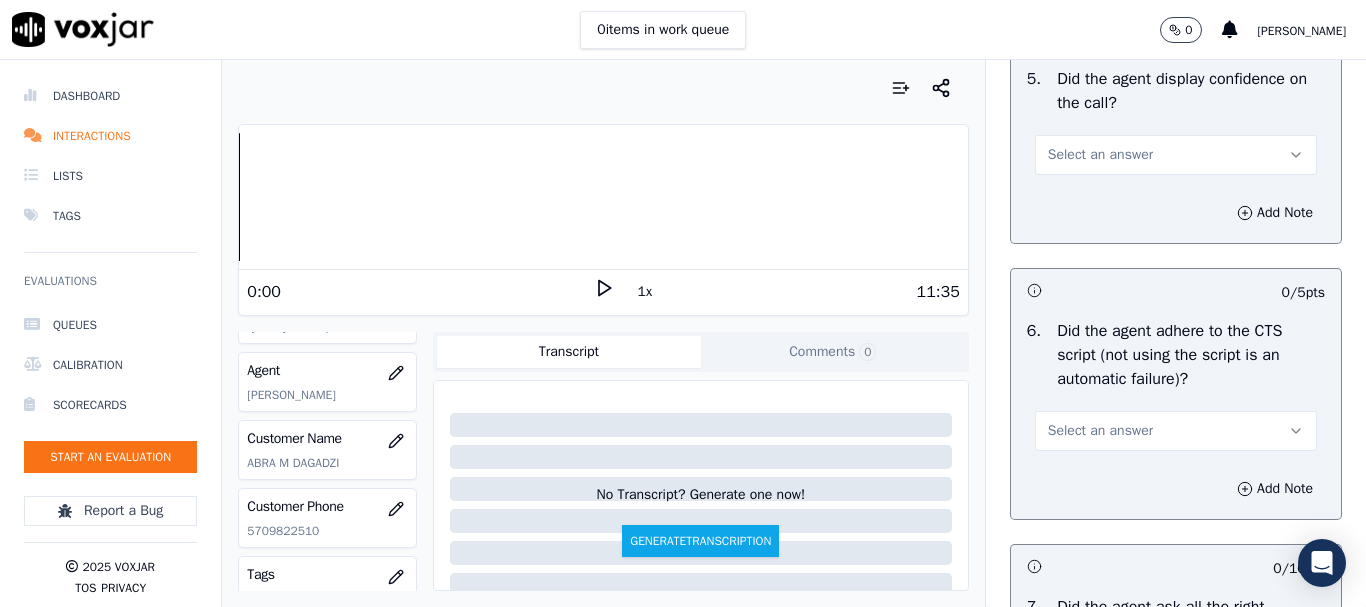 scroll, scrollTop: 4000, scrollLeft: 0, axis: vertical 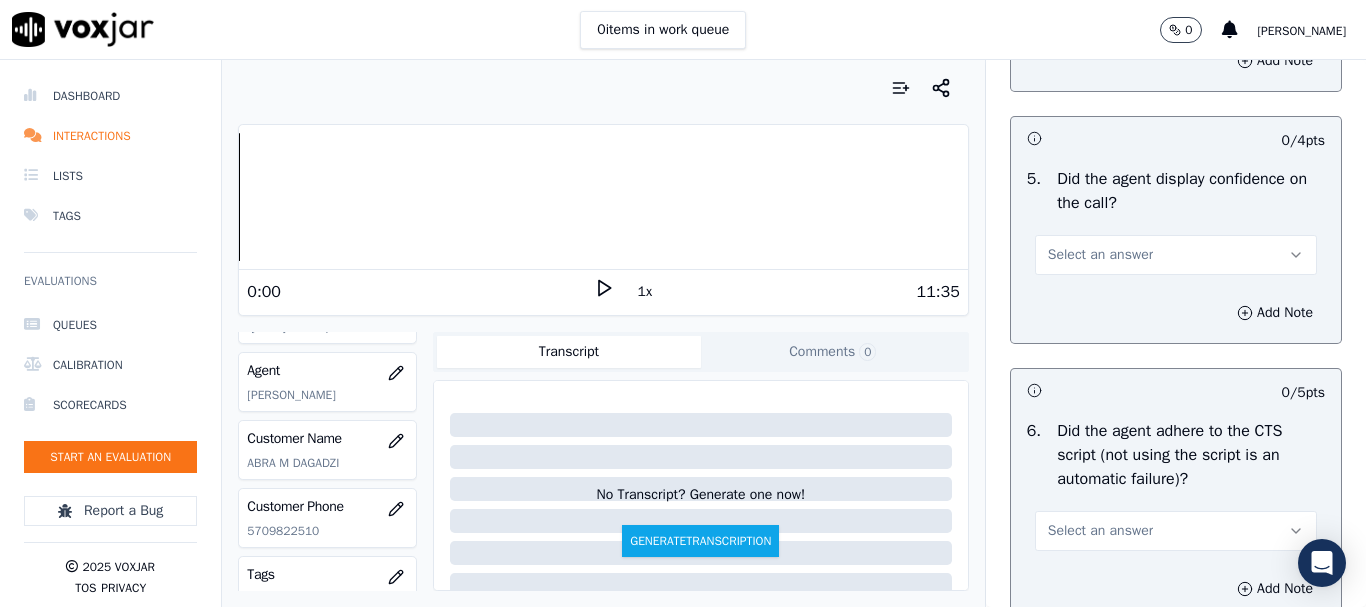 click on "Select an answer" at bounding box center (1176, 3) 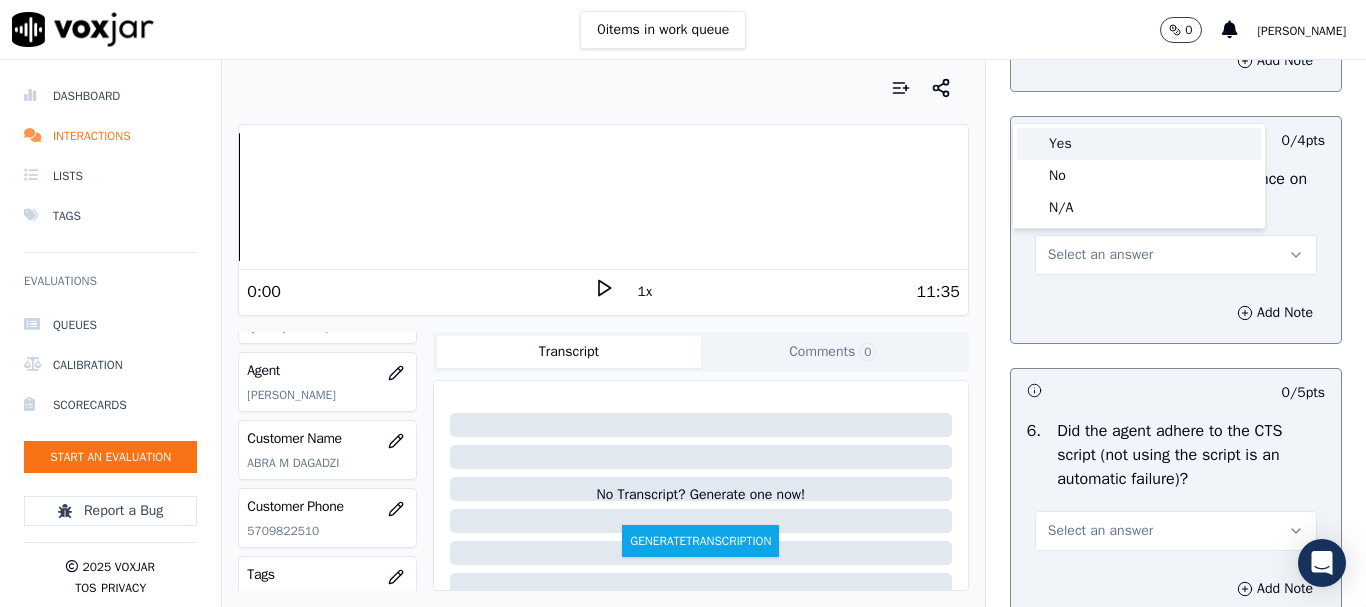 click on "Yes" at bounding box center [1139, 144] 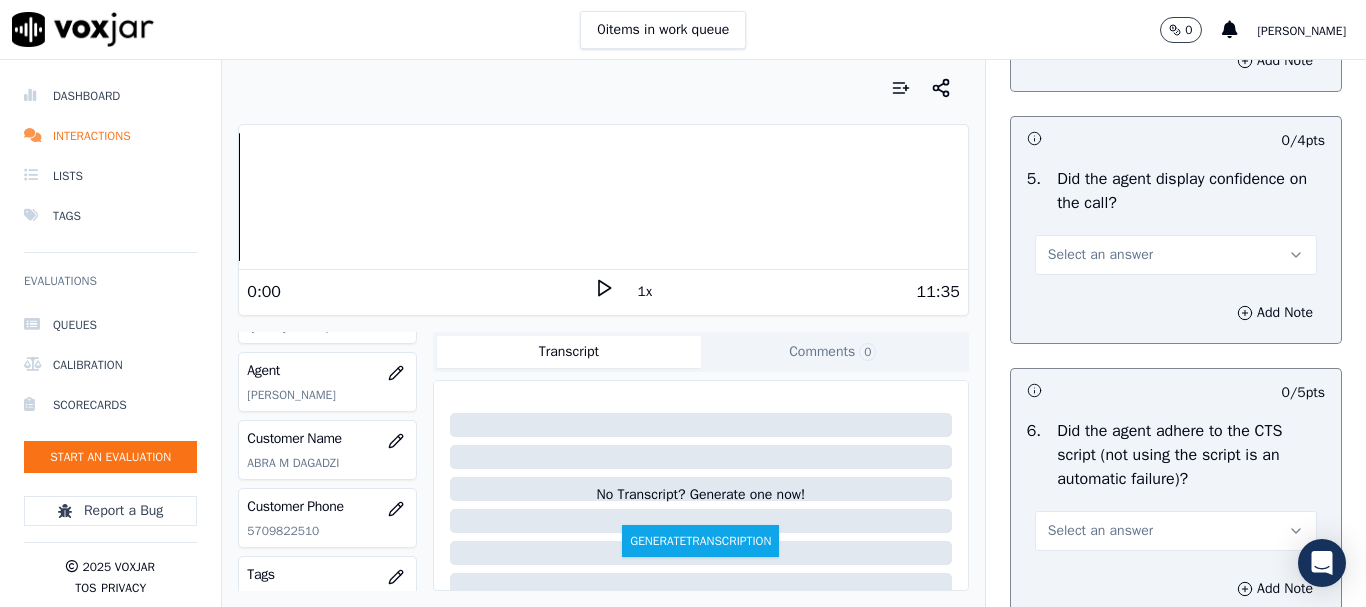 click on "Select an answer" at bounding box center [1176, 255] 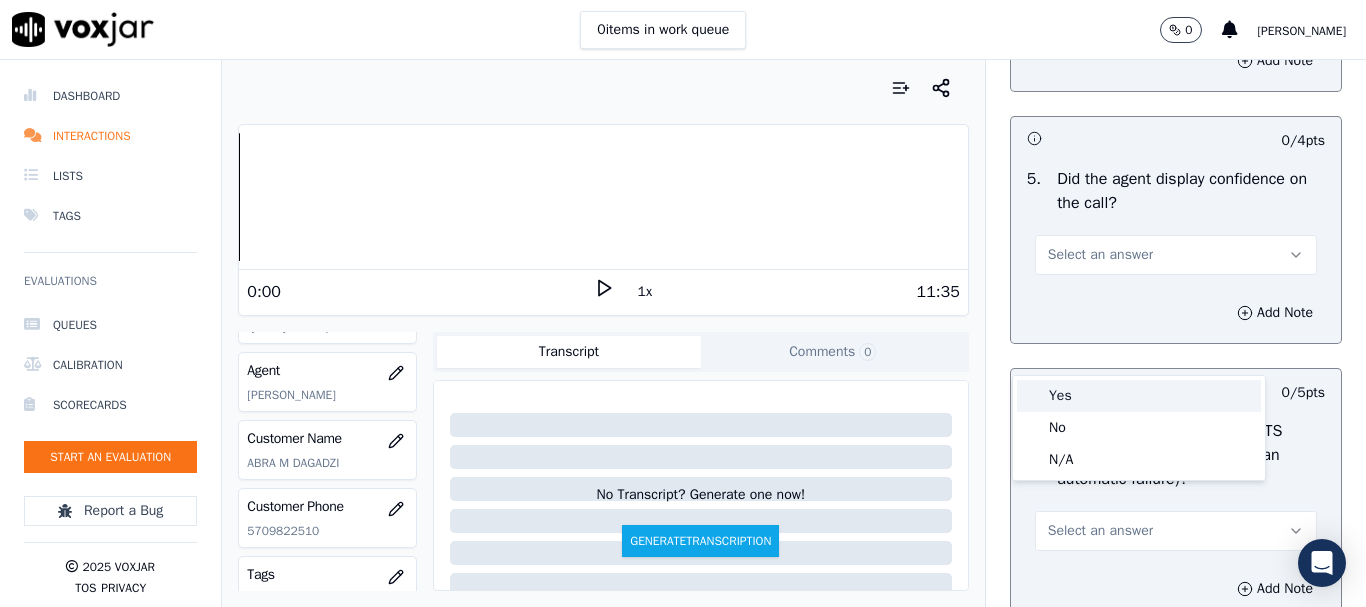 click on "Yes" at bounding box center [1139, 396] 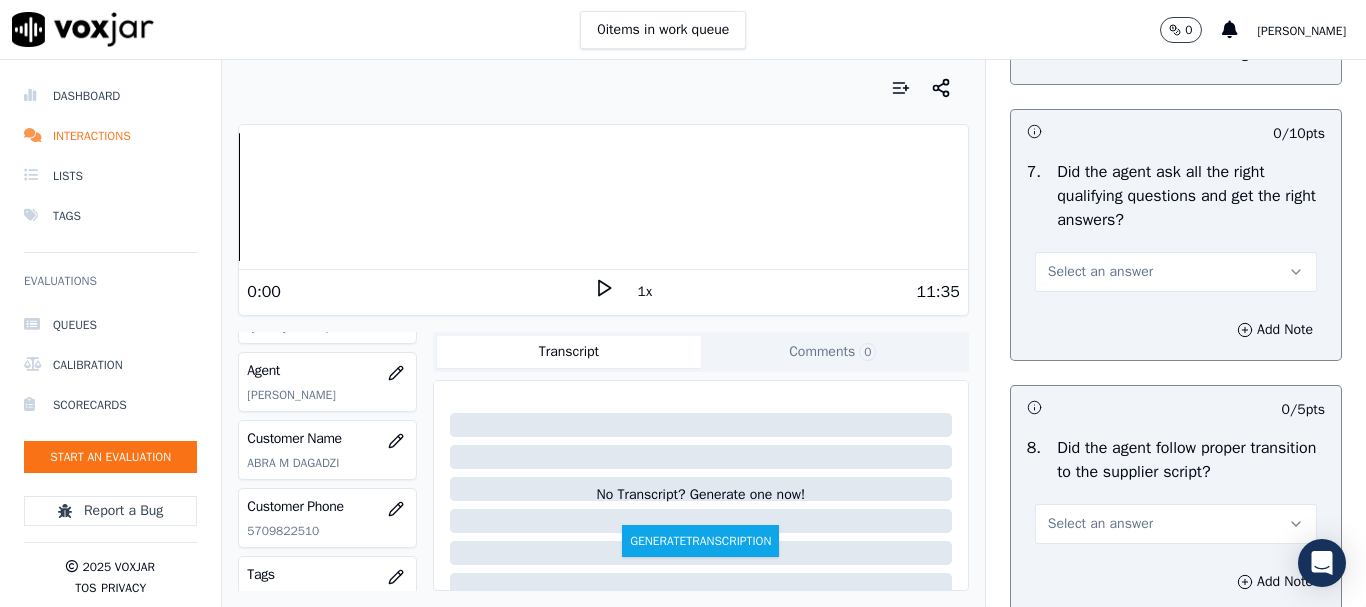 scroll, scrollTop: 4500, scrollLeft: 0, axis: vertical 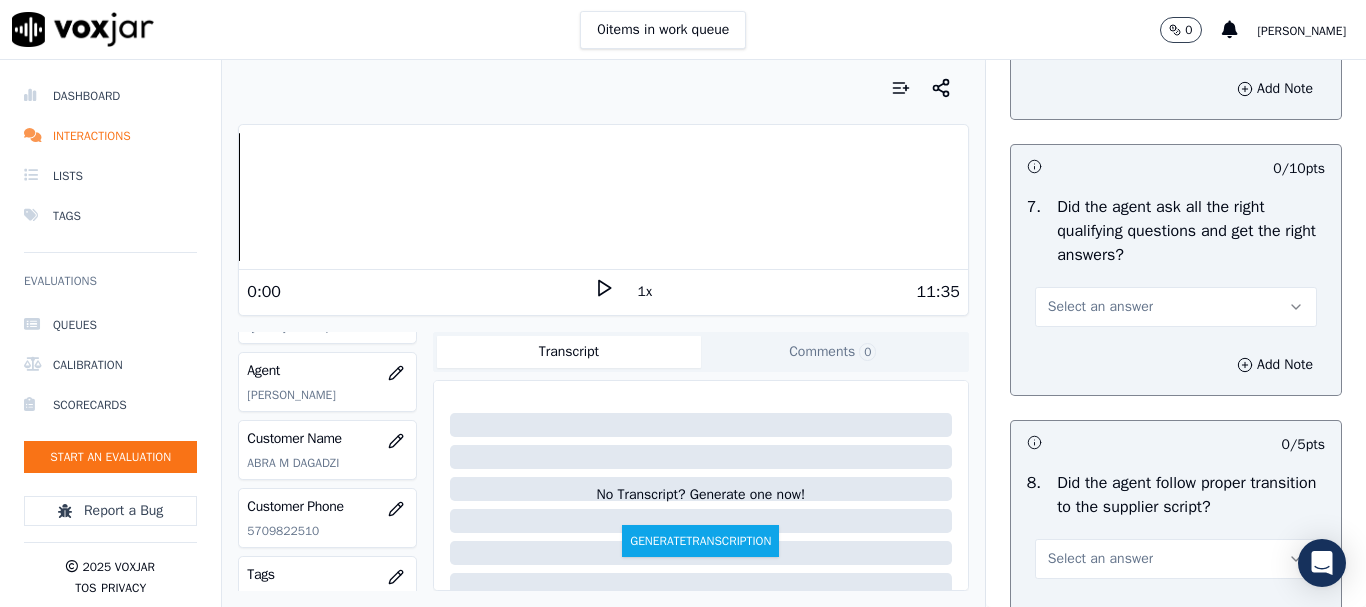 click on "Select an answer" at bounding box center (1100, 31) 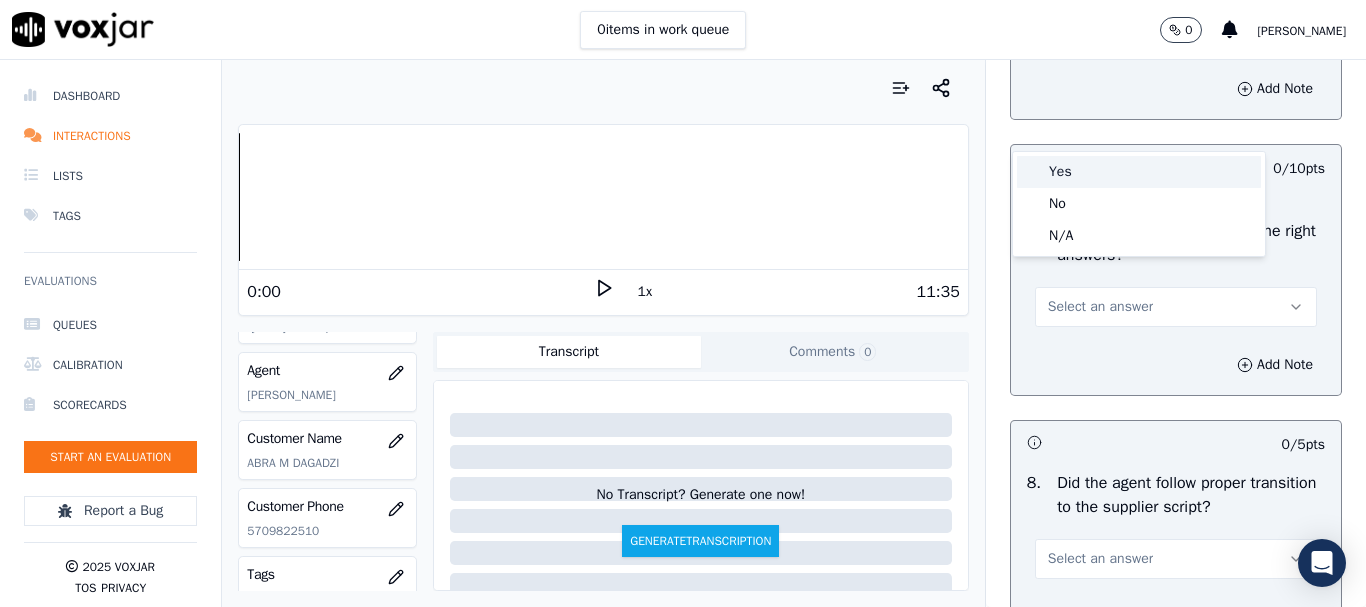 click on "Yes" at bounding box center (1139, 172) 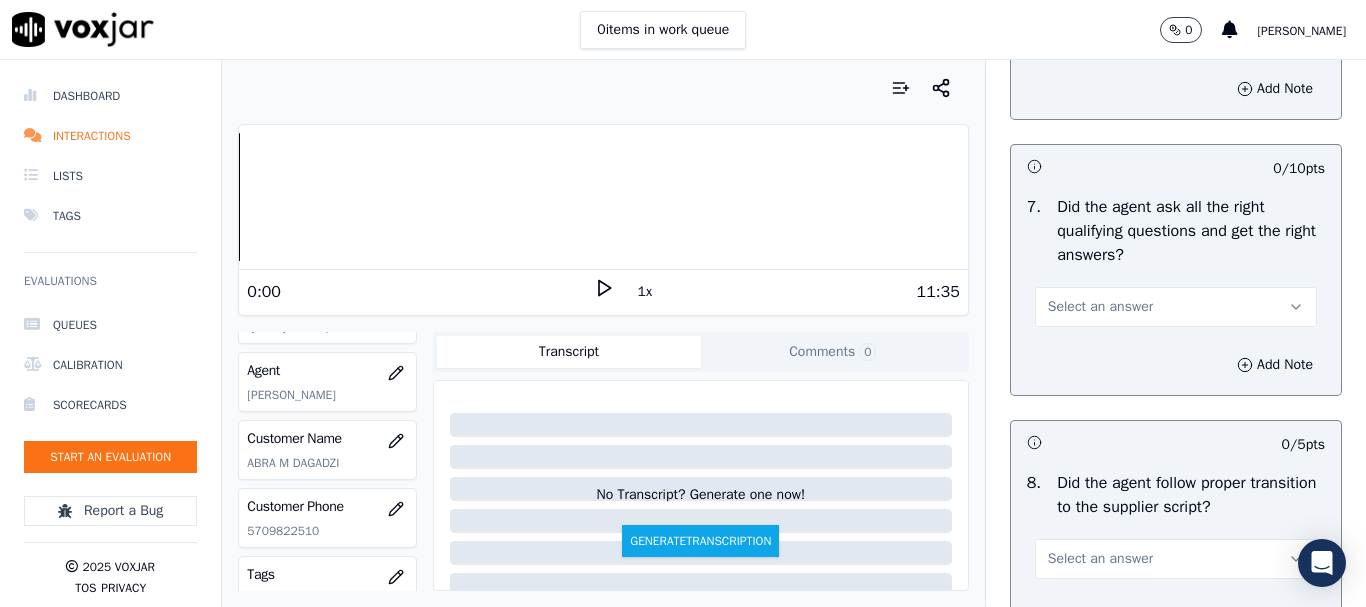 click on "Select an answer" at bounding box center (1176, 307) 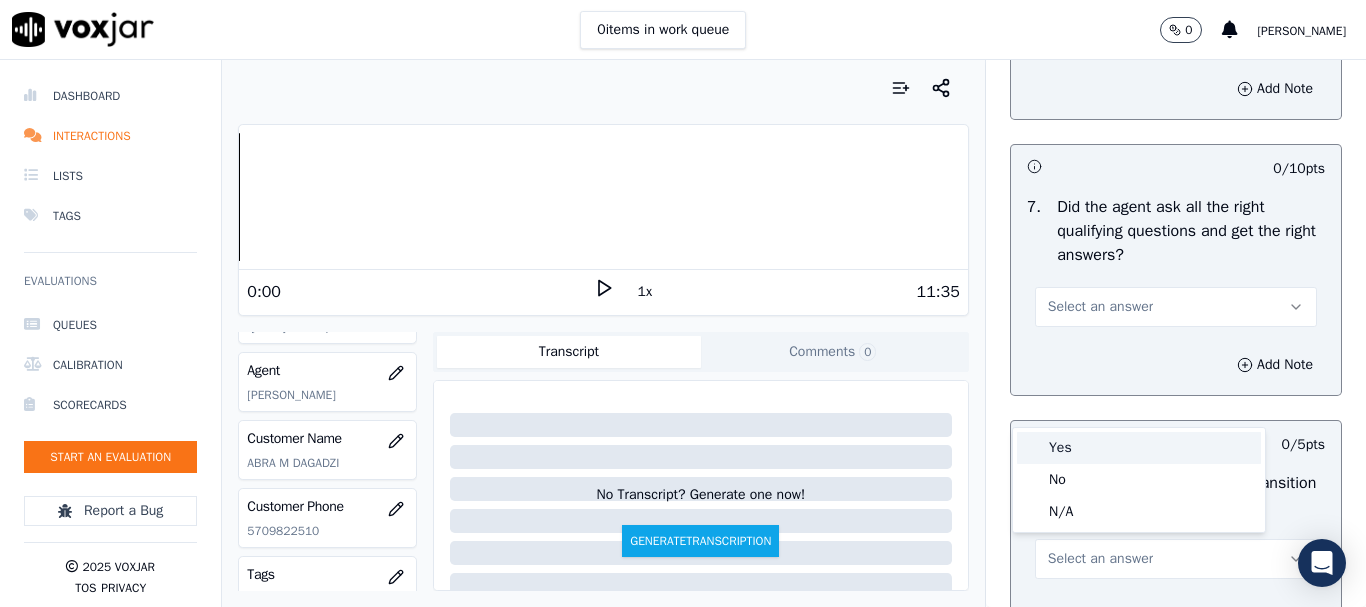 click on "Yes" at bounding box center (1139, 448) 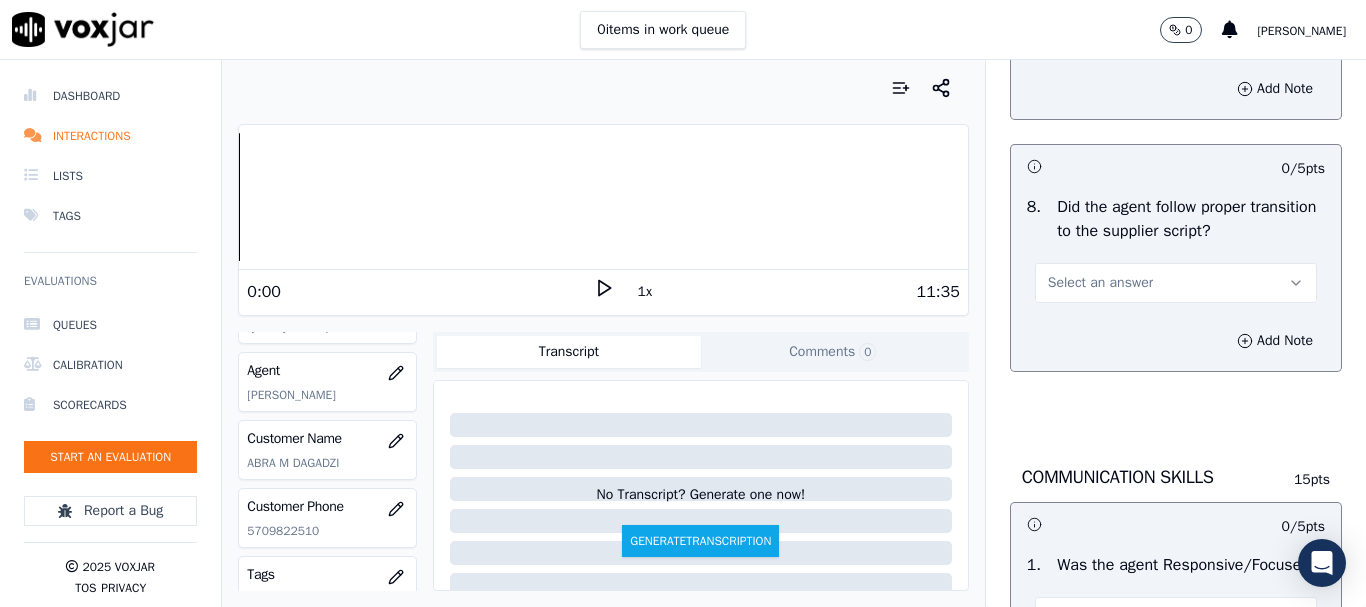 scroll, scrollTop: 5100, scrollLeft: 0, axis: vertical 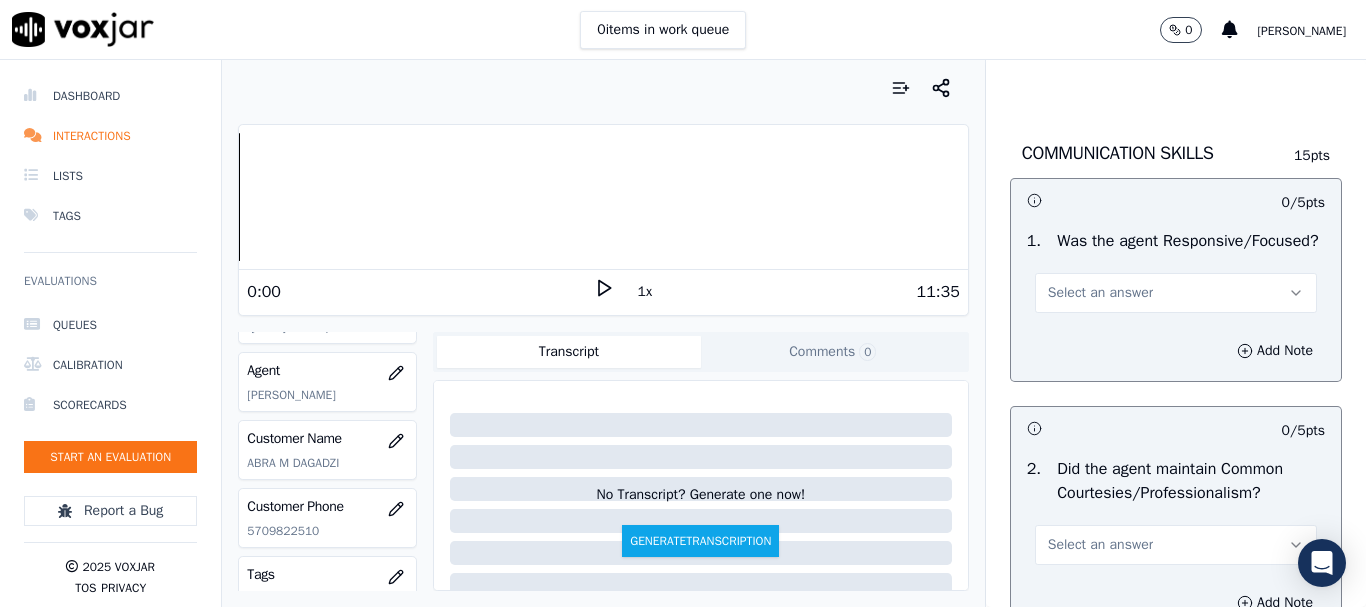 click on "Select an answer" at bounding box center (1176, -41) 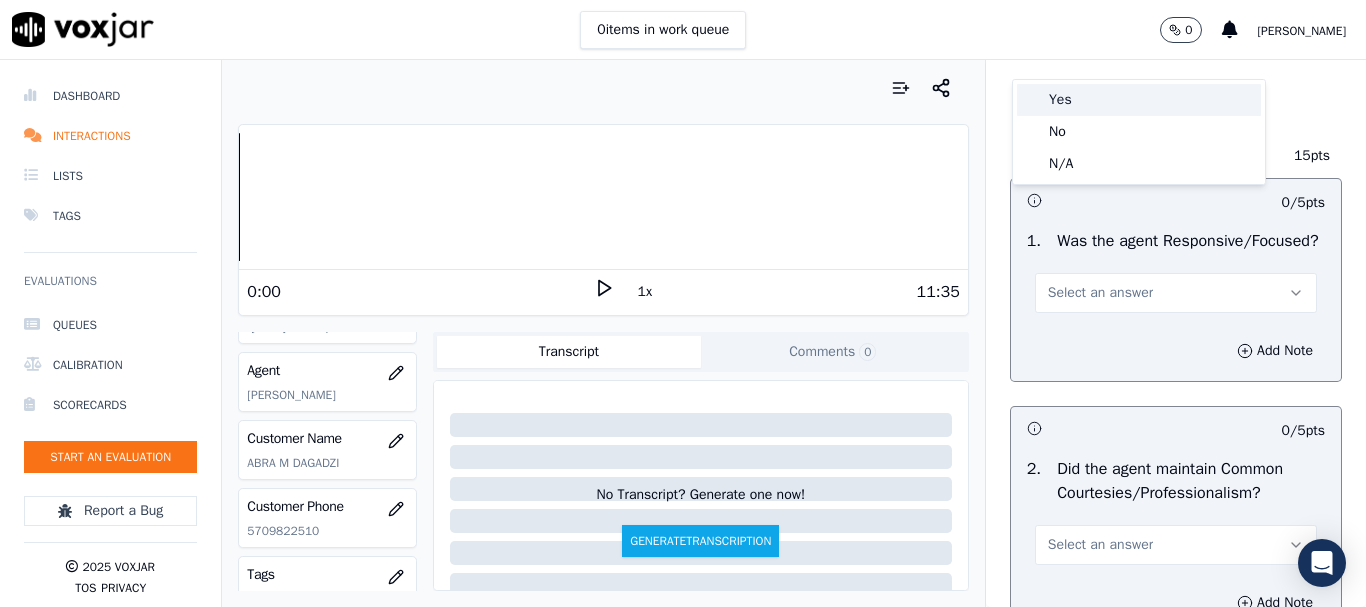 drag, startPoint x: 1070, startPoint y: 99, endPoint x: 1177, endPoint y: 347, distance: 270.09814 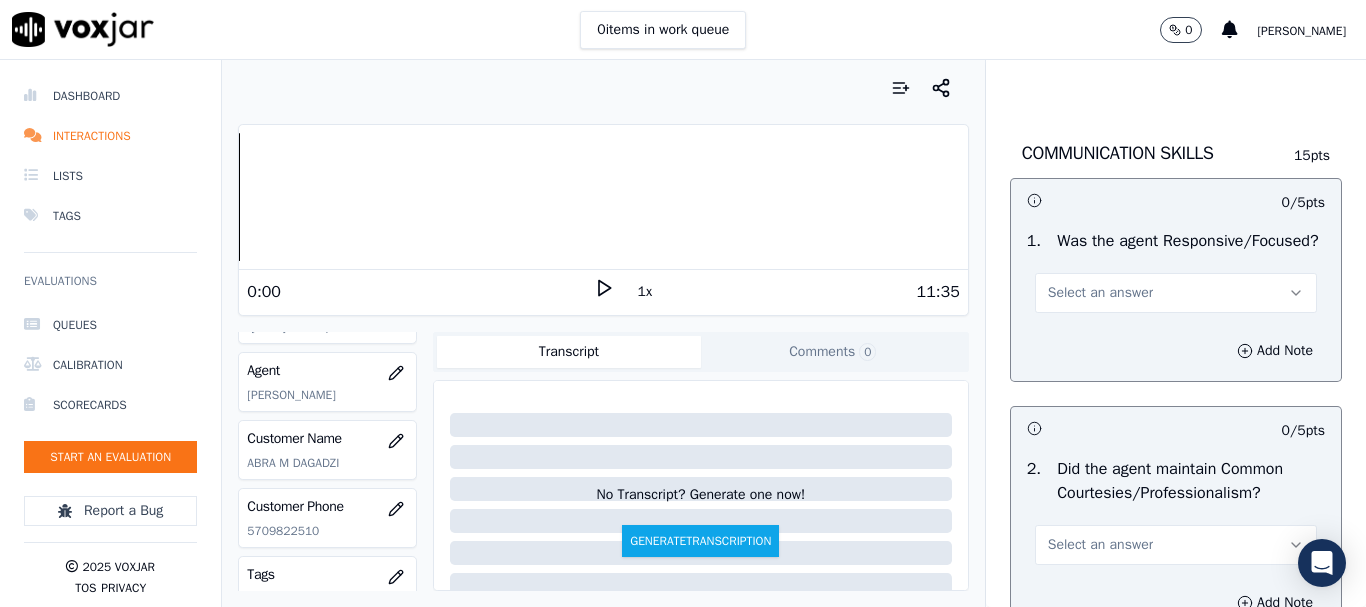 click on "Select an answer" at bounding box center [1176, 293] 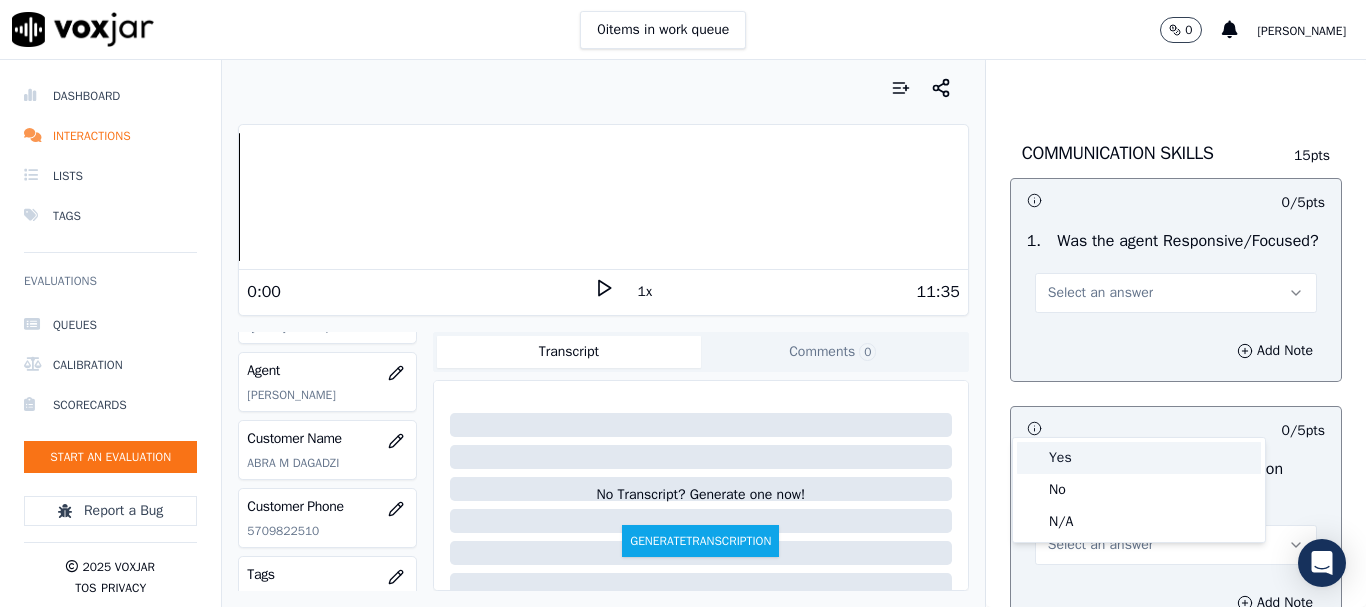 click on "Yes" at bounding box center [1139, 458] 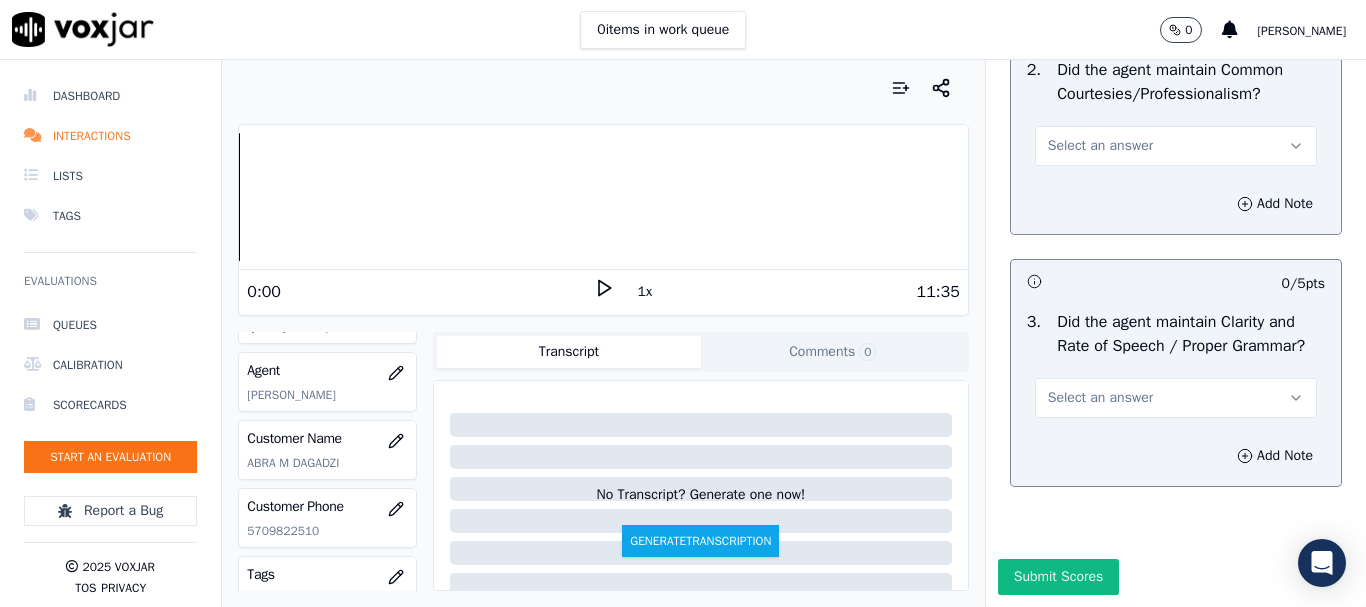 scroll, scrollTop: 5694, scrollLeft: 0, axis: vertical 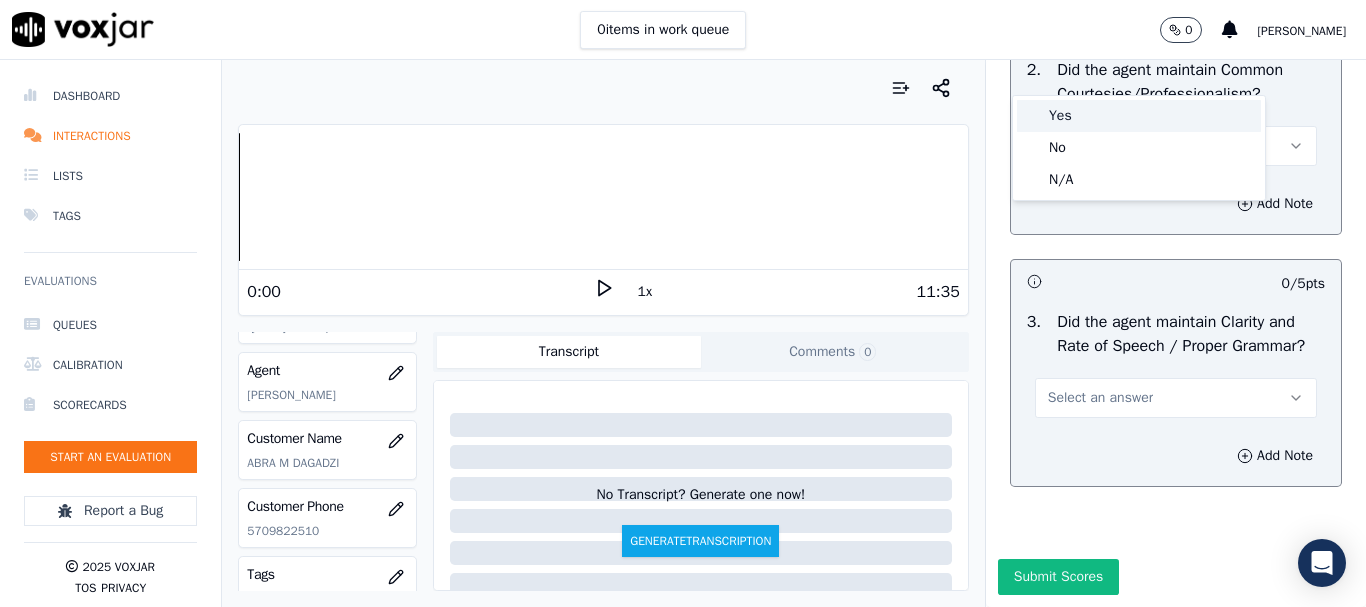 click on "Yes" at bounding box center [1139, 116] 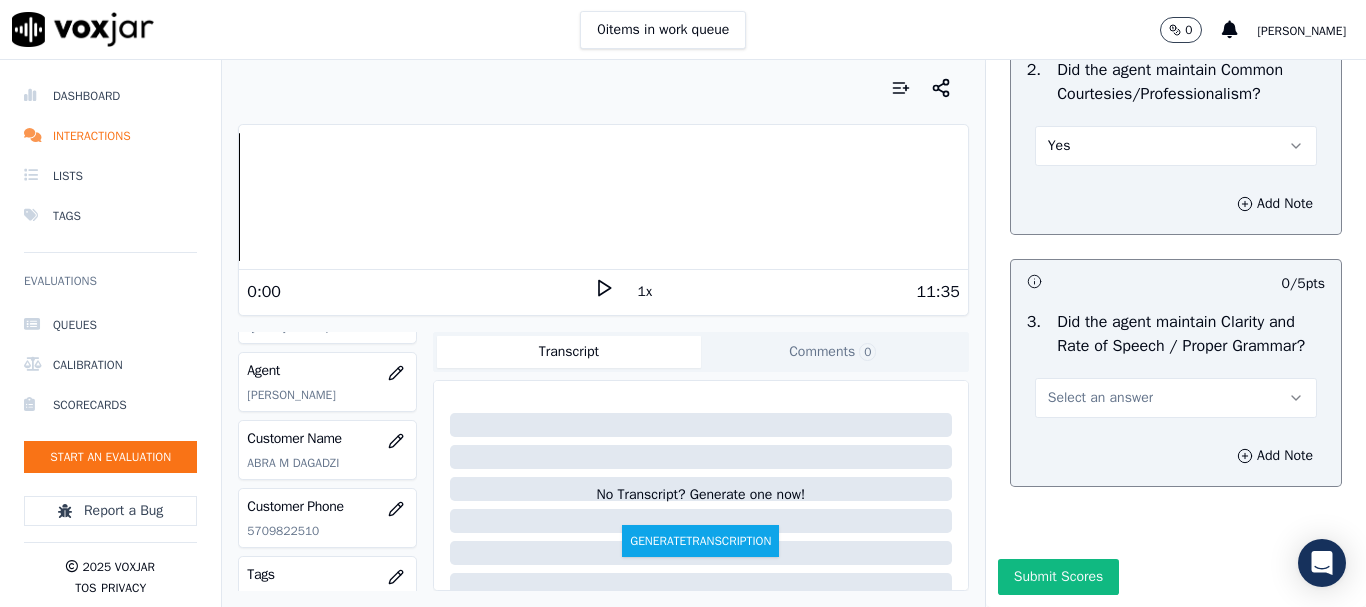 click on "Select an answer" at bounding box center (1176, 398) 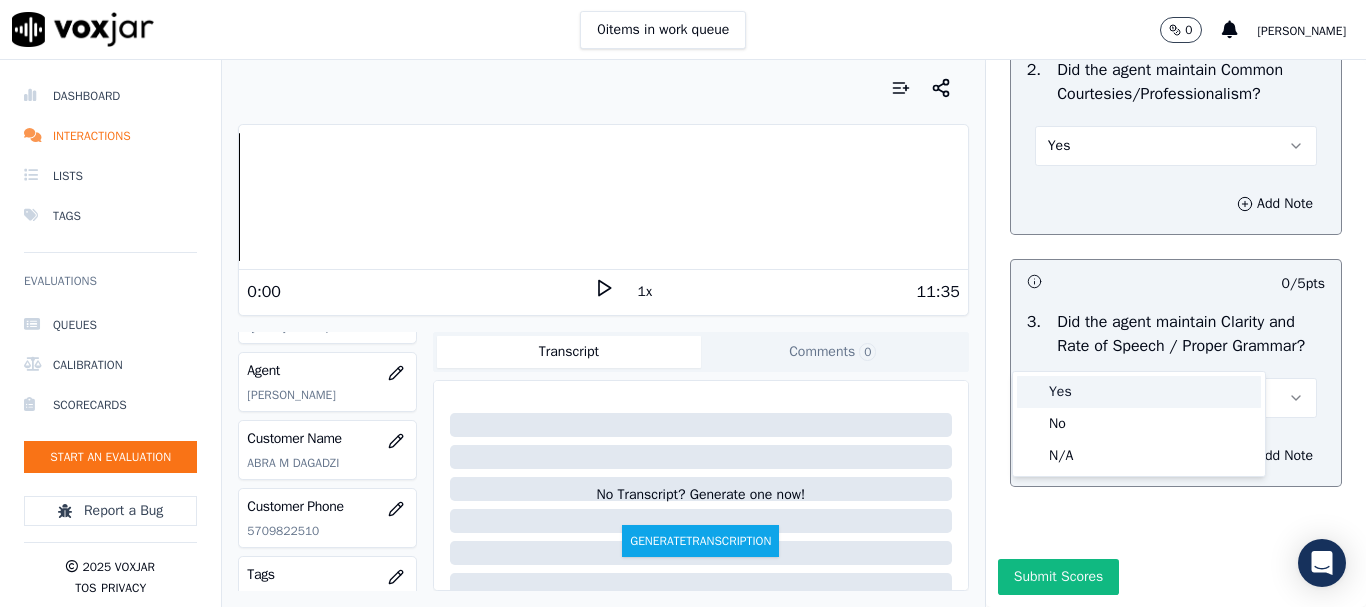 click on "Yes" at bounding box center (1139, 392) 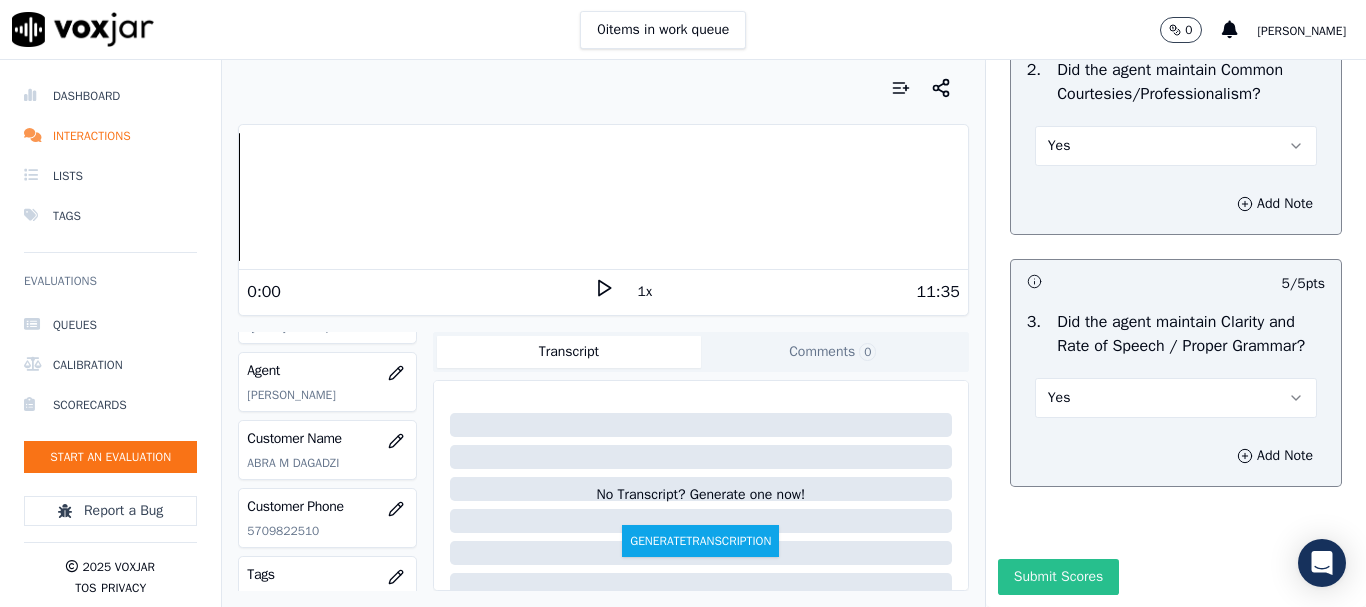click on "Submit Scores" at bounding box center (1058, 577) 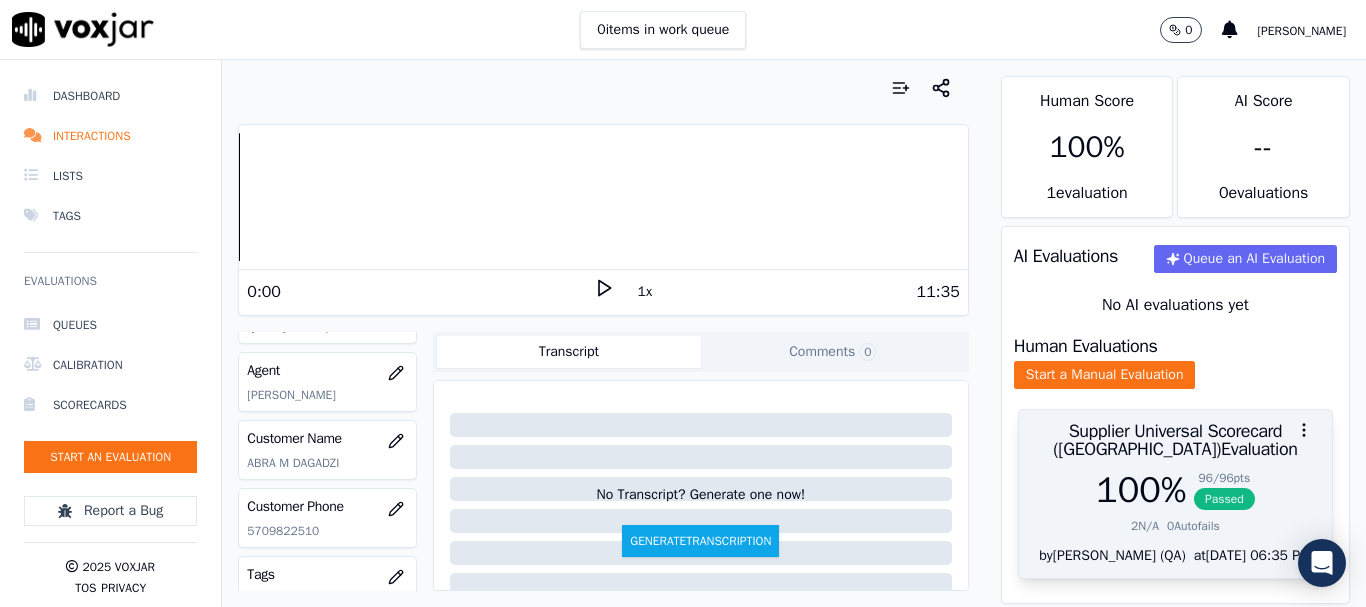 click on "Supplier Universal Scorecard (Colombia)  Evaluation" at bounding box center [1175, 440] 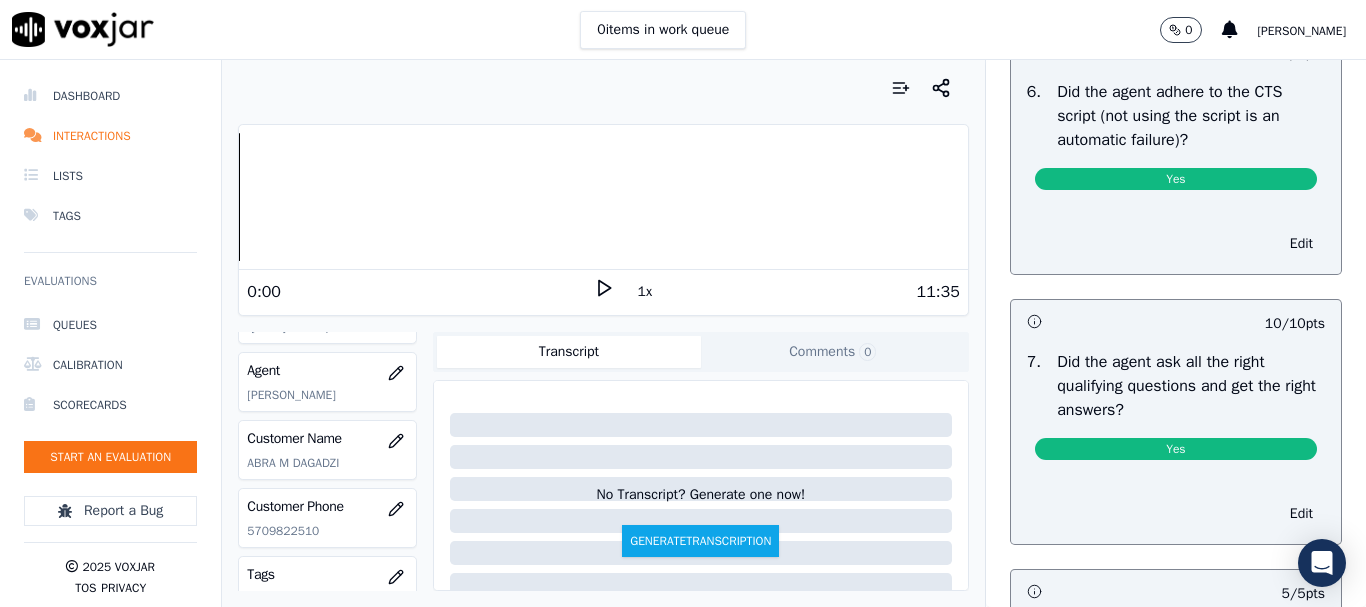 scroll, scrollTop: 4300, scrollLeft: 0, axis: vertical 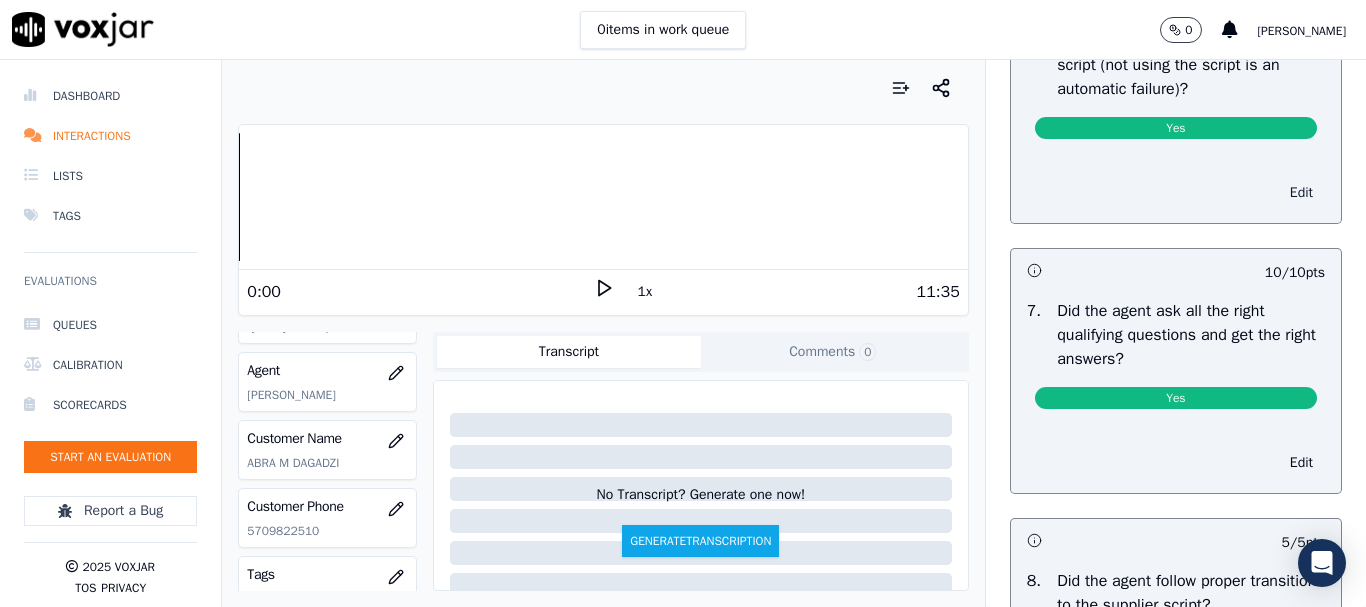 click on "Edit" at bounding box center [1301, 193] 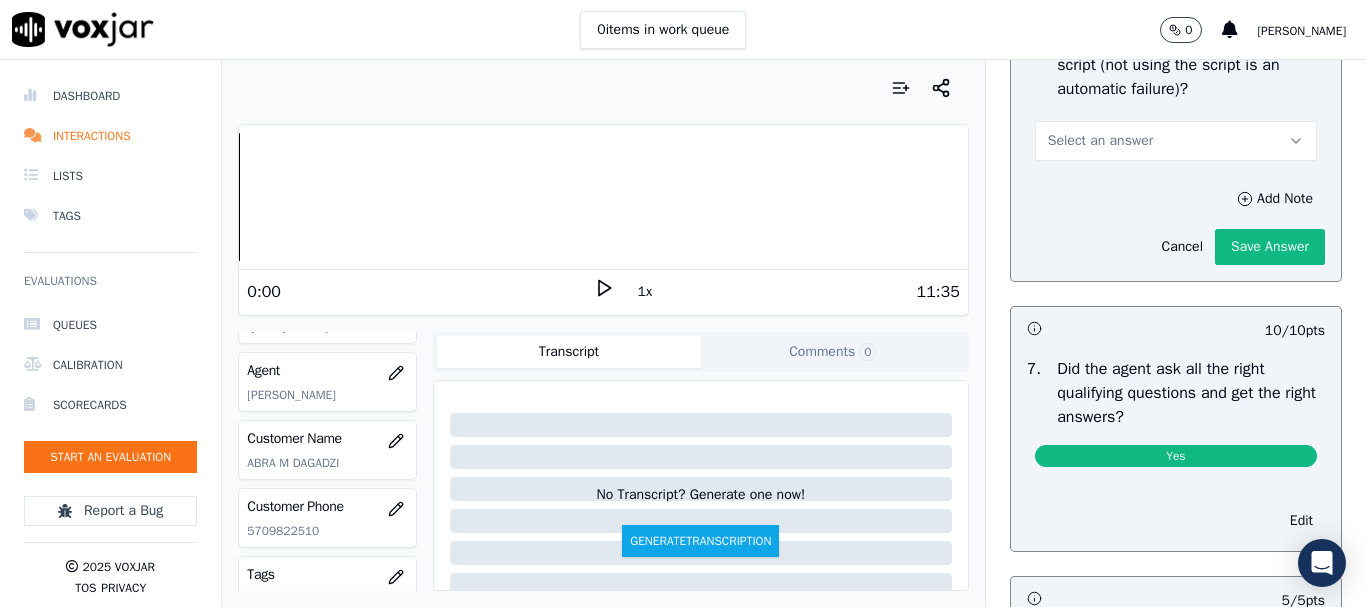click on "Select an answer" at bounding box center (1176, 141) 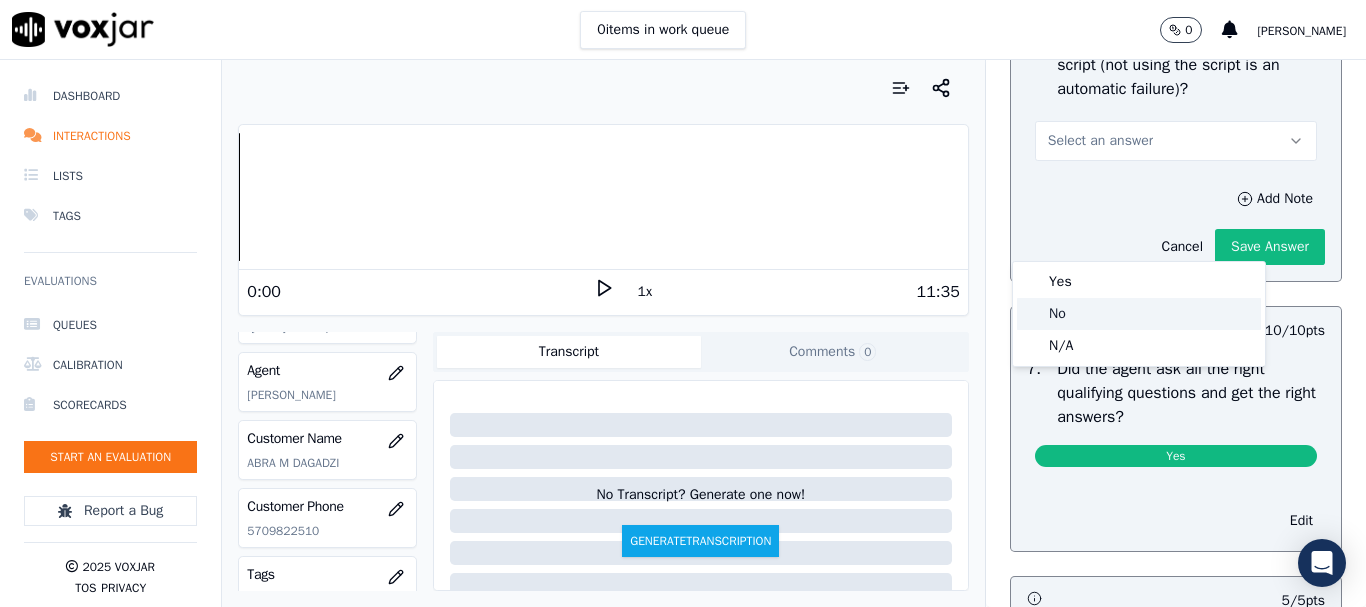 click on "No" 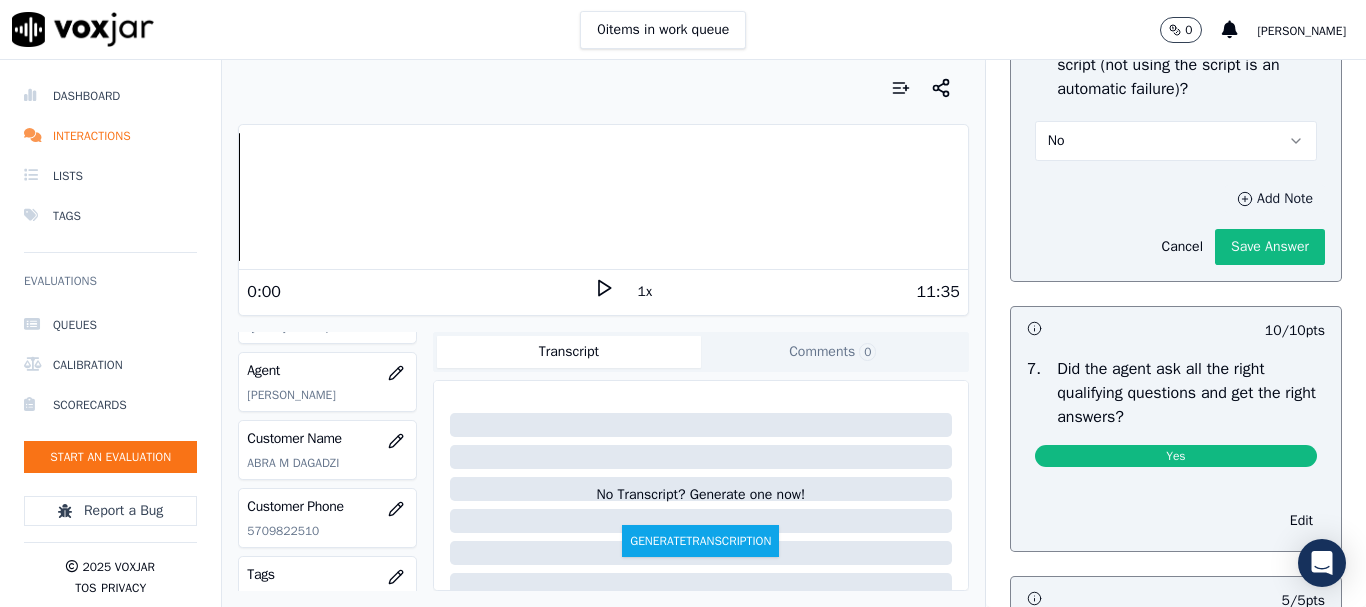 click on "Add Note" at bounding box center (1275, 199) 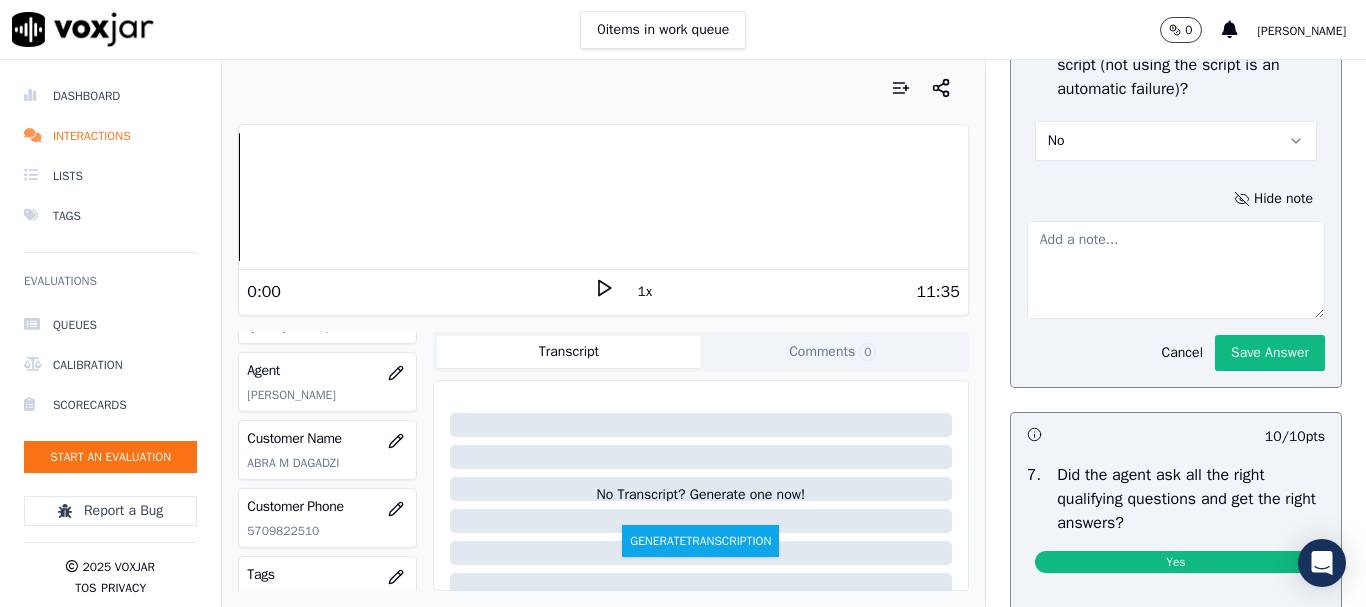 click at bounding box center [1176, 270] 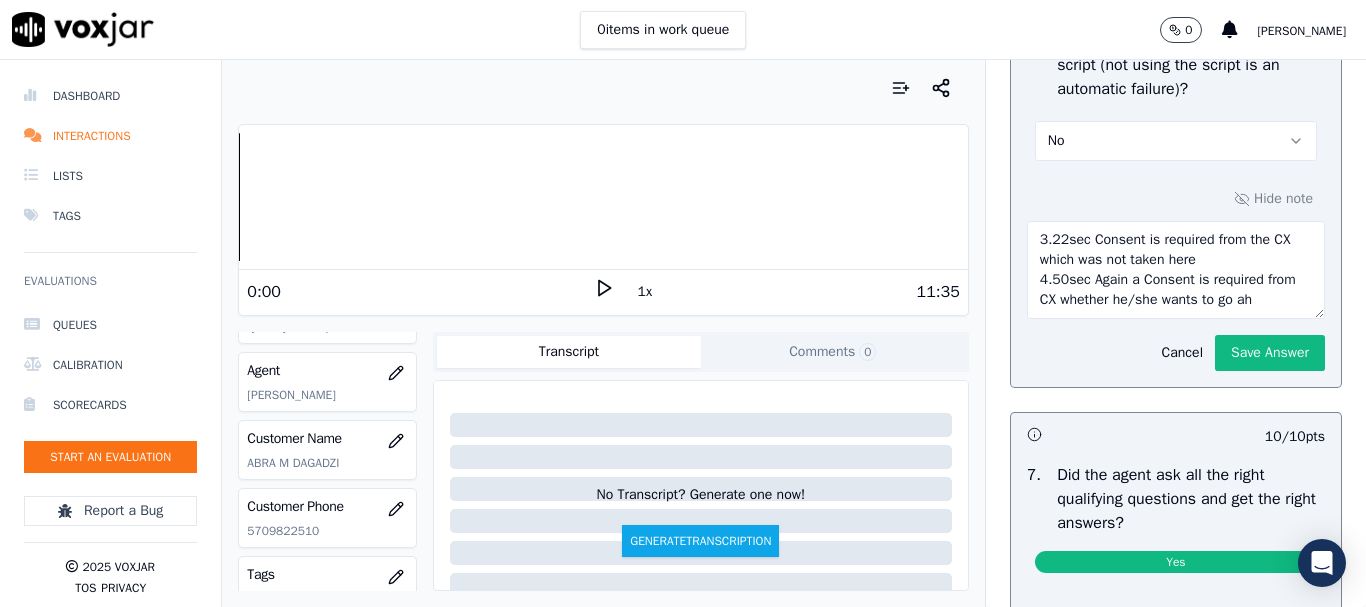 scroll, scrollTop: 11, scrollLeft: 0, axis: vertical 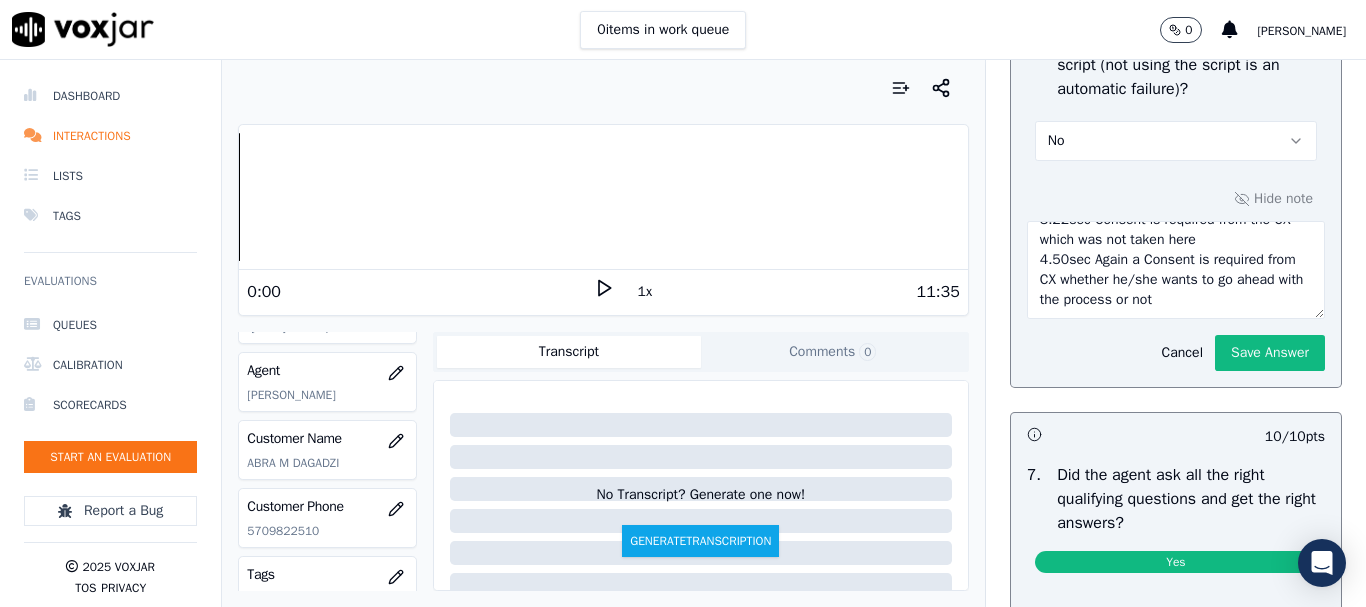 drag, startPoint x: 1160, startPoint y: 407, endPoint x: 1116, endPoint y: 402, distance: 44.28318 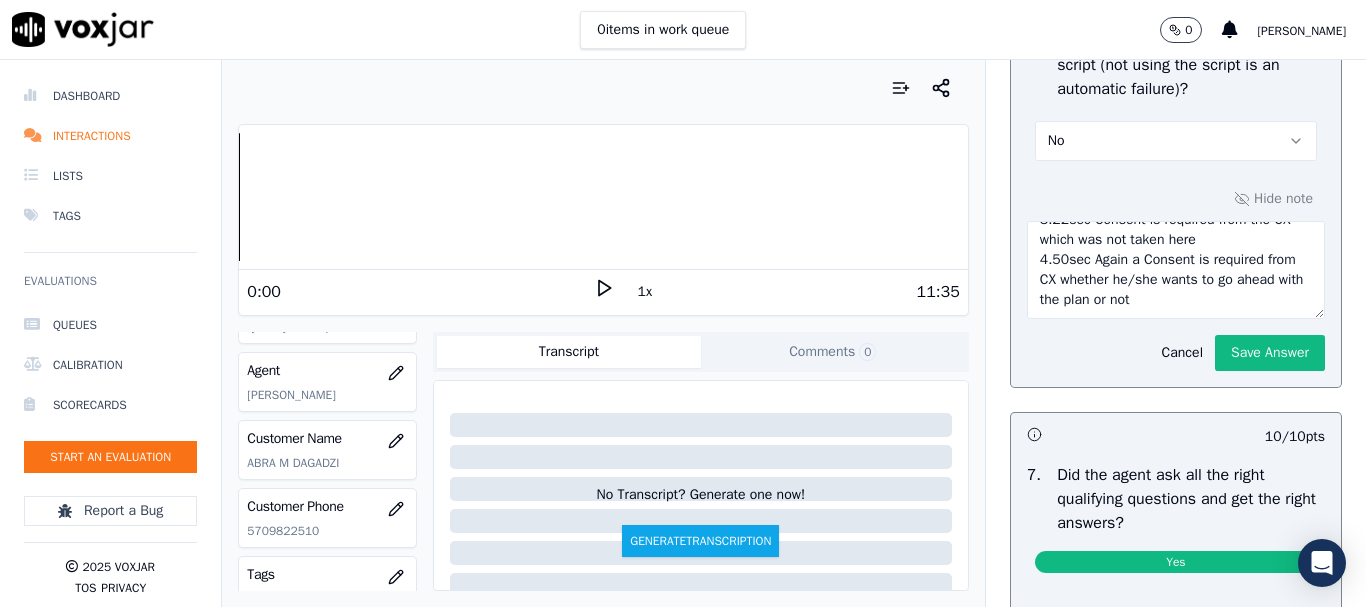 click on "3.22sec Consent is required from the CX which was not taken here
4.50sec Again a Consent is required from CX whether he/she wants to go ahead with the plan or not" at bounding box center [1176, 270] 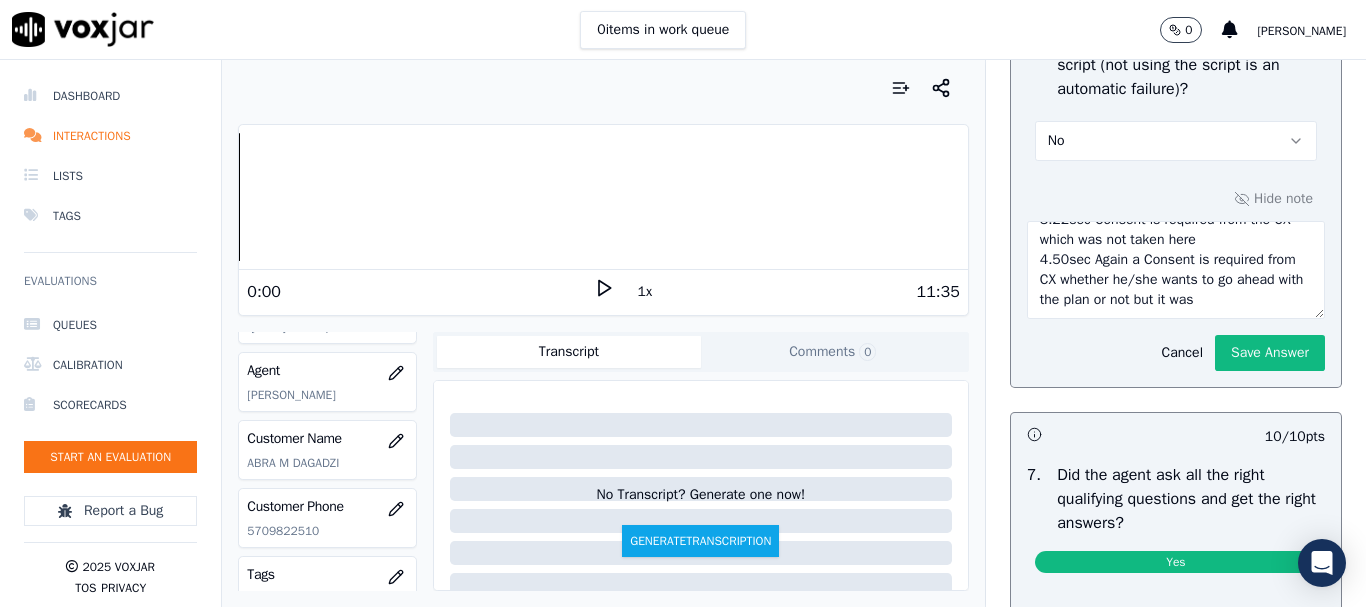 scroll, scrollTop: 31, scrollLeft: 0, axis: vertical 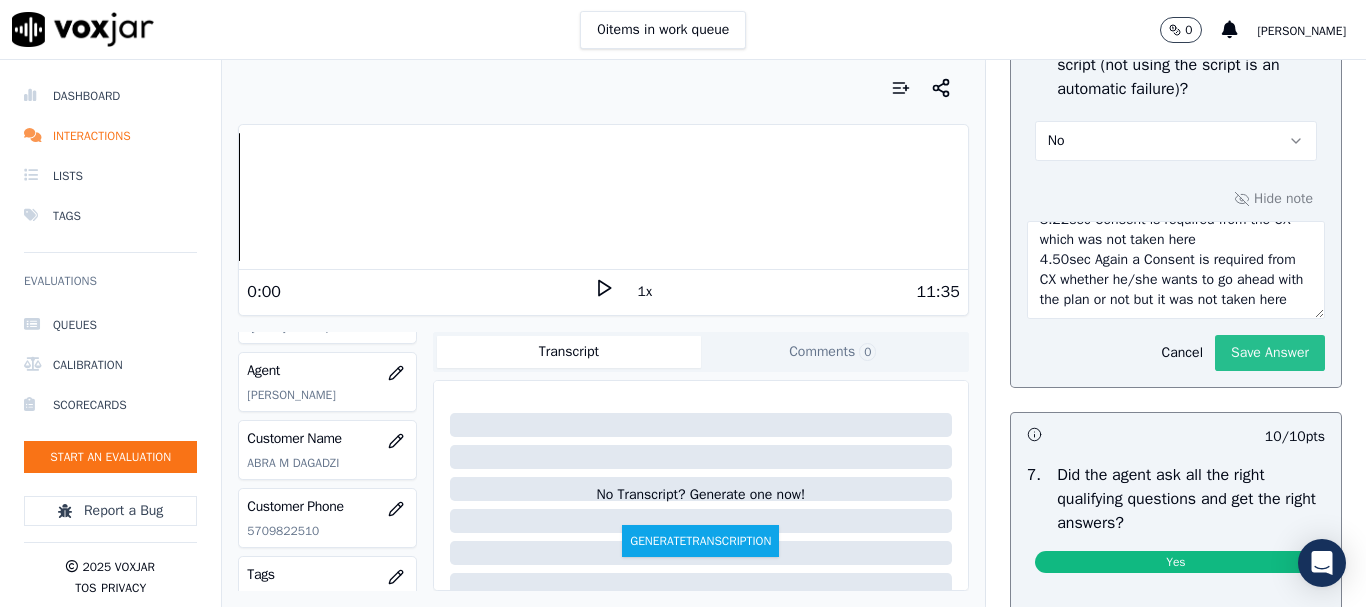 type on "3.22sec Consent is required from the CX which was not taken here
4.50sec Again a Consent is required from CX whether he/she wants to go ahead with the plan or not but it was not taken here" 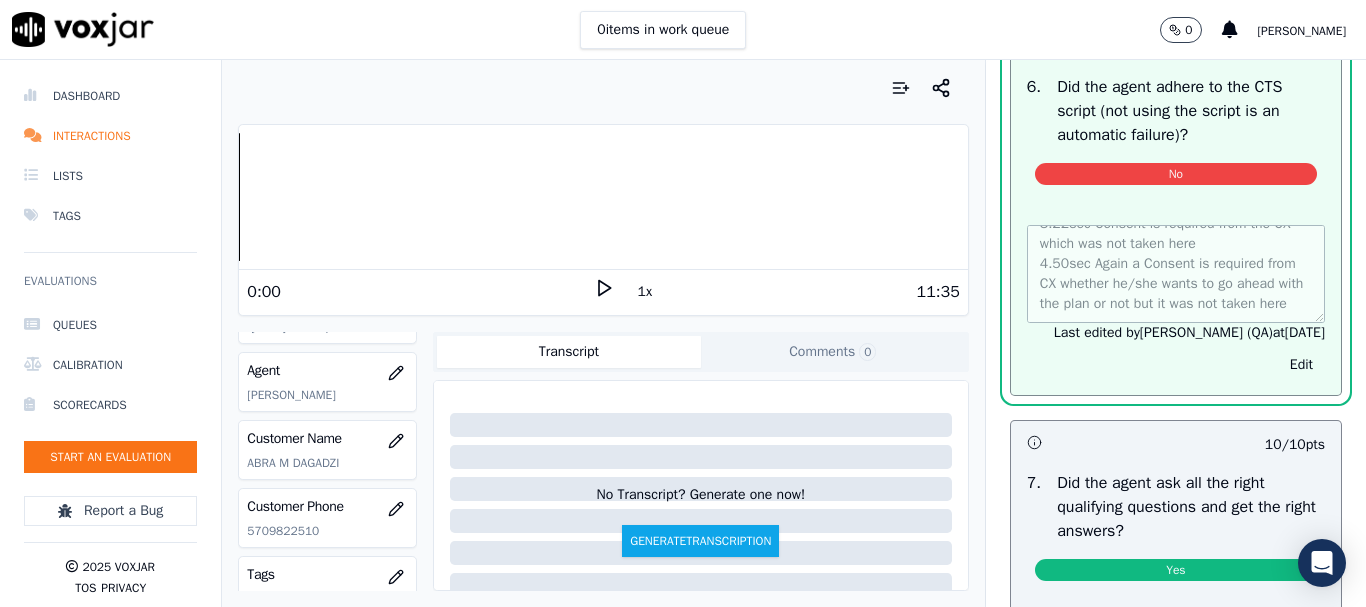 scroll, scrollTop: 0, scrollLeft: 0, axis: both 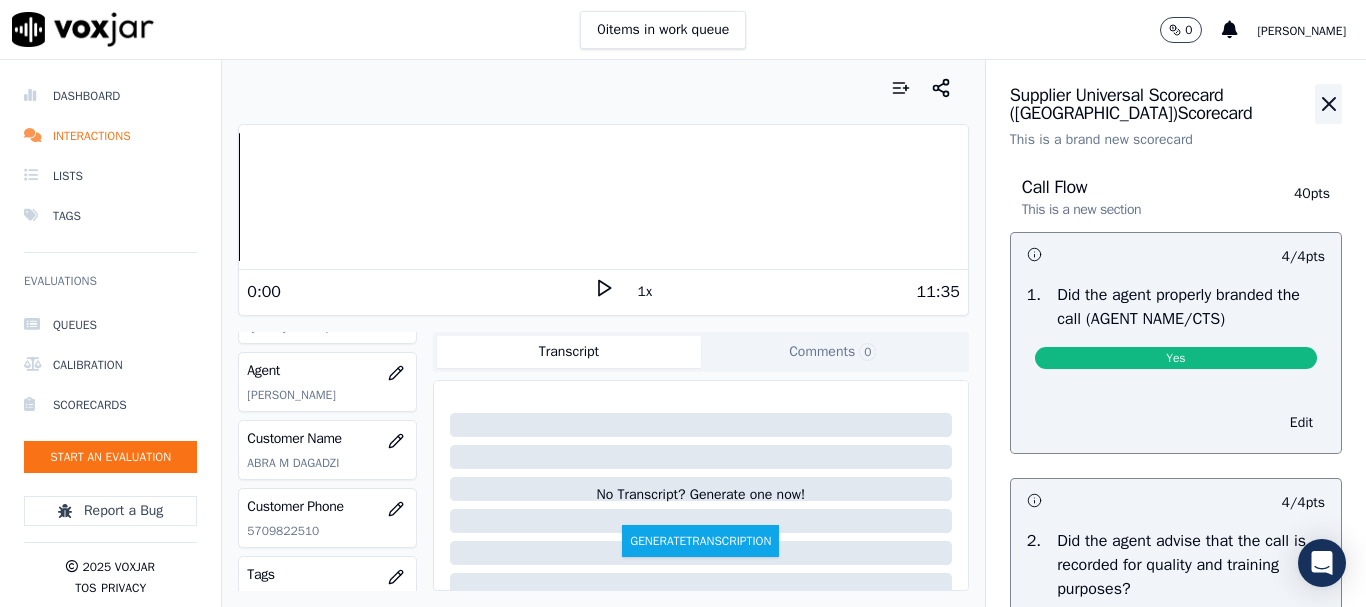 click 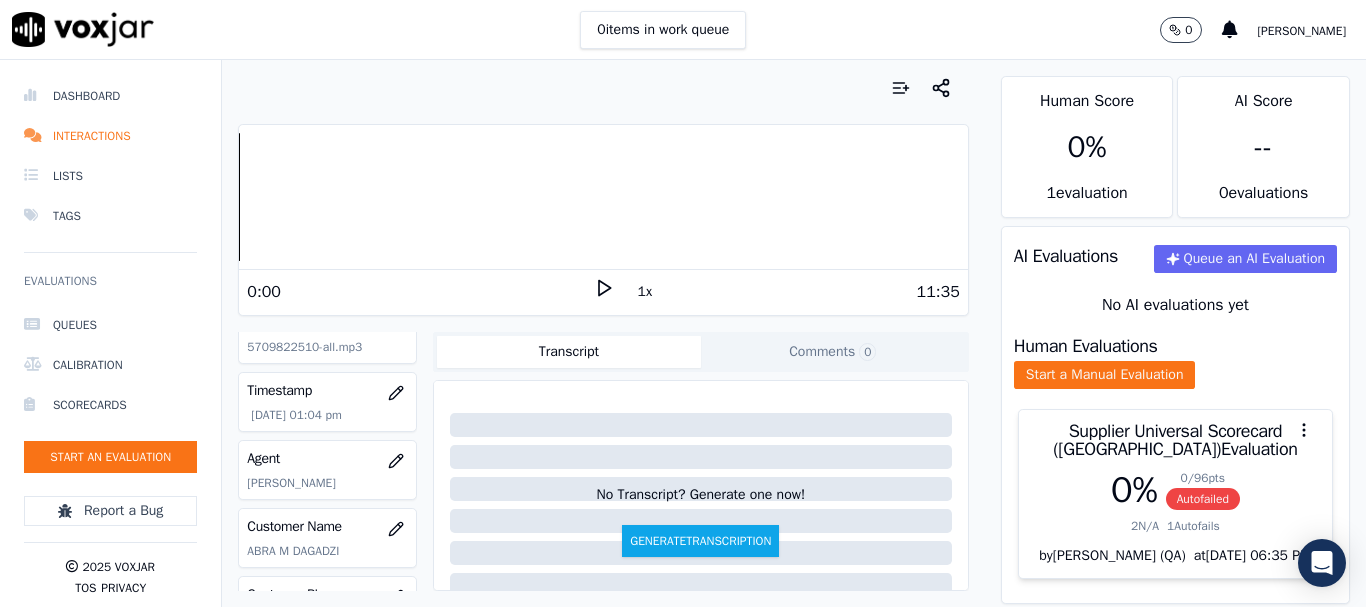 scroll, scrollTop: 212, scrollLeft: 0, axis: vertical 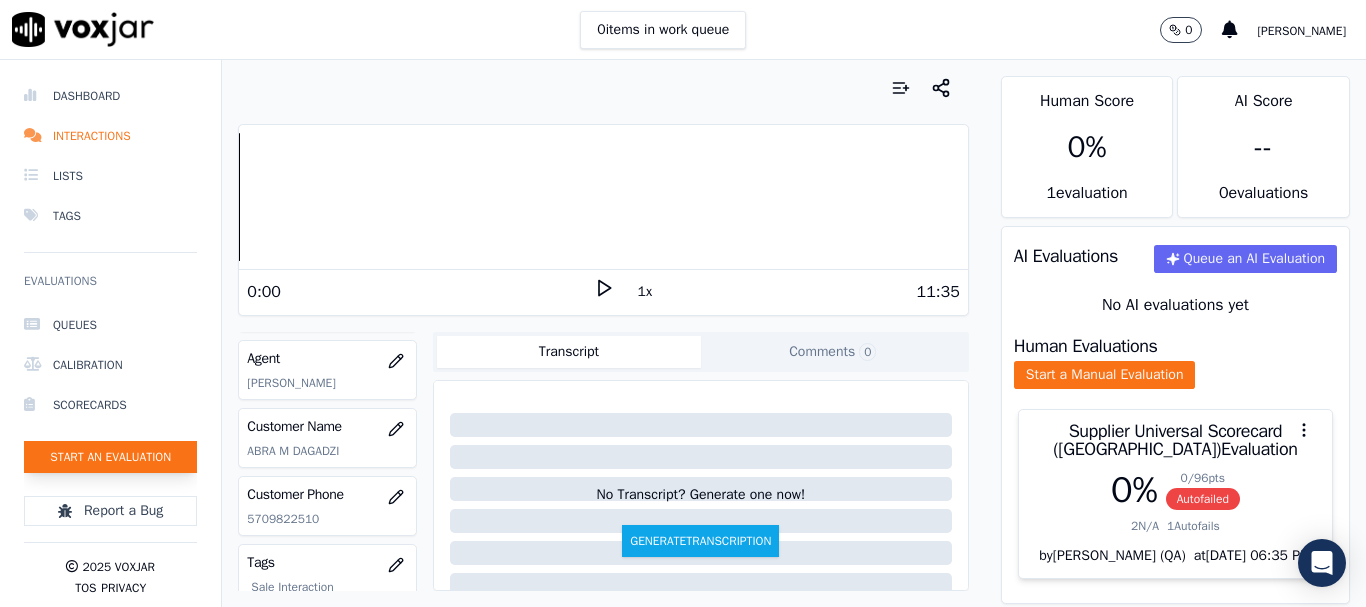 click on "Start an Evaluation" 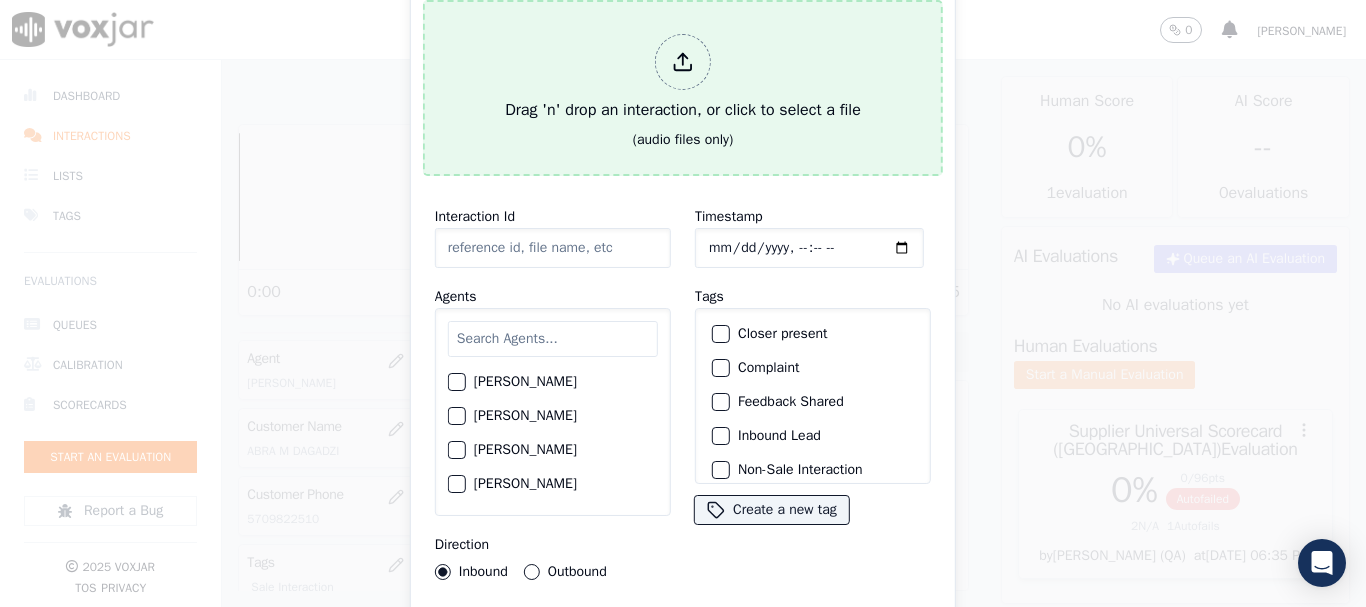 click on "Drag 'n' drop an interaction, or click to select a file" at bounding box center (683, 78) 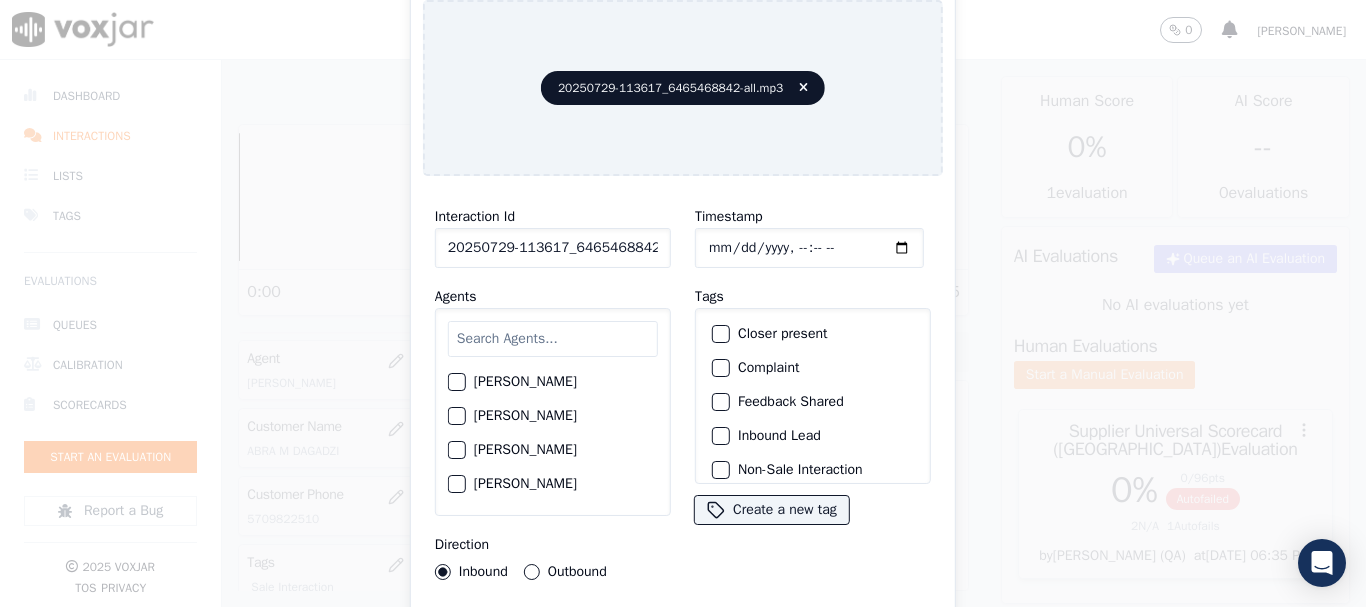 click at bounding box center (553, 339) 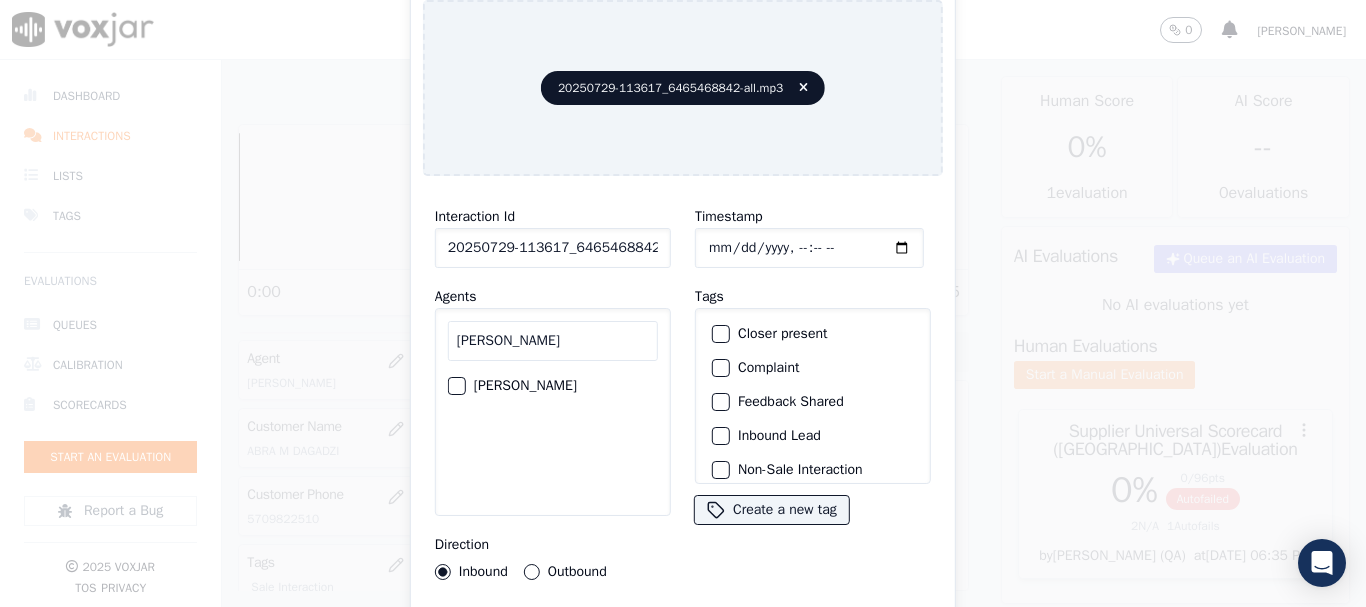 type on "luisa" 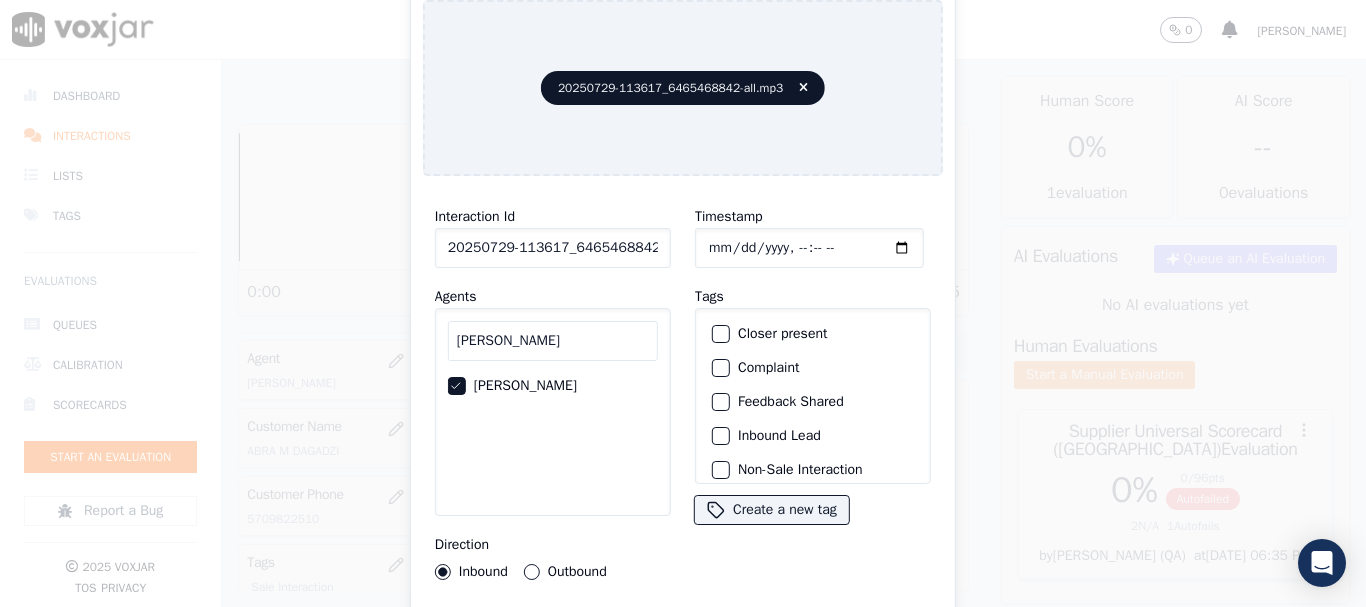 click on "Timestamp" 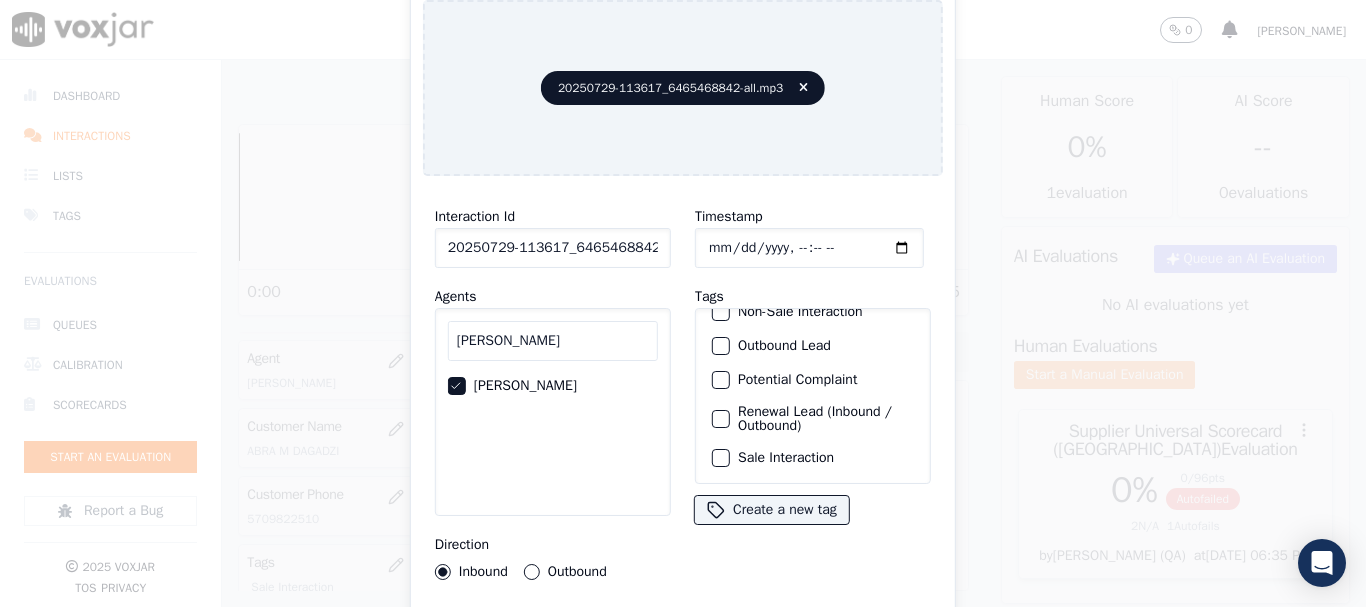 click on "Sale Interaction" 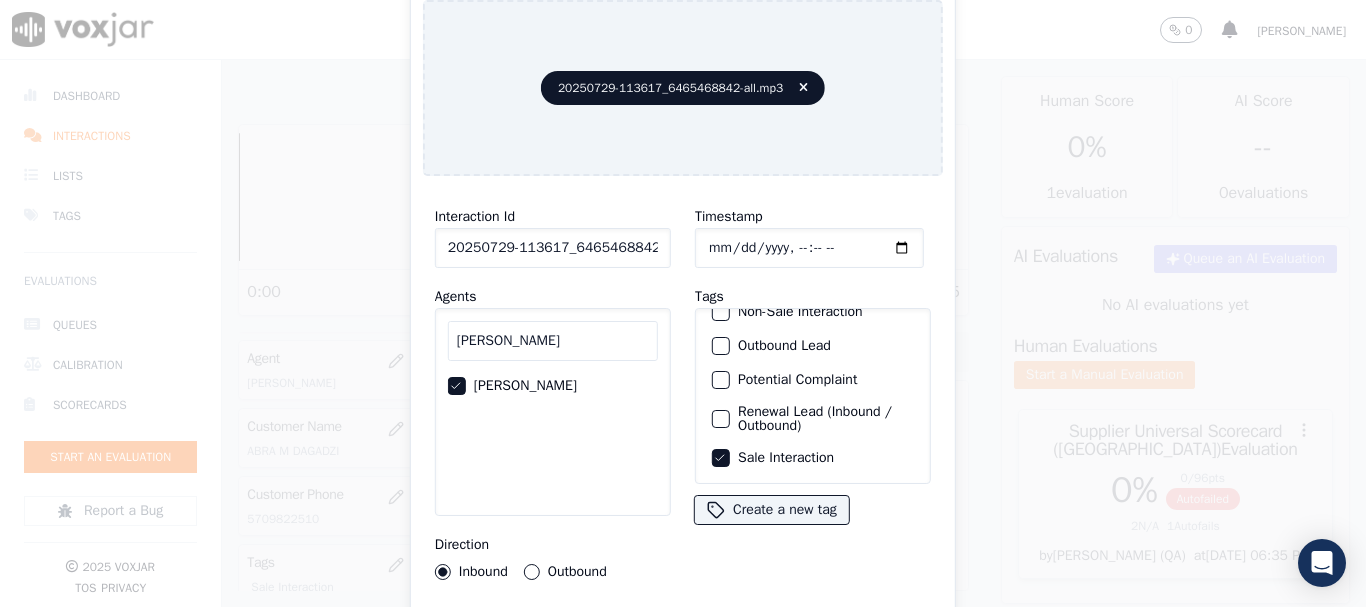 type 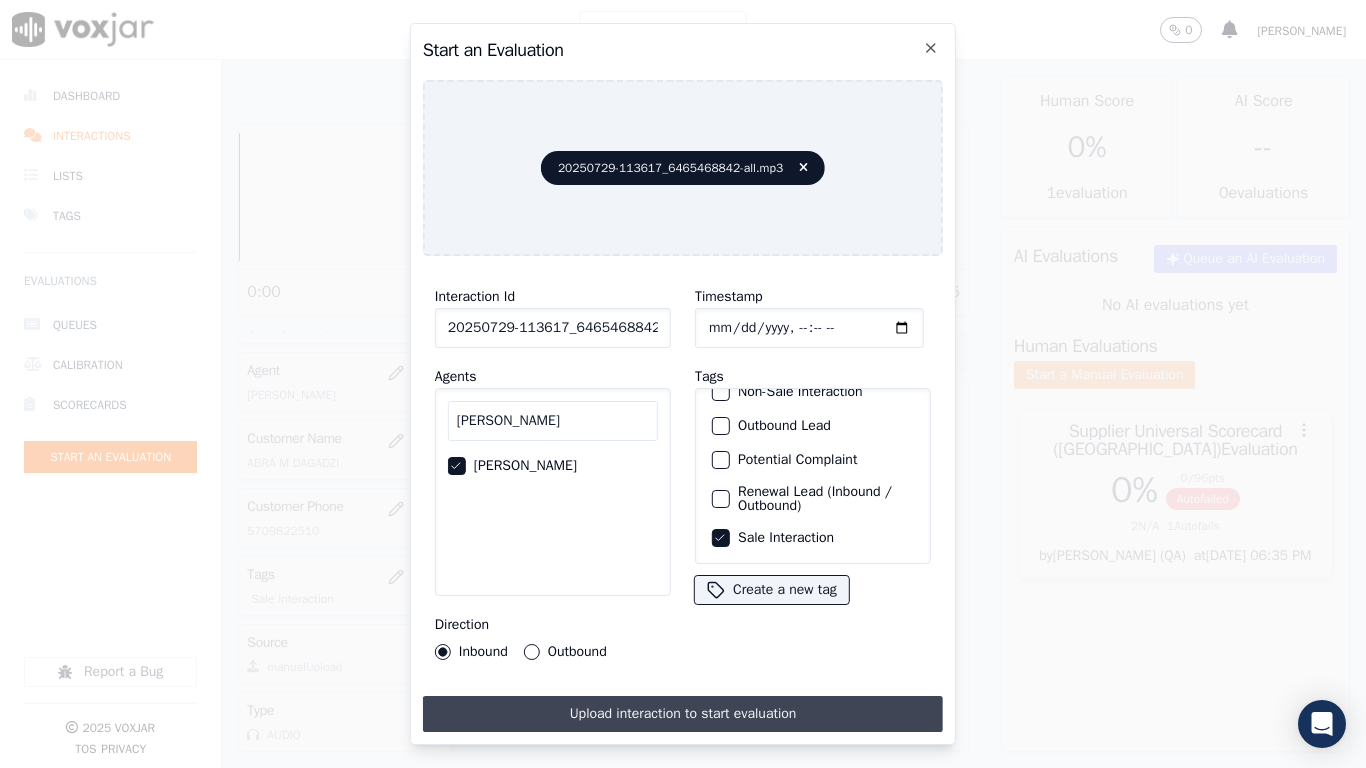 click on "Upload interaction to start evaluation" at bounding box center (683, 714) 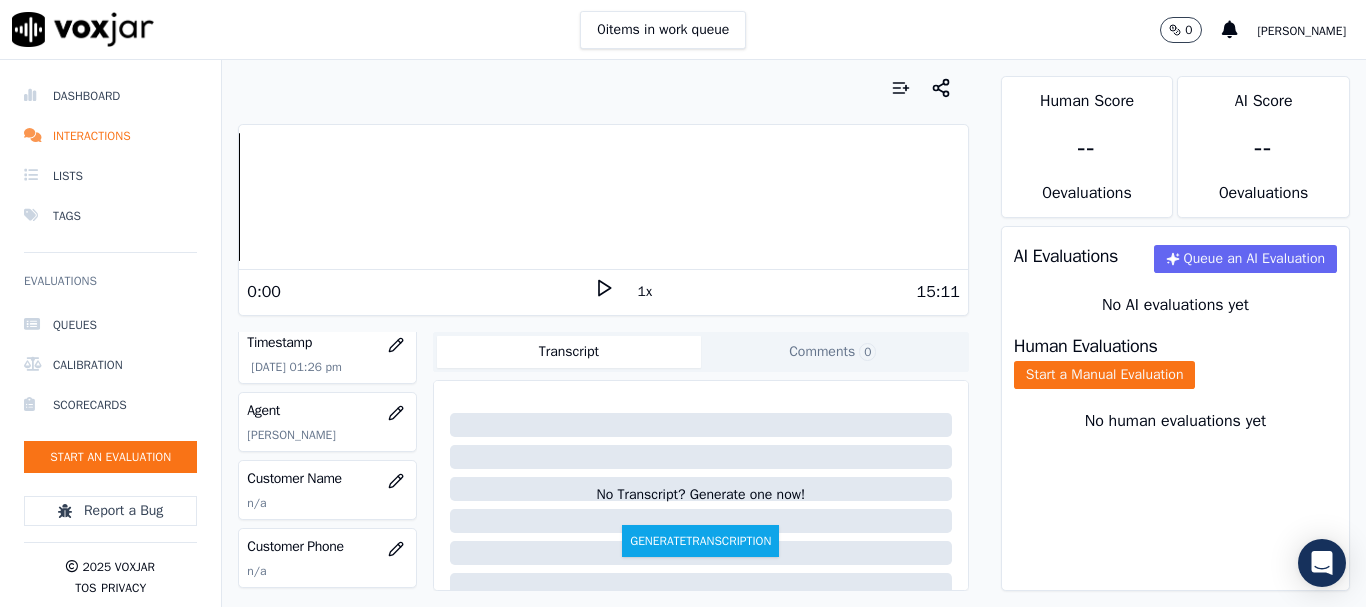 scroll, scrollTop: 200, scrollLeft: 0, axis: vertical 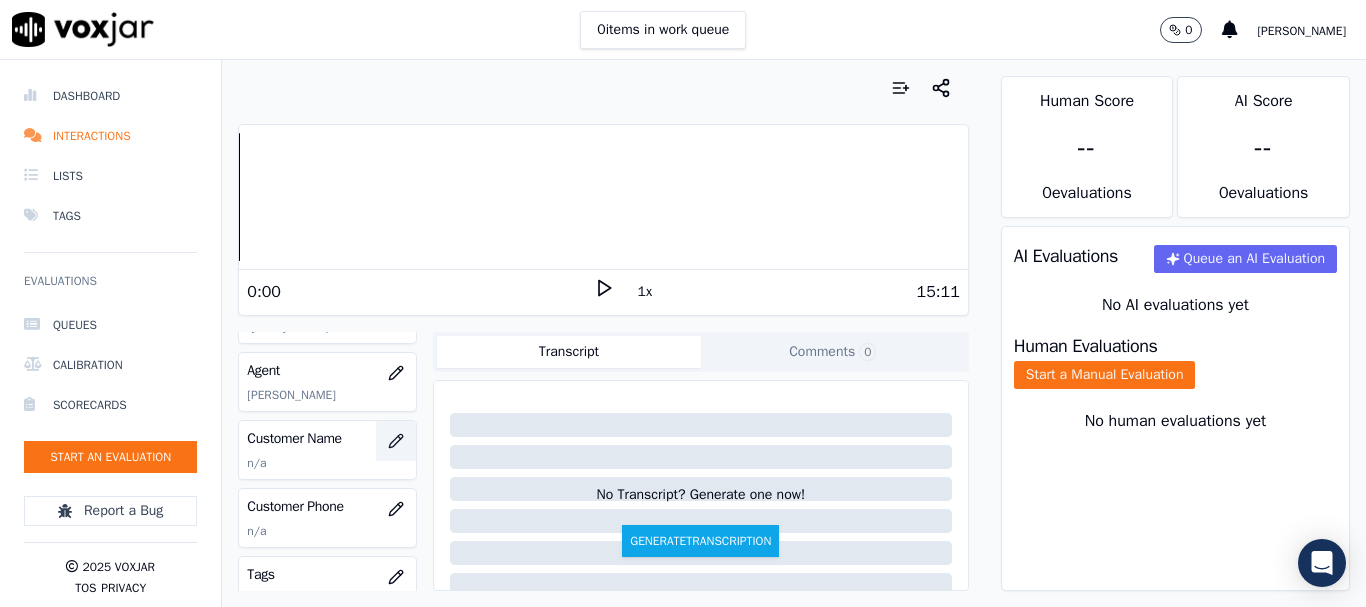 click 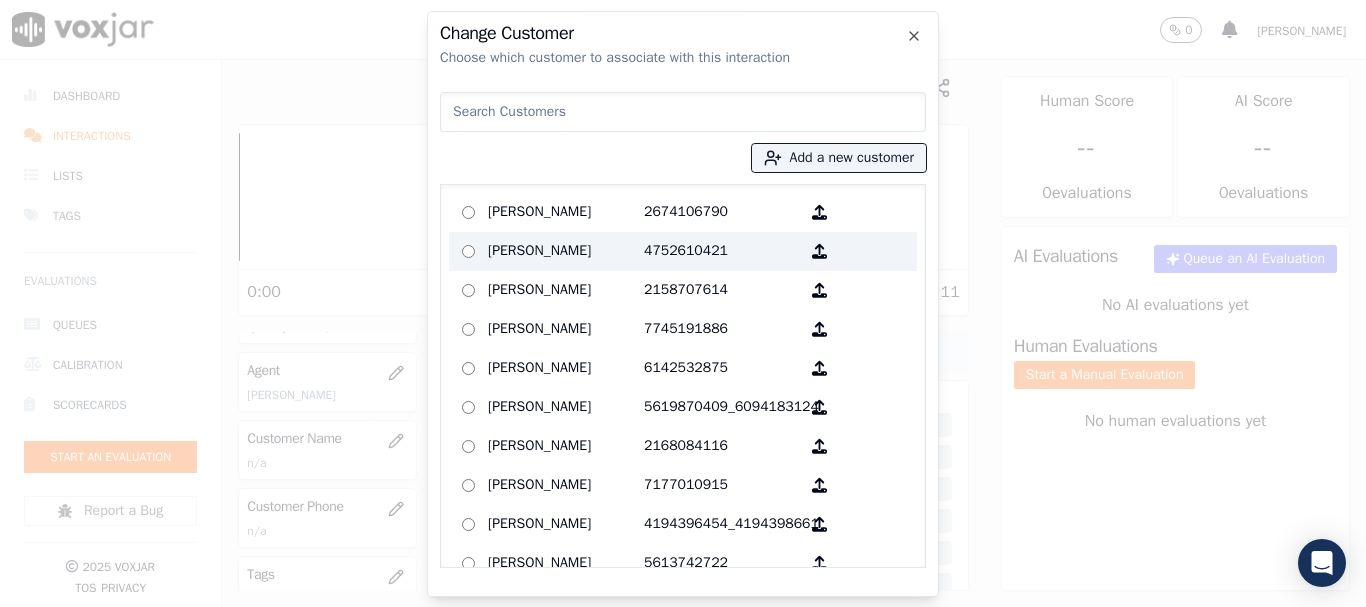 paste on "Humayun Kabir" 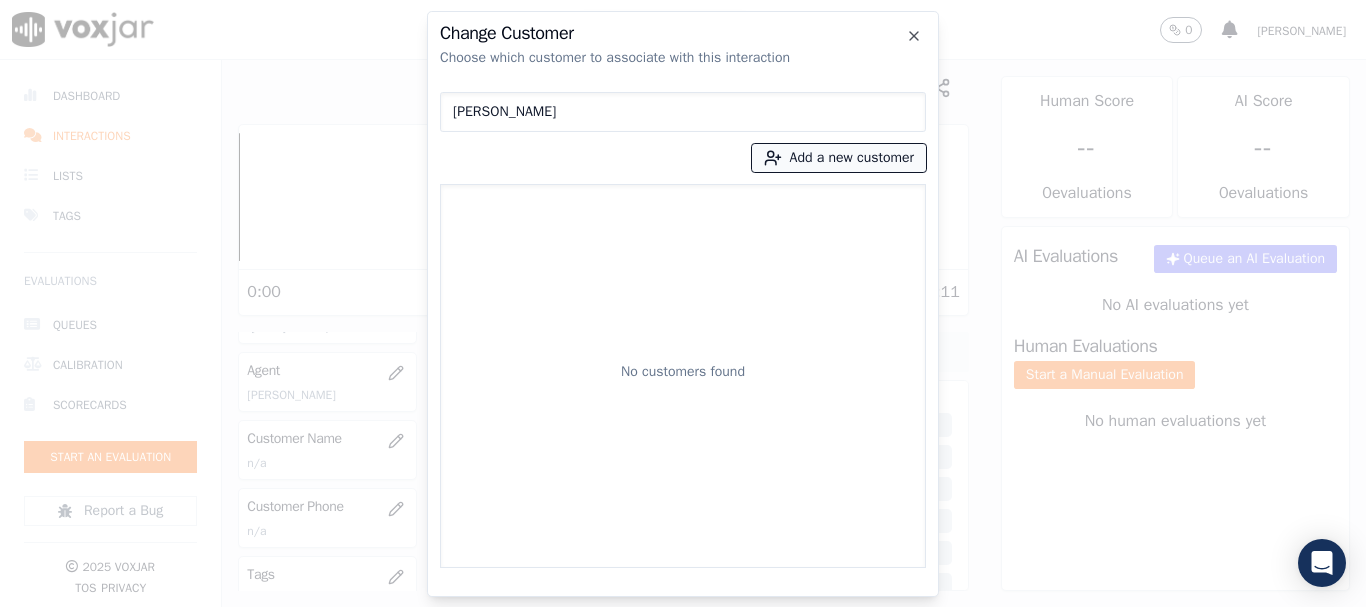 type on "Humayun Kabir" 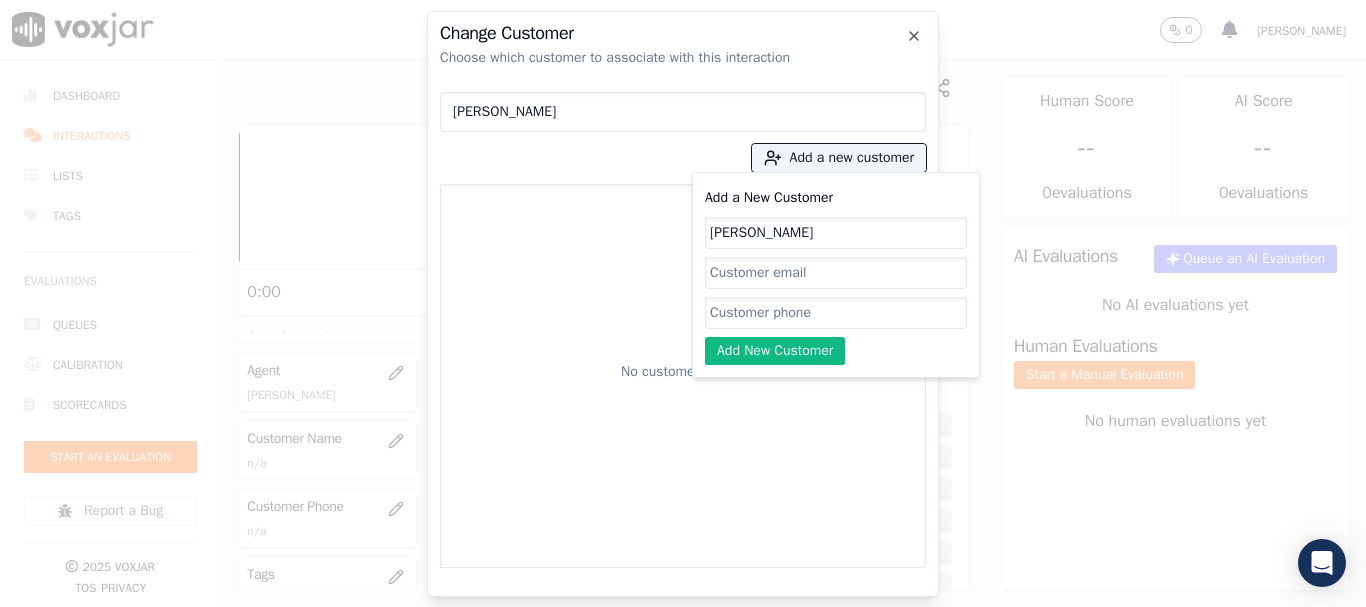 type on "Humayun Kabir" 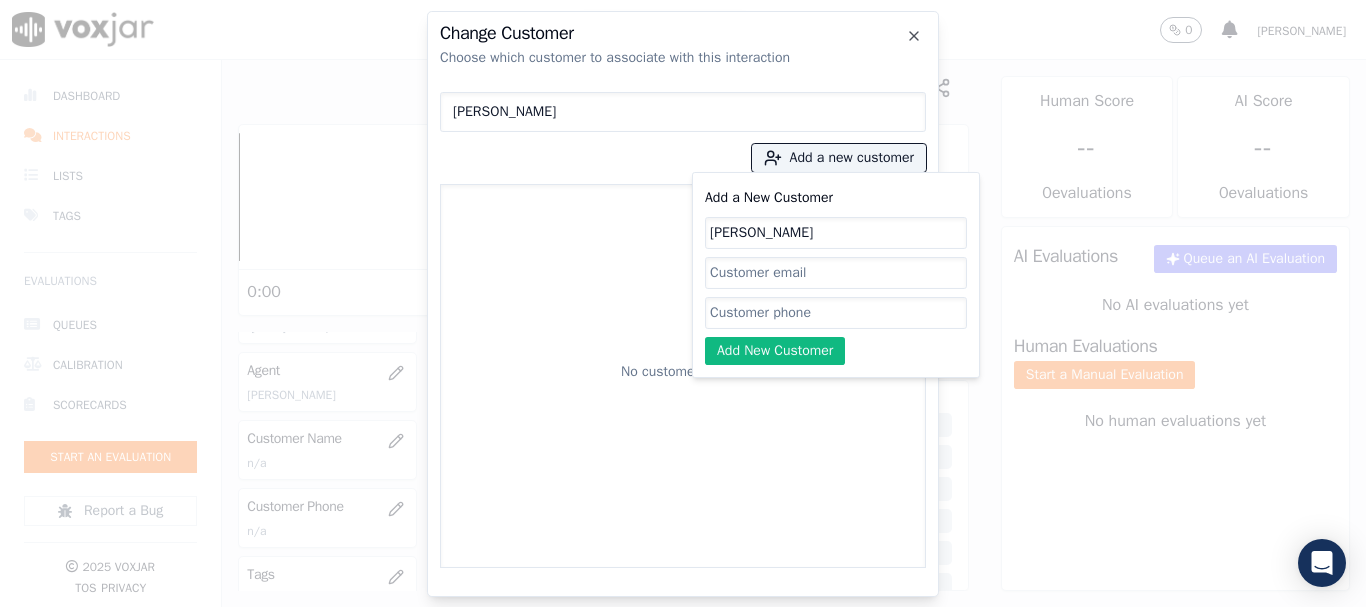 paste on "6465468842" 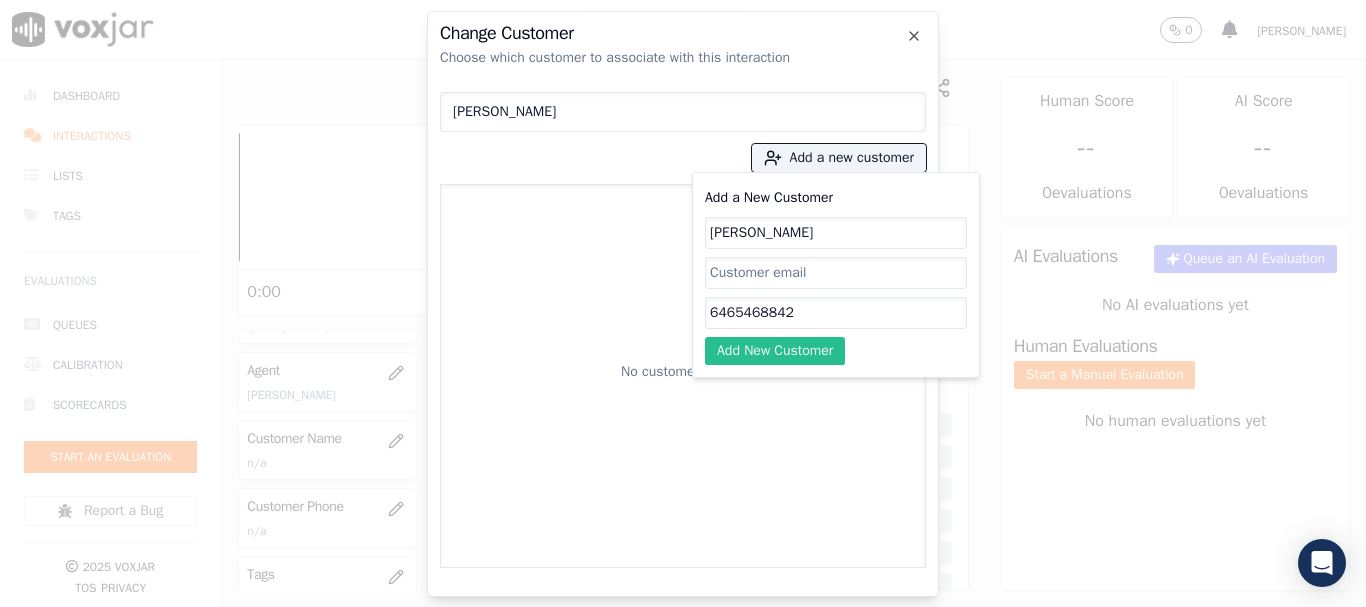 type on "6465468842" 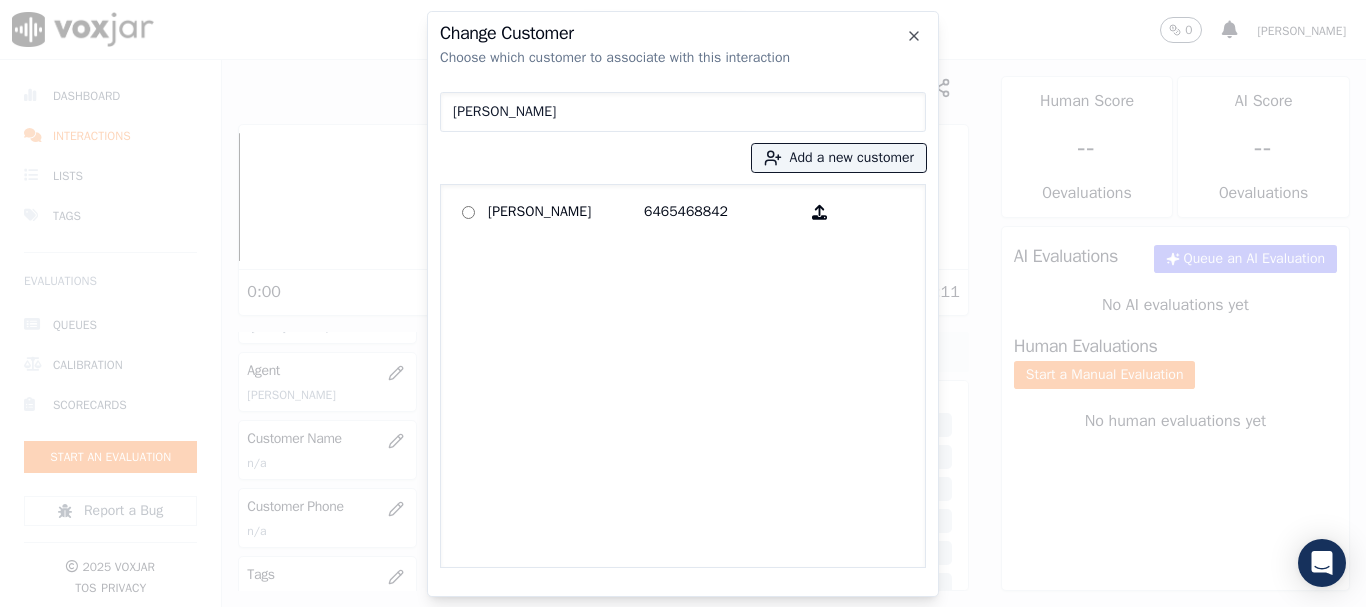 drag, startPoint x: 538, startPoint y: 210, endPoint x: 599, endPoint y: 234, distance: 65.551506 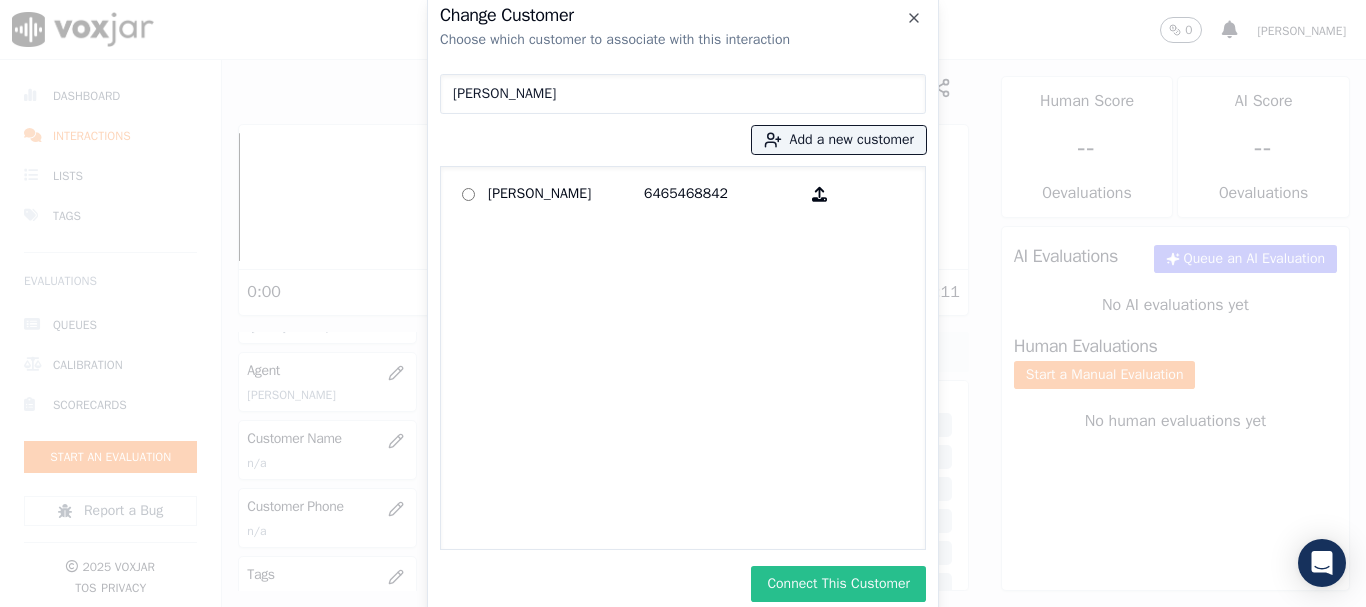 click on "Connect This Customer" at bounding box center (838, 584) 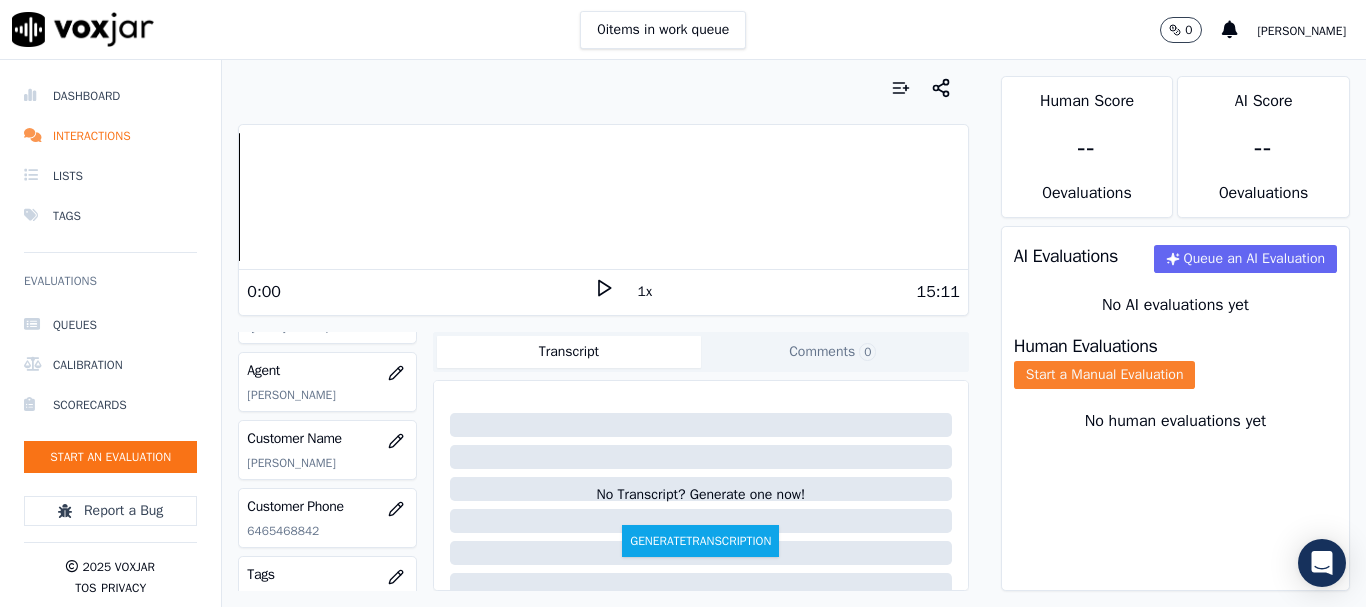 click on "Start a Manual Evaluation" 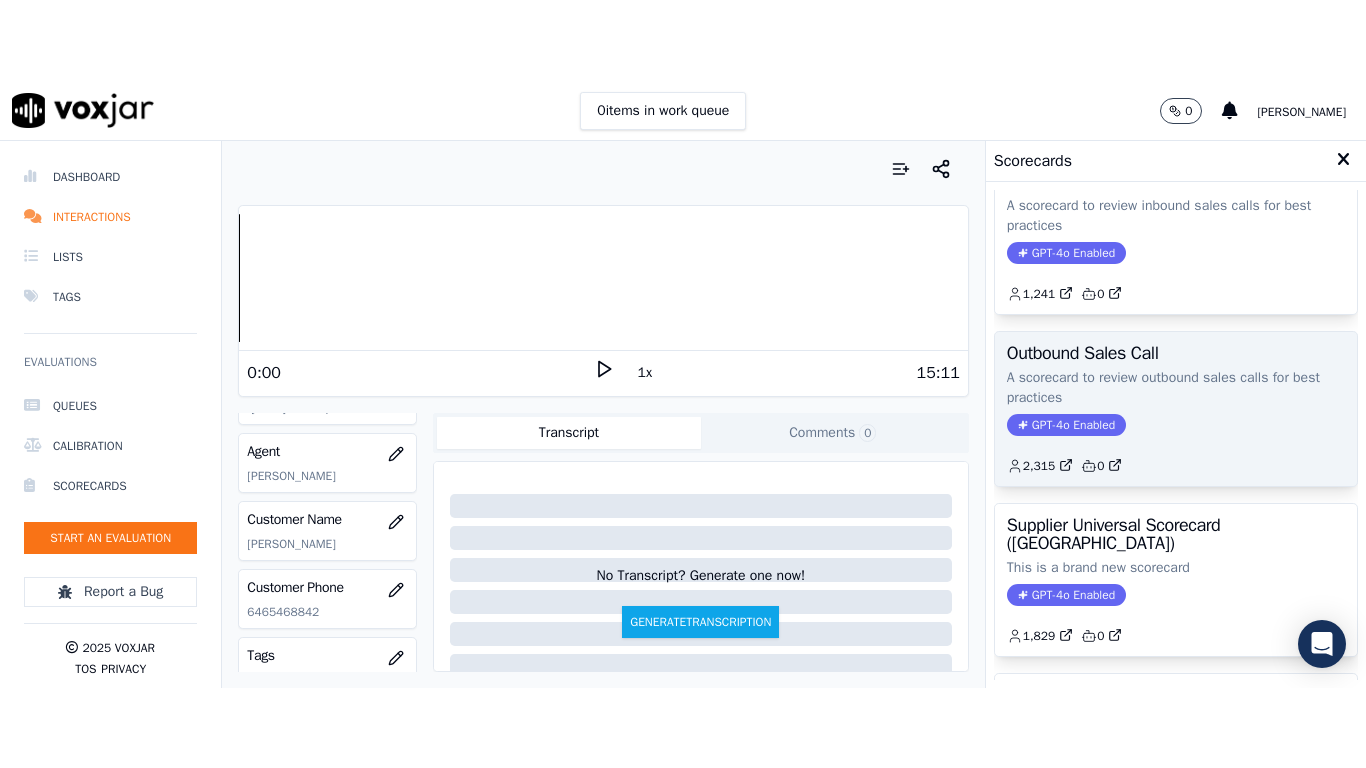 scroll, scrollTop: 200, scrollLeft: 0, axis: vertical 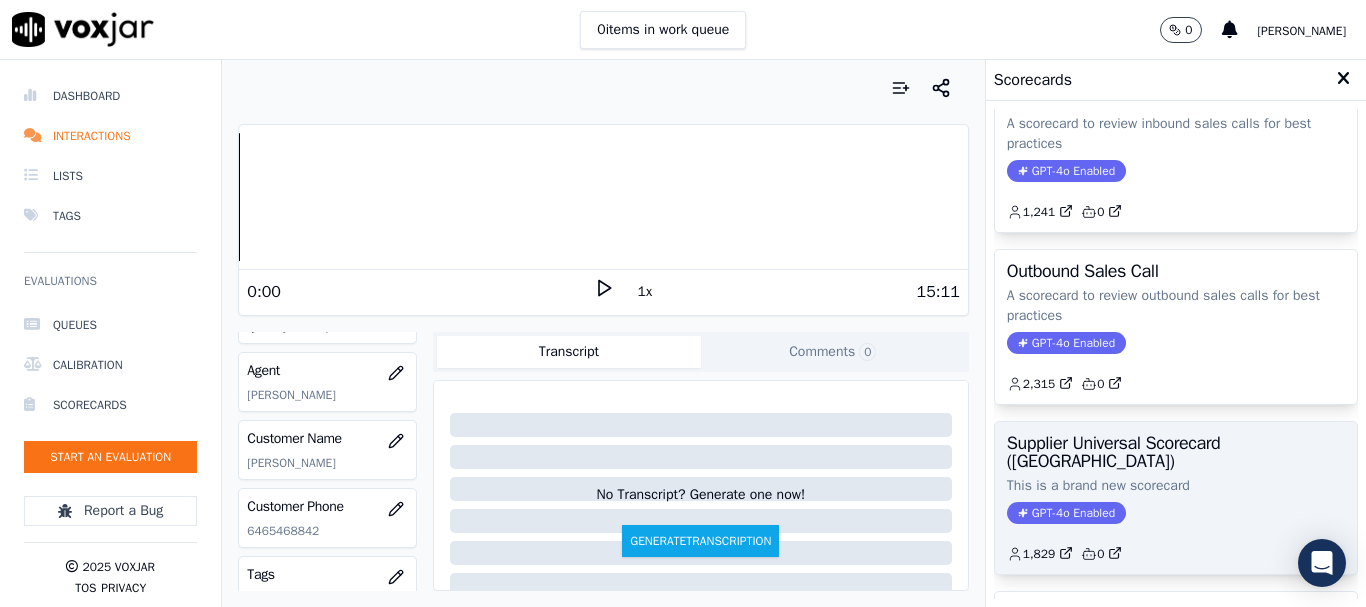 click on "Supplier Universal Scorecard (Colombia)   This is a brand new scorecard     GPT-4o Enabled       1,829         0" at bounding box center [1176, 498] 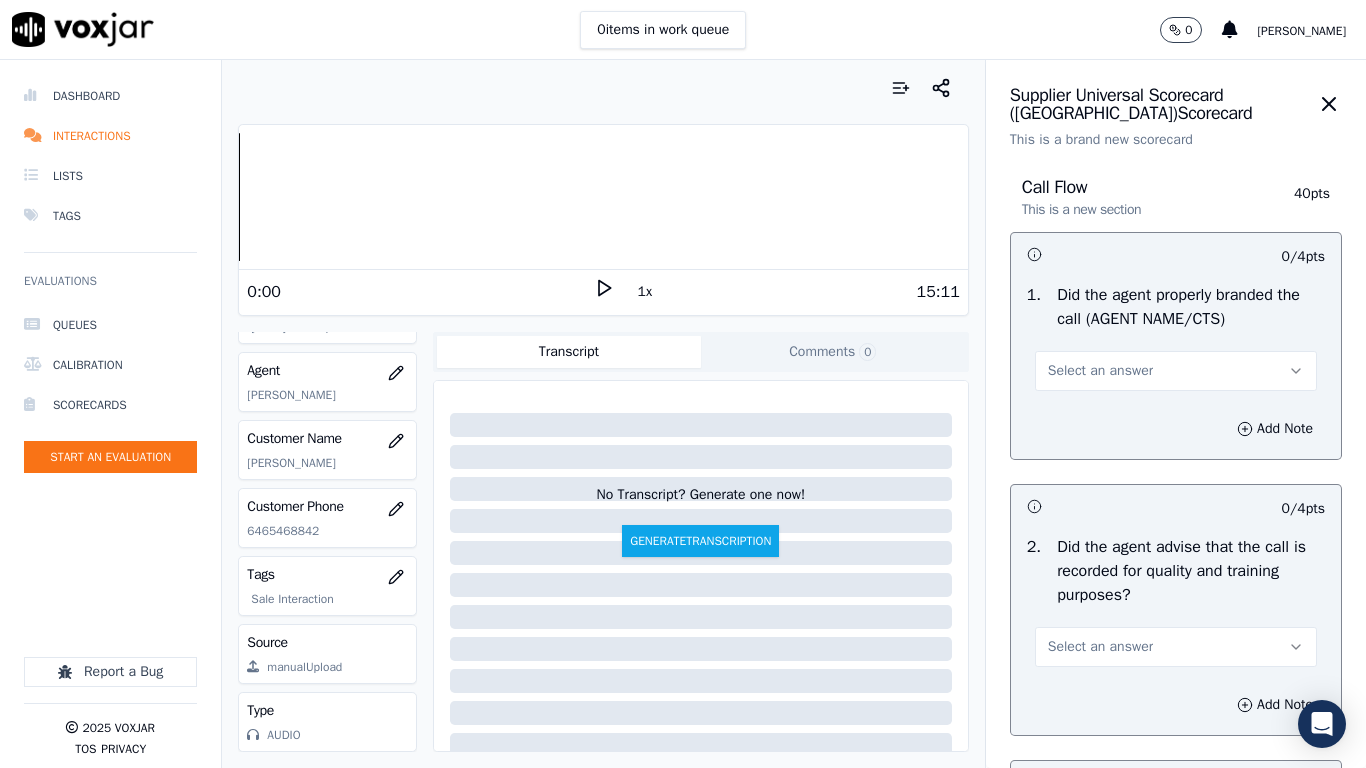 click on "Select an answer" at bounding box center [1176, 371] 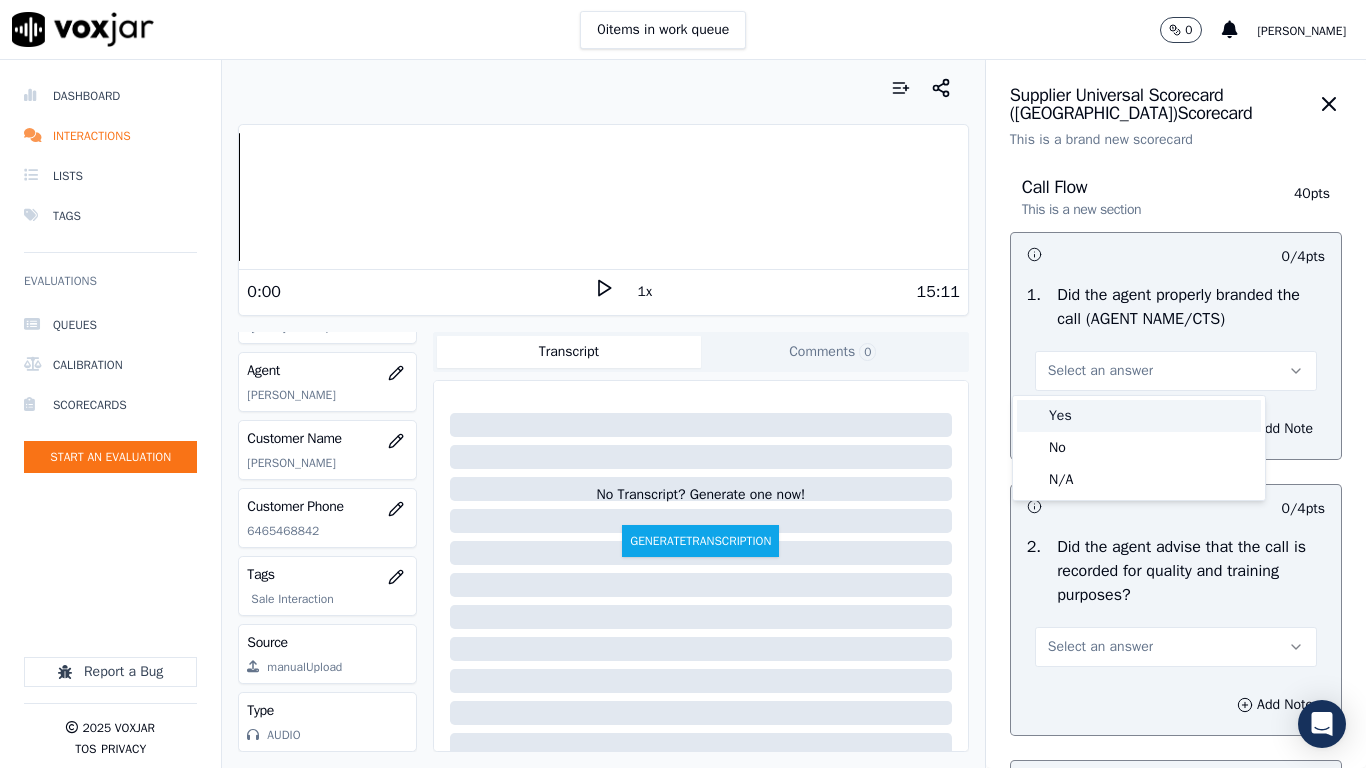 click on "Yes" at bounding box center [1139, 416] 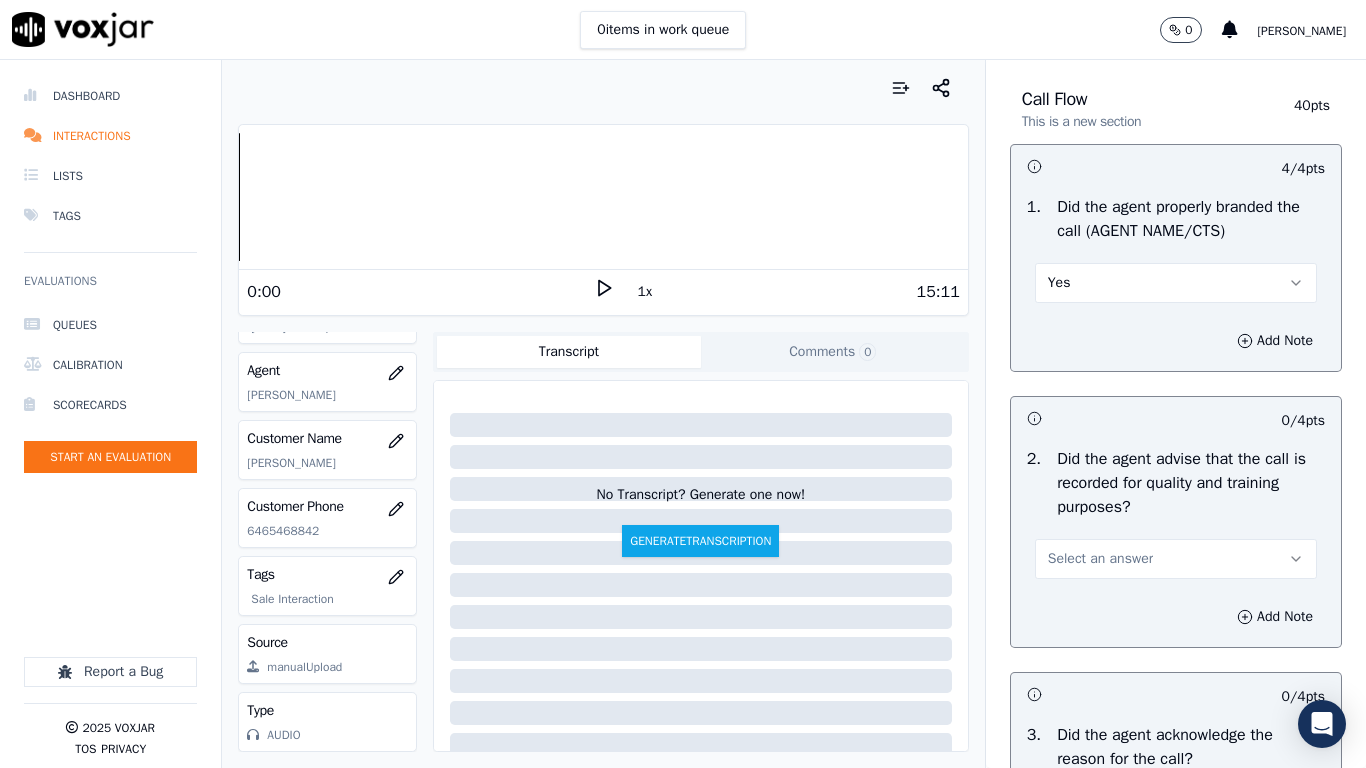 scroll, scrollTop: 400, scrollLeft: 0, axis: vertical 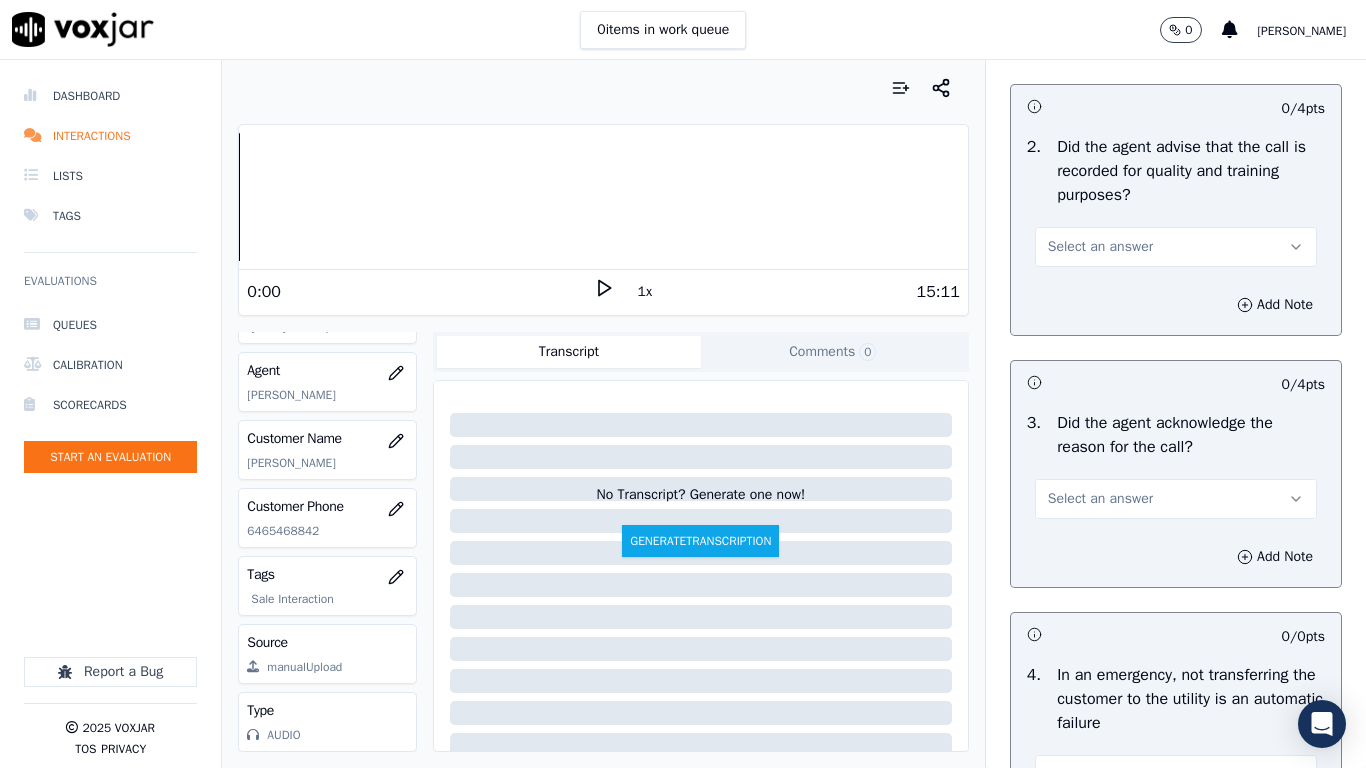 click on "Select an answer" at bounding box center (1176, 247) 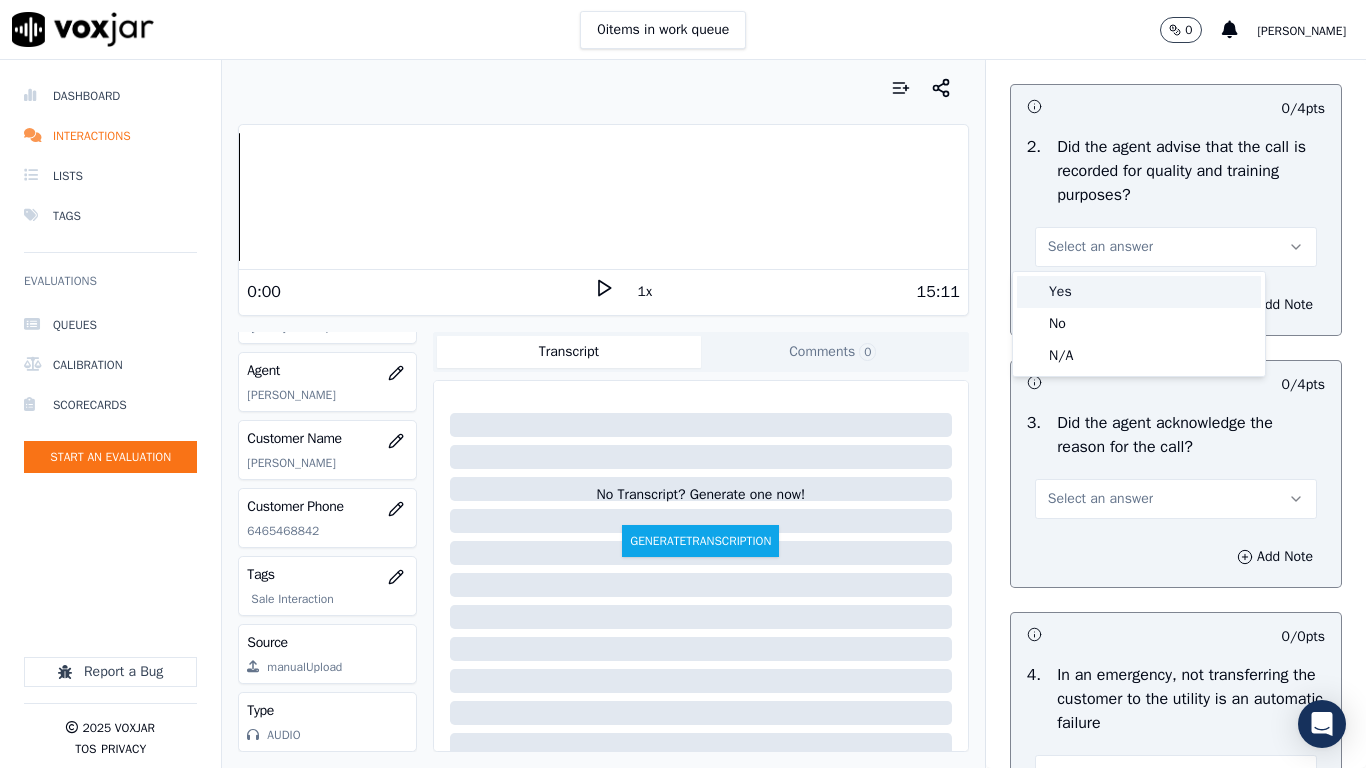 click on "Yes" at bounding box center [1139, 292] 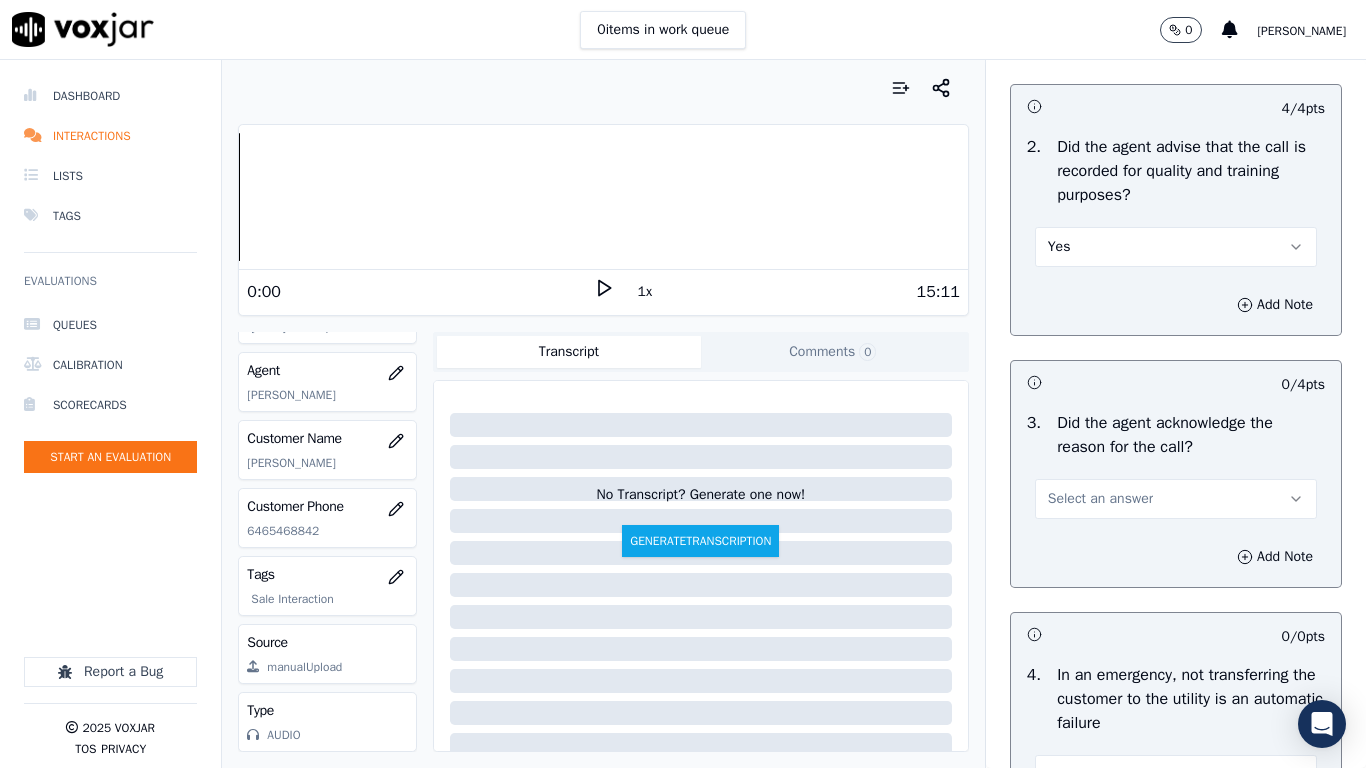 click on "Select an answer" at bounding box center (1176, 499) 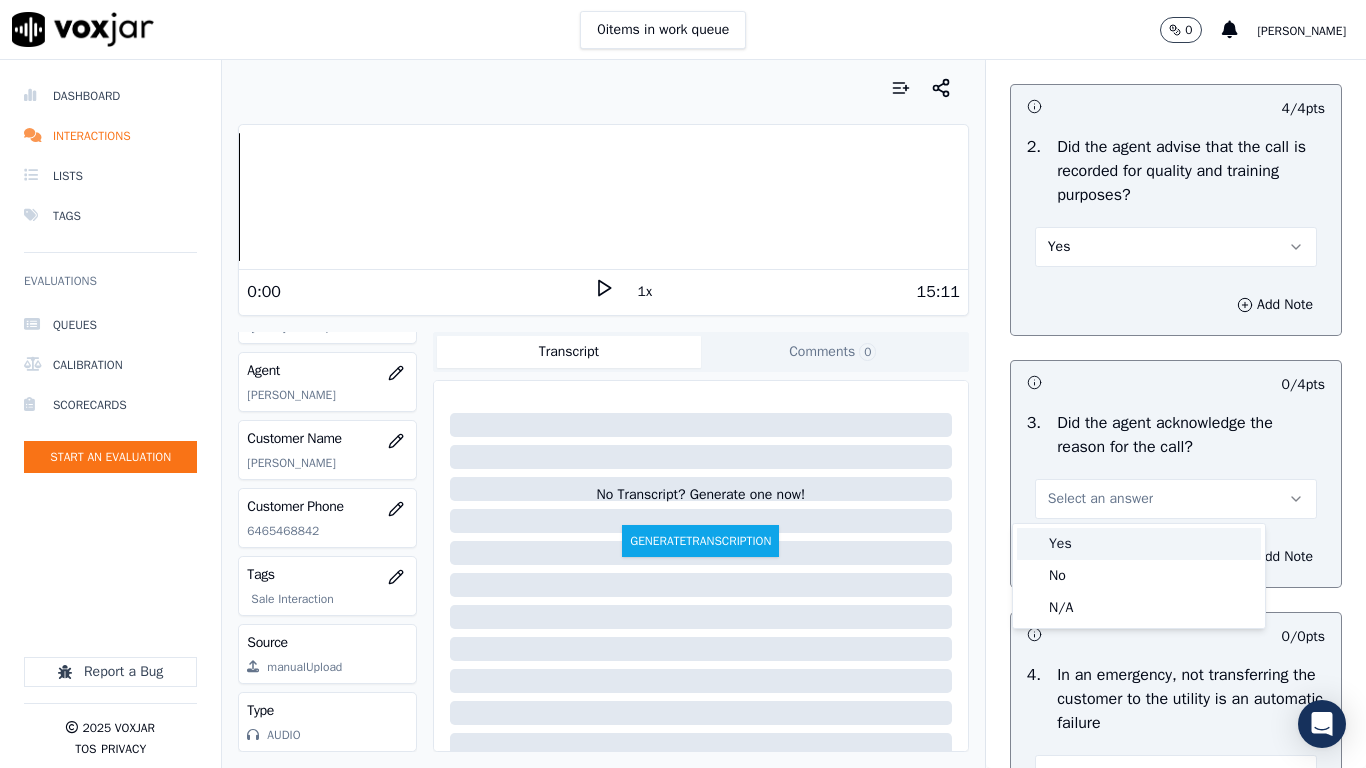 click on "Yes" at bounding box center [1139, 544] 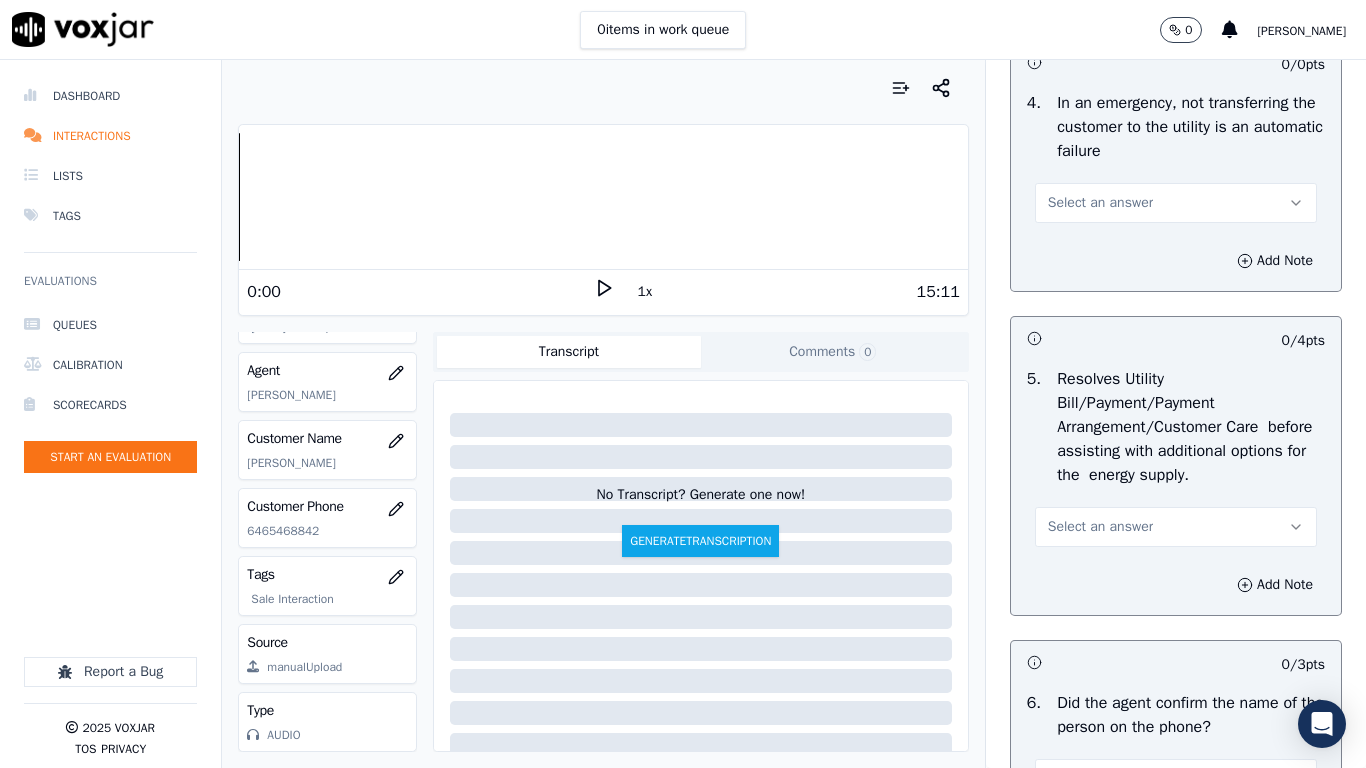 scroll, scrollTop: 1000, scrollLeft: 0, axis: vertical 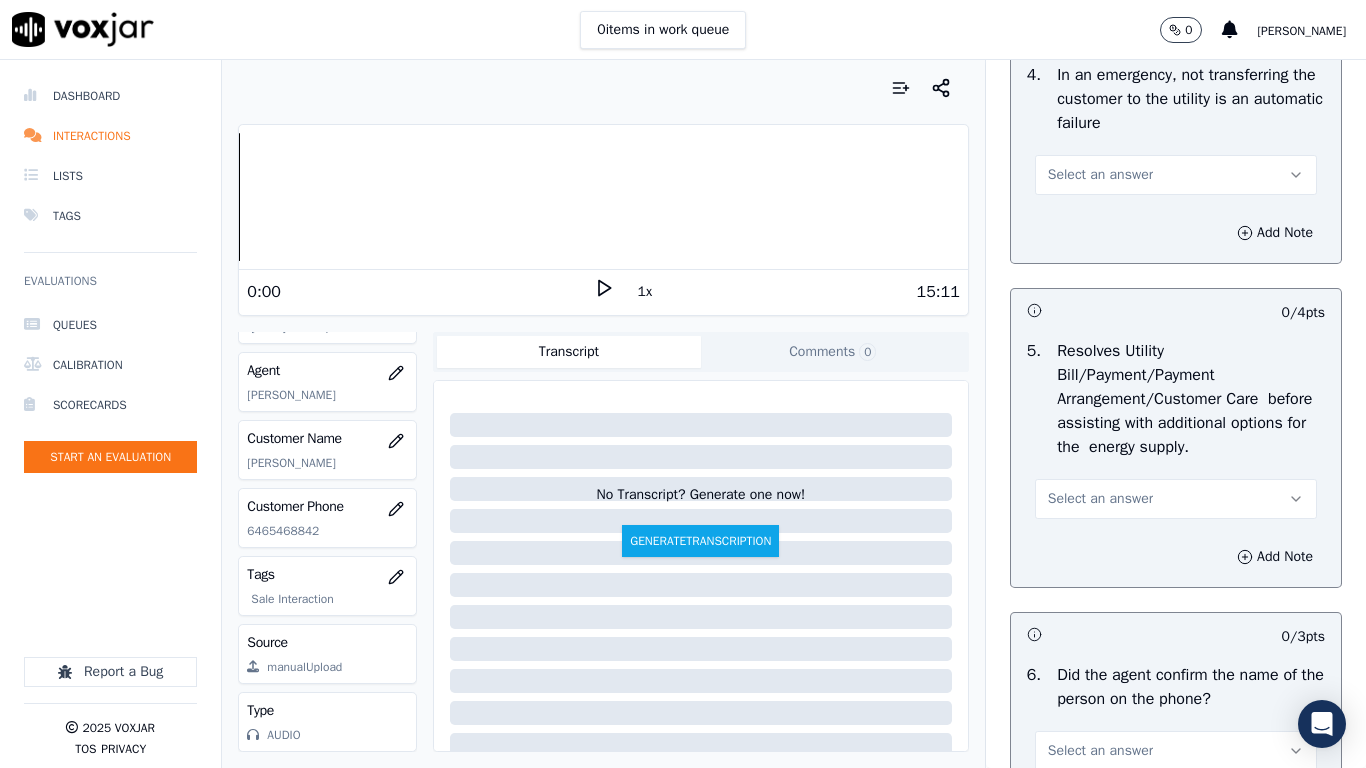 click on "Select an answer" at bounding box center [1100, 175] 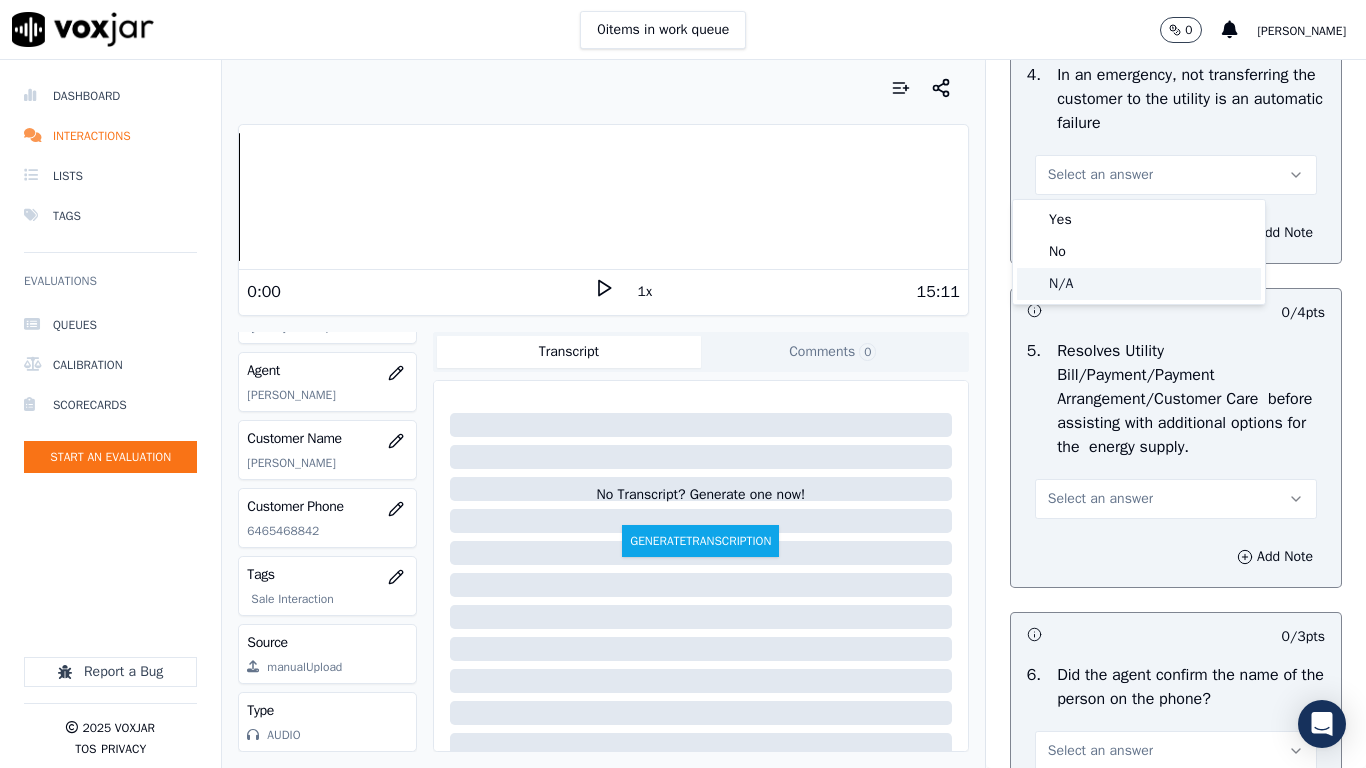 click on "N/A" 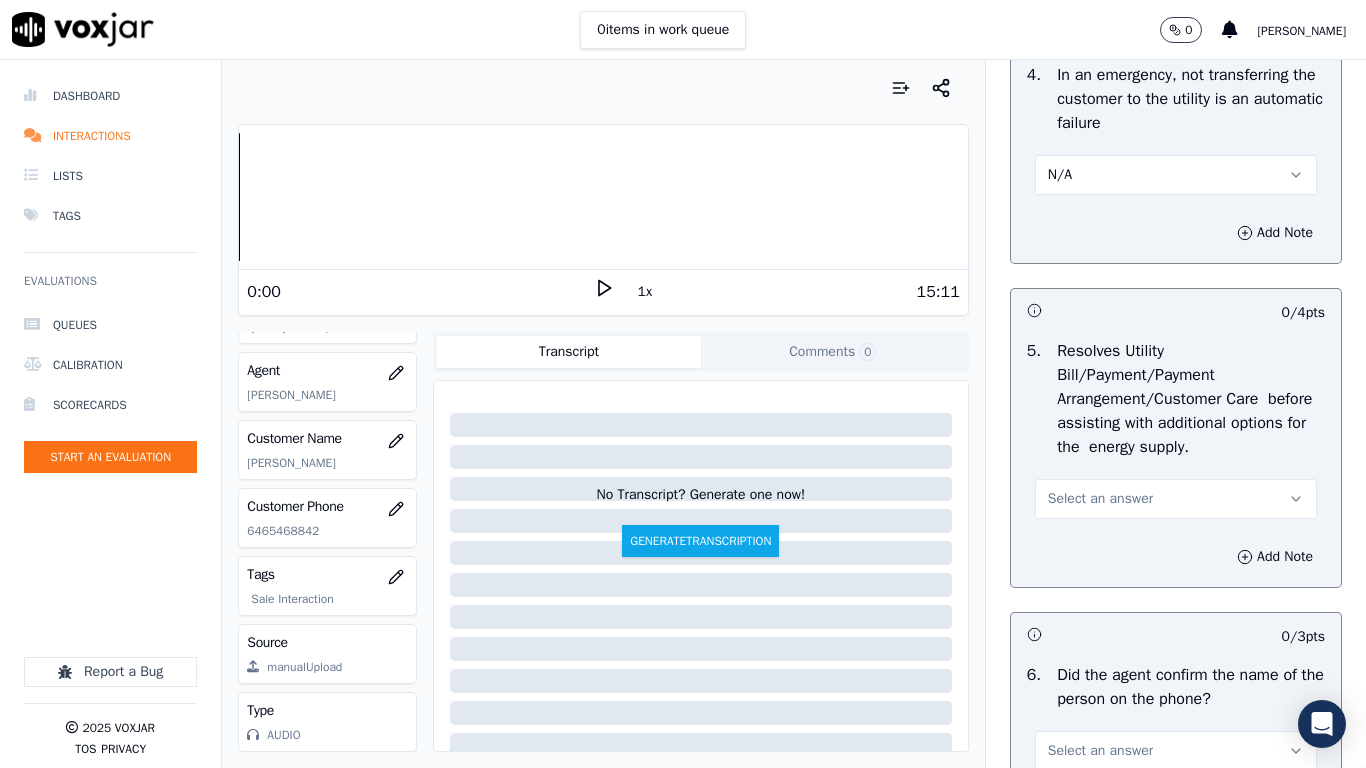 click on "Select an answer" at bounding box center (1100, 499) 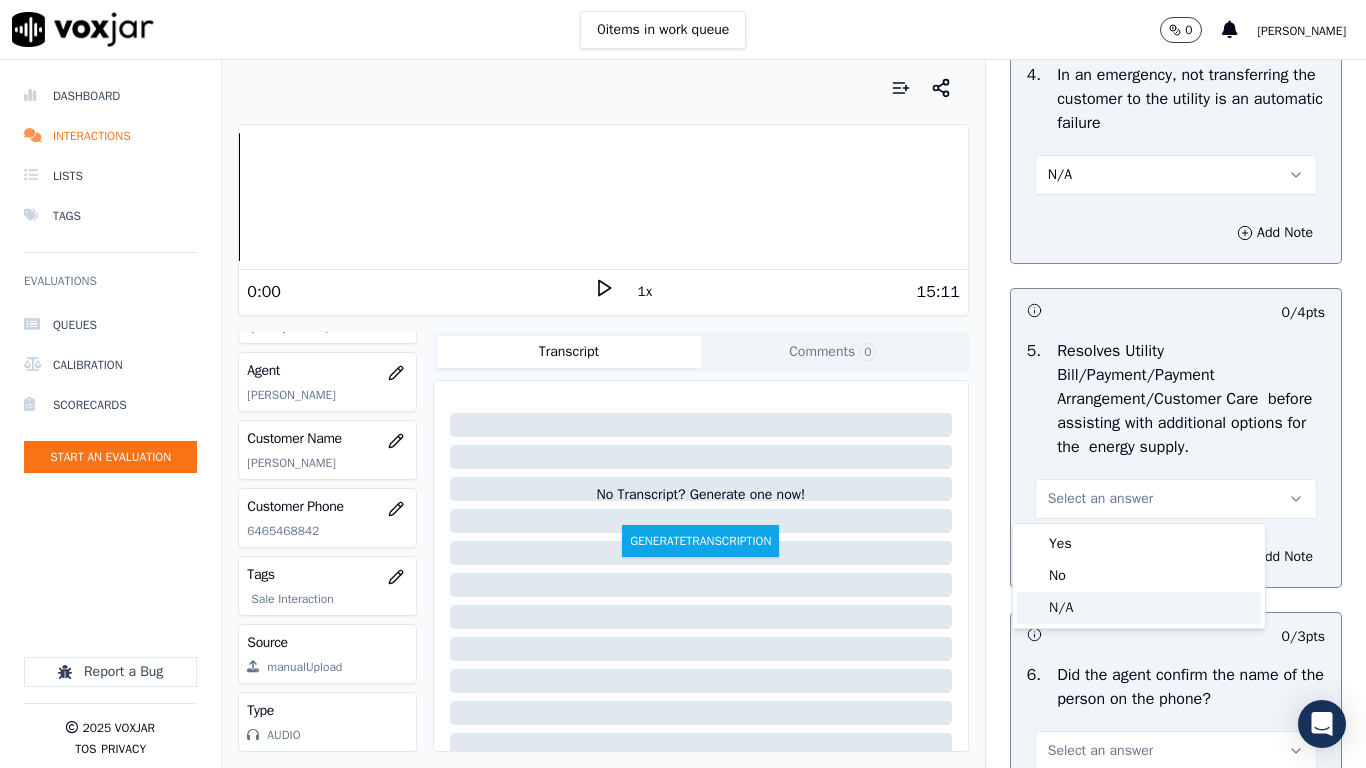 click on "N/A" 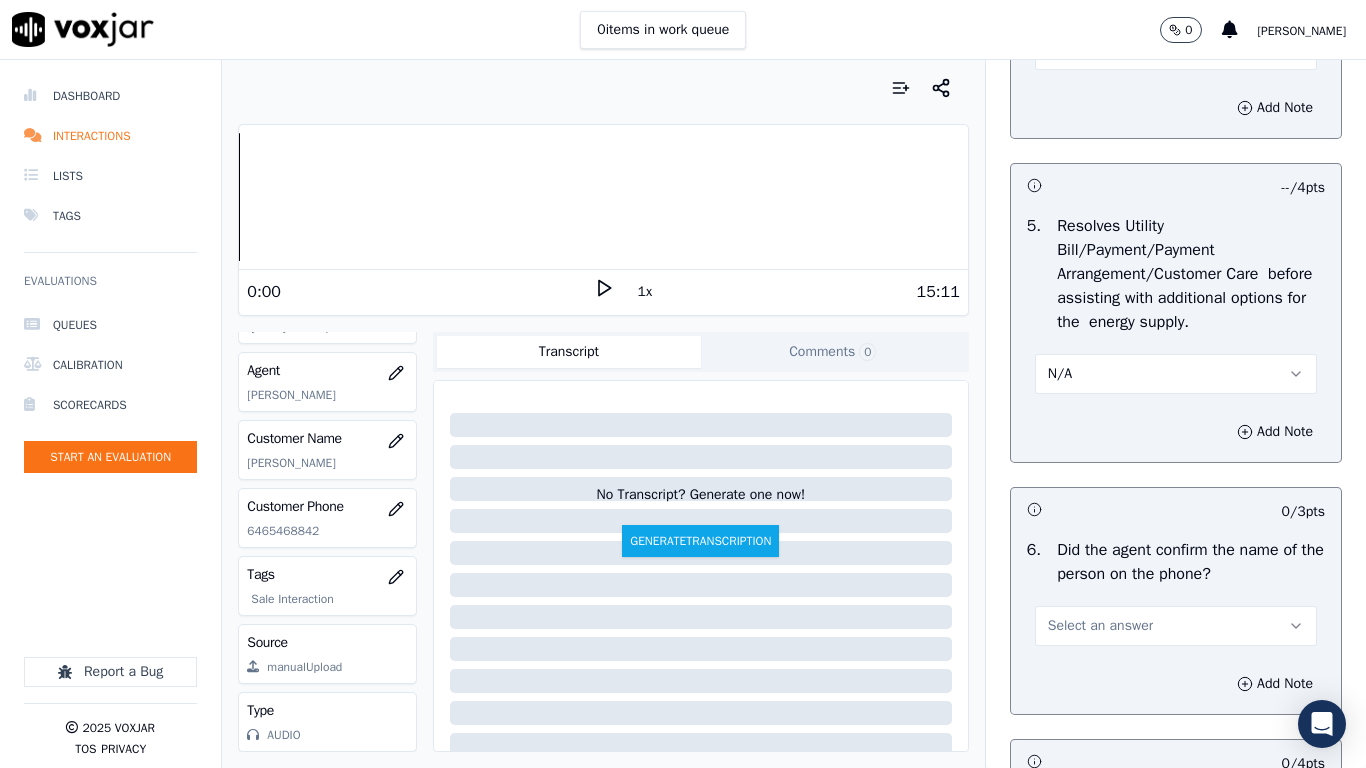scroll, scrollTop: 1500, scrollLeft: 0, axis: vertical 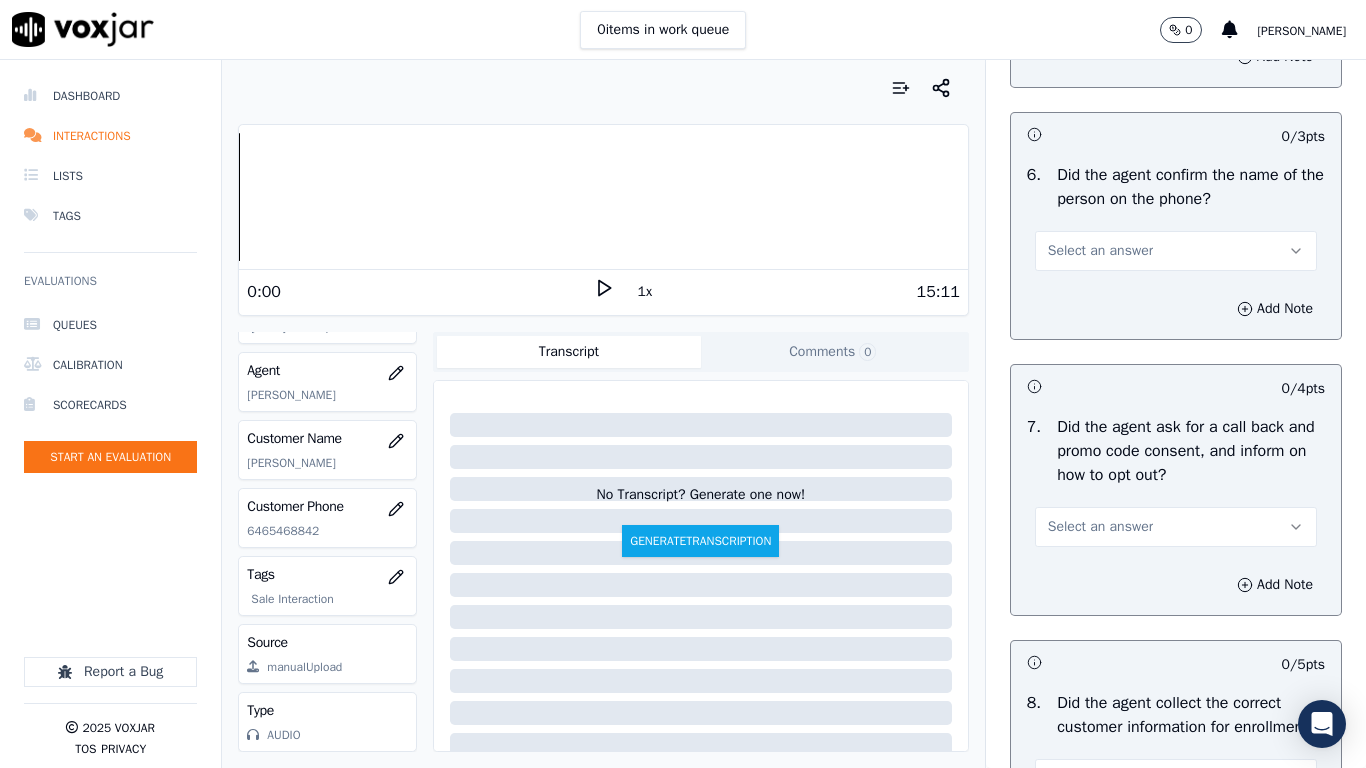 click on "Select an answer" at bounding box center [1100, 251] 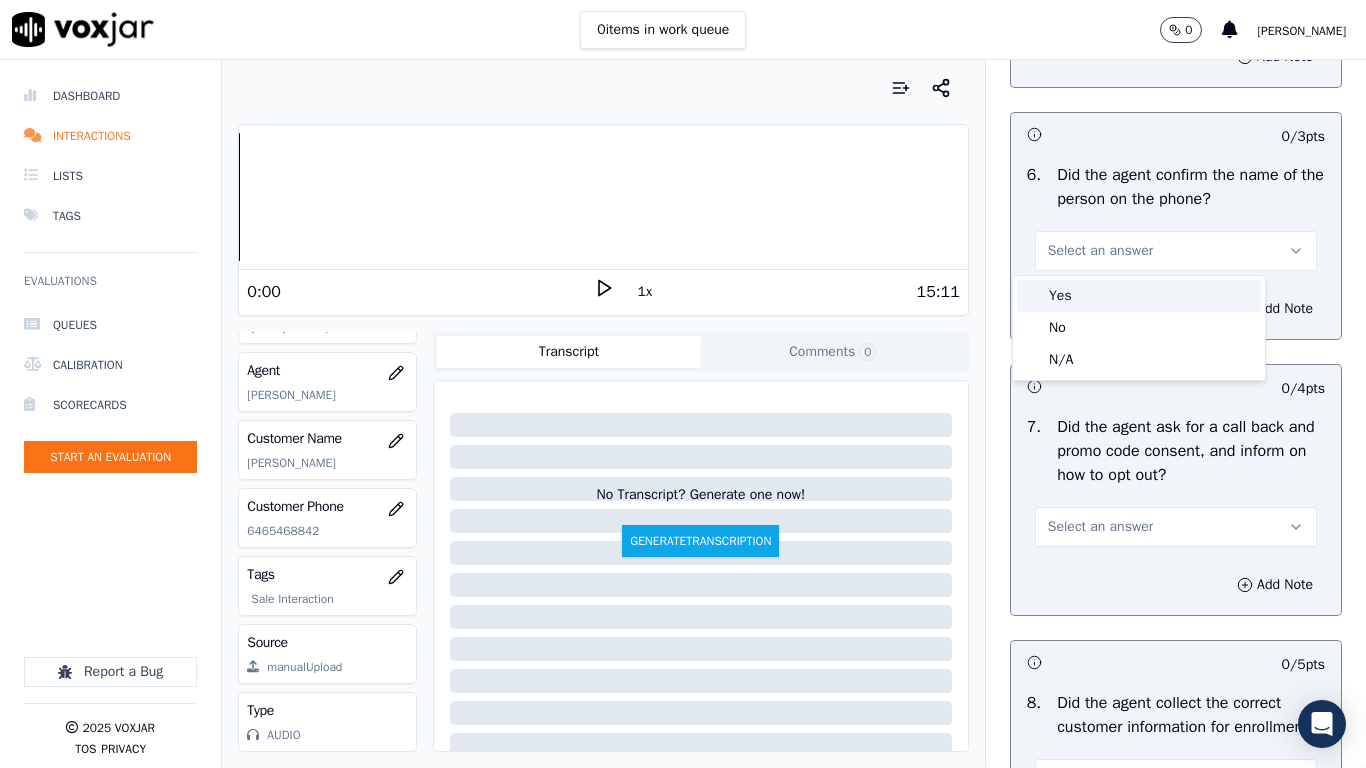 click on "Yes" at bounding box center (1139, 296) 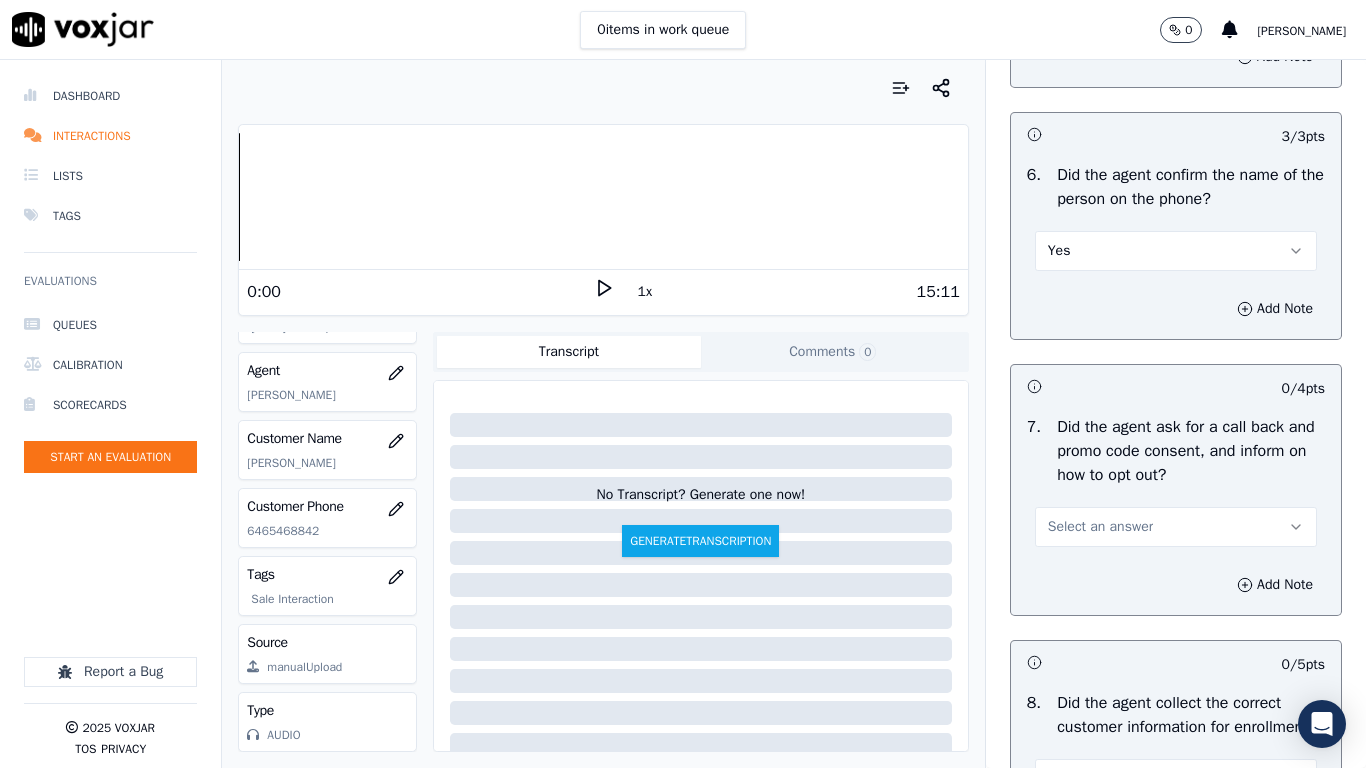 click on "Select an answer" at bounding box center (1176, 527) 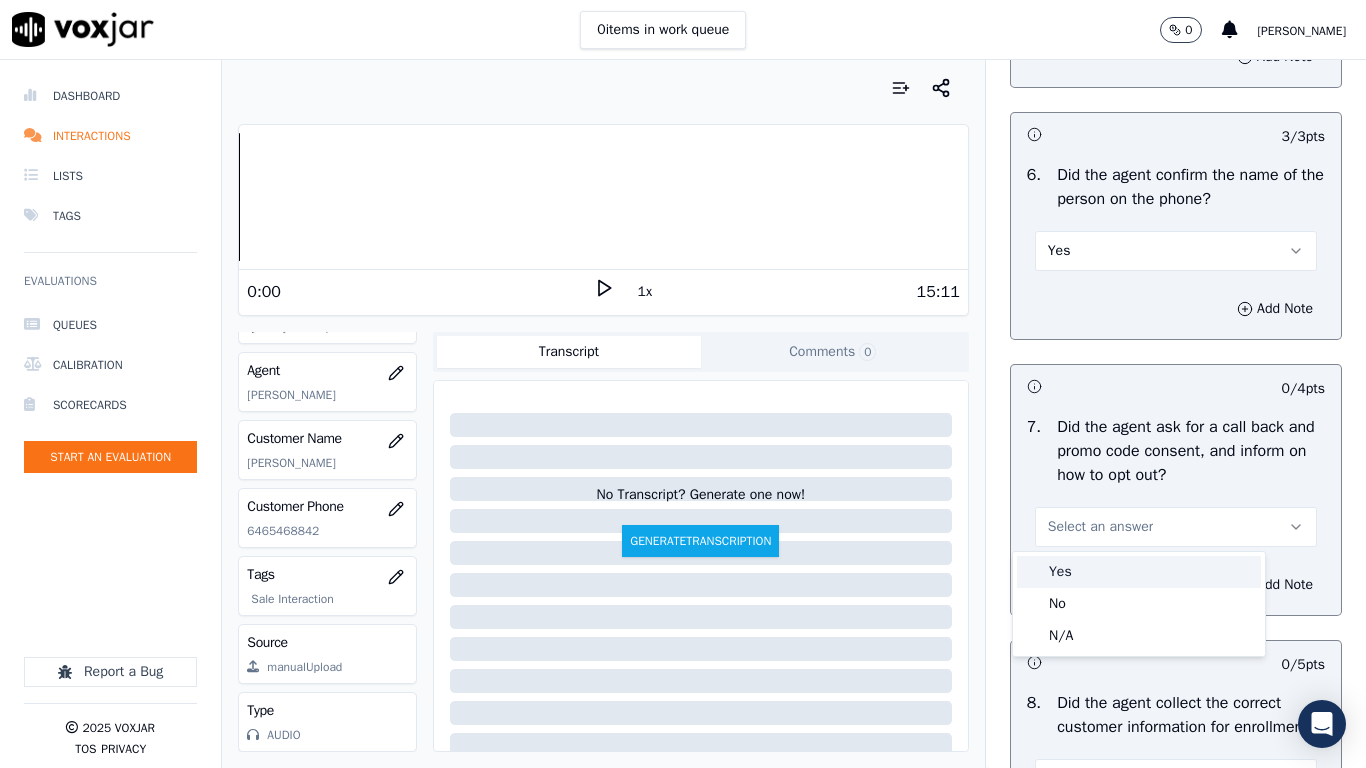 click on "Yes" at bounding box center (1139, 572) 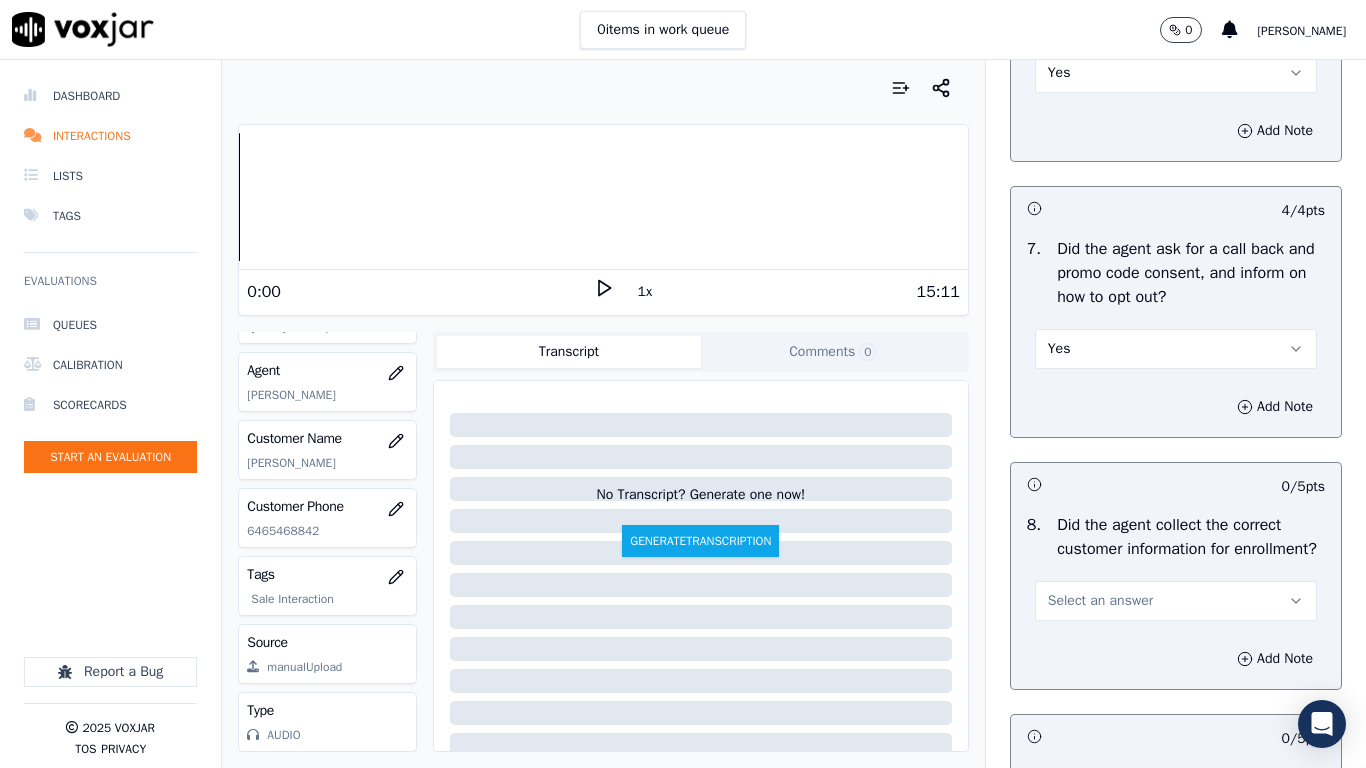 scroll, scrollTop: 1900, scrollLeft: 0, axis: vertical 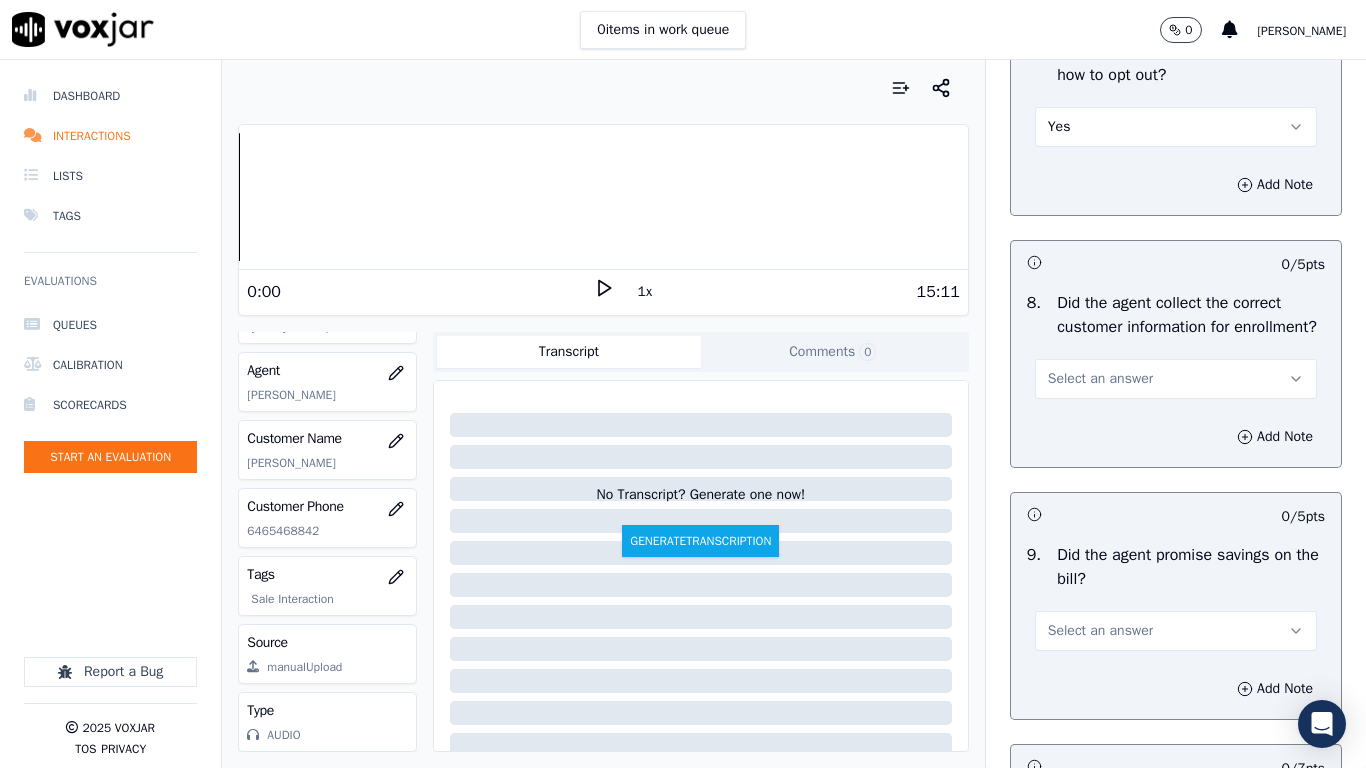click on "Select an answer" at bounding box center (1100, 379) 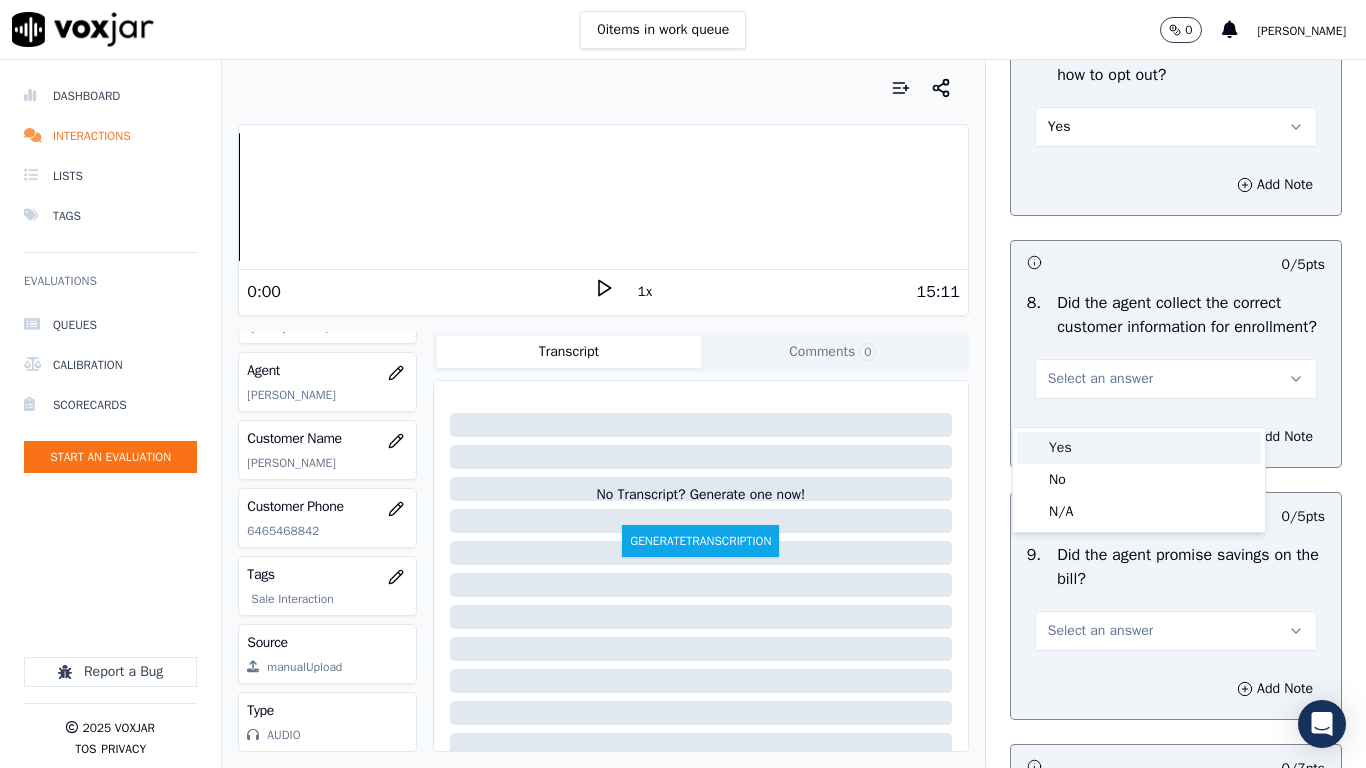 click on "Yes" at bounding box center (1139, 448) 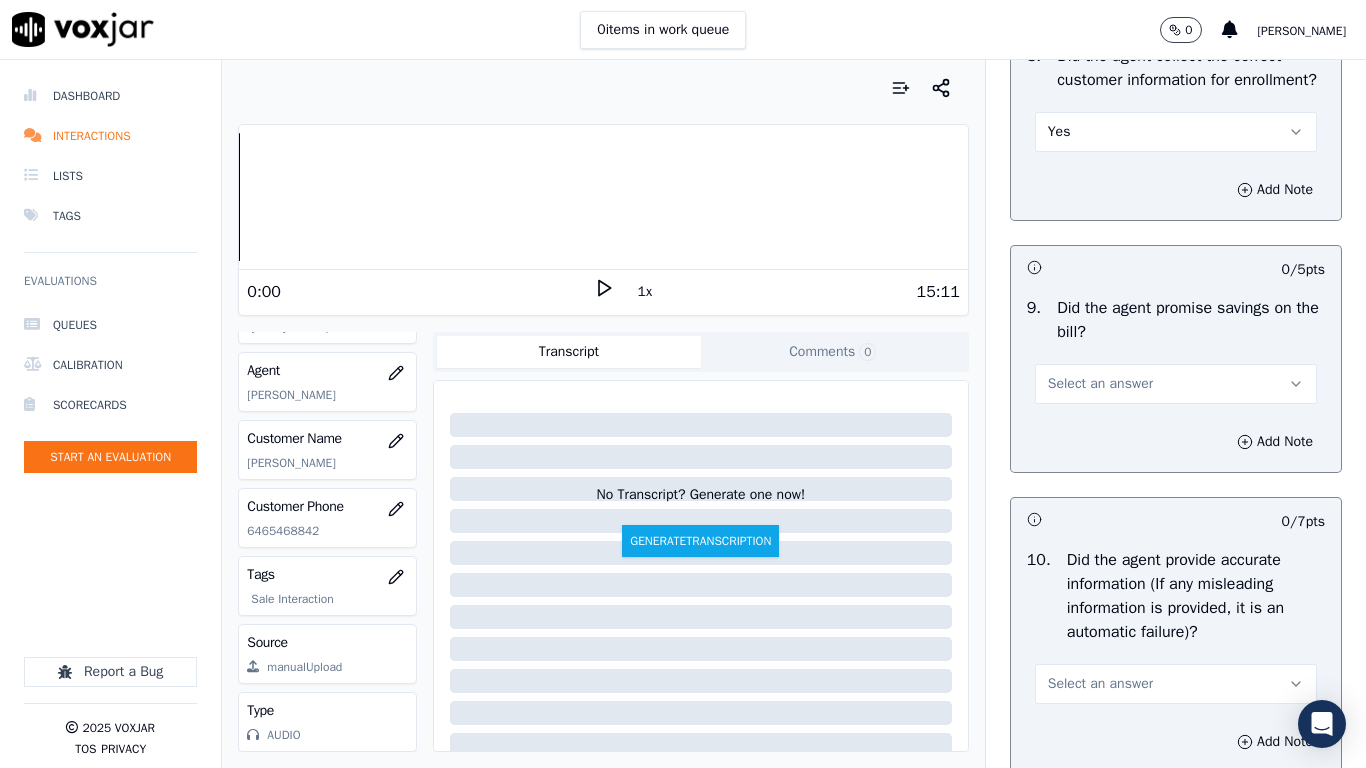 scroll, scrollTop: 2200, scrollLeft: 0, axis: vertical 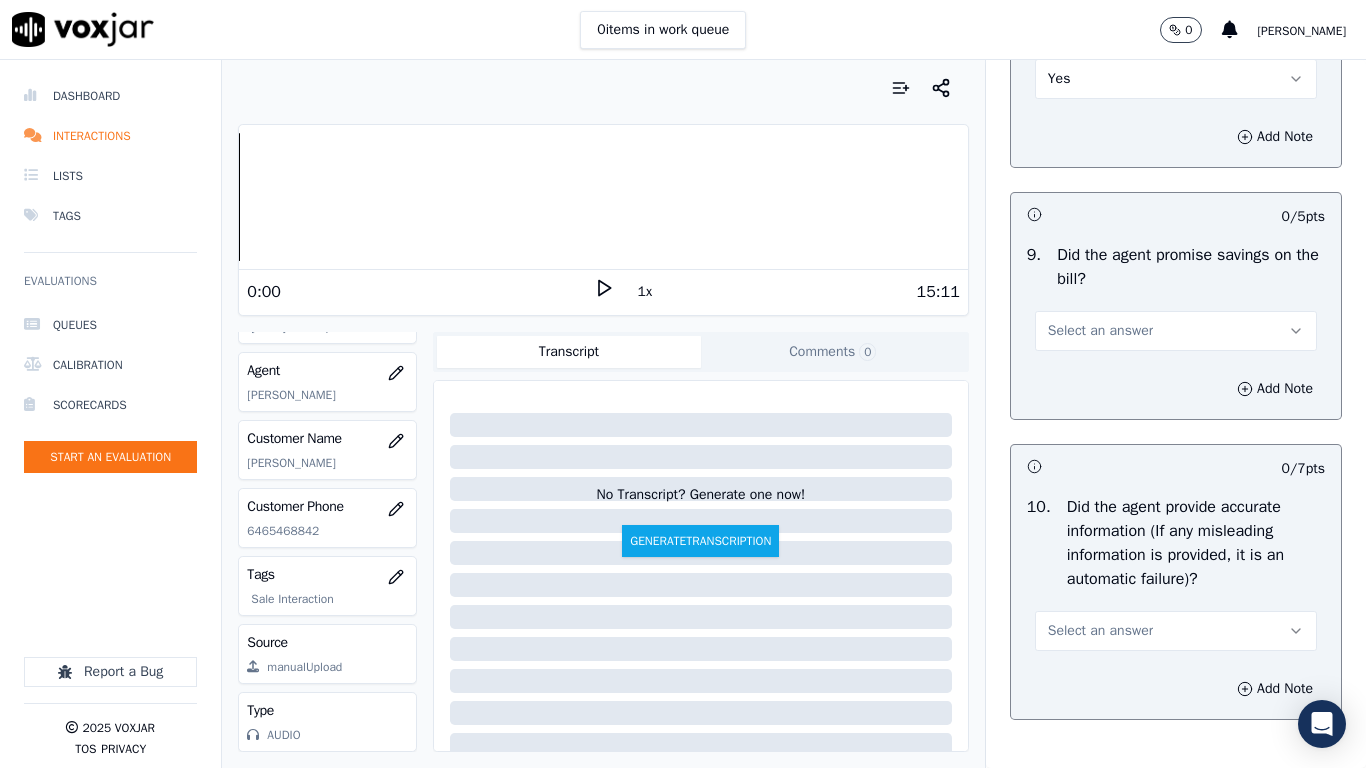 click on "Select an answer" at bounding box center [1100, 331] 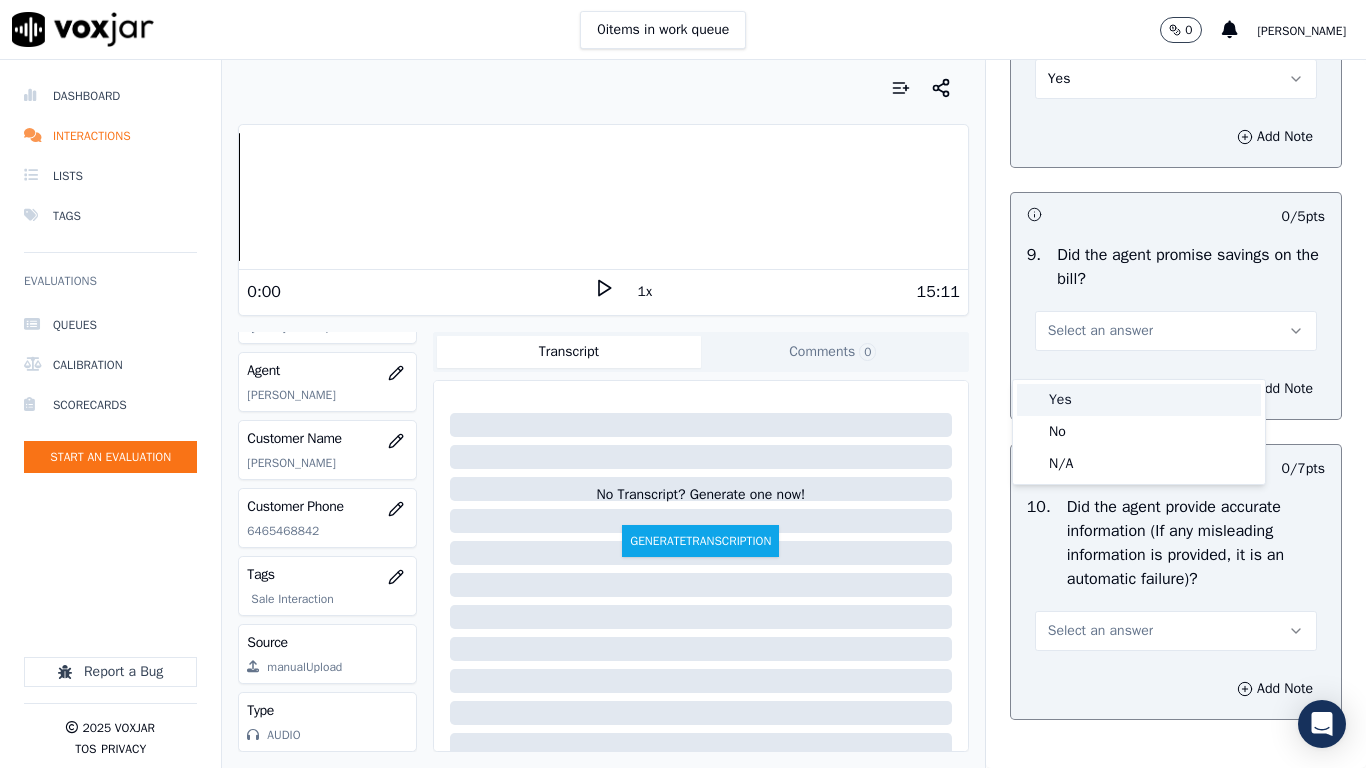 click on "Yes" at bounding box center (1139, 400) 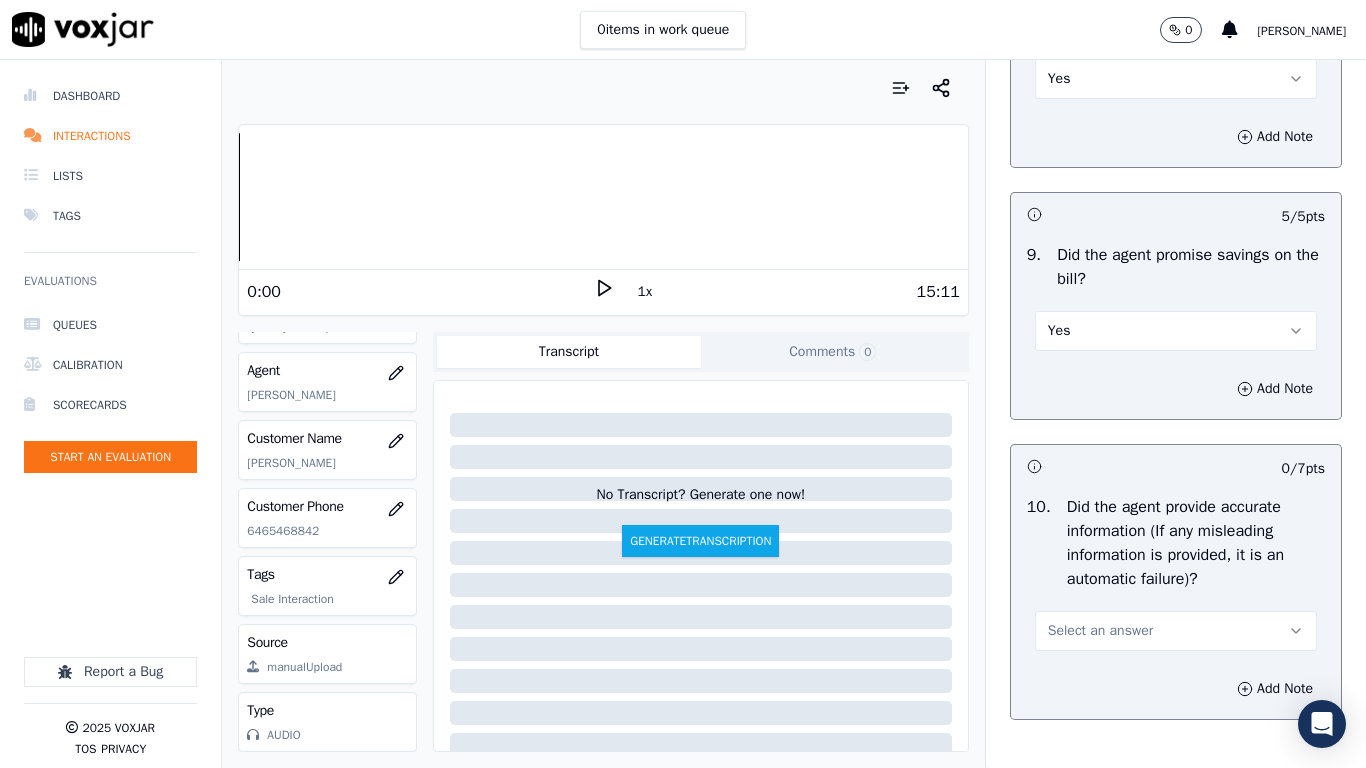 click on "Select an answer" at bounding box center [1100, 631] 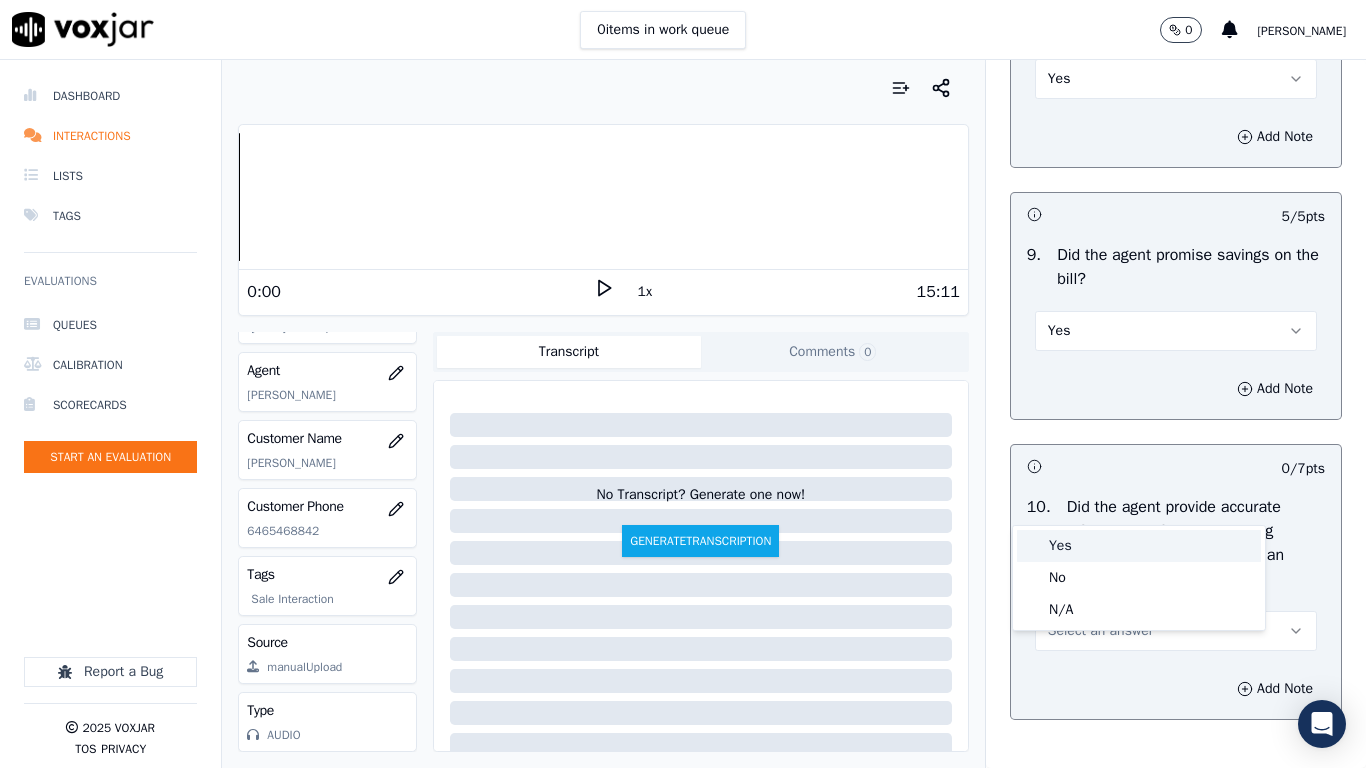 click on "Yes" at bounding box center [1139, 546] 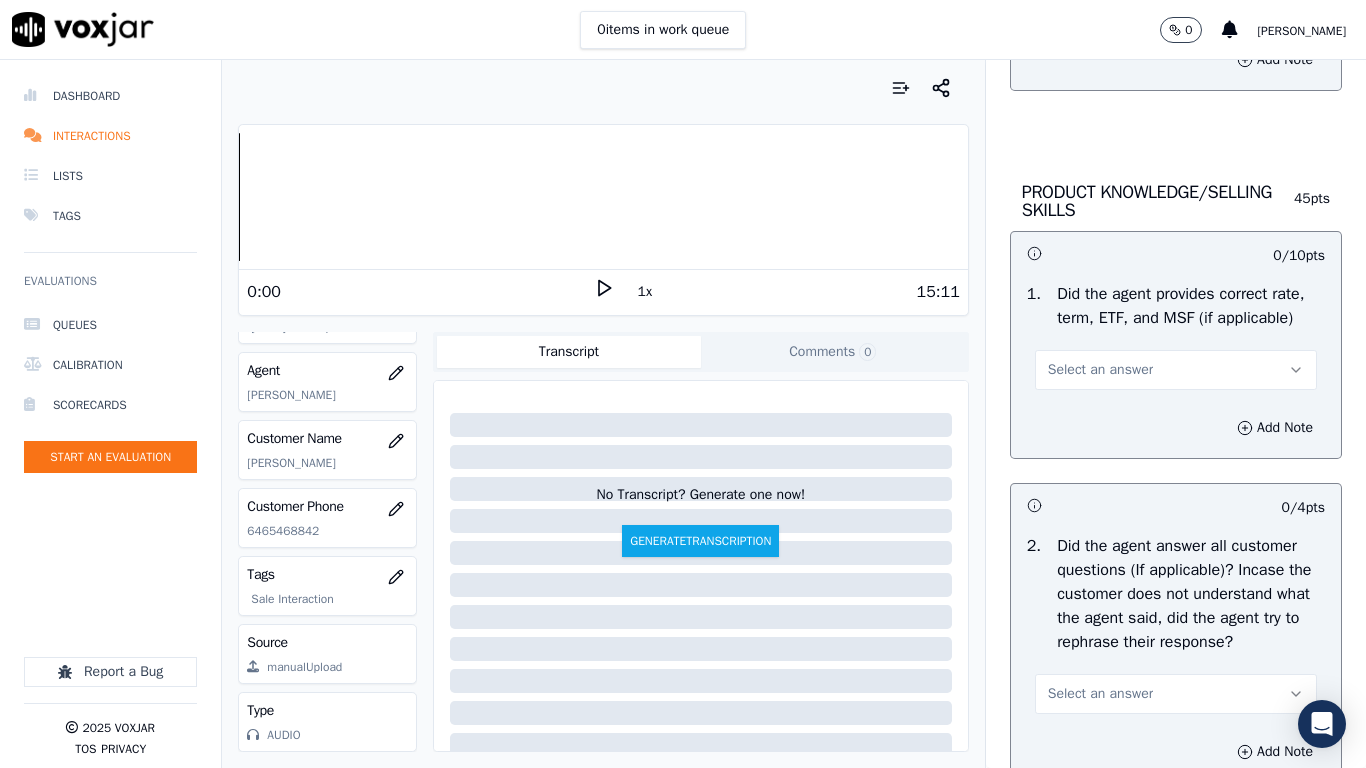 scroll, scrollTop: 2900, scrollLeft: 0, axis: vertical 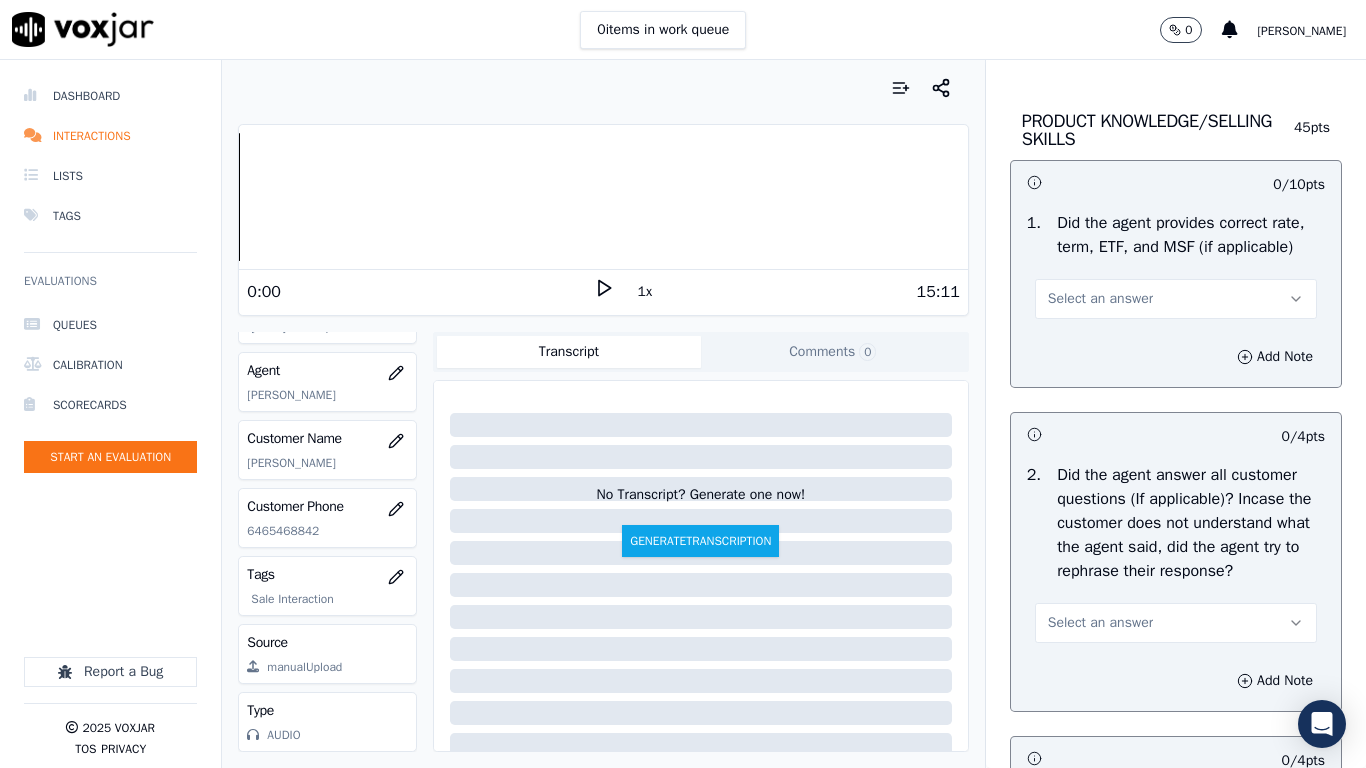 click on "Select an answer" at bounding box center (1100, 299) 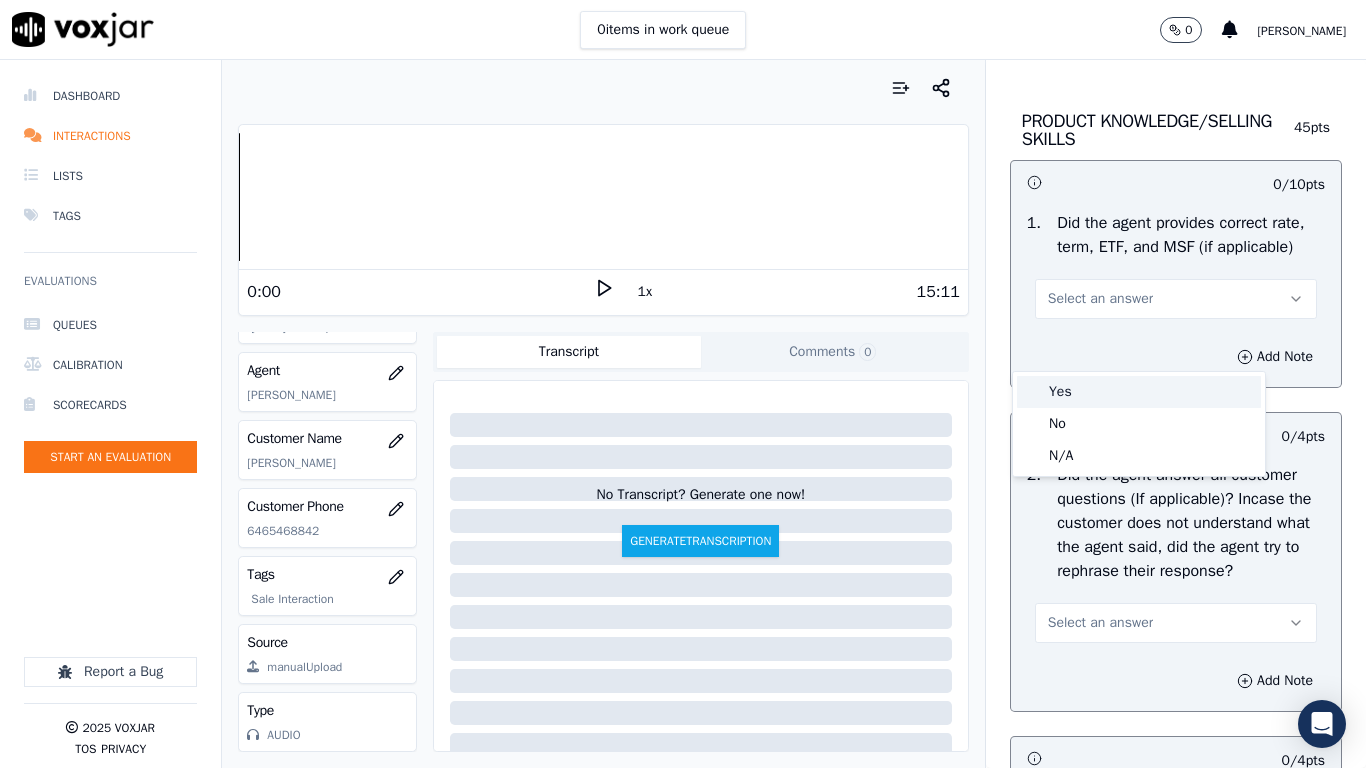 click on "Yes" at bounding box center (1139, 392) 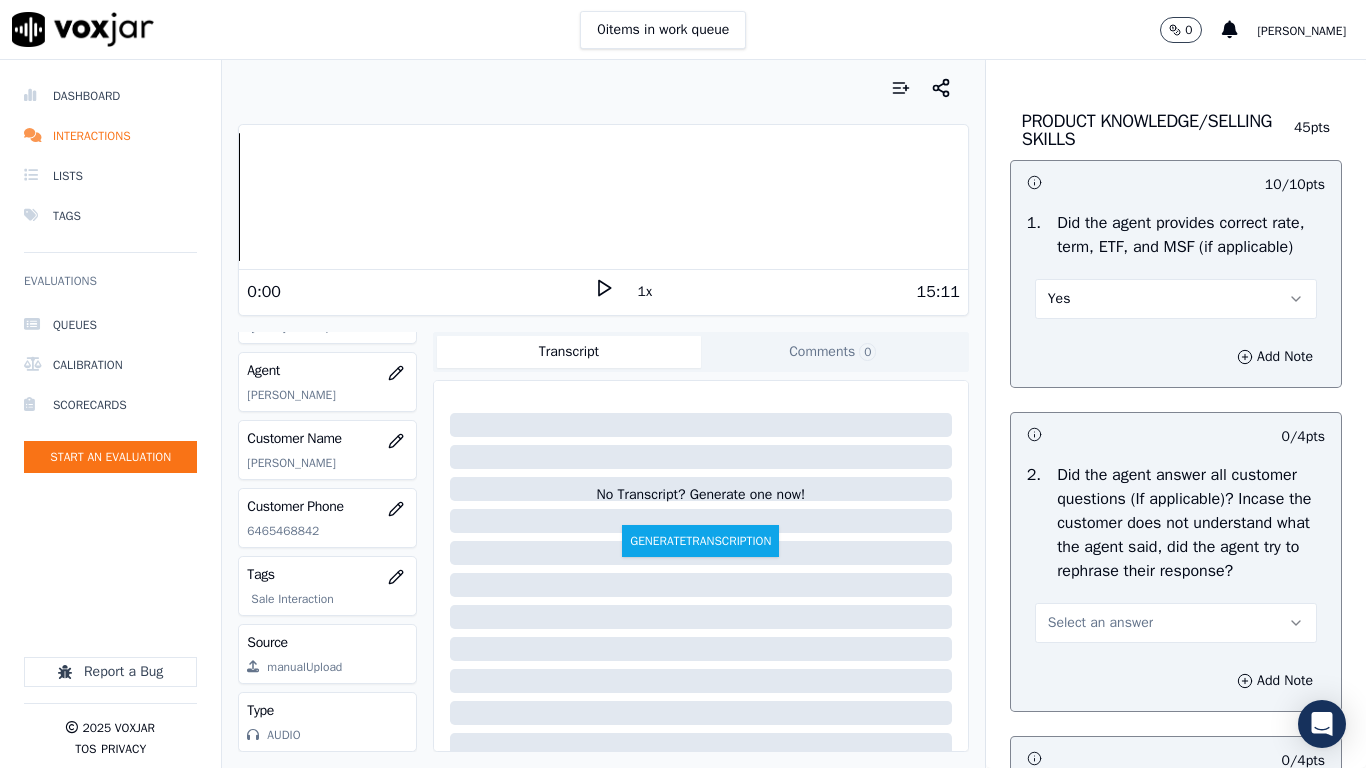 click on "Select an answer" at bounding box center [1100, 623] 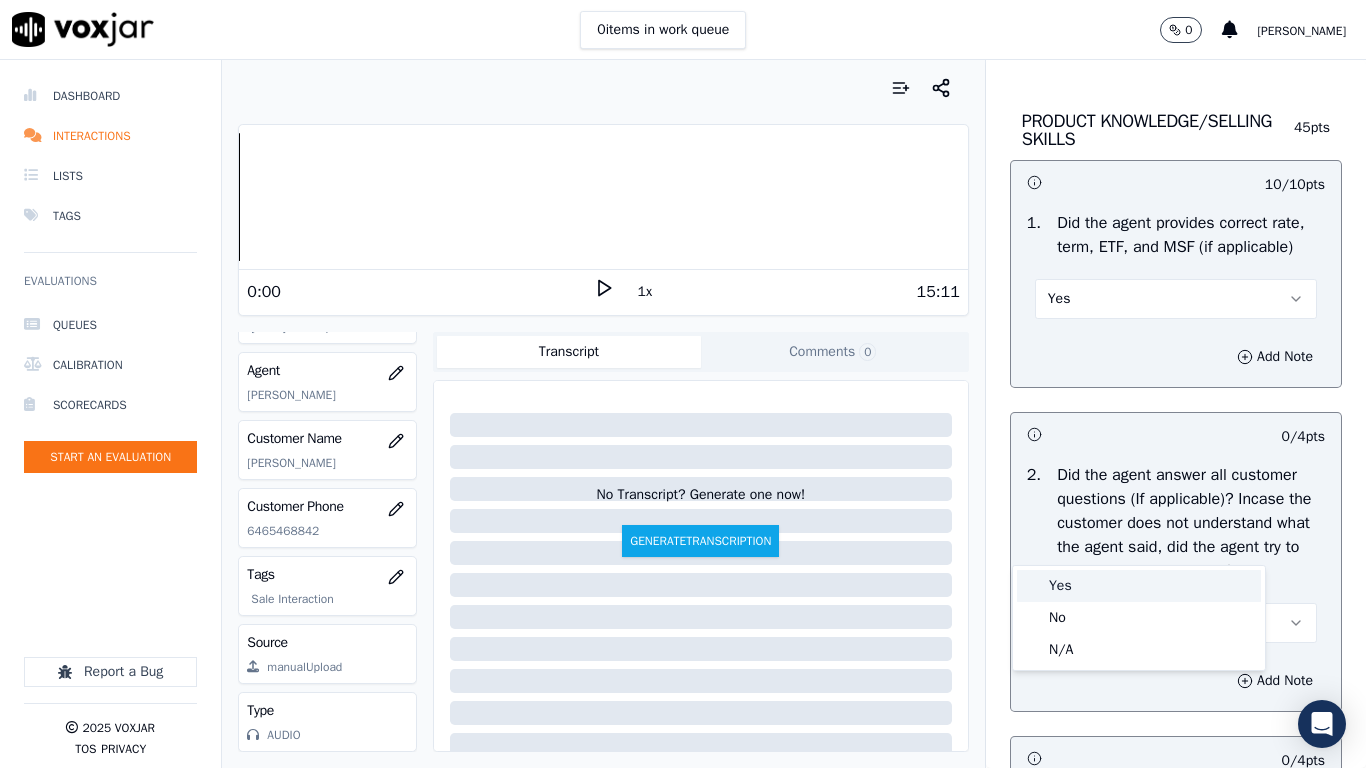 click on "Yes" at bounding box center (1139, 586) 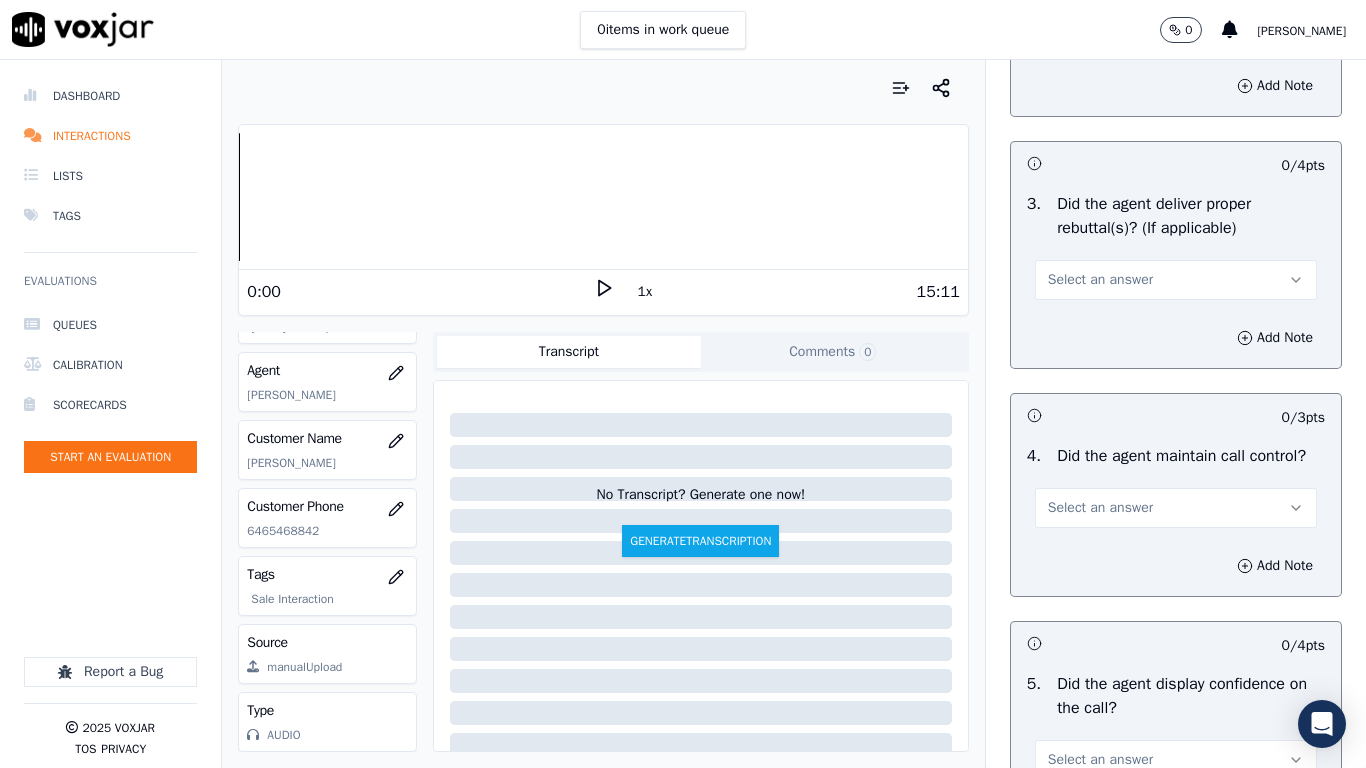 scroll, scrollTop: 3500, scrollLeft: 0, axis: vertical 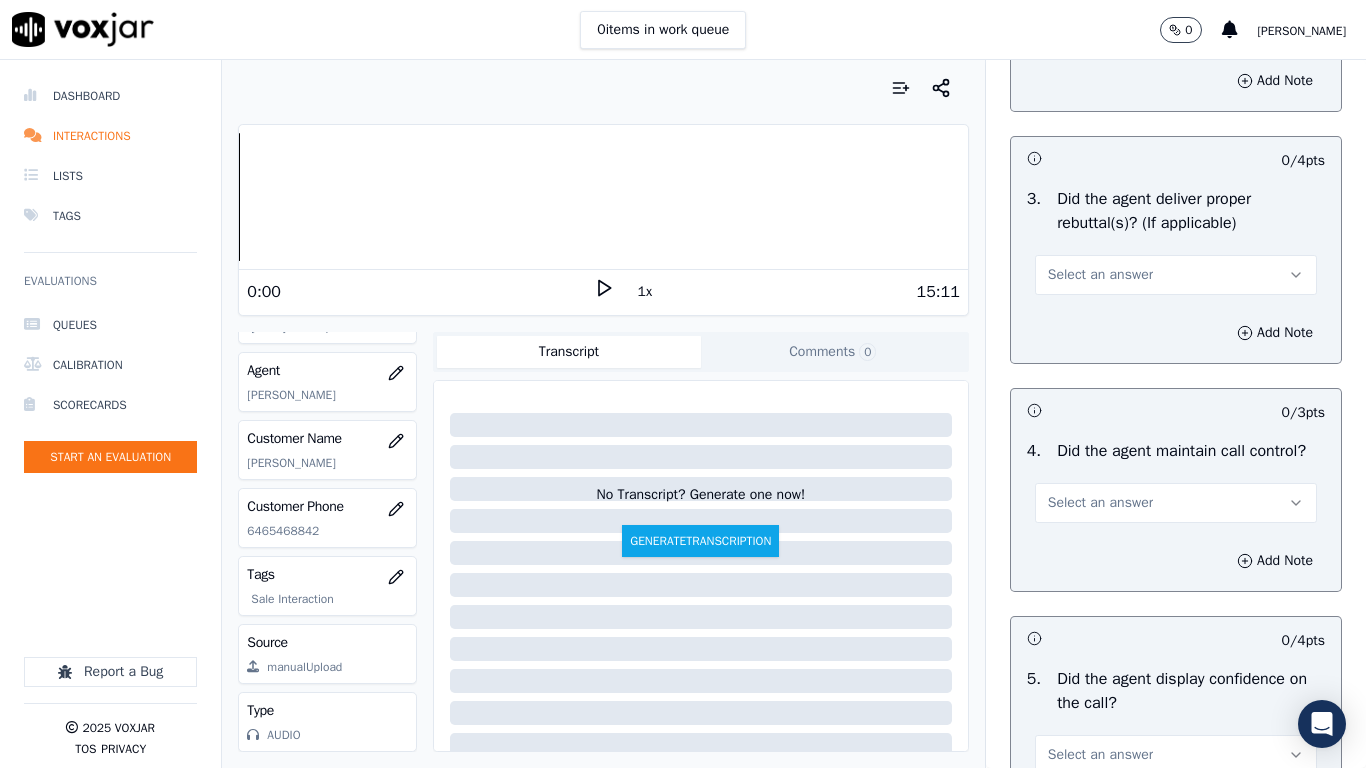 click on "Select an answer" at bounding box center (1100, 275) 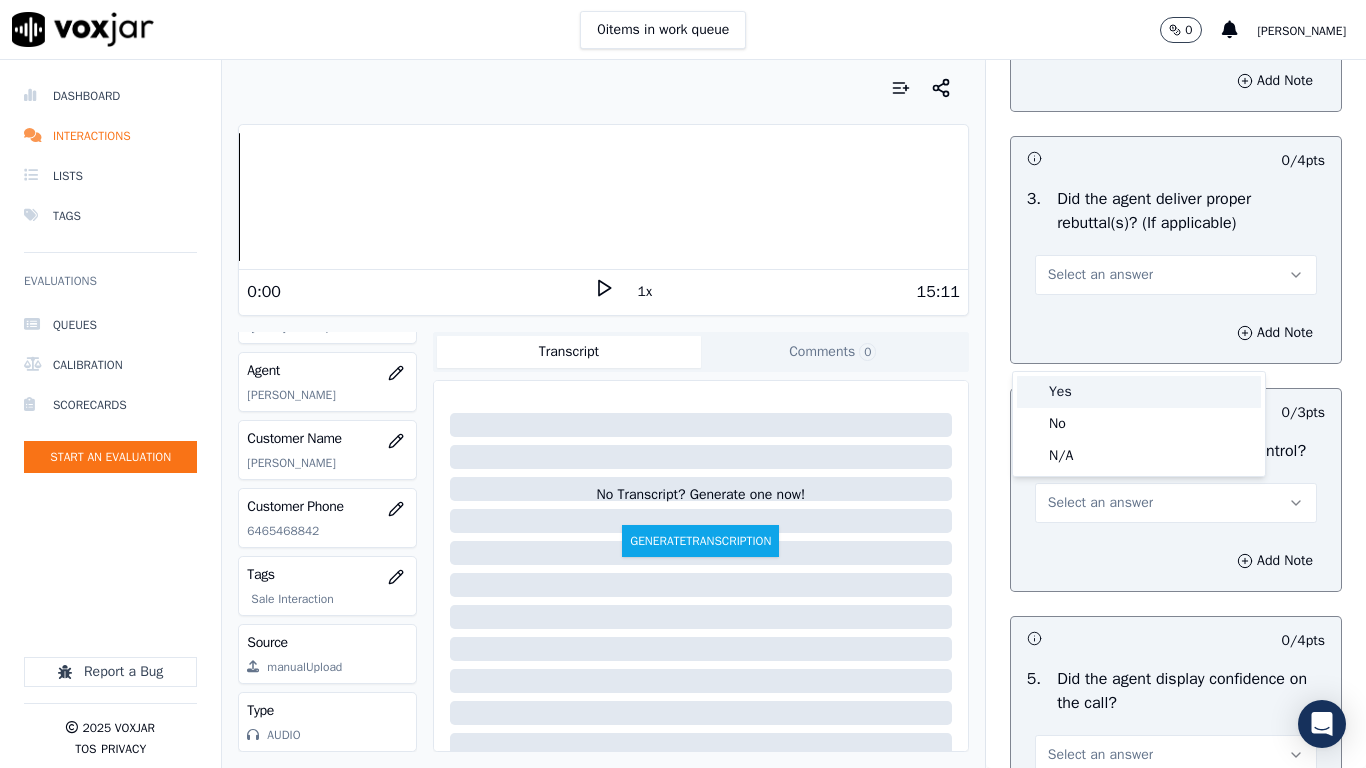 click on "Yes" at bounding box center [1139, 392] 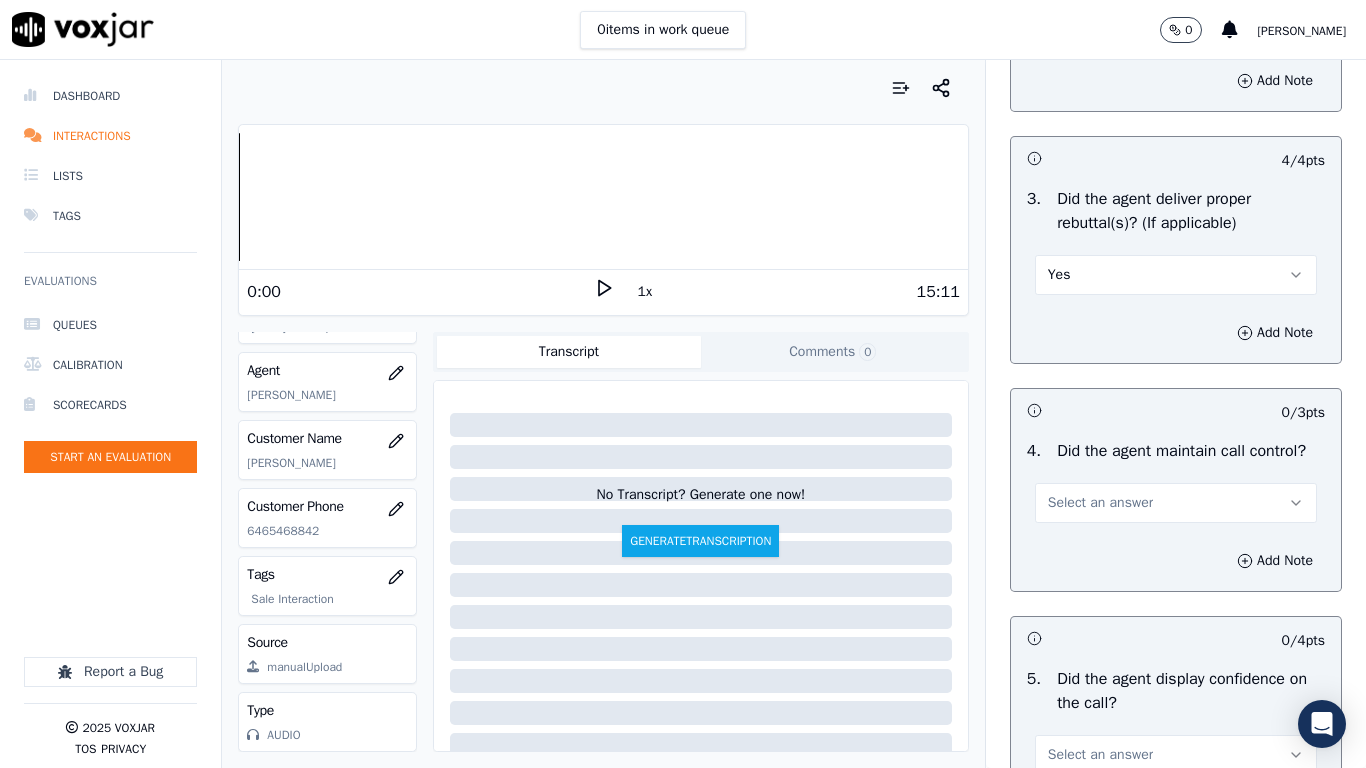 click on "4 .   Did the agent maintain call control?
Select an answer" at bounding box center (1176, 481) 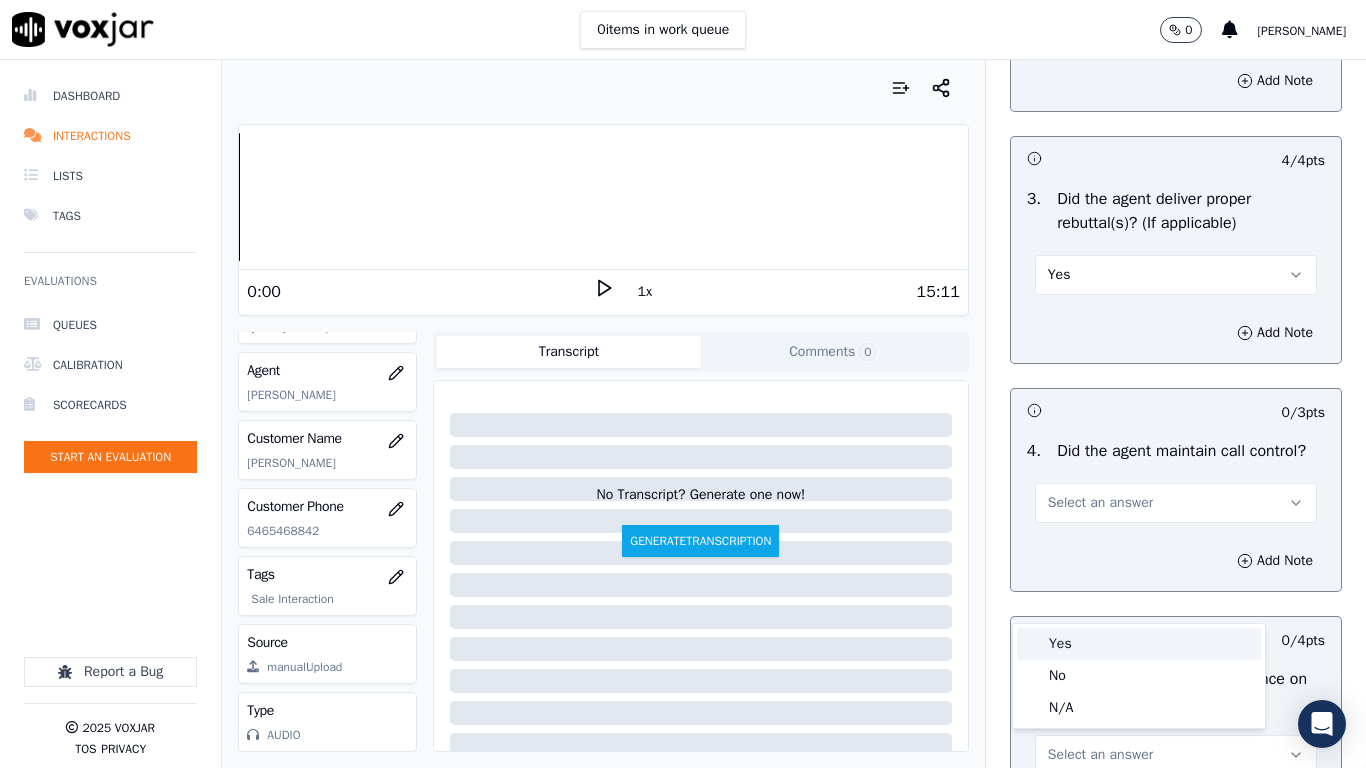 click on "Yes" at bounding box center (1139, 644) 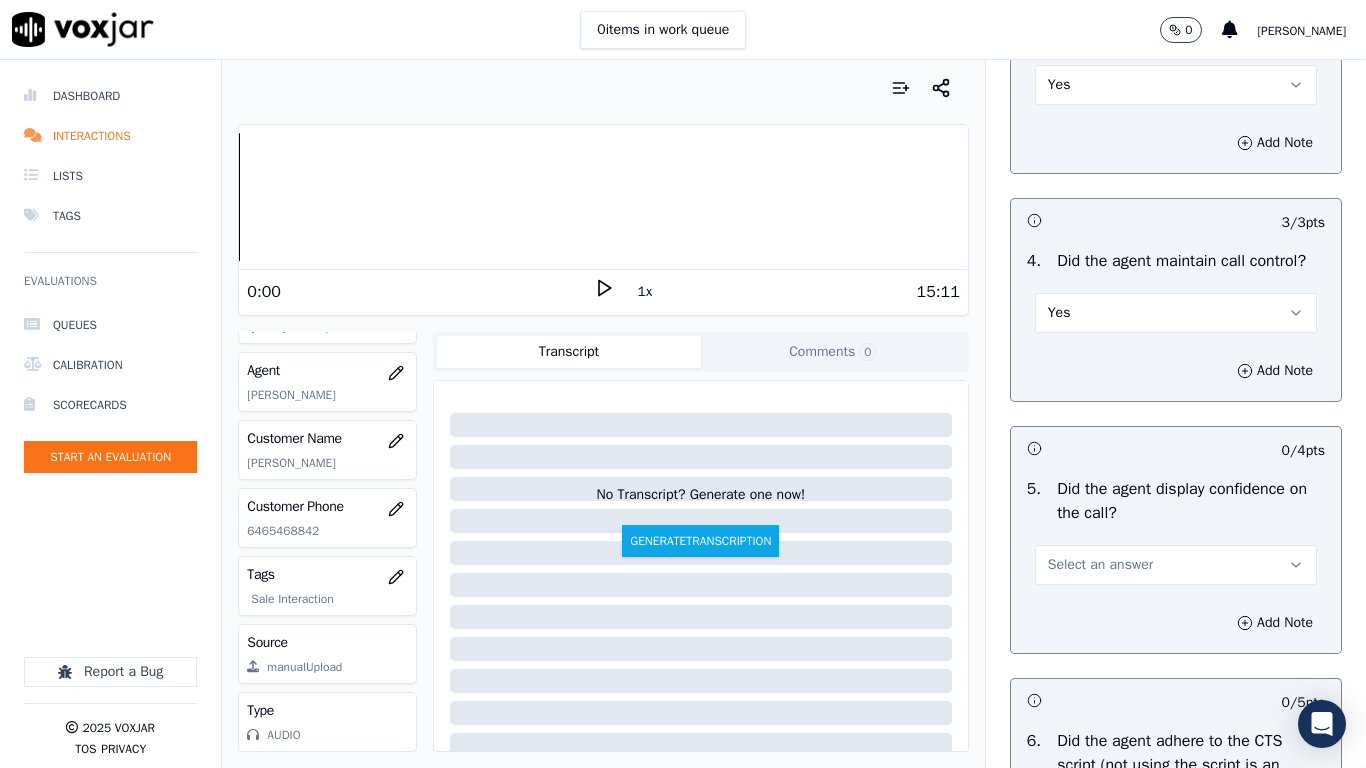 scroll, scrollTop: 3900, scrollLeft: 0, axis: vertical 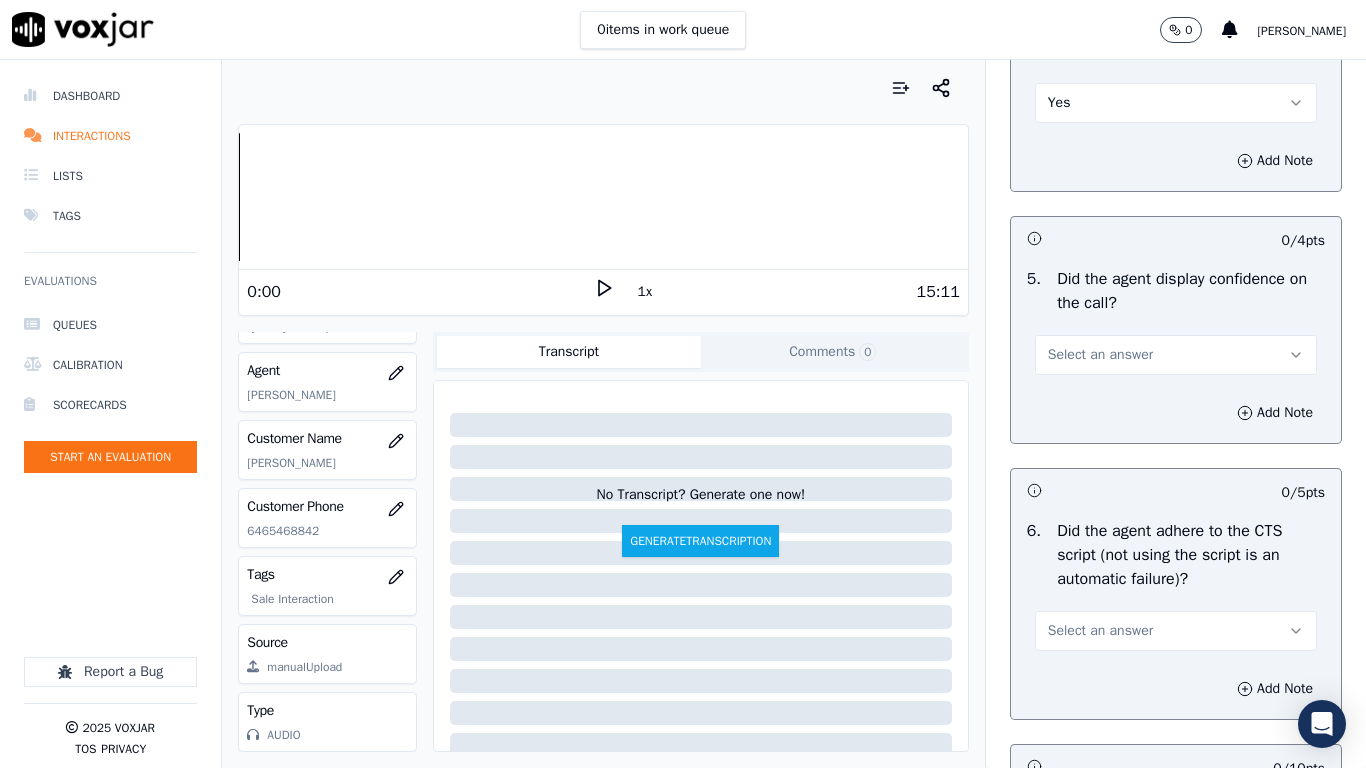 click on "Select an answer" at bounding box center [1100, 355] 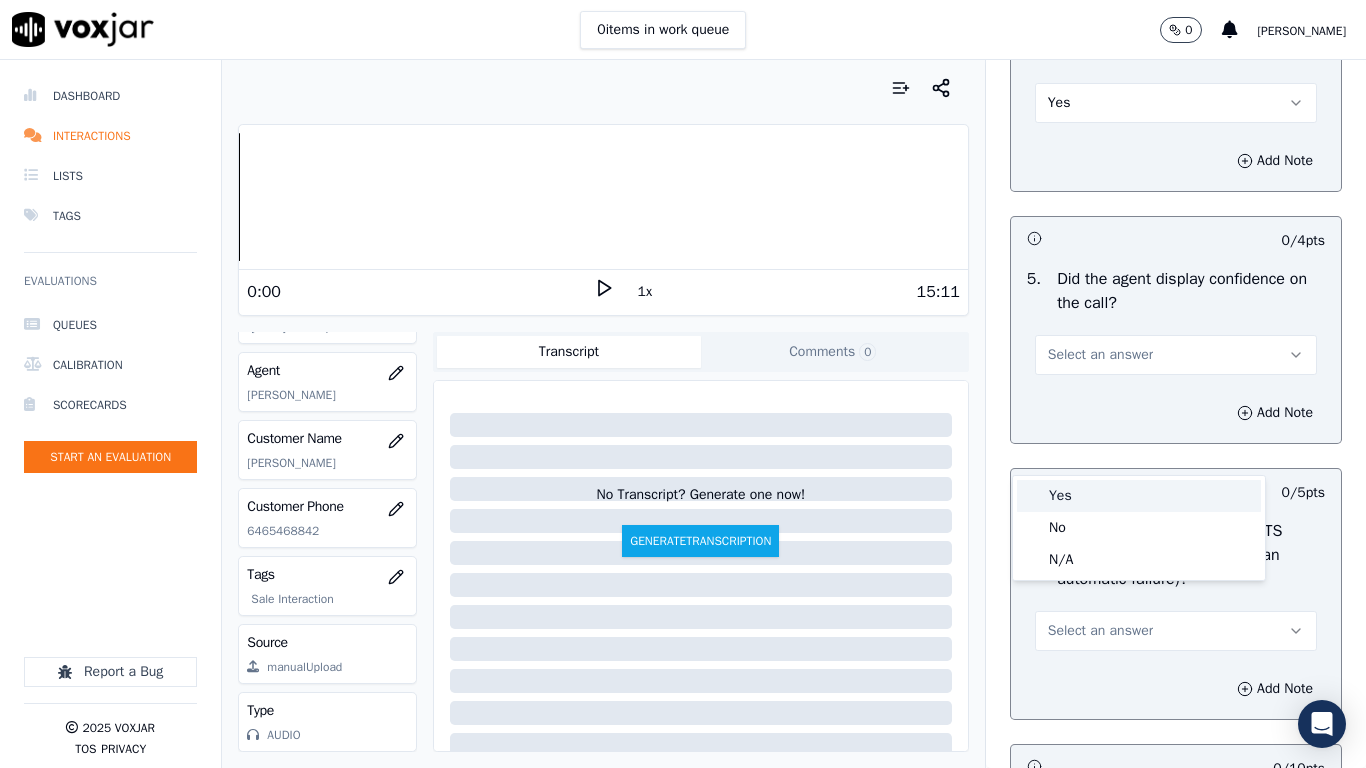 click on "Yes" at bounding box center [1139, 496] 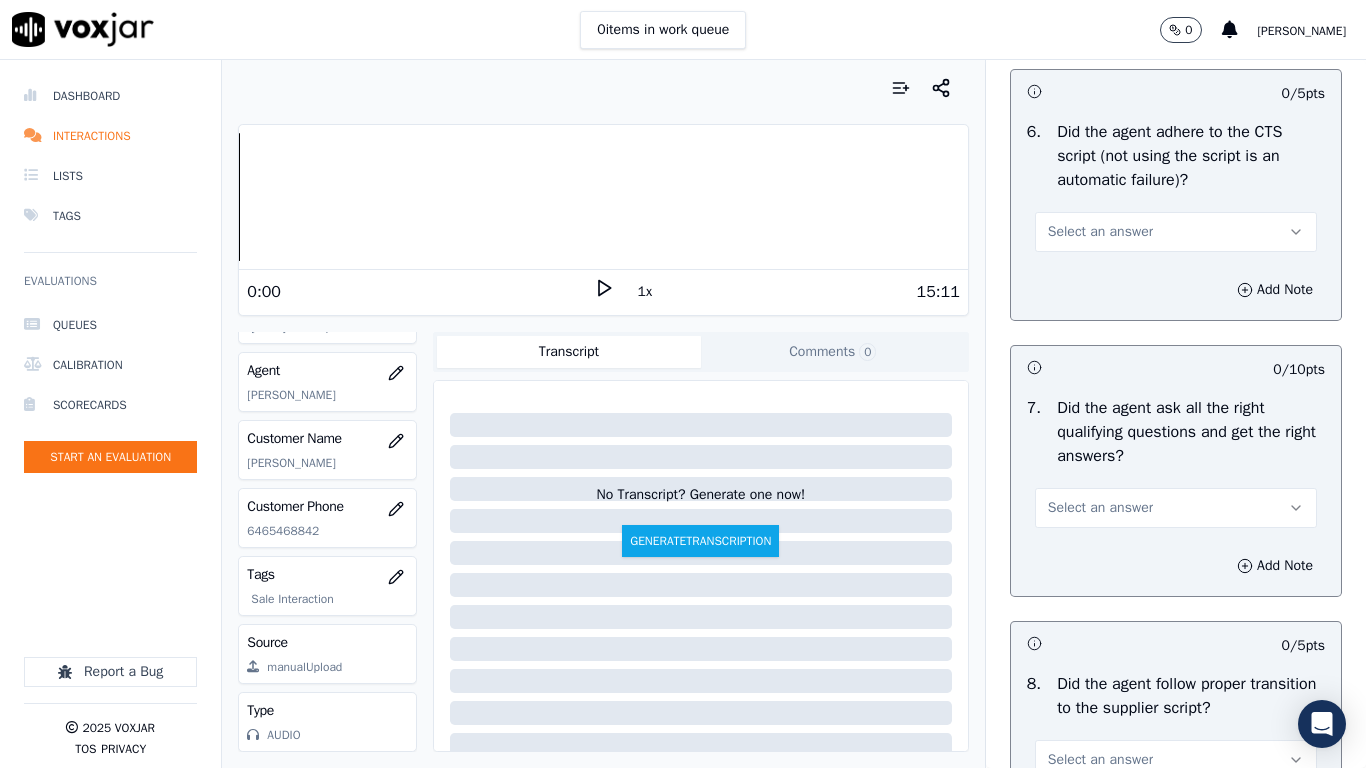 scroll, scrollTop: 4300, scrollLeft: 0, axis: vertical 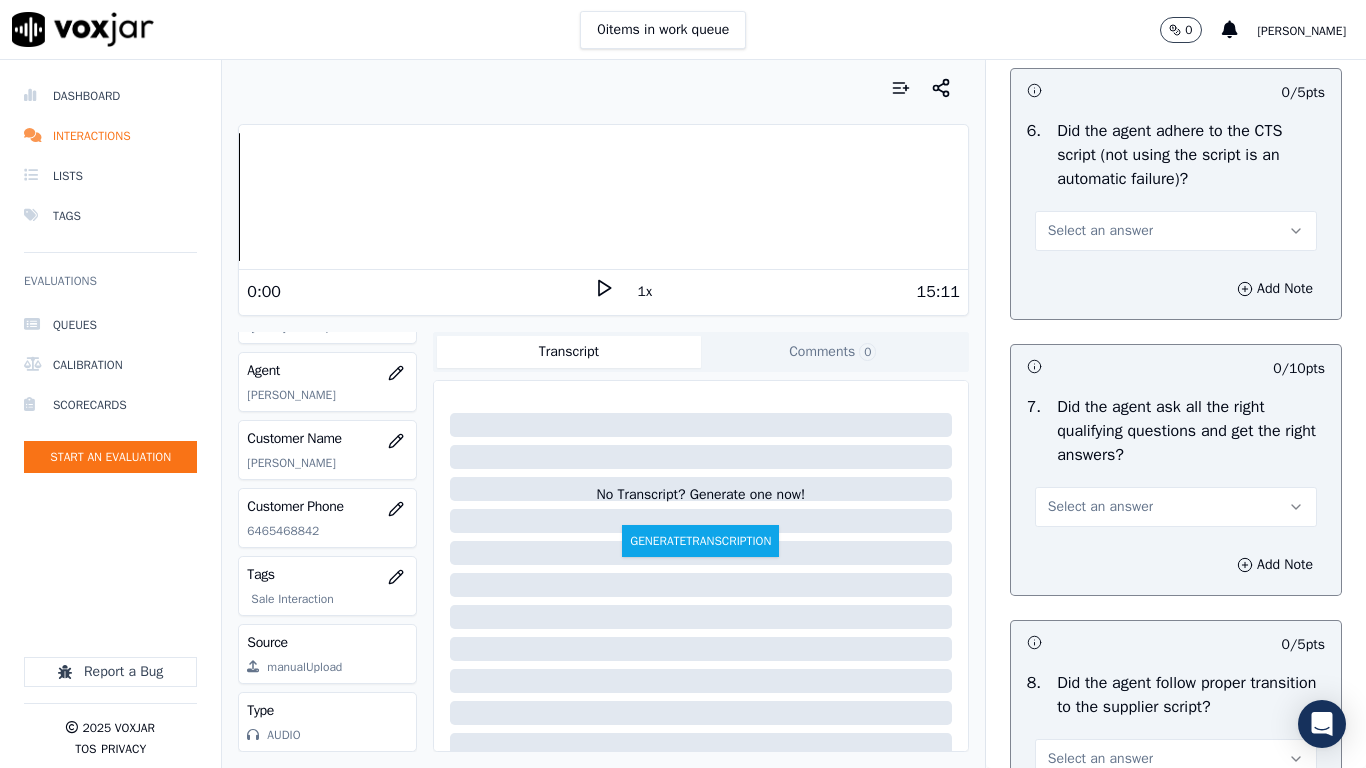 click on "Select an answer" at bounding box center [1176, 231] 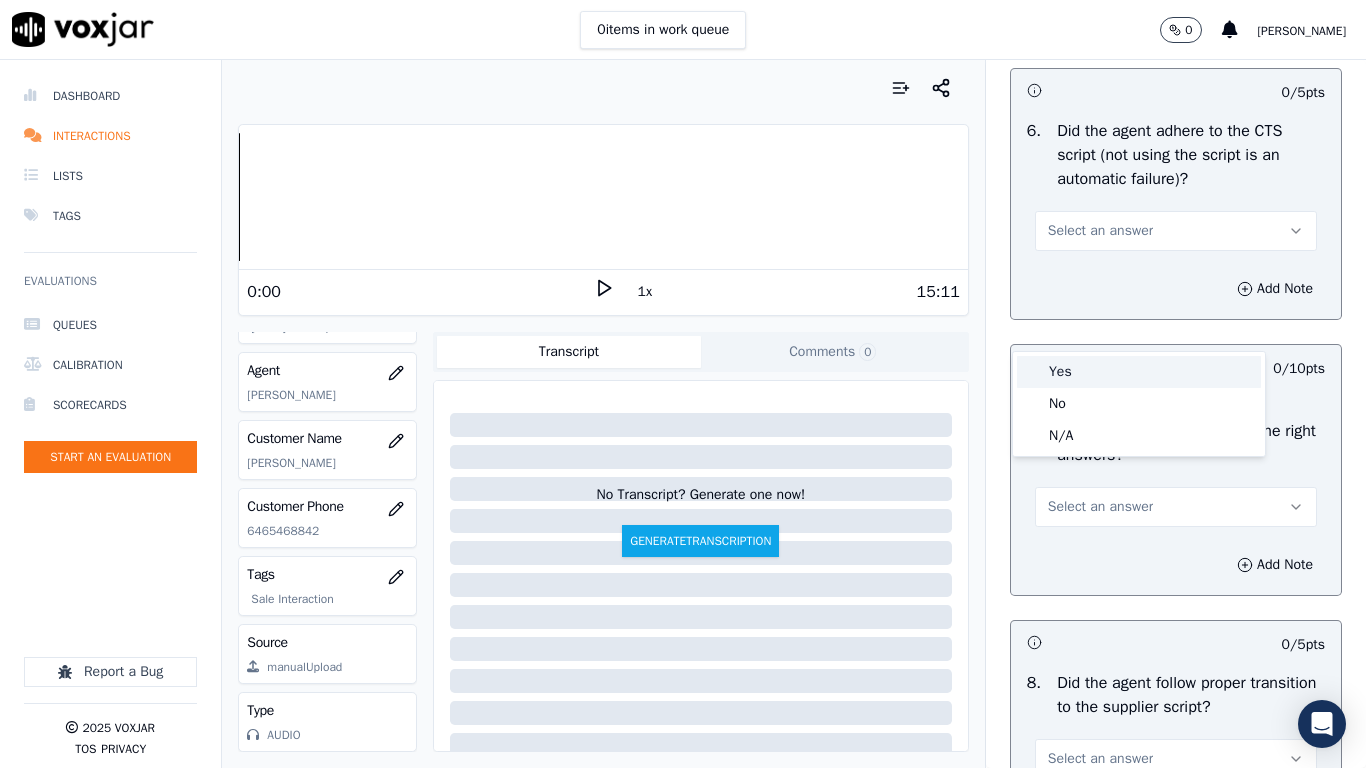 click on "Yes" at bounding box center [1139, 372] 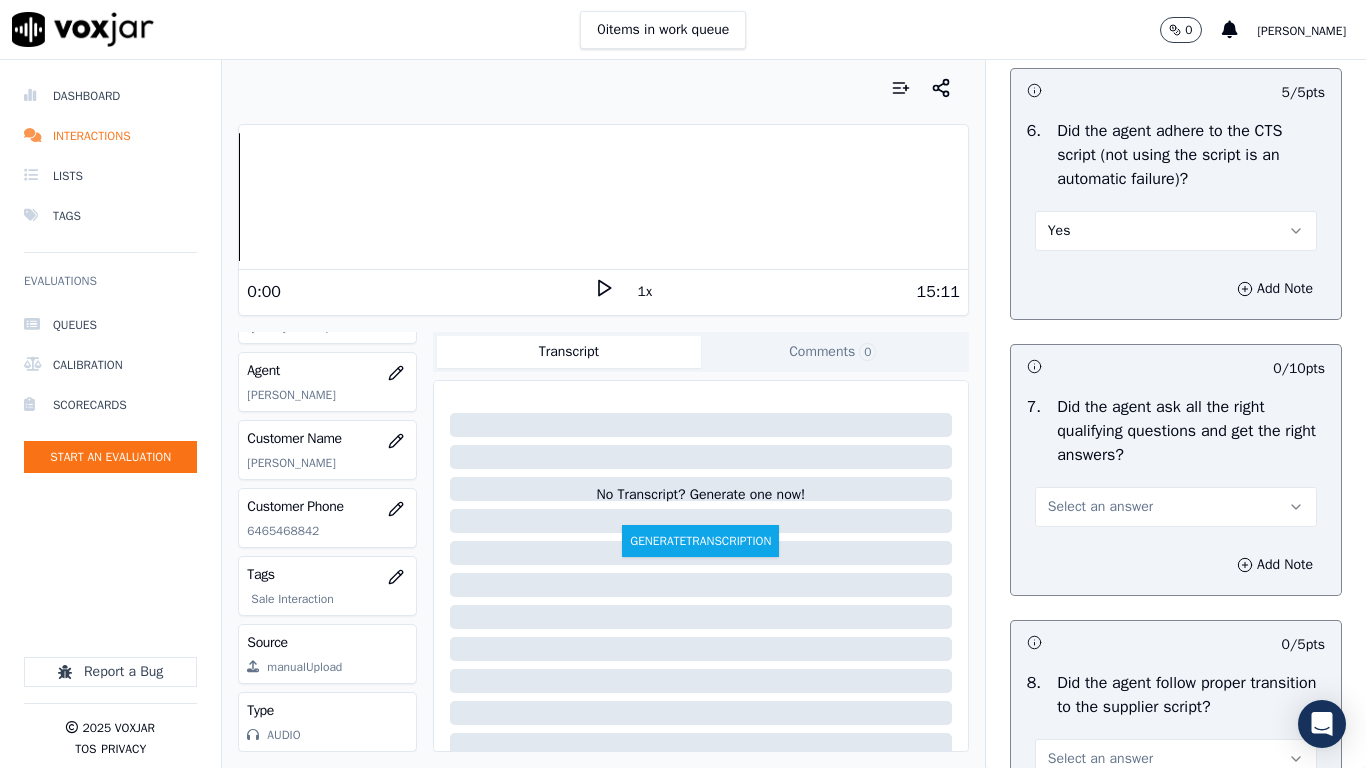 click on "Select an answer" at bounding box center (1100, 507) 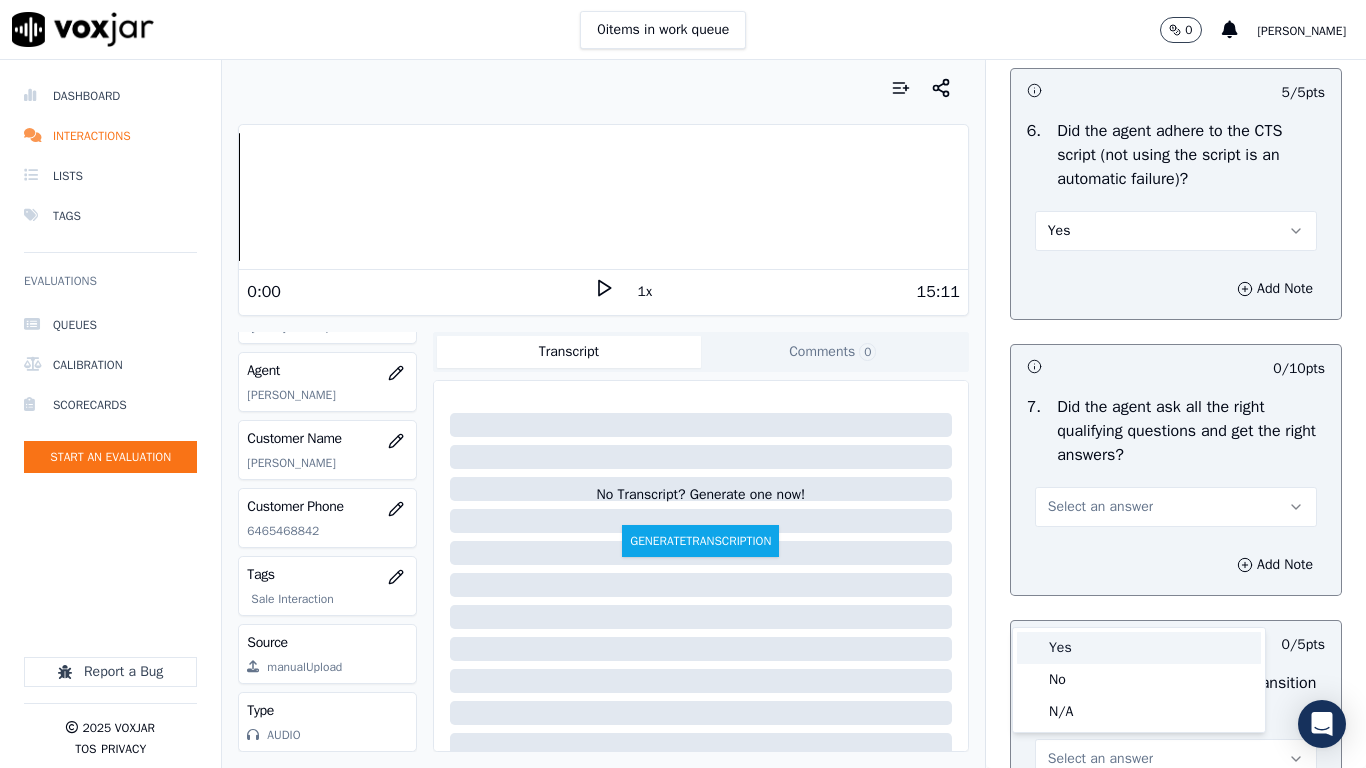 click on "Yes" at bounding box center (1139, 648) 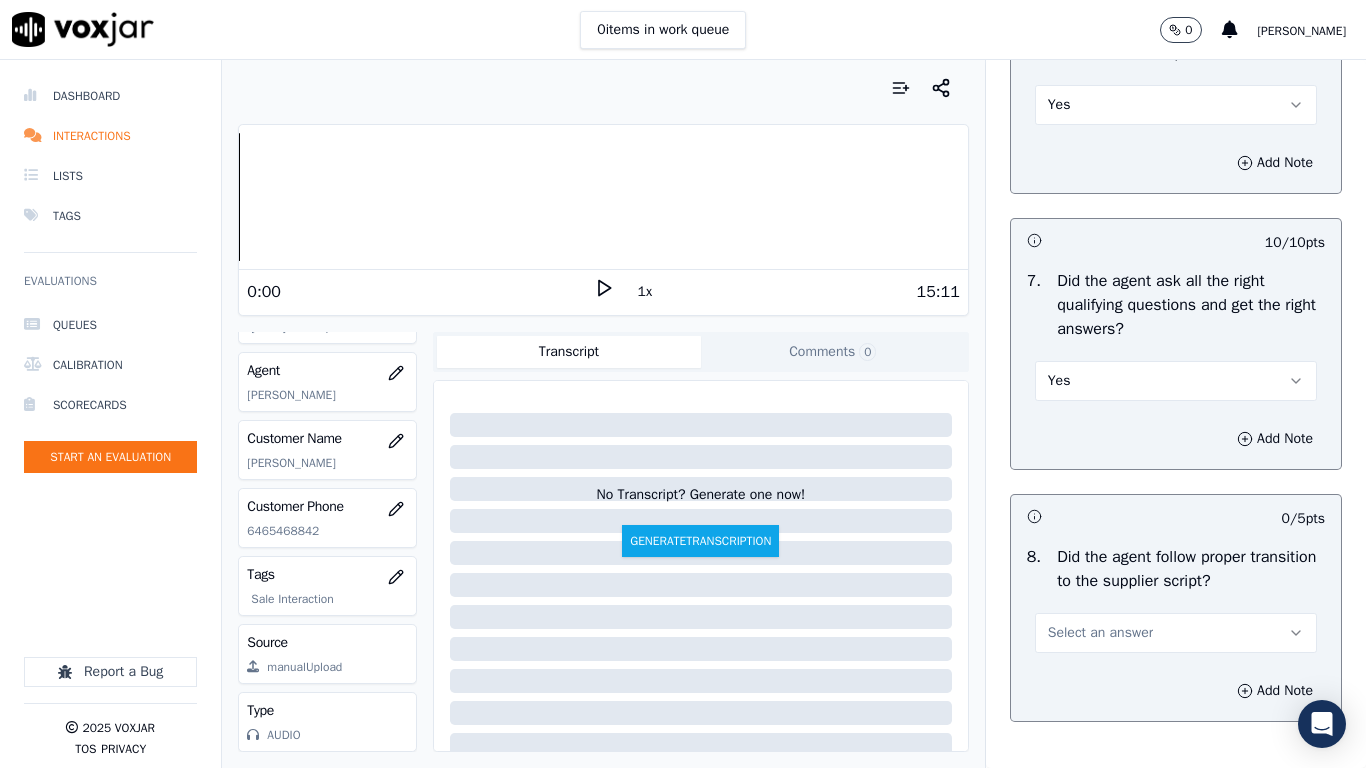 scroll, scrollTop: 4700, scrollLeft: 0, axis: vertical 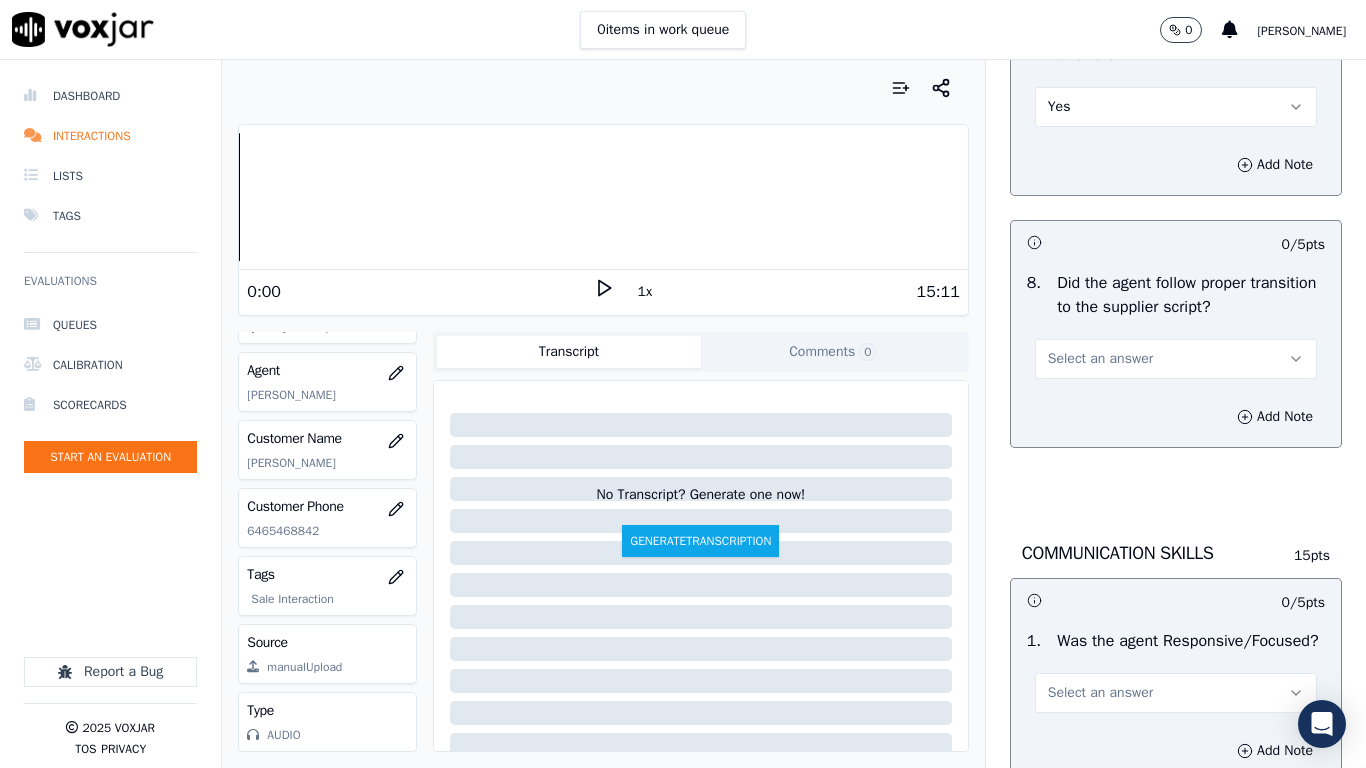 click on "Select an answer" at bounding box center [1100, 359] 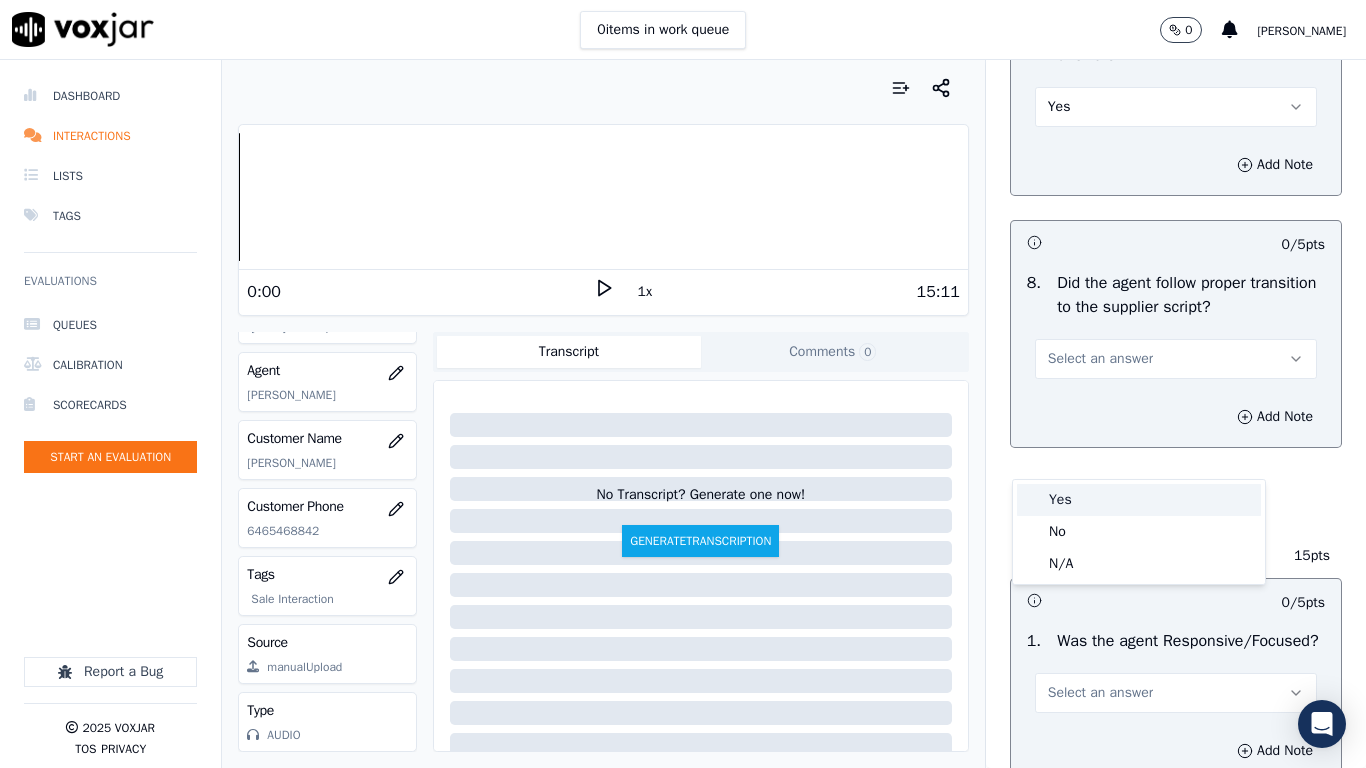 click on "Yes" at bounding box center [1139, 500] 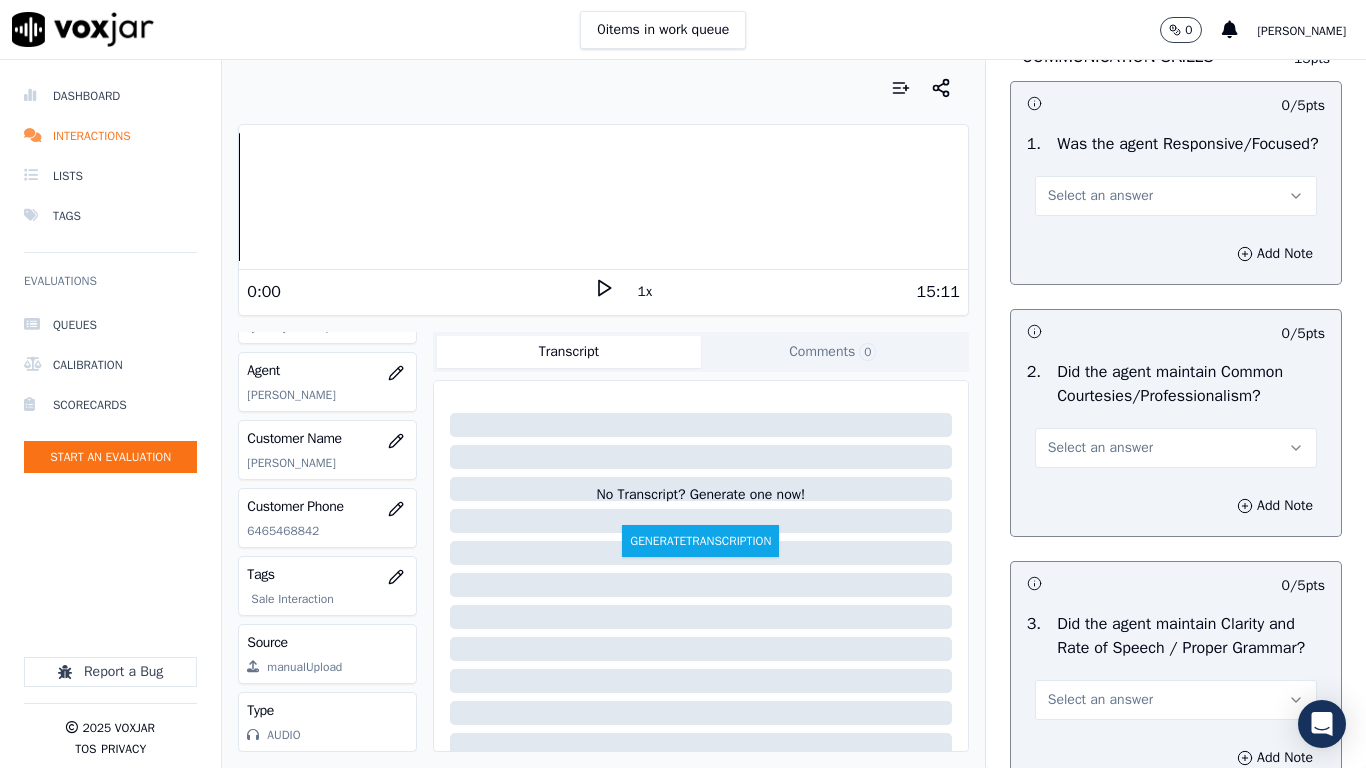 scroll, scrollTop: 5300, scrollLeft: 0, axis: vertical 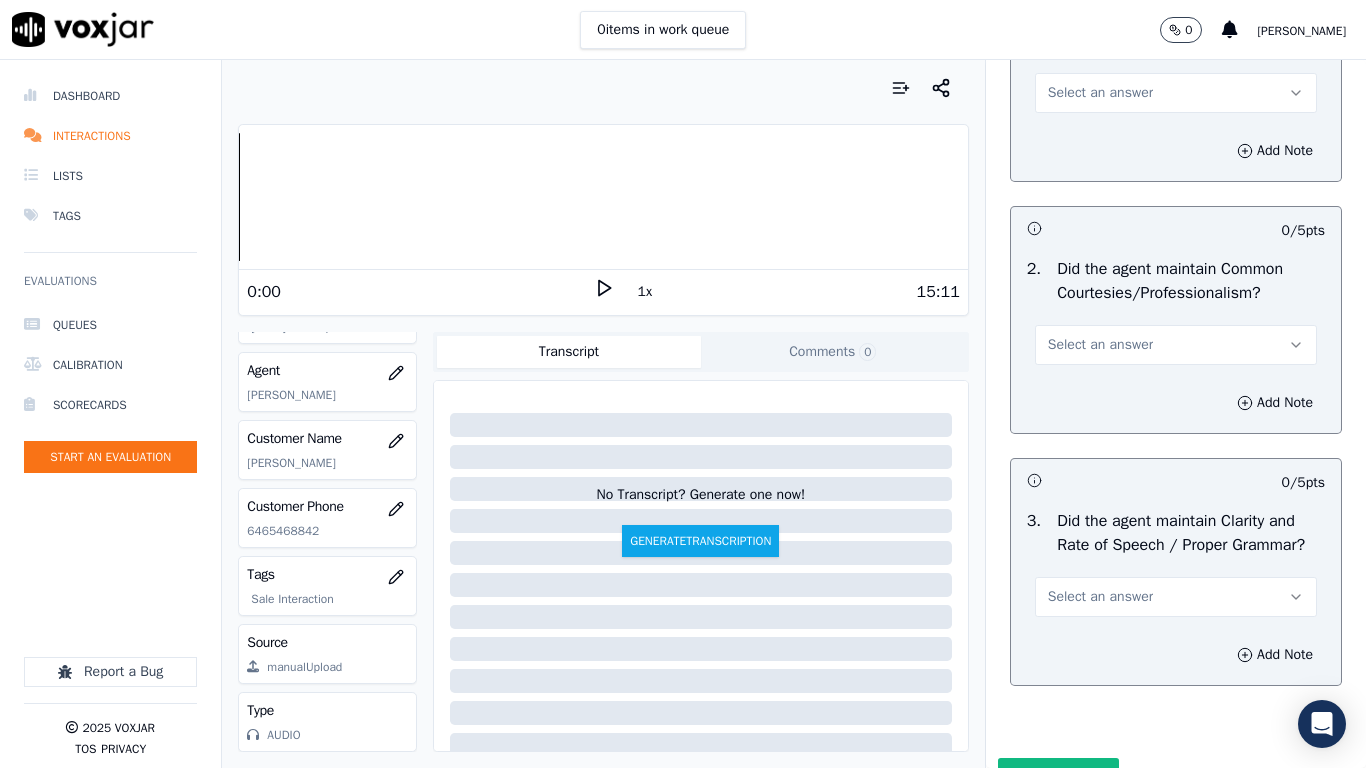 click on "Select an answer" at bounding box center (1100, 93) 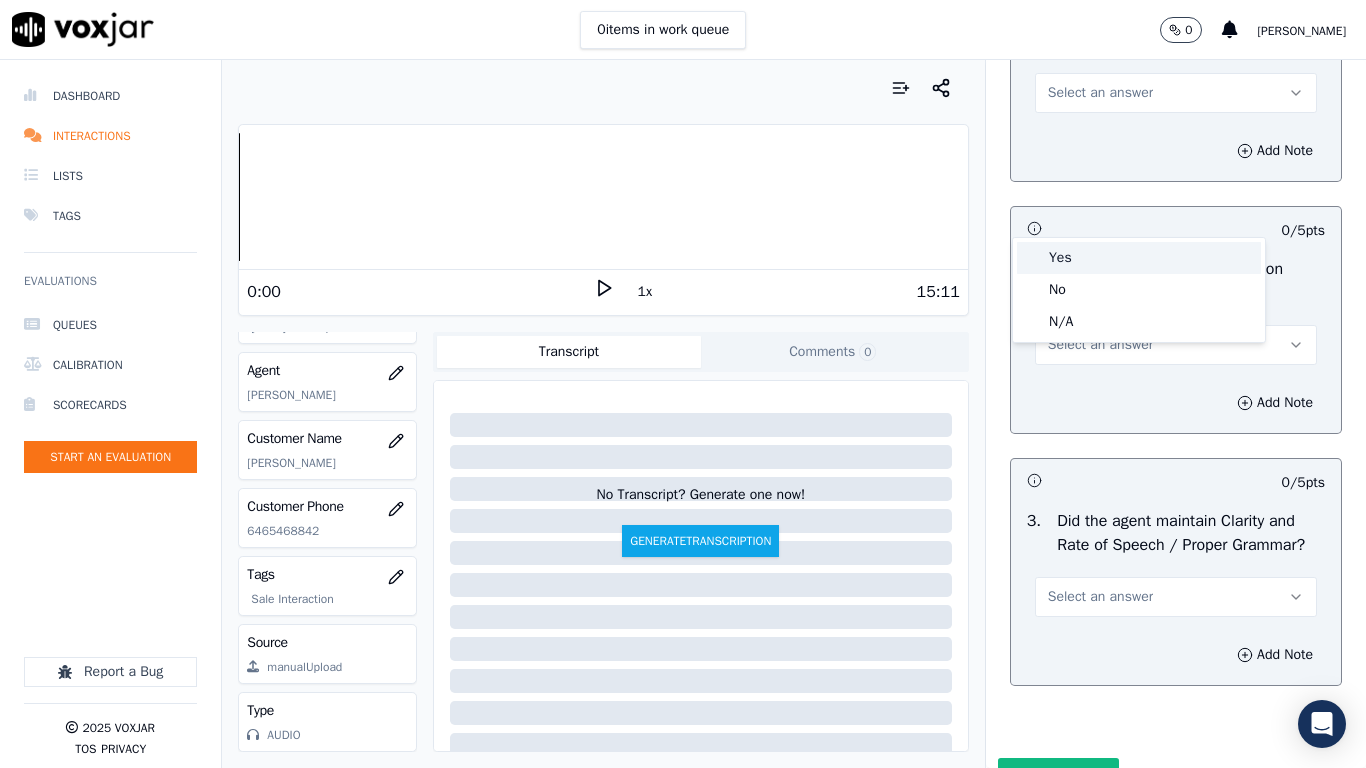 click on "Yes" at bounding box center (1139, 258) 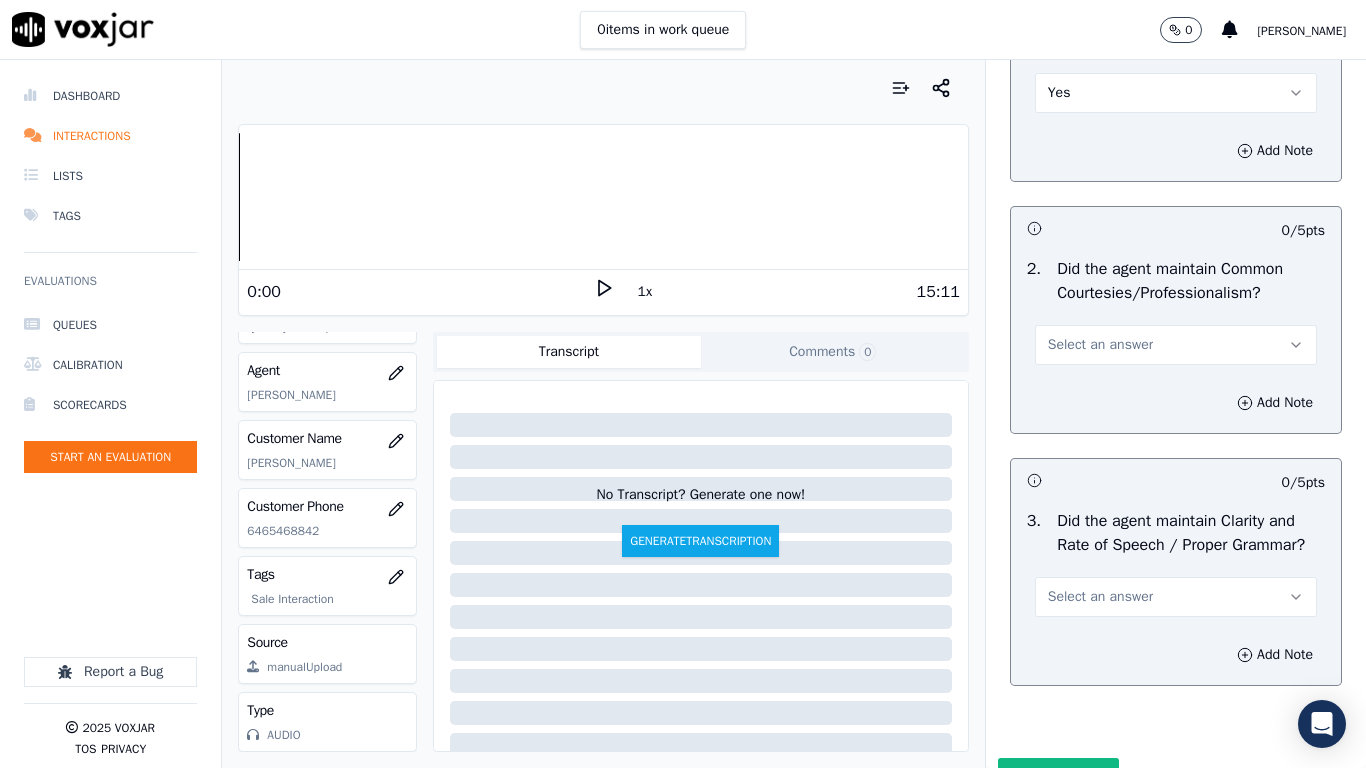 click on "Select an answer" at bounding box center (1176, 345) 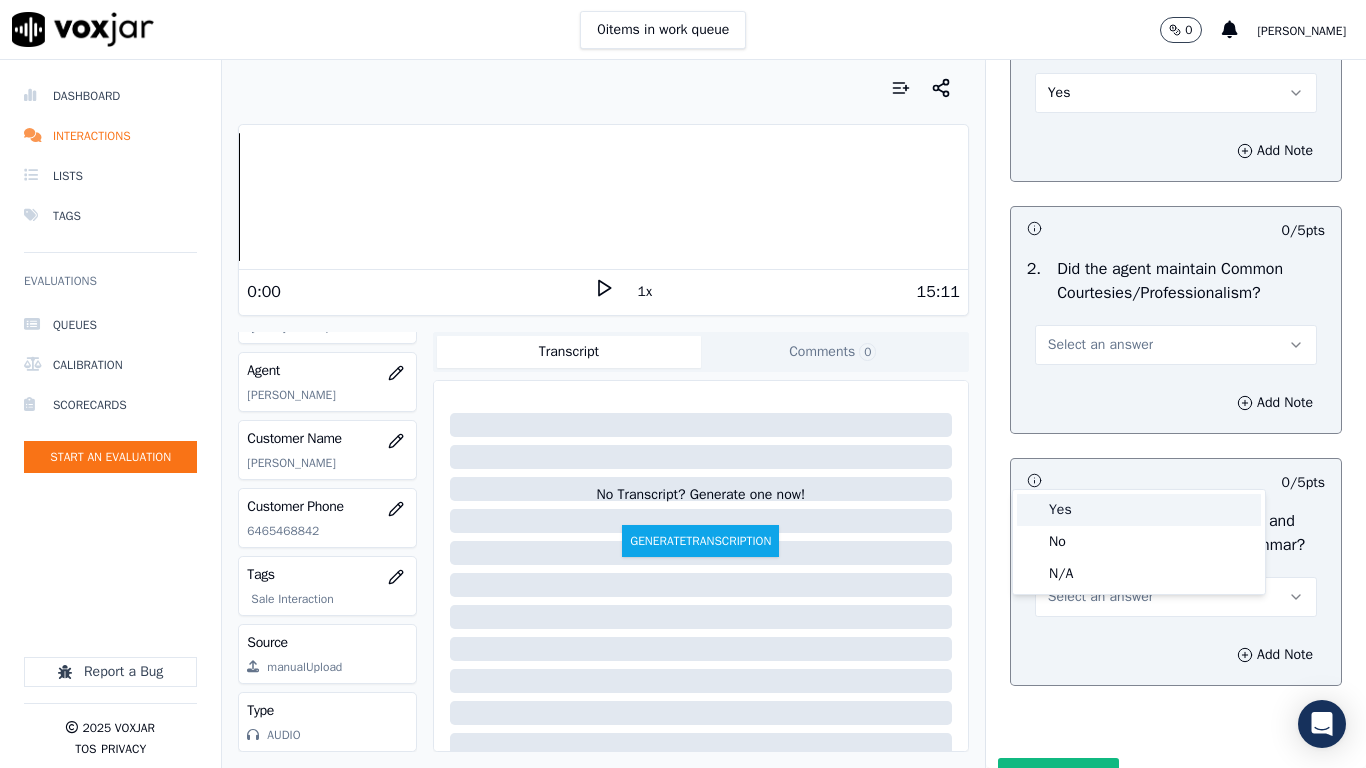 drag, startPoint x: 1089, startPoint y: 514, endPoint x: 1113, endPoint y: 681, distance: 168.71574 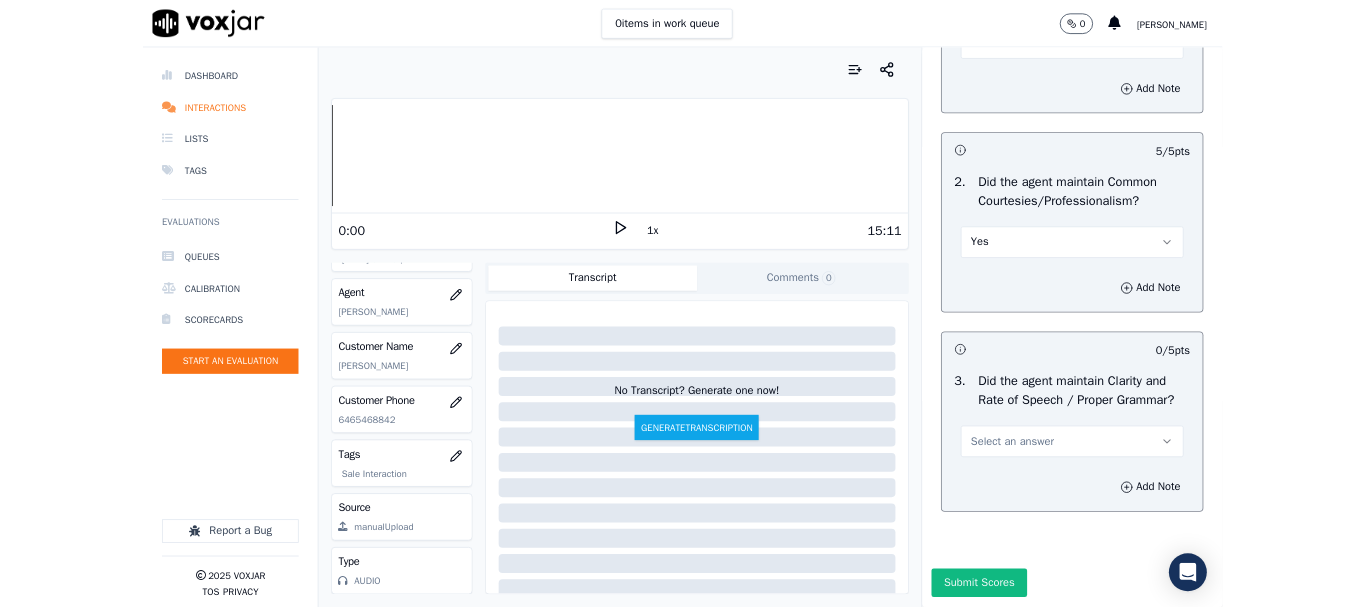scroll, scrollTop: 5533, scrollLeft: 0, axis: vertical 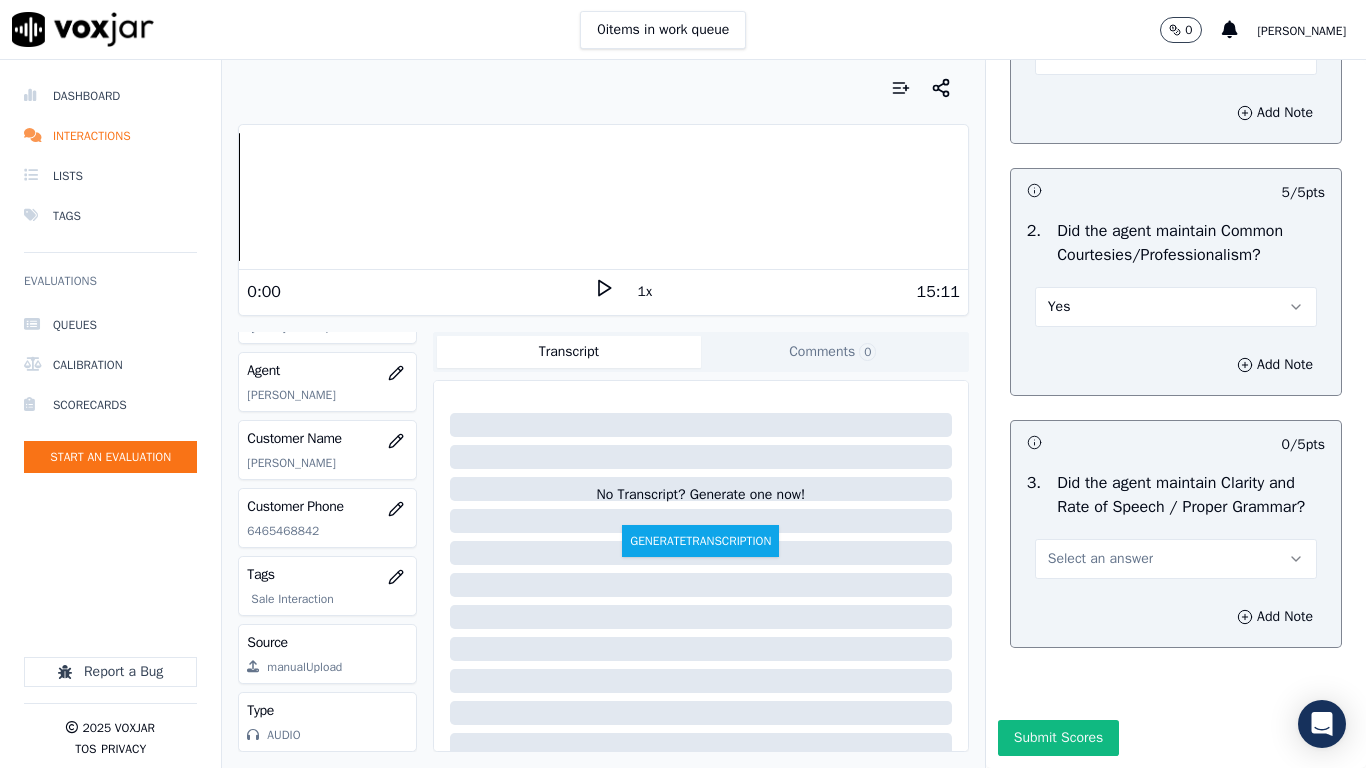 click on "Select an answer" at bounding box center [1176, 557] 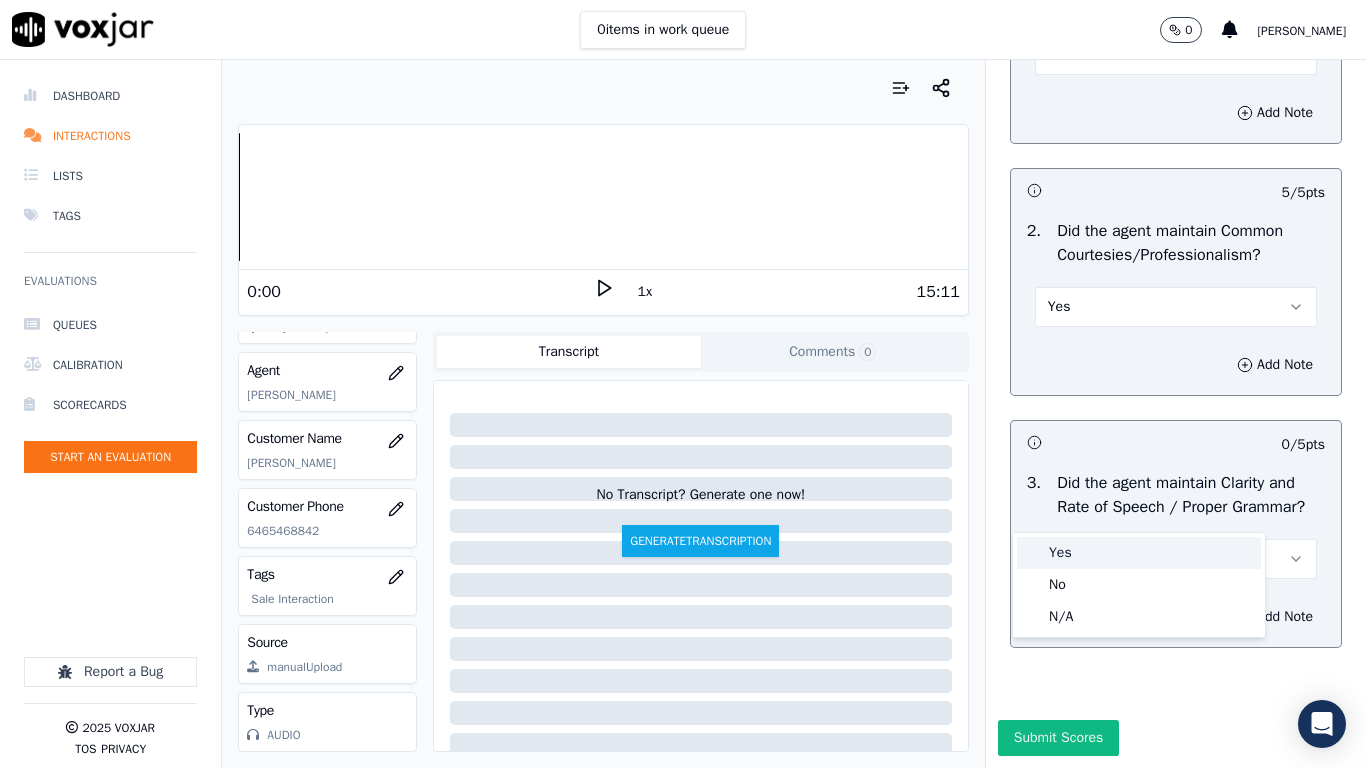 click on "Yes" at bounding box center (1139, 553) 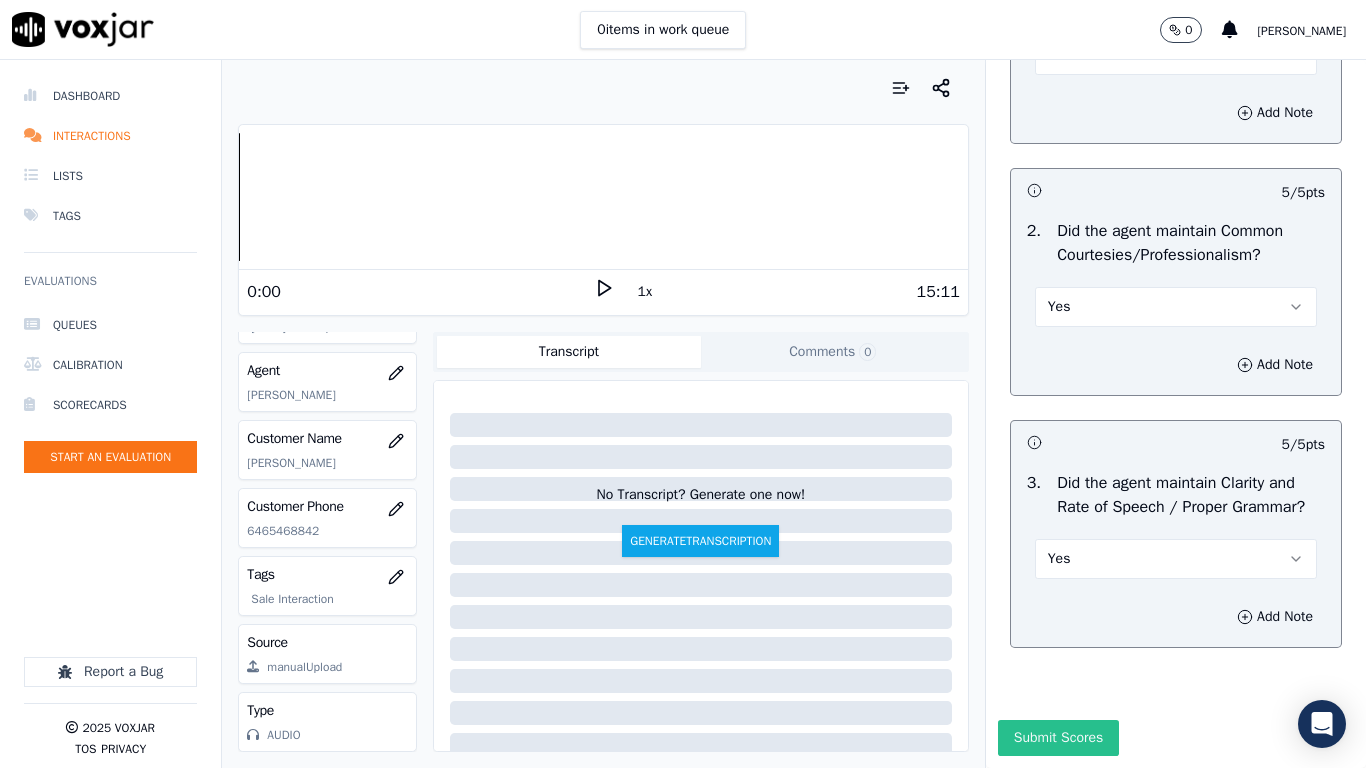 click on "Submit Scores" at bounding box center [1058, 738] 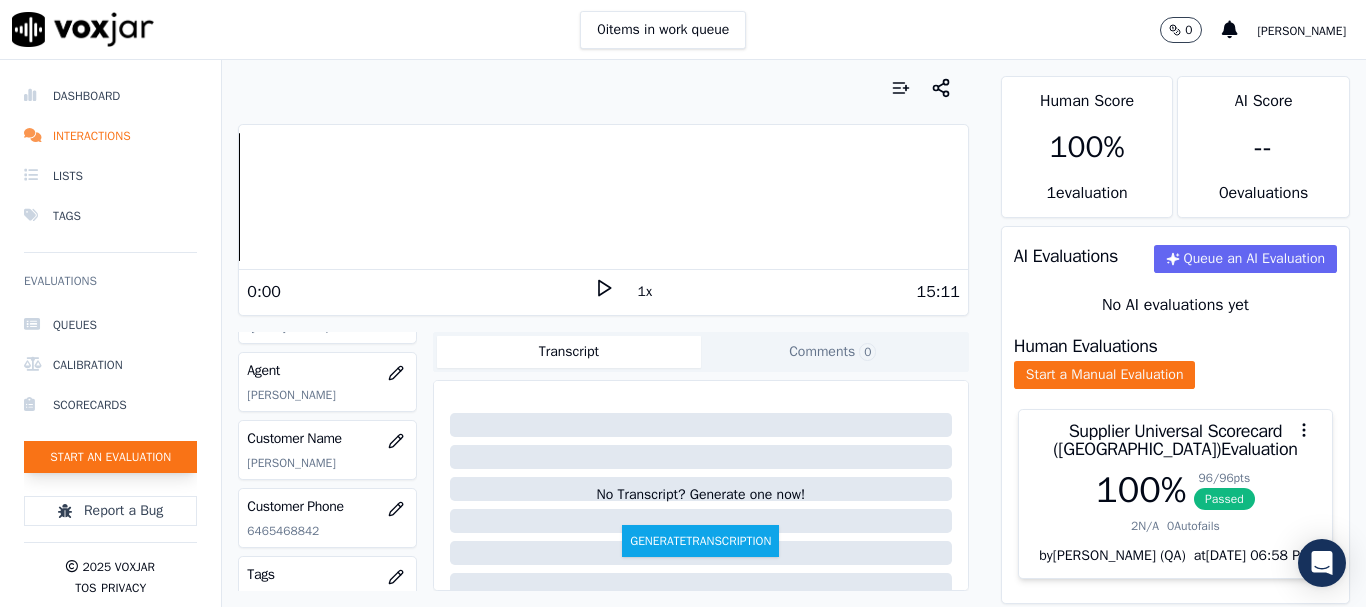 click on "Start an Evaluation" 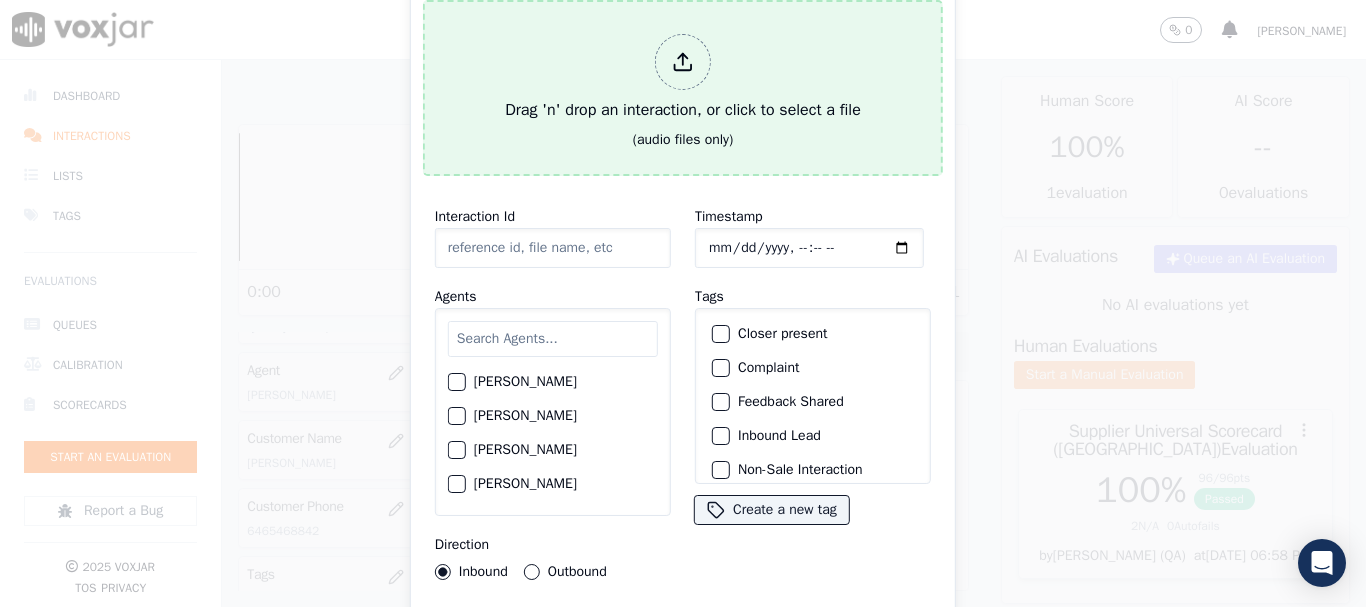 click on "Drag 'n' drop an interaction, or click to select a file" at bounding box center (683, 78) 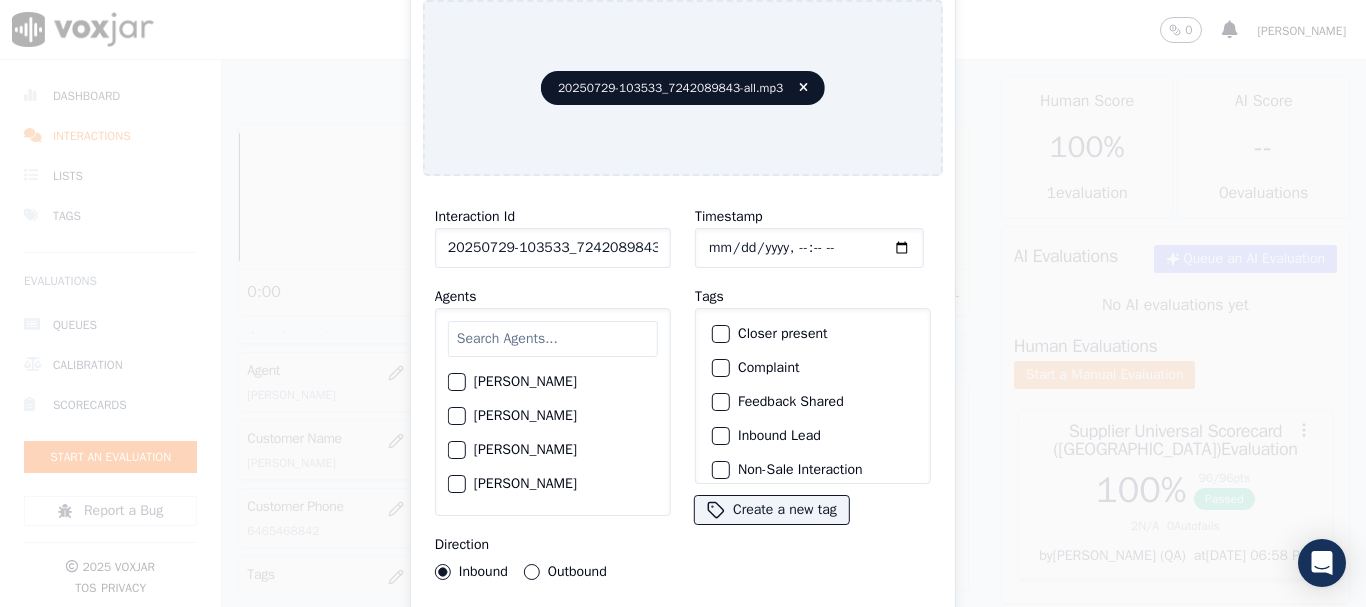 click at bounding box center (553, 339) 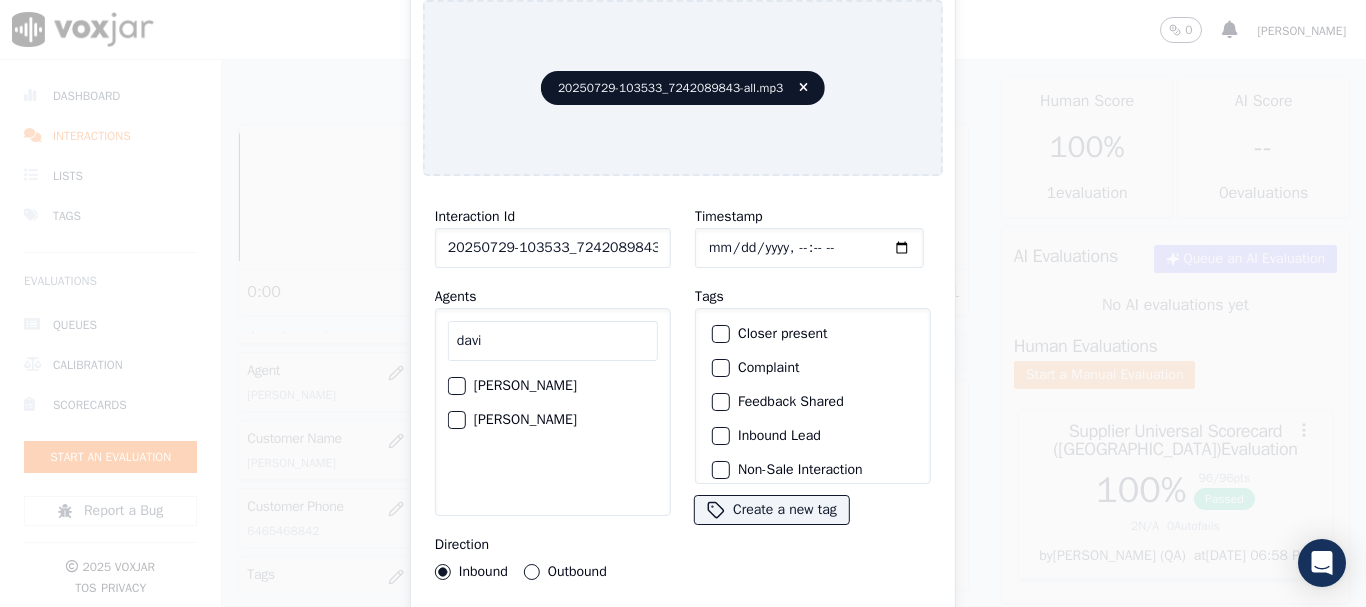 type on "davi" 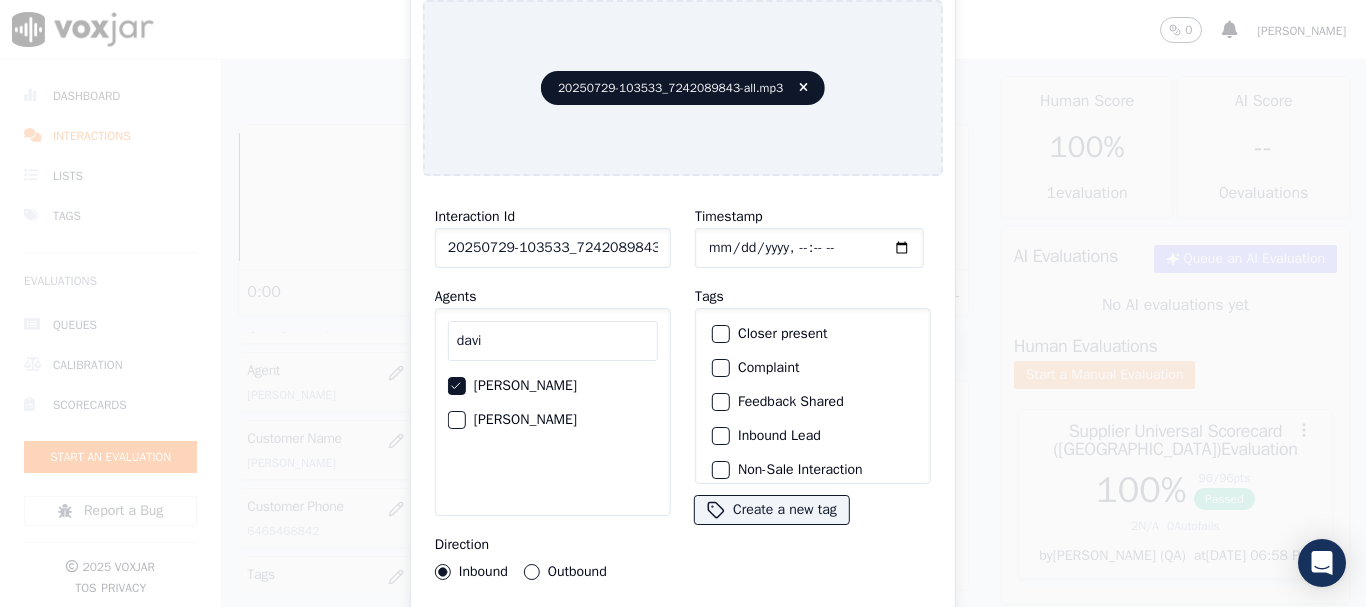 click on "Timestamp" 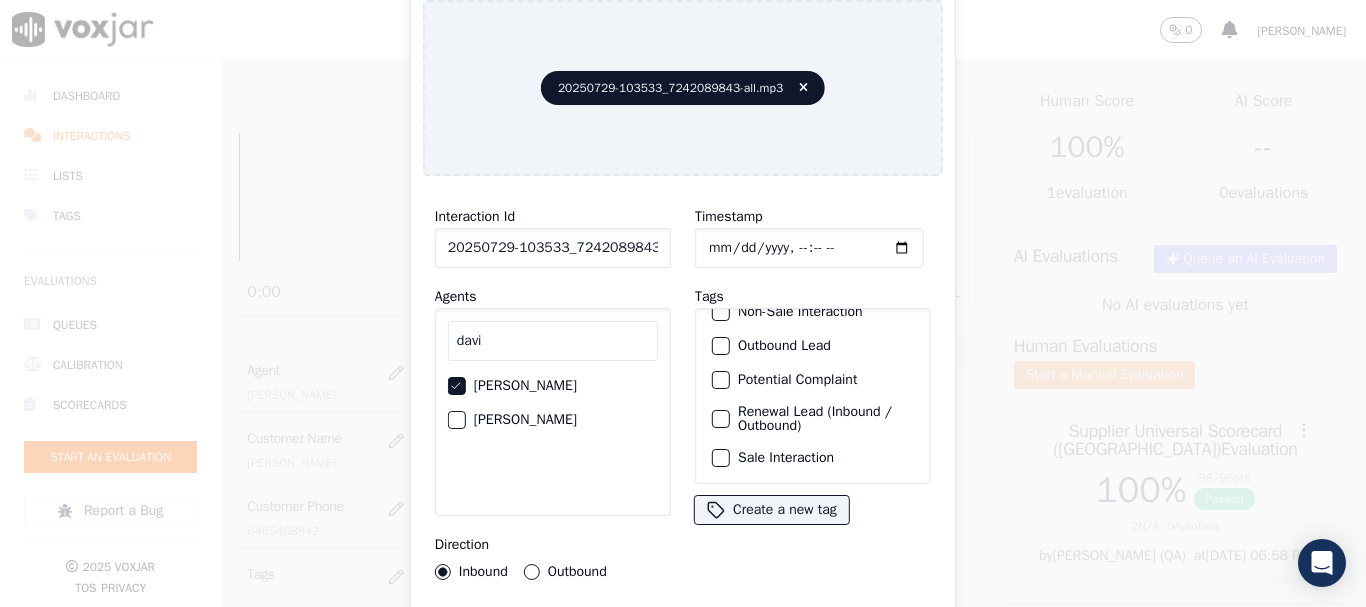 click on "Sale Interaction" 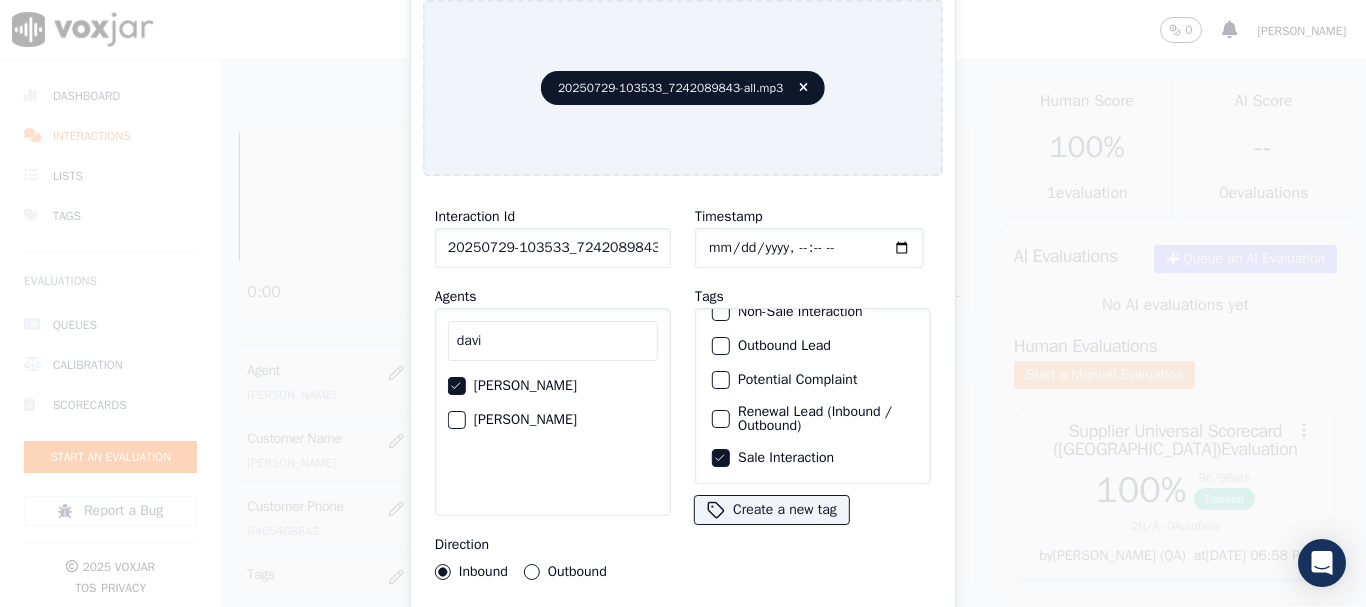 type 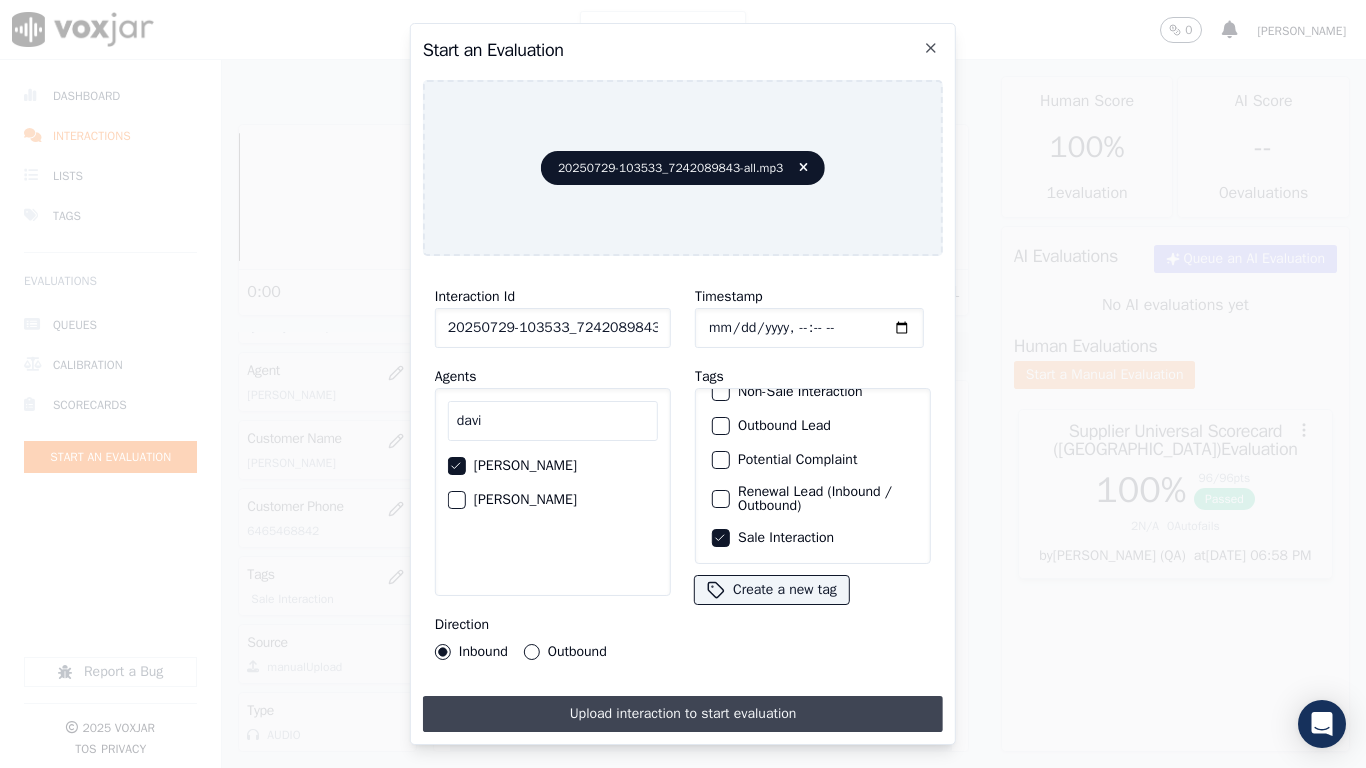 click on "Upload interaction to start evaluation" at bounding box center [683, 714] 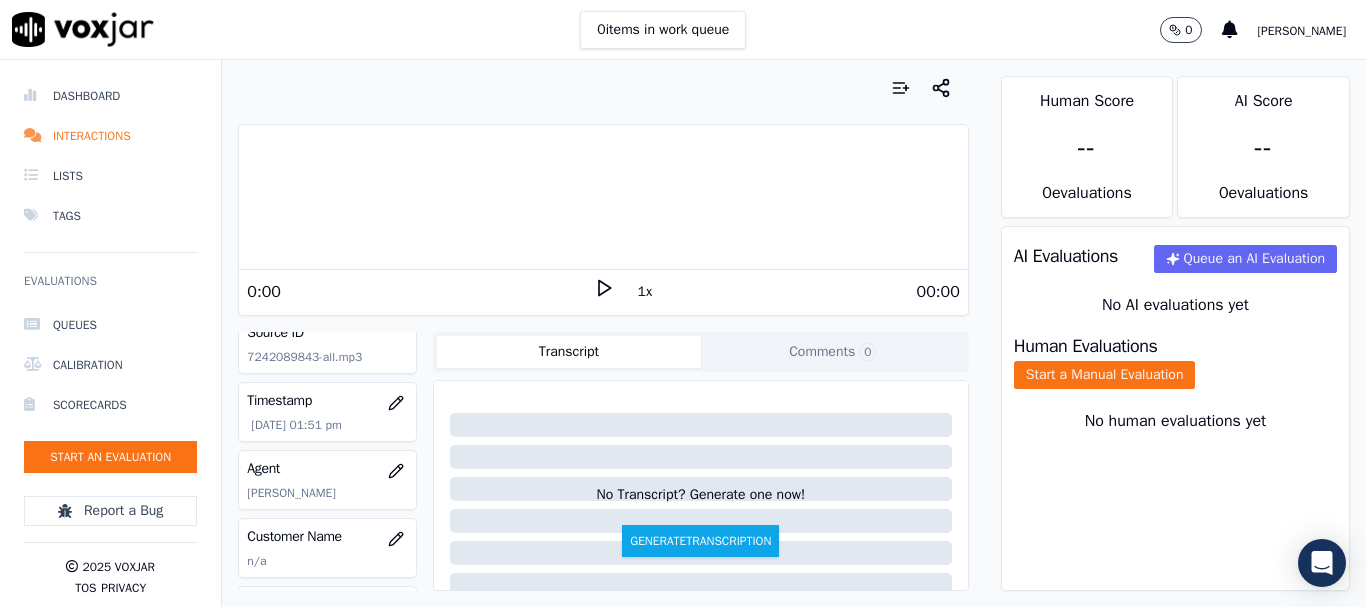 scroll, scrollTop: 200, scrollLeft: 0, axis: vertical 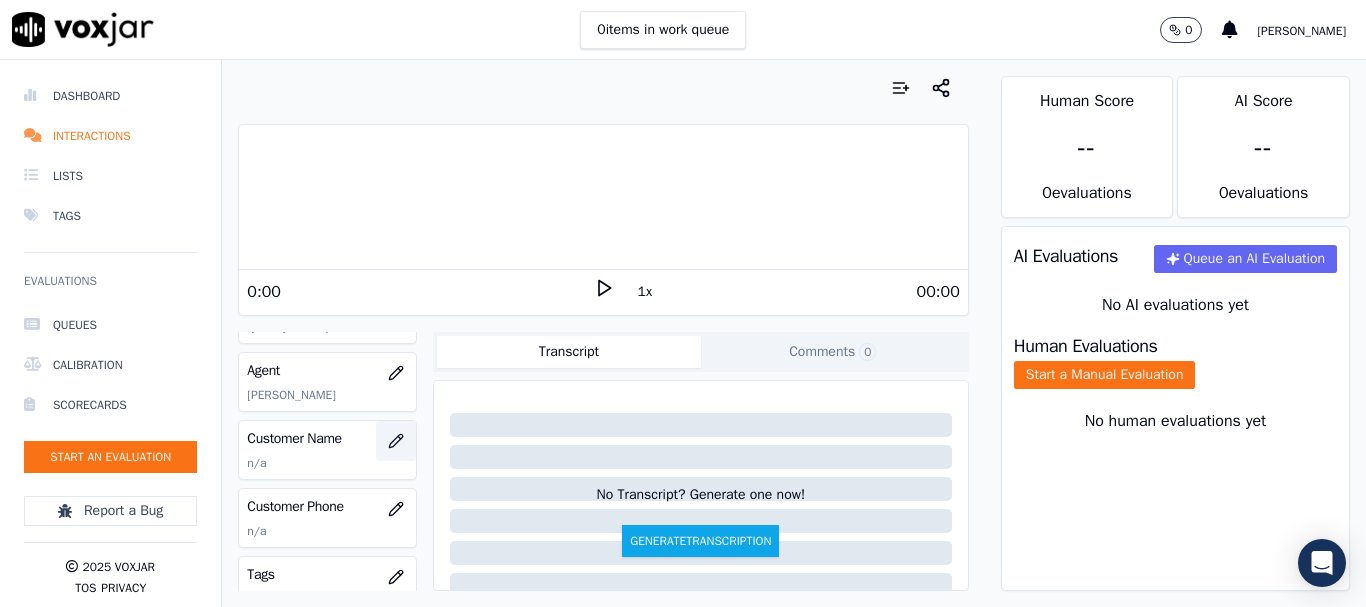 click 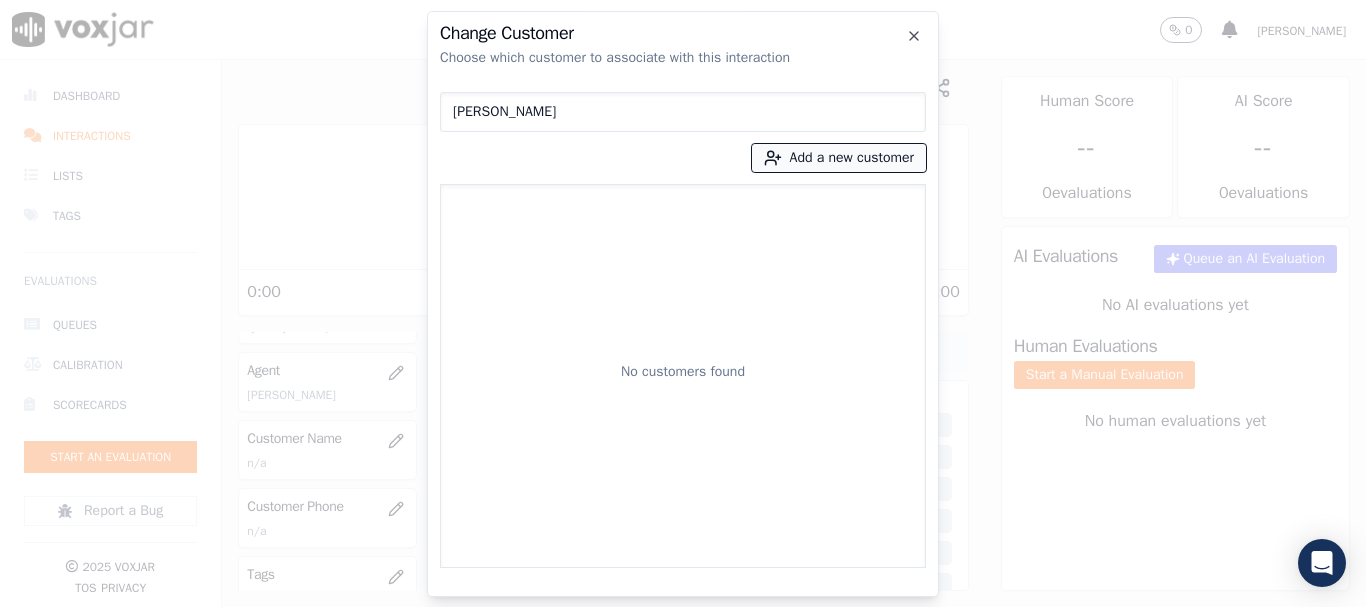 type on "TARRELL L THOMAS" 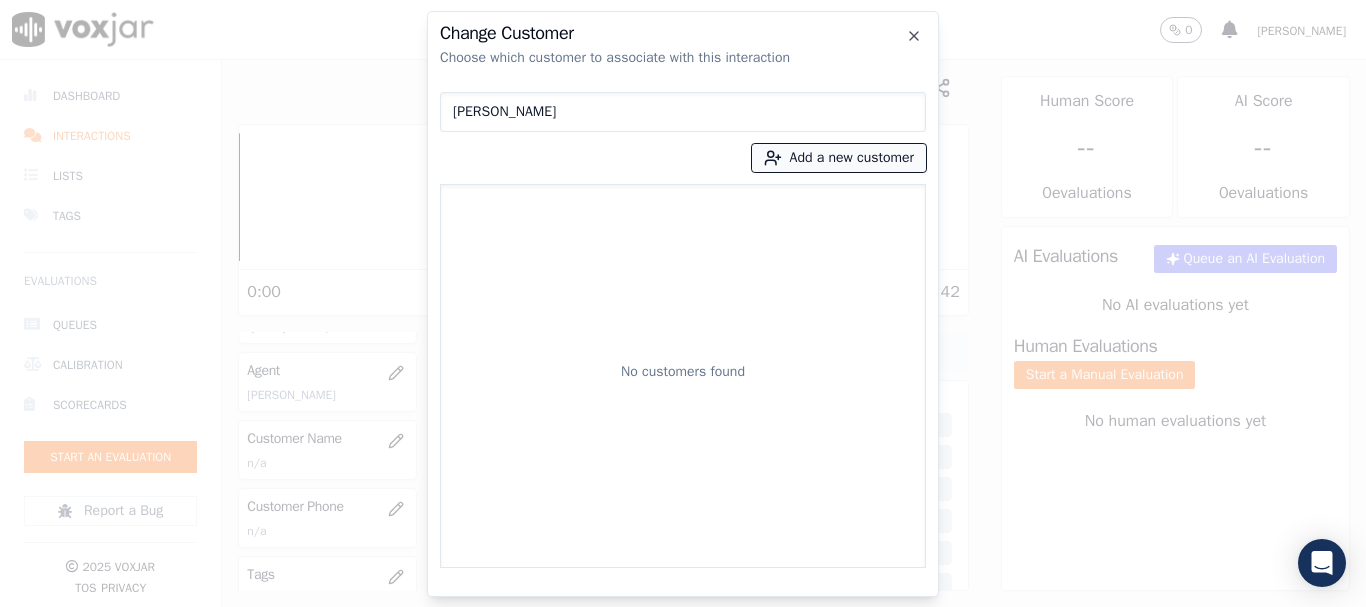 click on "Add a new customer" at bounding box center (839, 158) 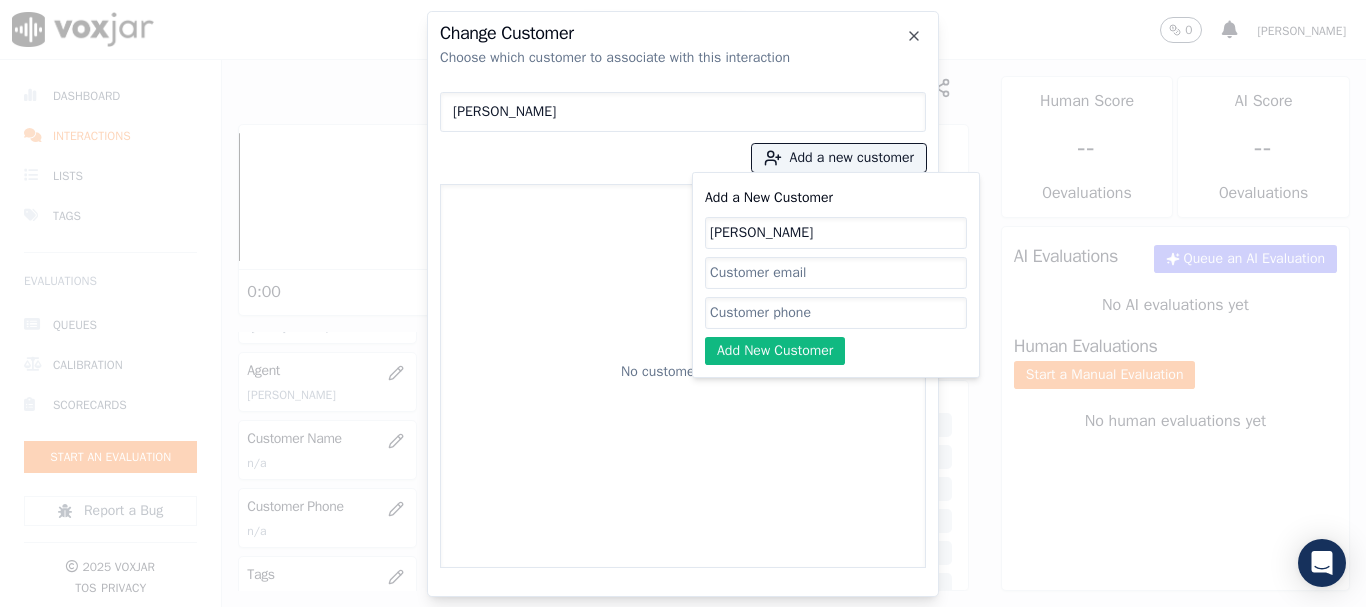 type on "TARRELL L THOMAS" 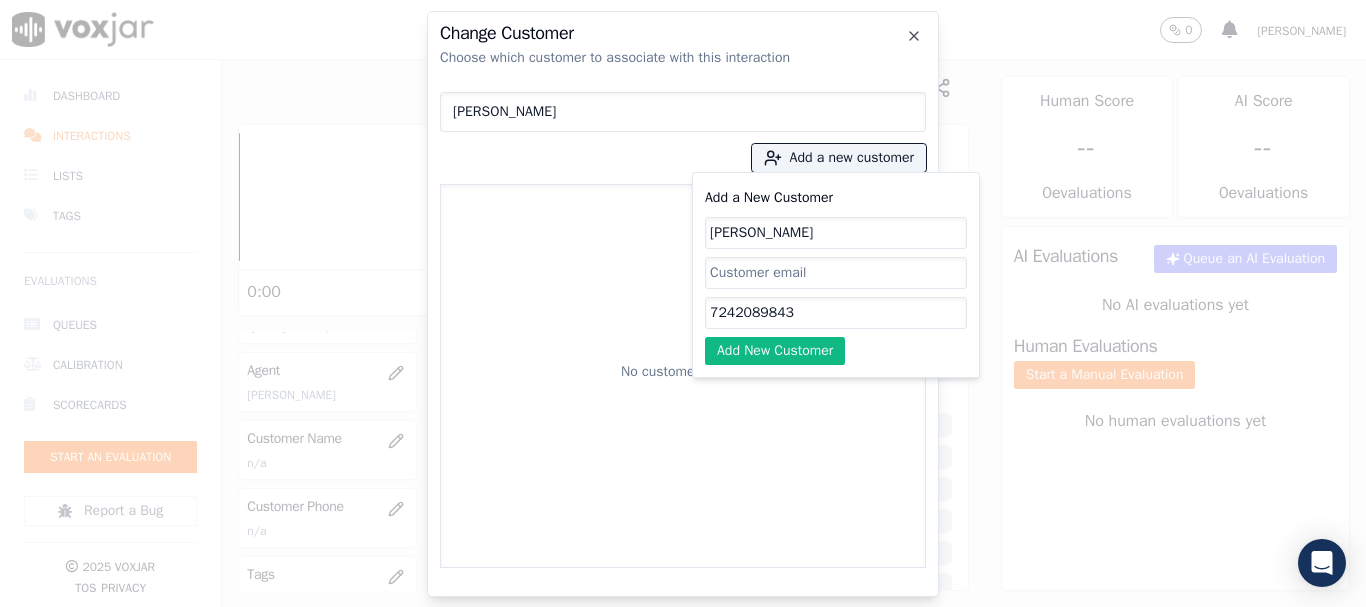 type on "7242089843" 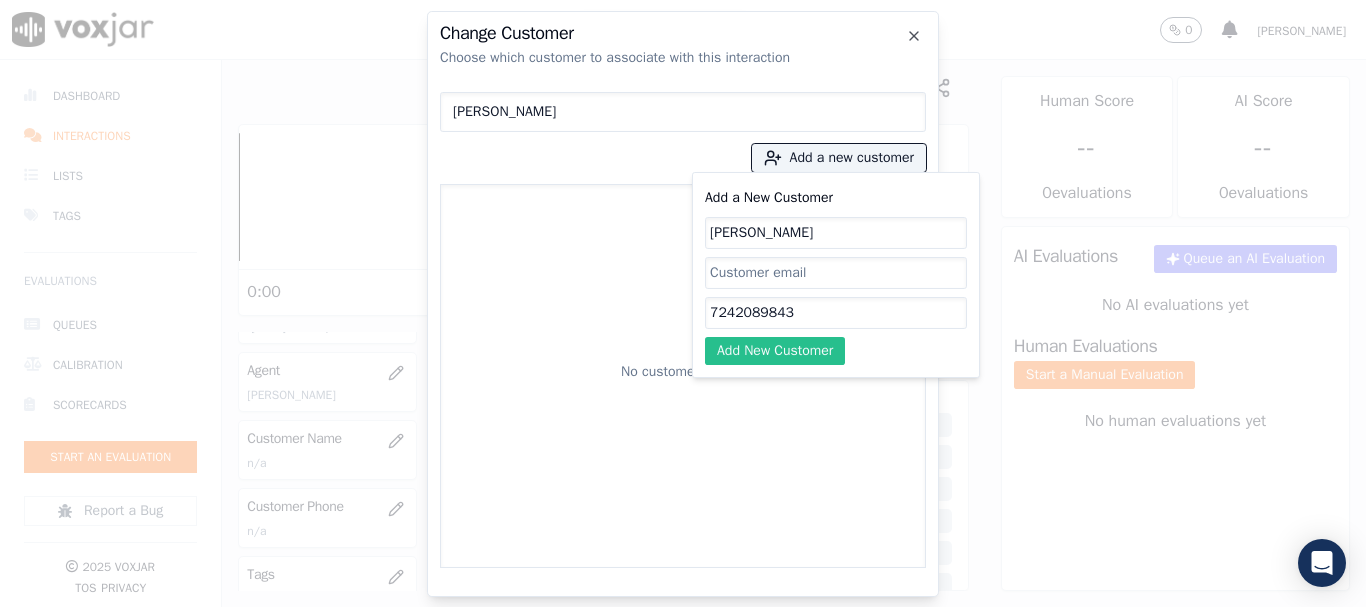 click on "Add New Customer" 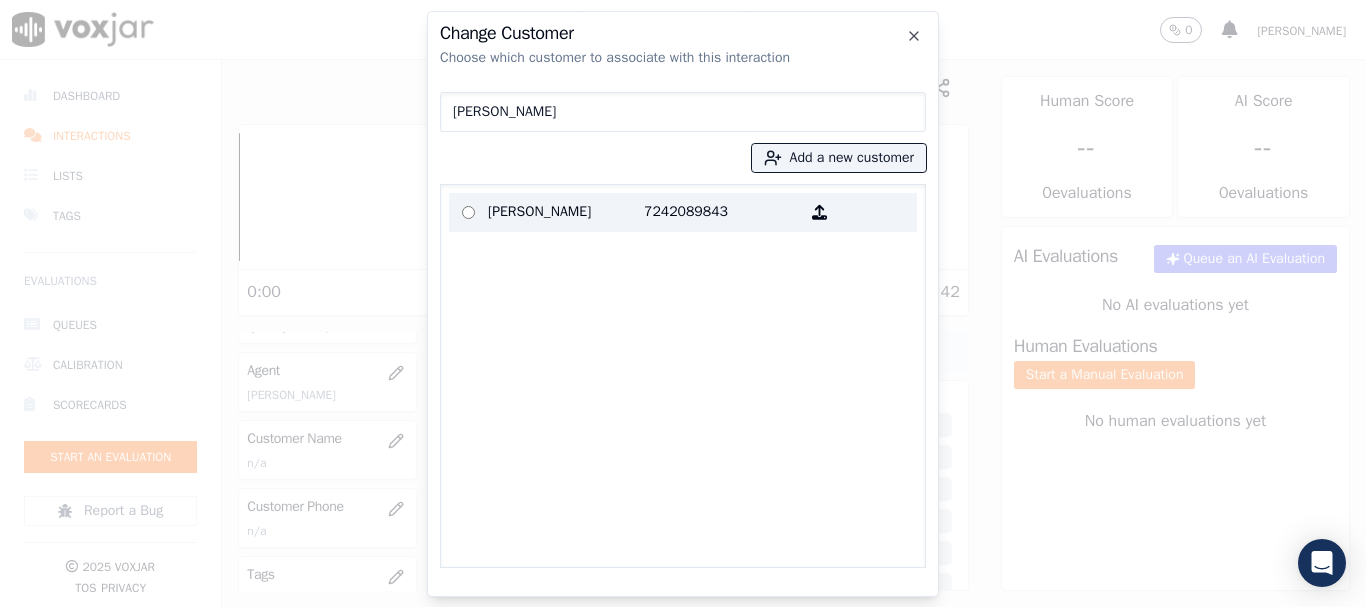 click on "TARRELL L THOMAS" at bounding box center (566, 212) 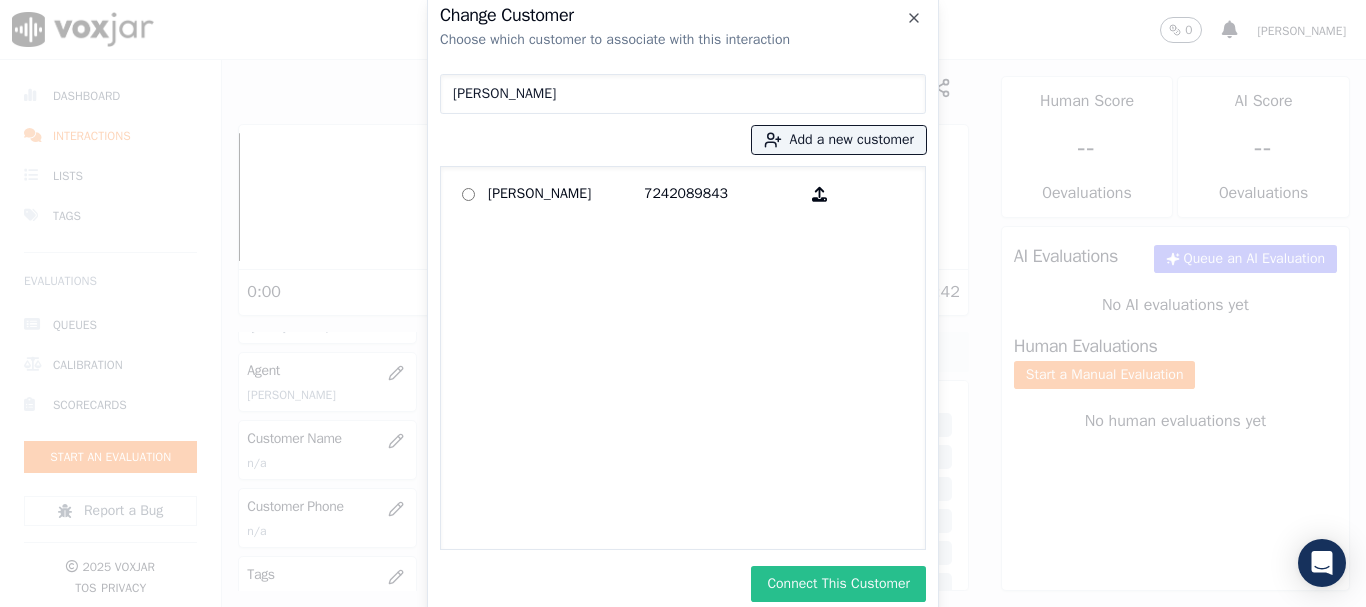 click on "Connect This Customer" at bounding box center (838, 584) 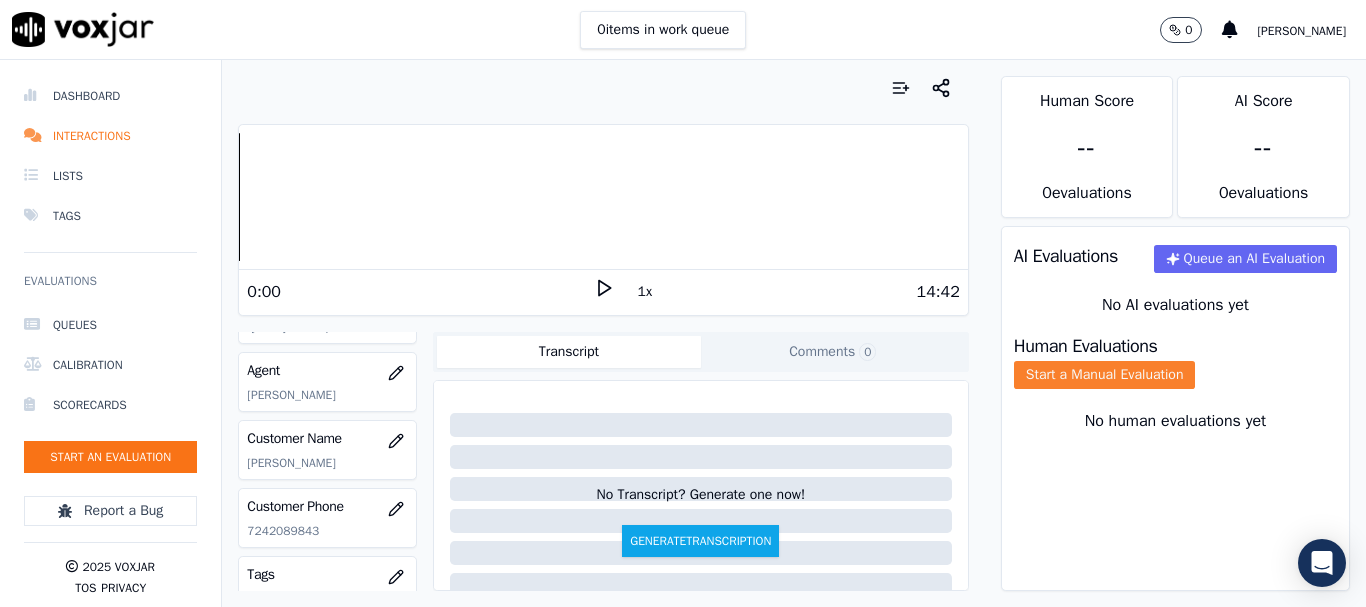 click on "Start a Manual Evaluation" 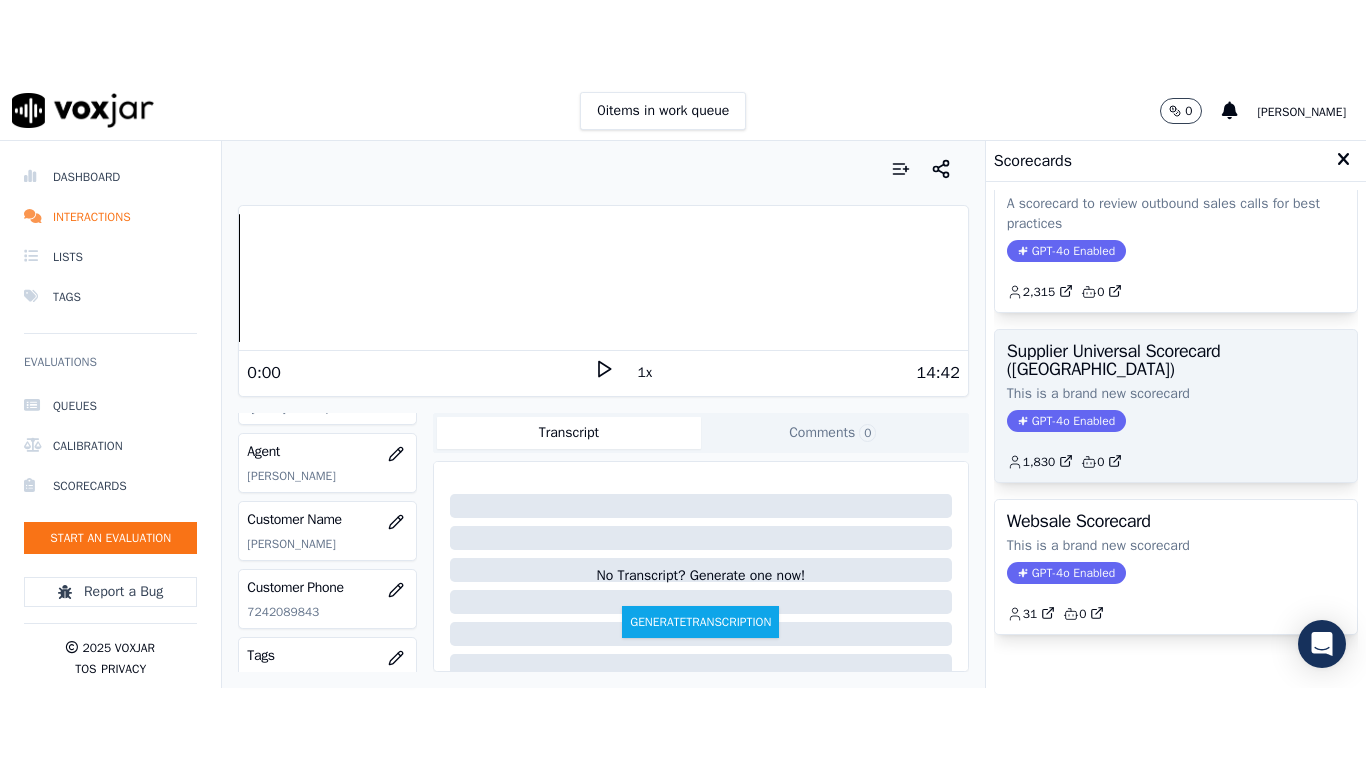 scroll, scrollTop: 443, scrollLeft: 0, axis: vertical 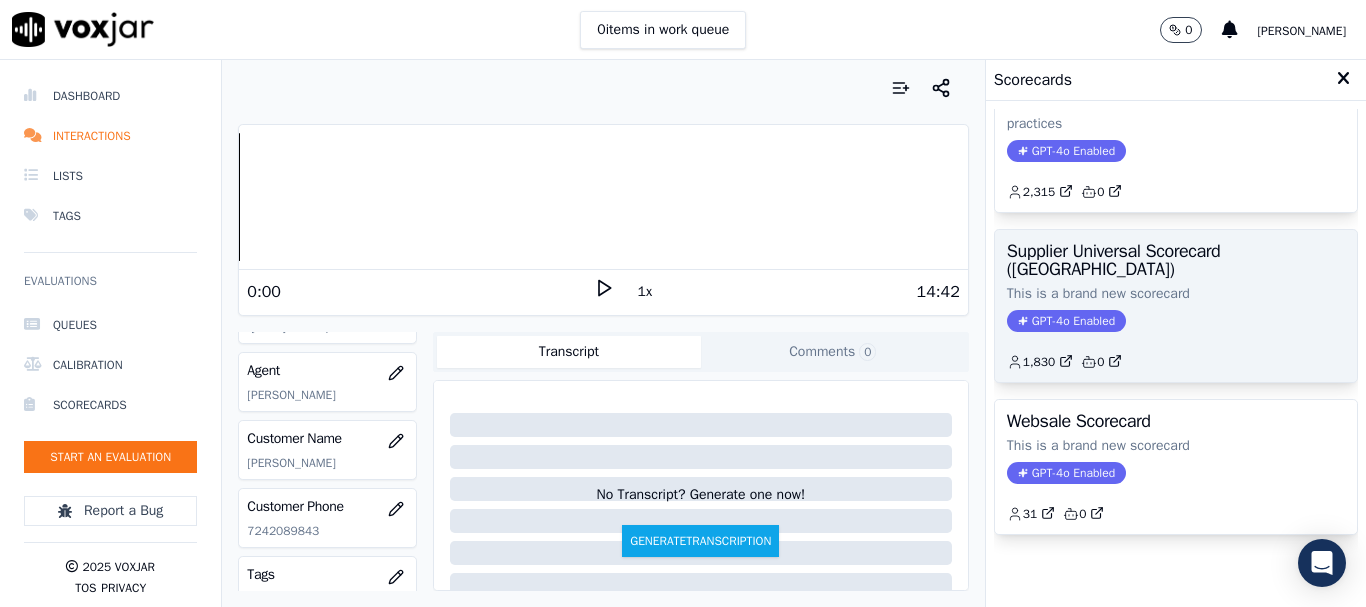 click on "This is a brand new scorecard" 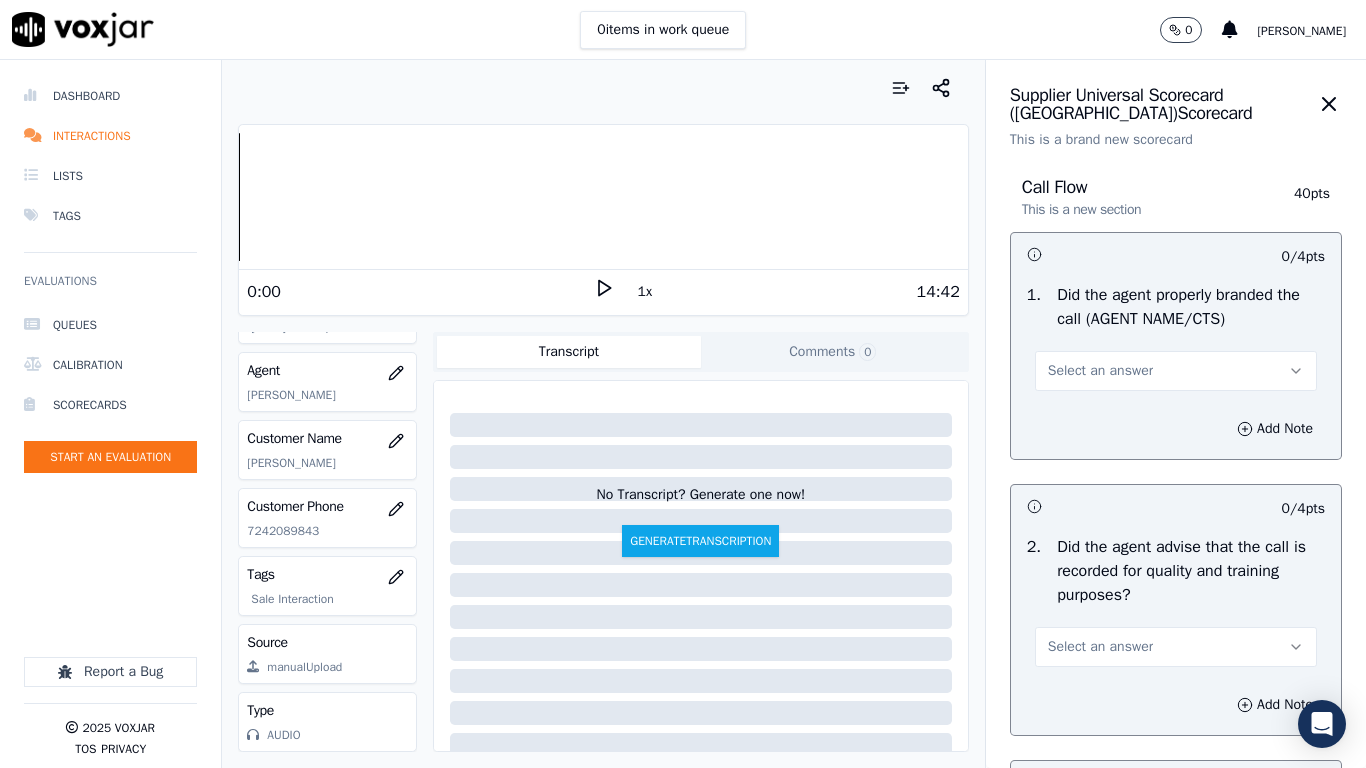 click on "Select an answer" at bounding box center (1100, 371) 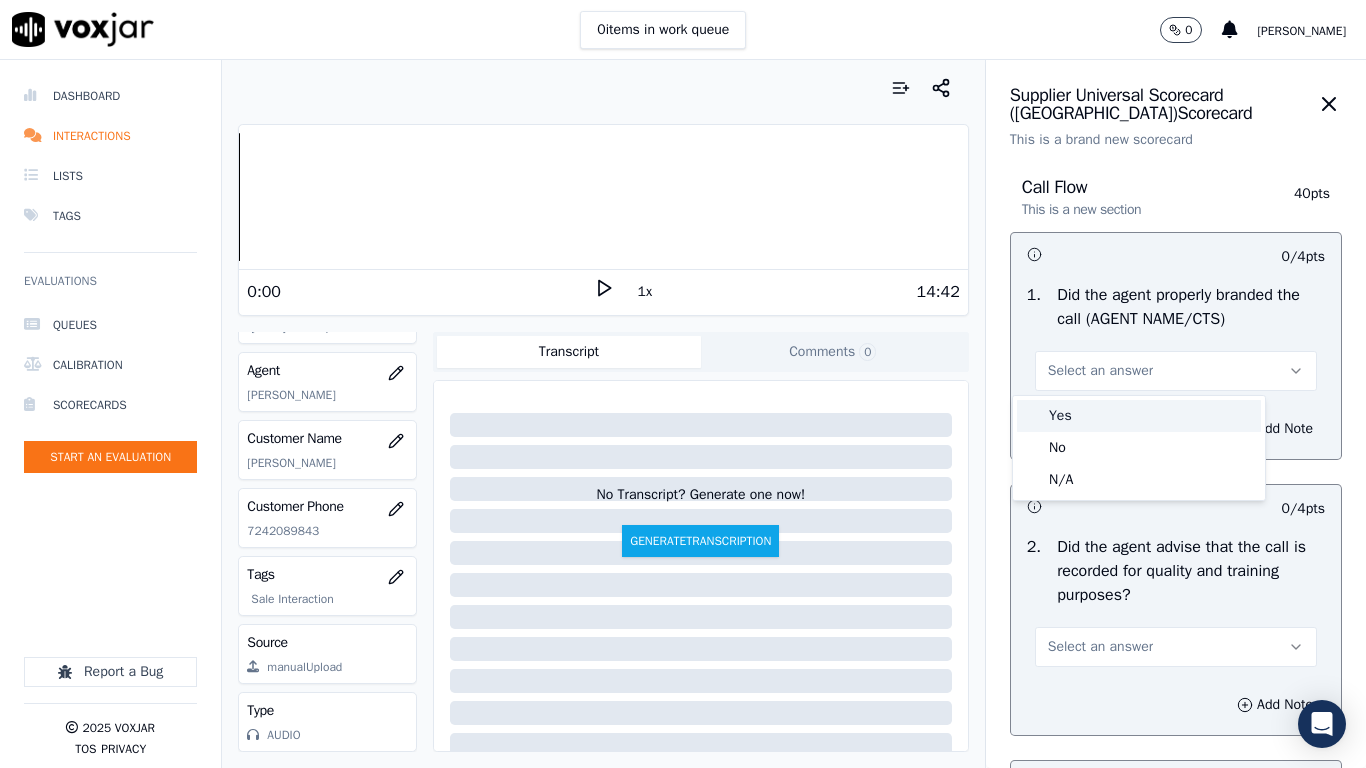 click on "Yes" at bounding box center [1139, 416] 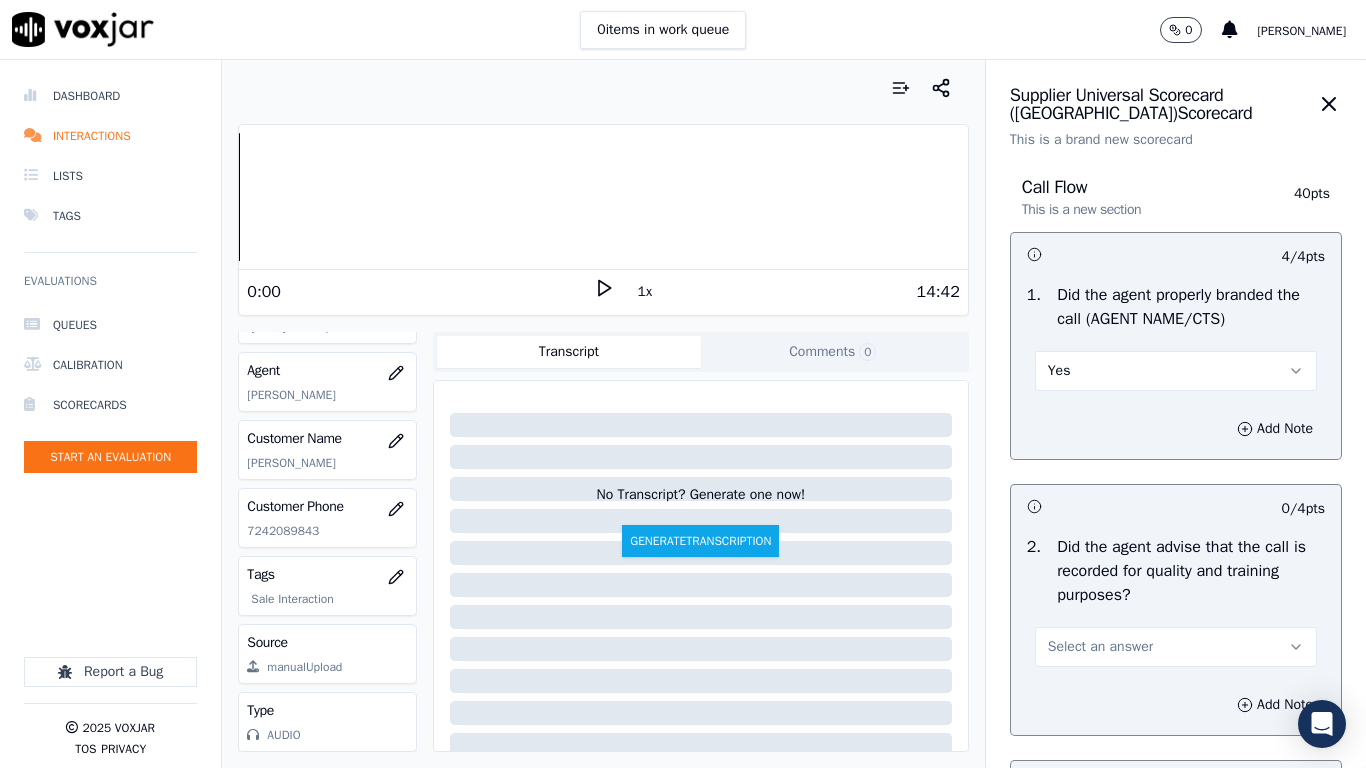 click on "Select an answer" at bounding box center [1100, 647] 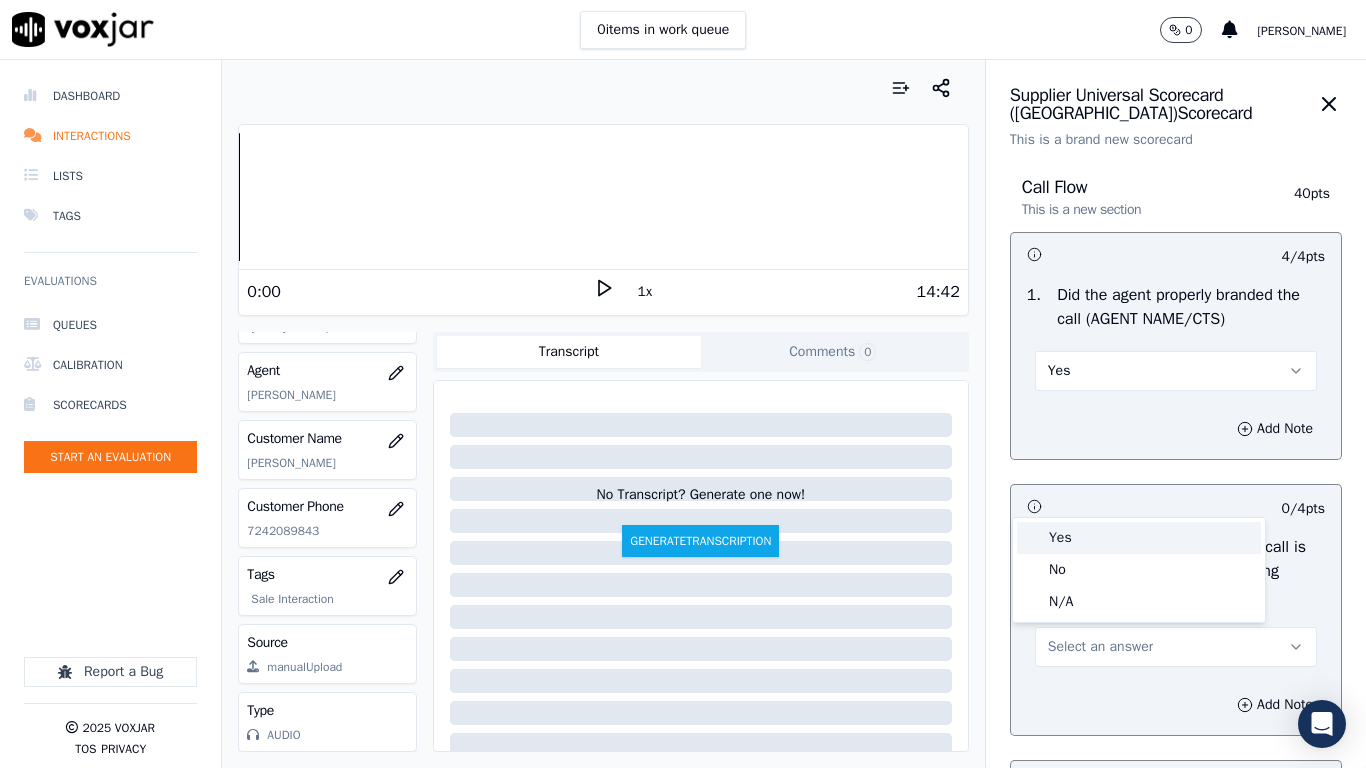 click on "Yes" at bounding box center (1139, 538) 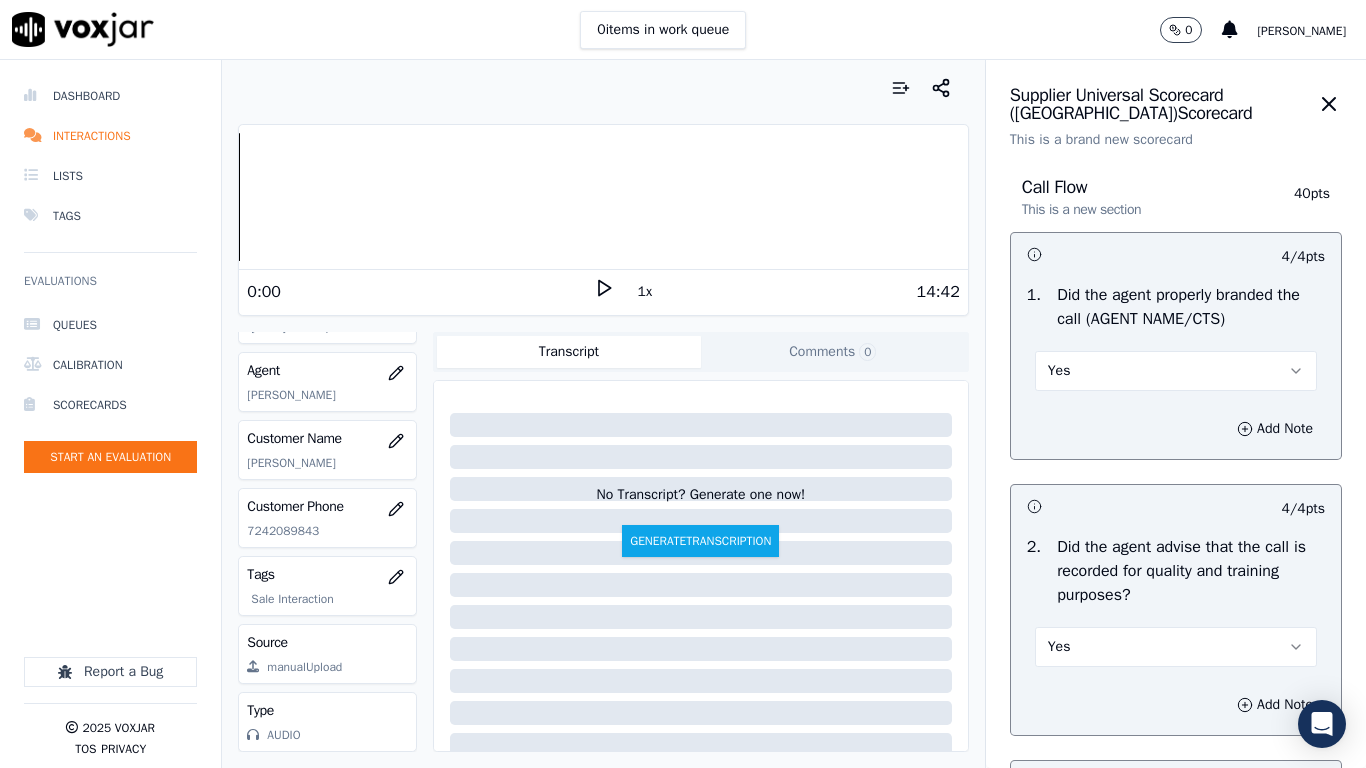 scroll, scrollTop: 600, scrollLeft: 0, axis: vertical 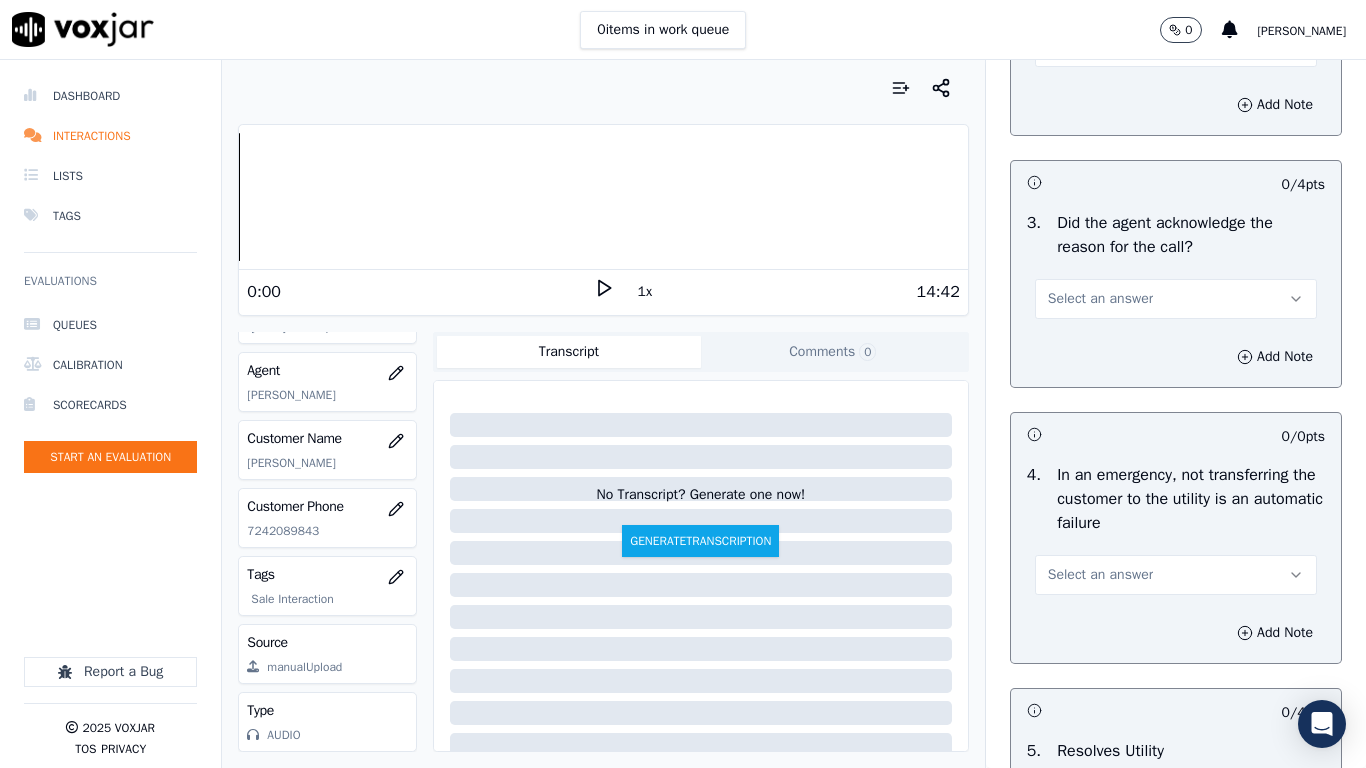 click on "Select an answer" at bounding box center (1176, 299) 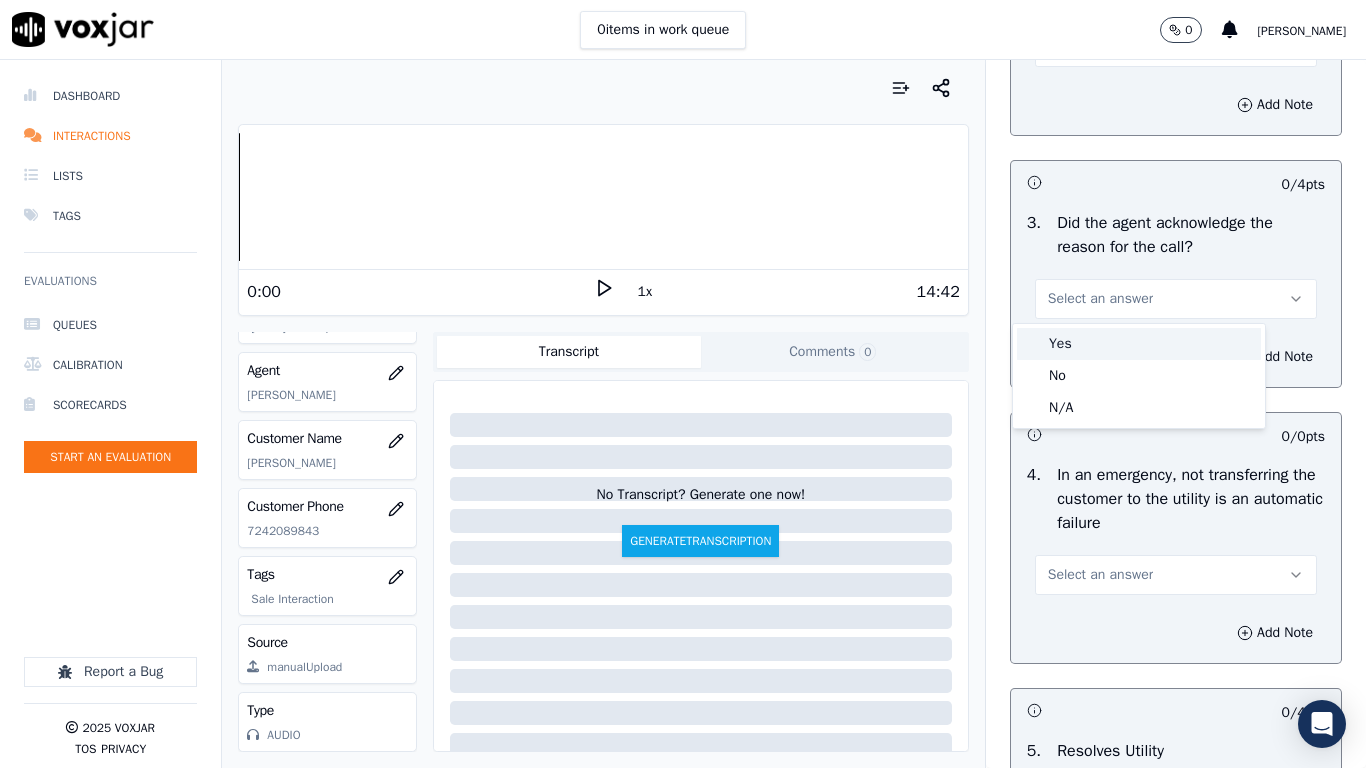 click on "Yes" at bounding box center [1139, 344] 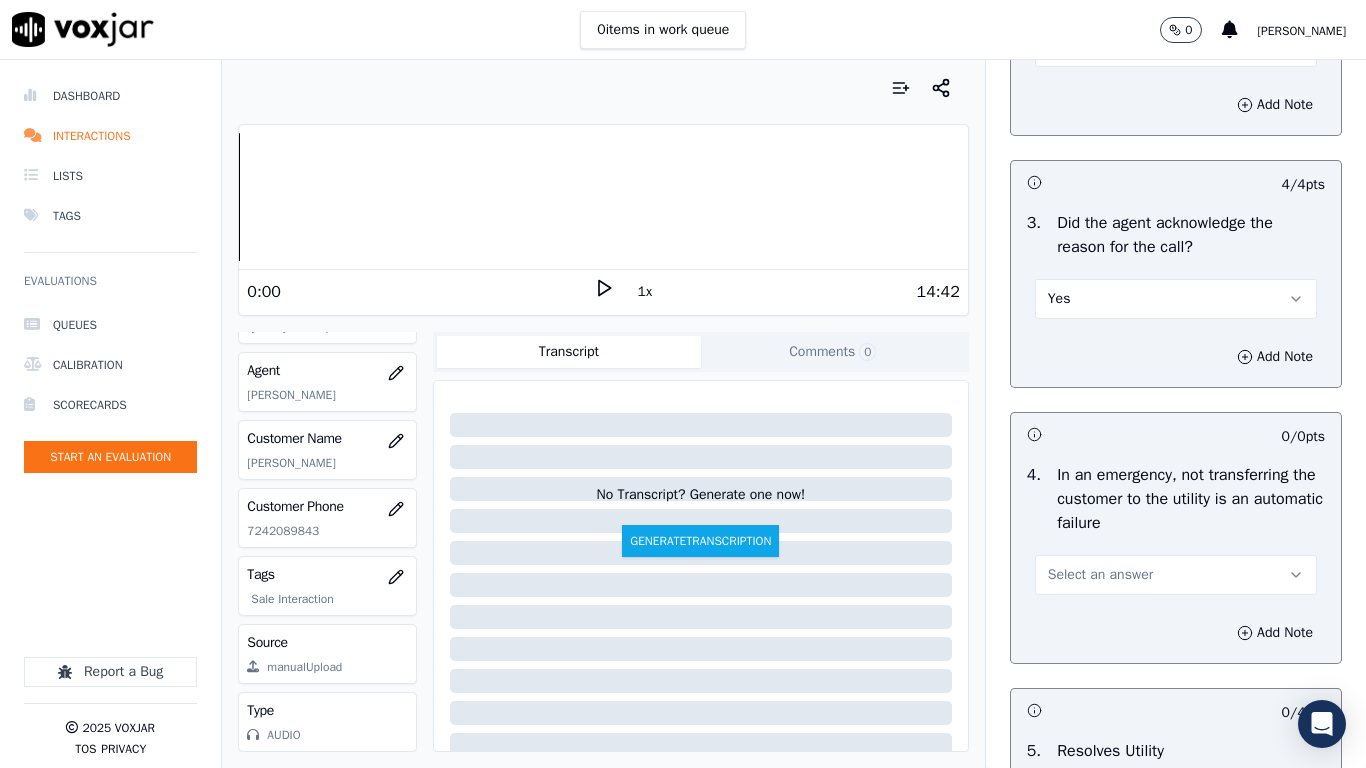 drag, startPoint x: 1093, startPoint y: 570, endPoint x: 1094, endPoint y: 585, distance: 15.033297 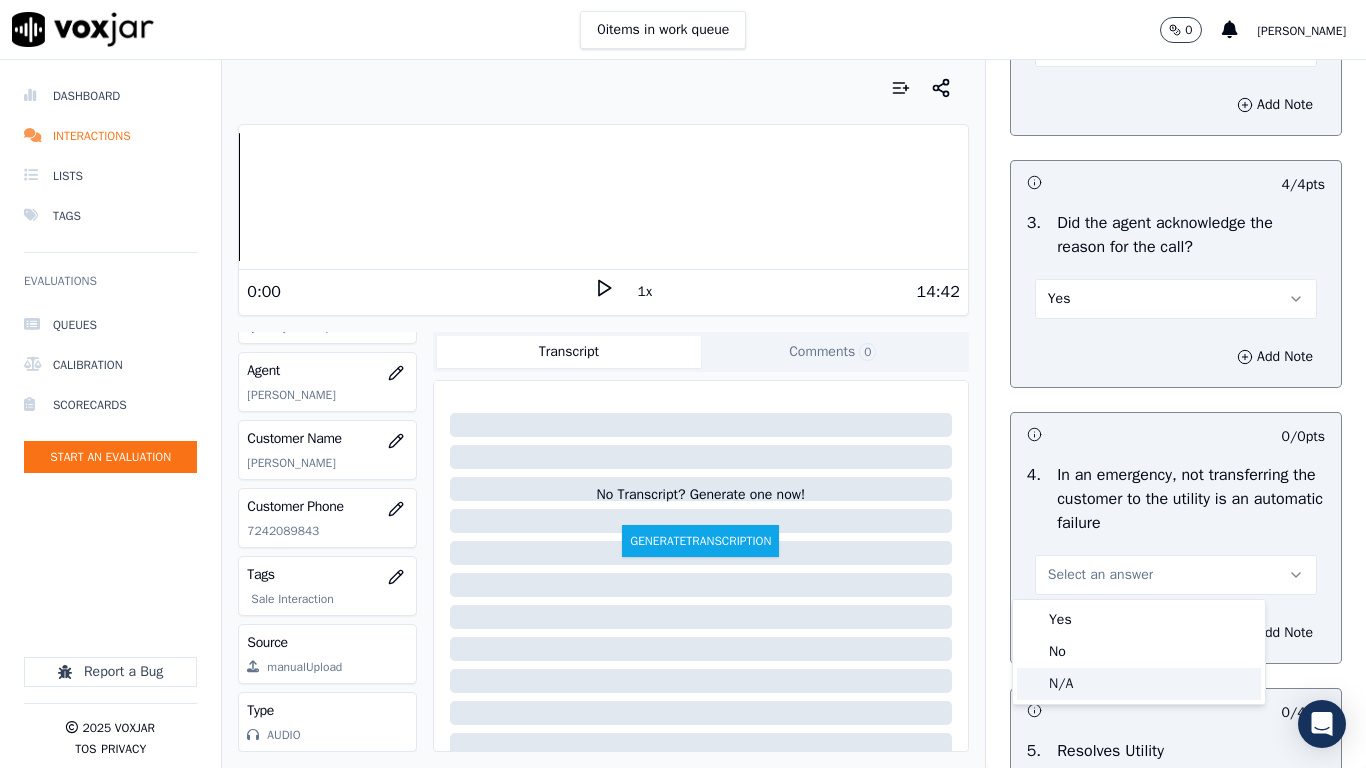 click on "N/A" 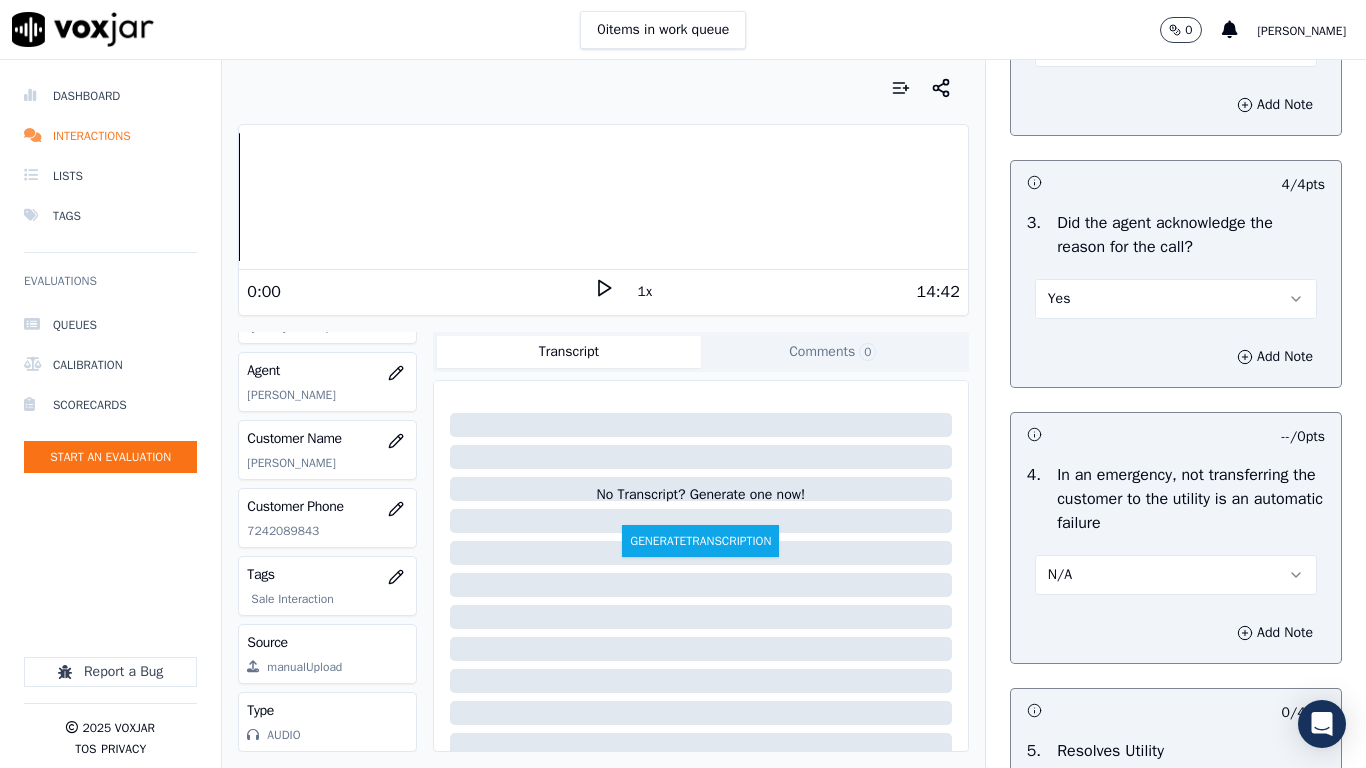 scroll, scrollTop: 1200, scrollLeft: 0, axis: vertical 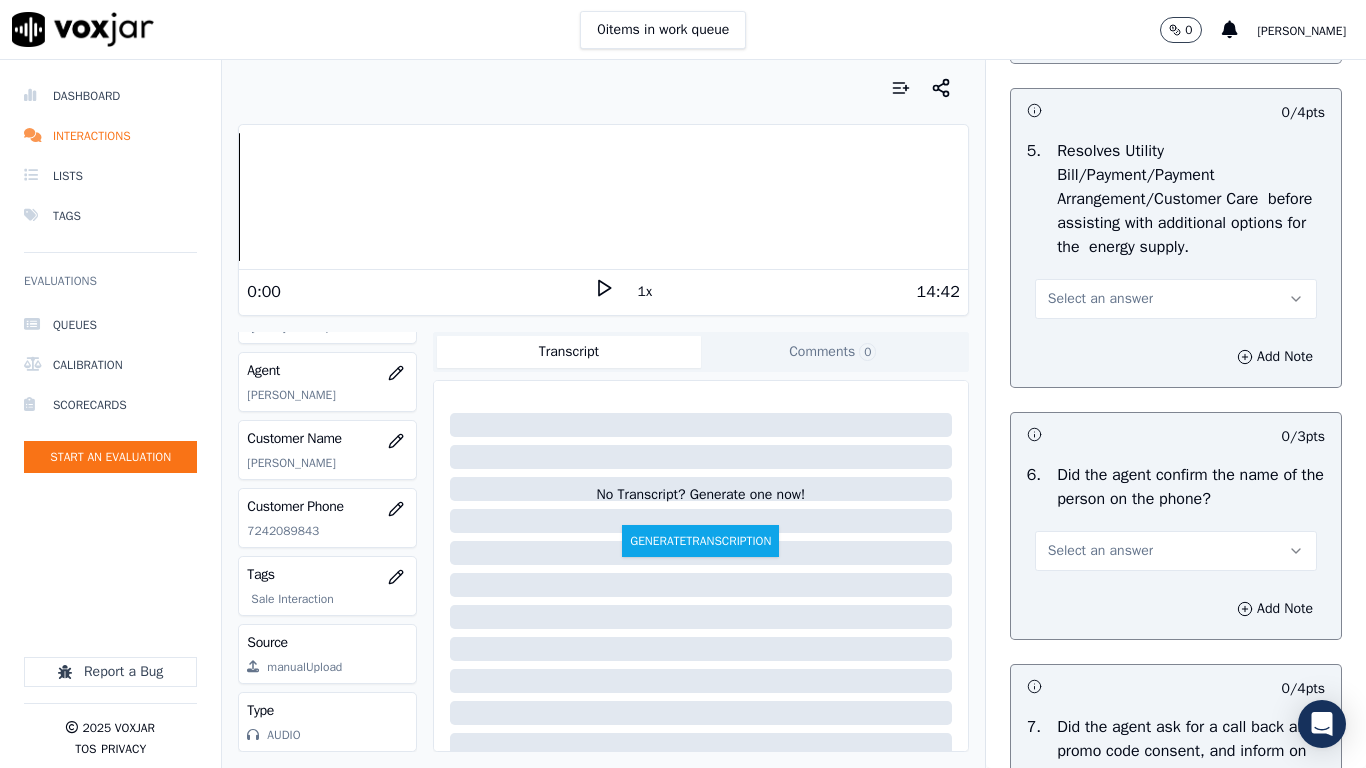 click on "Select an answer" at bounding box center (1176, 299) 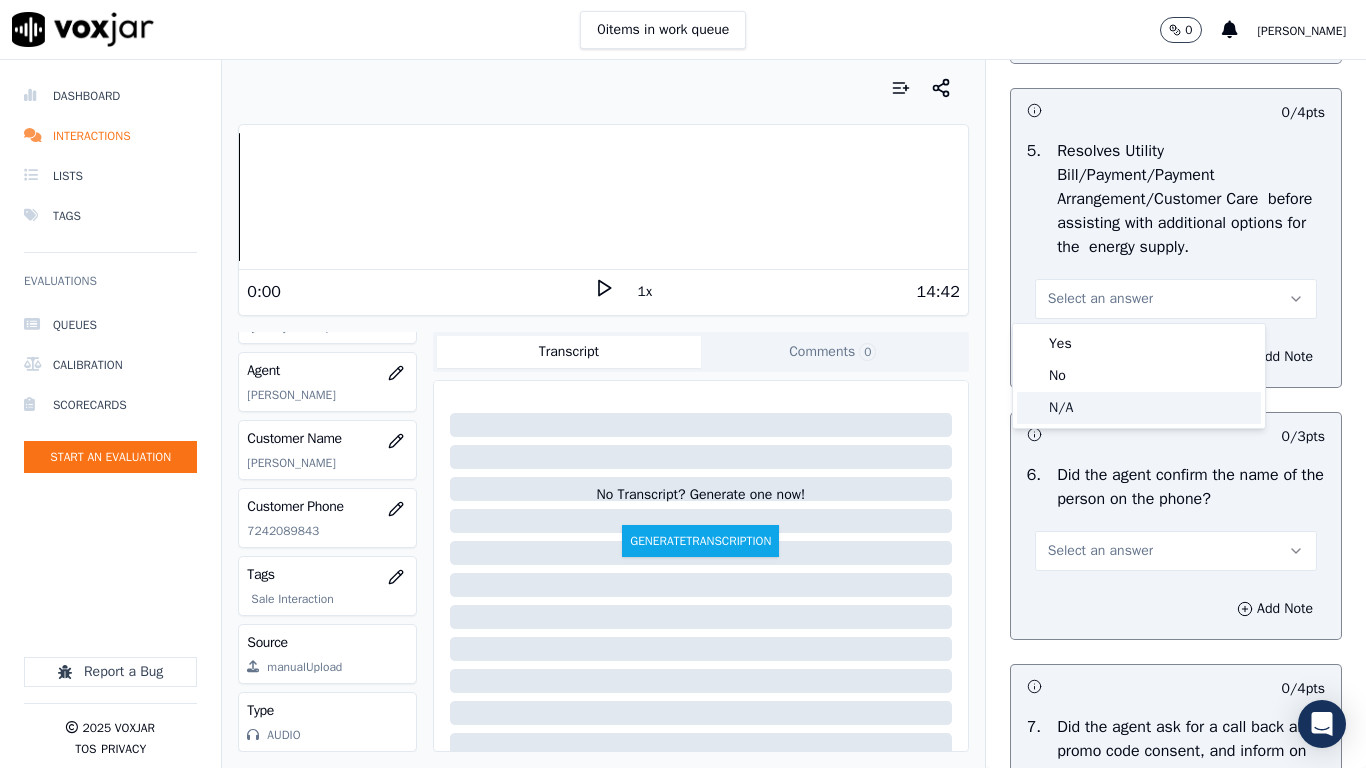click on "N/A" 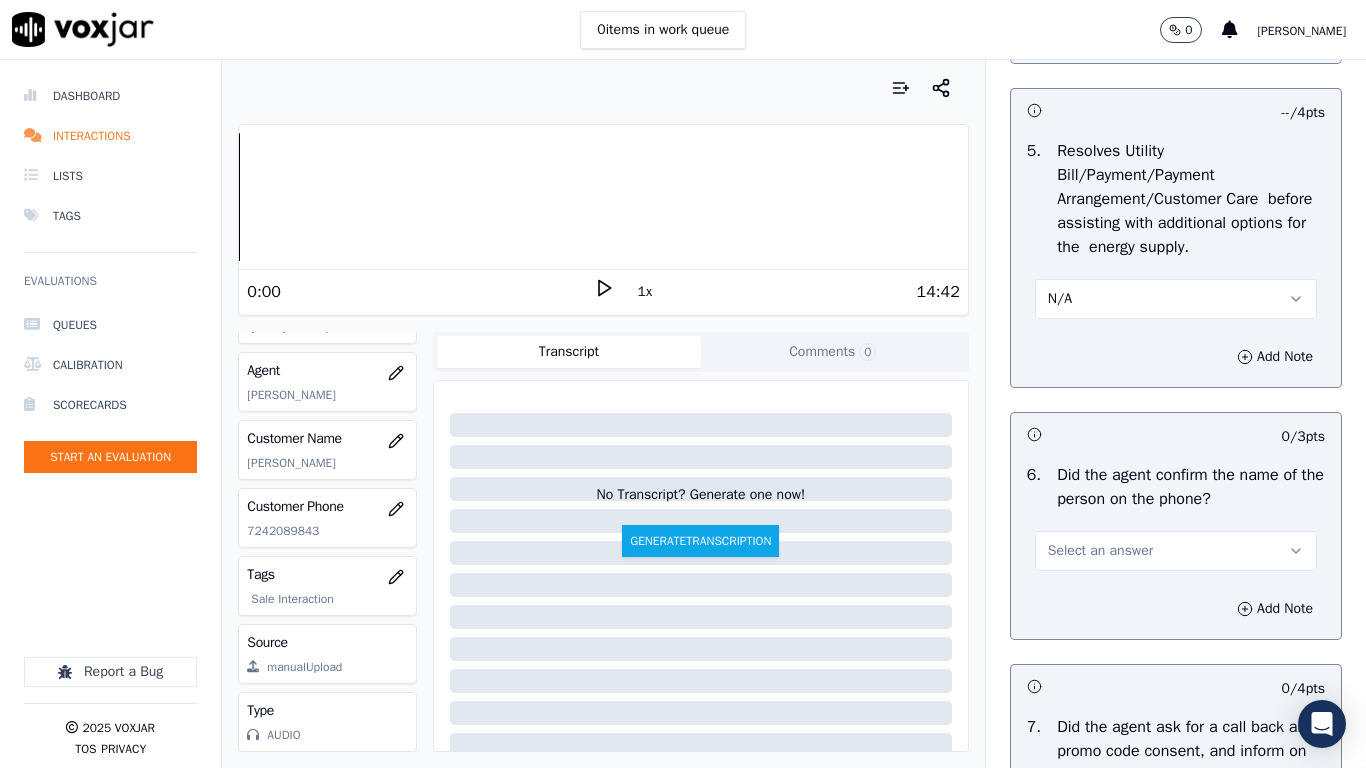 click on "Select an answer" at bounding box center (1100, 551) 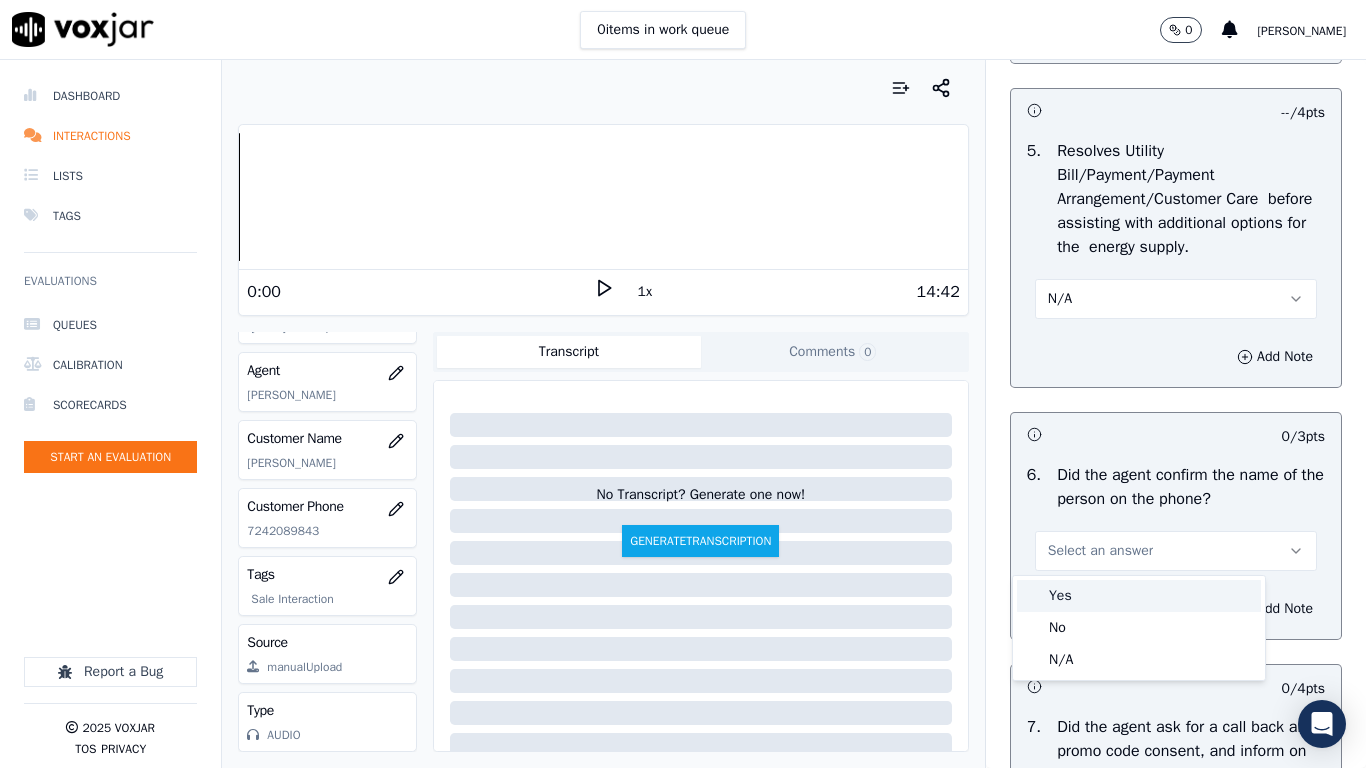 click on "Yes" at bounding box center (1139, 596) 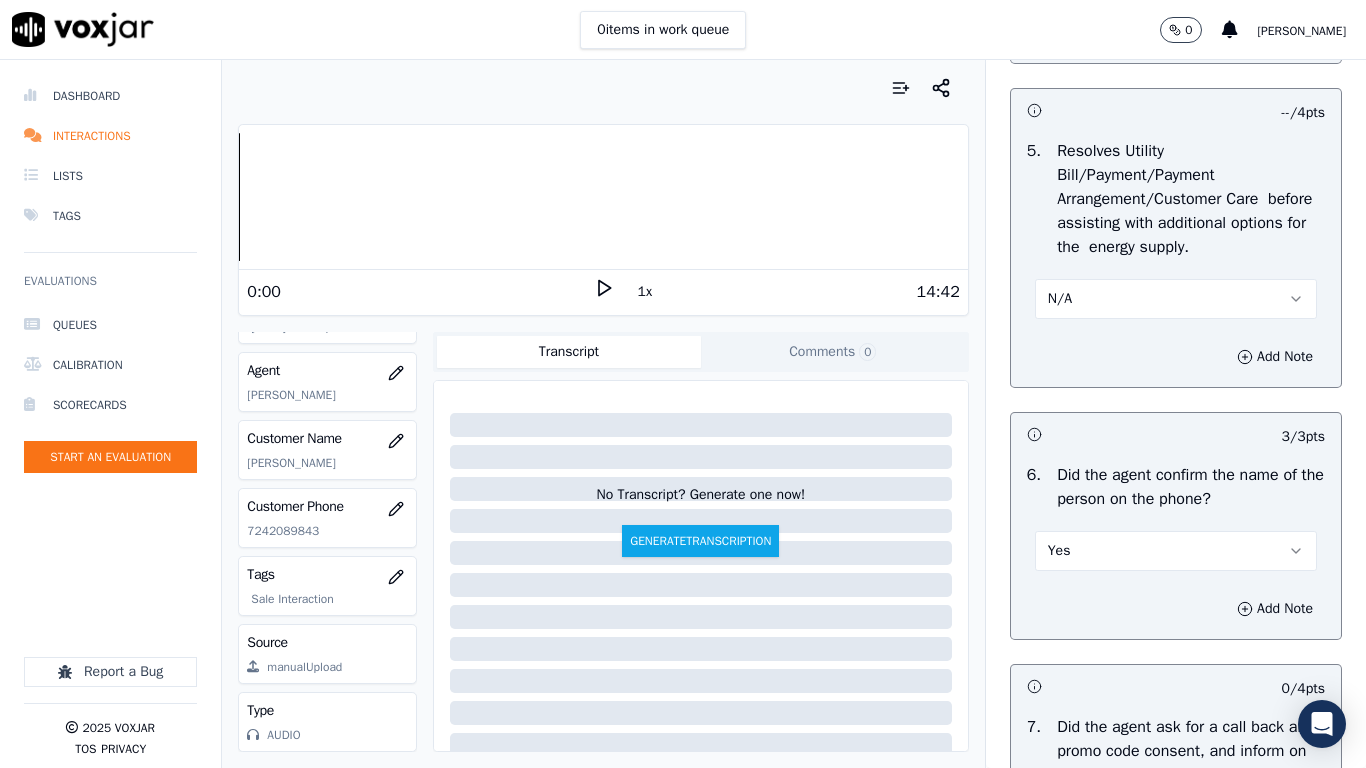 scroll, scrollTop: 1800, scrollLeft: 0, axis: vertical 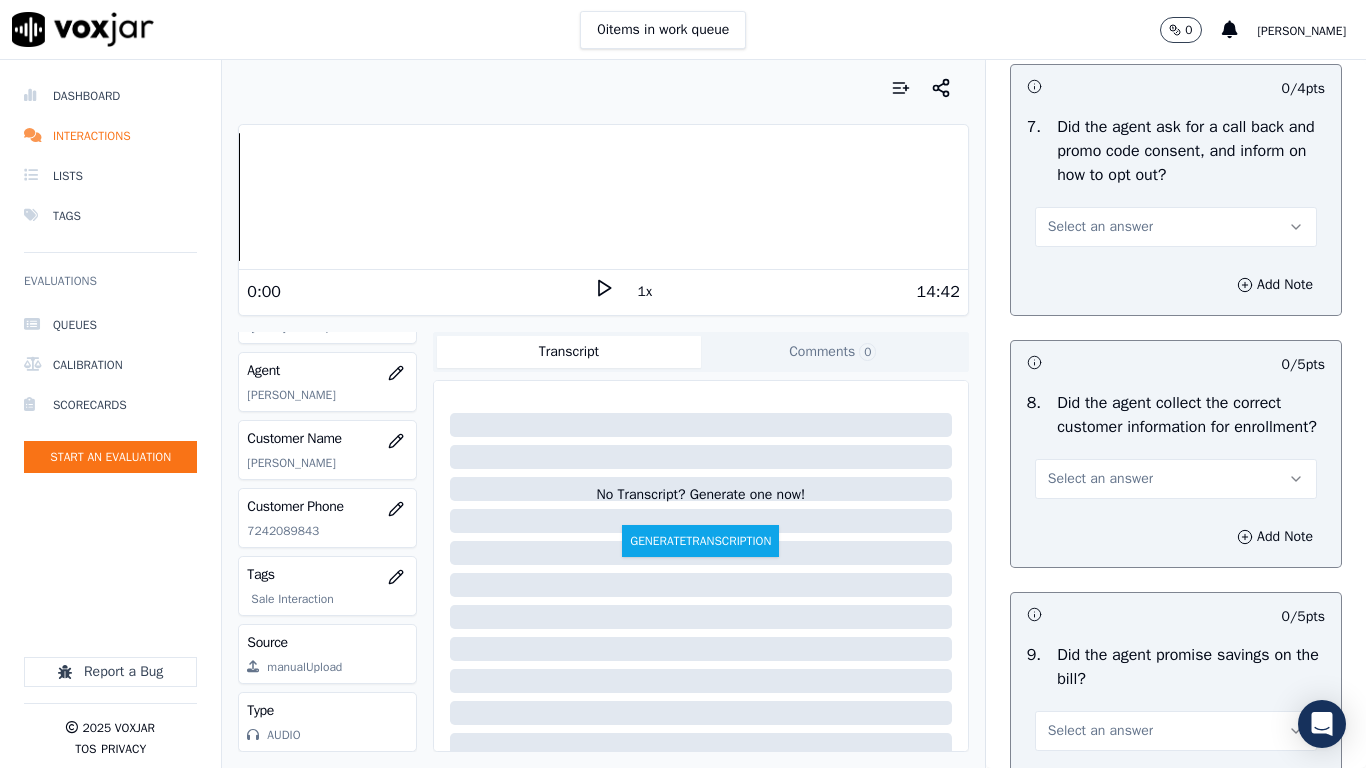 click on "Select an answer" at bounding box center [1100, 227] 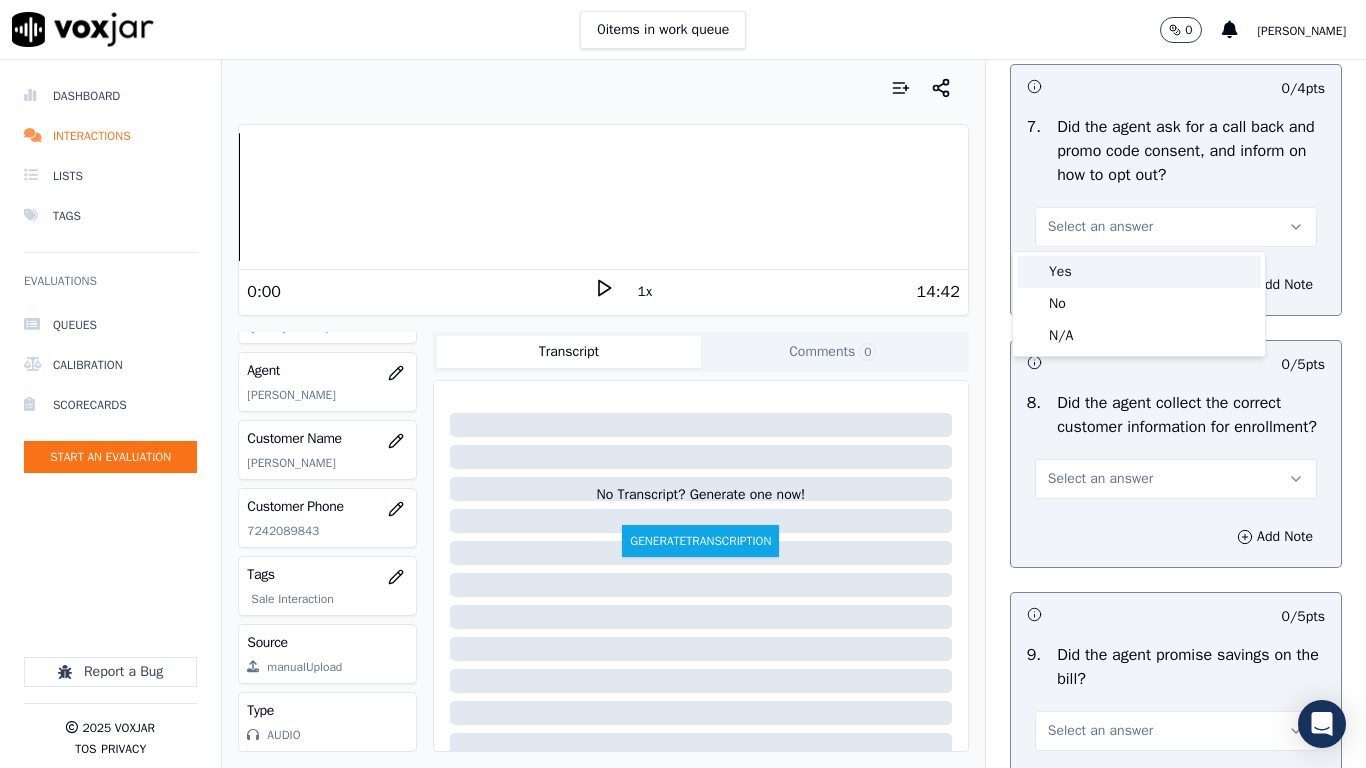 click on "Yes" at bounding box center (1139, 272) 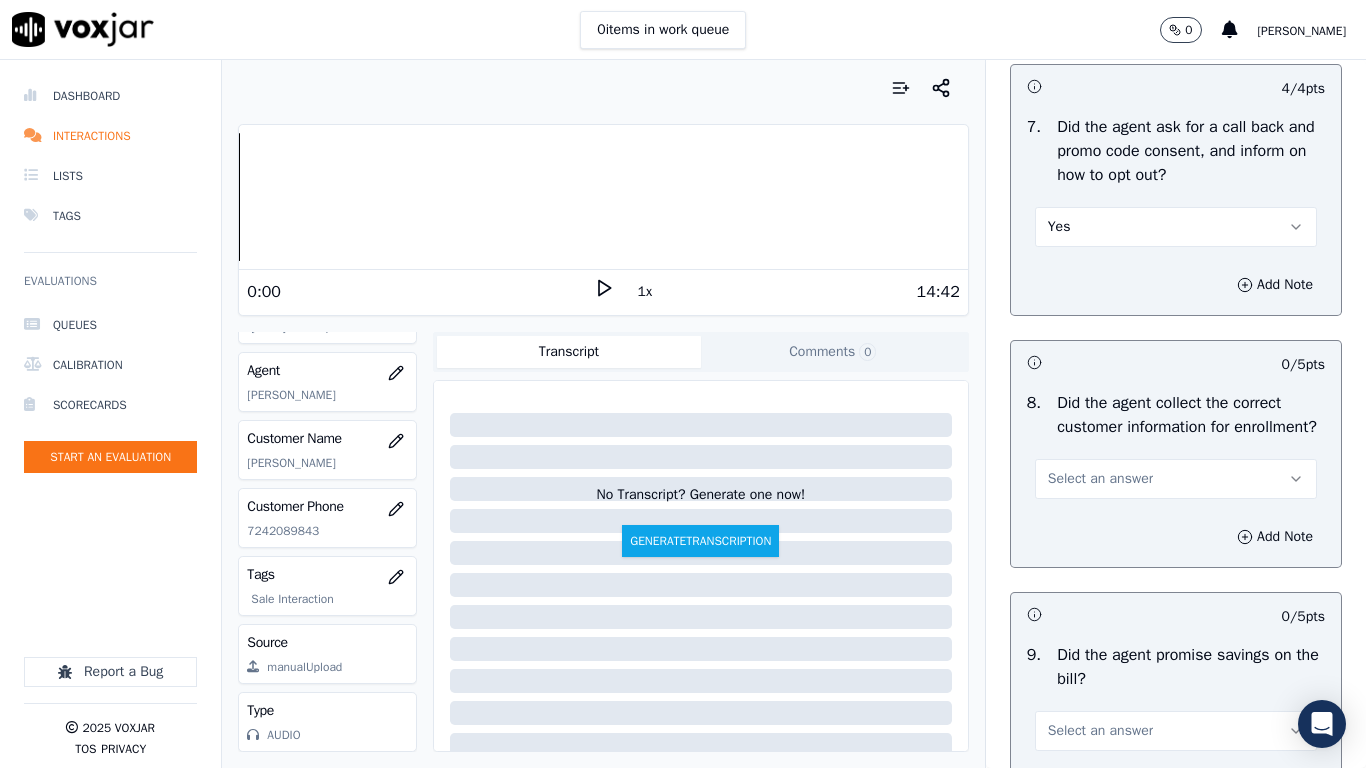 click on "Select an answer" at bounding box center [1176, 479] 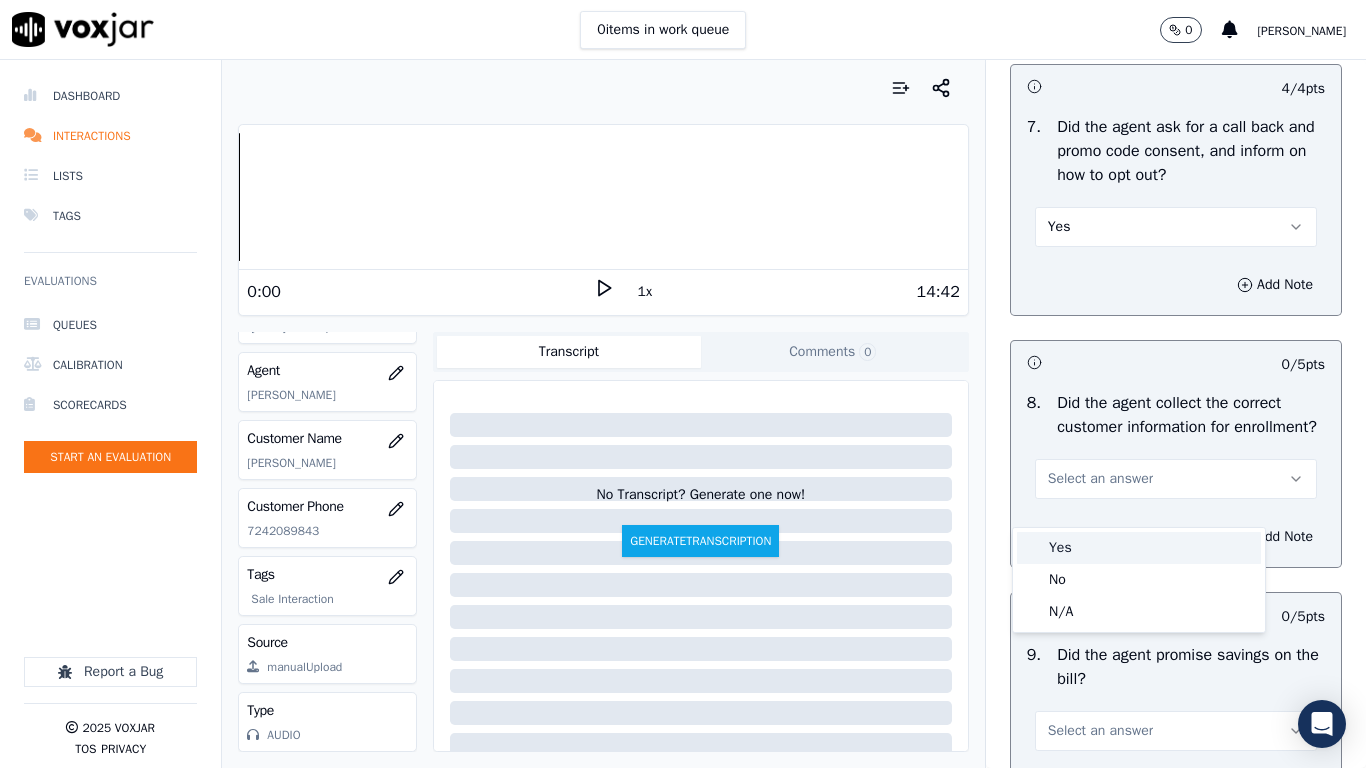 click on "Yes" at bounding box center (1139, 548) 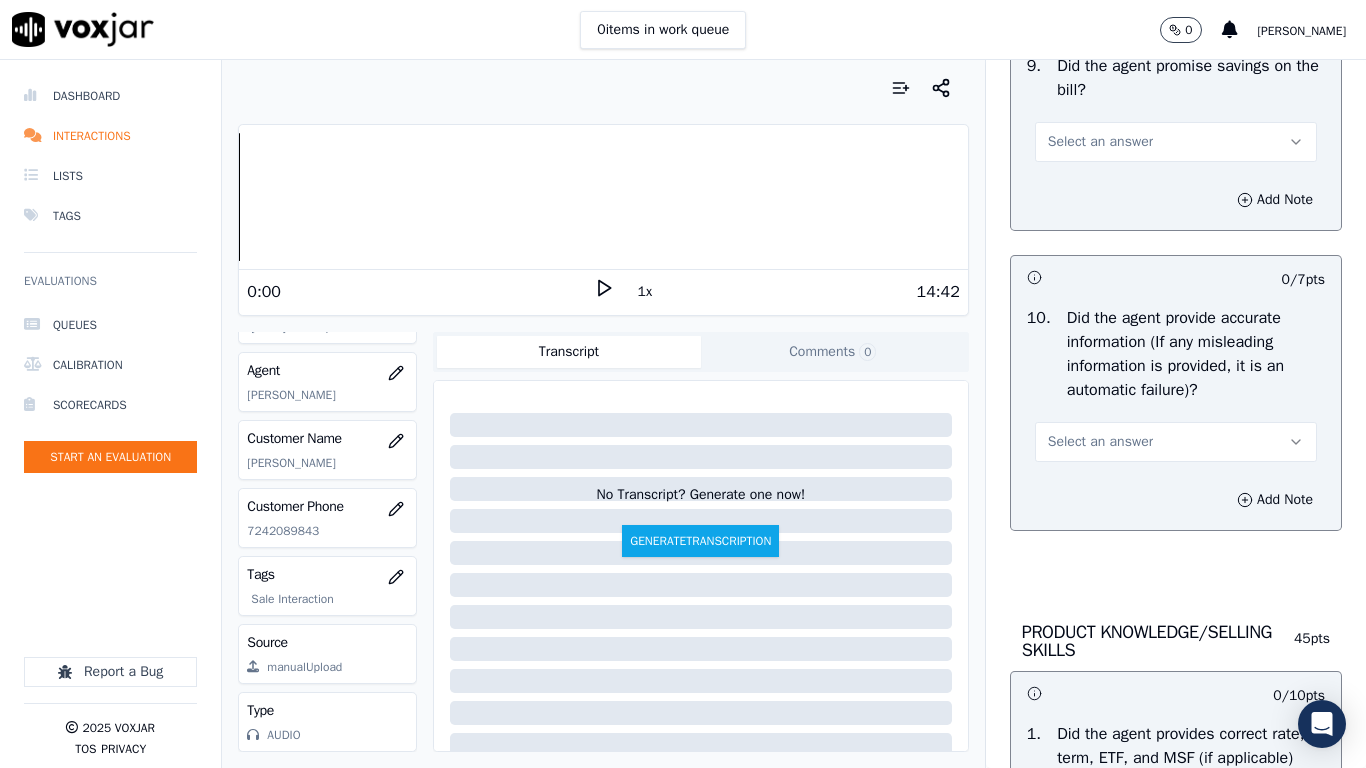scroll, scrollTop: 2400, scrollLeft: 0, axis: vertical 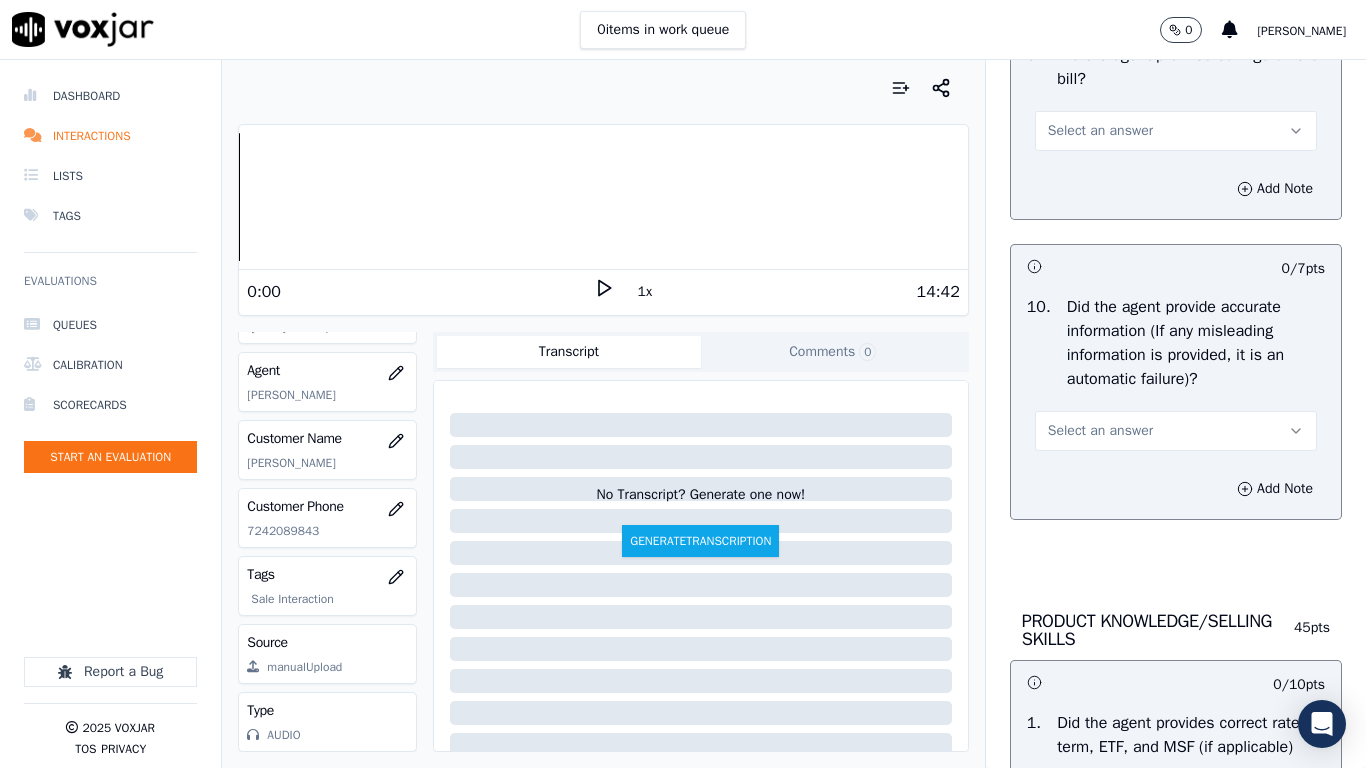 click on "Select an answer" at bounding box center [1100, 131] 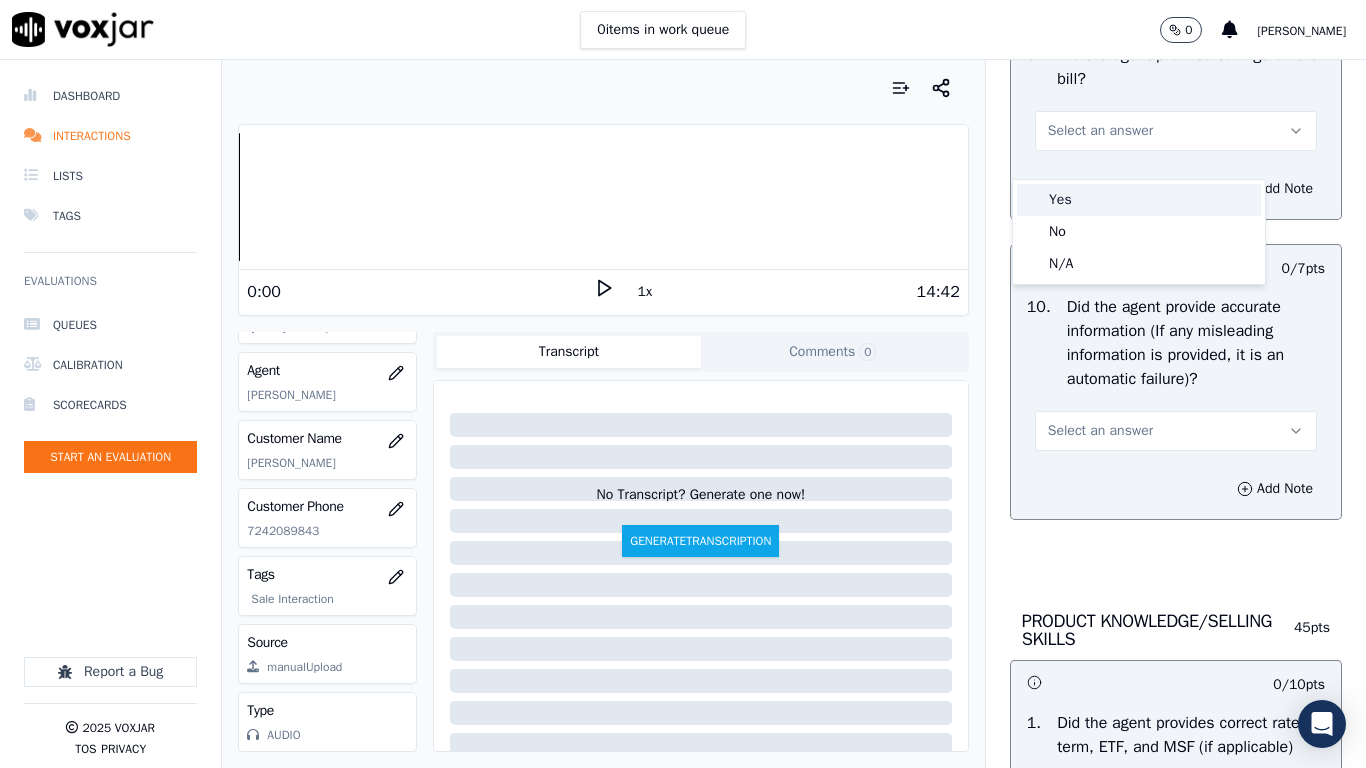 click on "Yes" at bounding box center [1139, 200] 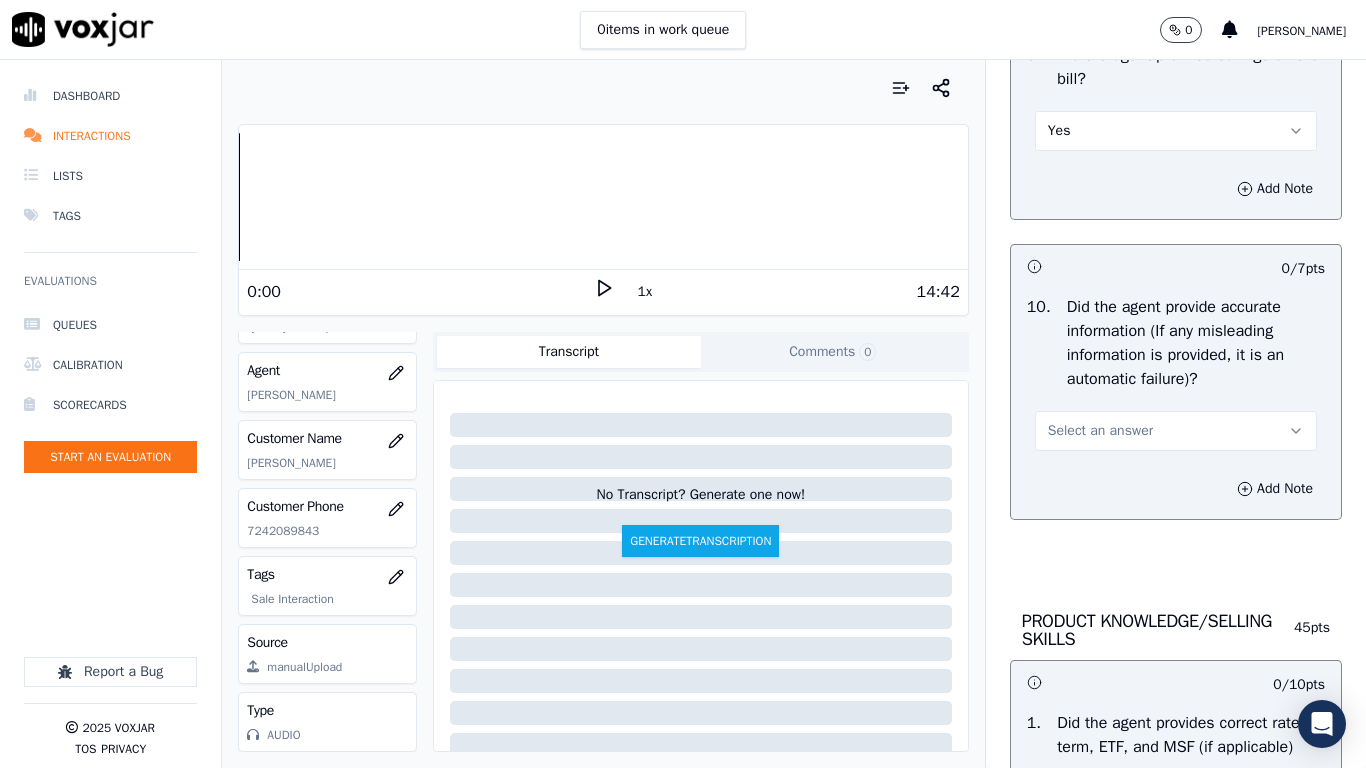 click on "Select an answer" at bounding box center (1176, 429) 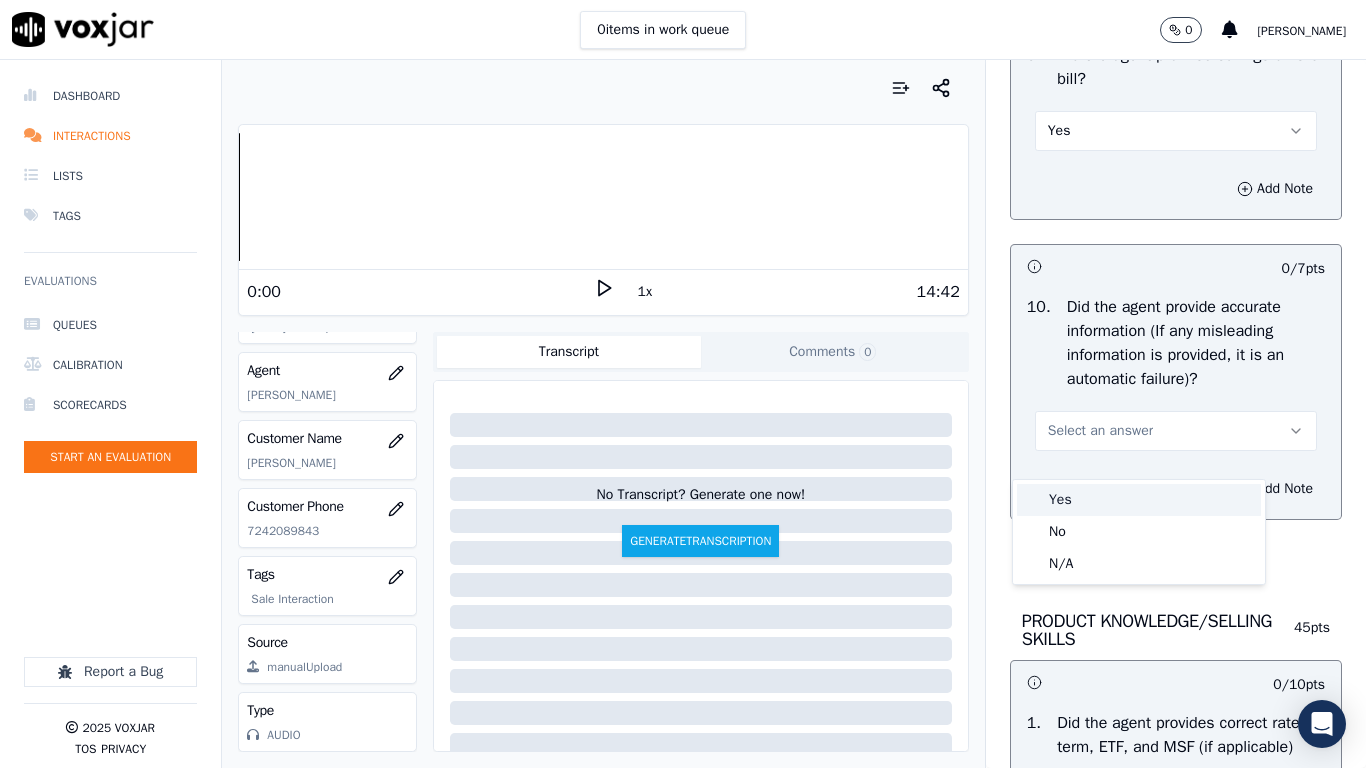 click on "Yes" at bounding box center [1139, 500] 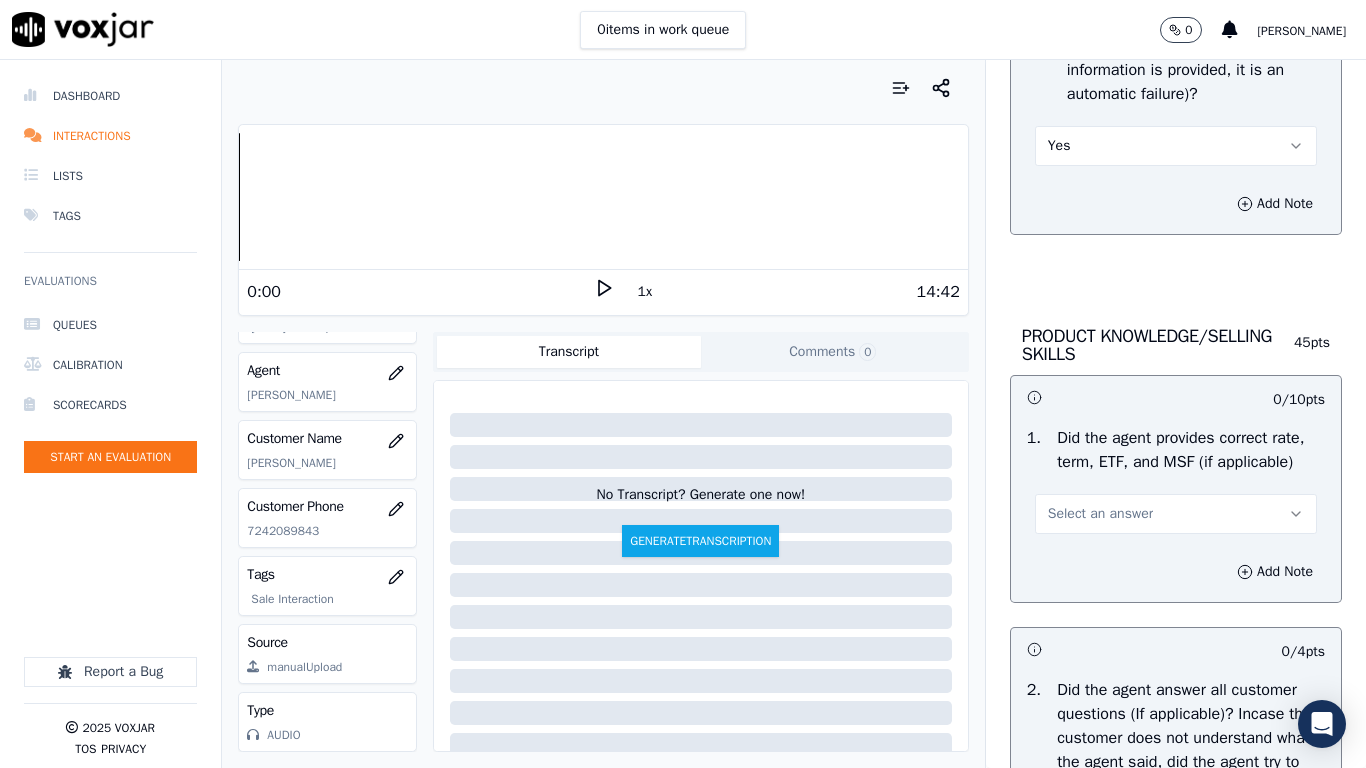 scroll, scrollTop: 2900, scrollLeft: 0, axis: vertical 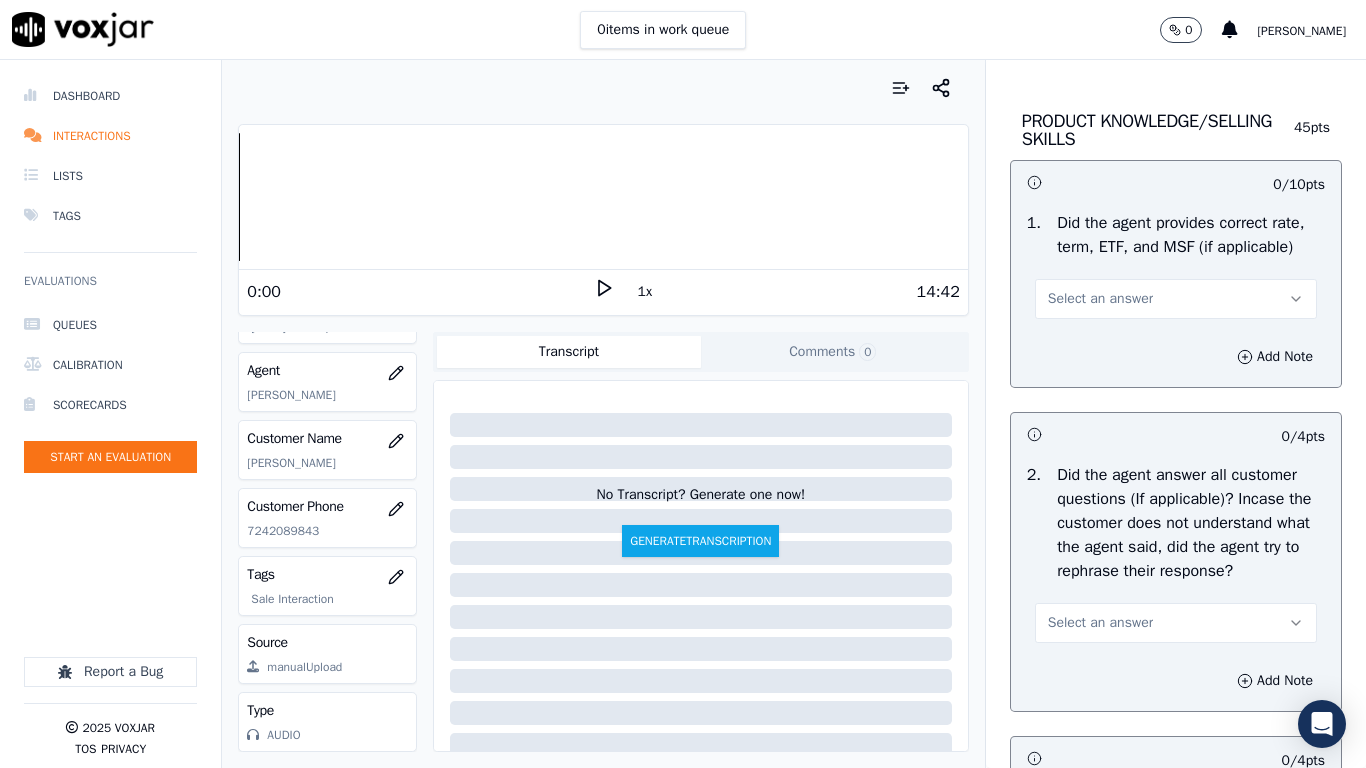 click on "Select an answer" at bounding box center (1176, 299) 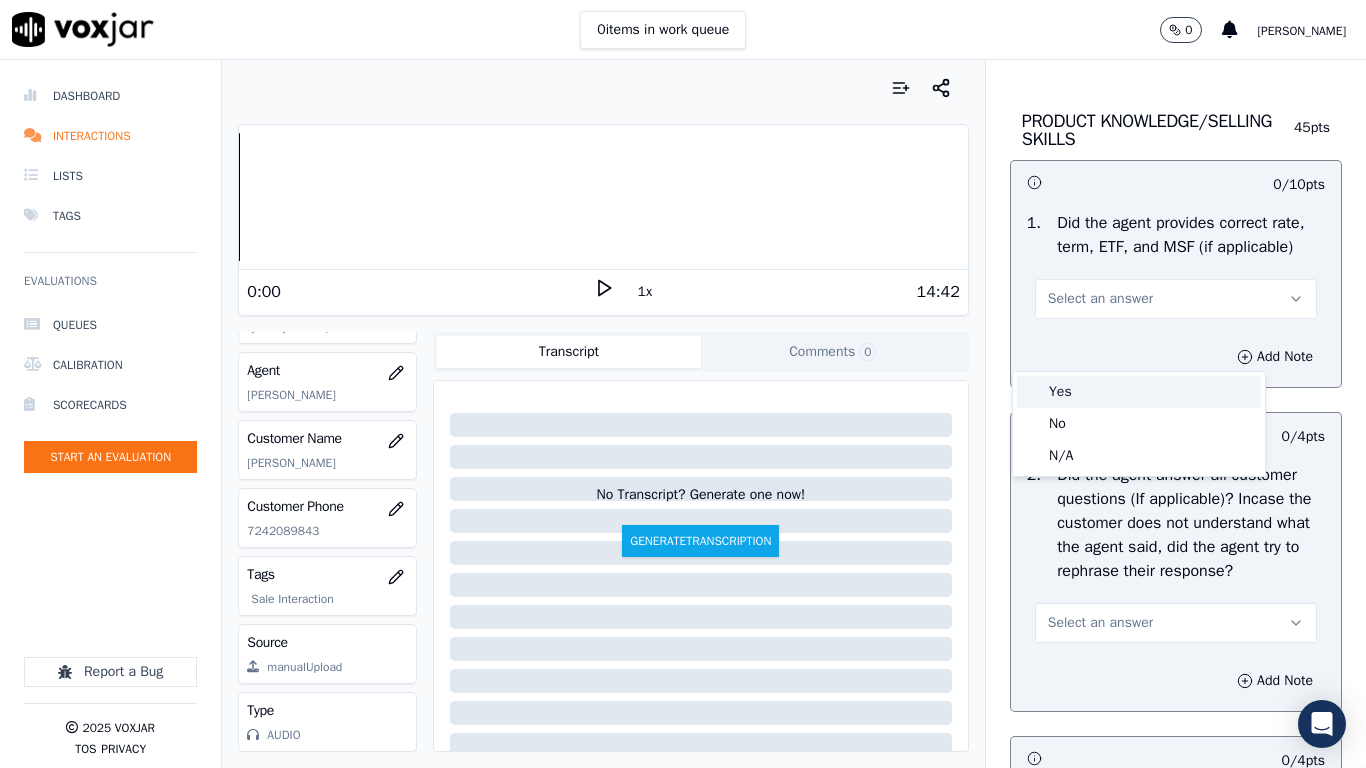 click on "Yes" at bounding box center (1139, 392) 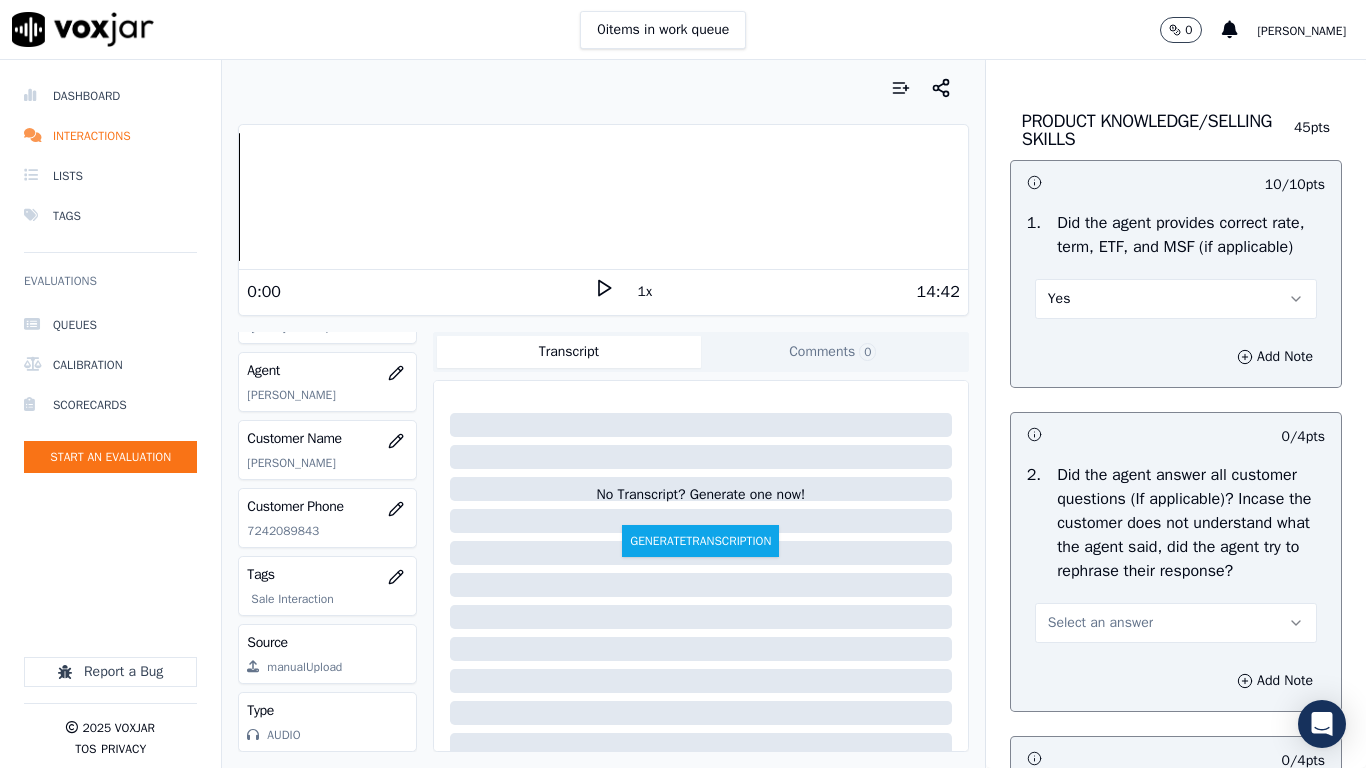 drag, startPoint x: 1125, startPoint y: 690, endPoint x: 1122, endPoint y: 706, distance: 16.27882 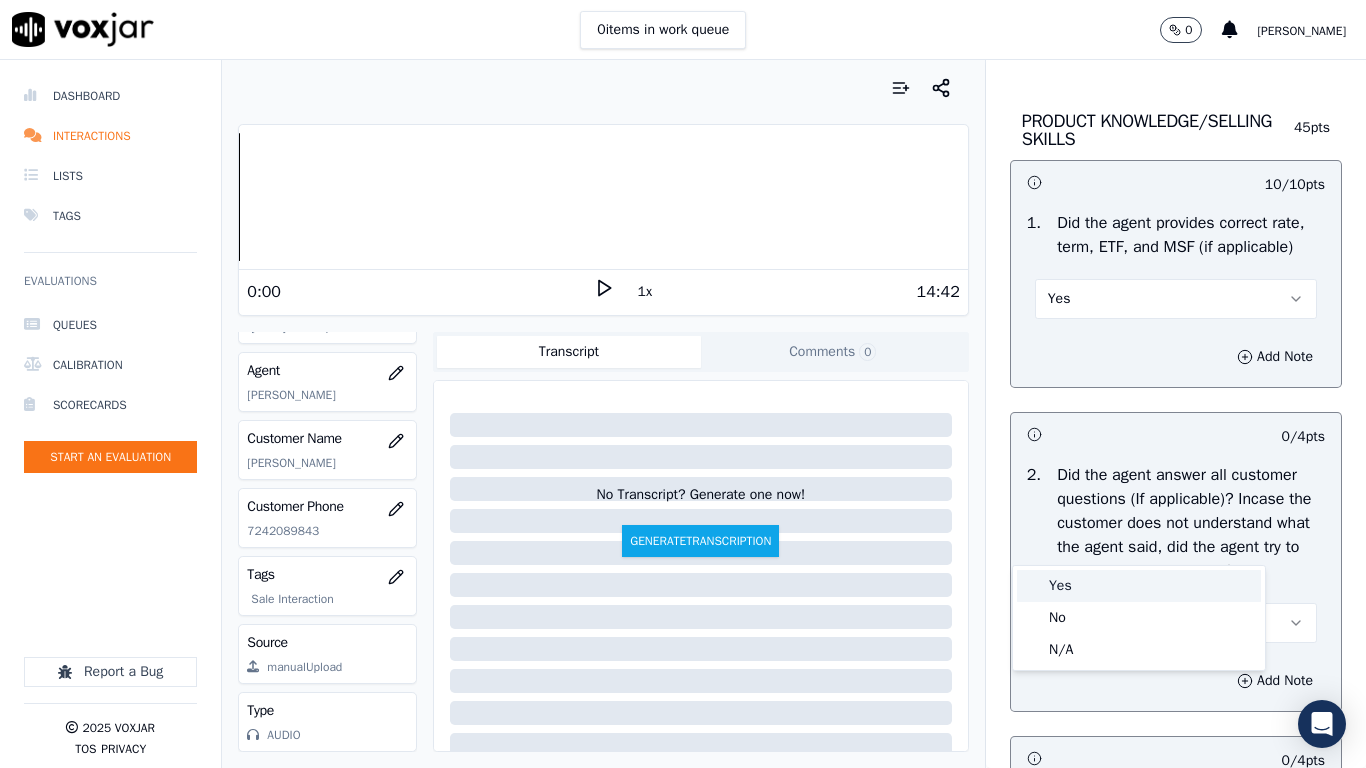 click on "Yes" at bounding box center [1139, 586] 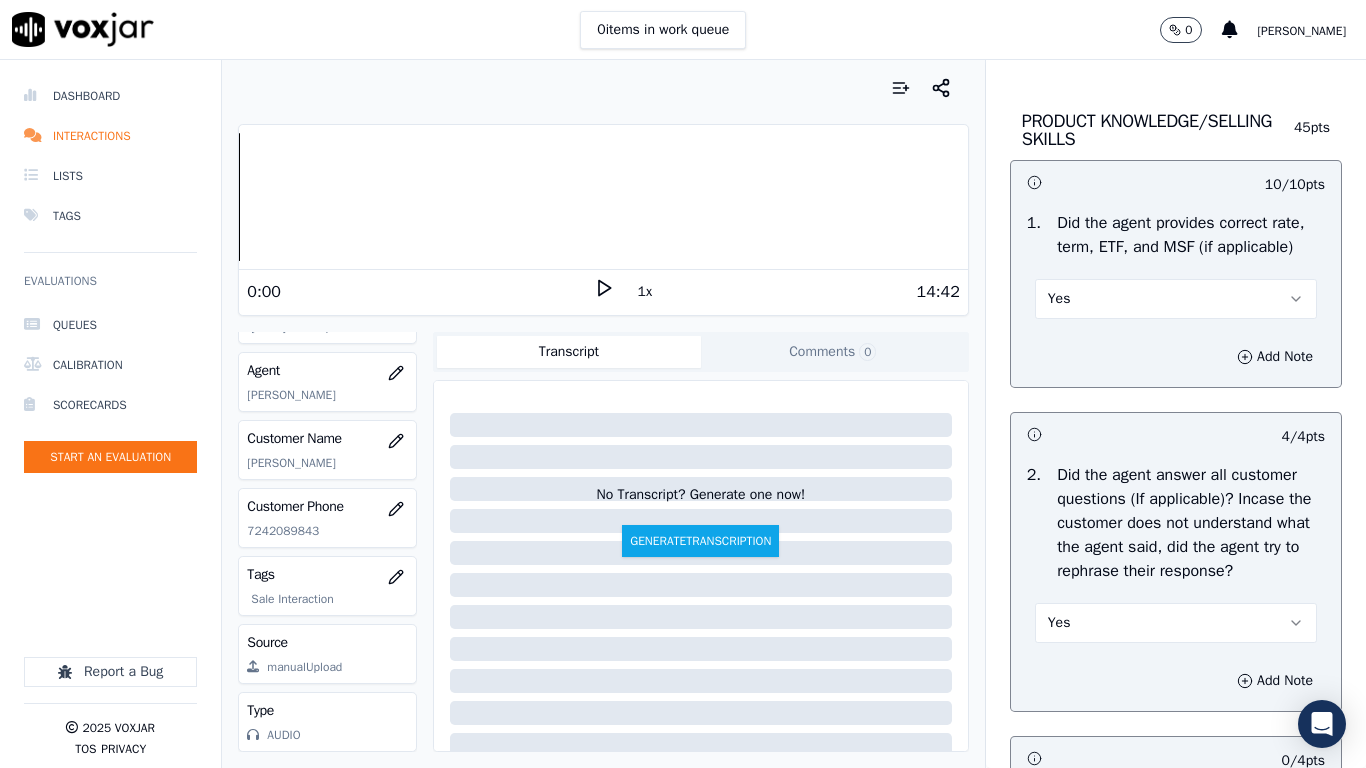 scroll, scrollTop: 3600, scrollLeft: 0, axis: vertical 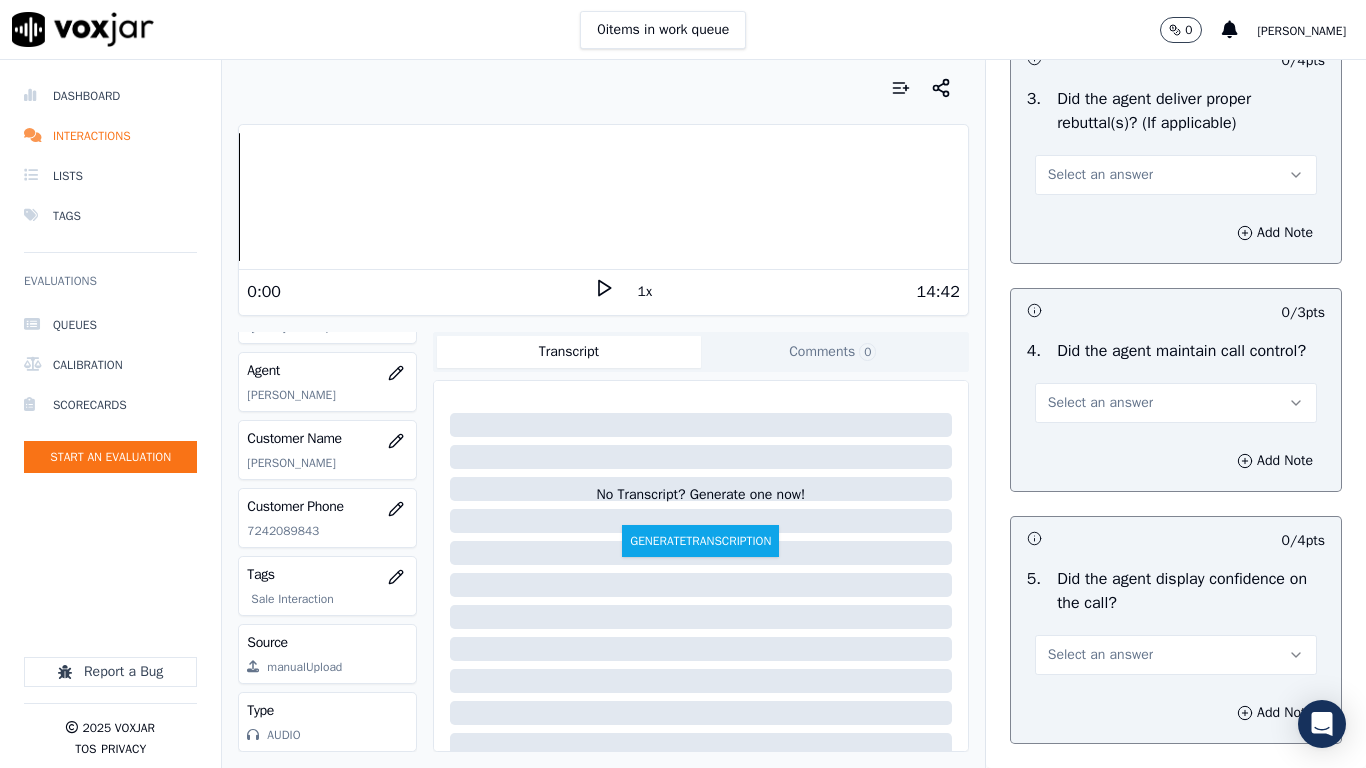 click on "Select an answer" at bounding box center (1100, 175) 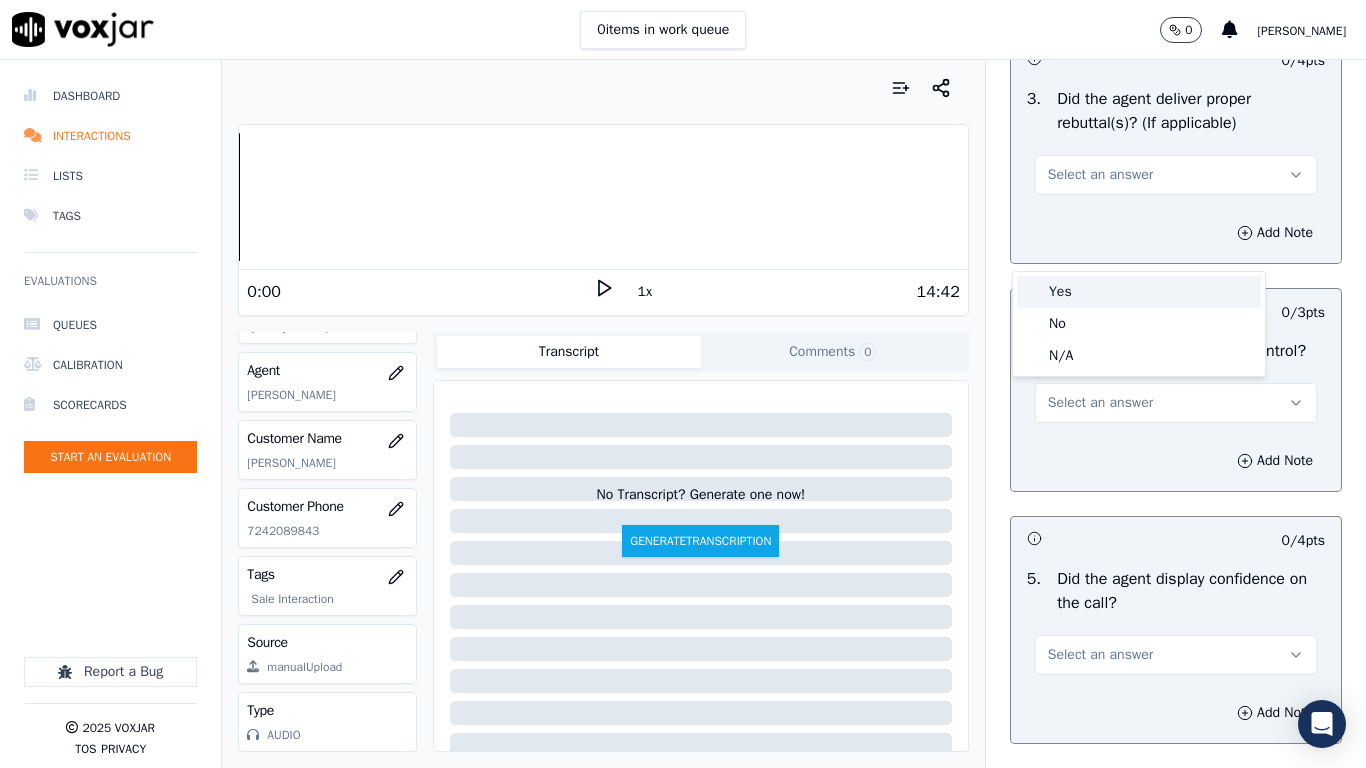 click on "Yes" at bounding box center [1139, 292] 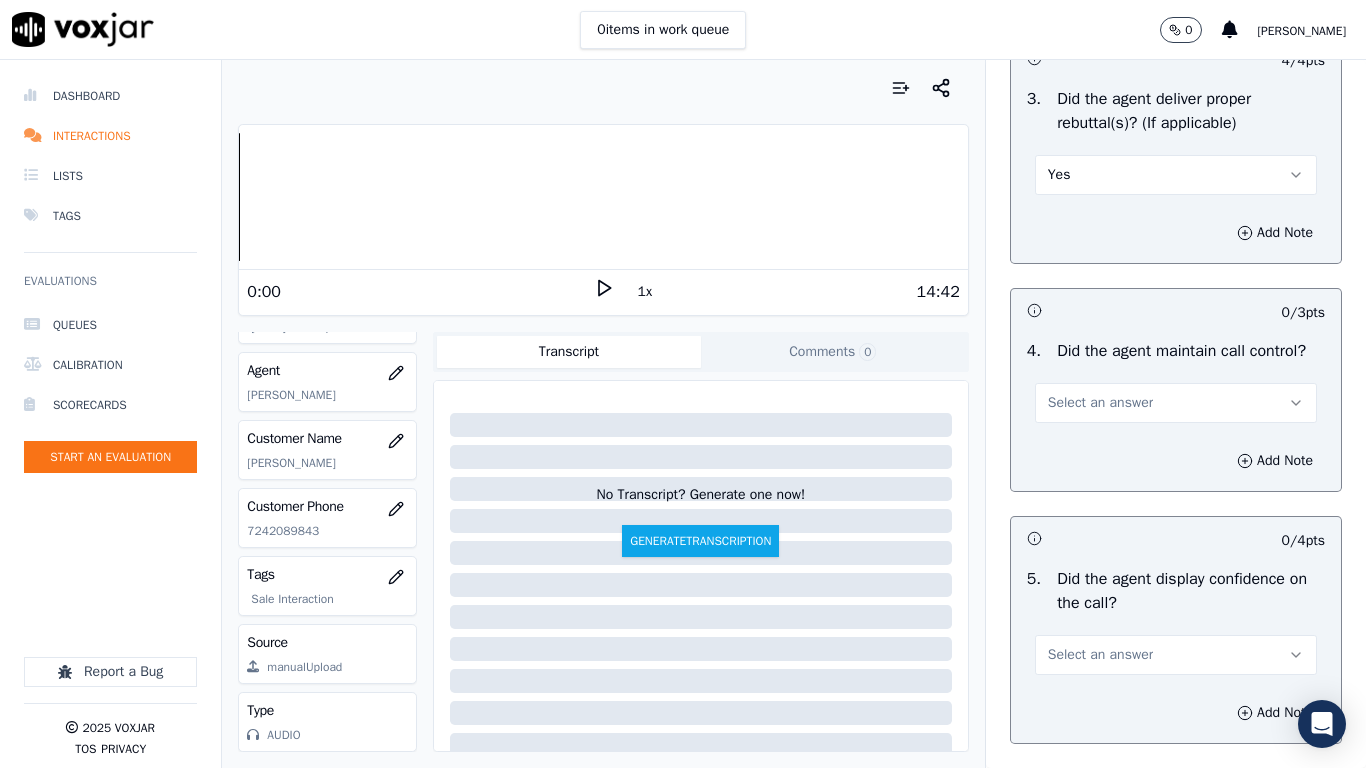 click on "Select an answer" at bounding box center [1176, 403] 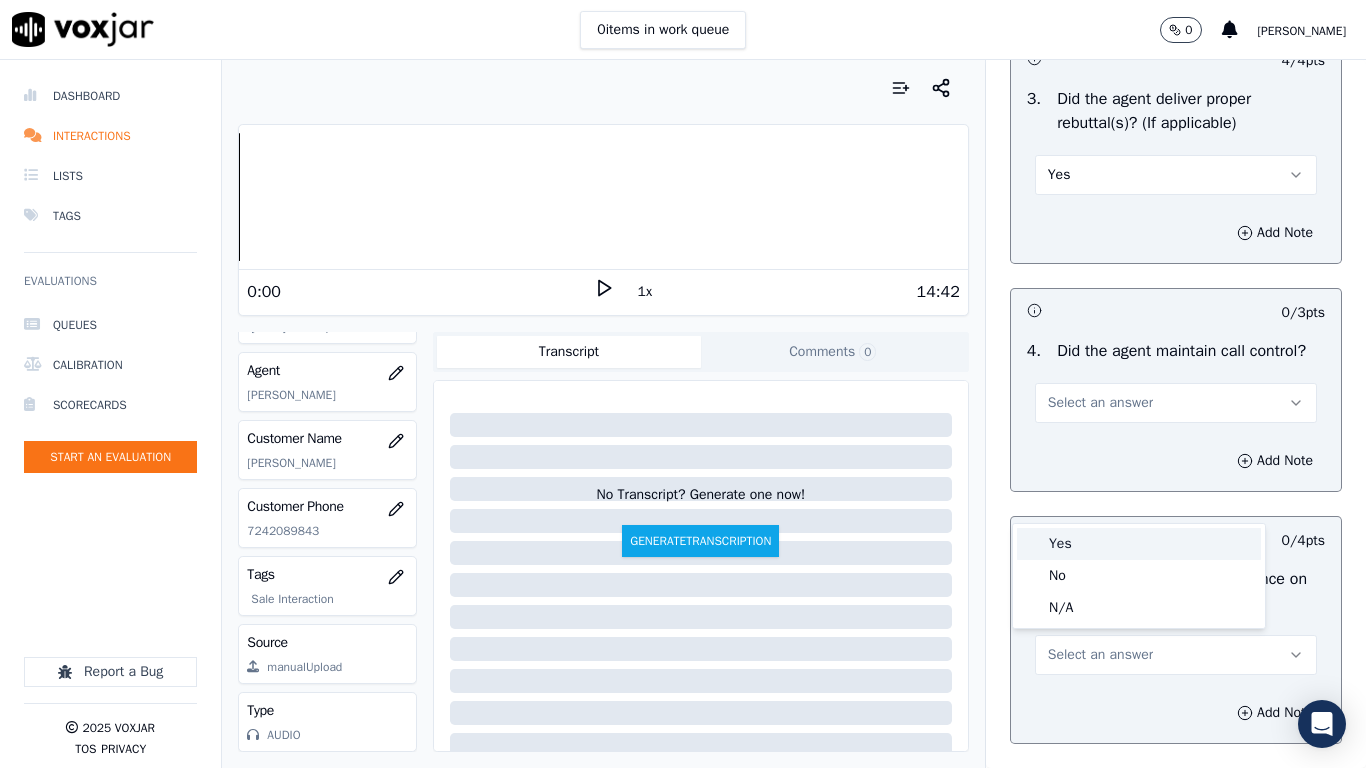 click on "Yes" at bounding box center (1139, 544) 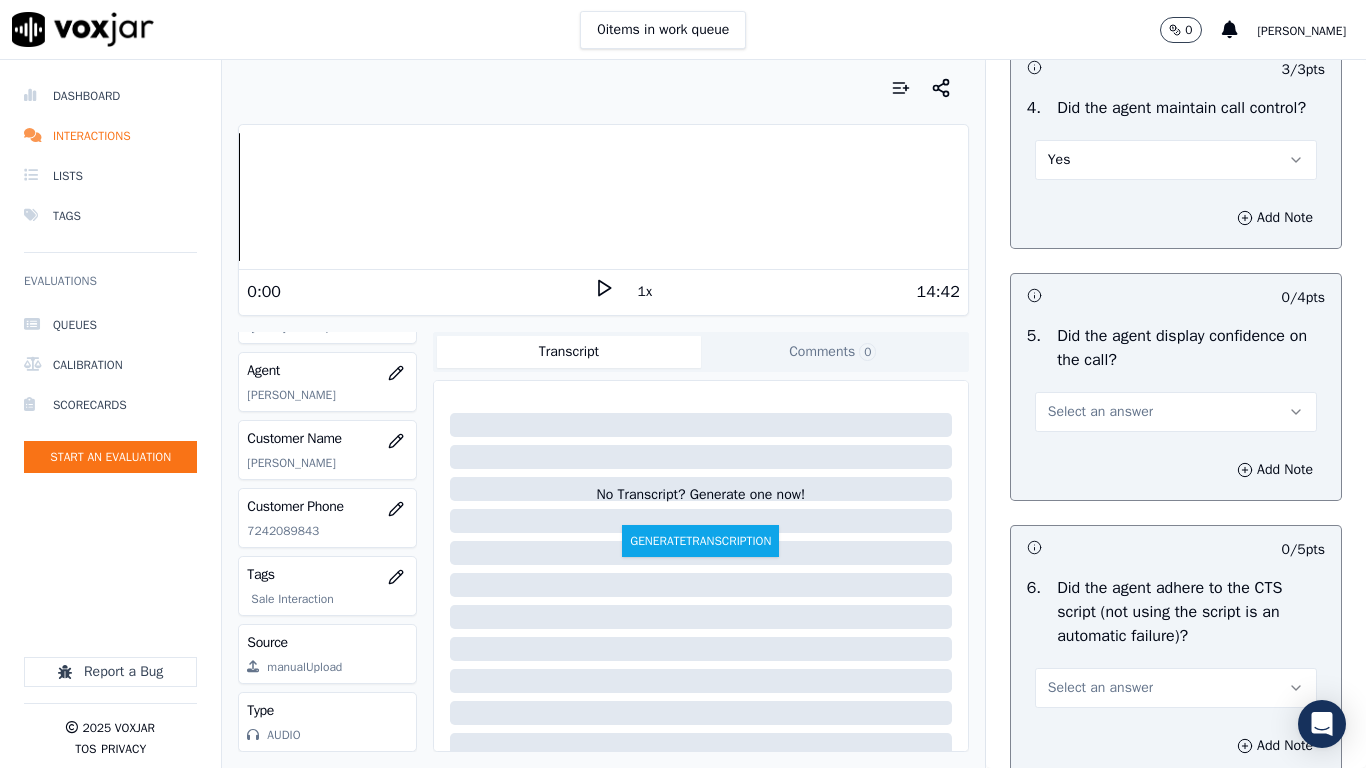 scroll, scrollTop: 4100, scrollLeft: 0, axis: vertical 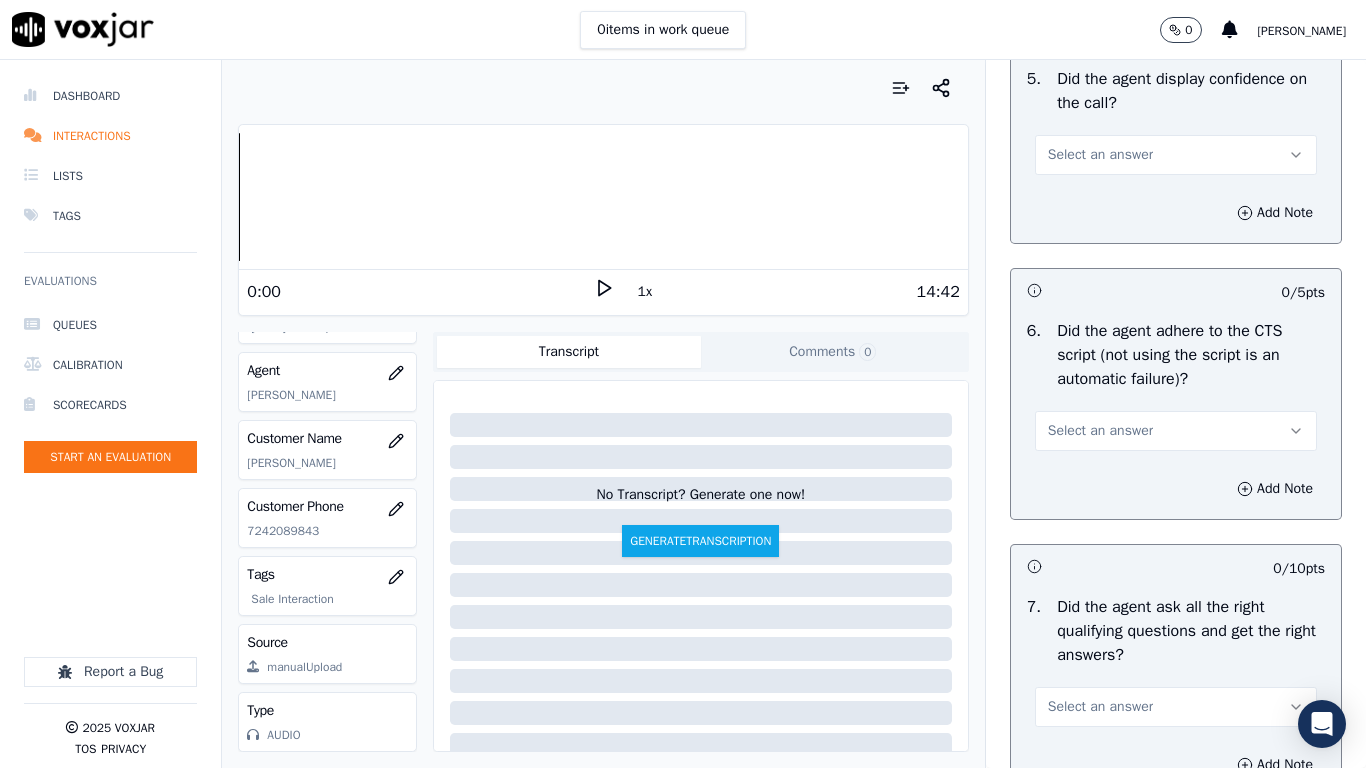 click on "Select an answer" at bounding box center [1100, 155] 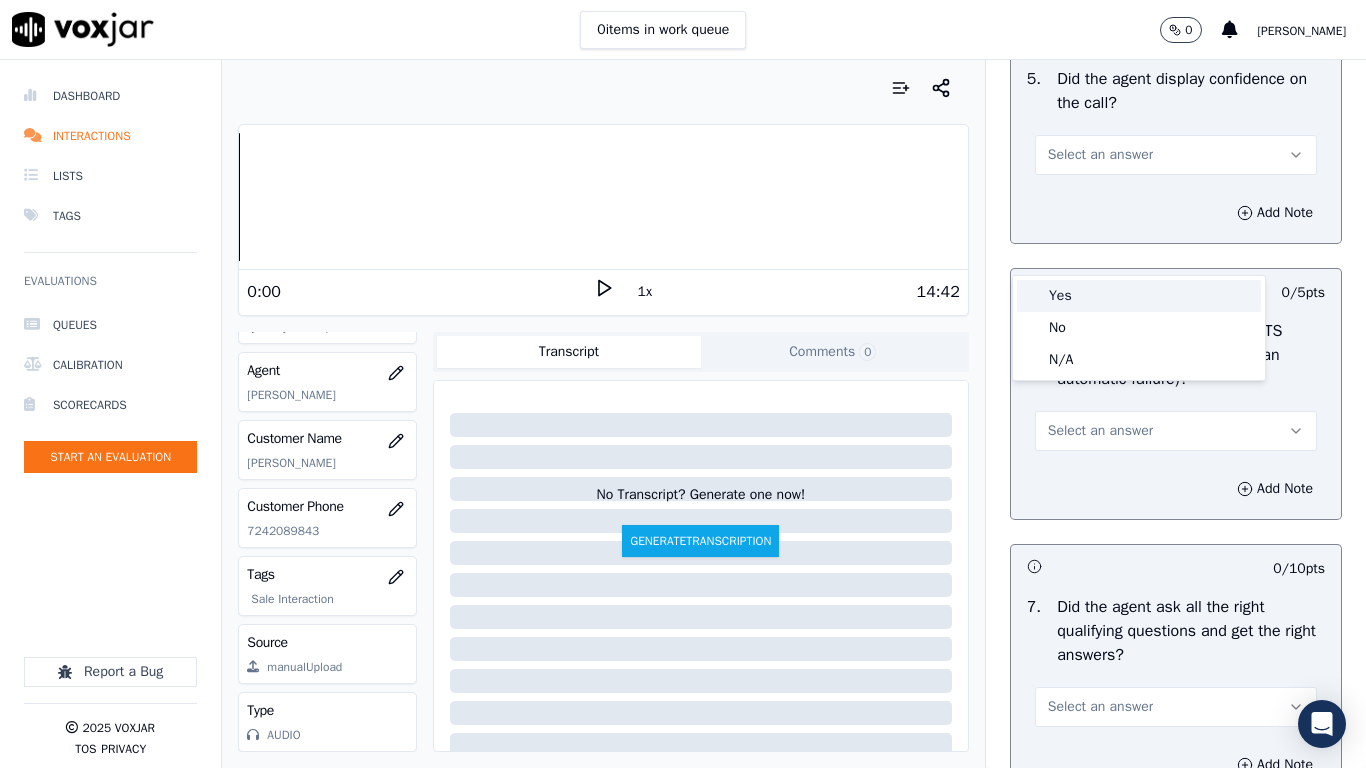 click on "Yes" at bounding box center [1139, 296] 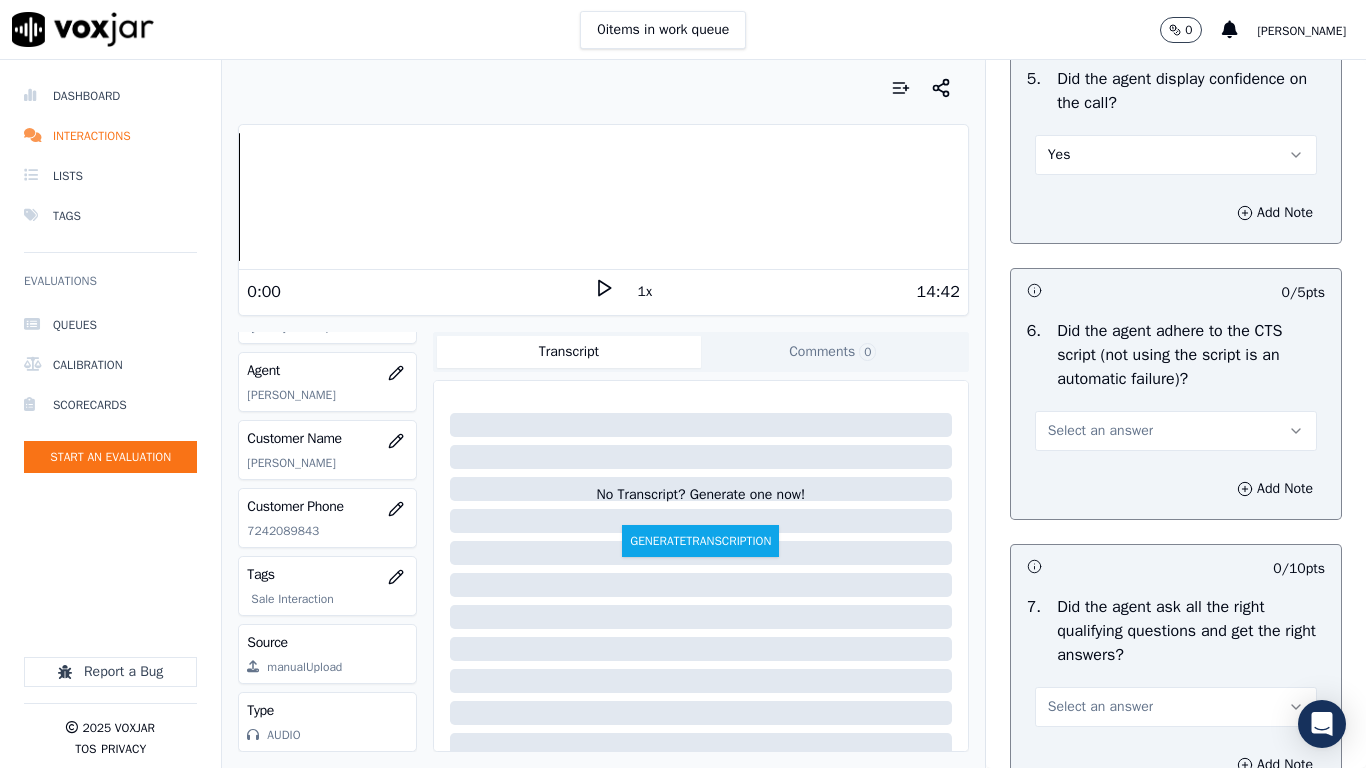 click on "Select an answer" at bounding box center (1176, 431) 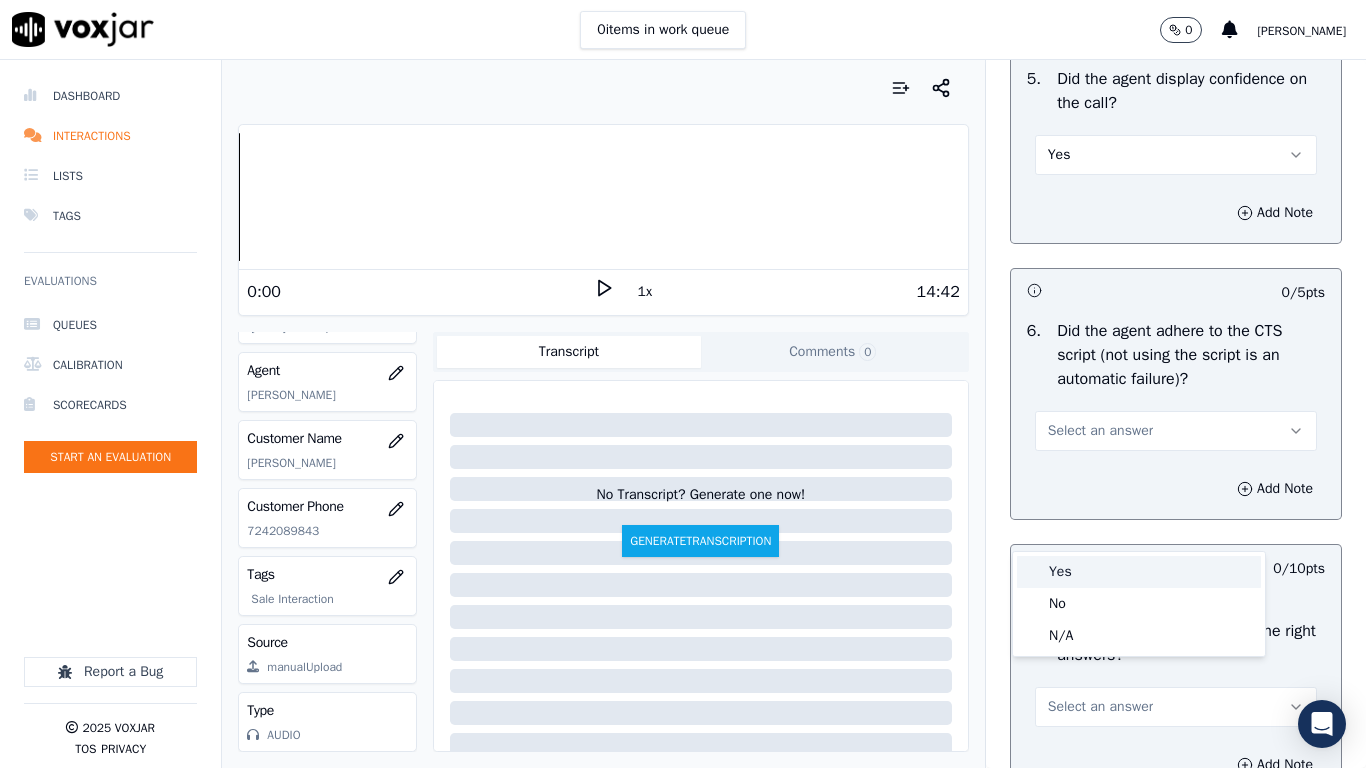 click on "Yes" at bounding box center (1139, 572) 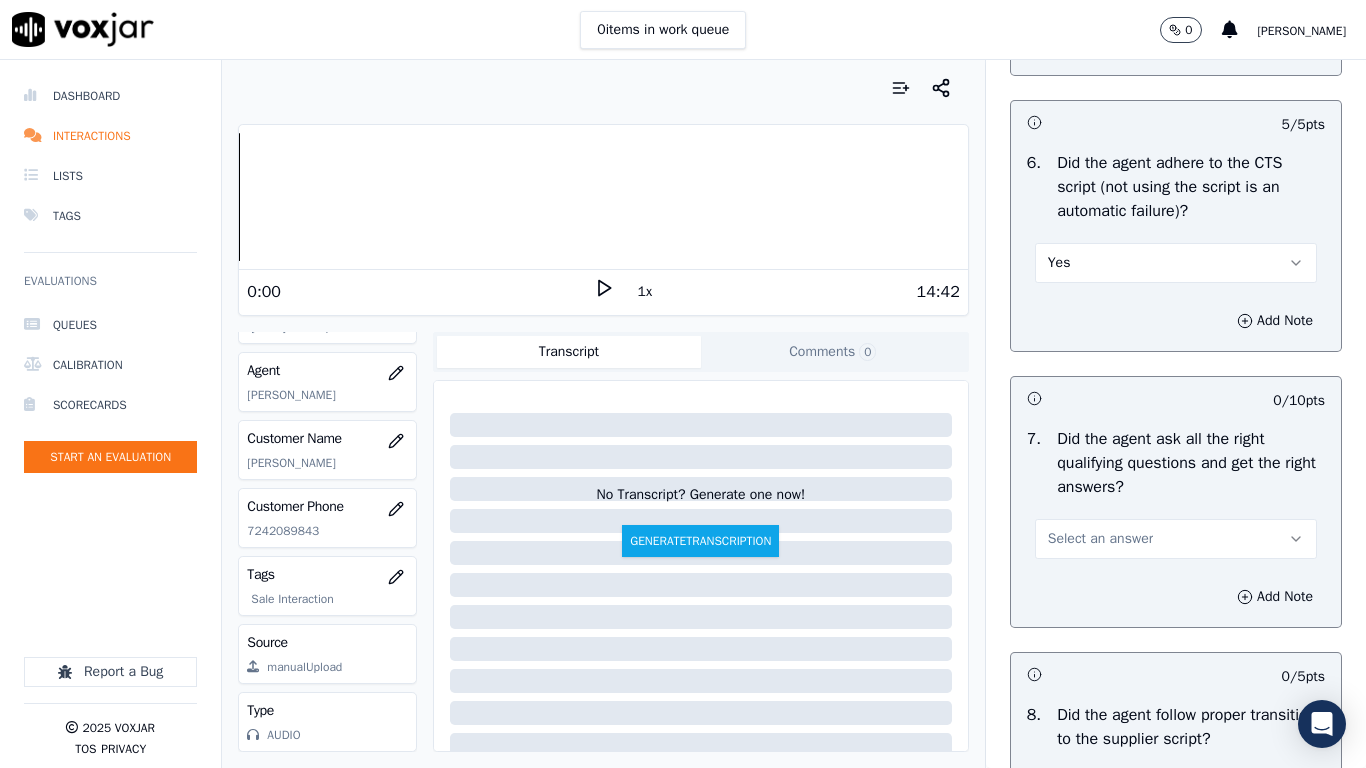 scroll, scrollTop: 4500, scrollLeft: 0, axis: vertical 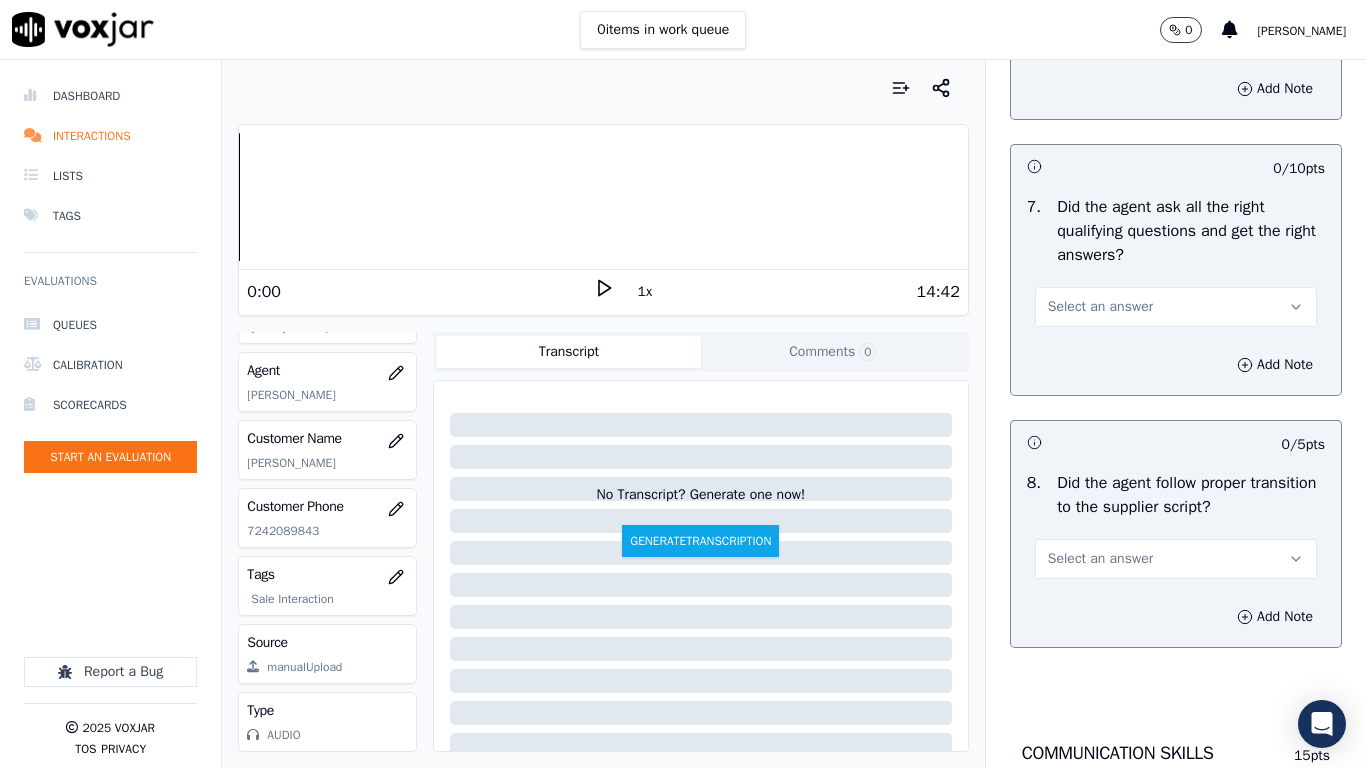 click on "Select an answer" at bounding box center [1100, 307] 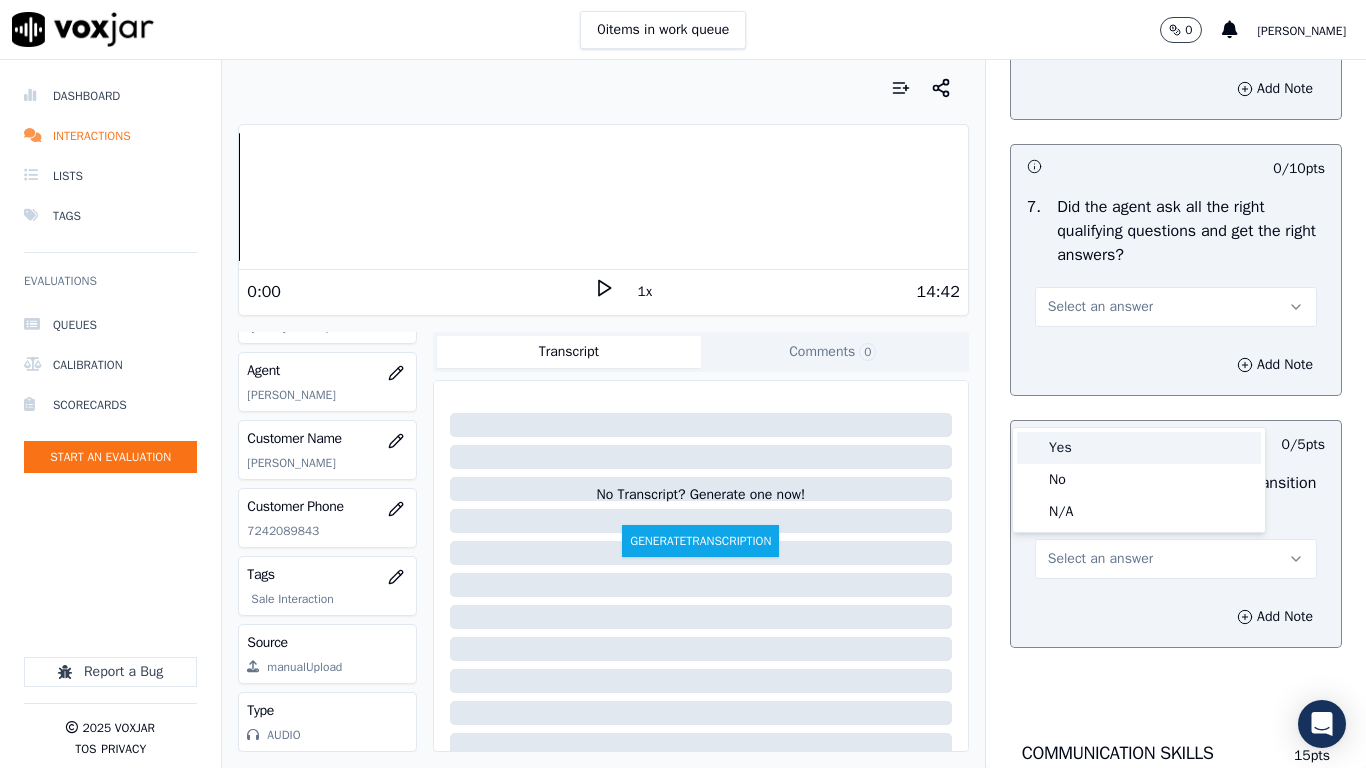 click on "Yes" at bounding box center [1139, 448] 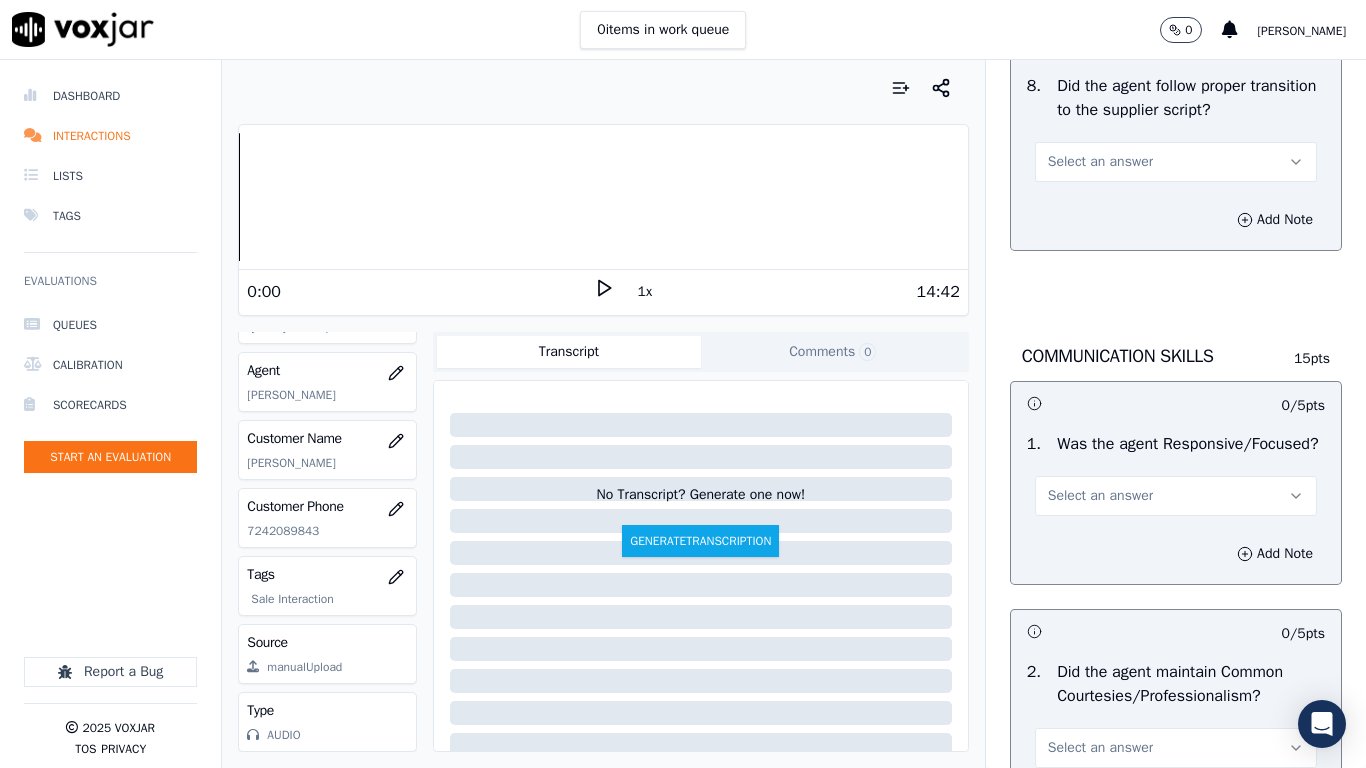 scroll, scrollTop: 4900, scrollLeft: 0, axis: vertical 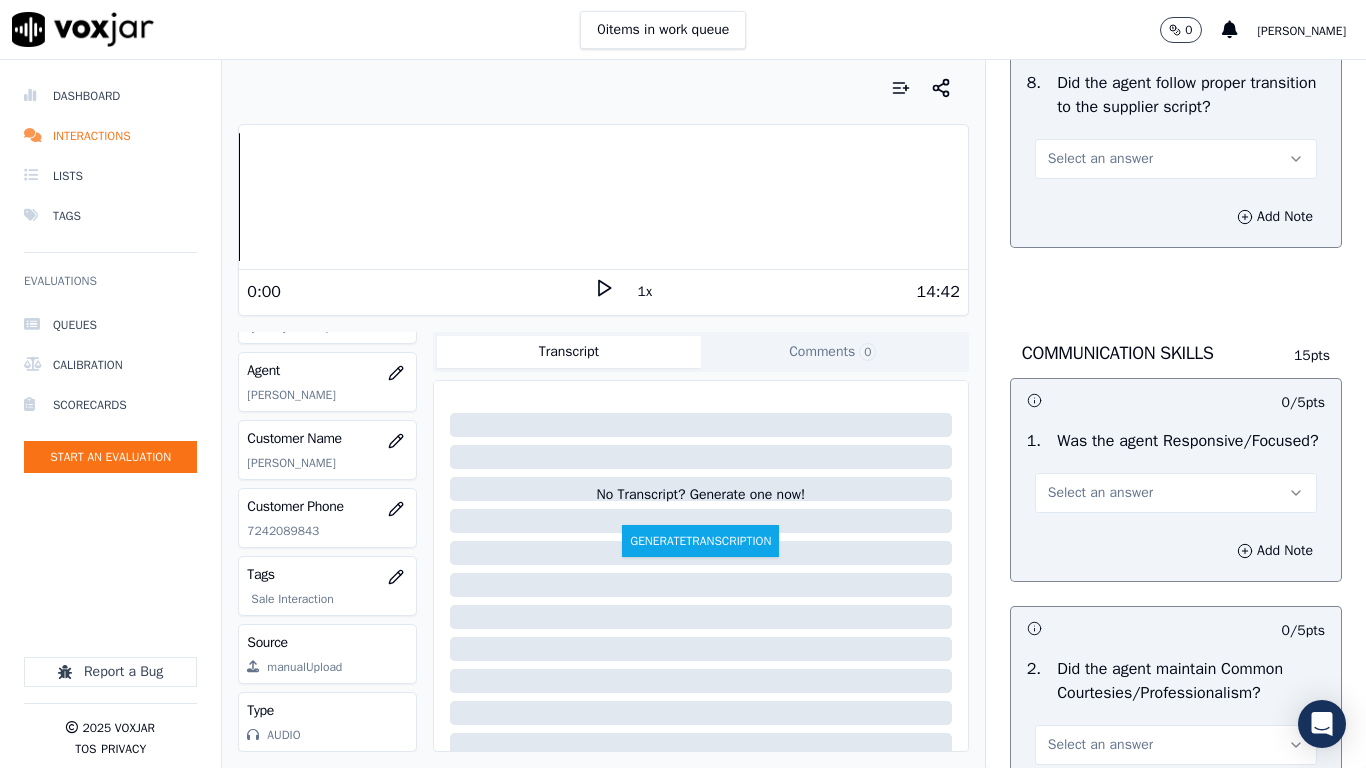 click on "Select an answer" at bounding box center [1176, 159] 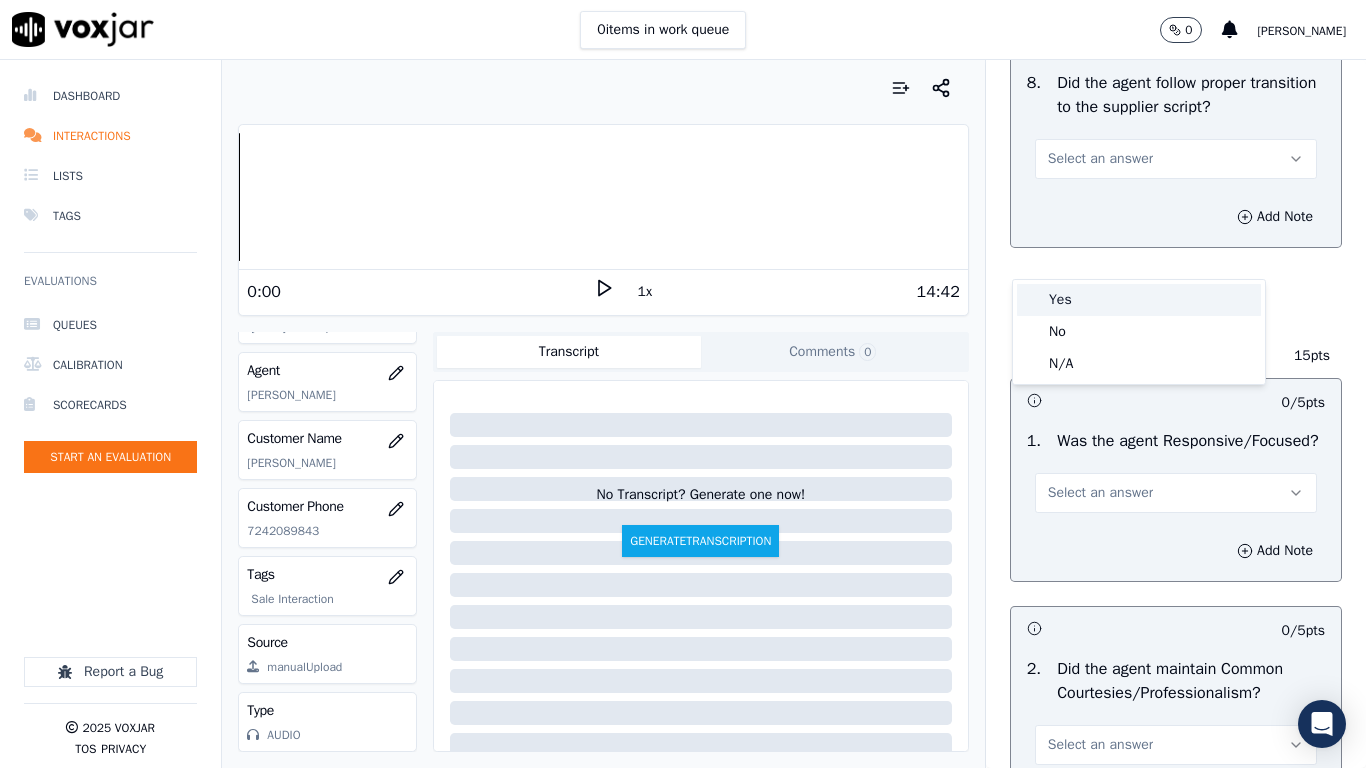 click on "Yes" at bounding box center [1139, 300] 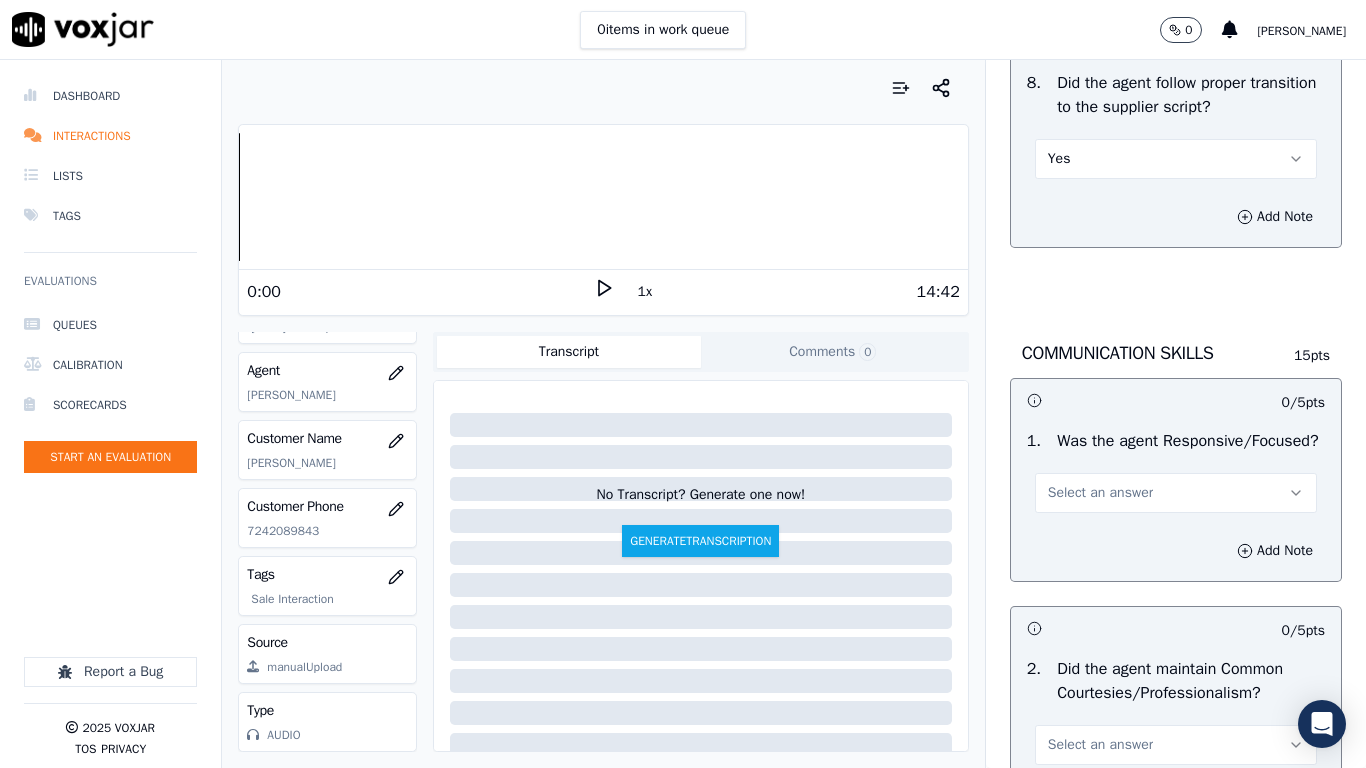 click on "Select an answer" at bounding box center [1176, 493] 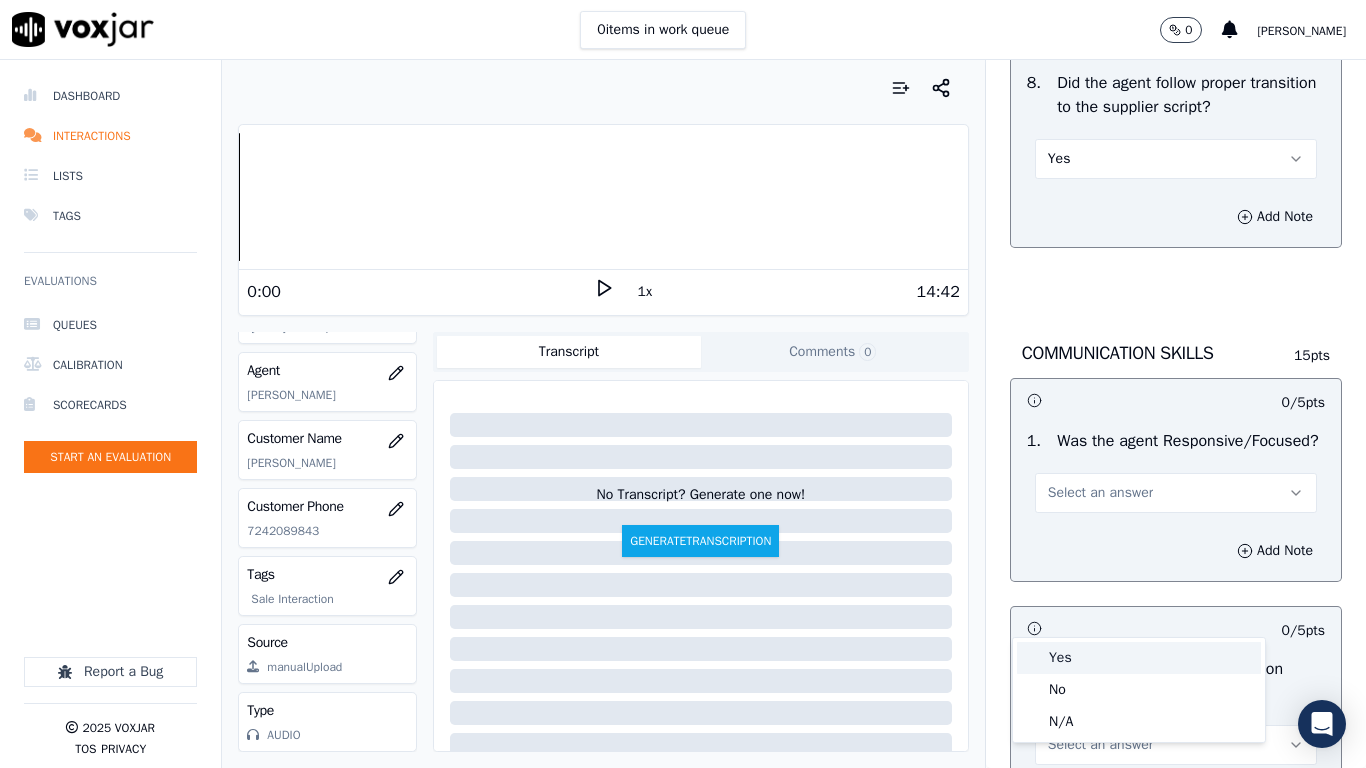 click on "Yes" at bounding box center [1139, 658] 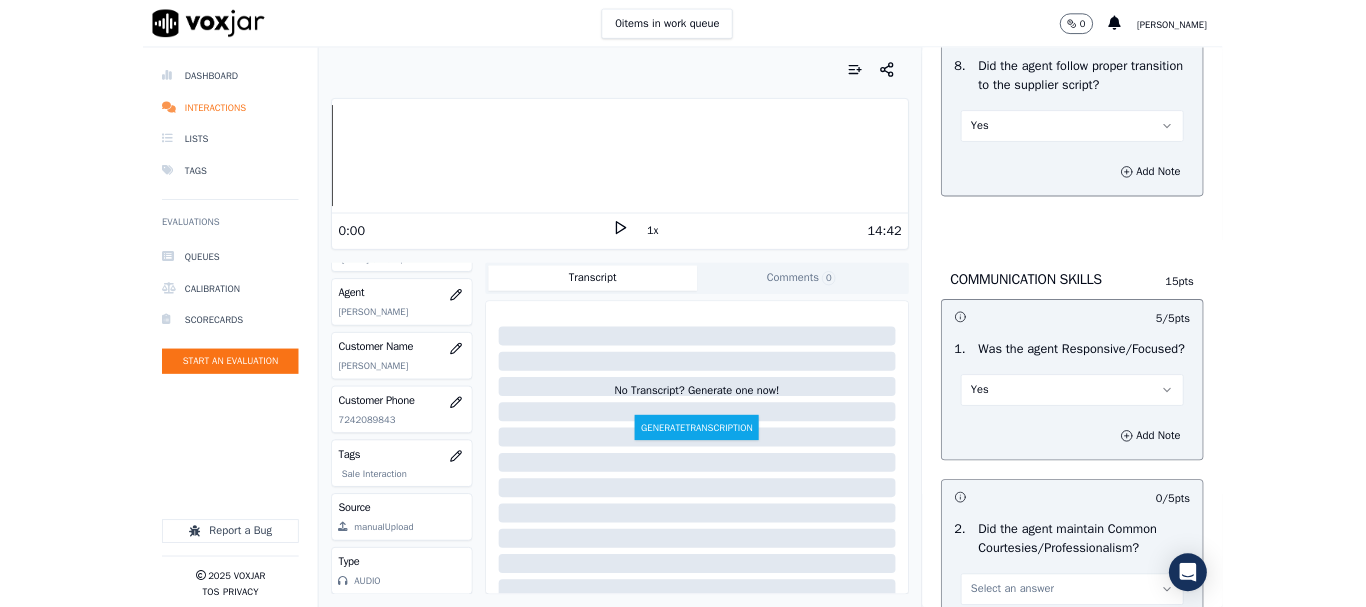 scroll, scrollTop: 5500, scrollLeft: 0, axis: vertical 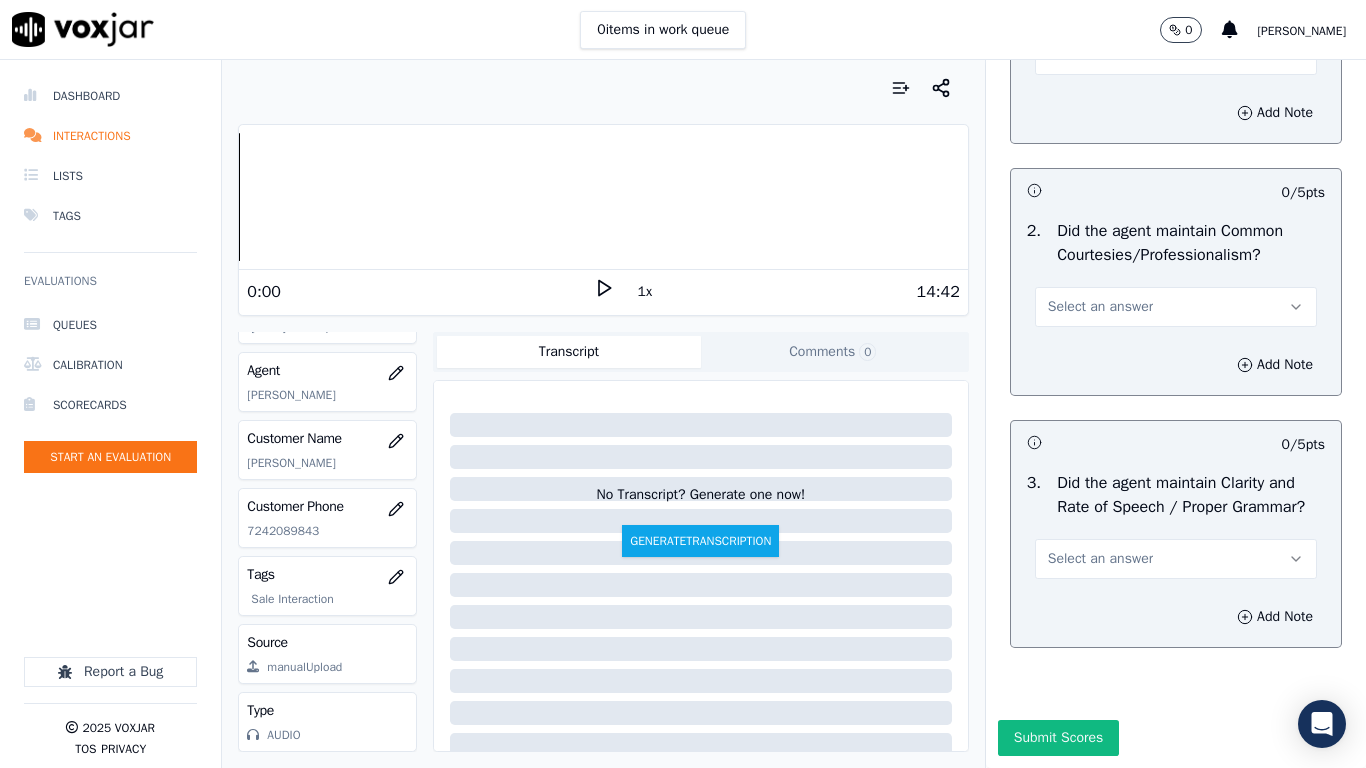 click on "Select an answer" at bounding box center [1100, 307] 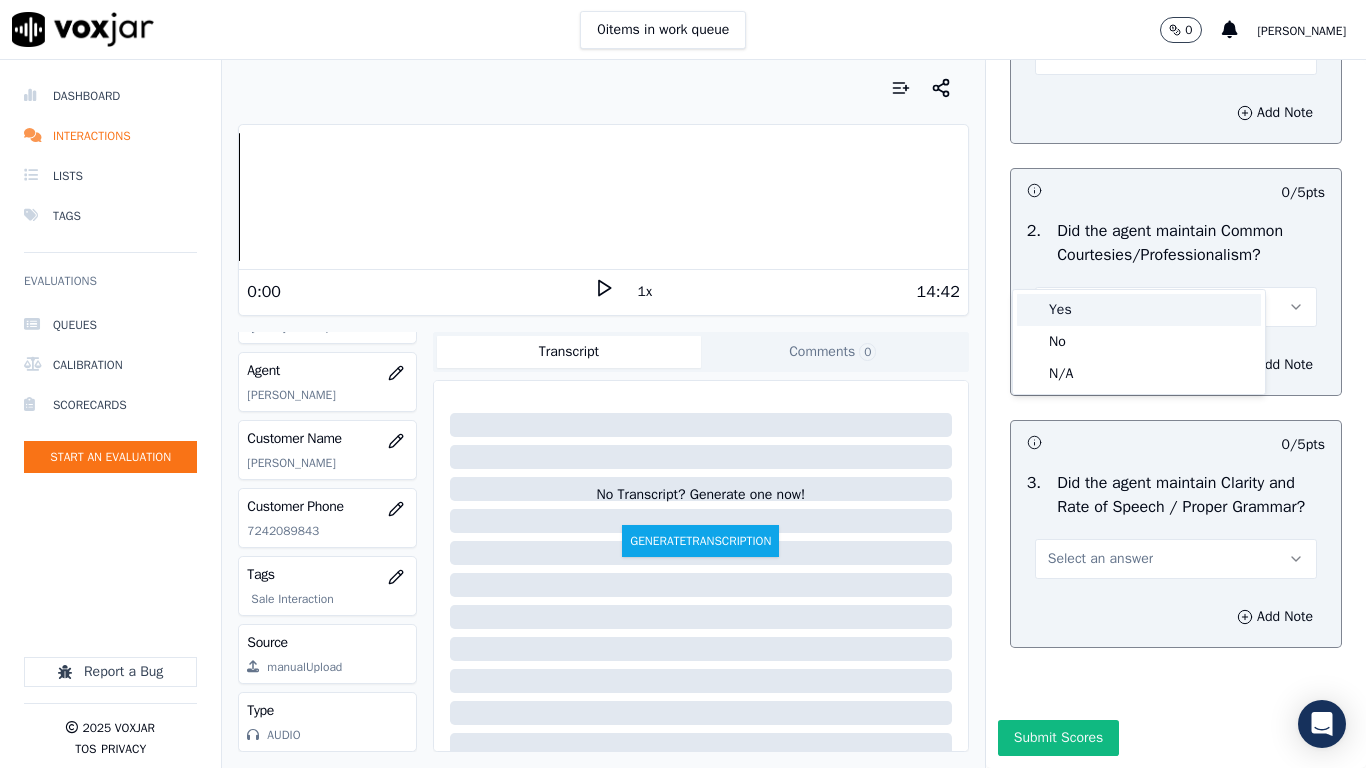 click on "Yes" at bounding box center (1139, 310) 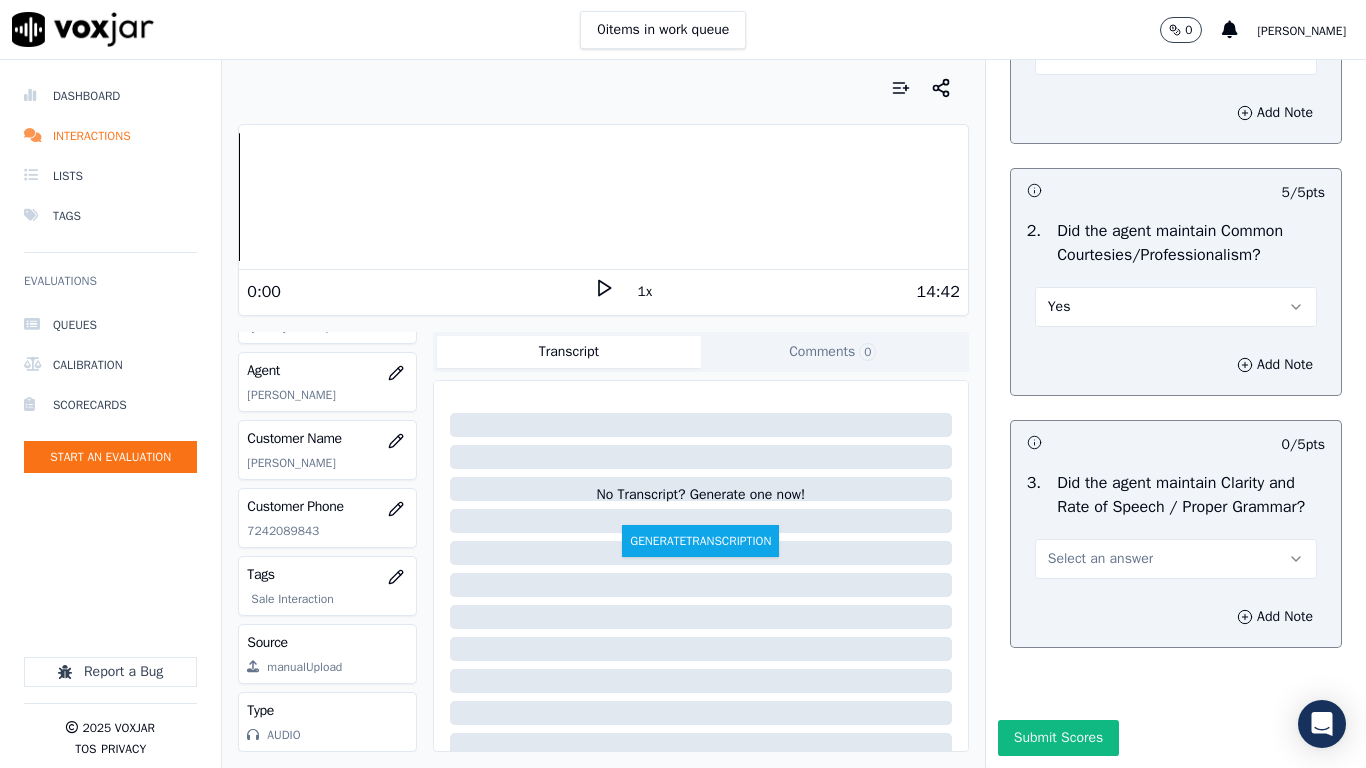 click on "Select an answer" at bounding box center (1100, 559) 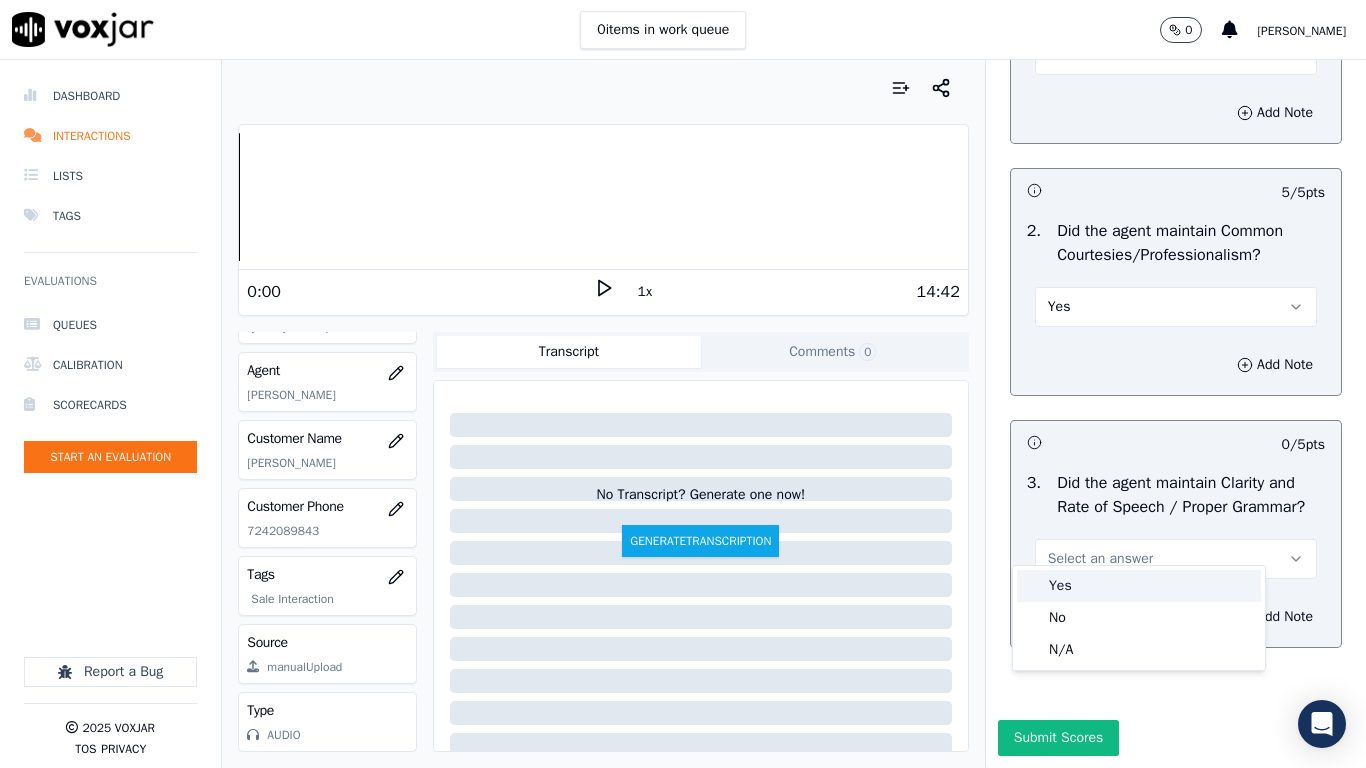 click on "Yes" at bounding box center [1139, 586] 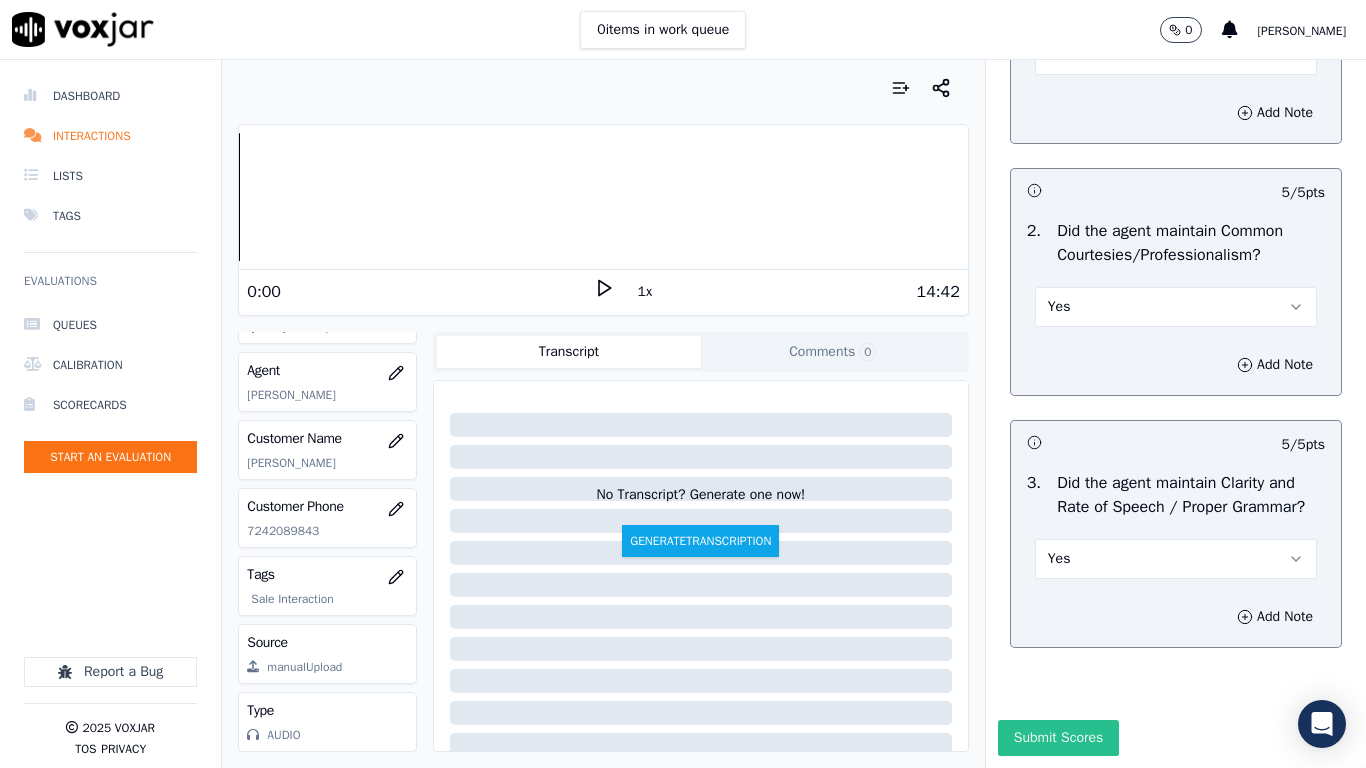 click on "Submit Scores" at bounding box center (1058, 738) 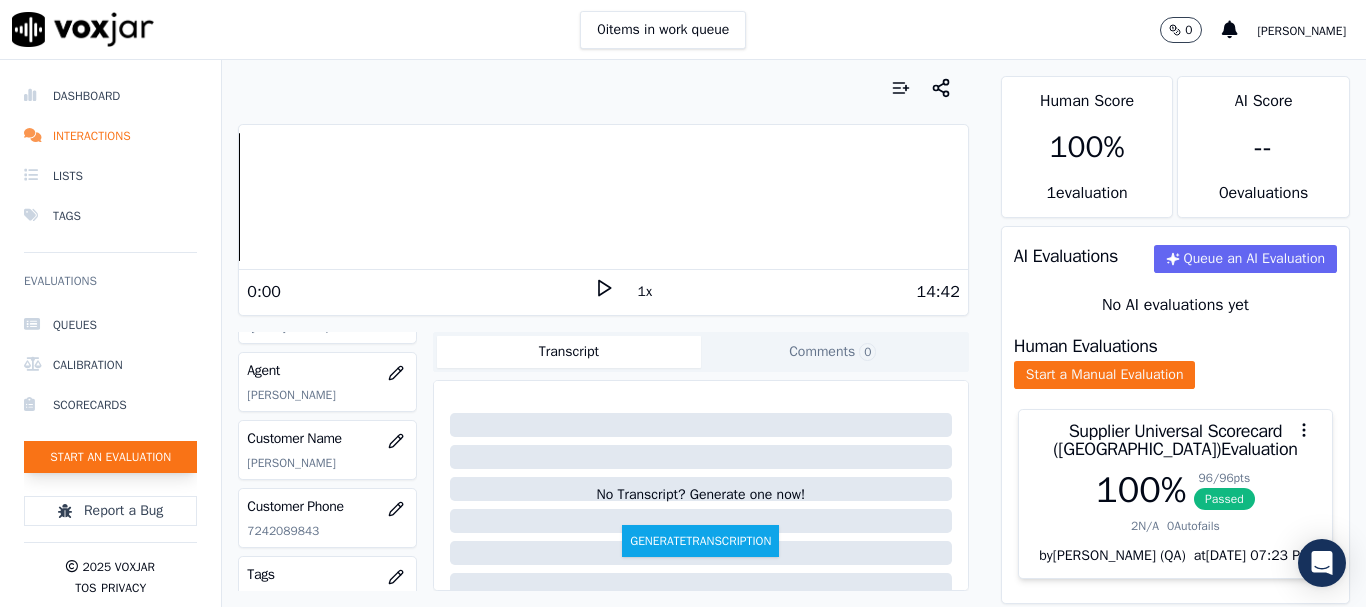 click on "Start an Evaluation" 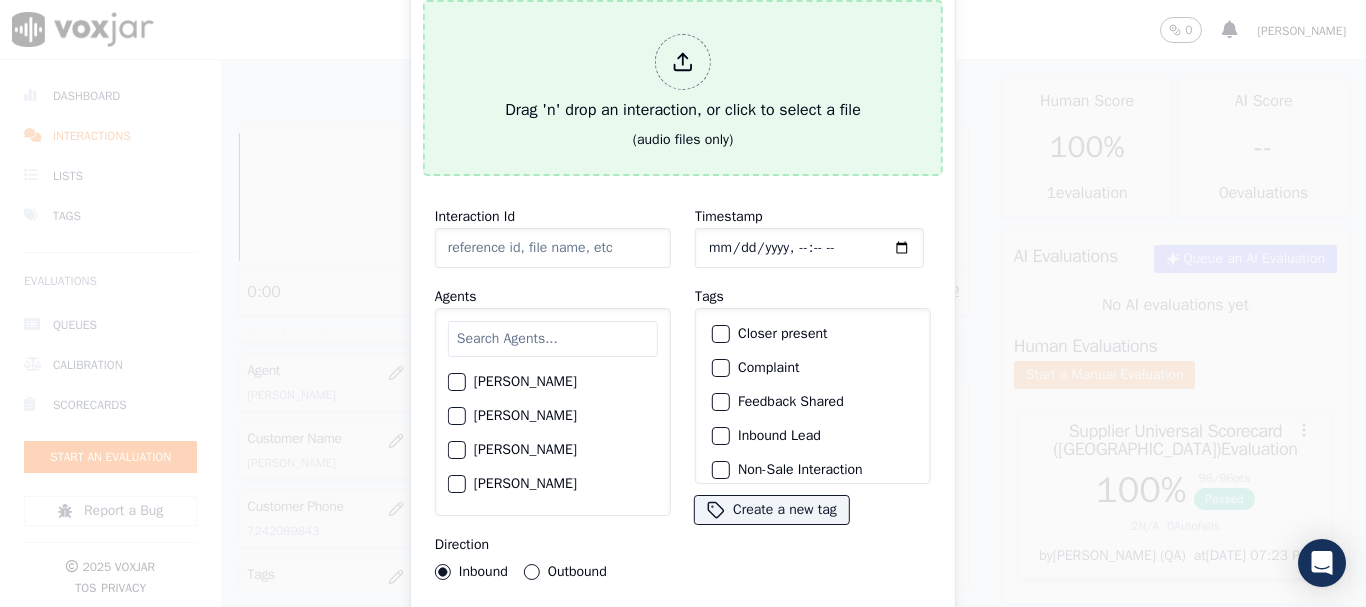 click on "Drag 'n' drop an interaction, or click to select a file" at bounding box center [683, 78] 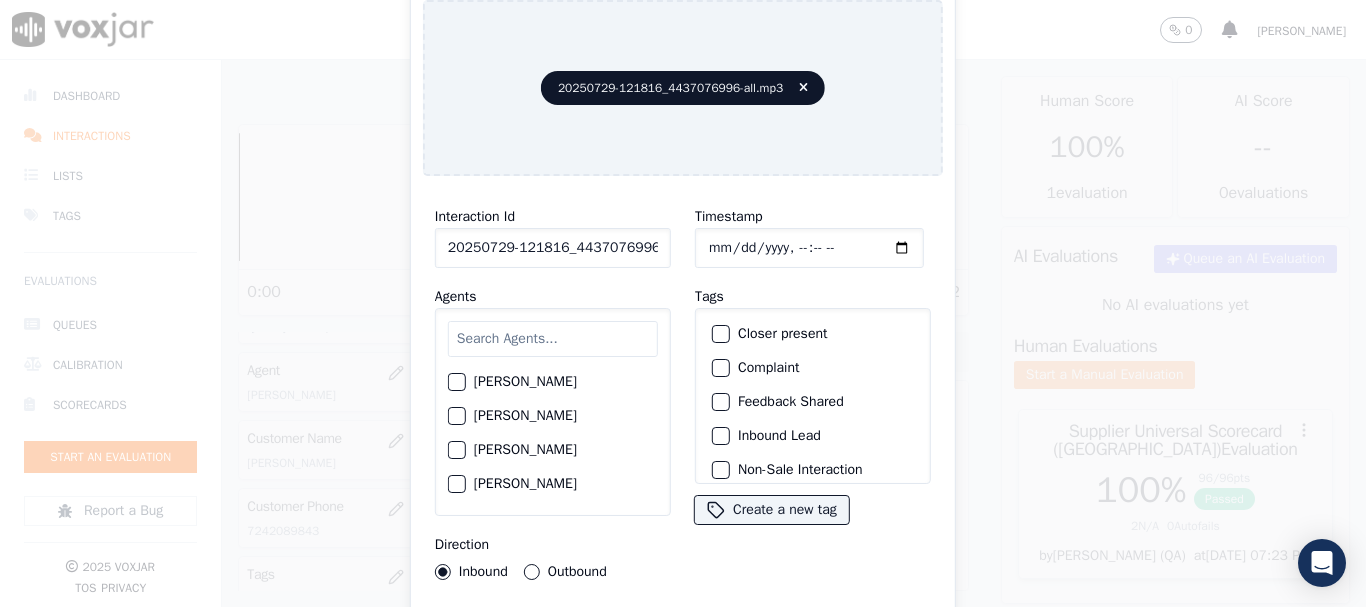 click at bounding box center (553, 339) 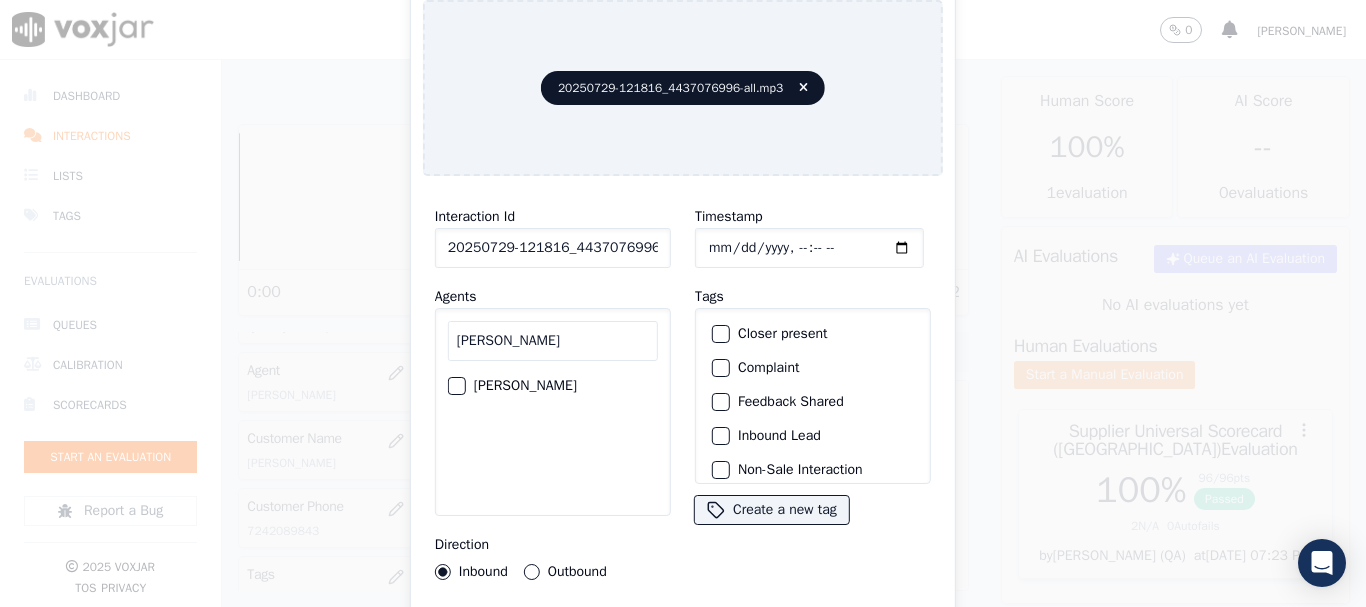 type on "mary" 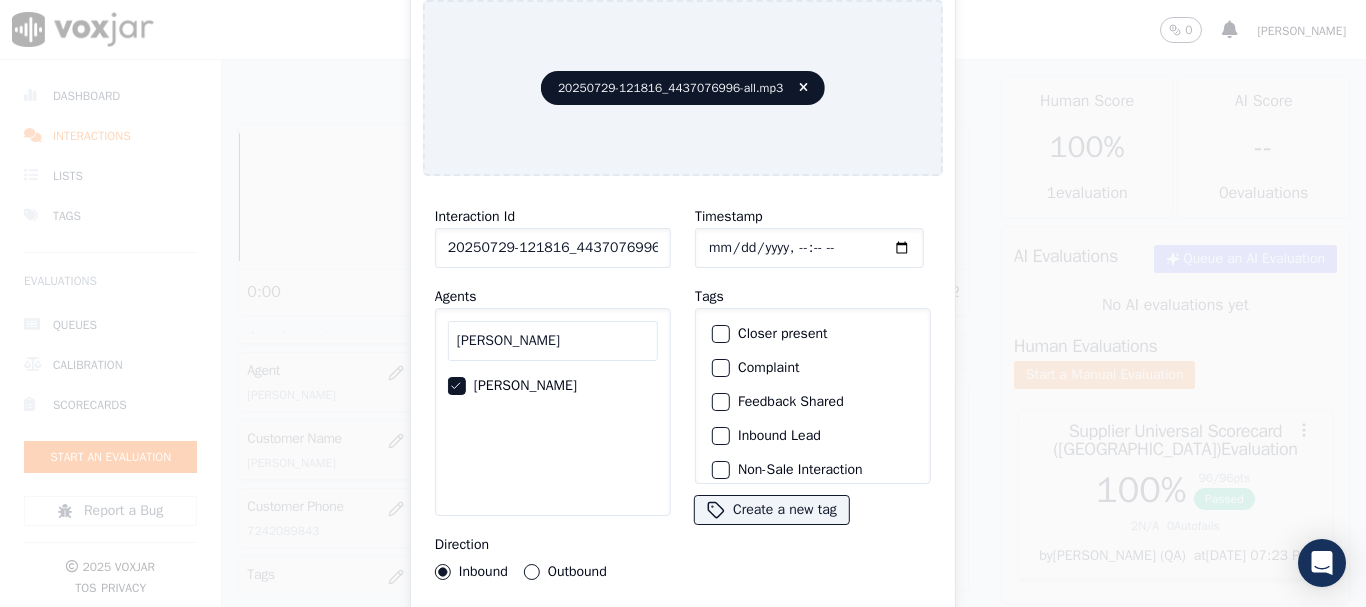 click on "Timestamp" 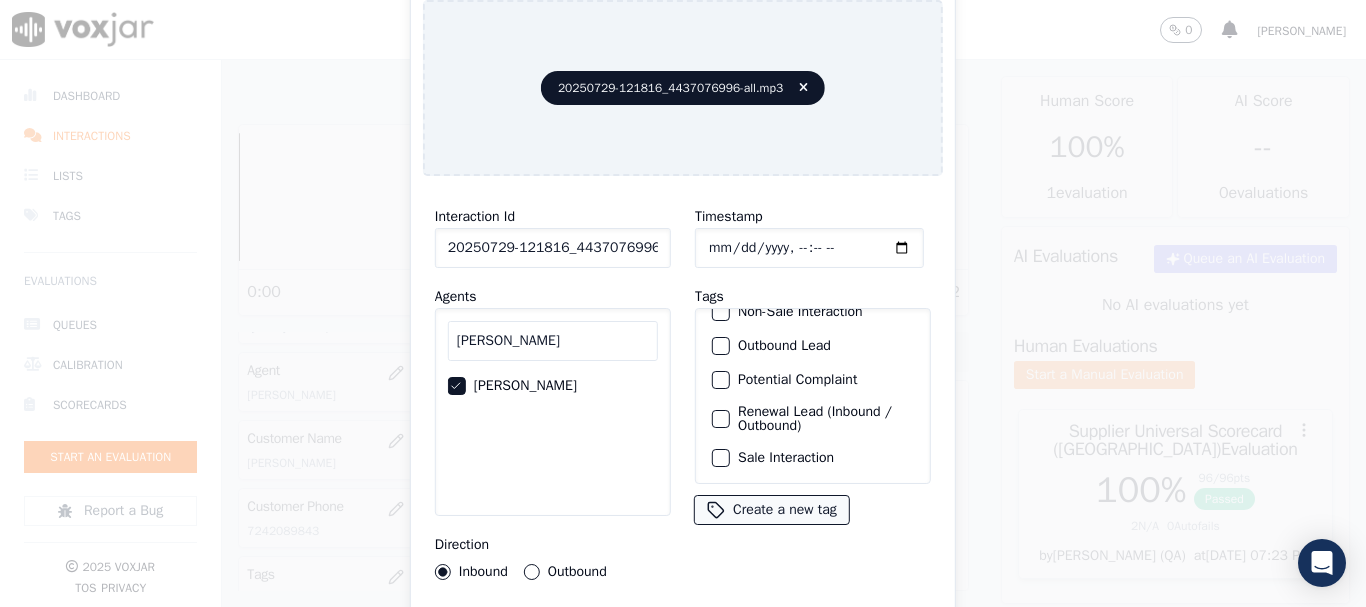 drag, startPoint x: 789, startPoint y: 425, endPoint x: 840, endPoint y: 492, distance: 84.20214 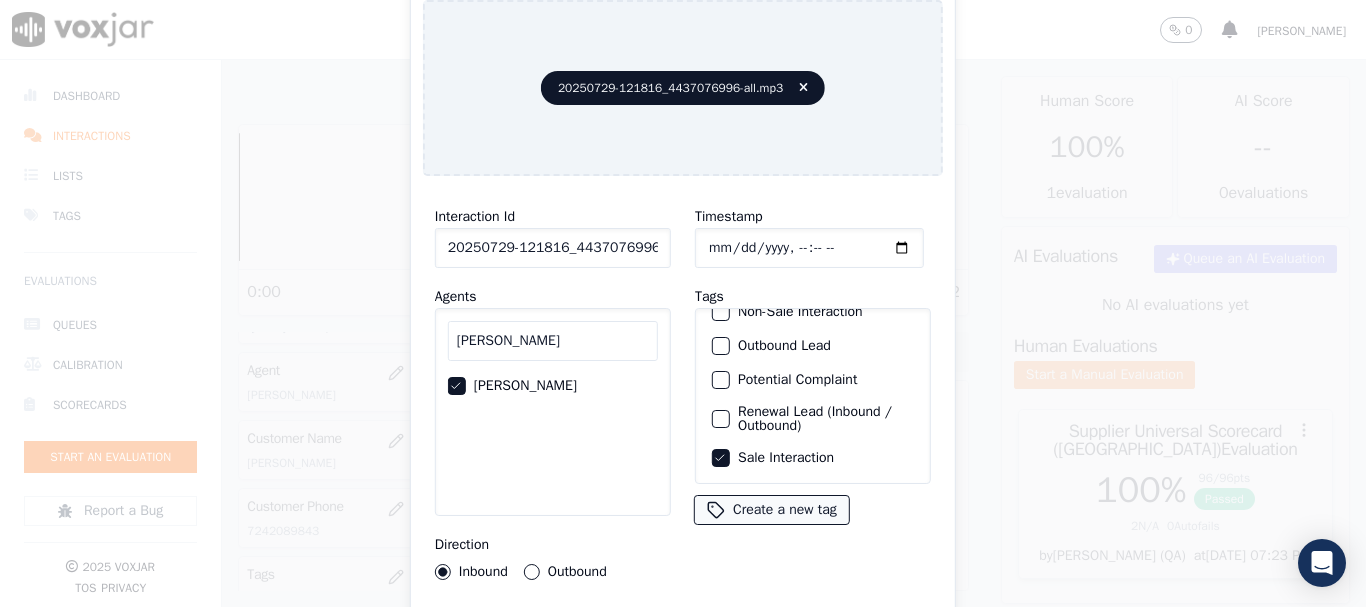 type 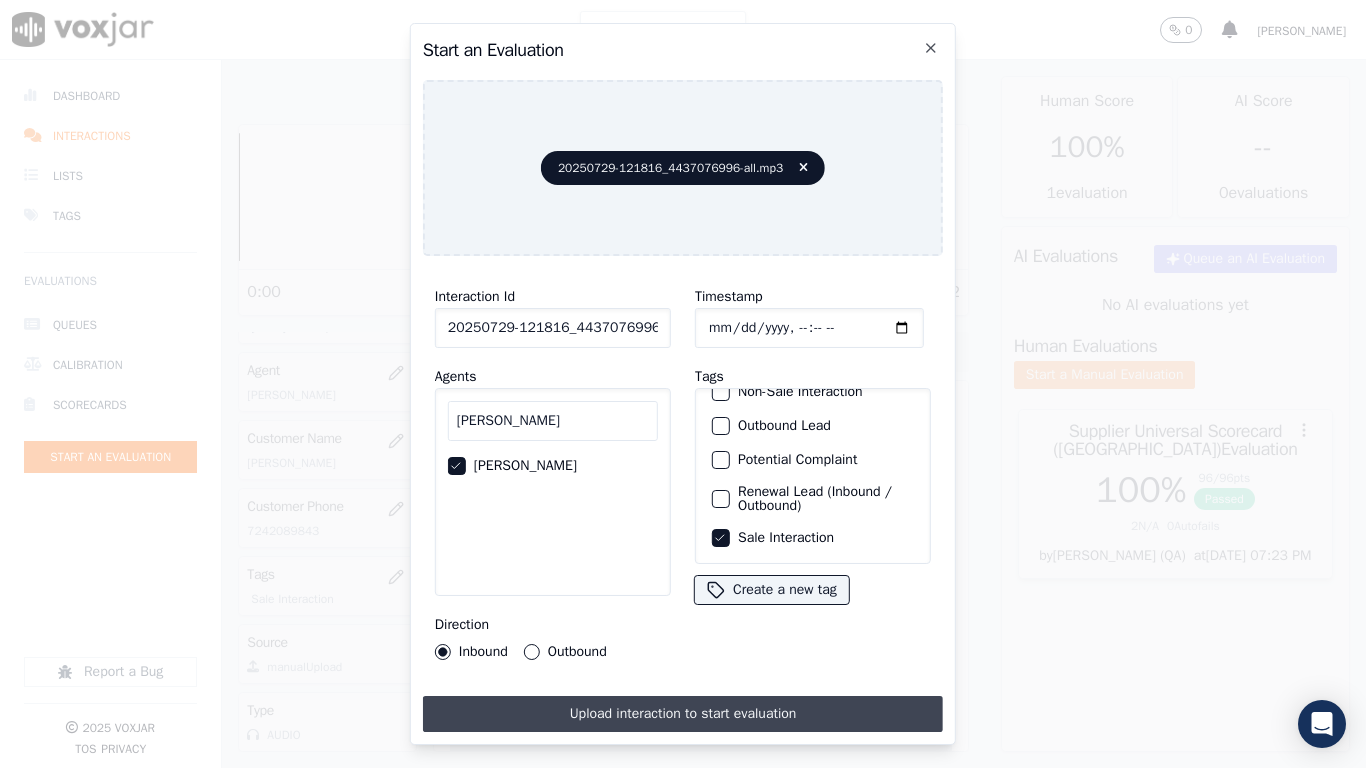 click on "Upload interaction to start evaluation" at bounding box center (683, 714) 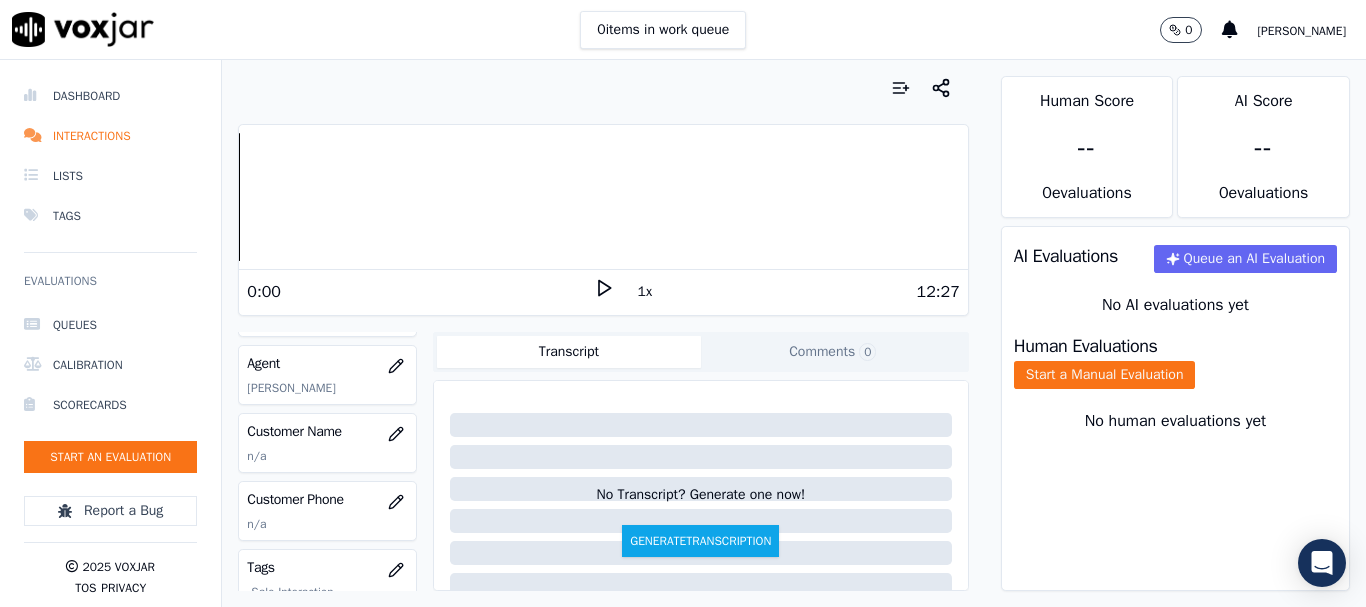 scroll, scrollTop: 200, scrollLeft: 0, axis: vertical 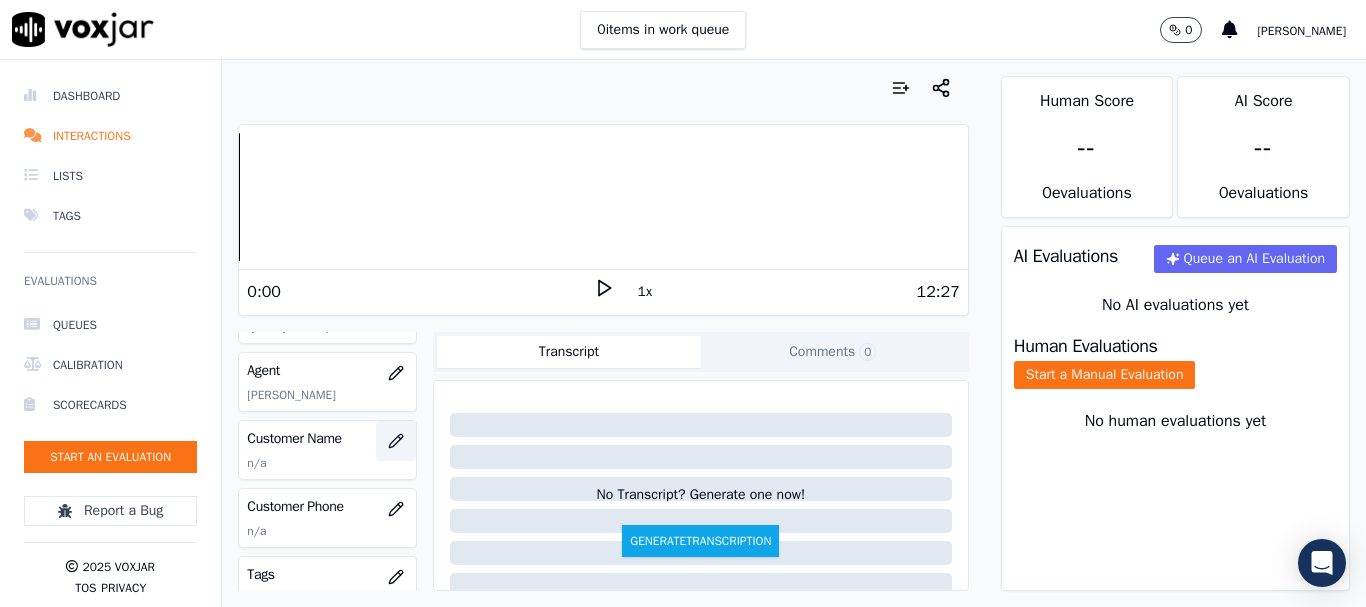 click 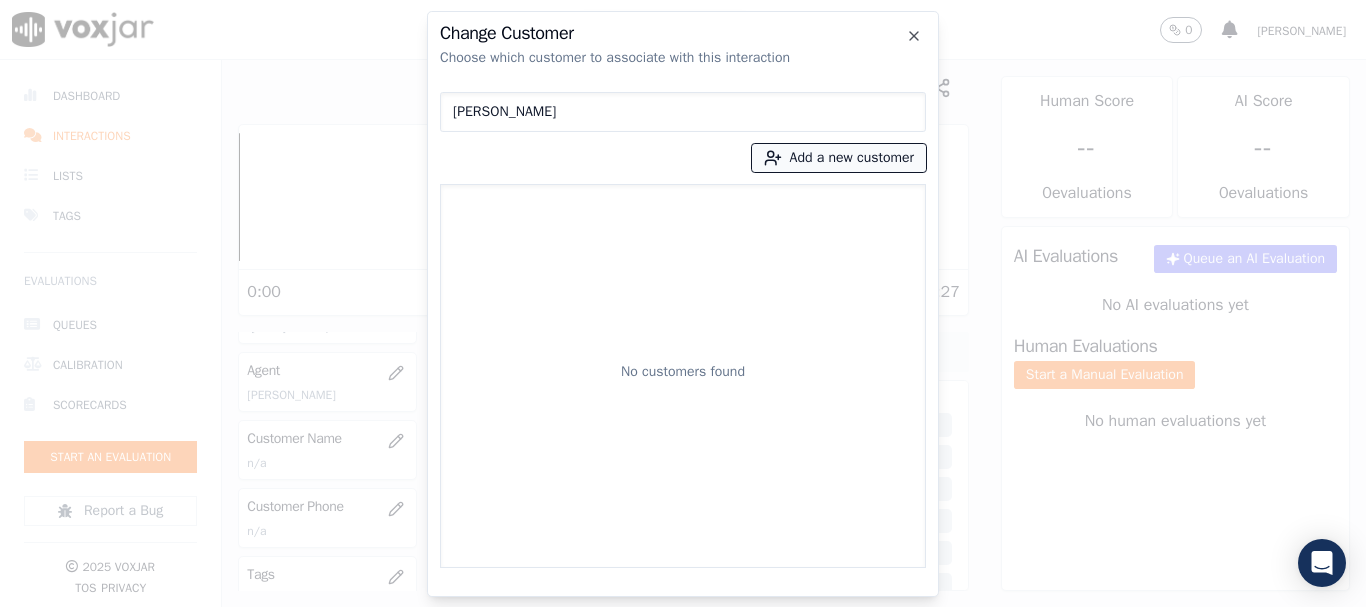 type on "Michael SCHERZO" 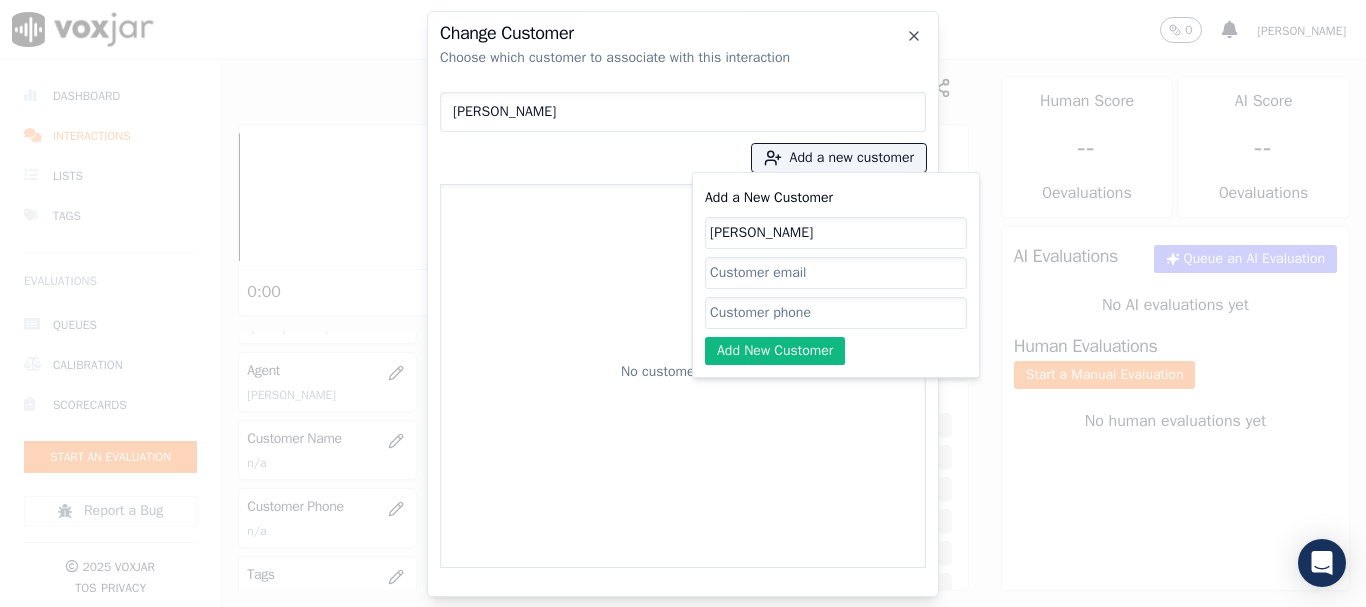 type on "Michael SCHERZO" 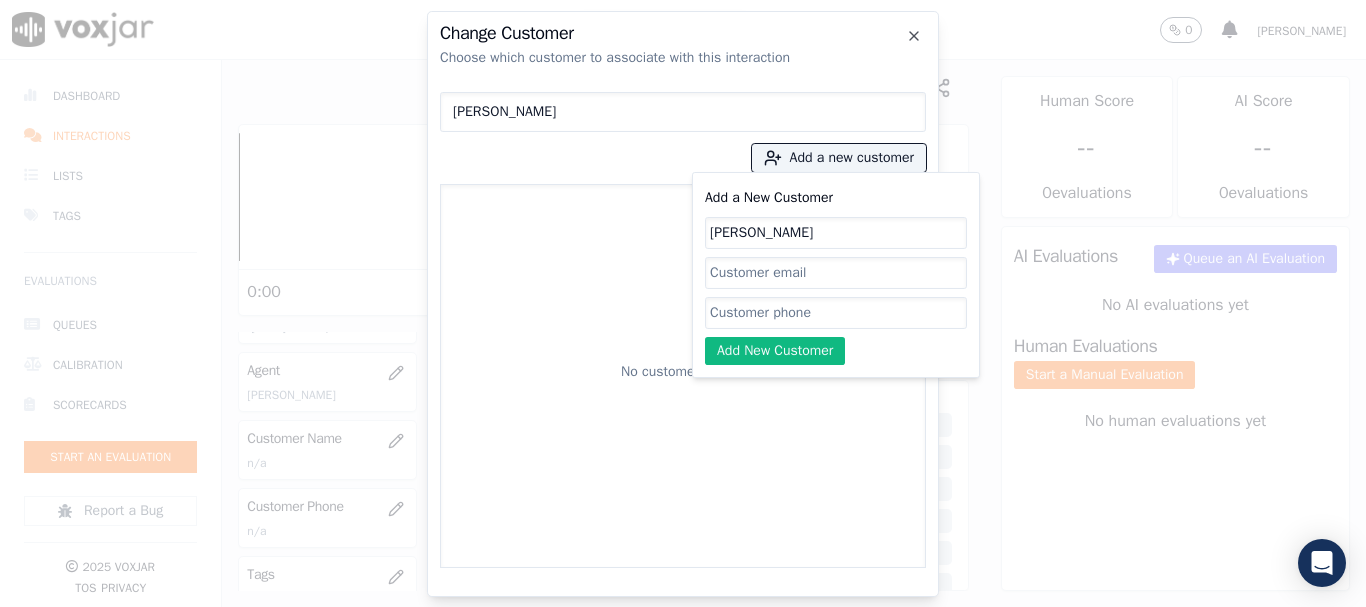 drag, startPoint x: 773, startPoint y: 308, endPoint x: 792, endPoint y: 316, distance: 20.615528 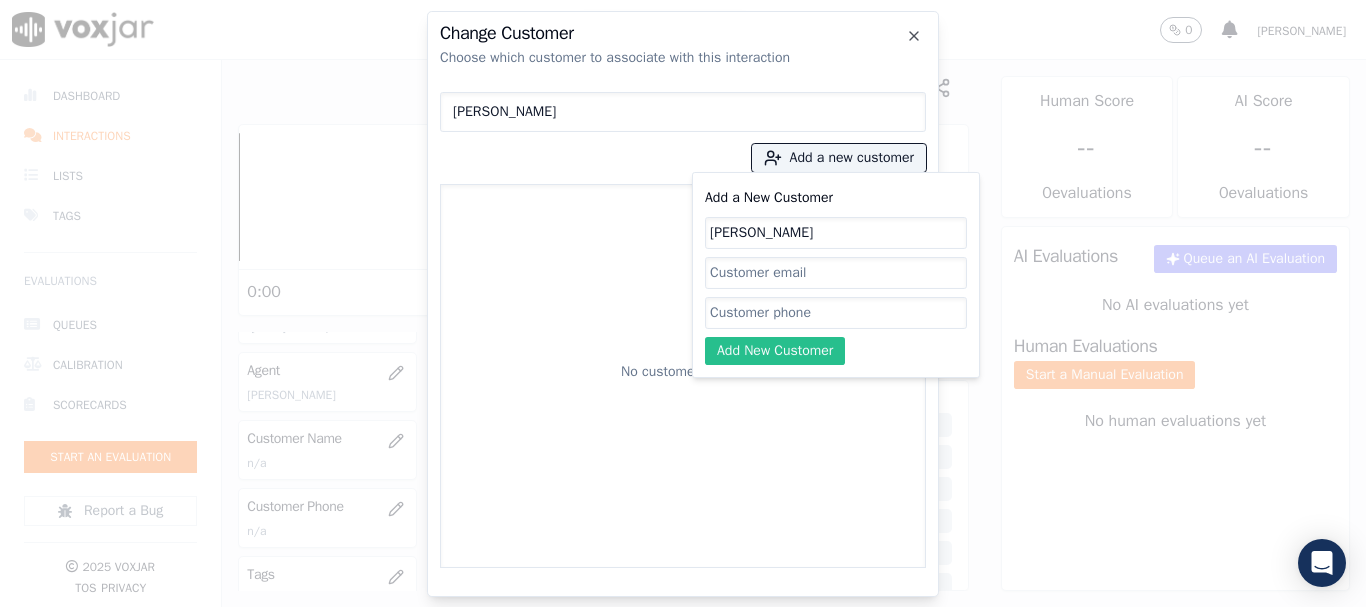 paste on "4437076996" 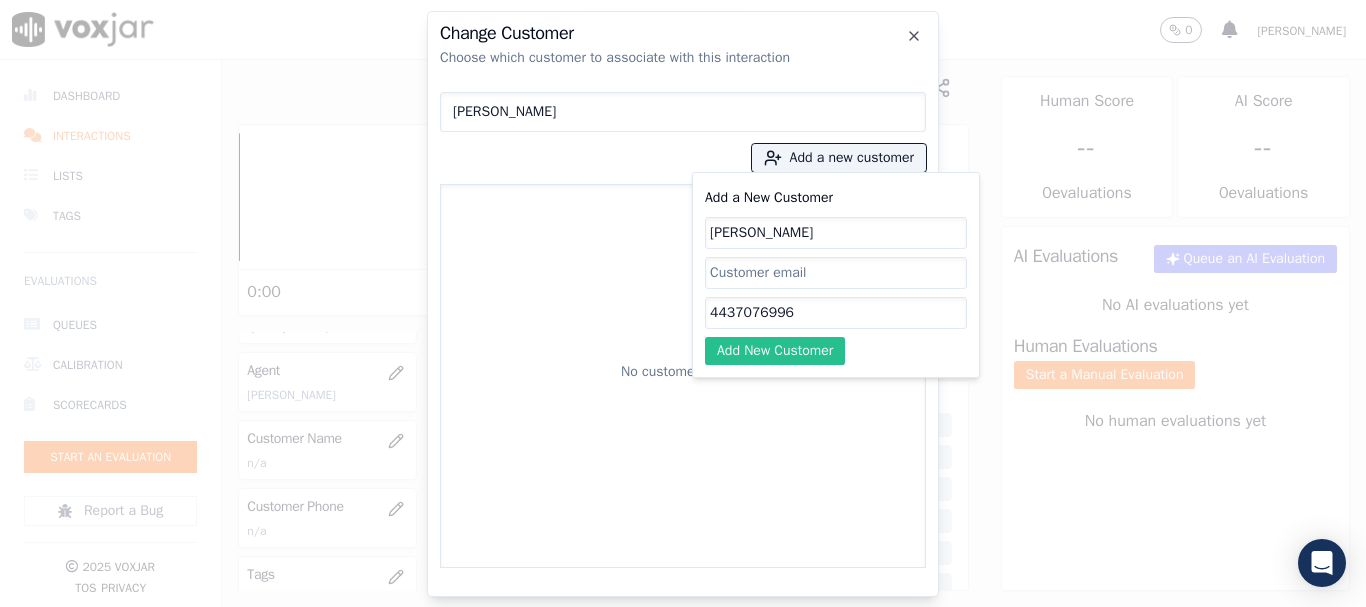 type on "4437076996" 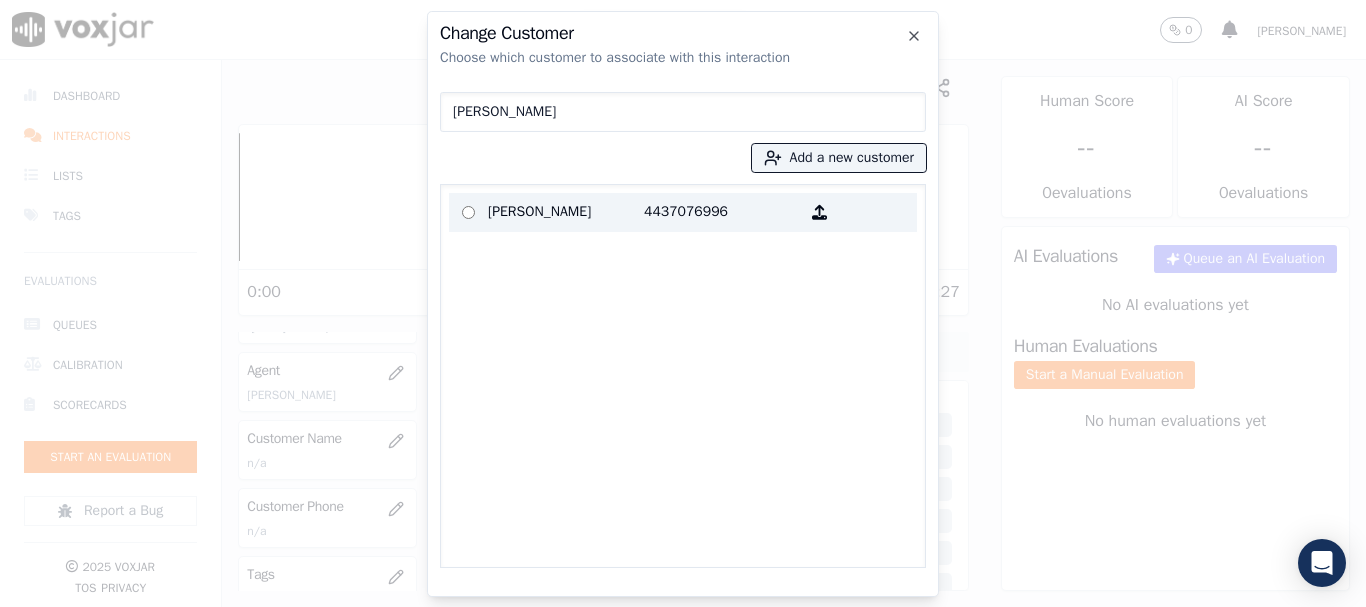 click on "Michael SCHERZO" at bounding box center (566, 212) 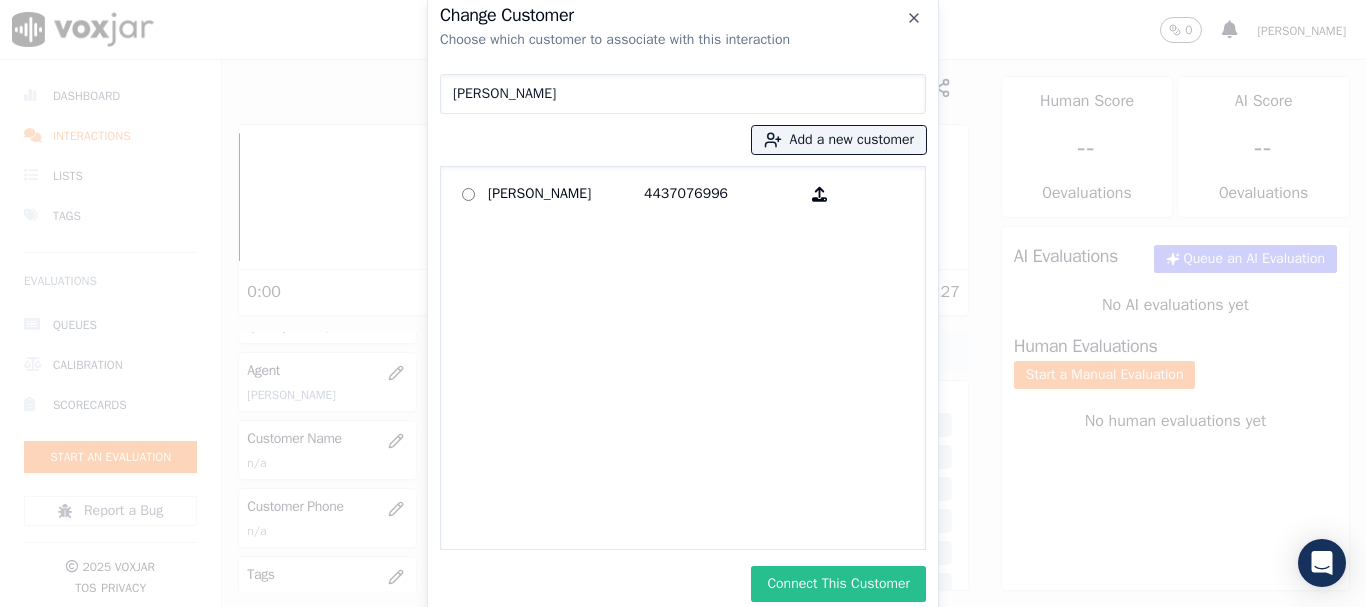 click on "Connect This Customer" at bounding box center [838, 584] 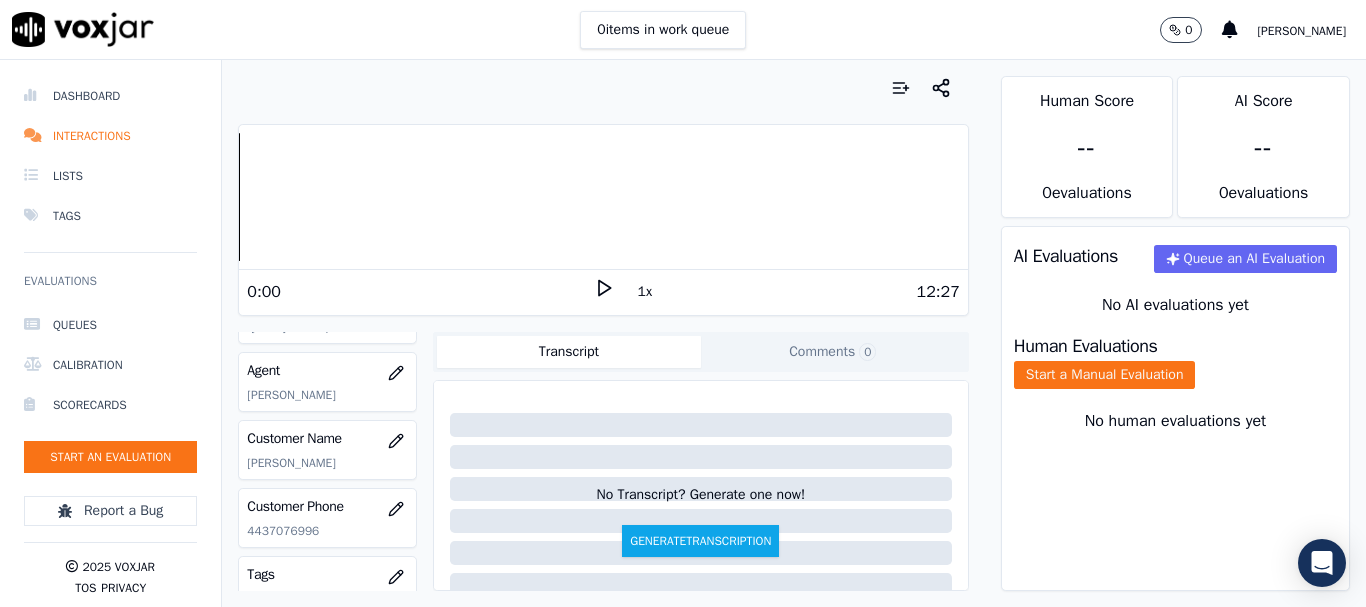 click on "Start a Manual Evaluation" 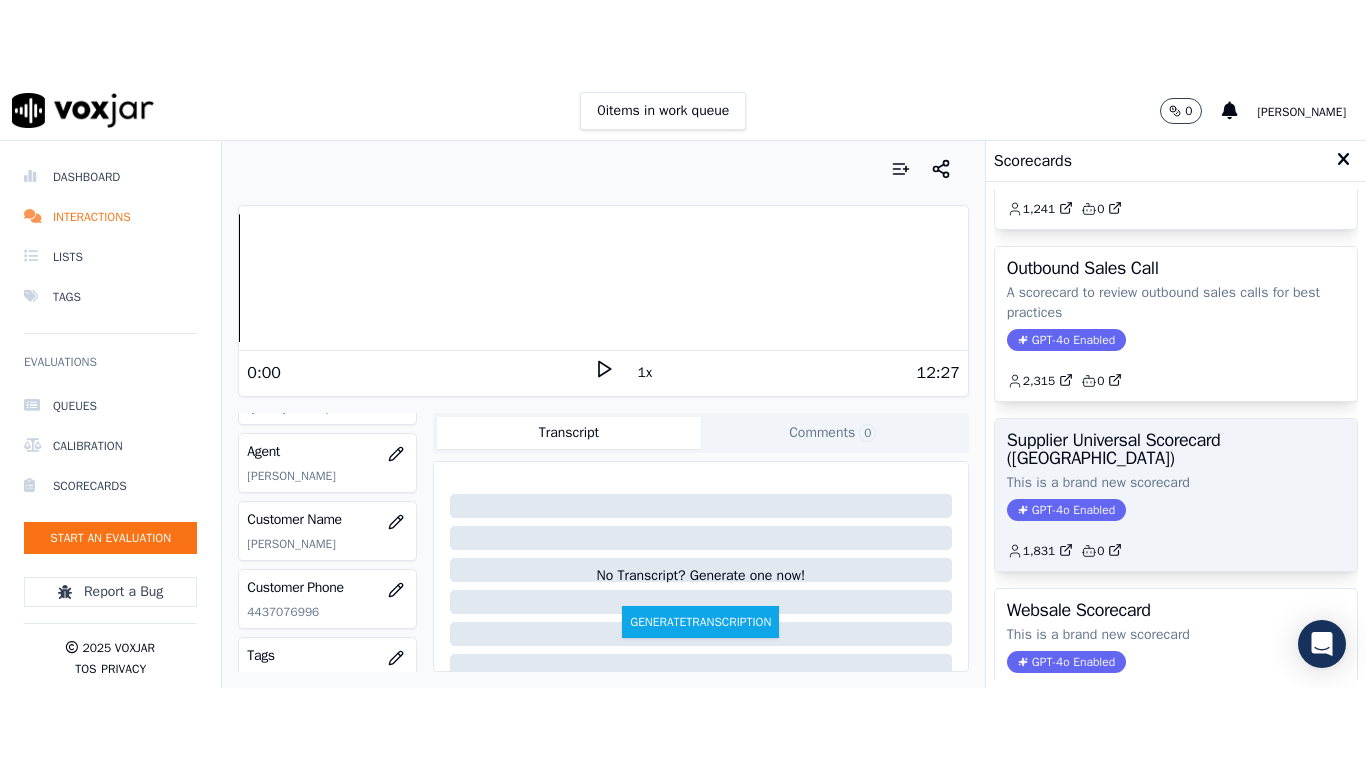 scroll, scrollTop: 300, scrollLeft: 0, axis: vertical 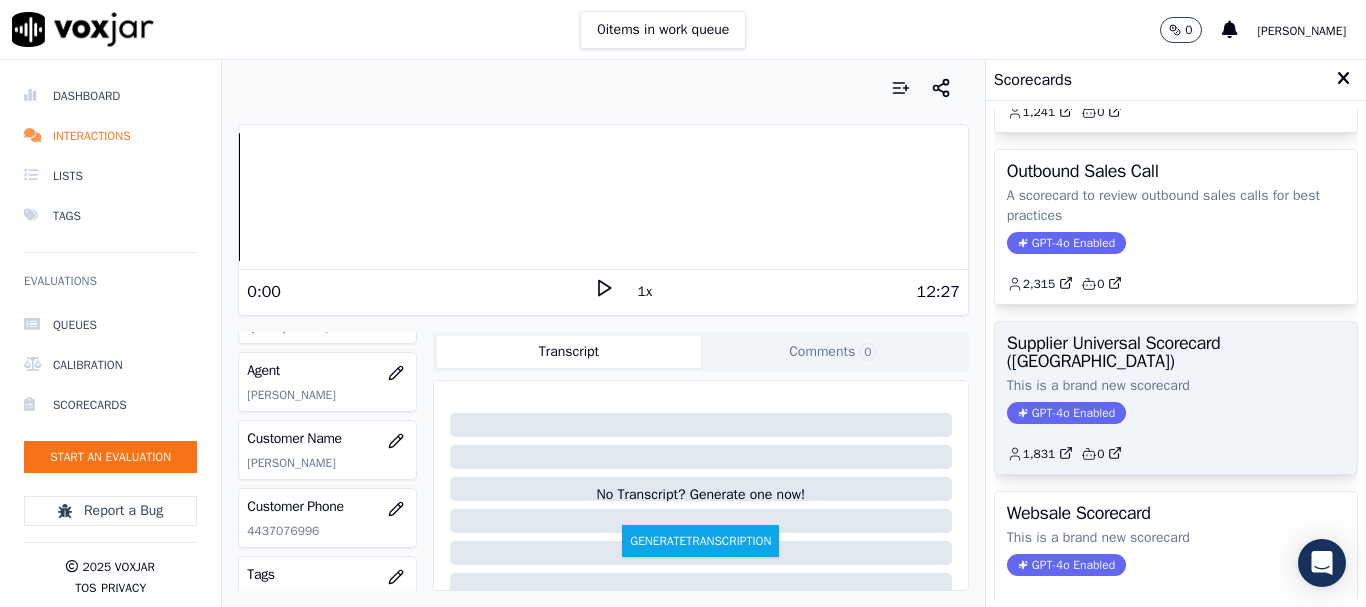click on "Supplier Universal Scorecard (Colombia)   This is a brand new scorecard     GPT-4o Enabled       1,831         0" at bounding box center [1176, 398] 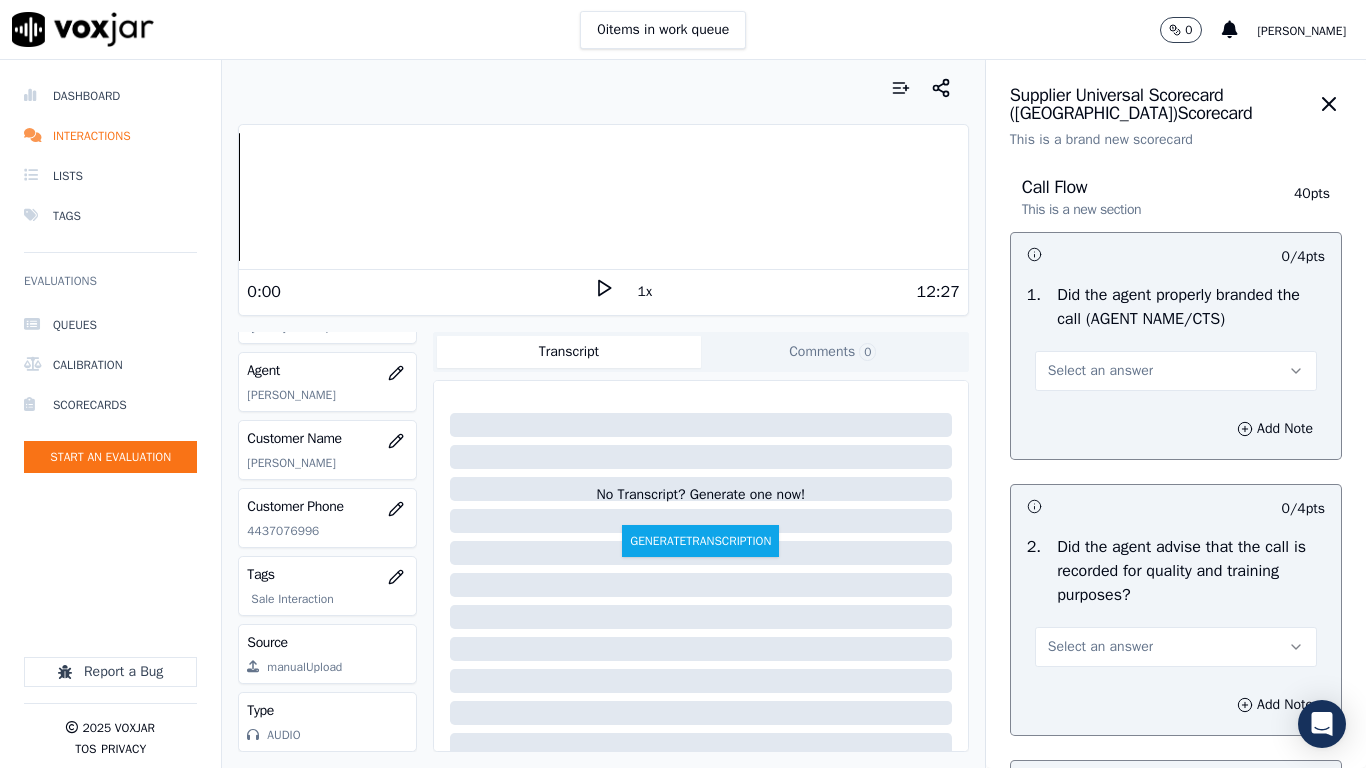 click on "Select an answer" at bounding box center [1176, 371] 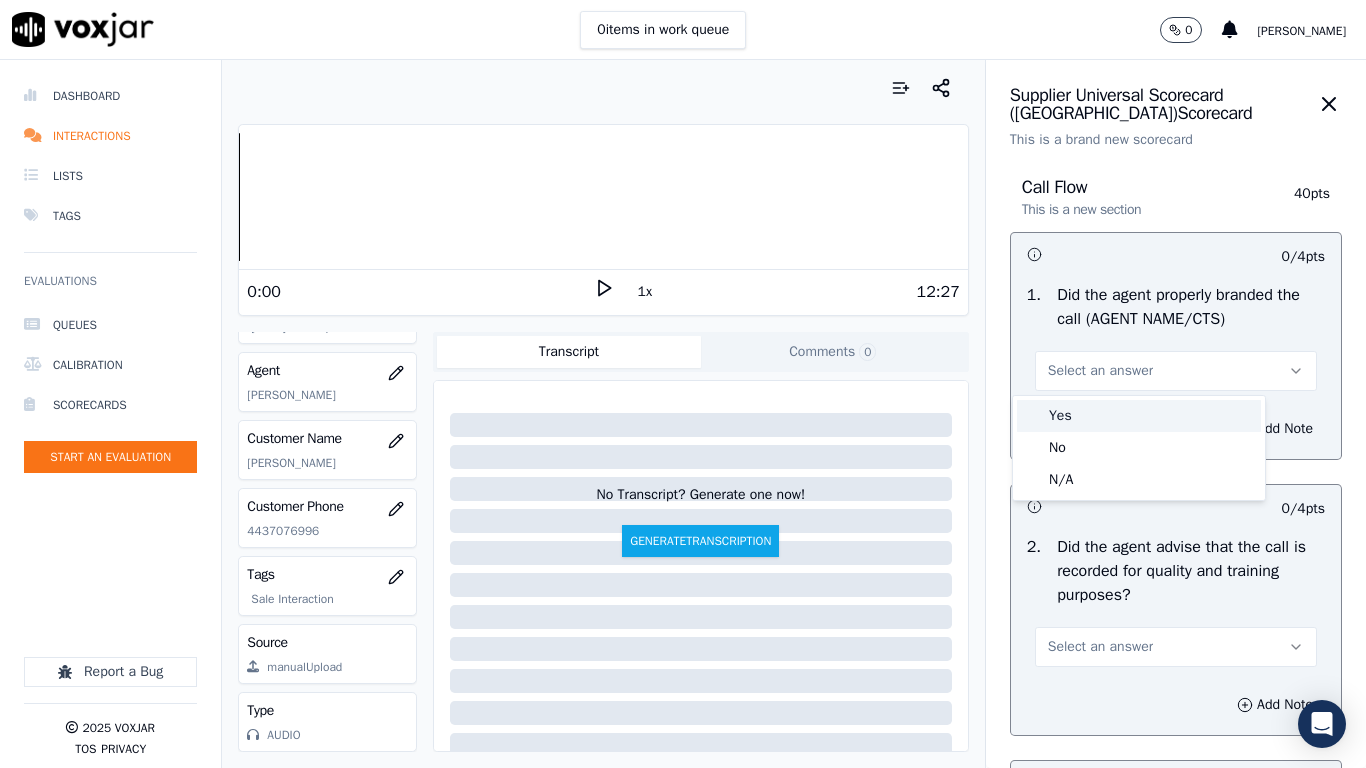 click on "Yes" at bounding box center [1139, 416] 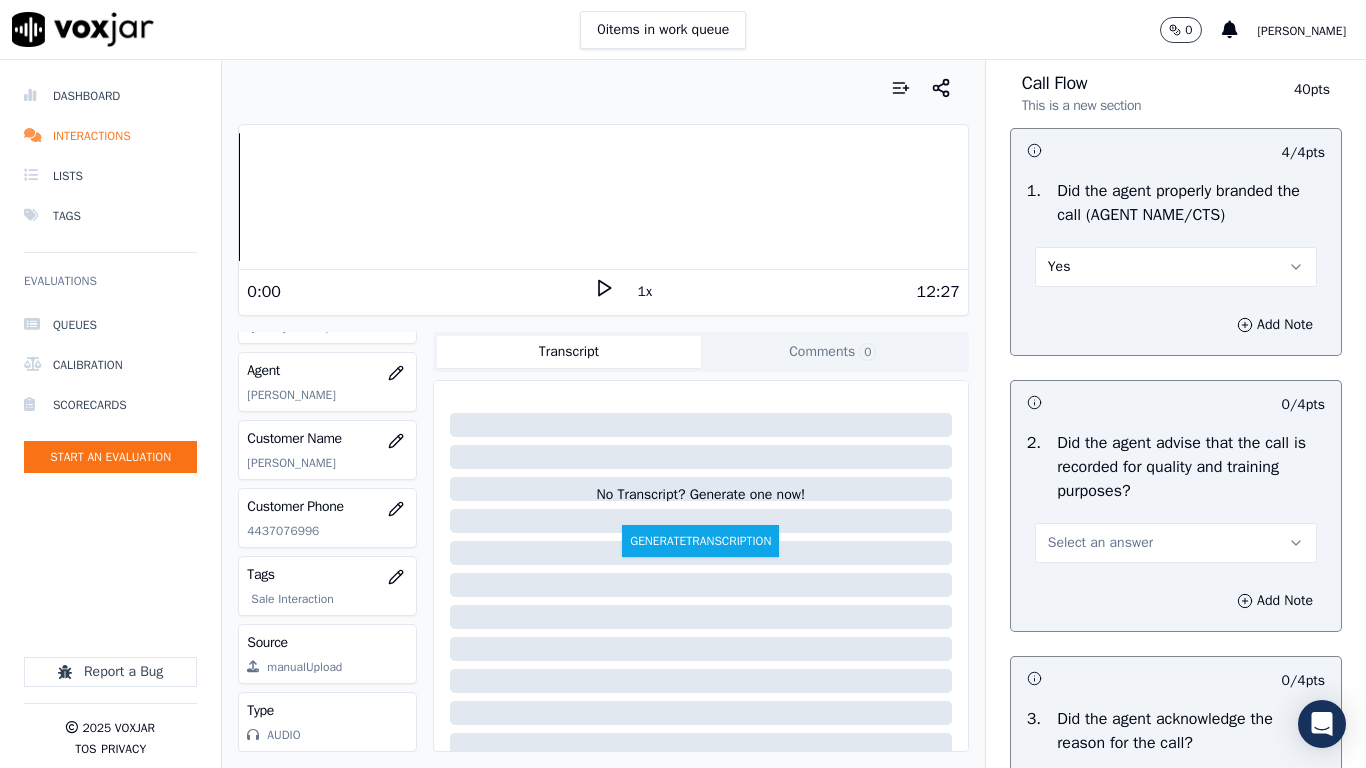 scroll, scrollTop: 400, scrollLeft: 0, axis: vertical 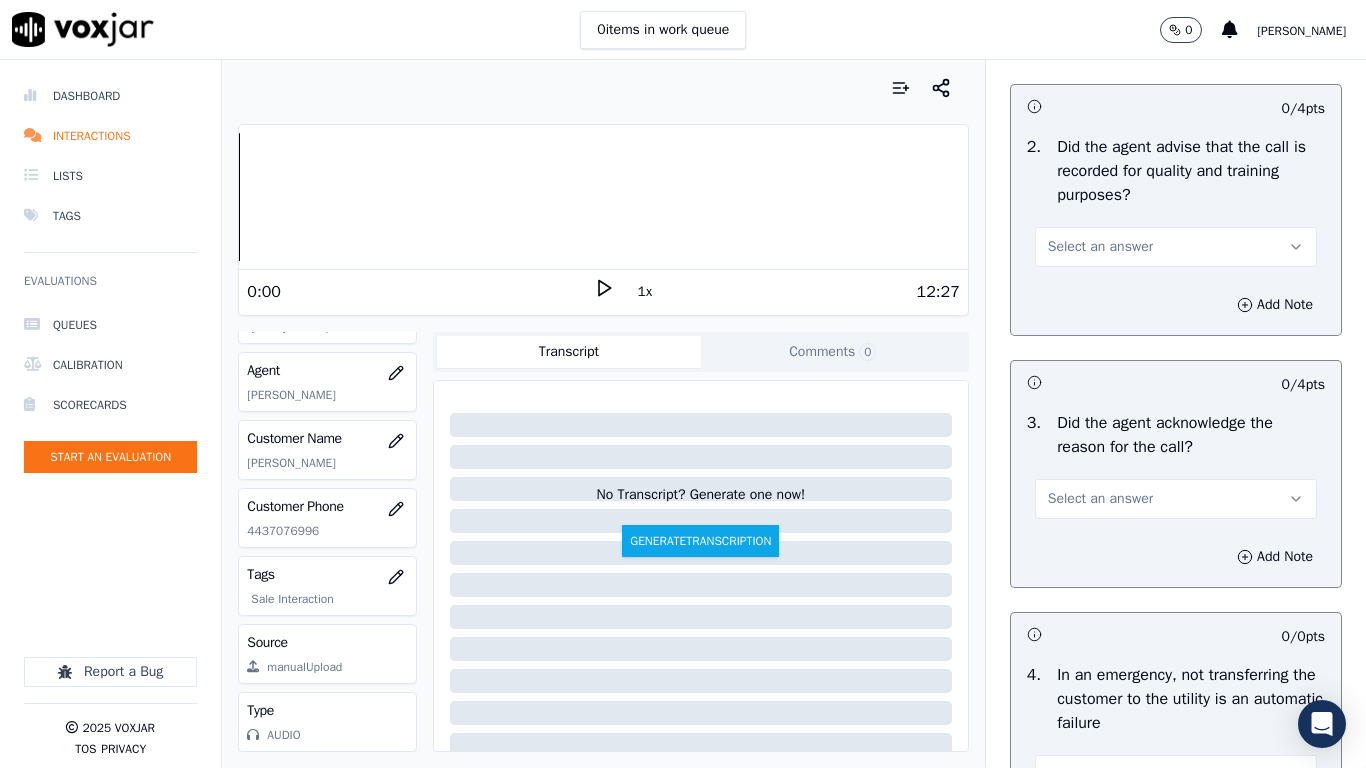 click on "Select an answer" at bounding box center (1100, 247) 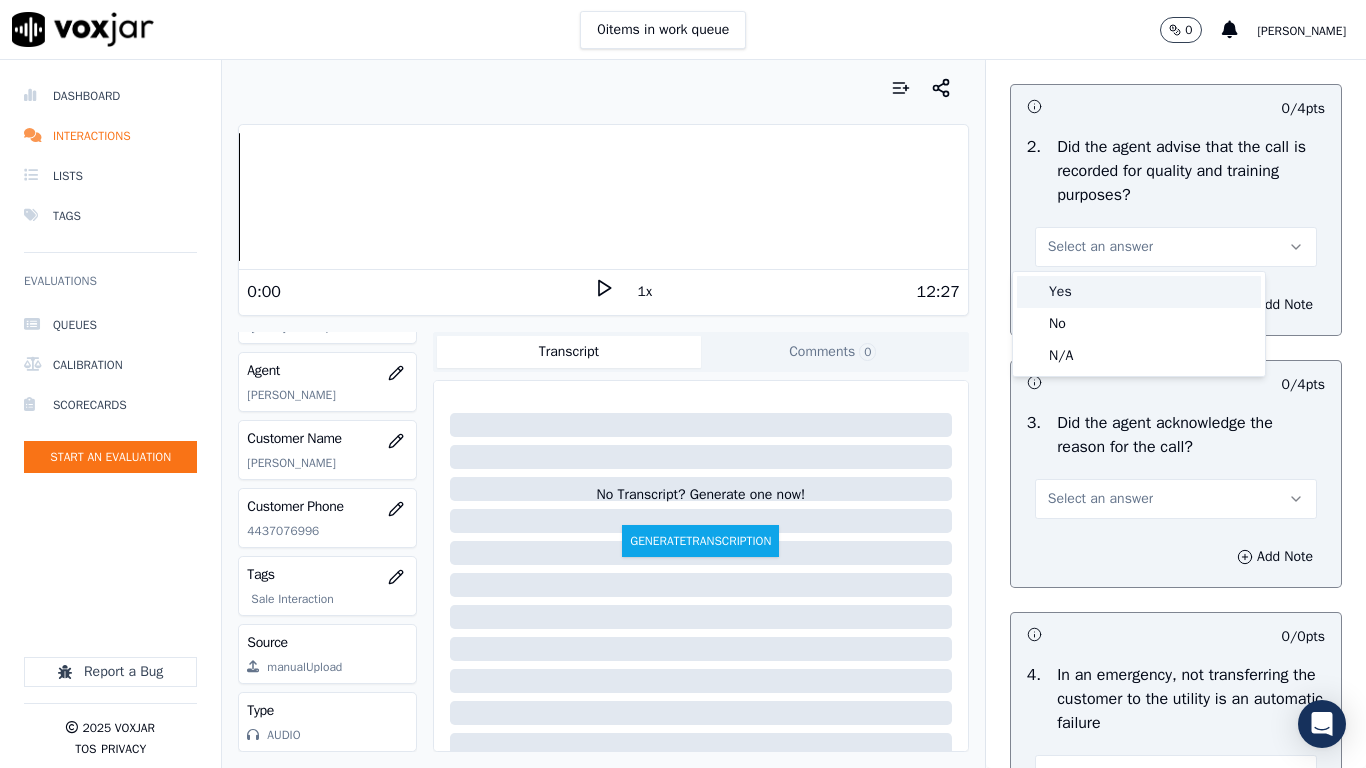 click on "Yes" at bounding box center [1139, 292] 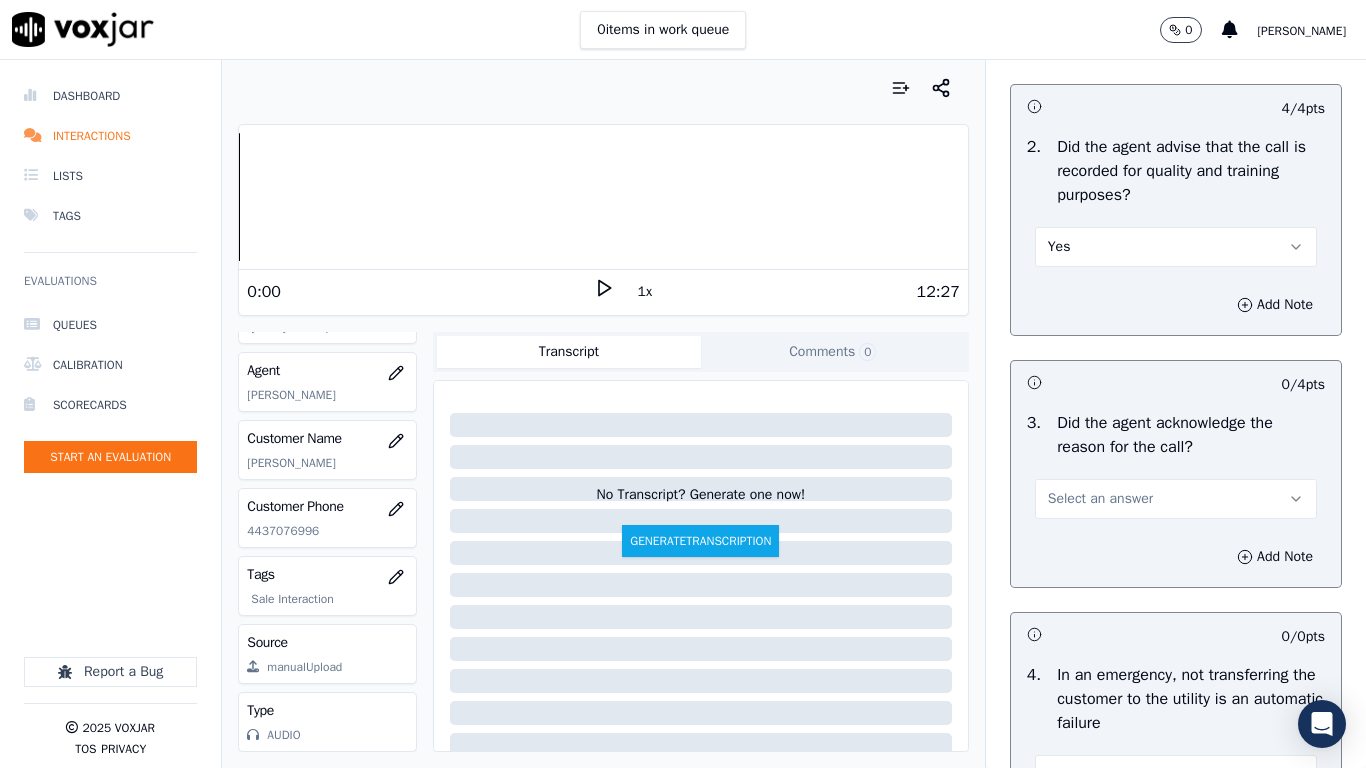 click on "Select an answer" at bounding box center [1176, 499] 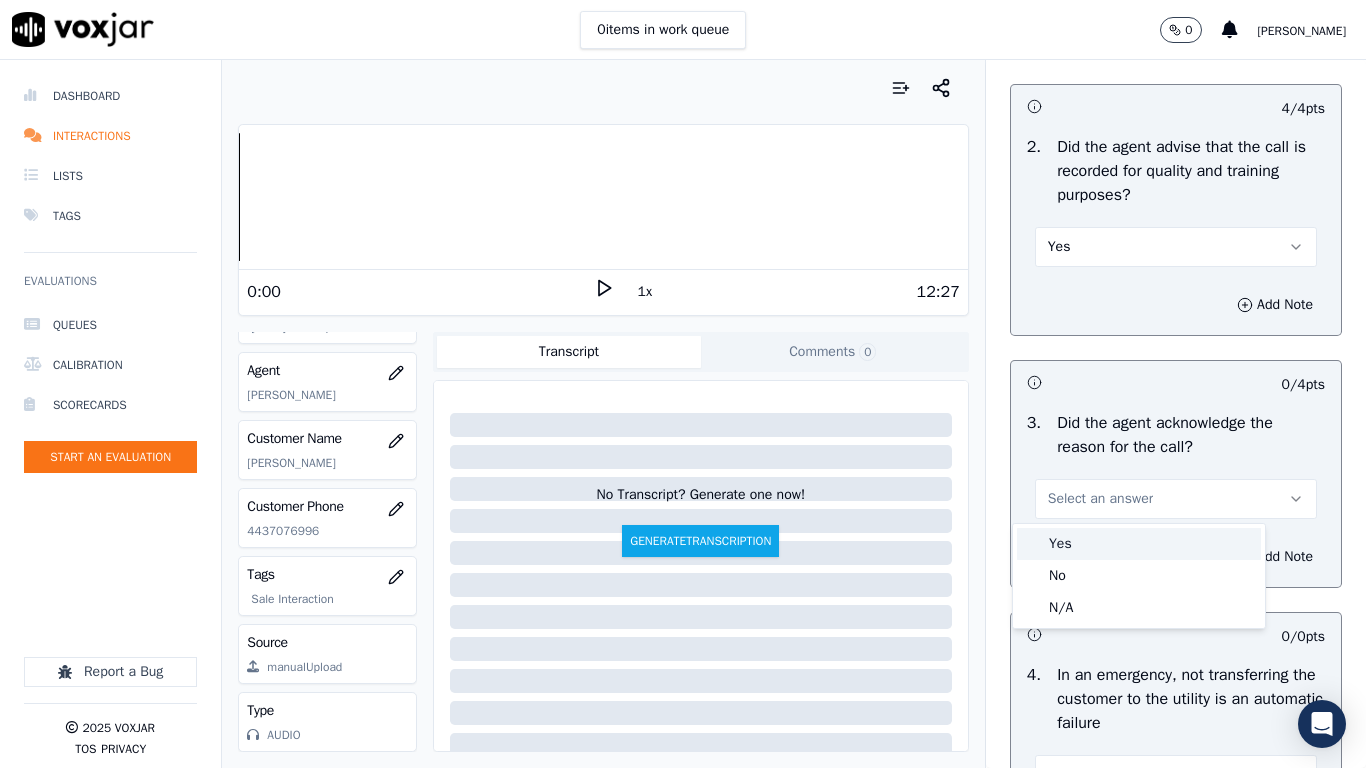 click on "Yes" at bounding box center [1139, 544] 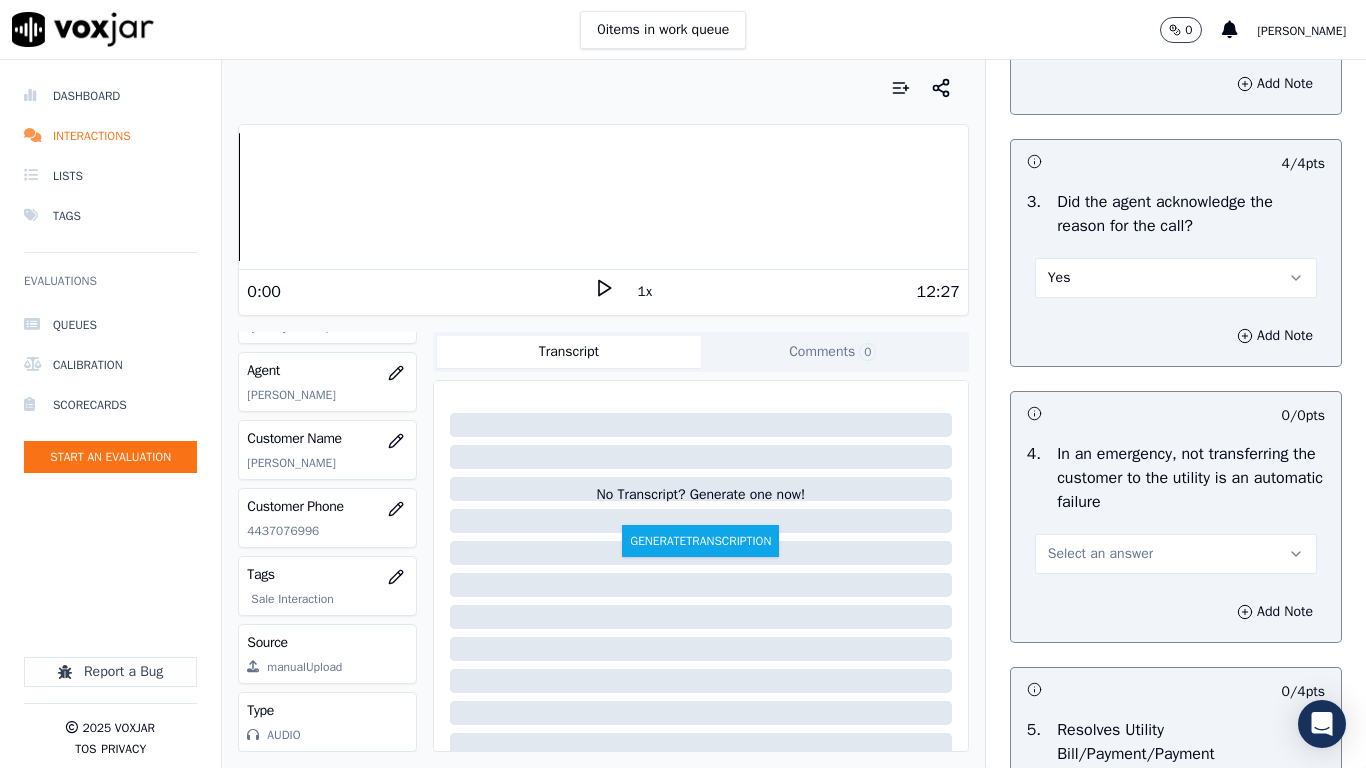 scroll, scrollTop: 1000, scrollLeft: 0, axis: vertical 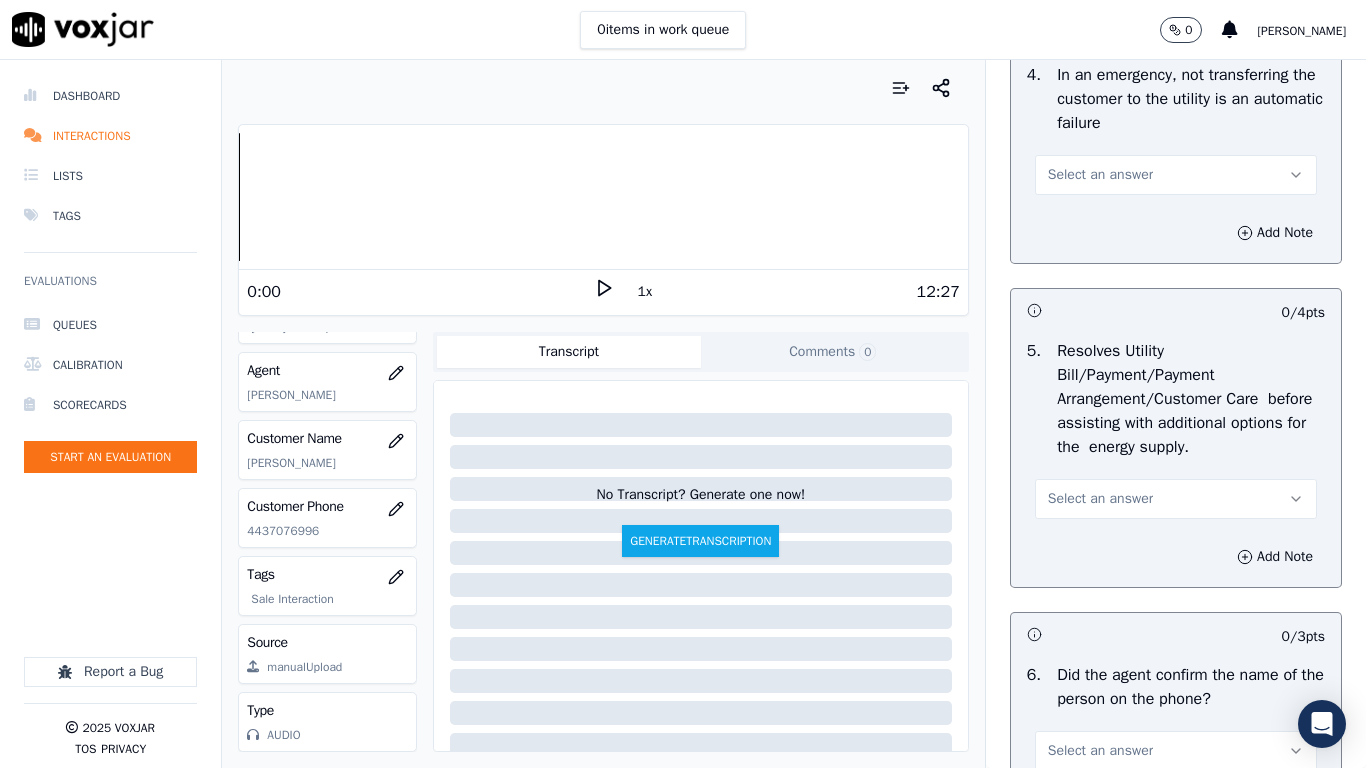 click on "Select an answer" at bounding box center (1100, 175) 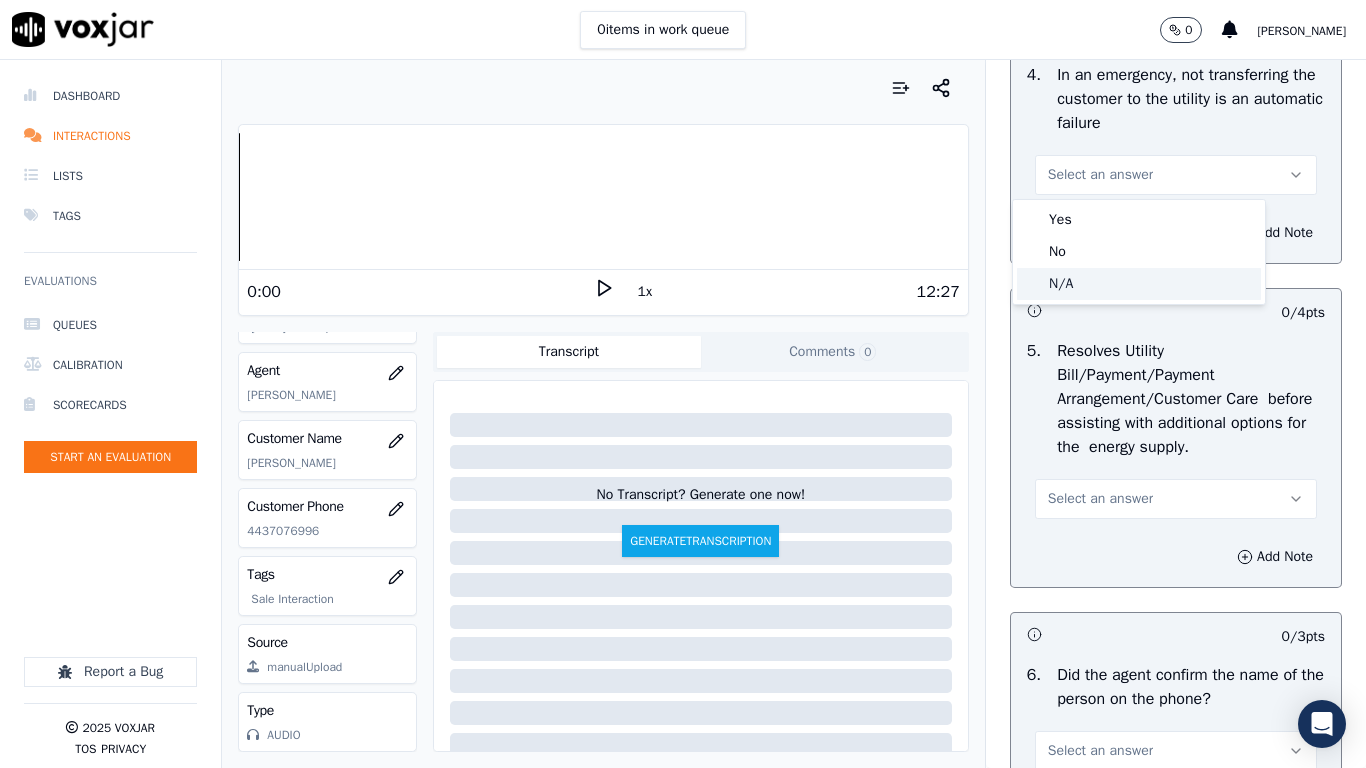 click on "N/A" 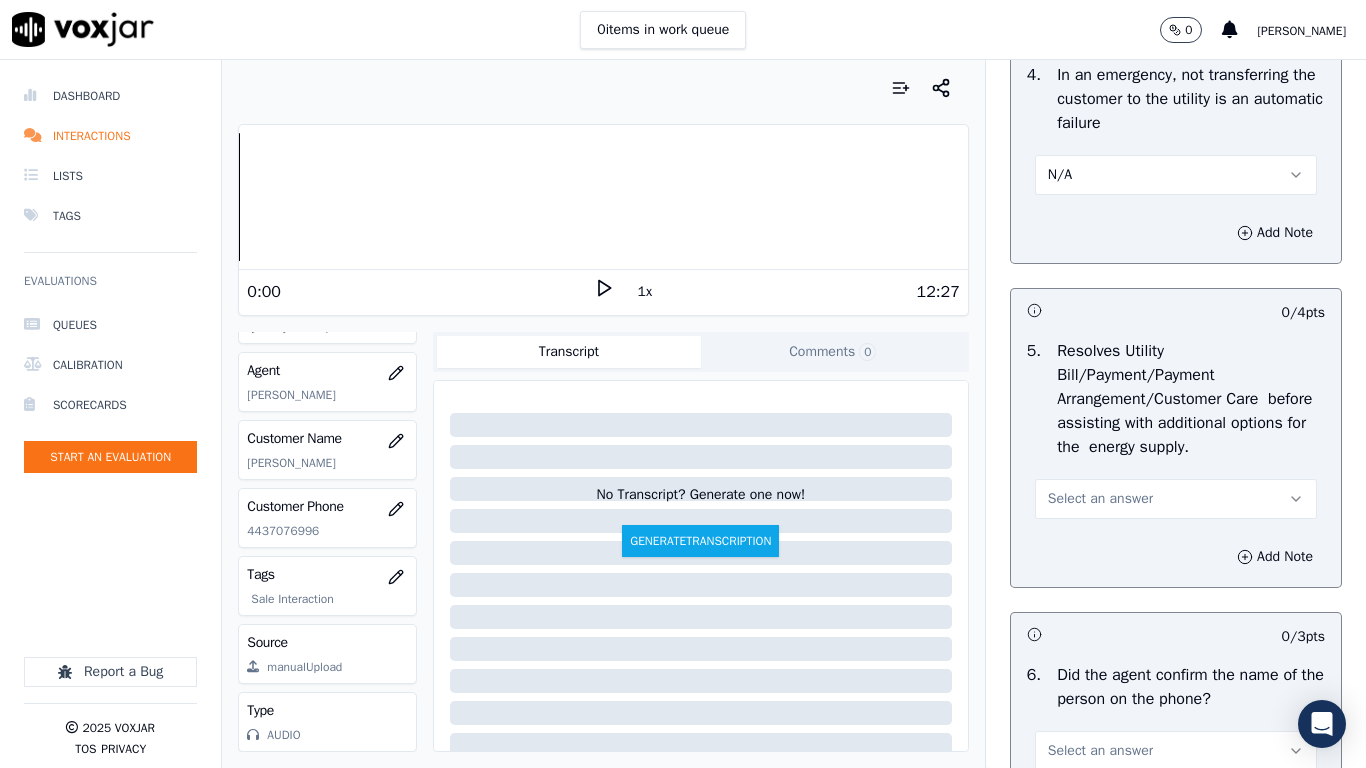 click on "Select an answer" at bounding box center (1100, 499) 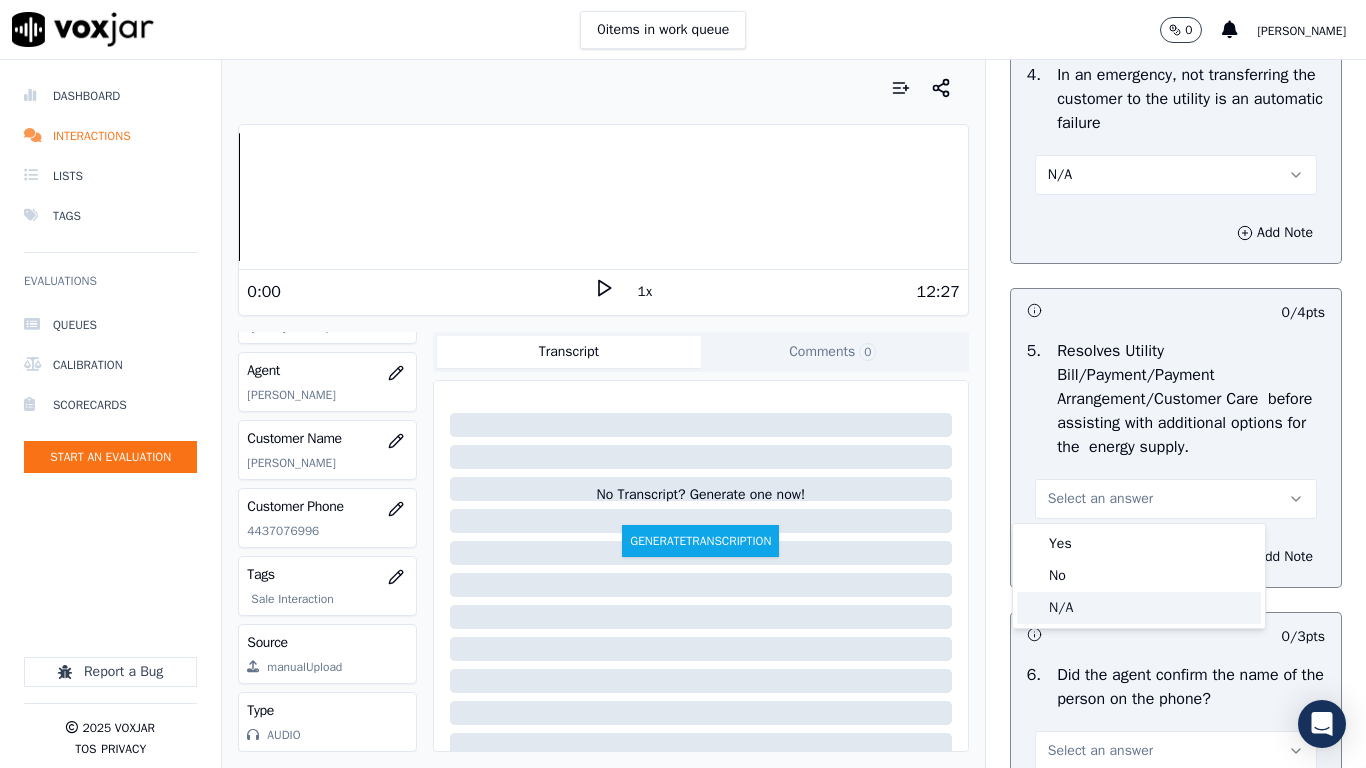 click on "N/A" 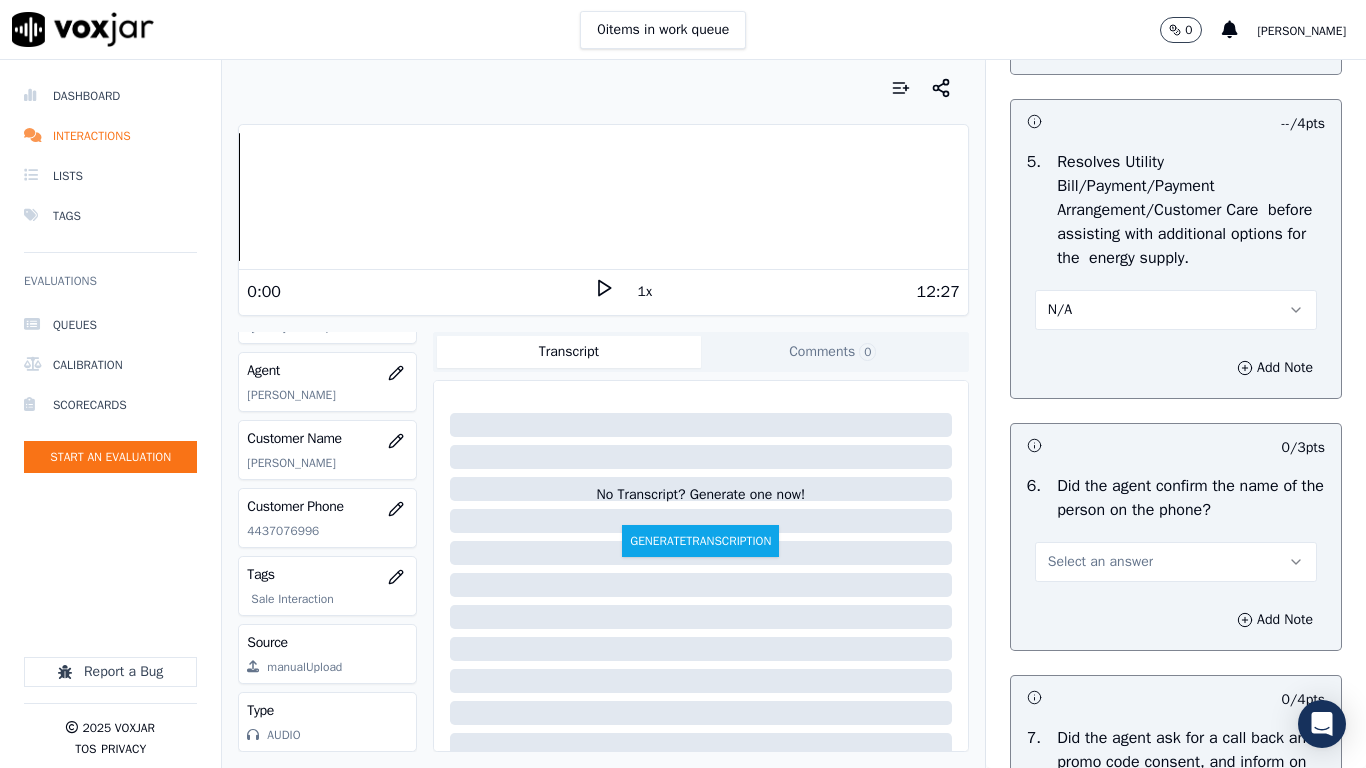 scroll, scrollTop: 1700, scrollLeft: 0, axis: vertical 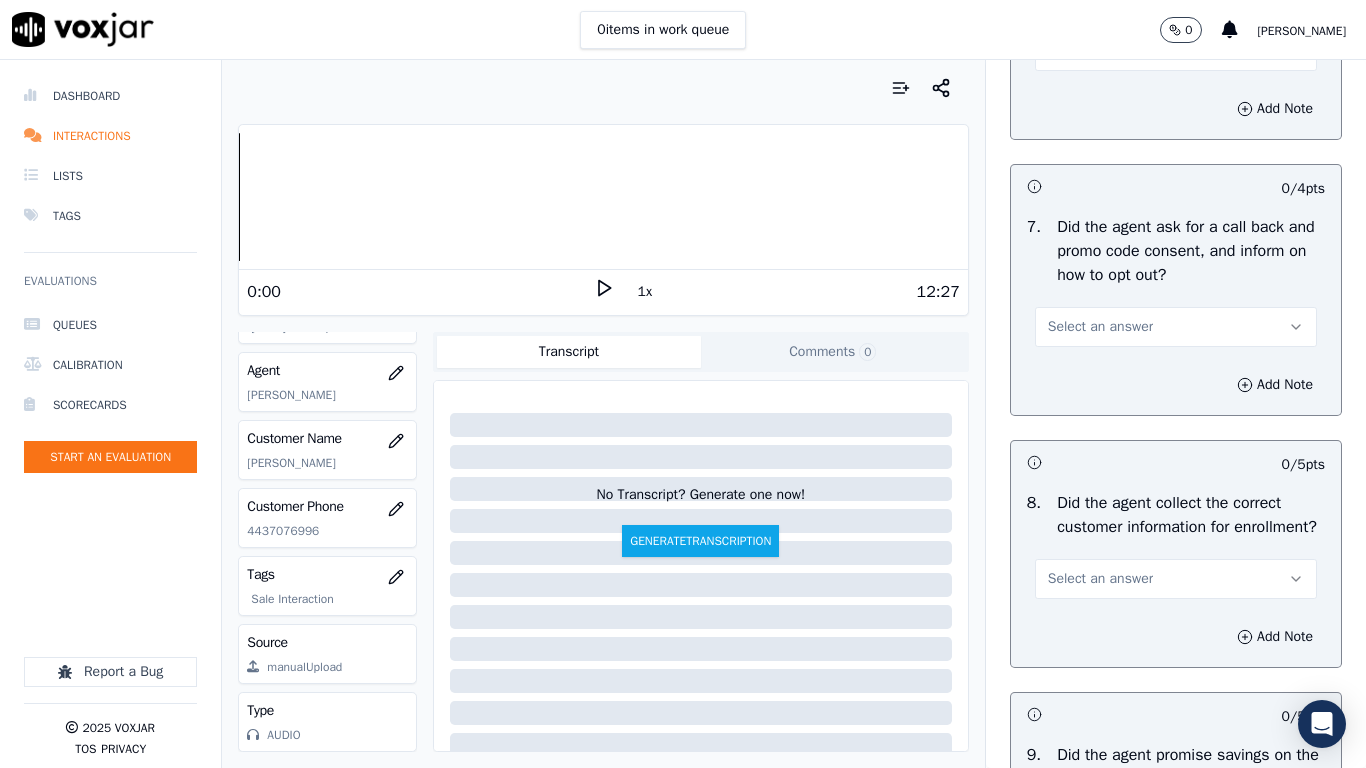 click on "Select an answer" at bounding box center [1176, 51] 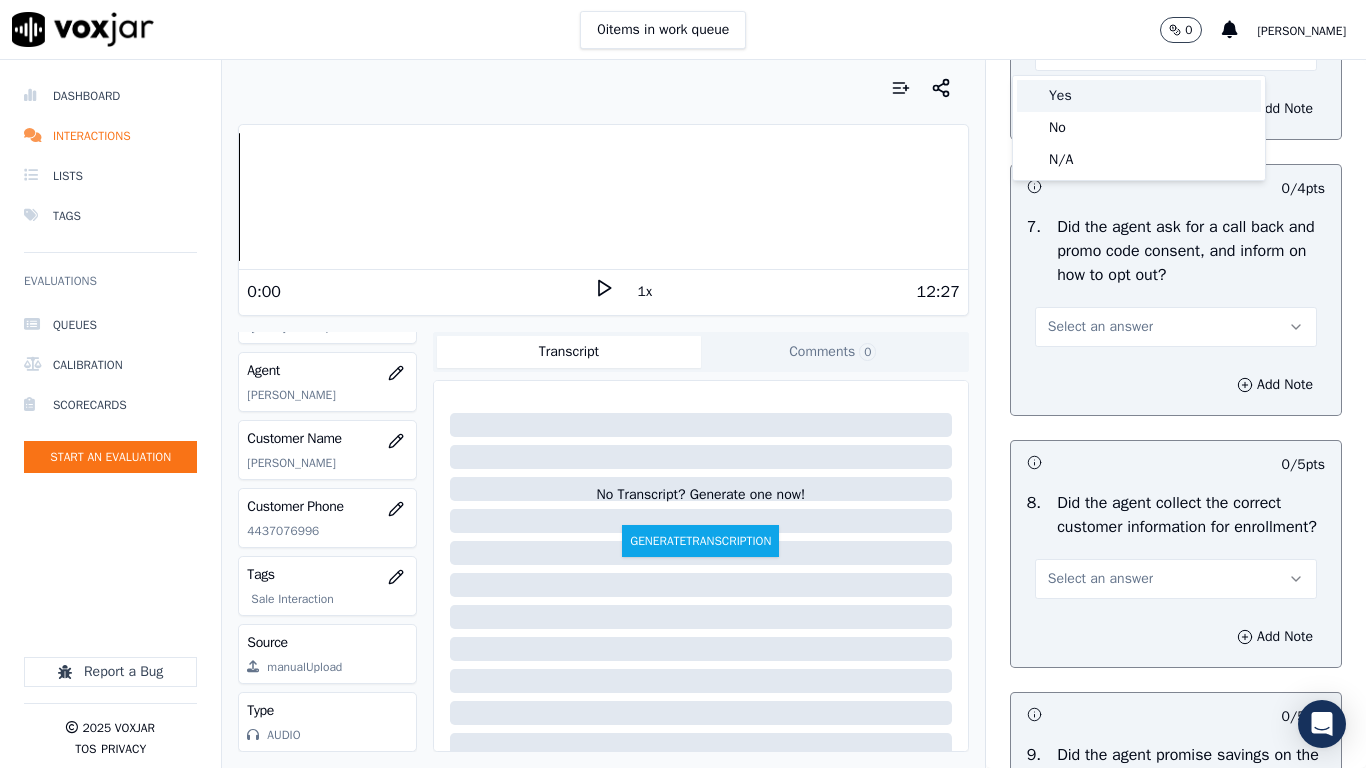 click on "Yes" at bounding box center (1139, 96) 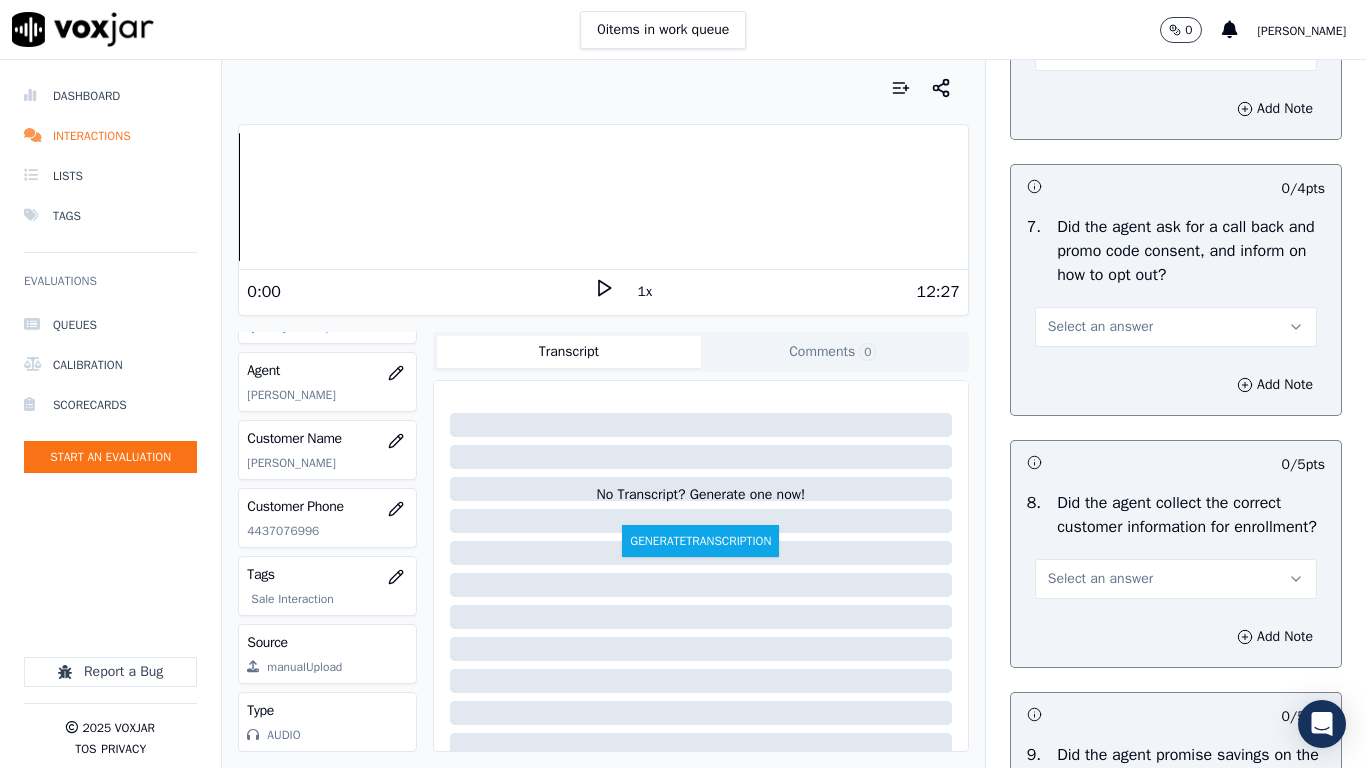click on "Select an answer" at bounding box center [1176, 327] 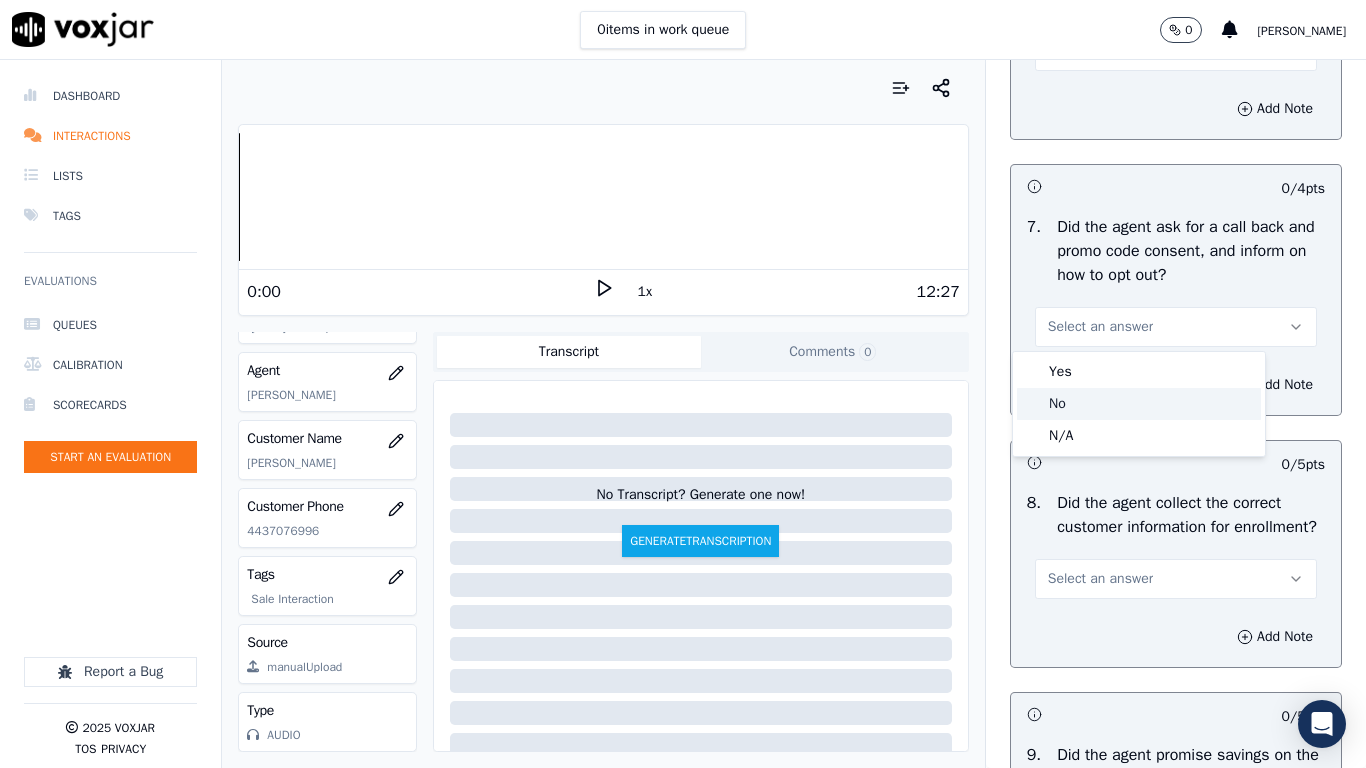click on "Yes" at bounding box center [1139, 372] 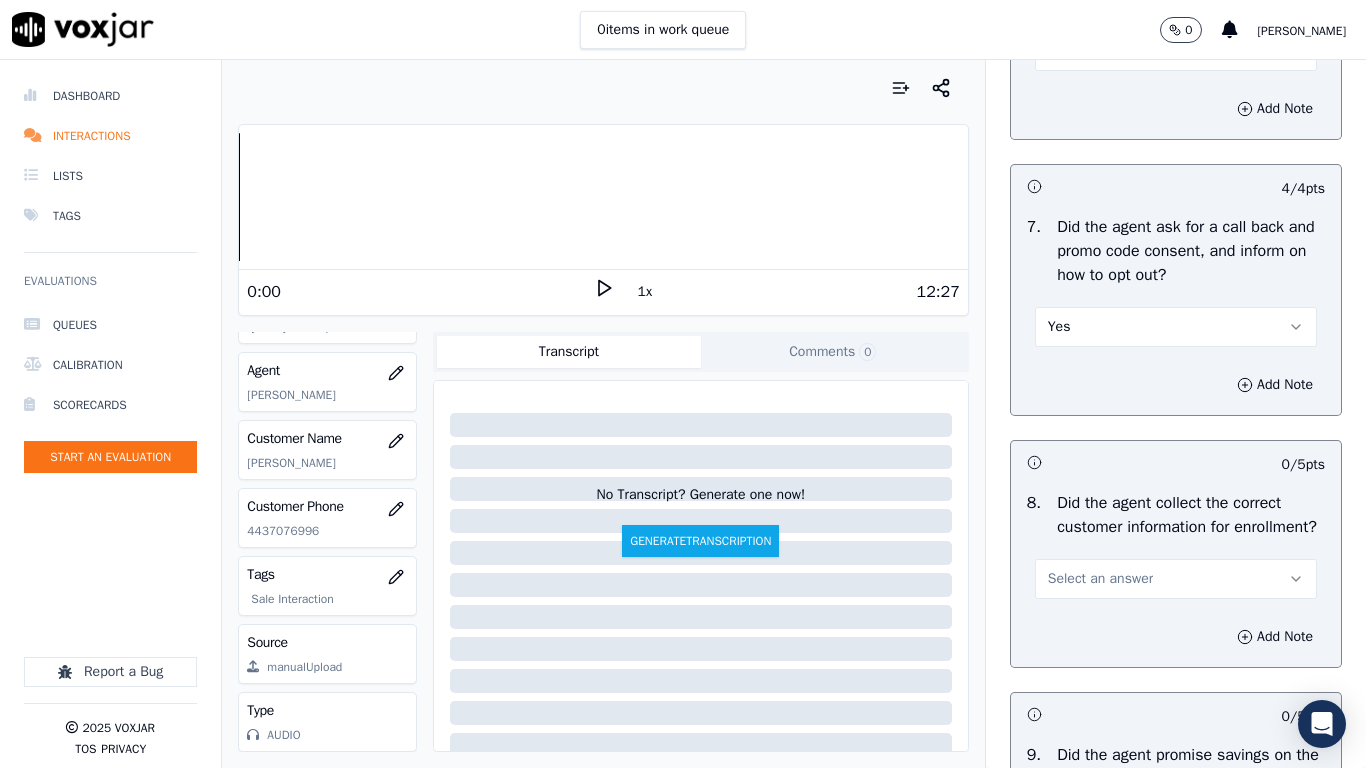 click on "Select an answer" at bounding box center (1100, 579) 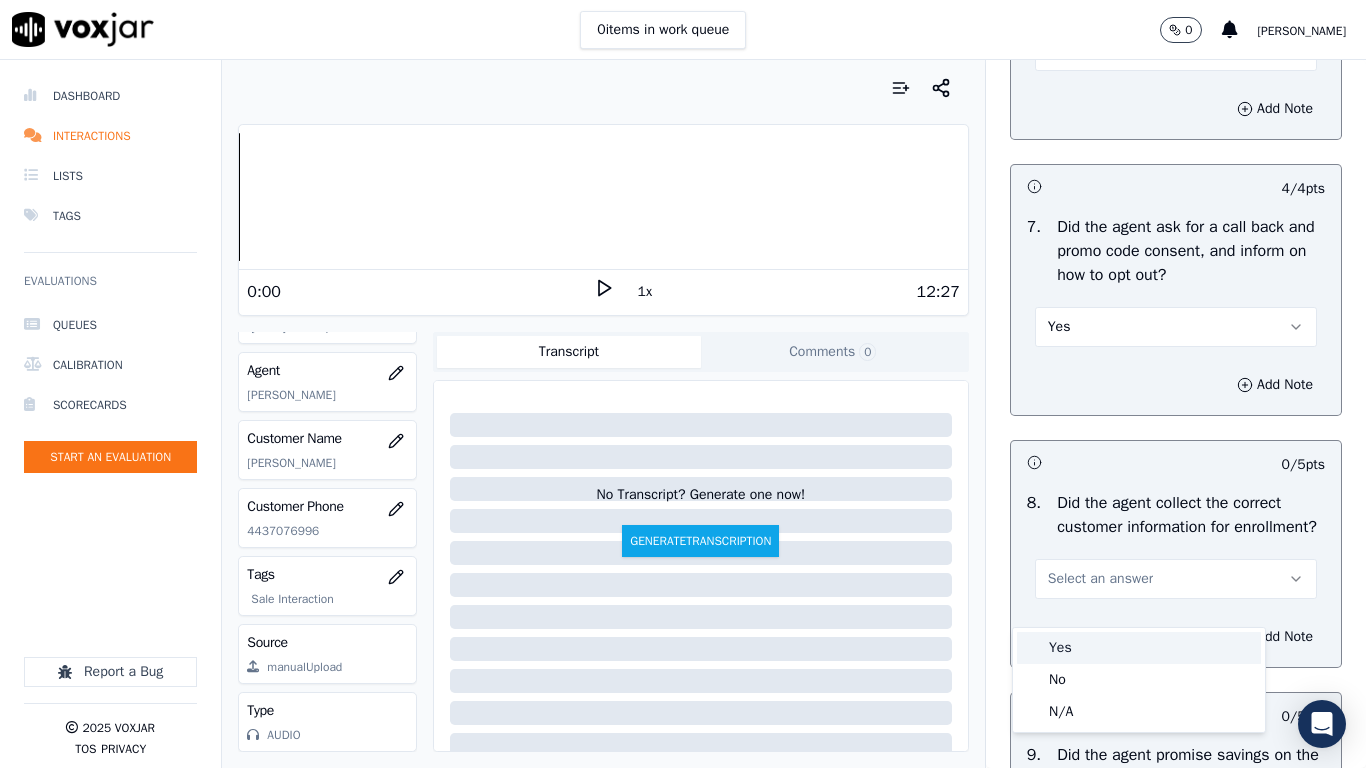 click on "Yes" at bounding box center [1139, 648] 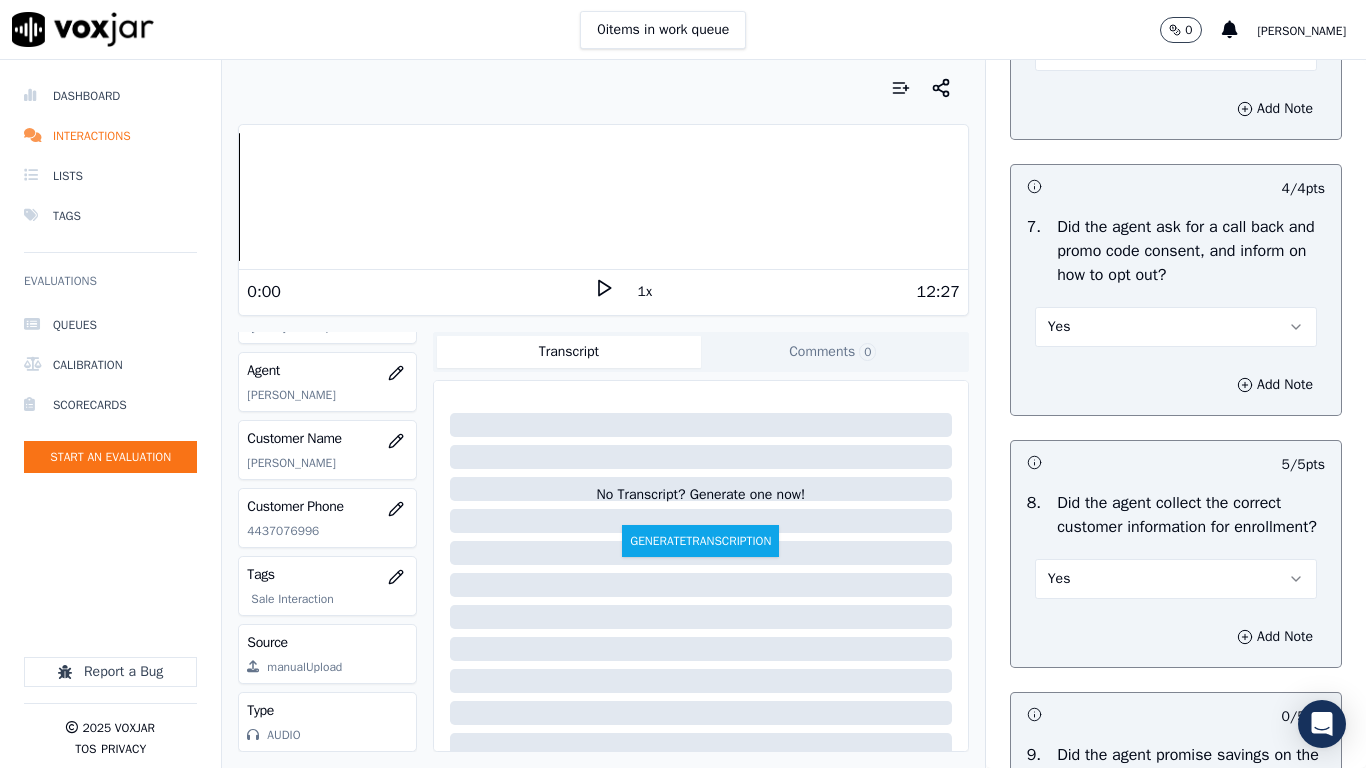 scroll, scrollTop: 2300, scrollLeft: 0, axis: vertical 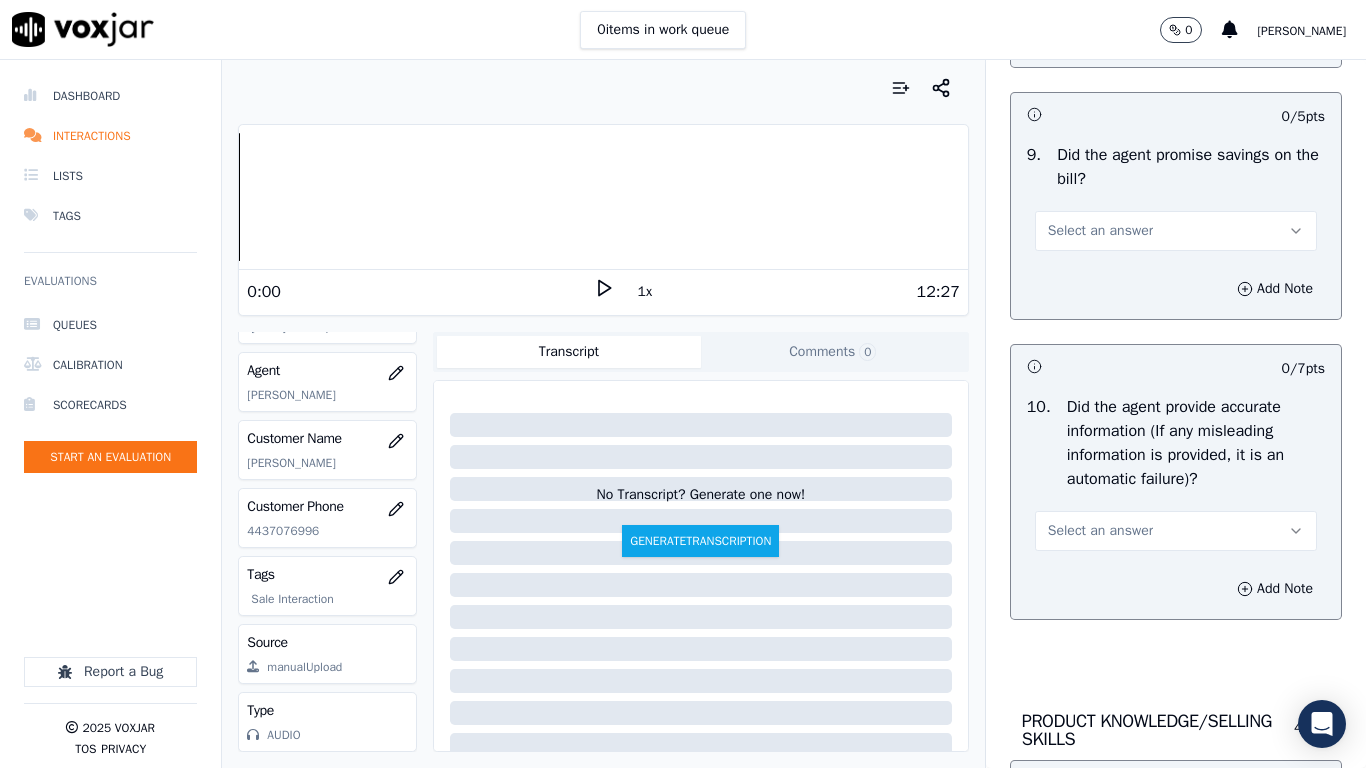 click on "Select an answer" at bounding box center [1176, 231] 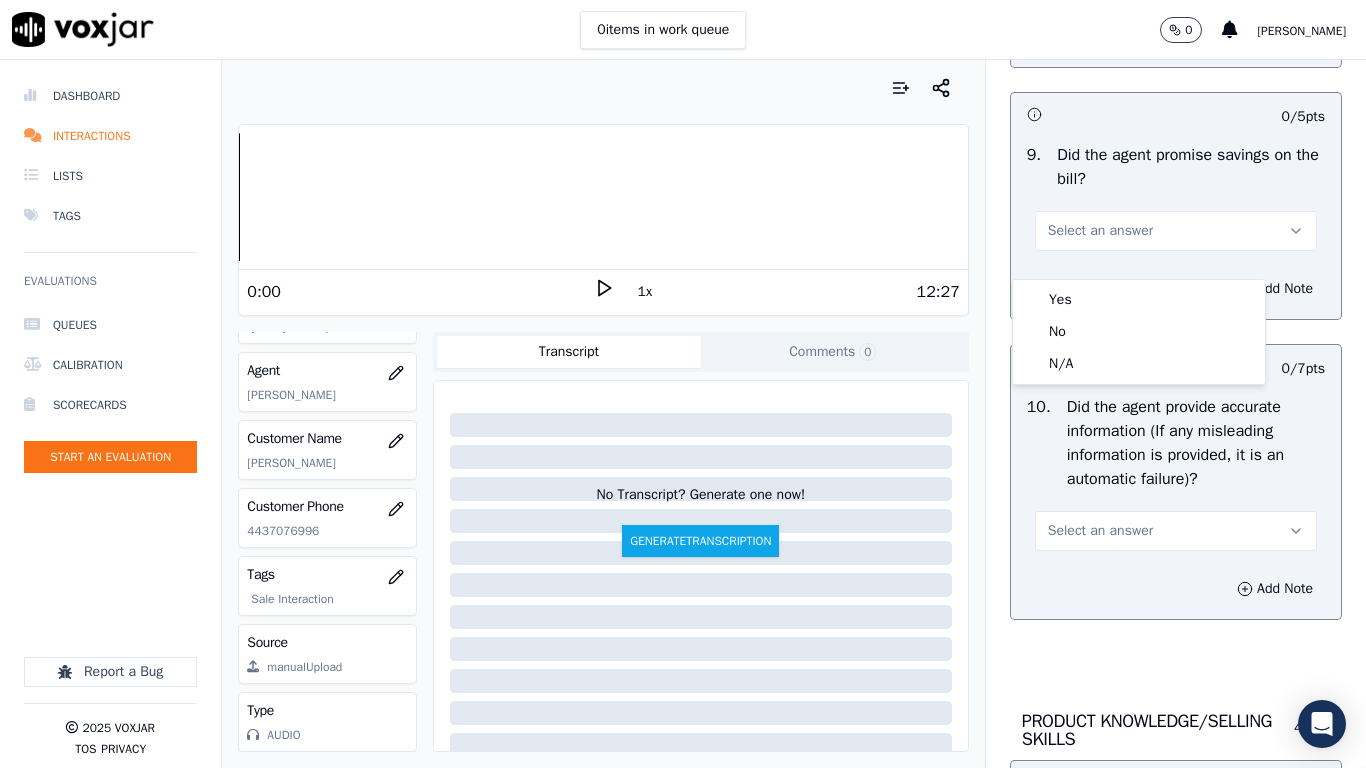 click on "Yes   No     N/A" at bounding box center [1139, 332] 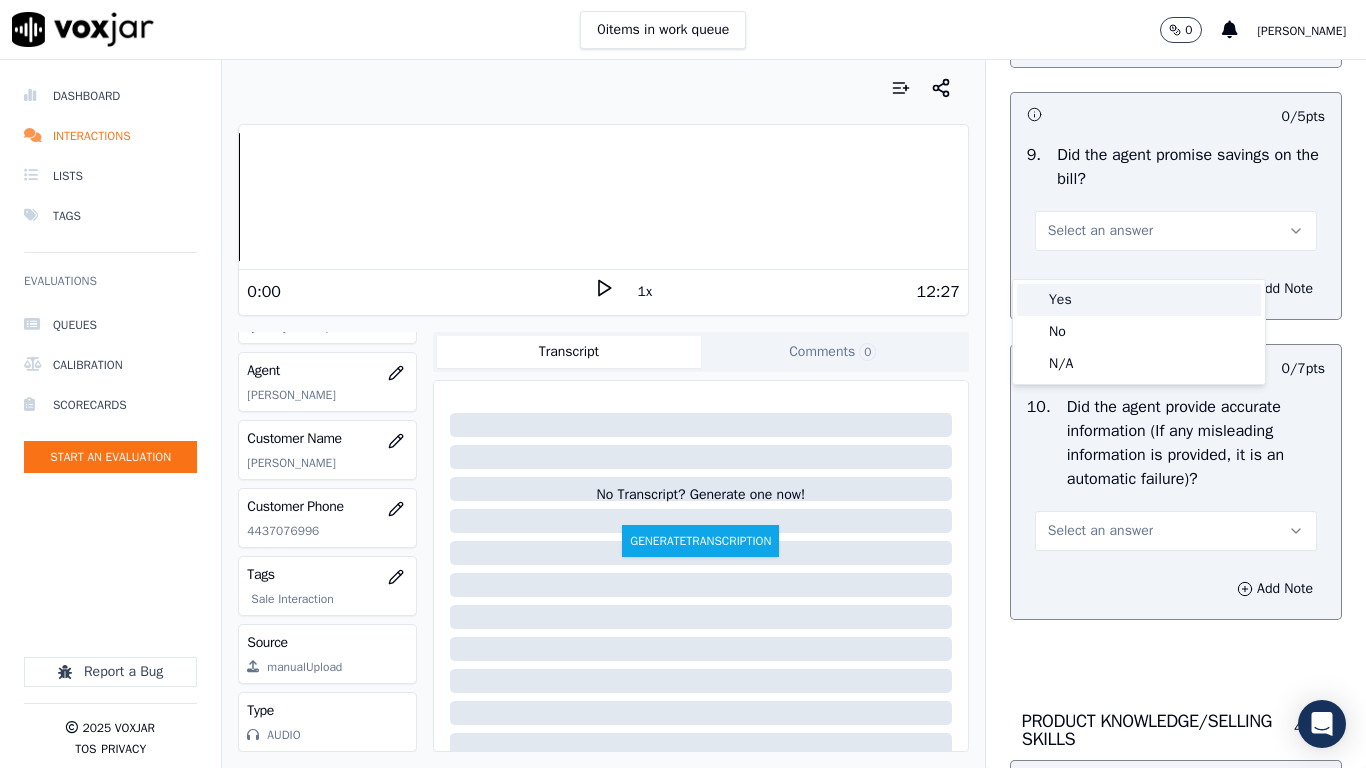 click on "Yes" at bounding box center [1139, 300] 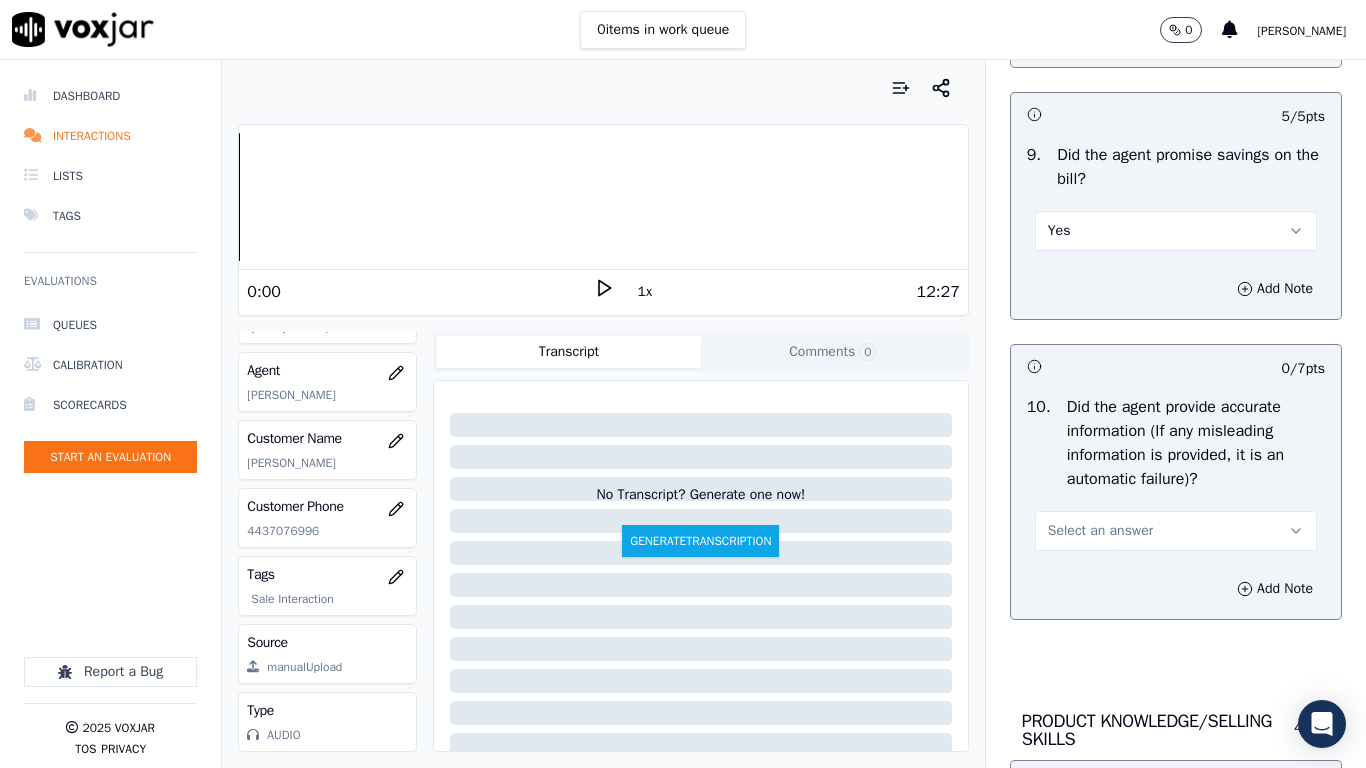 click on "Select an answer" at bounding box center (1176, 531) 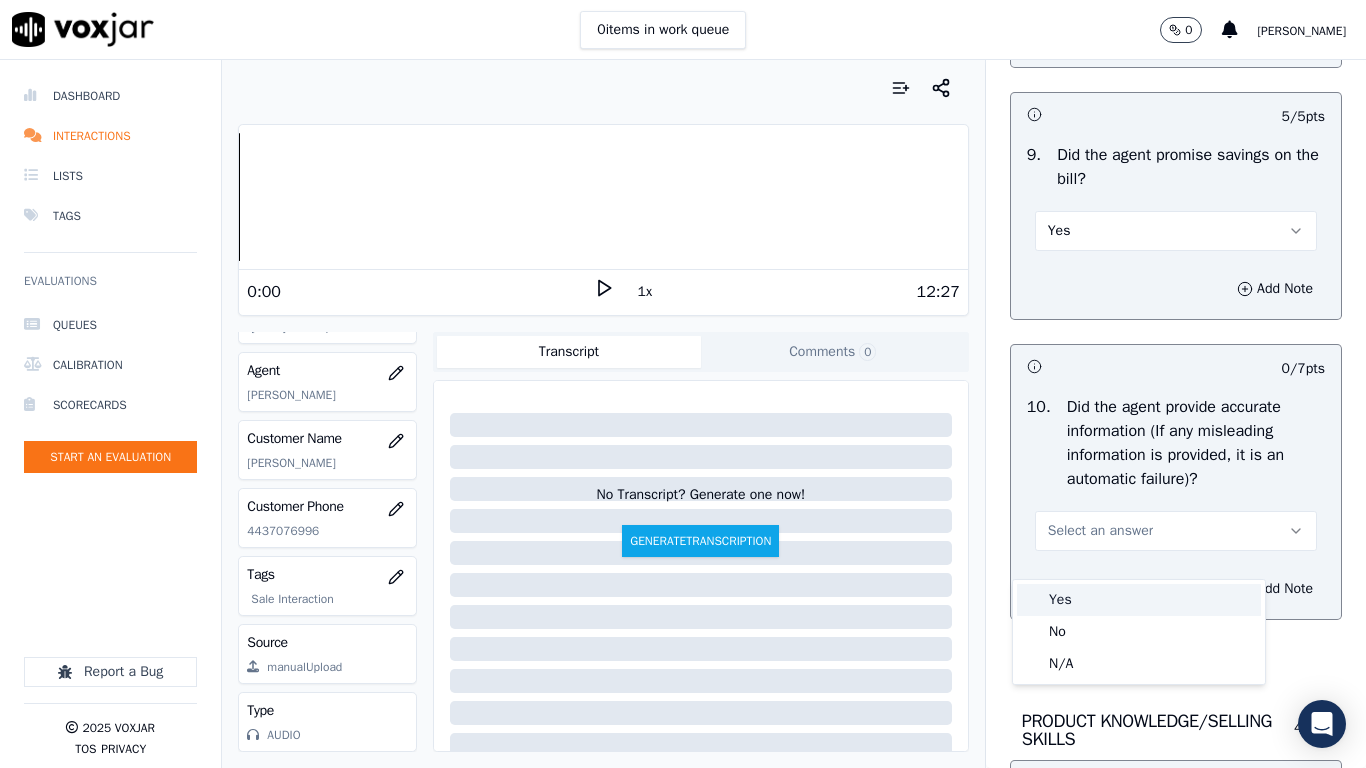 click on "Yes" at bounding box center [1139, 600] 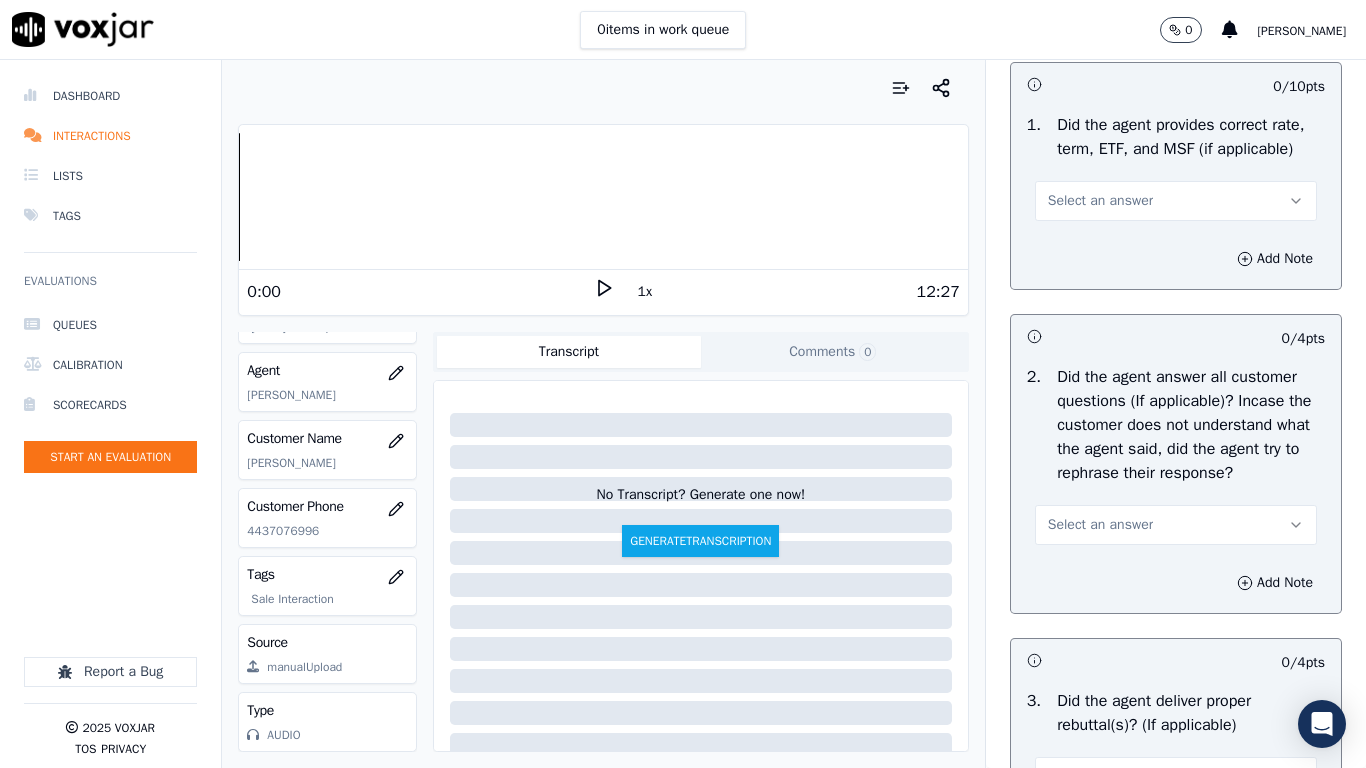 scroll, scrollTop: 3000, scrollLeft: 0, axis: vertical 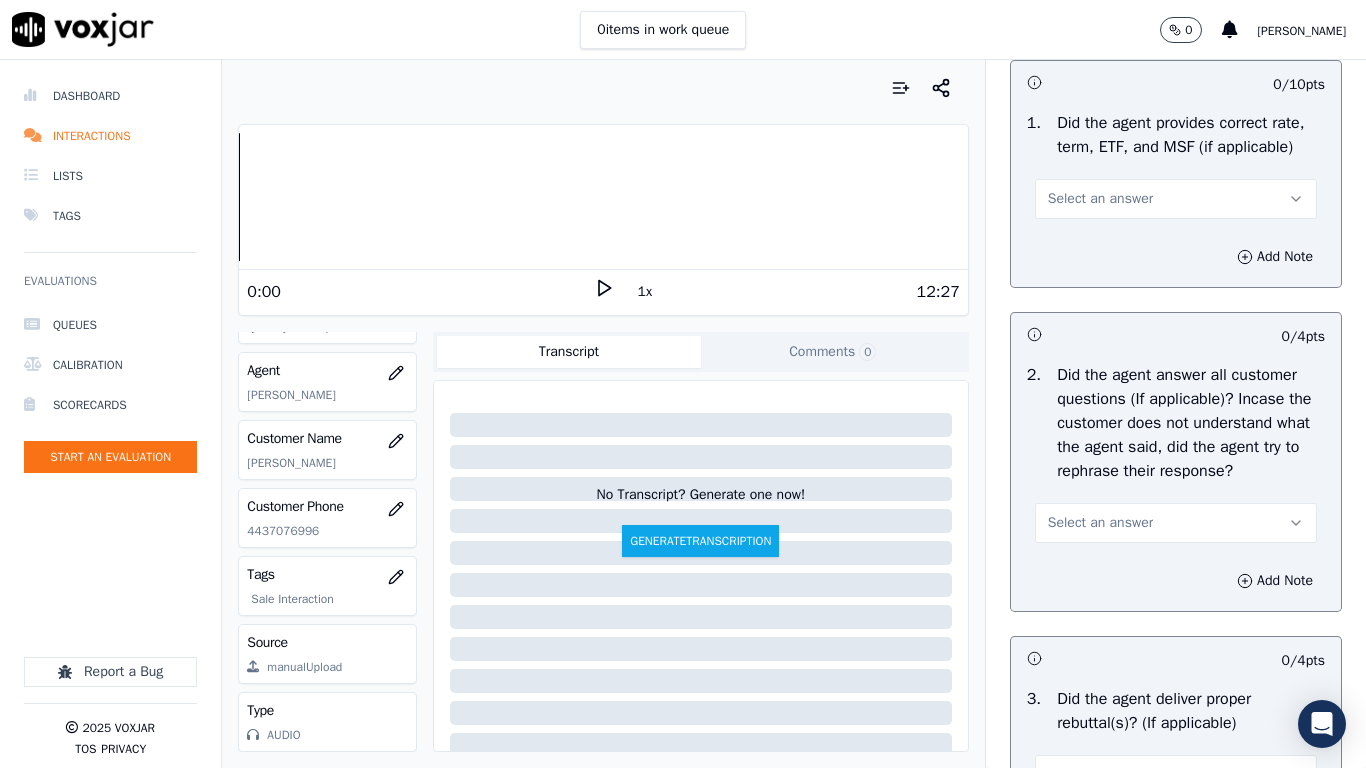 click on "Select an answer" at bounding box center [1100, 199] 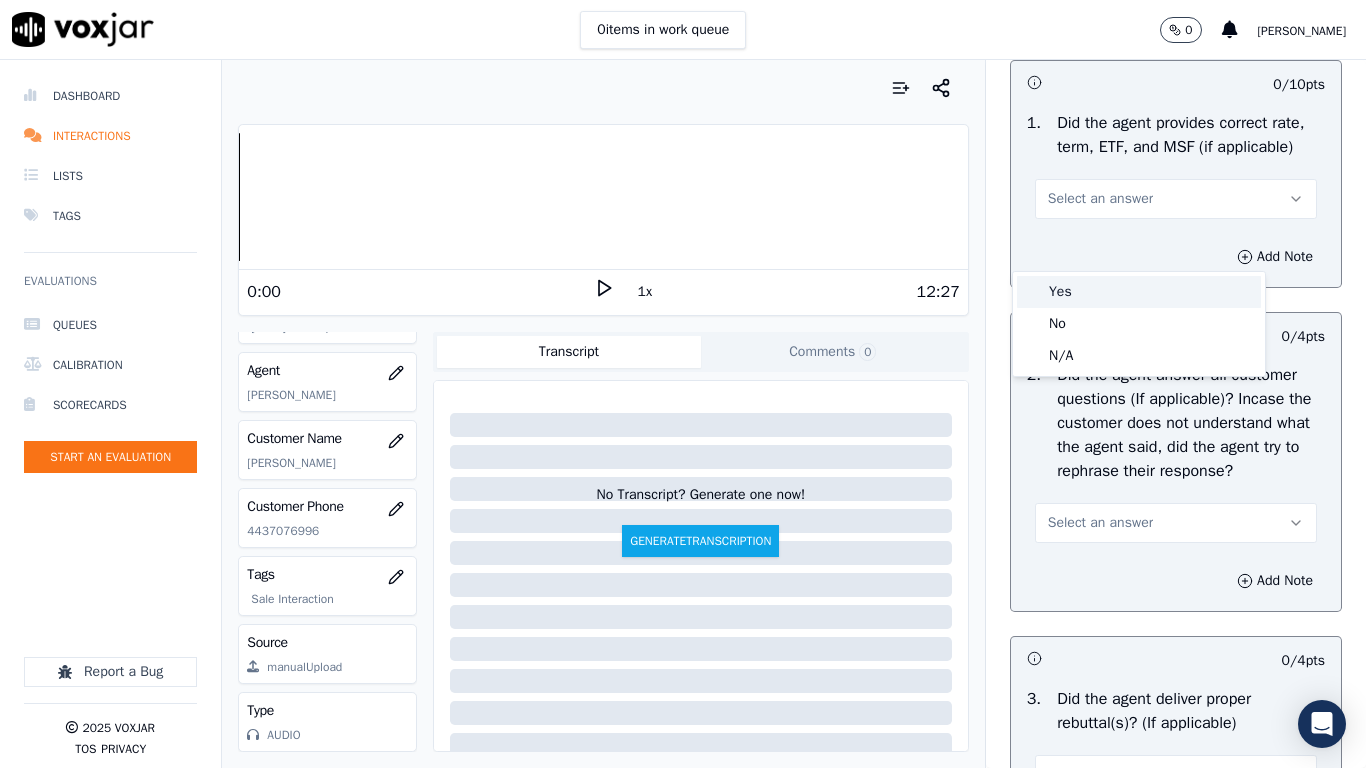 click on "Yes" at bounding box center [1139, 292] 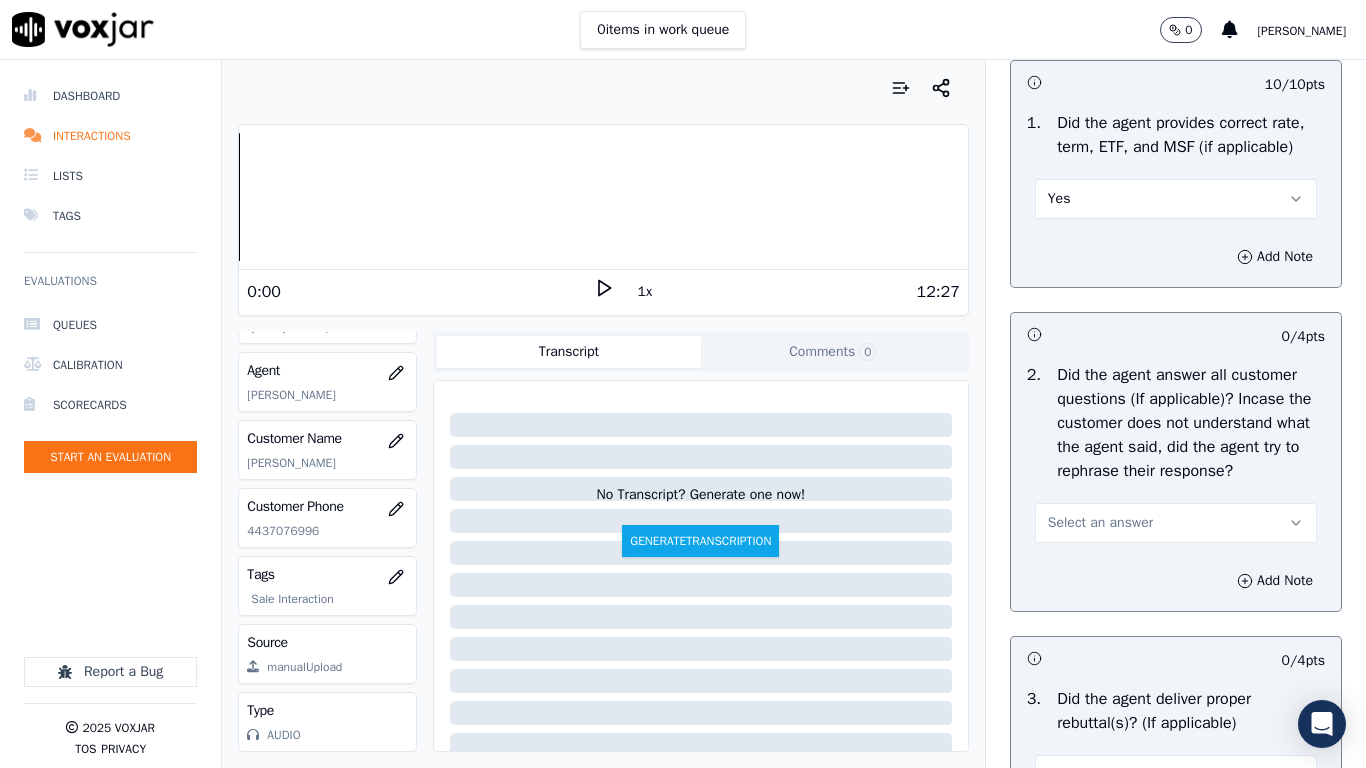 click on "Select an answer" at bounding box center [1100, 523] 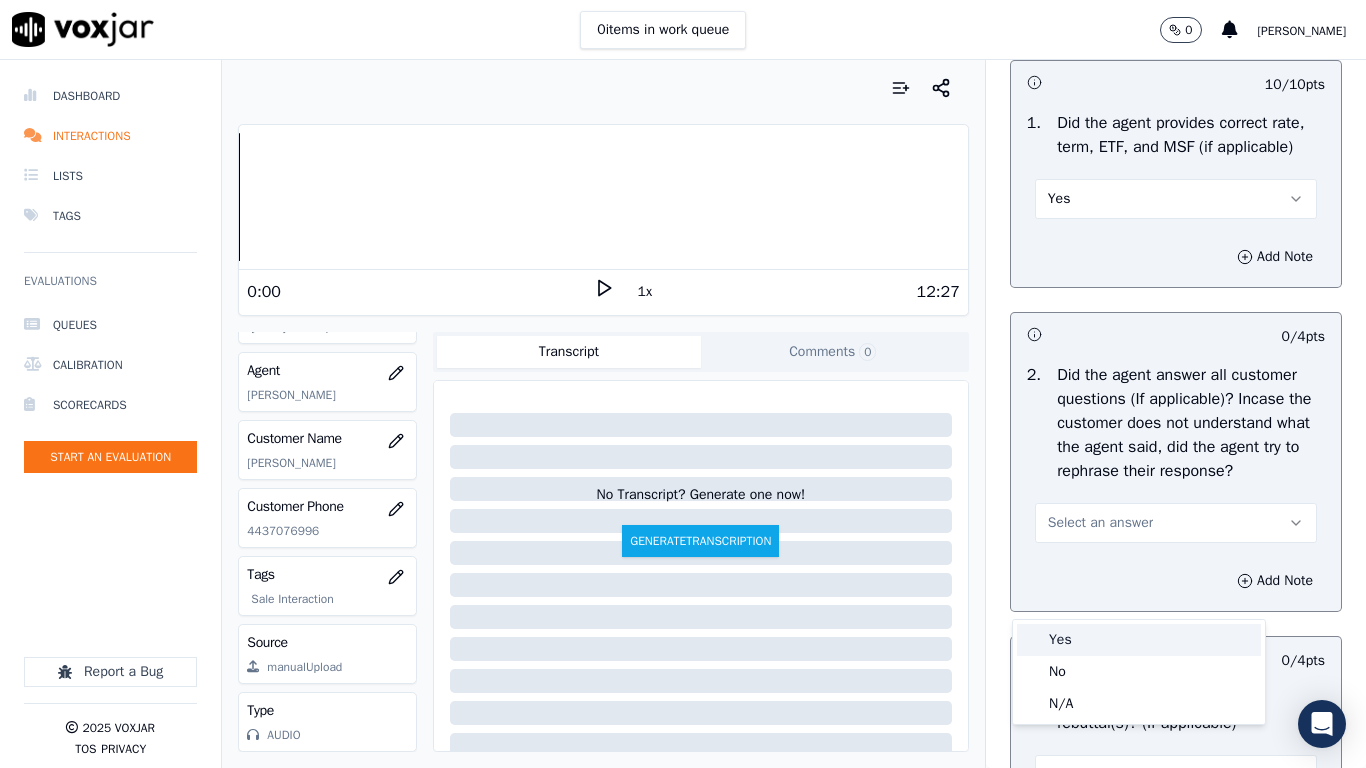 click on "Yes" at bounding box center (1139, 640) 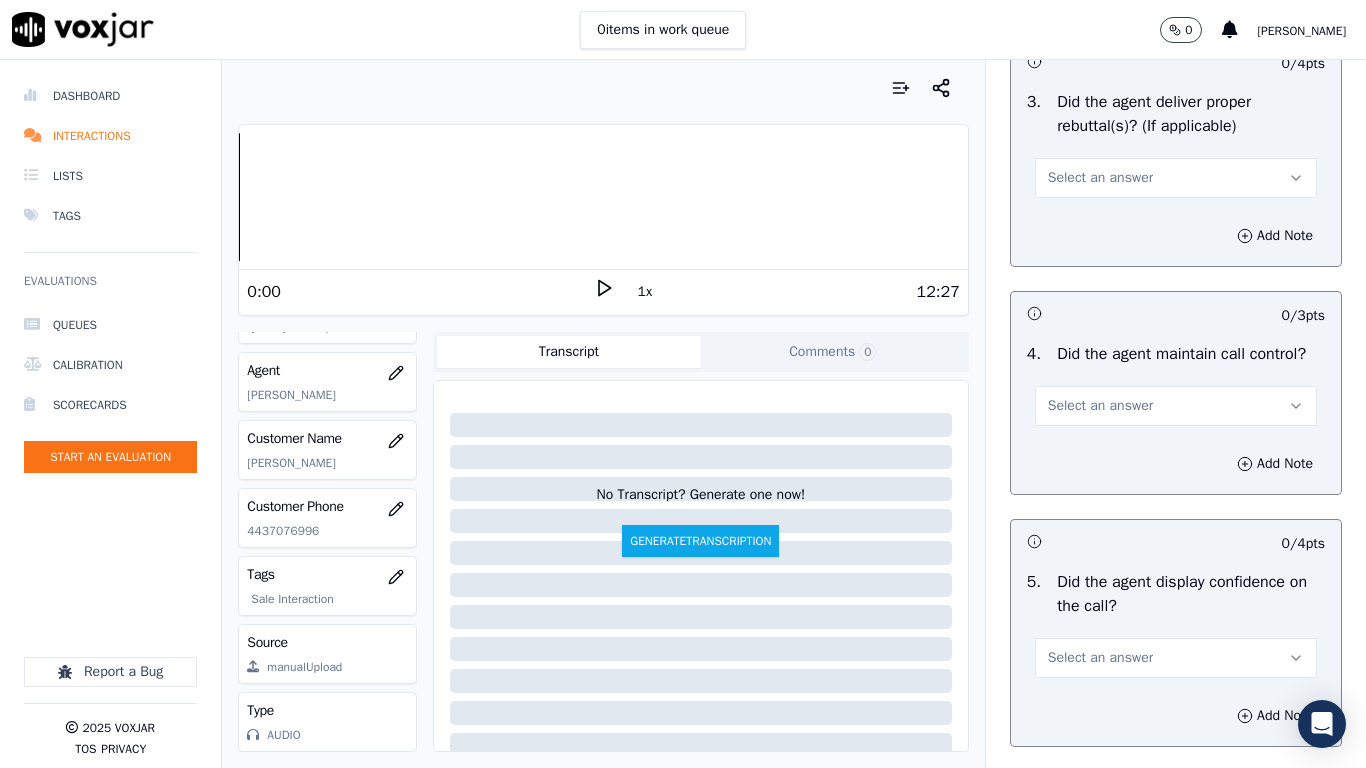 scroll, scrollTop: 3600, scrollLeft: 0, axis: vertical 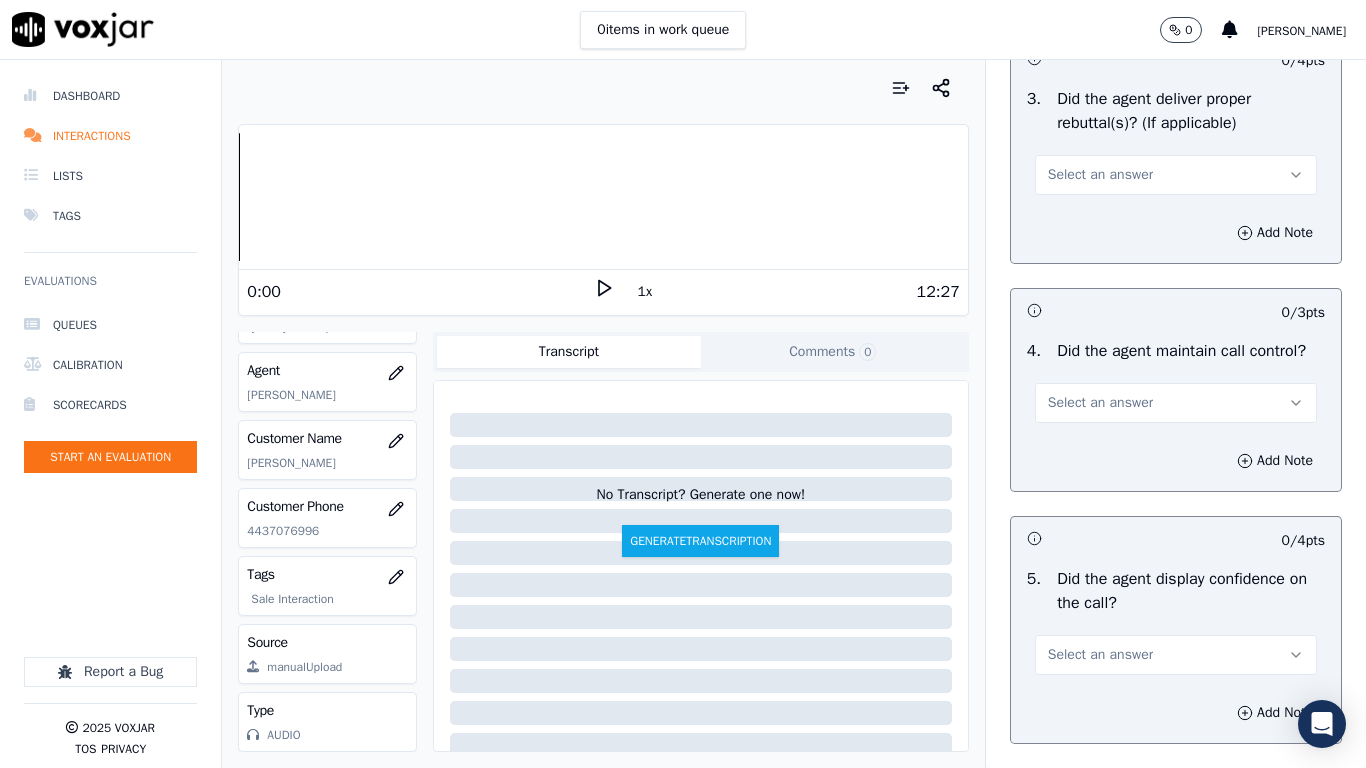 click on "Select an answer" at bounding box center (1100, 175) 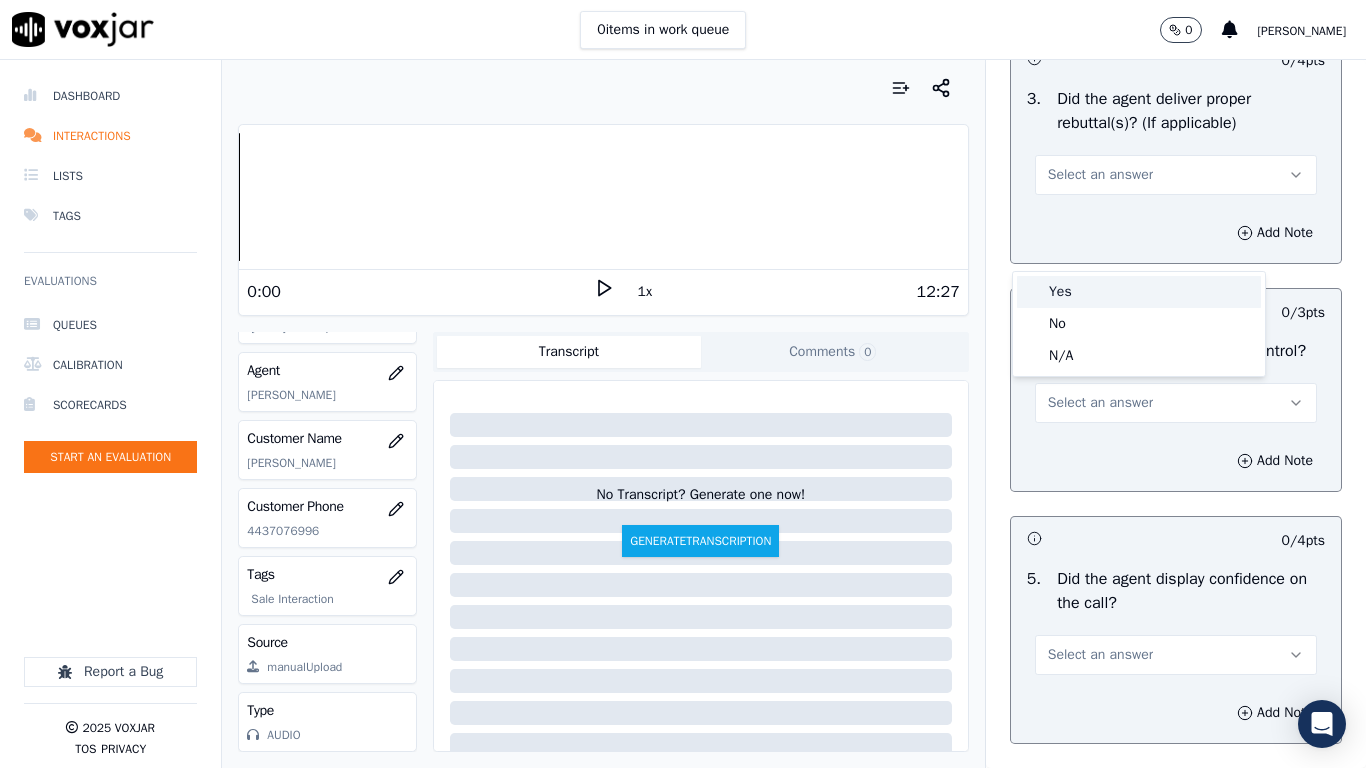 click on "Yes" at bounding box center (1139, 292) 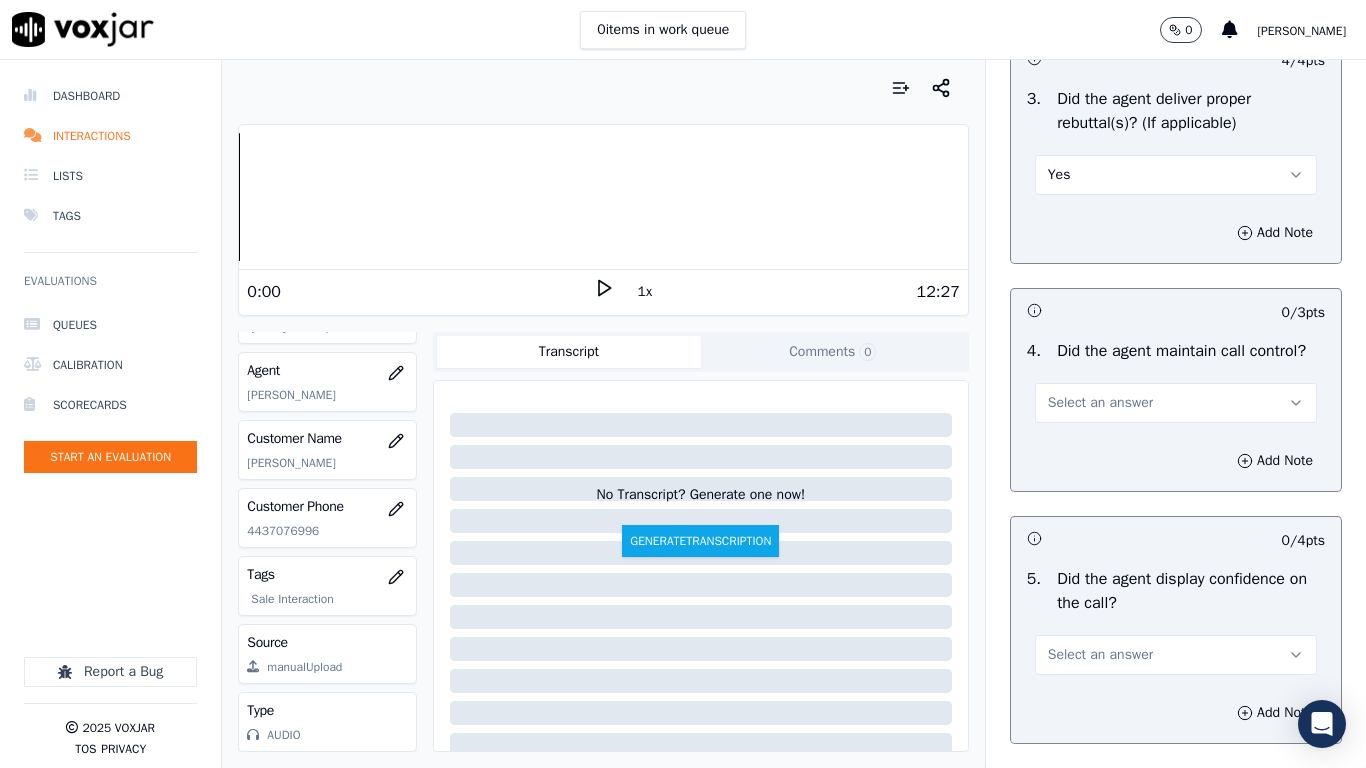 click on "Select an answer" at bounding box center (1176, 403) 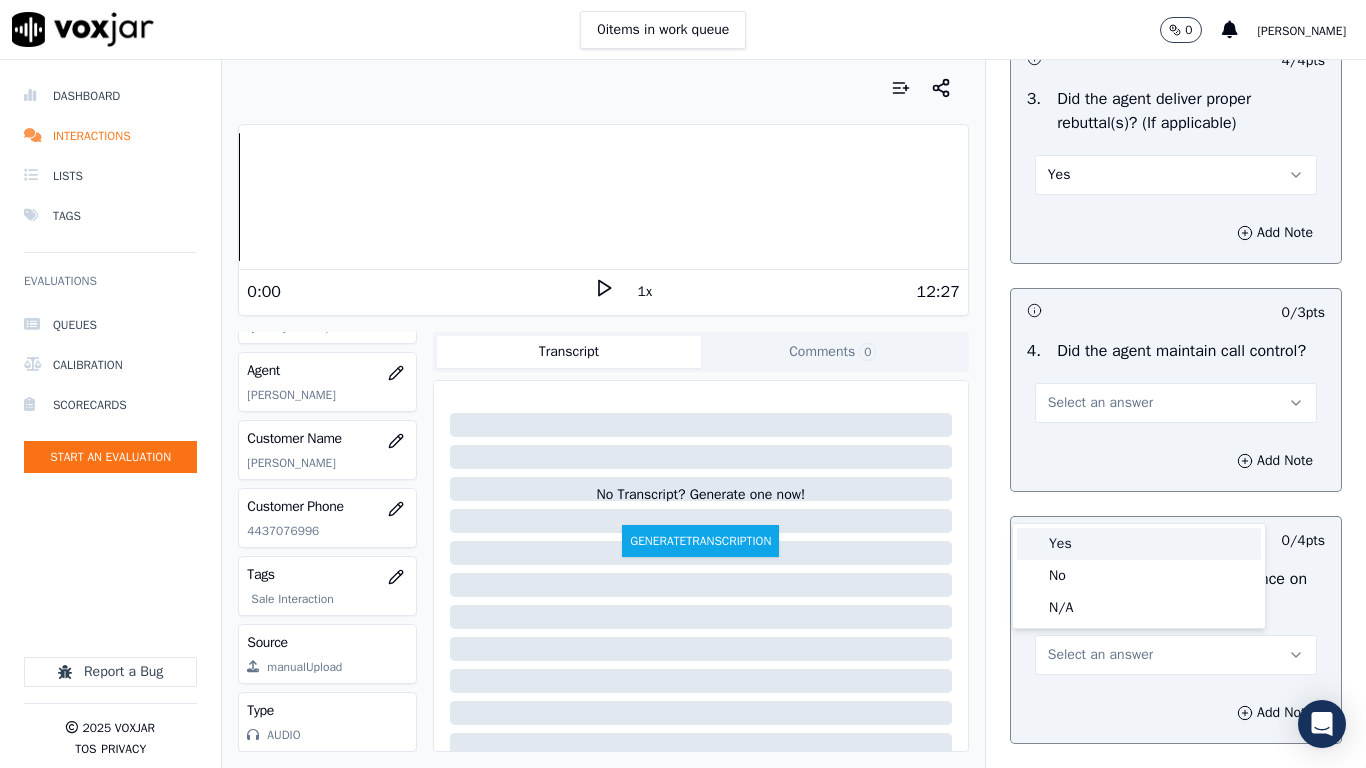 click on "Yes" at bounding box center [1139, 544] 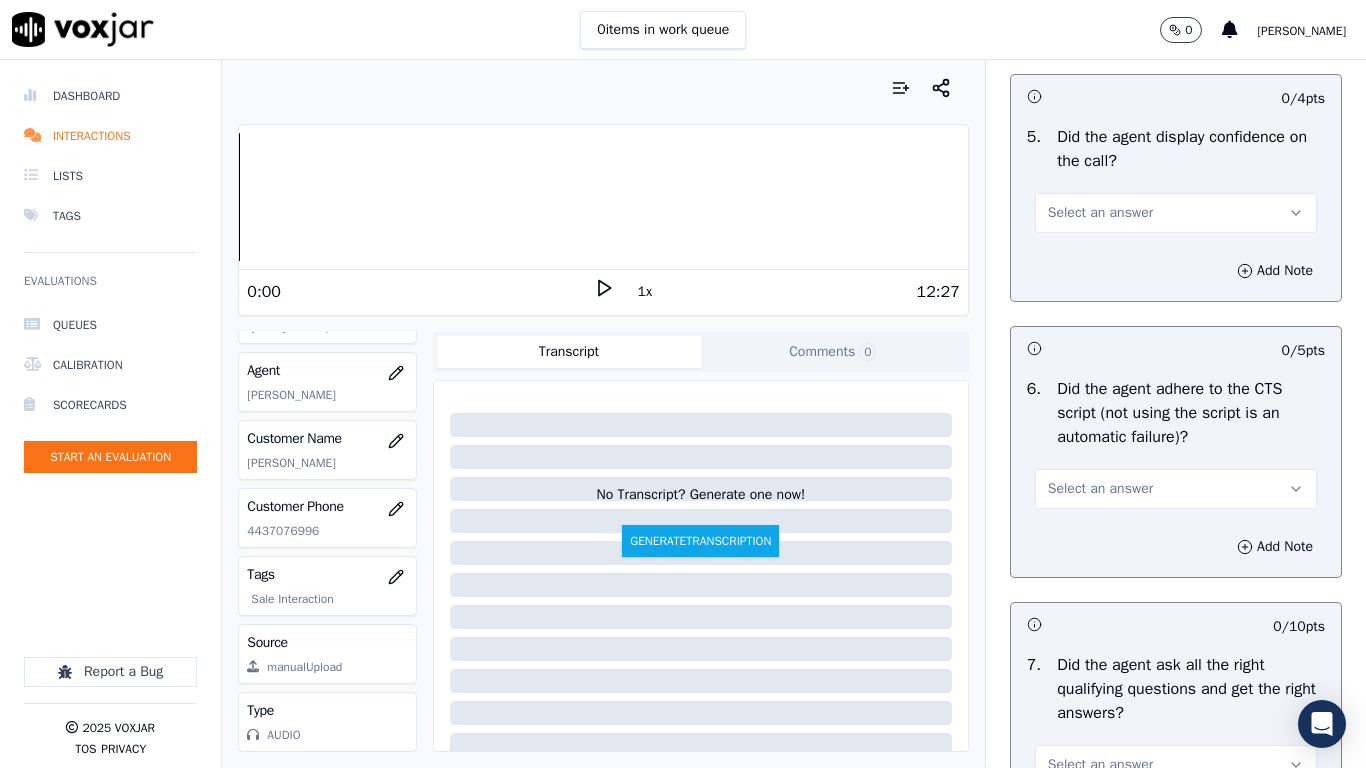 scroll, scrollTop: 4100, scrollLeft: 0, axis: vertical 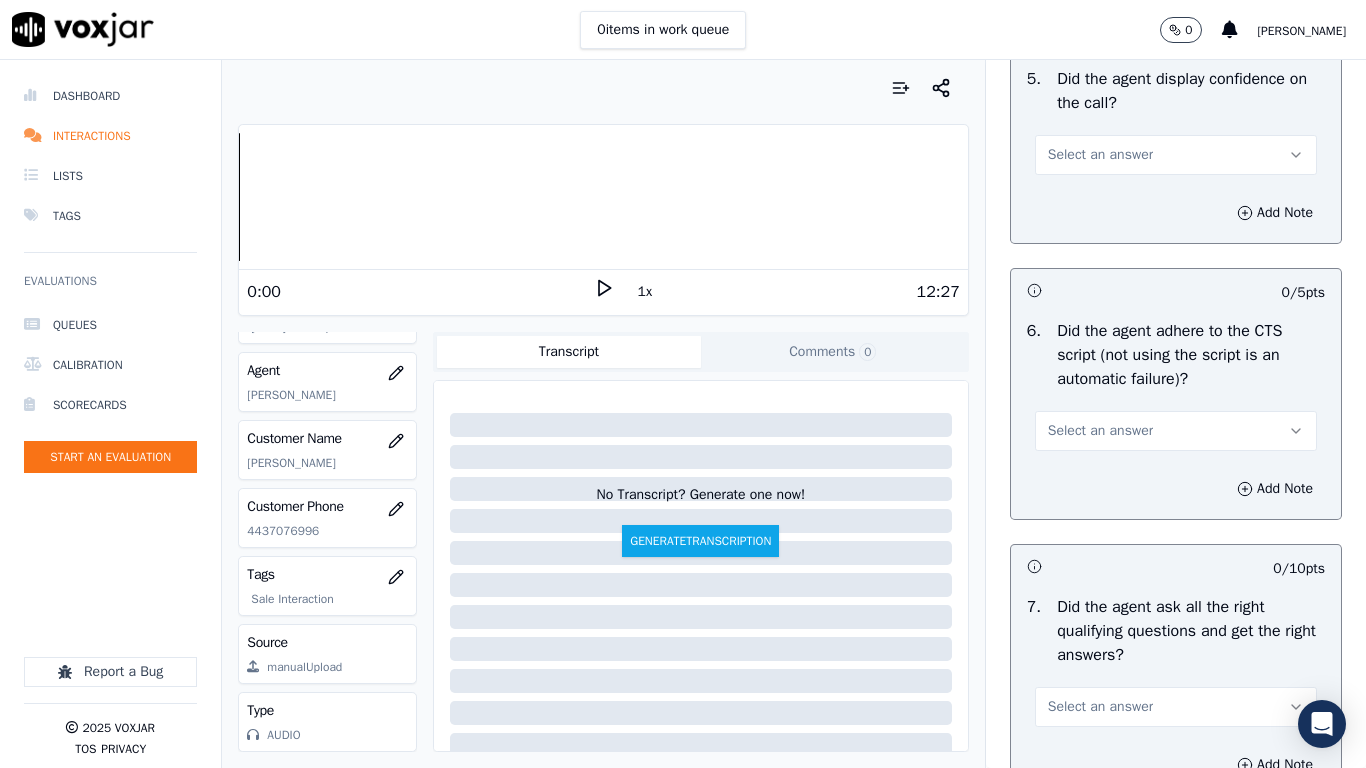 click on "Select an answer" at bounding box center [1100, 155] 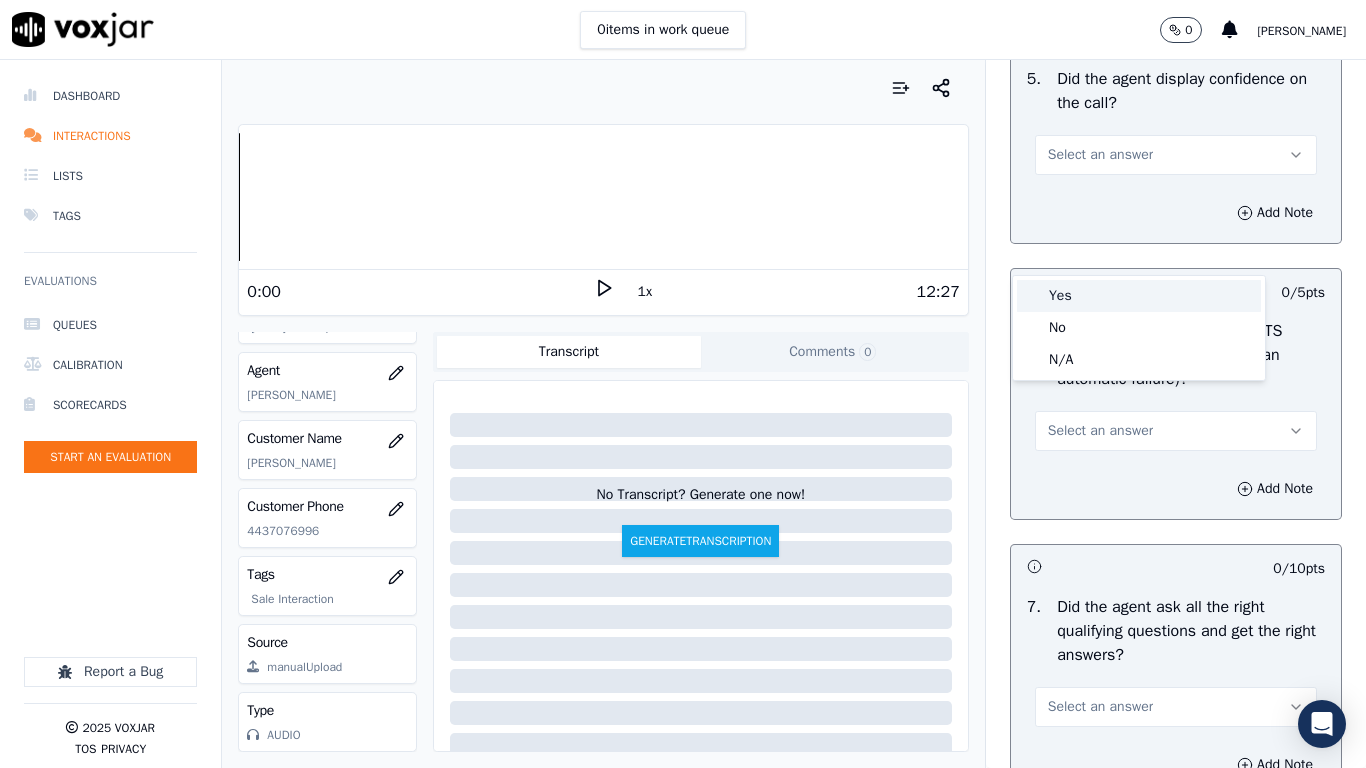 click on "Yes" at bounding box center (1139, 296) 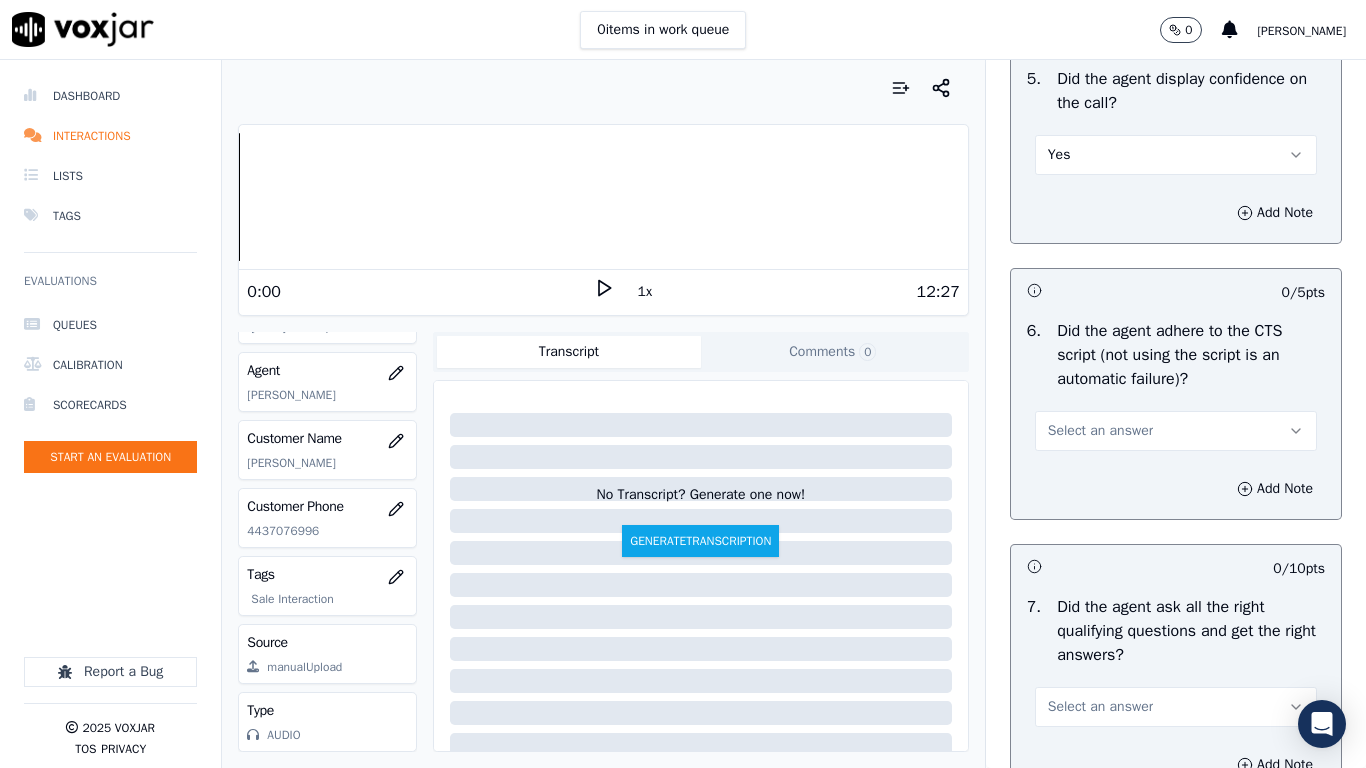 click on "Select an answer" at bounding box center [1100, 431] 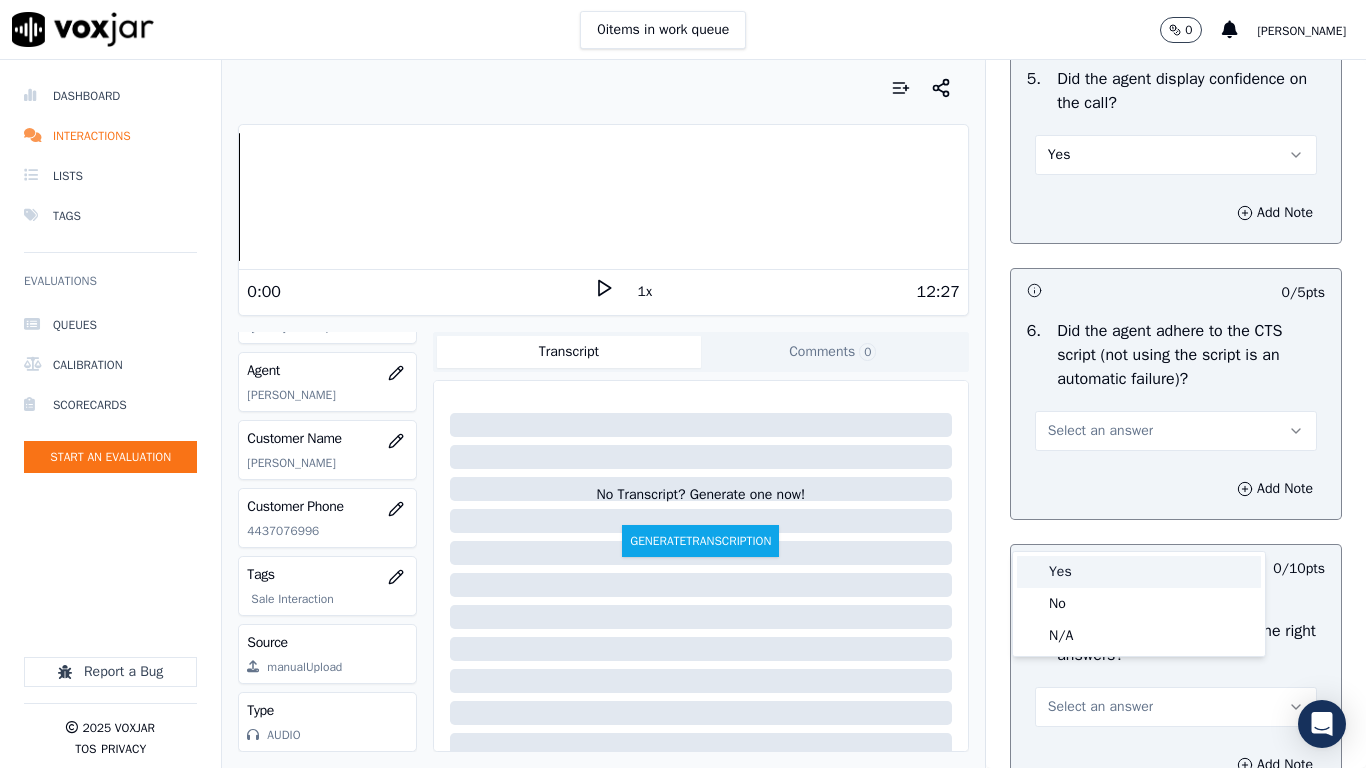 click on "Yes" at bounding box center [1139, 572] 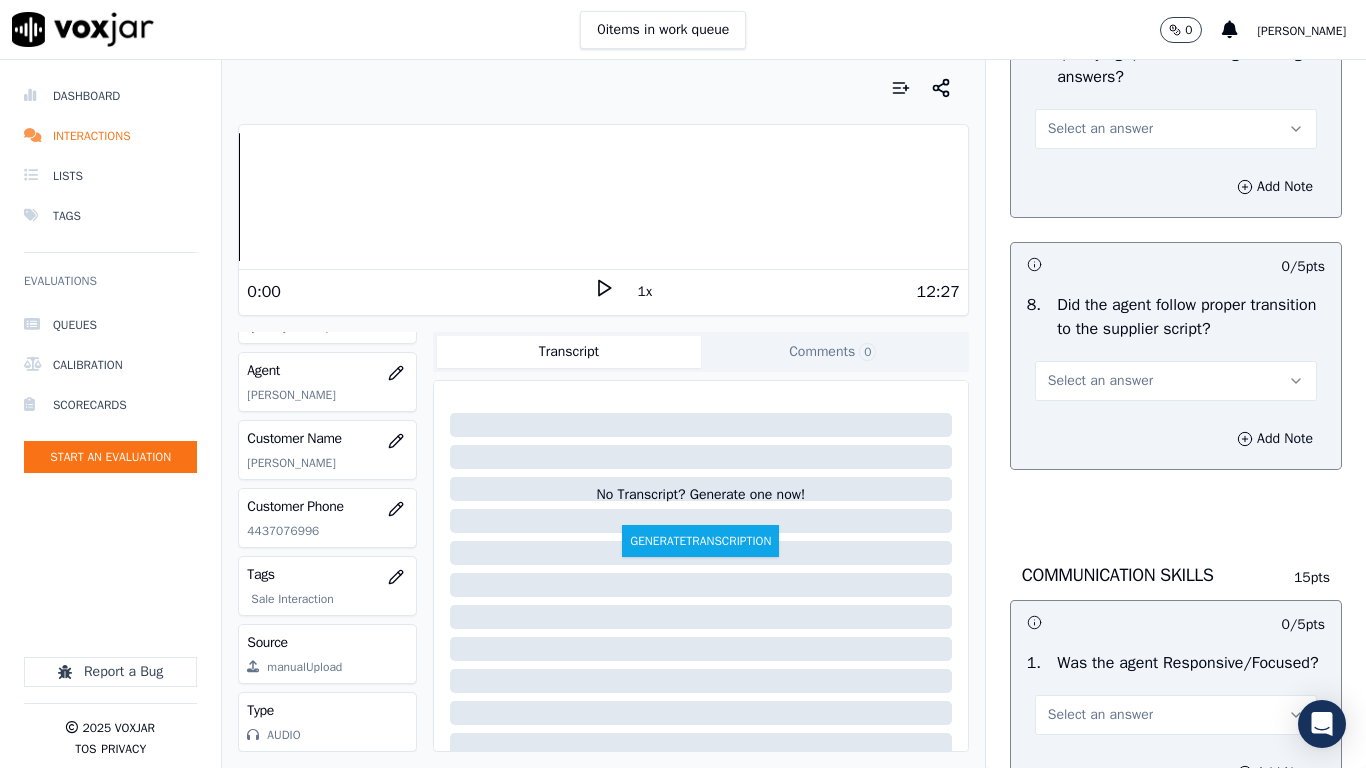 scroll, scrollTop: 4700, scrollLeft: 0, axis: vertical 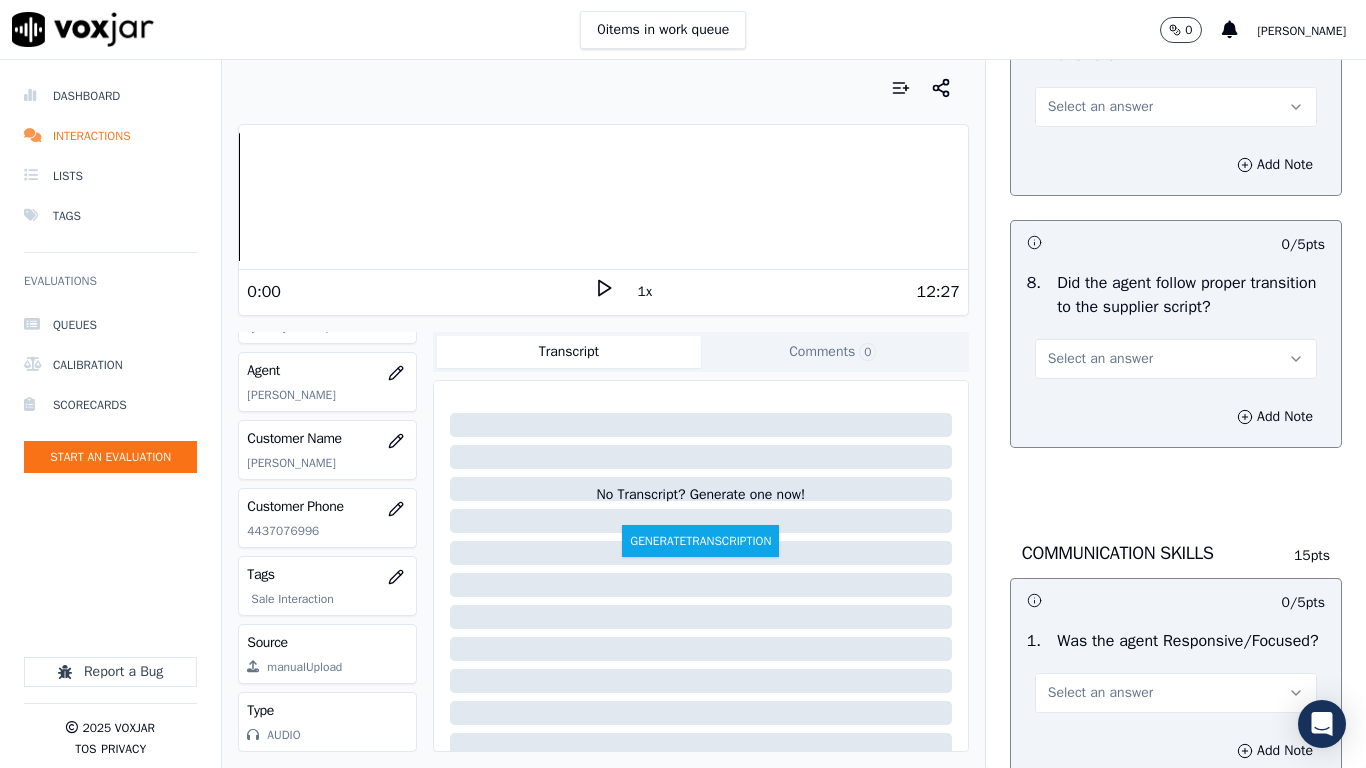 click on "Select an answer" at bounding box center (1100, 107) 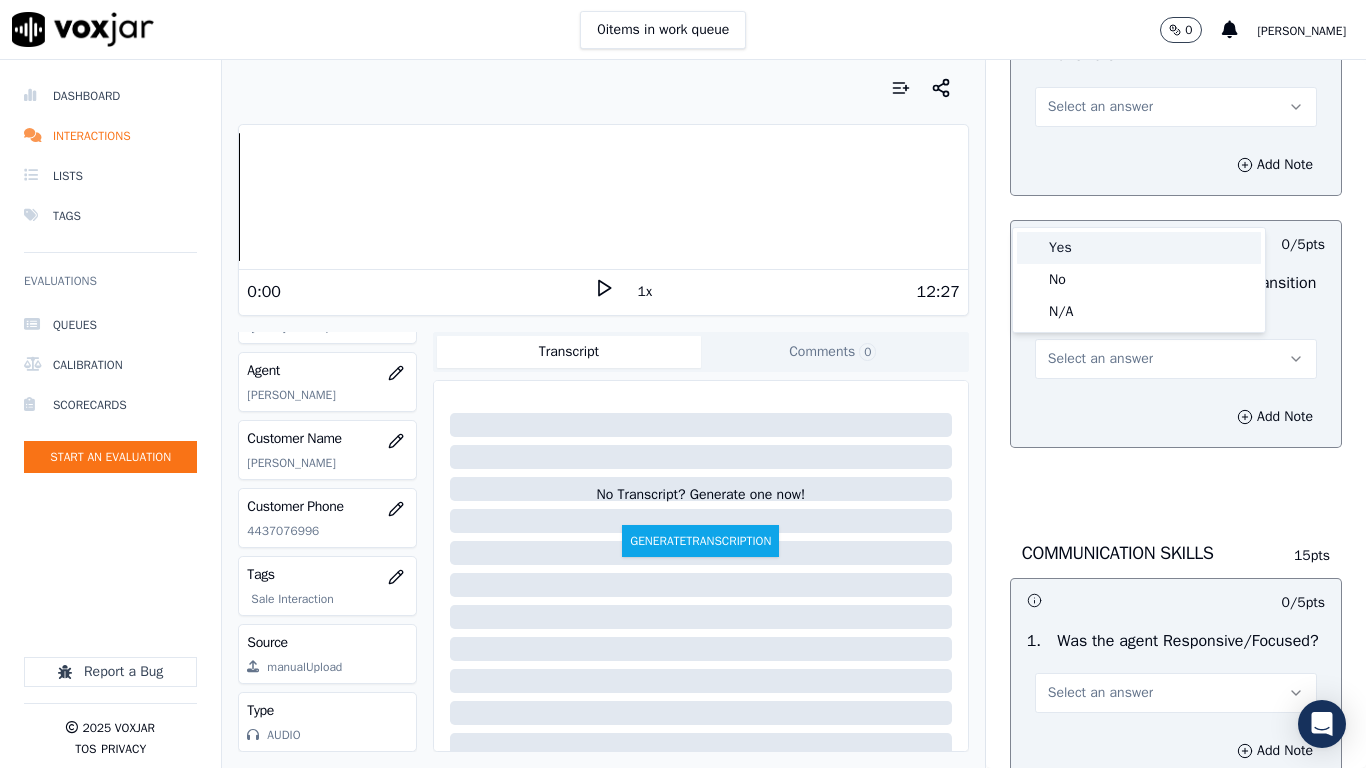 click on "Yes" at bounding box center [1139, 248] 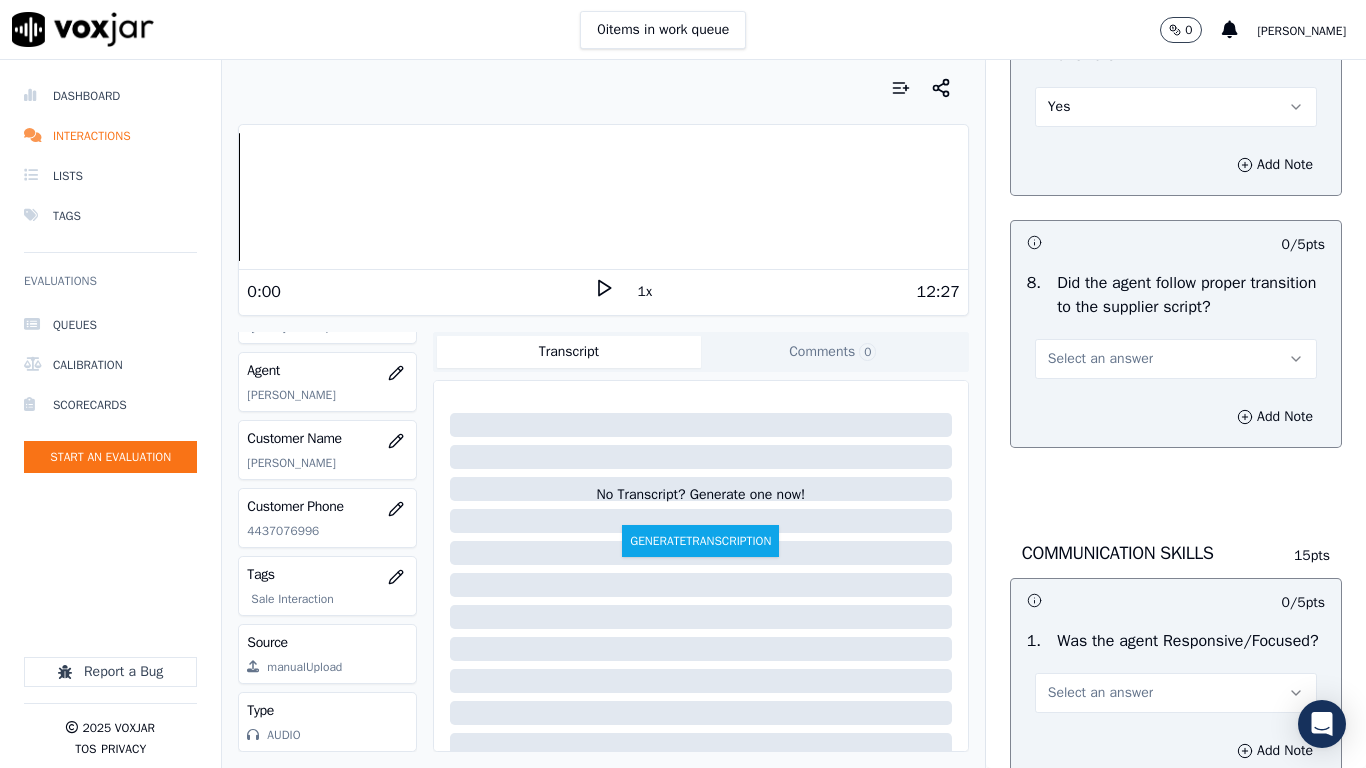 click on "Select an answer" at bounding box center (1176, 359) 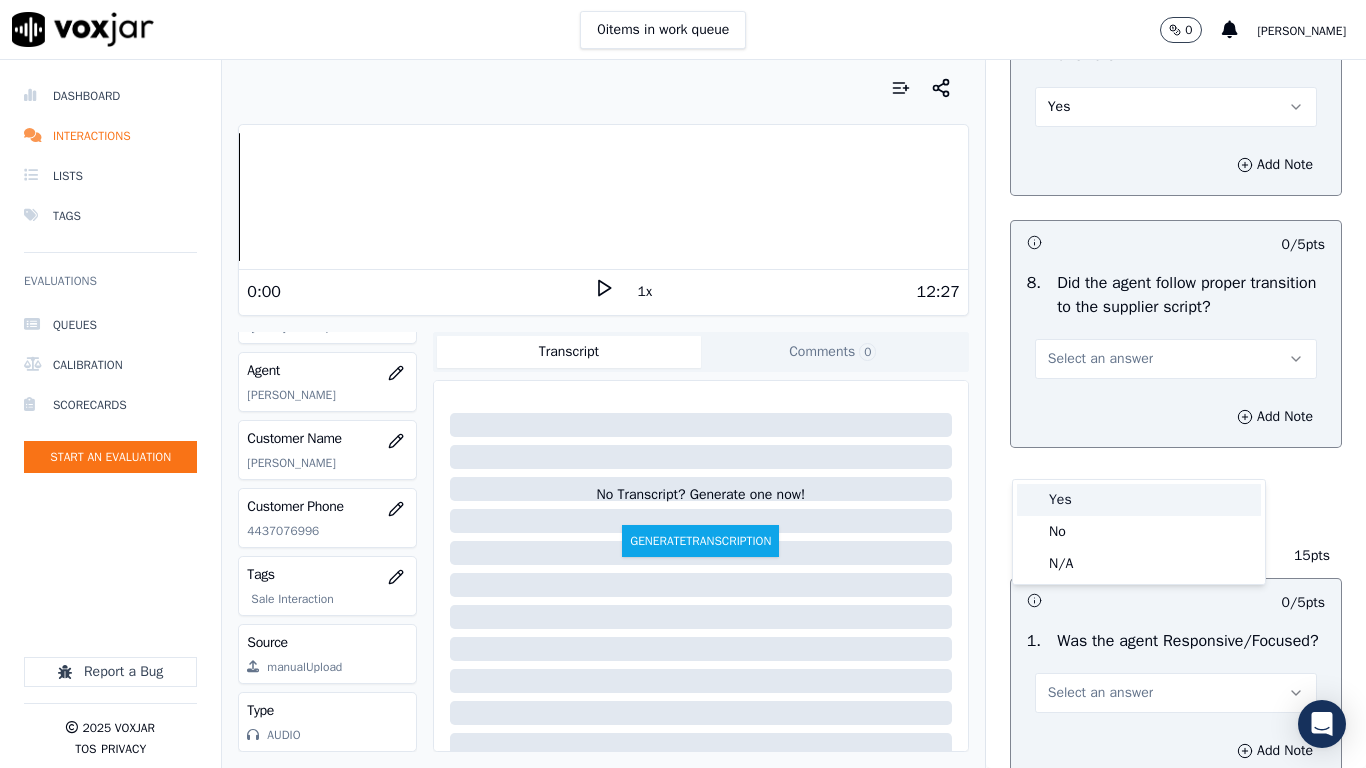 click on "Yes" at bounding box center (1139, 500) 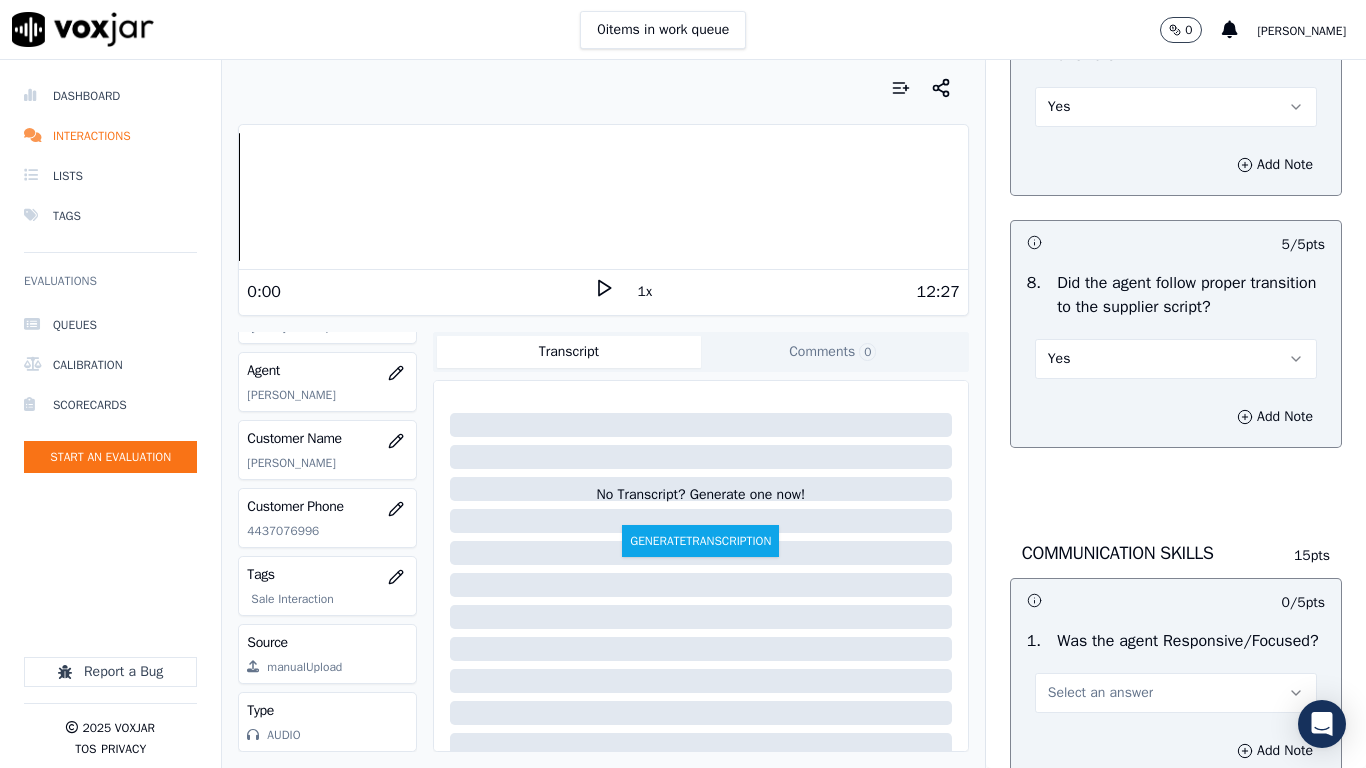 scroll, scrollTop: 5300, scrollLeft: 0, axis: vertical 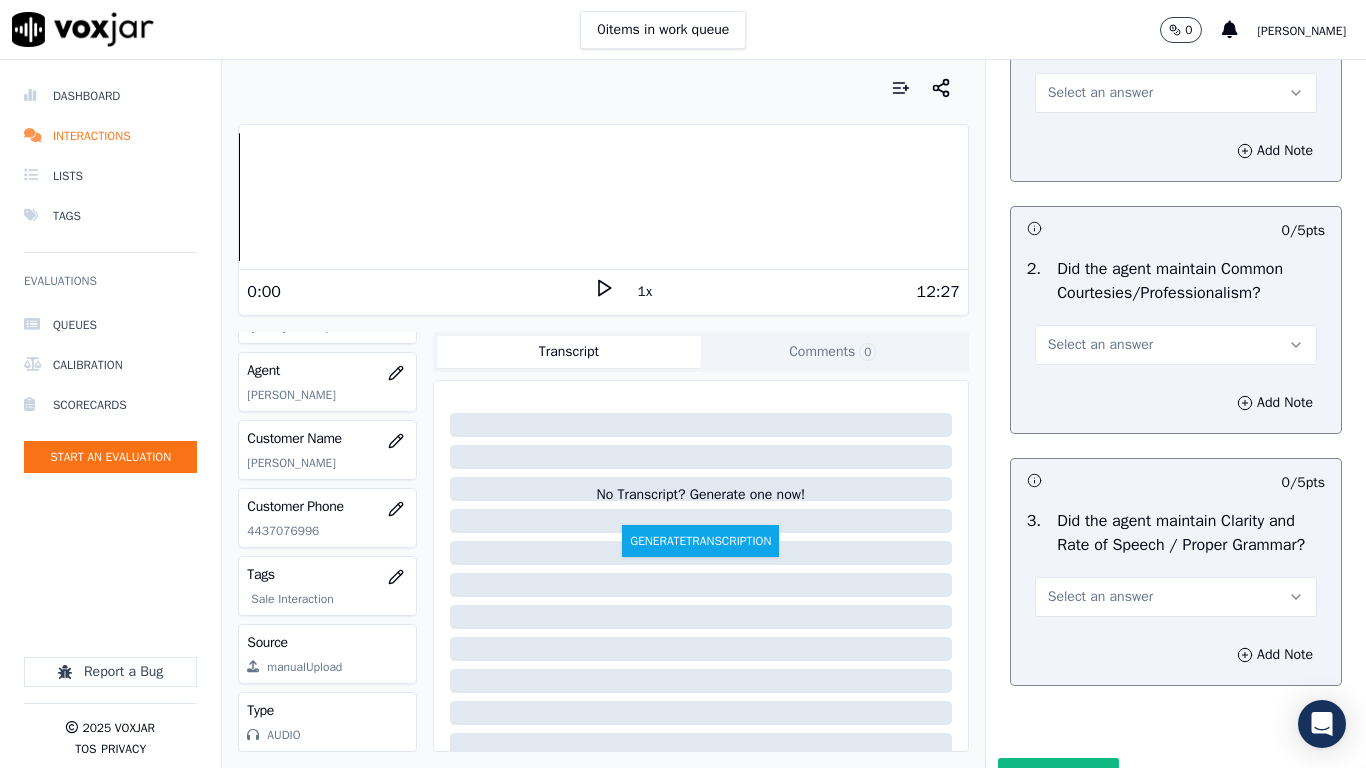 click on "Select an answer" at bounding box center (1100, 93) 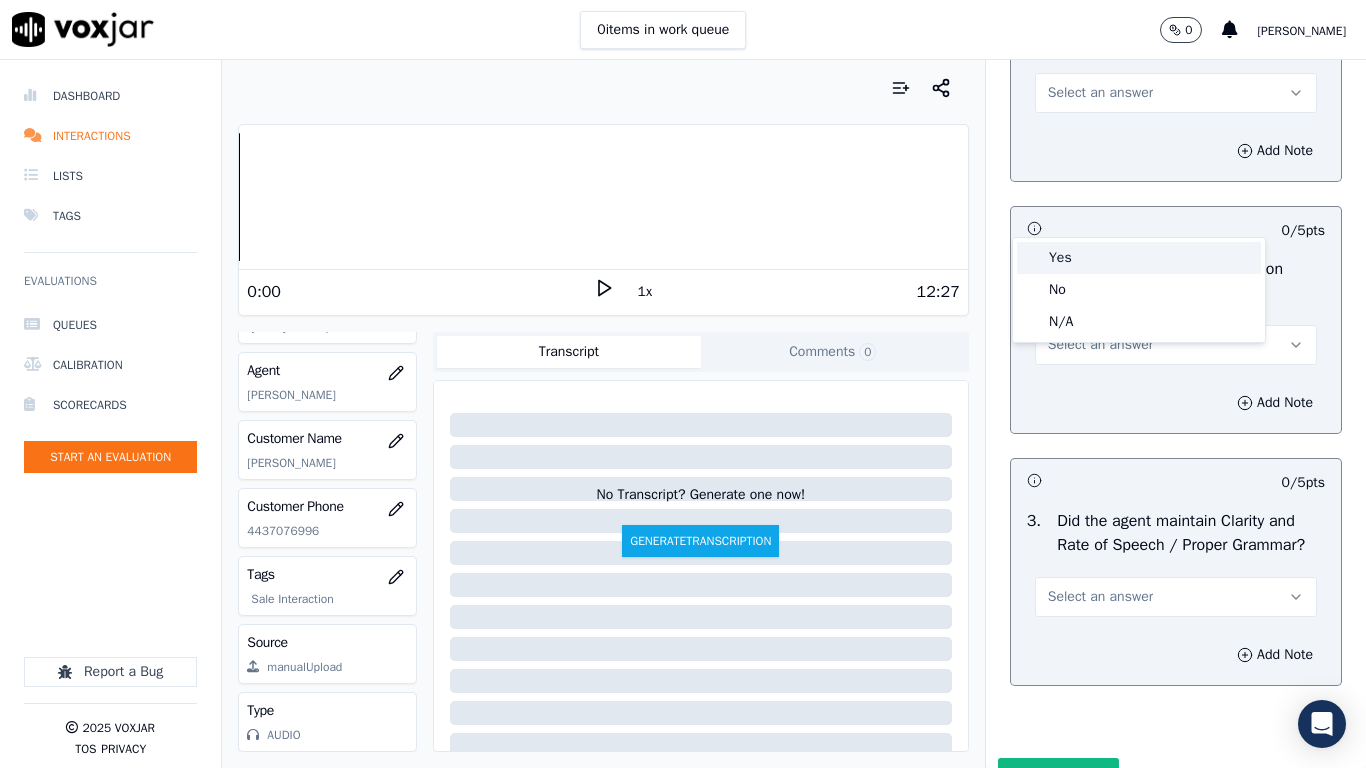 click on "Yes" at bounding box center (1139, 258) 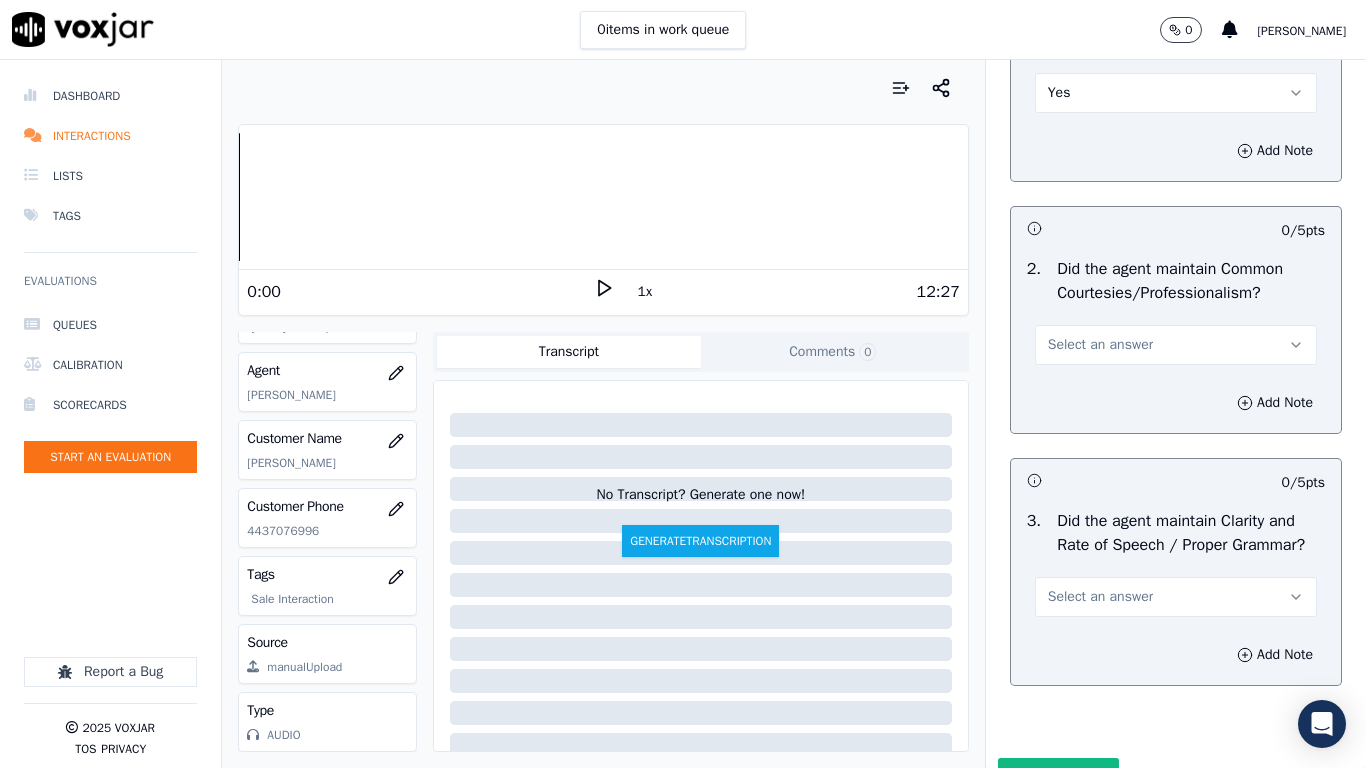 click on "Select an answer" at bounding box center [1100, 345] 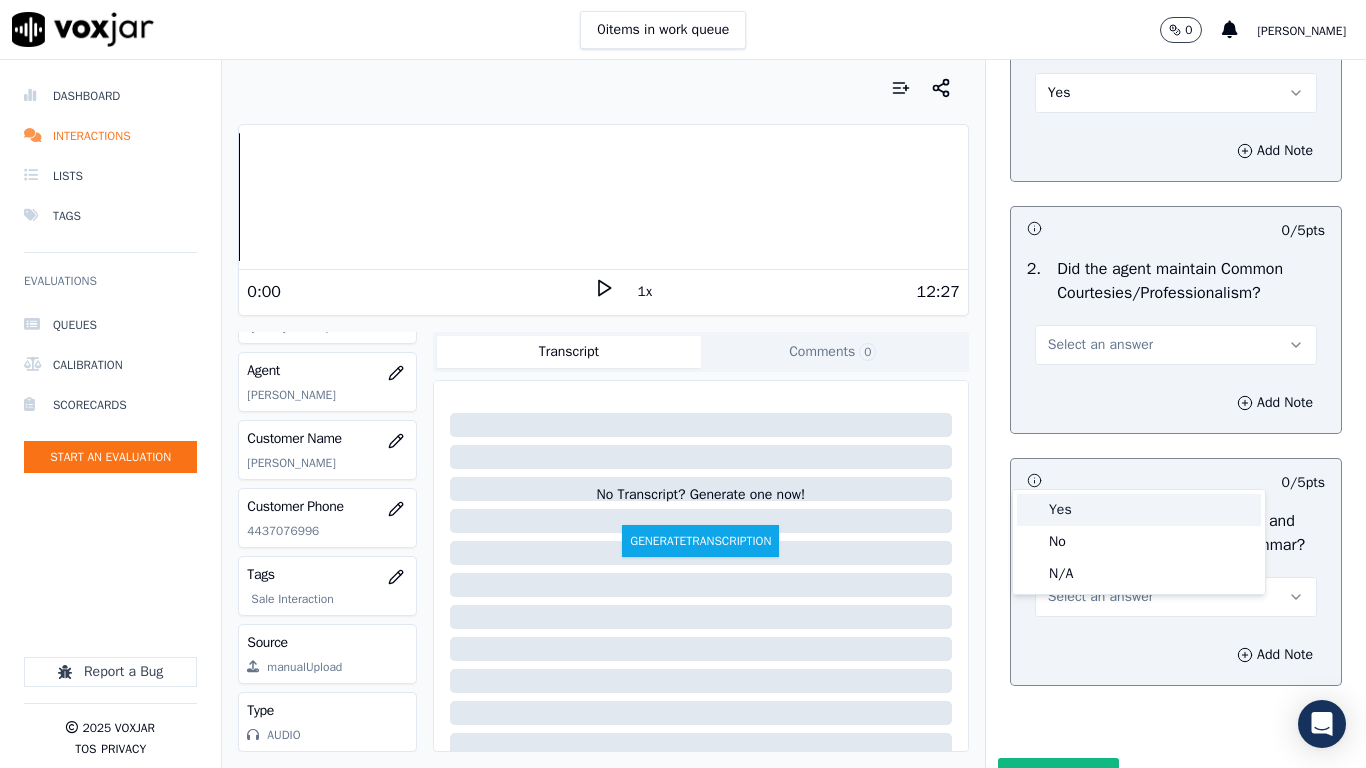 click on "Yes" at bounding box center [1139, 510] 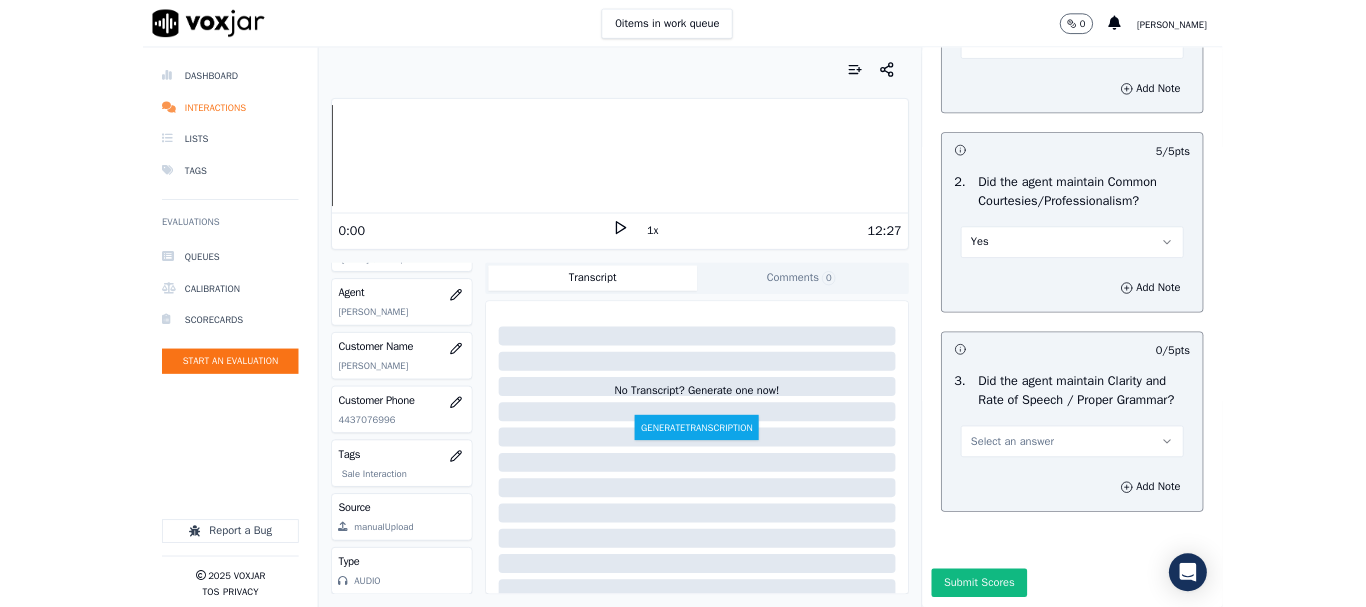 scroll, scrollTop: 5533, scrollLeft: 0, axis: vertical 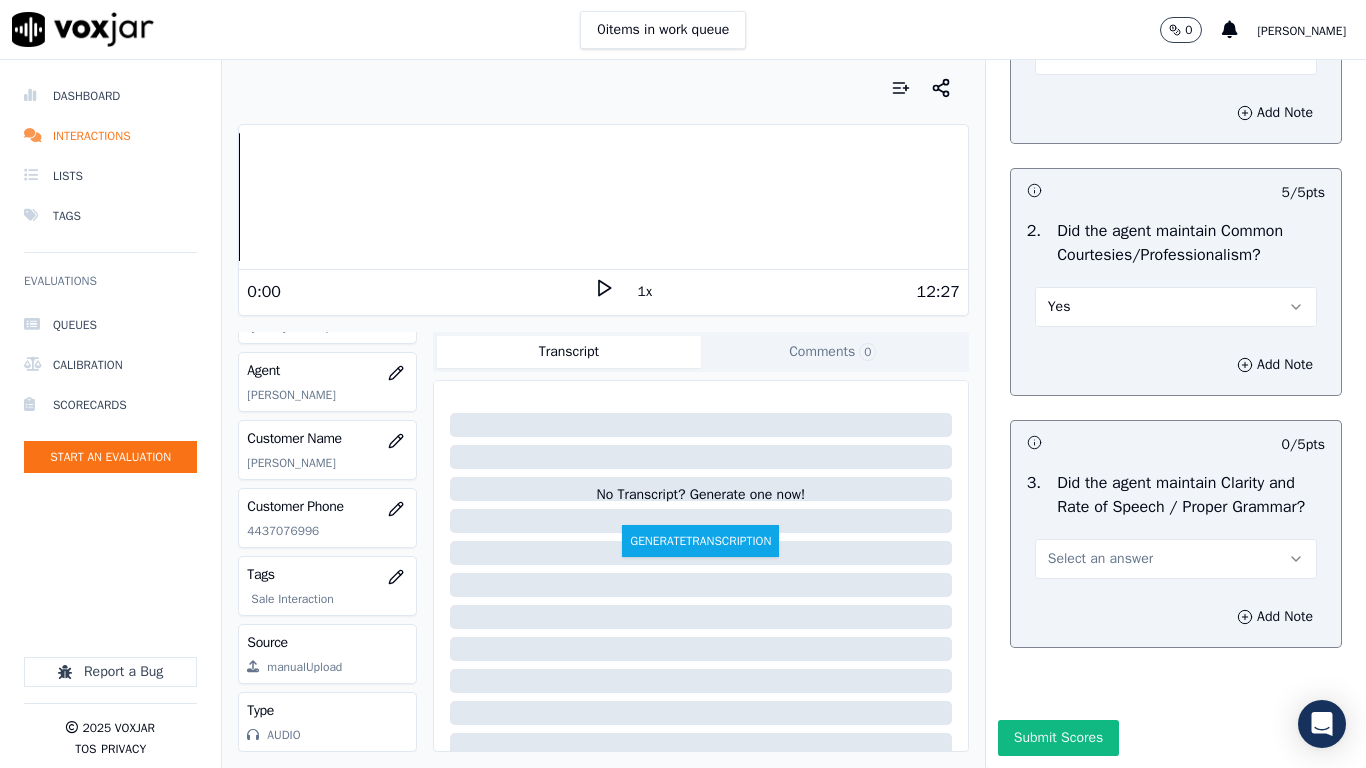 click on "Select an answer" at bounding box center [1176, 559] 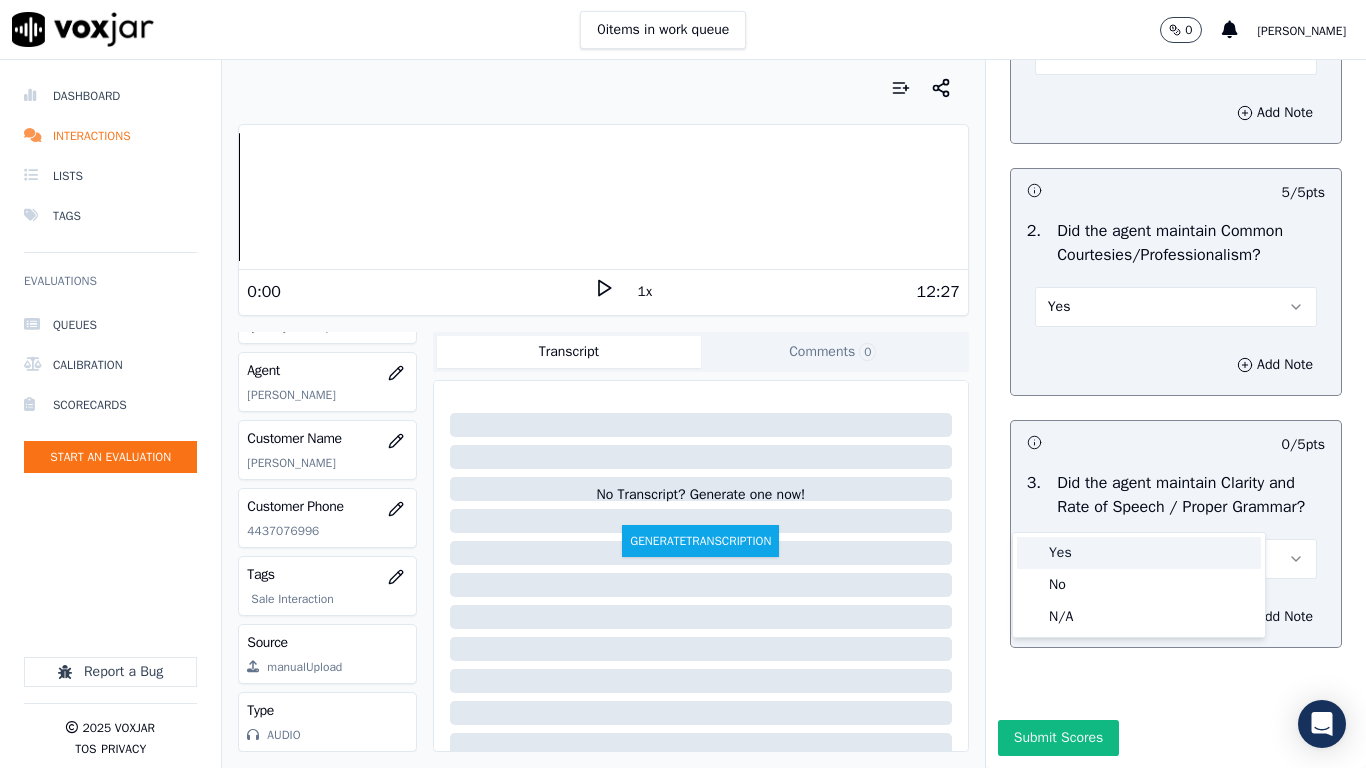 click on "Yes" at bounding box center [1139, 553] 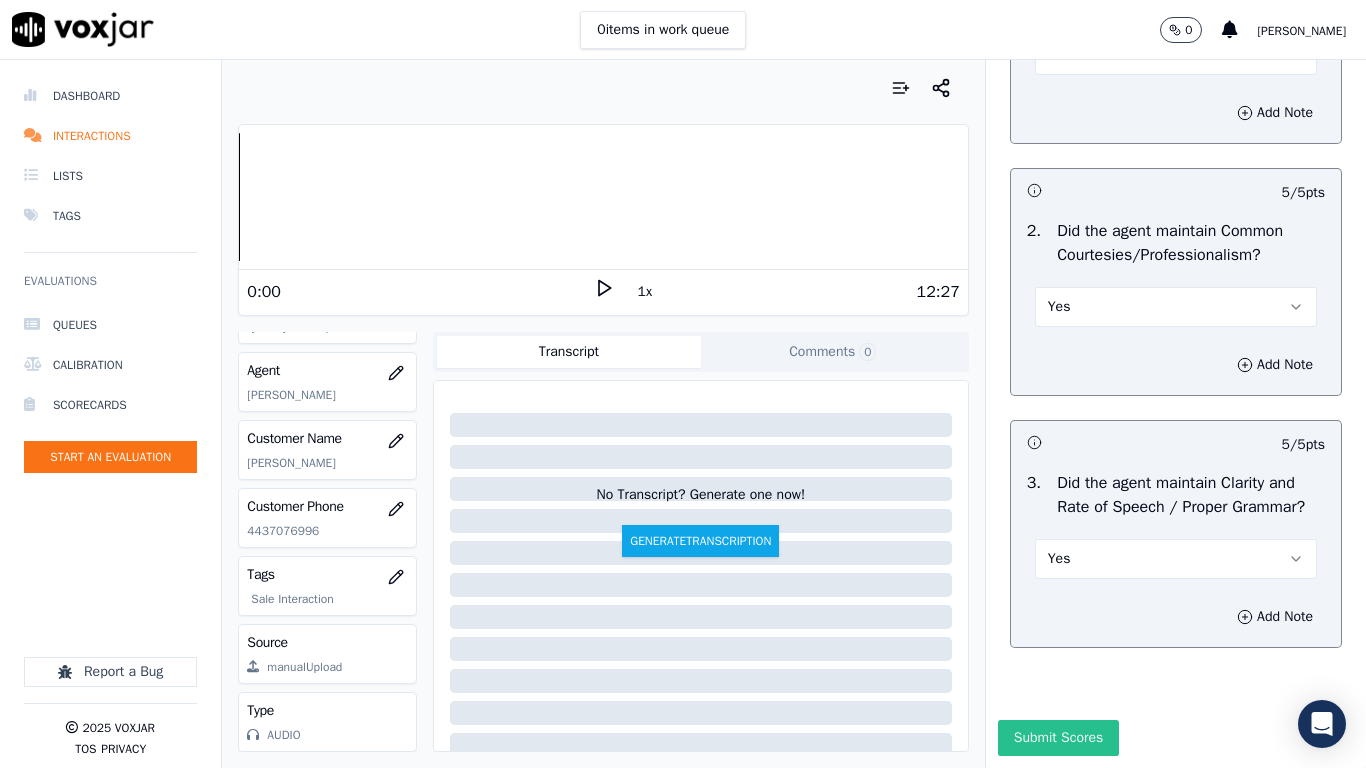 click on "Submit Scores" at bounding box center [1058, 738] 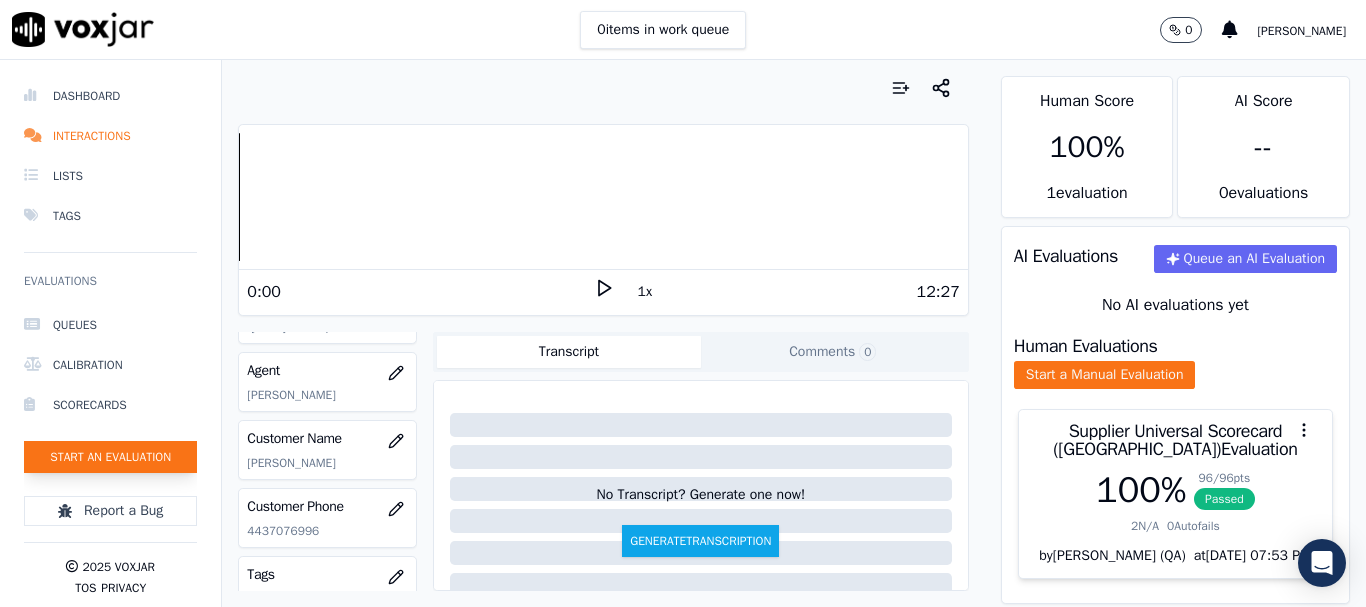 click on "Start an Evaluation" 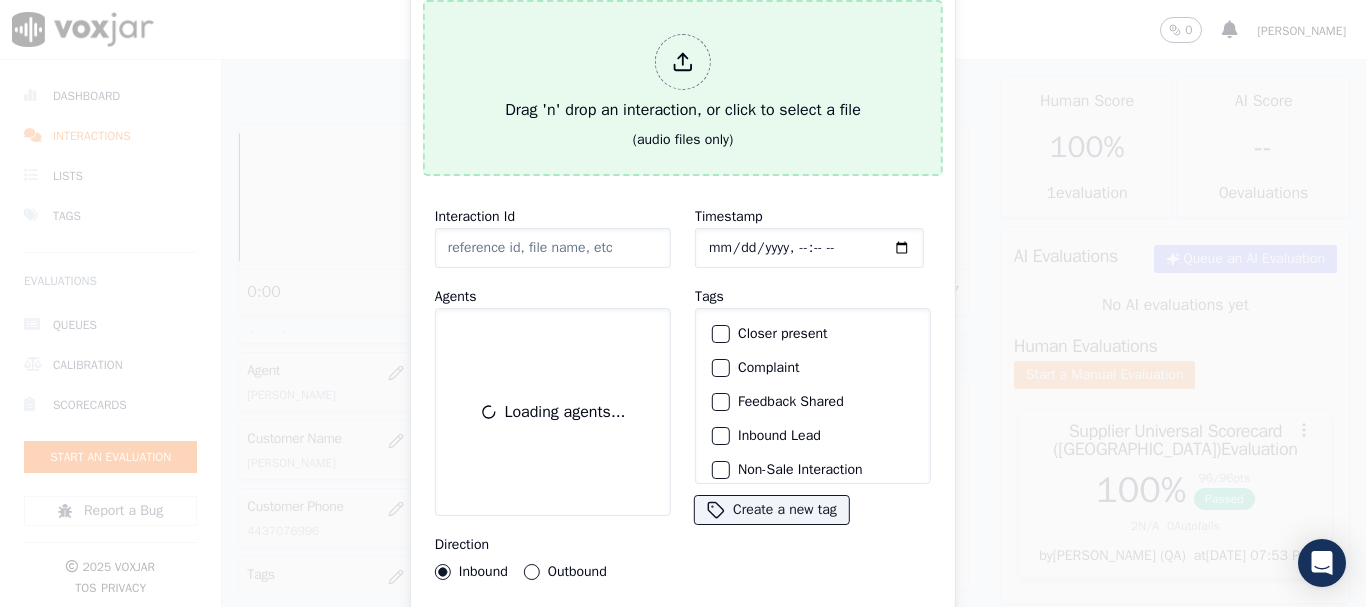 click on "Drag 'n' drop an interaction, or click to select a file" at bounding box center [683, 78] 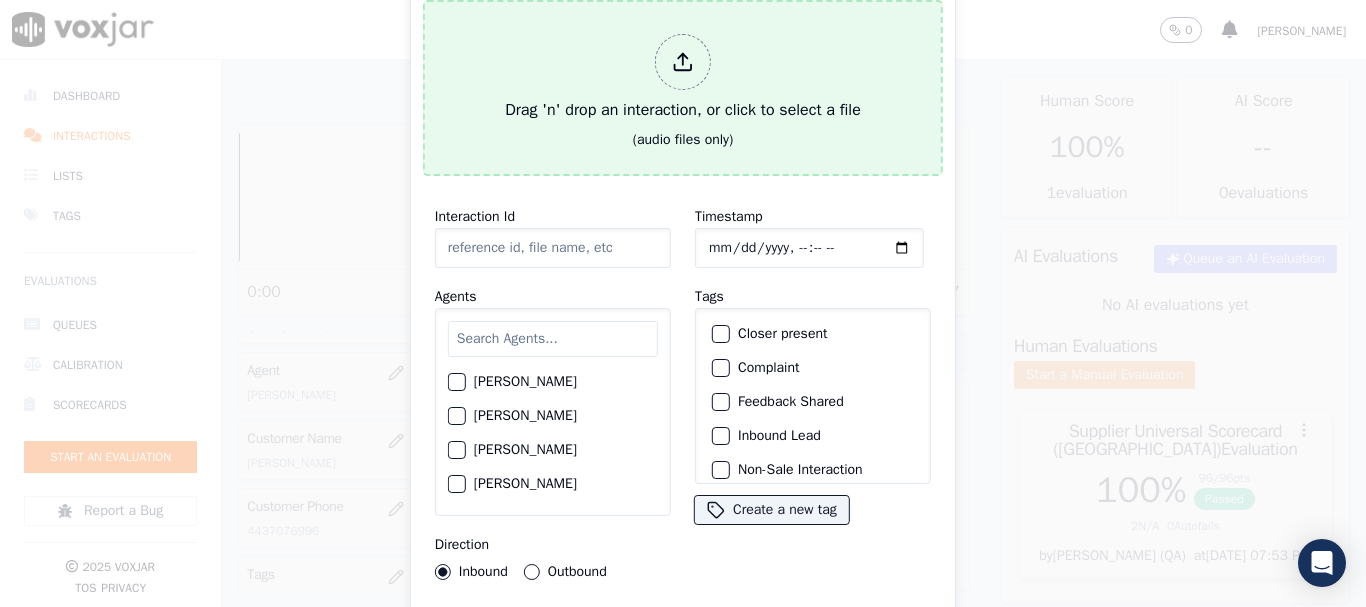 type on "20250729-162135_4809777173-all.mp3" 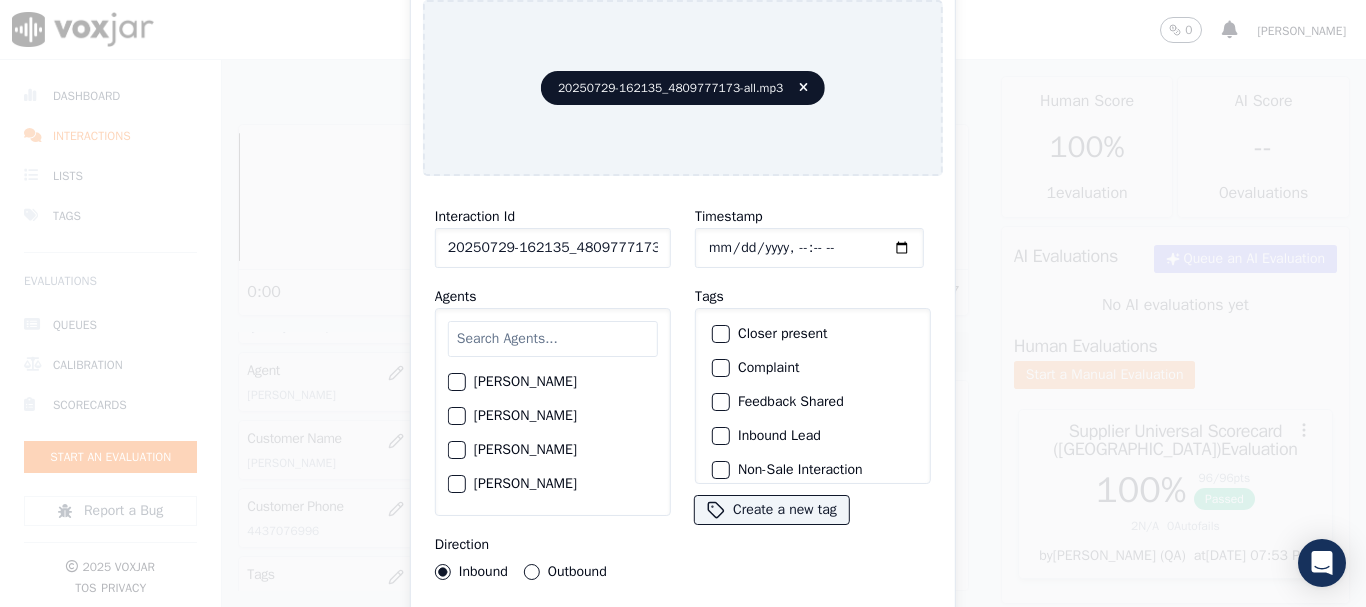 click at bounding box center [553, 339] 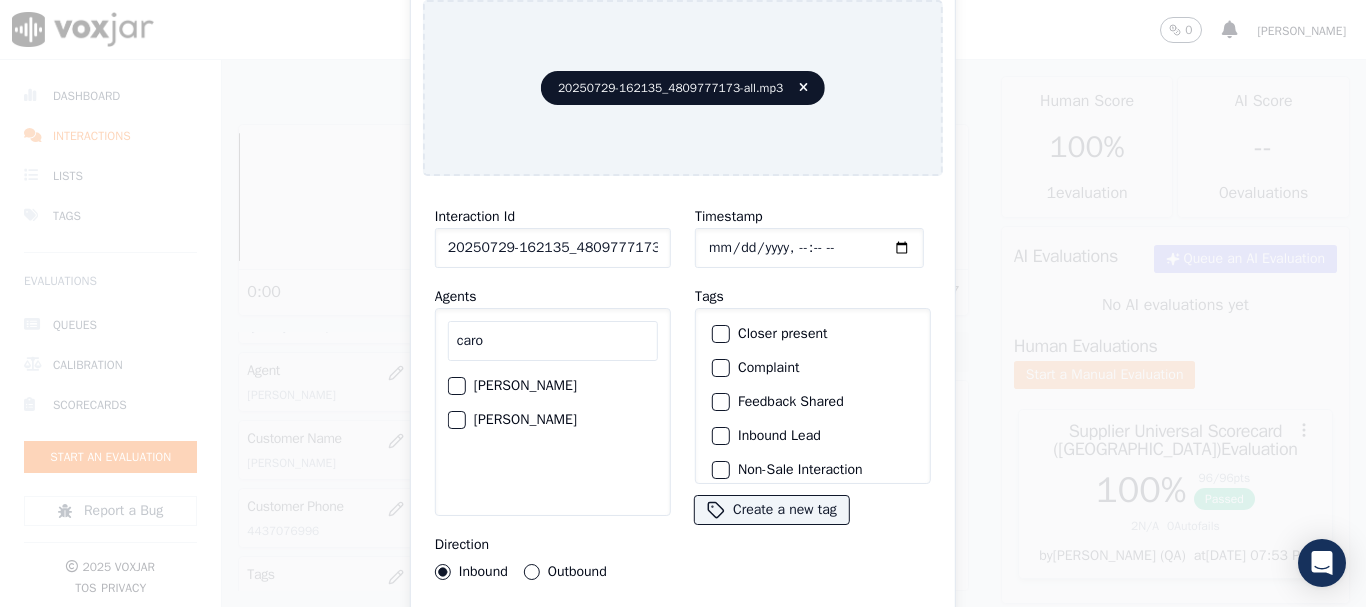 type on "caro" 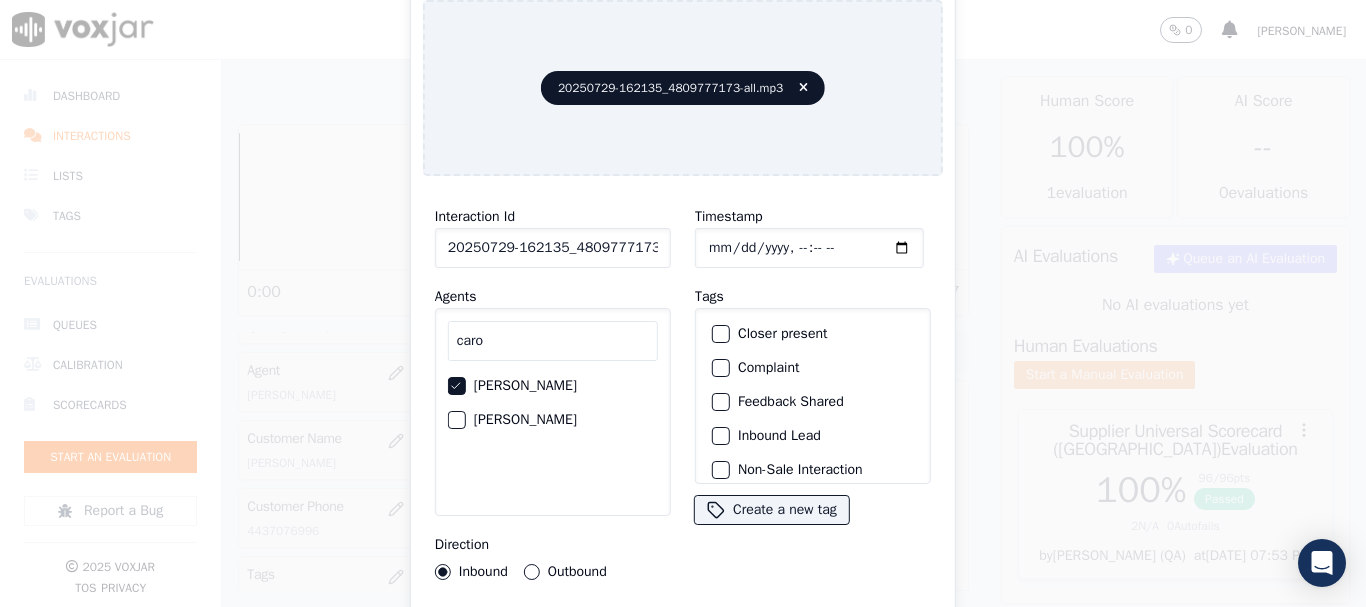 click on "Outbound" at bounding box center (532, 572) 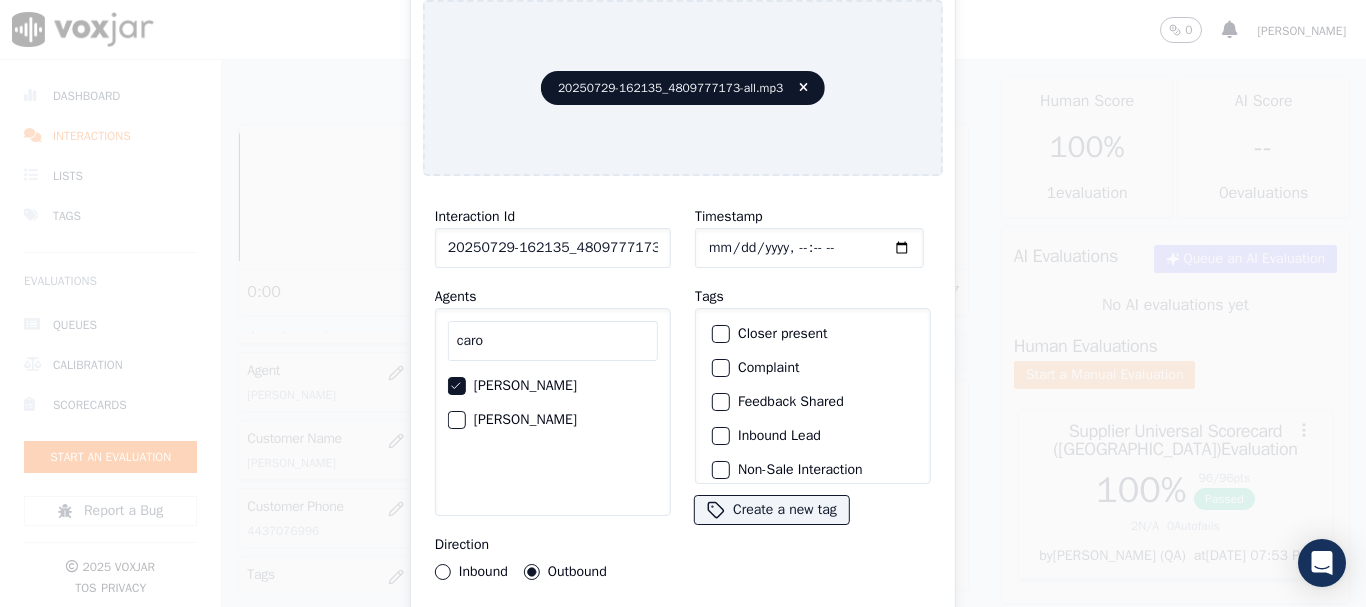 click on "Timestamp" 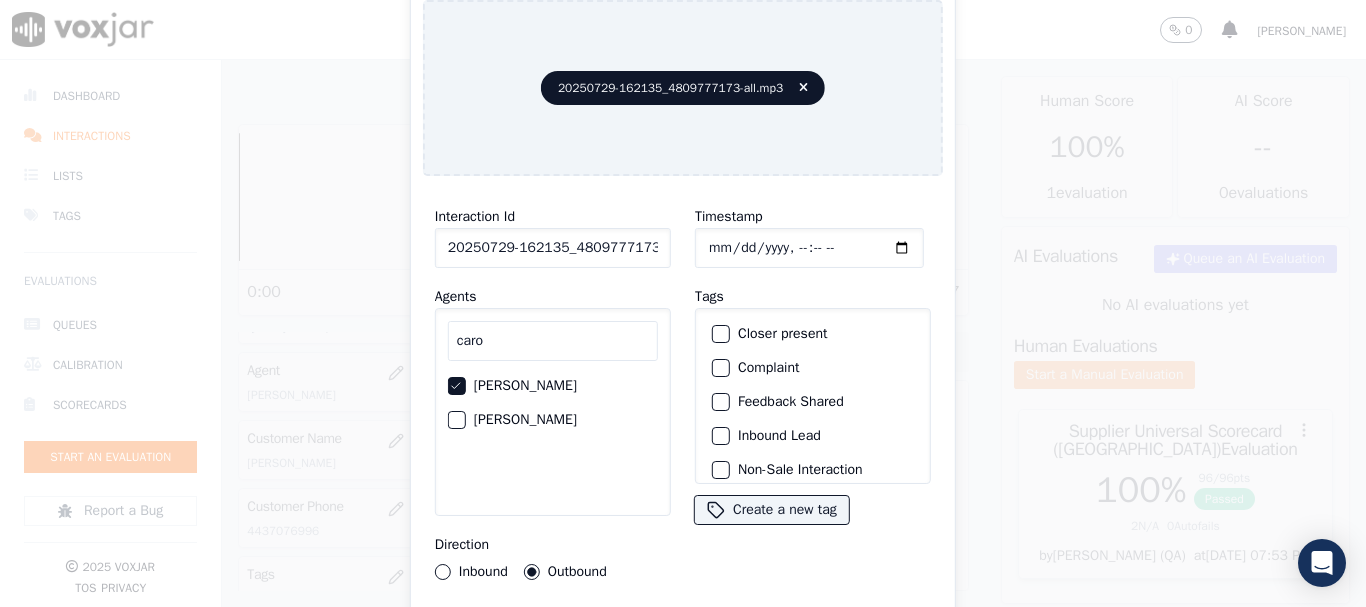 scroll, scrollTop: 175, scrollLeft: 0, axis: vertical 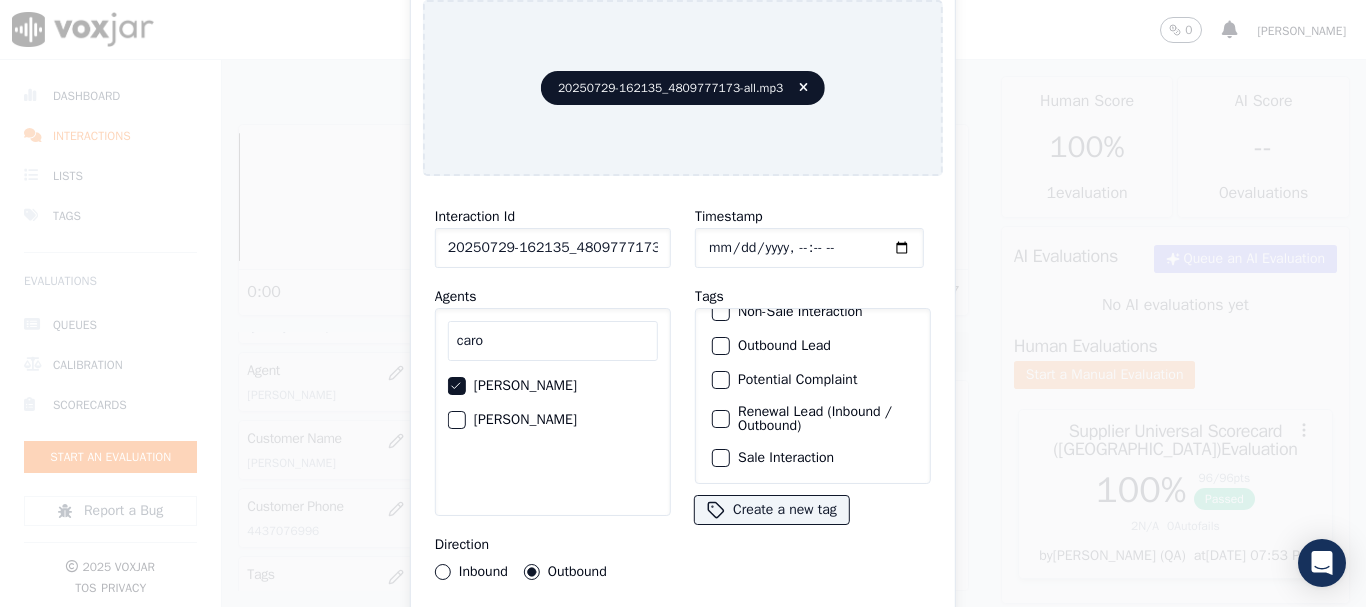 click on "Sale Interaction" 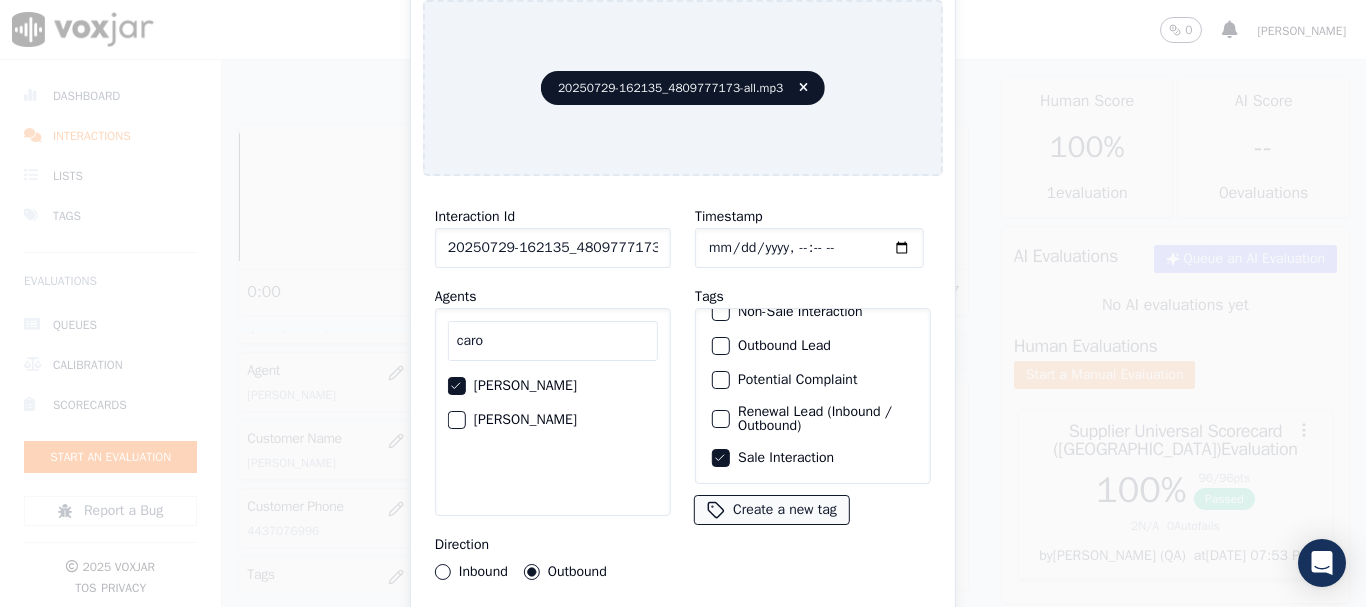 type 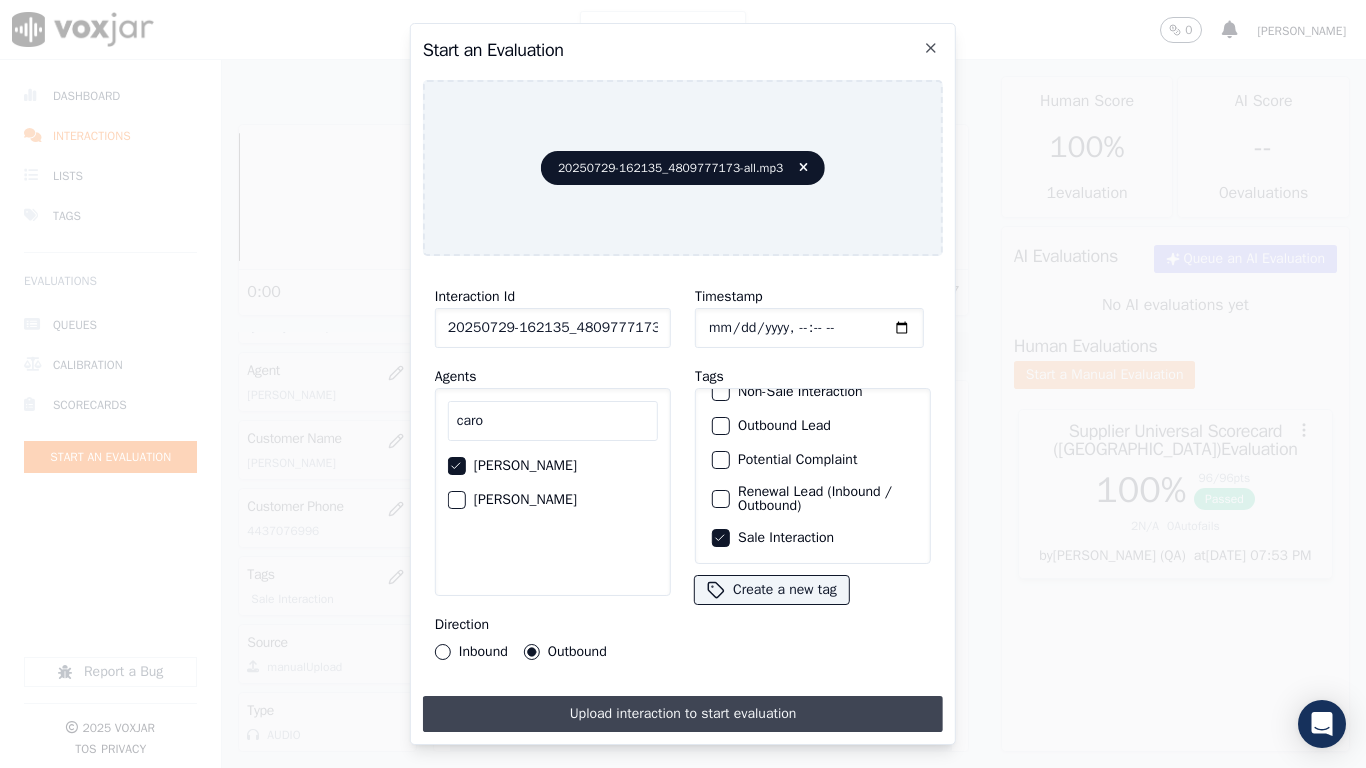 click on "Upload interaction to start evaluation" at bounding box center [683, 714] 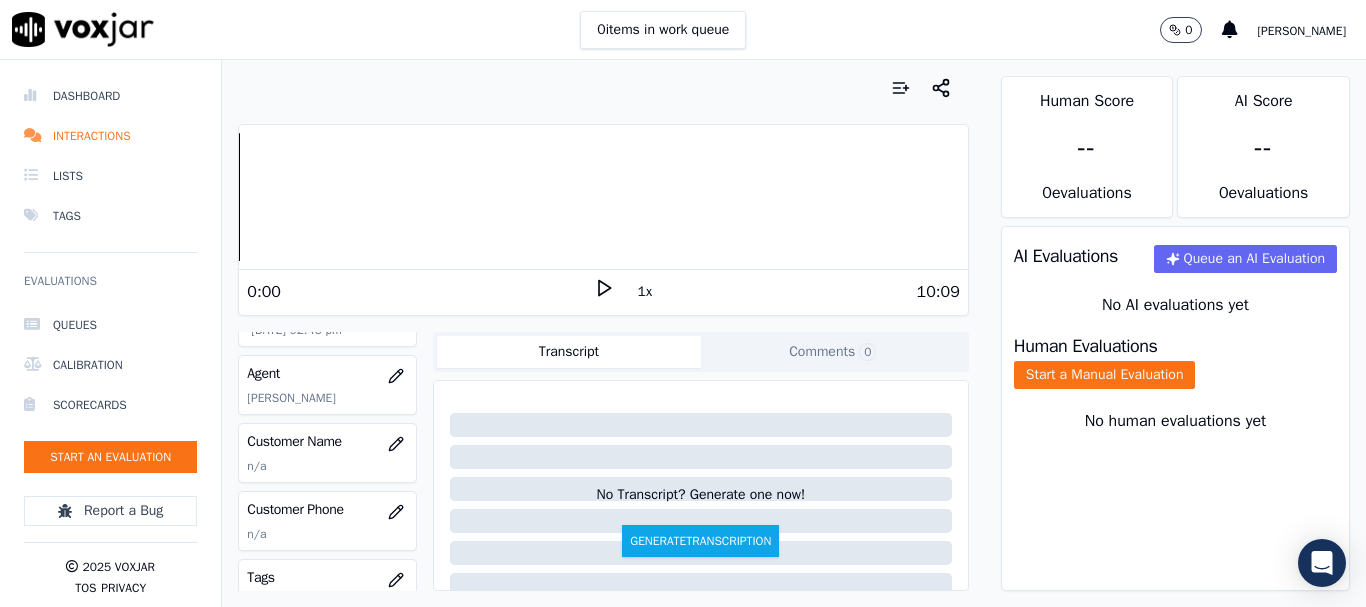 scroll, scrollTop: 200, scrollLeft: 0, axis: vertical 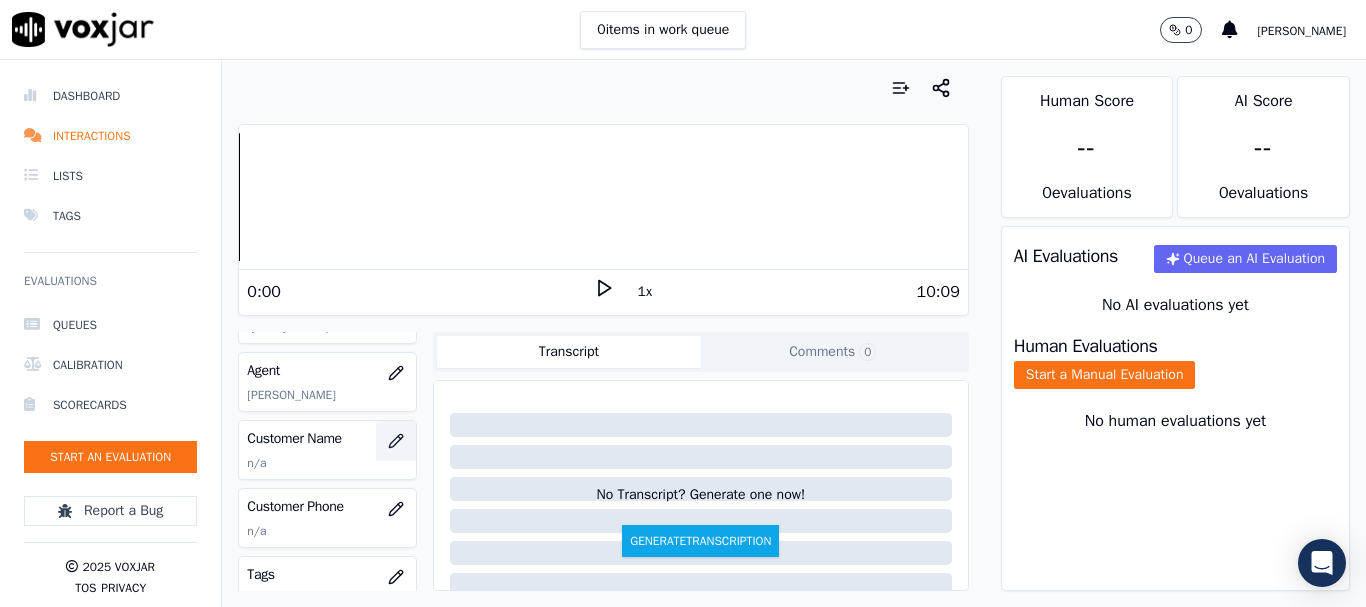 click 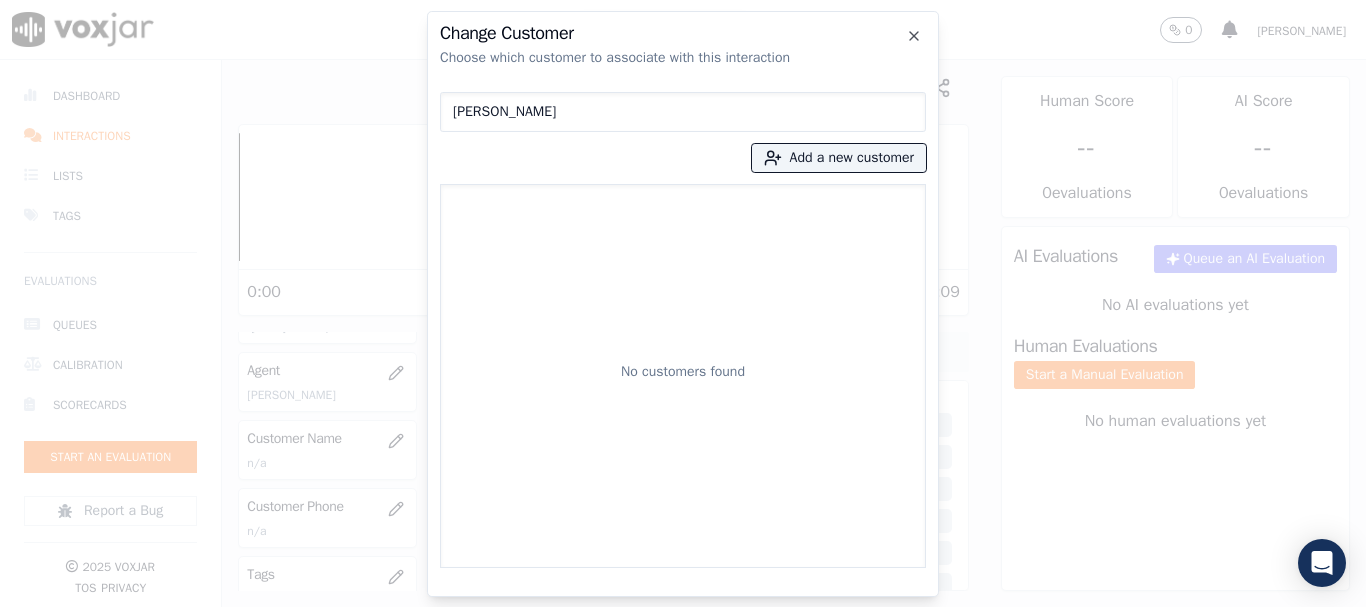 type on "RACHEL Y OSIFE" 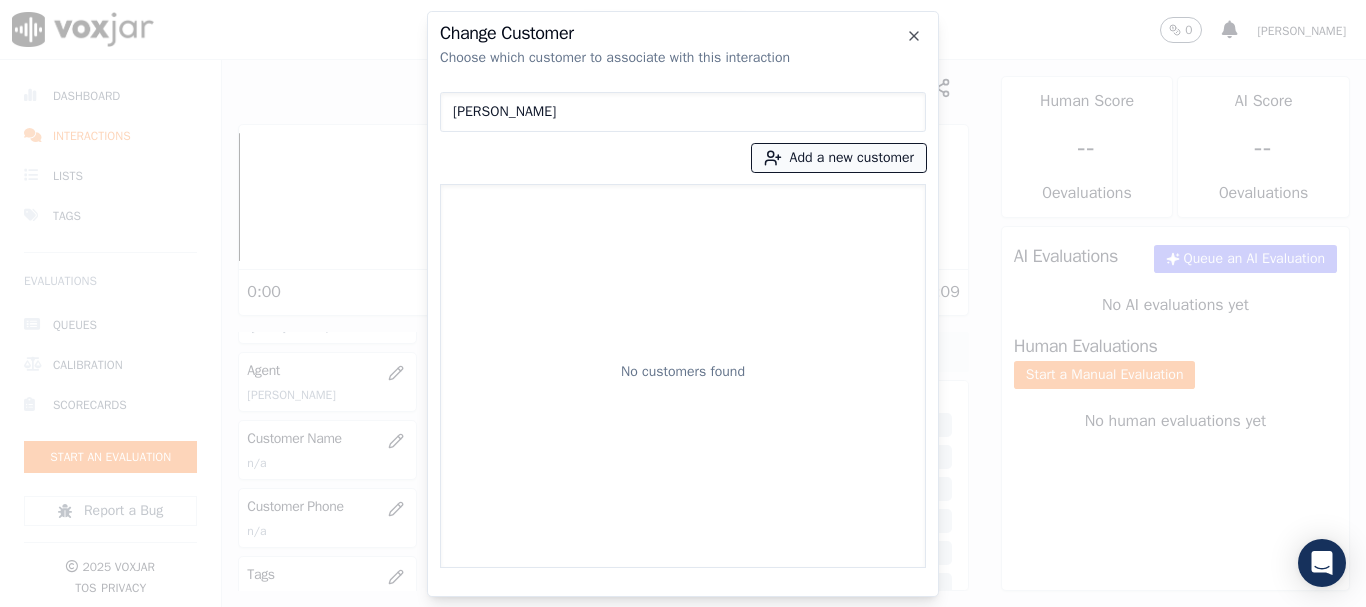 click on "Add a new customer" at bounding box center (839, 158) 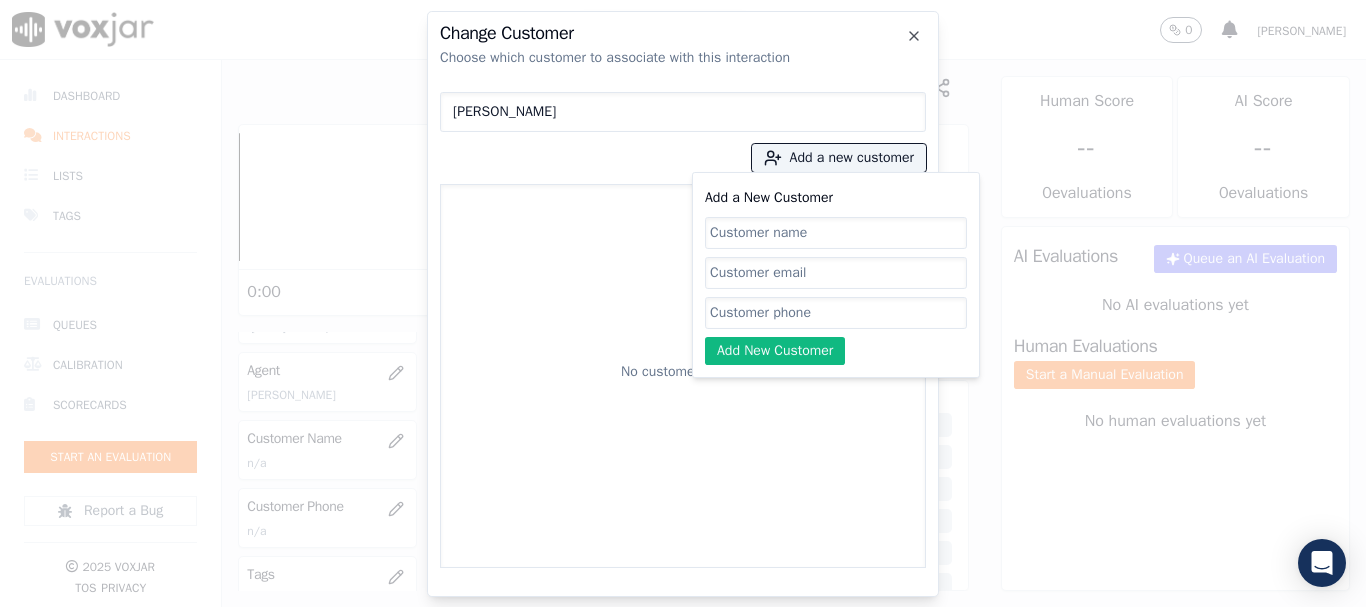 paste on "RACHEL Y OSIFE" 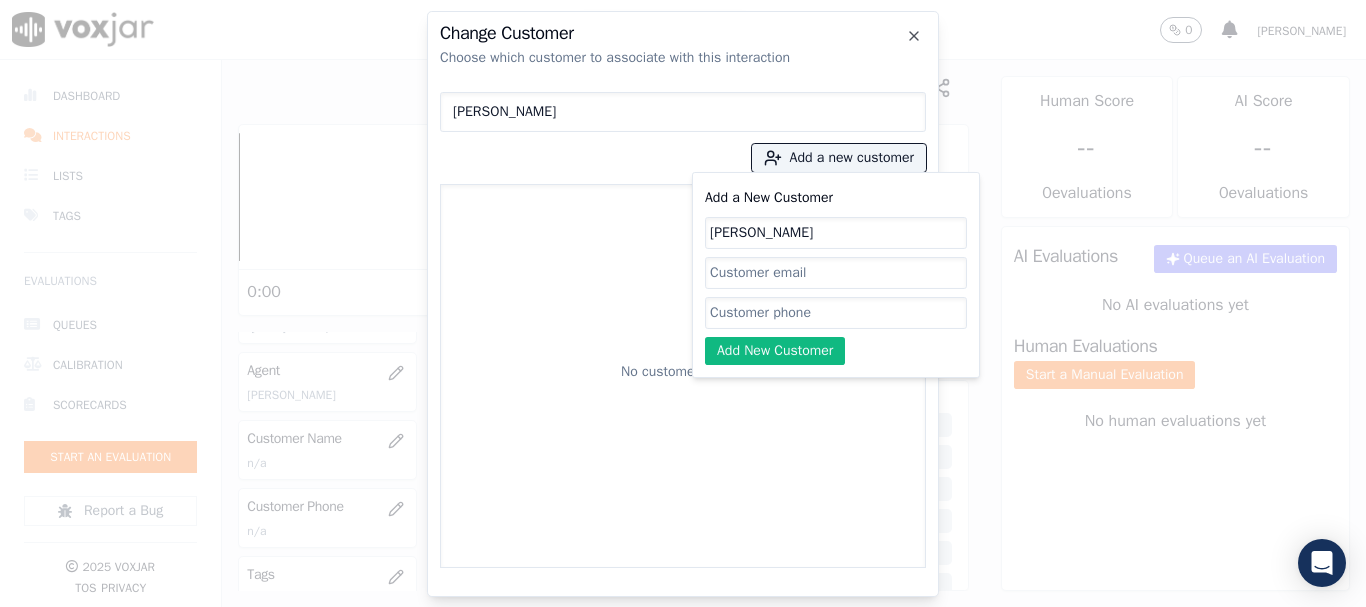 type on "RACHEL Y OSIFE" 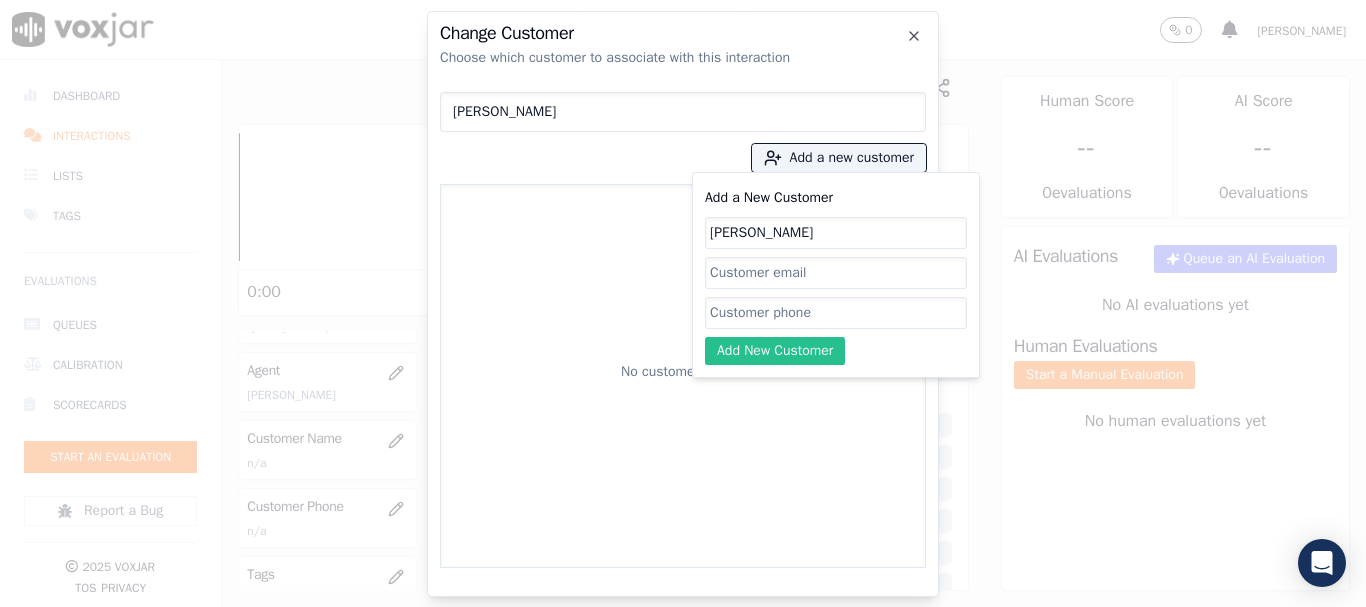 paste on "4809777173" 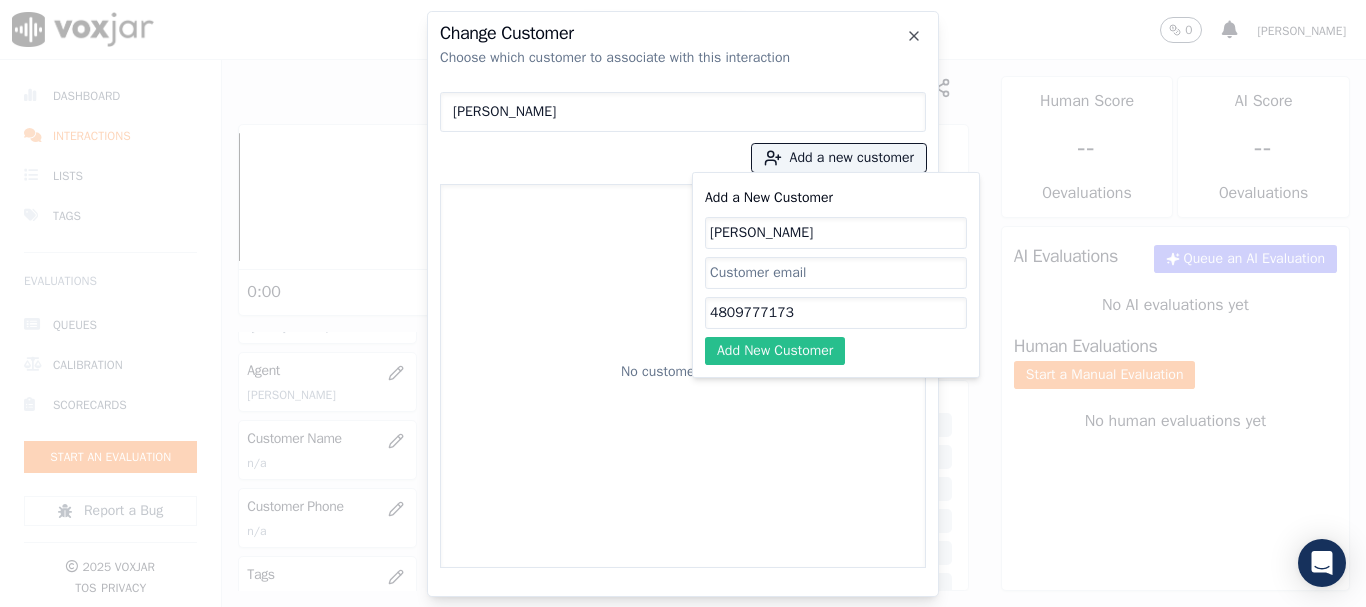 type on "4809777173" 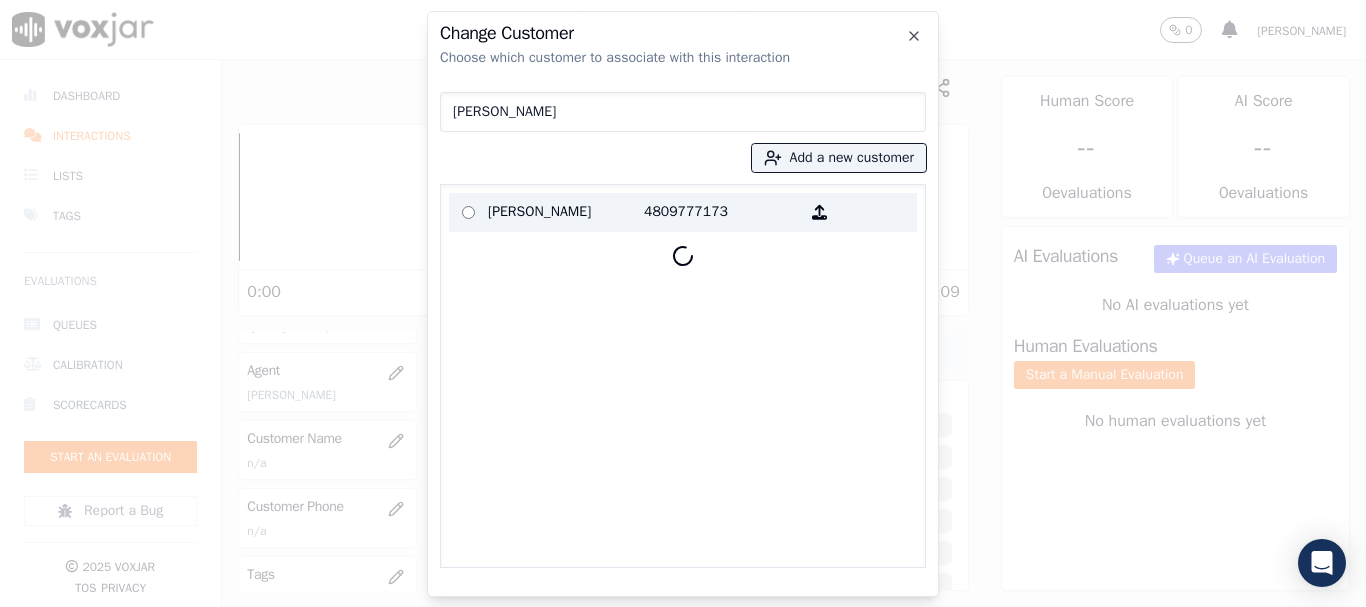 click on "RACHEL Y OSIFE" at bounding box center (566, 212) 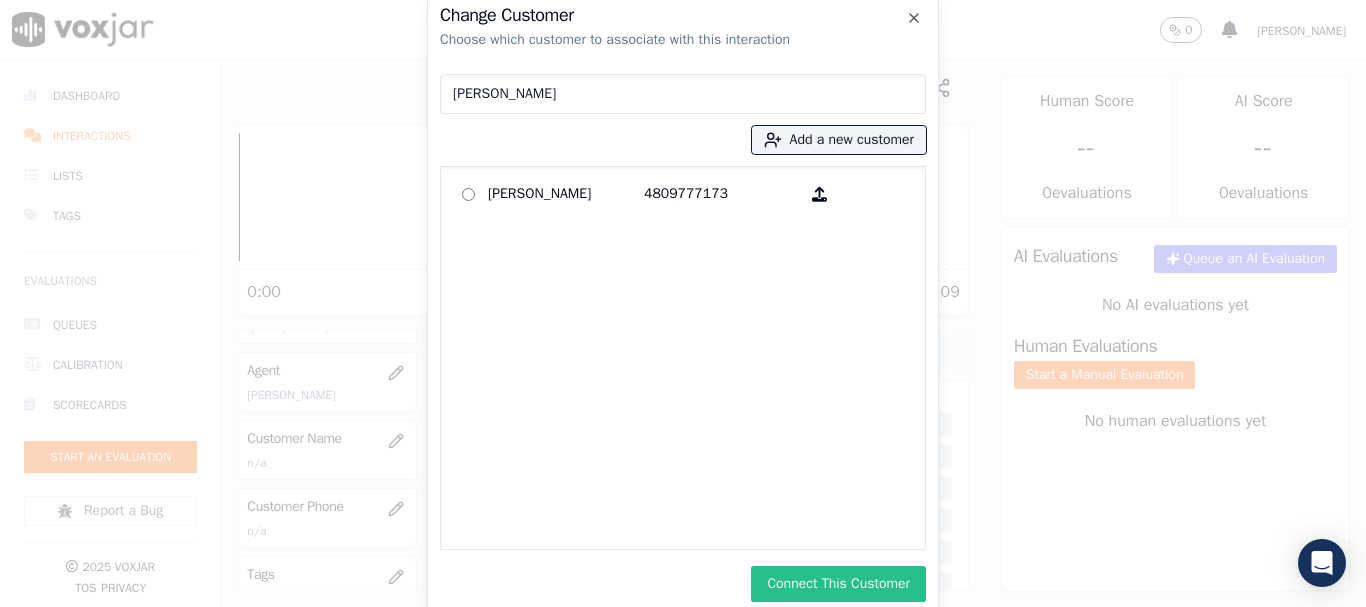 click on "Connect This Customer" at bounding box center [838, 584] 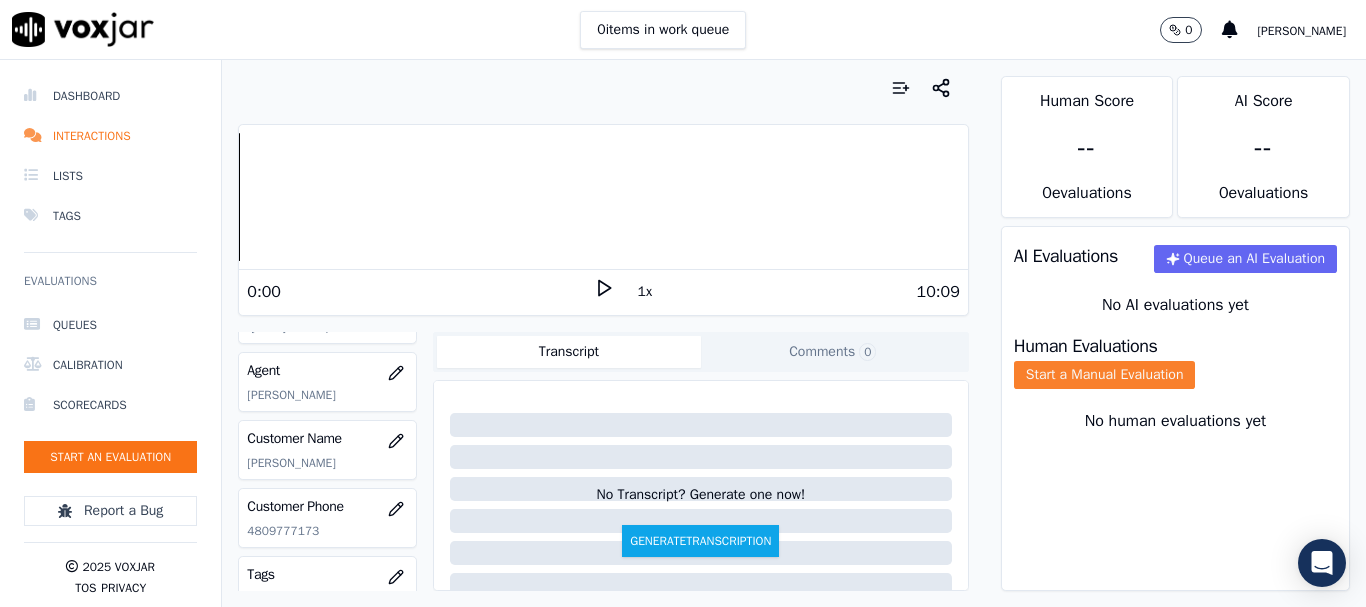 drag, startPoint x: 1118, startPoint y: 394, endPoint x: 671, endPoint y: 456, distance: 451.2793 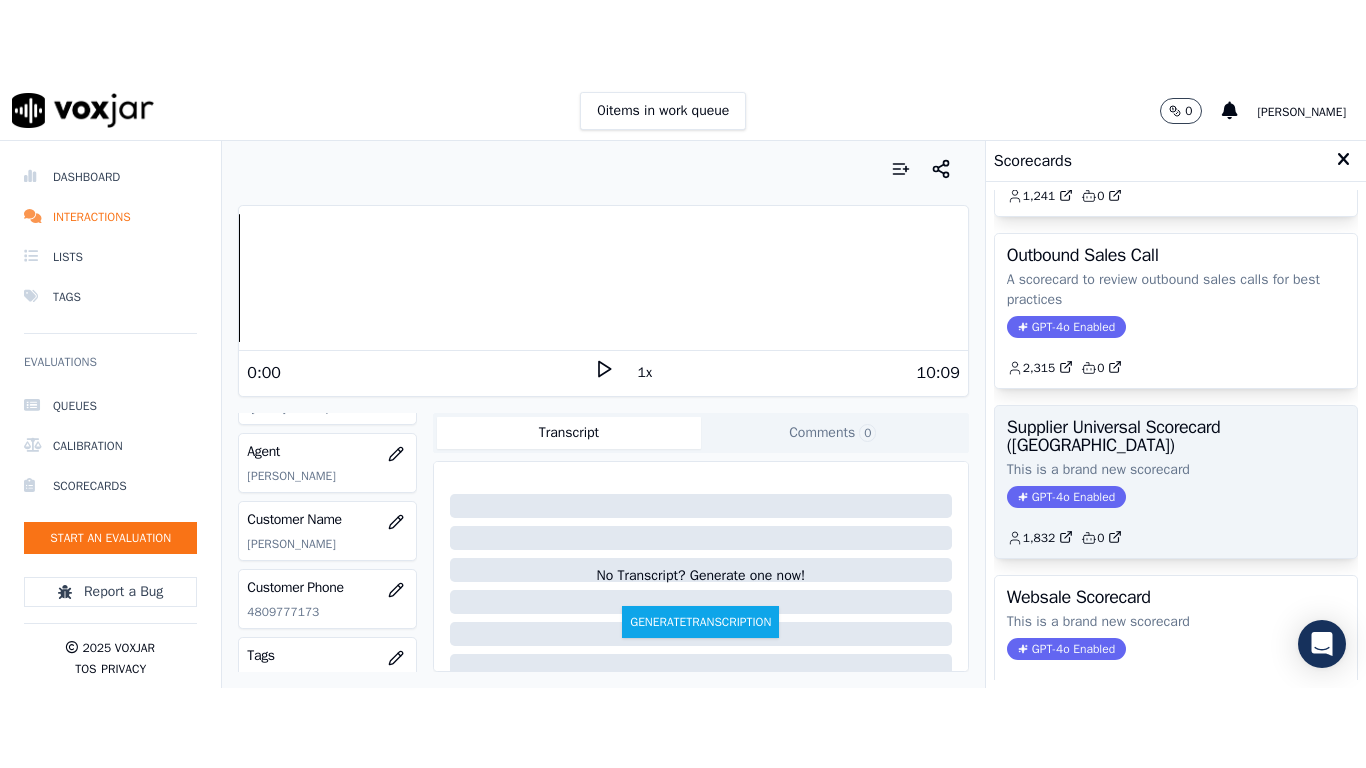 scroll, scrollTop: 300, scrollLeft: 0, axis: vertical 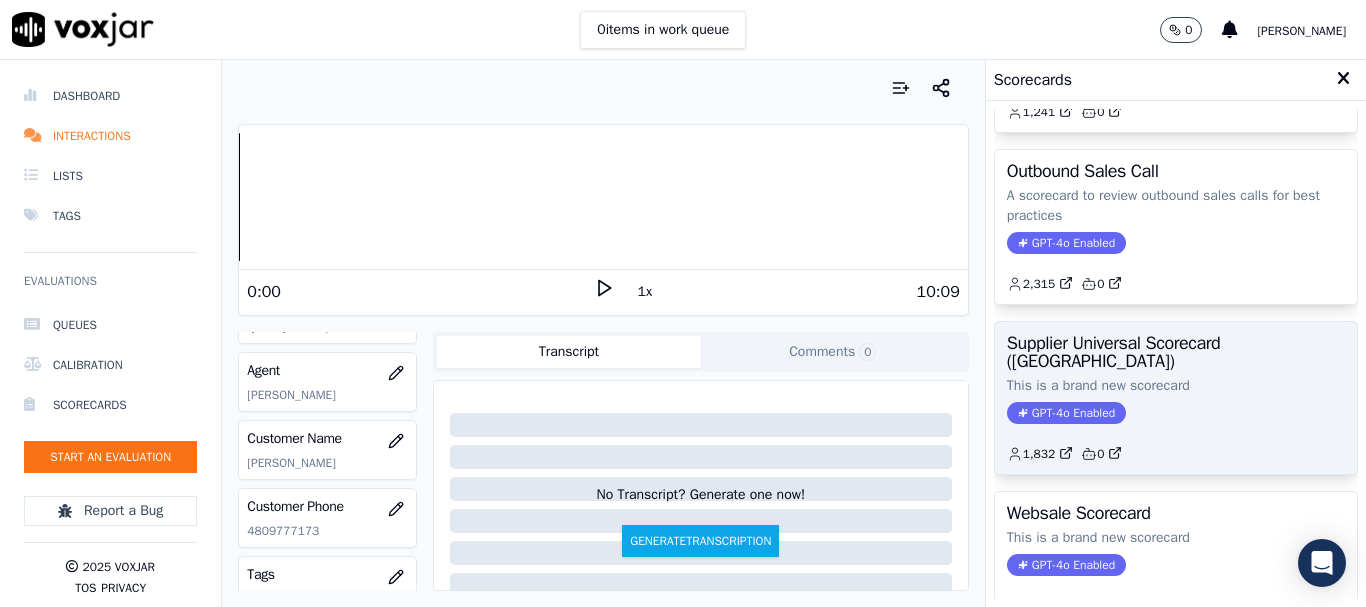 click on "Supplier Universal Scorecard (Colombia)   This is a brand new scorecard     GPT-4o Enabled       1,832         0" at bounding box center [1176, 398] 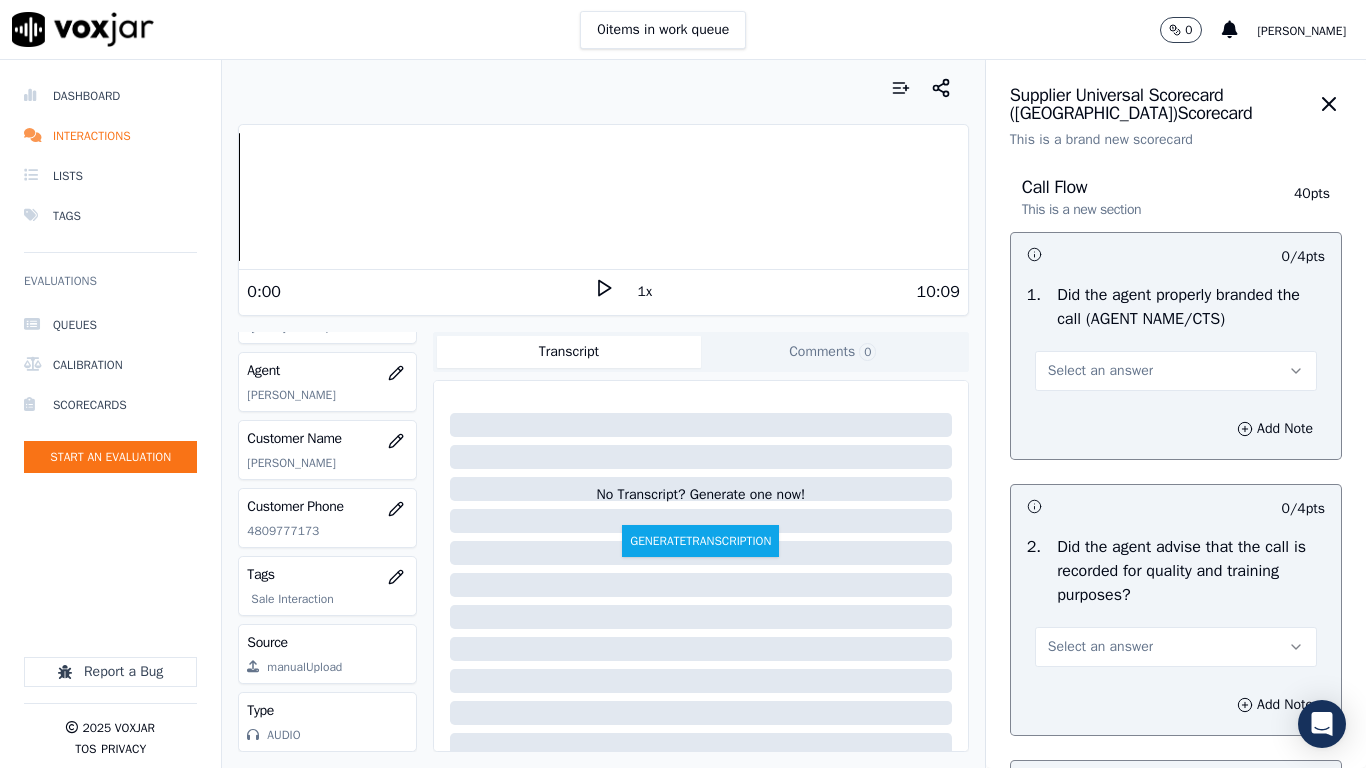 click on "Select an answer" at bounding box center (1100, 371) 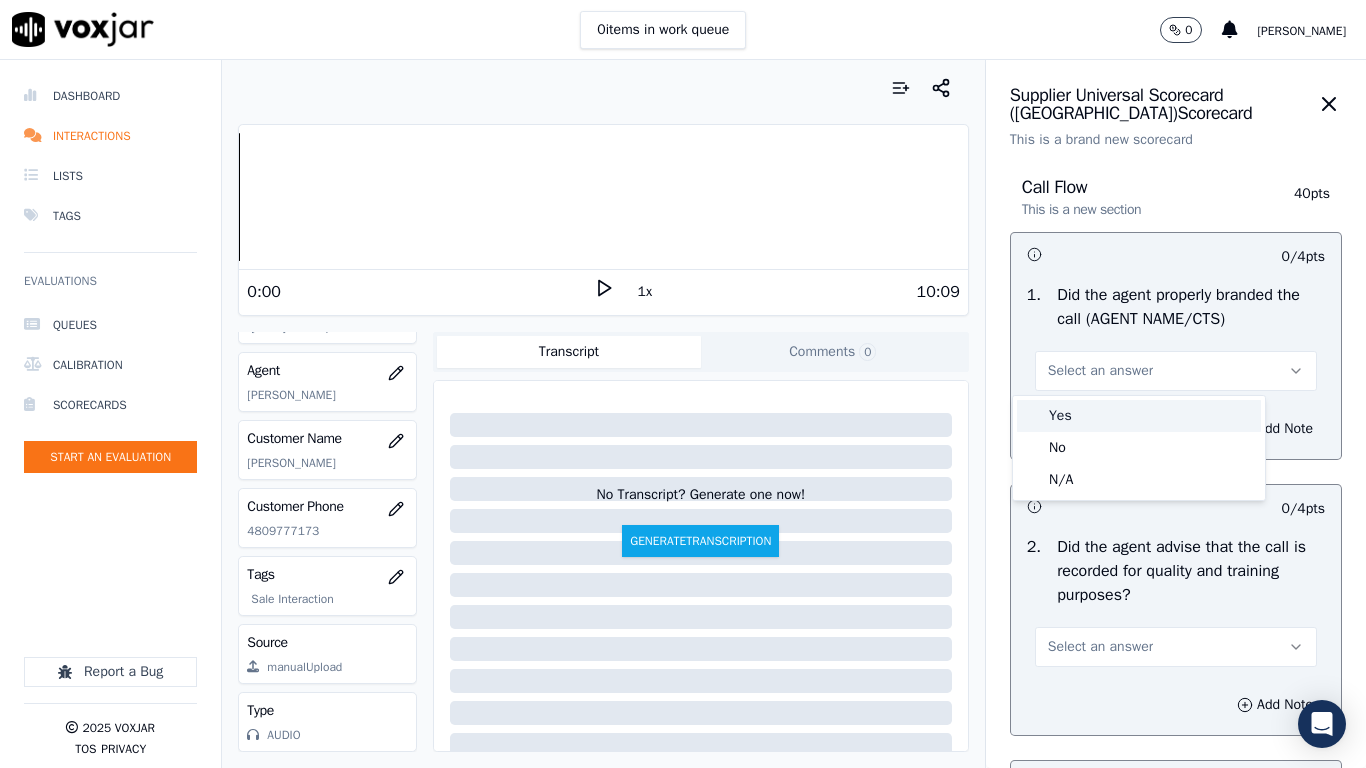 click on "Yes" at bounding box center [1139, 416] 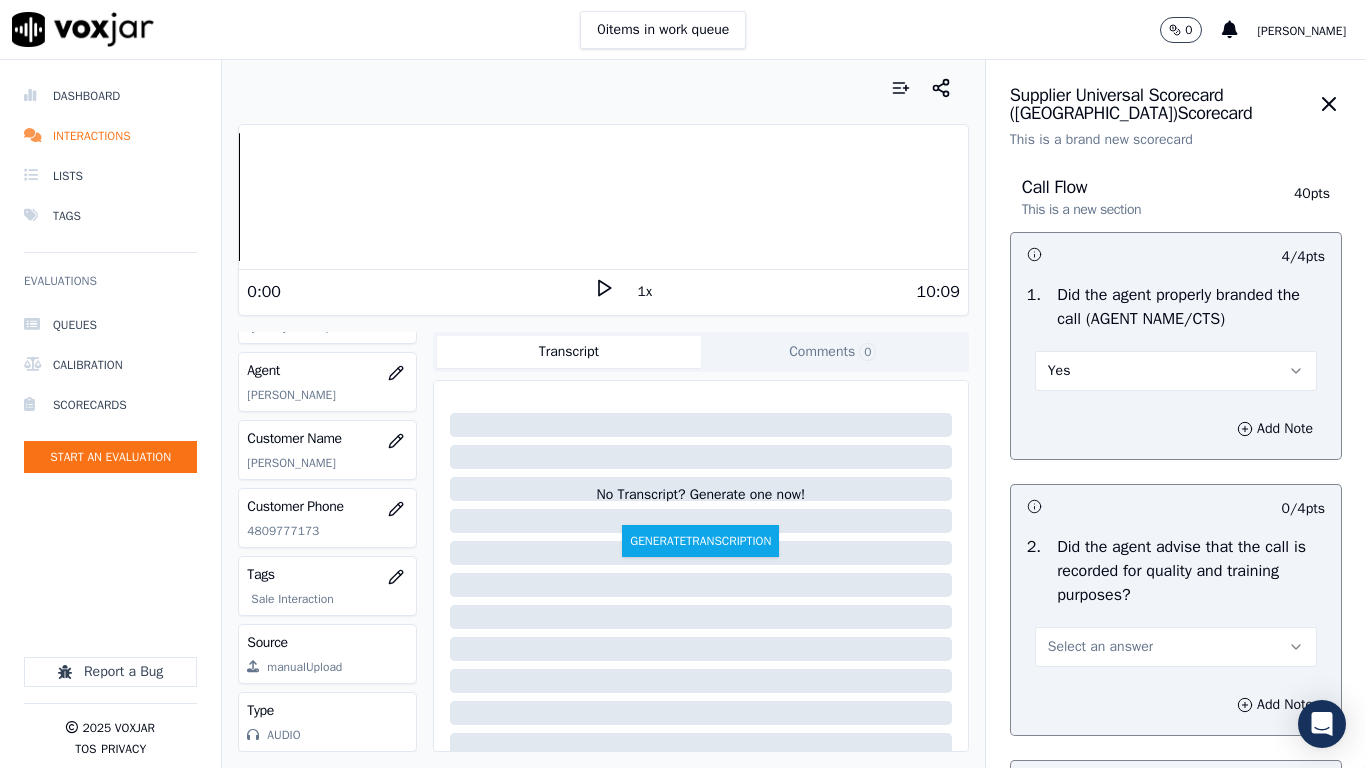 click on "Select an answer" at bounding box center [1176, 647] 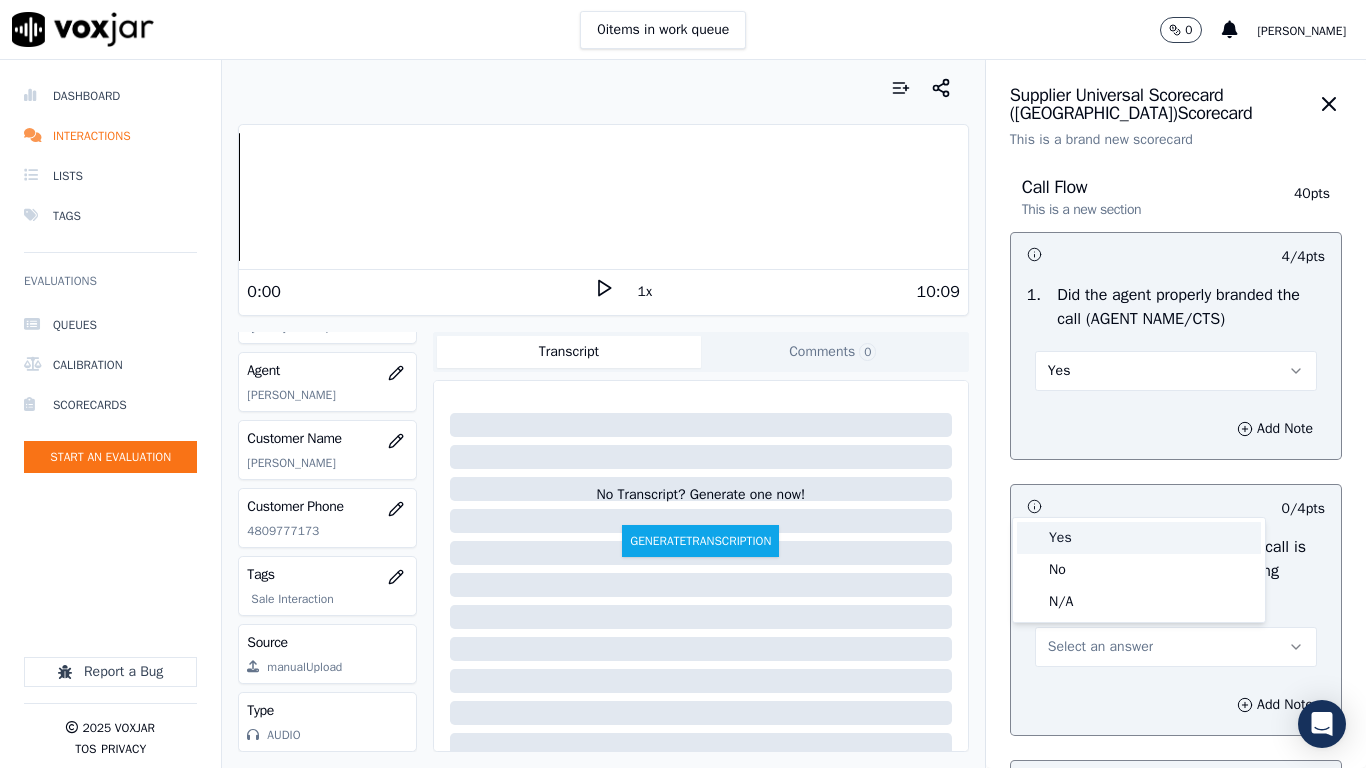 click on "Yes" at bounding box center (1139, 538) 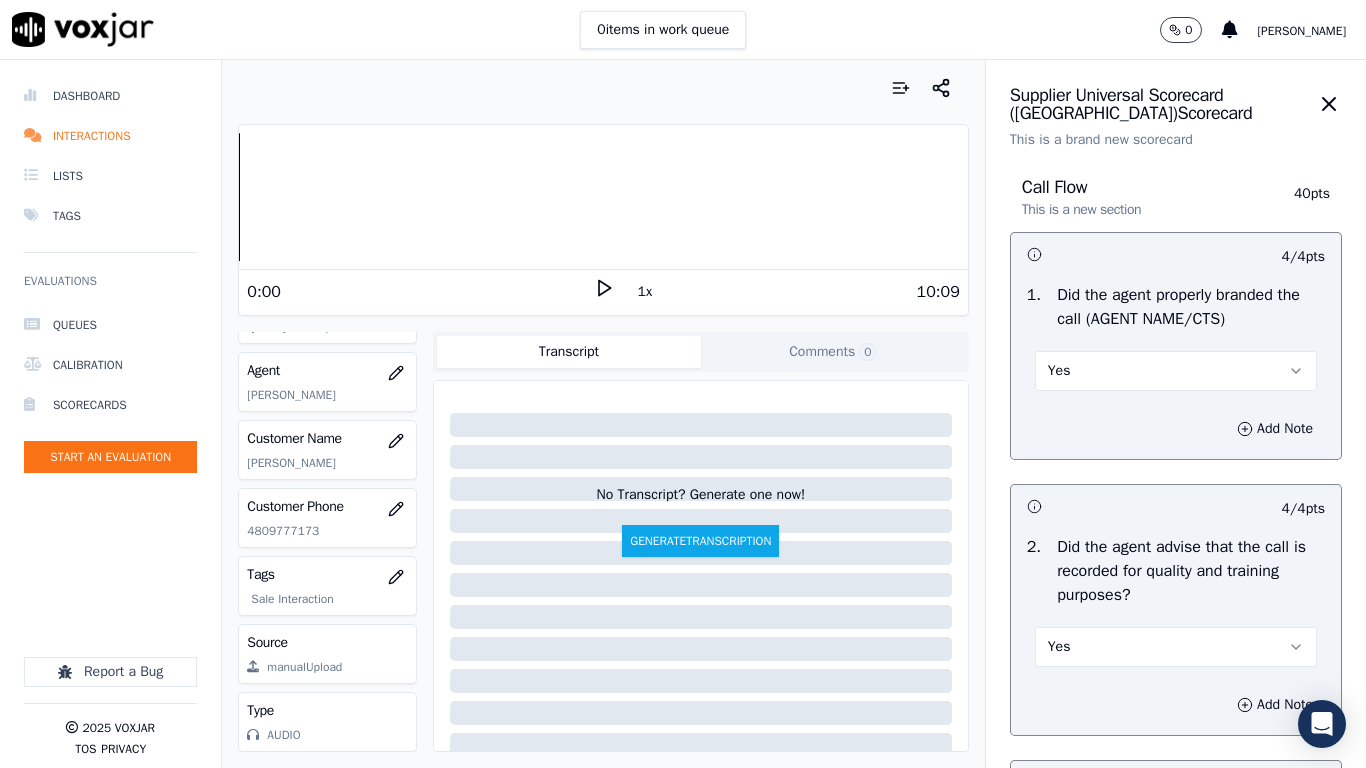 scroll, scrollTop: 700, scrollLeft: 0, axis: vertical 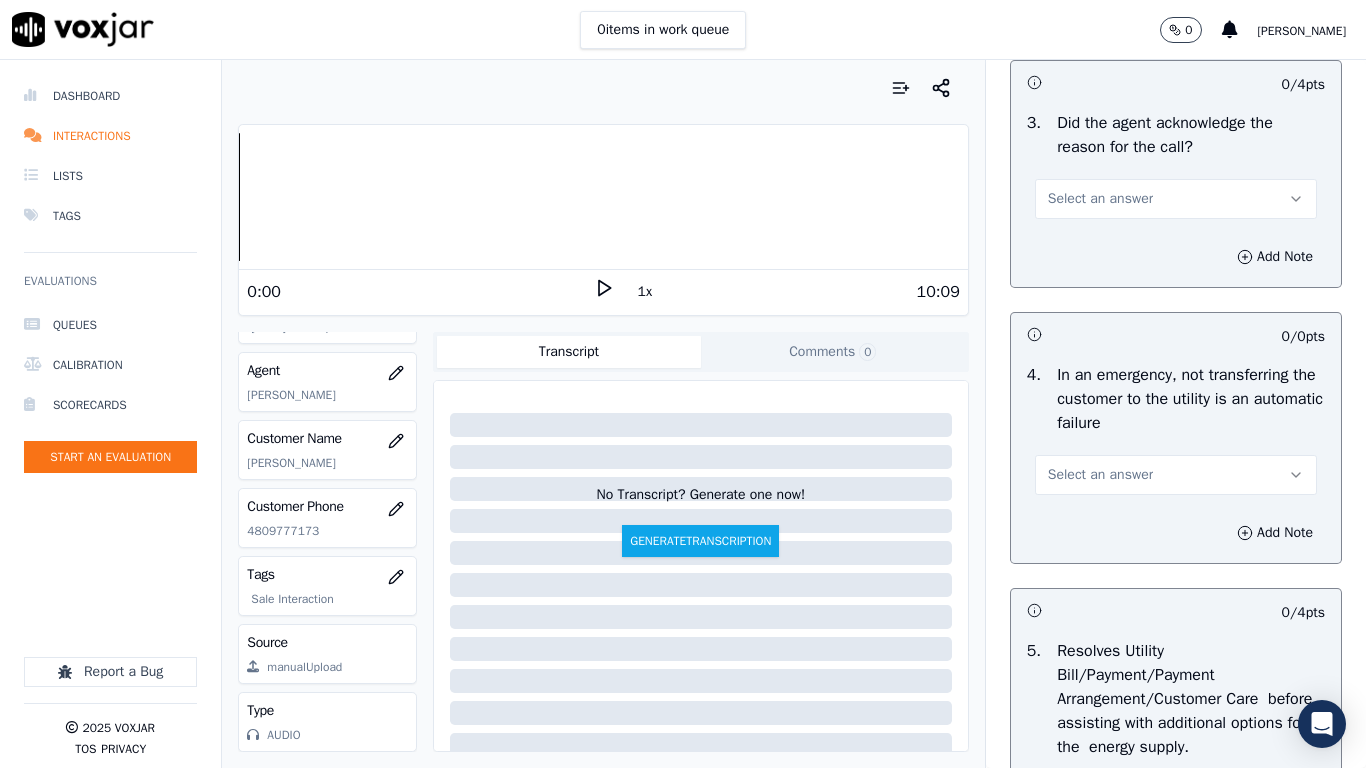 click on "Select an answer" at bounding box center [1176, 199] 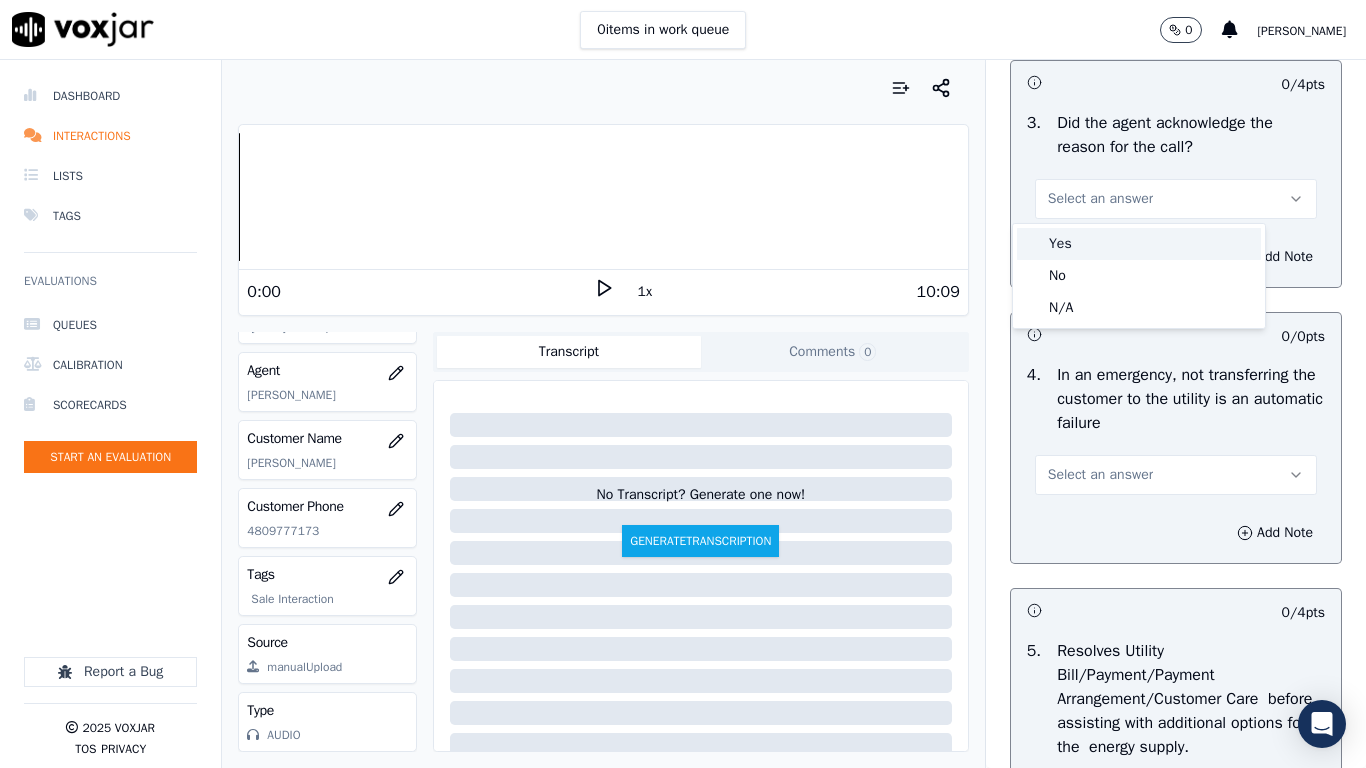 click on "Yes" at bounding box center [1139, 244] 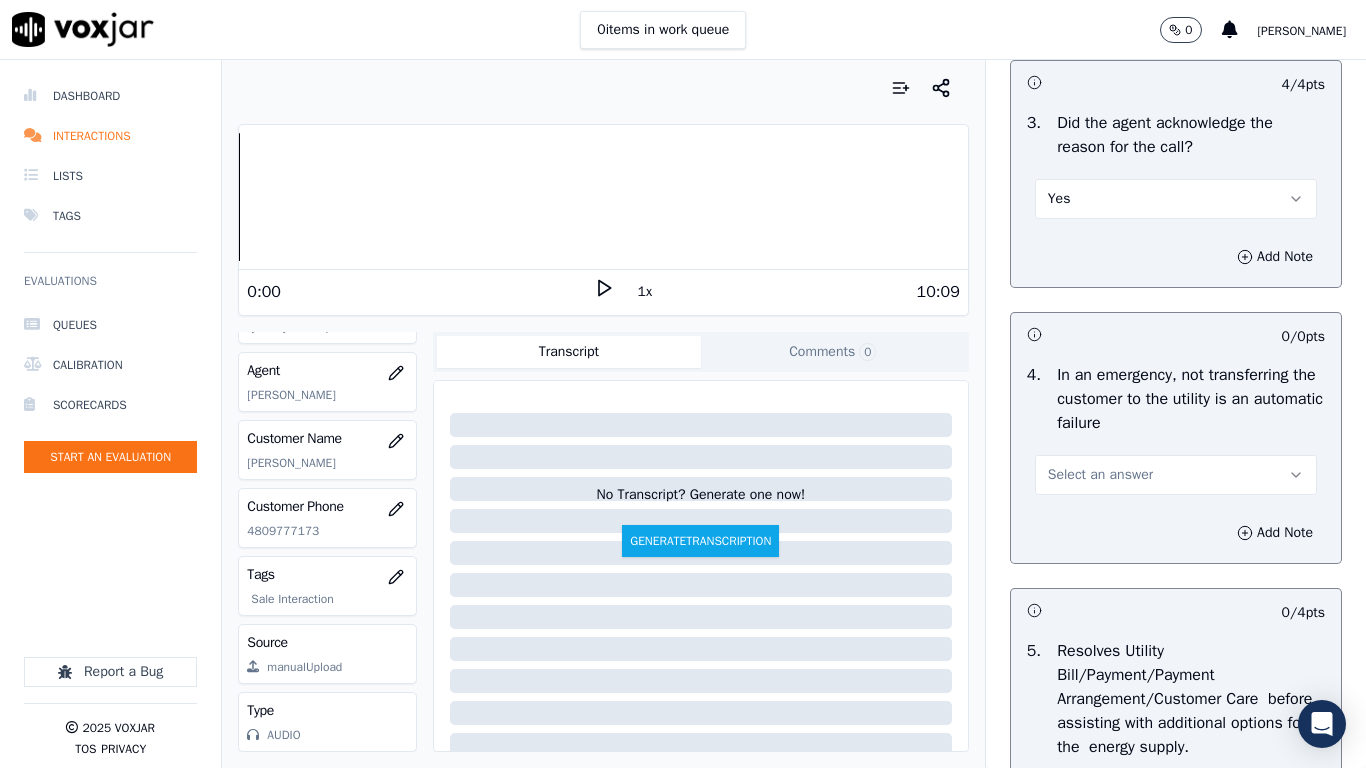 drag, startPoint x: 1138, startPoint y: 473, endPoint x: 1138, endPoint y: 491, distance: 18 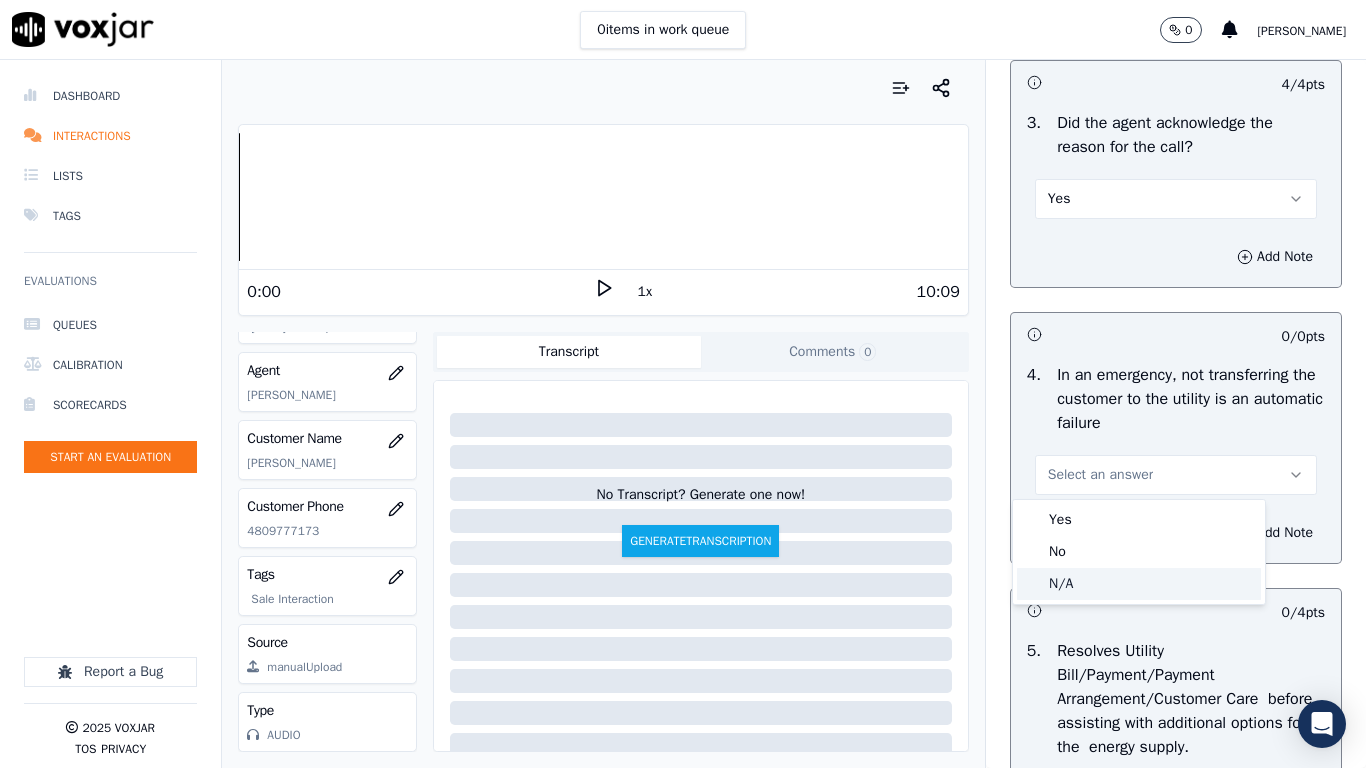 click on "N/A" 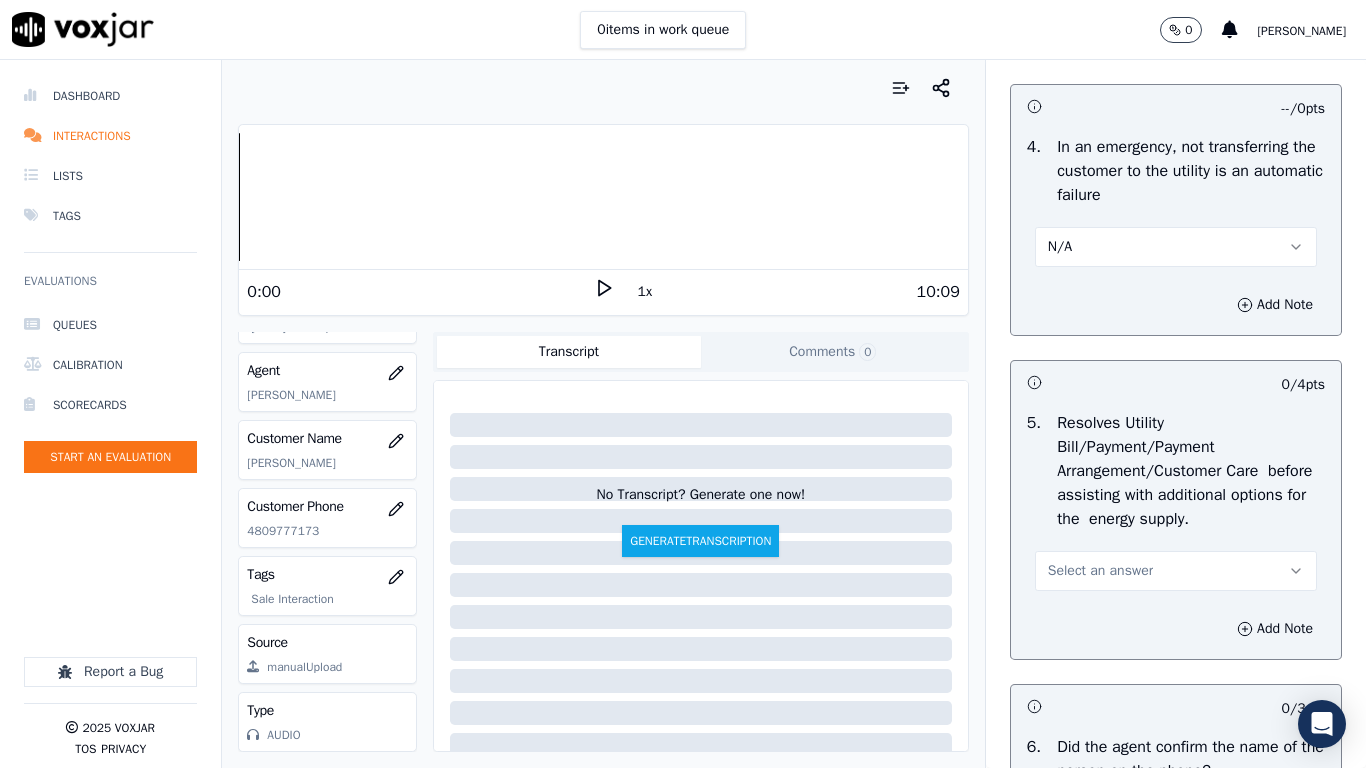 scroll, scrollTop: 1200, scrollLeft: 0, axis: vertical 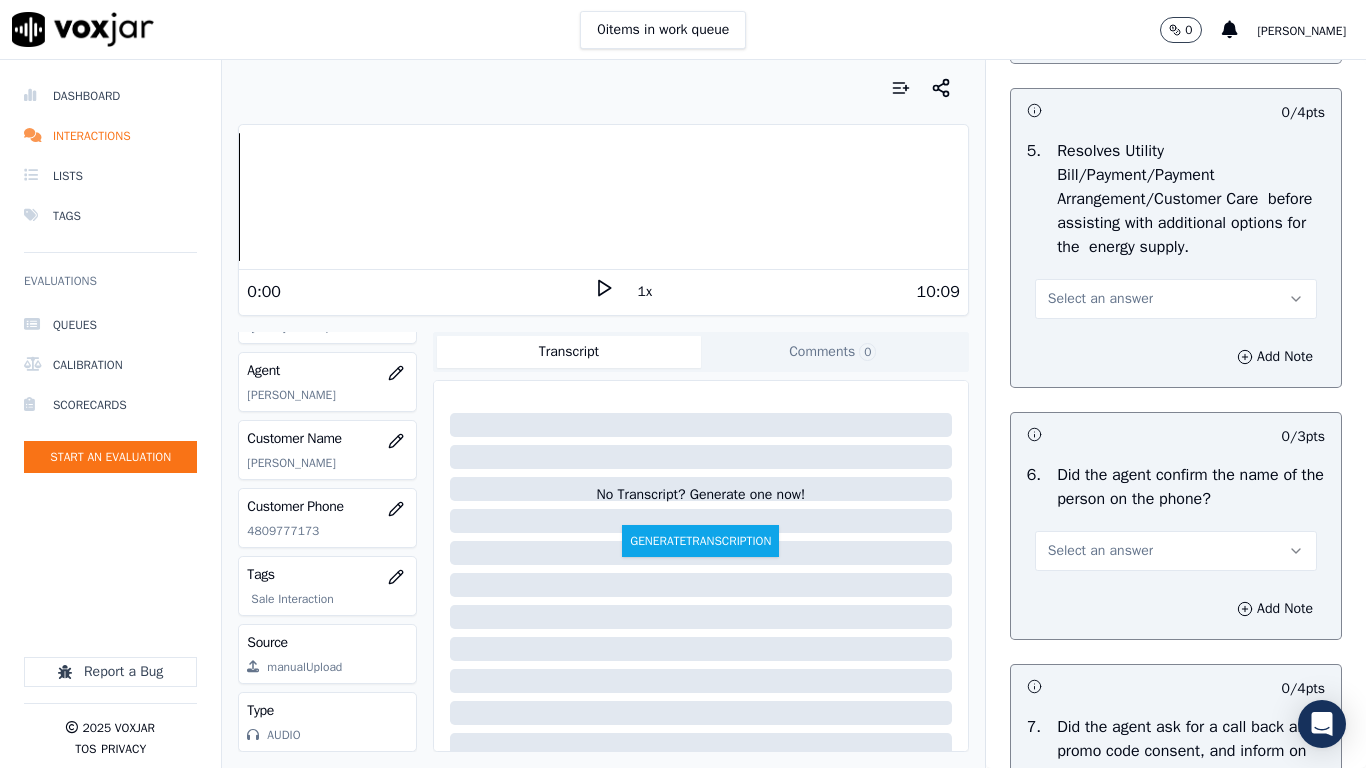 click on "Select an answer" at bounding box center [1176, 299] 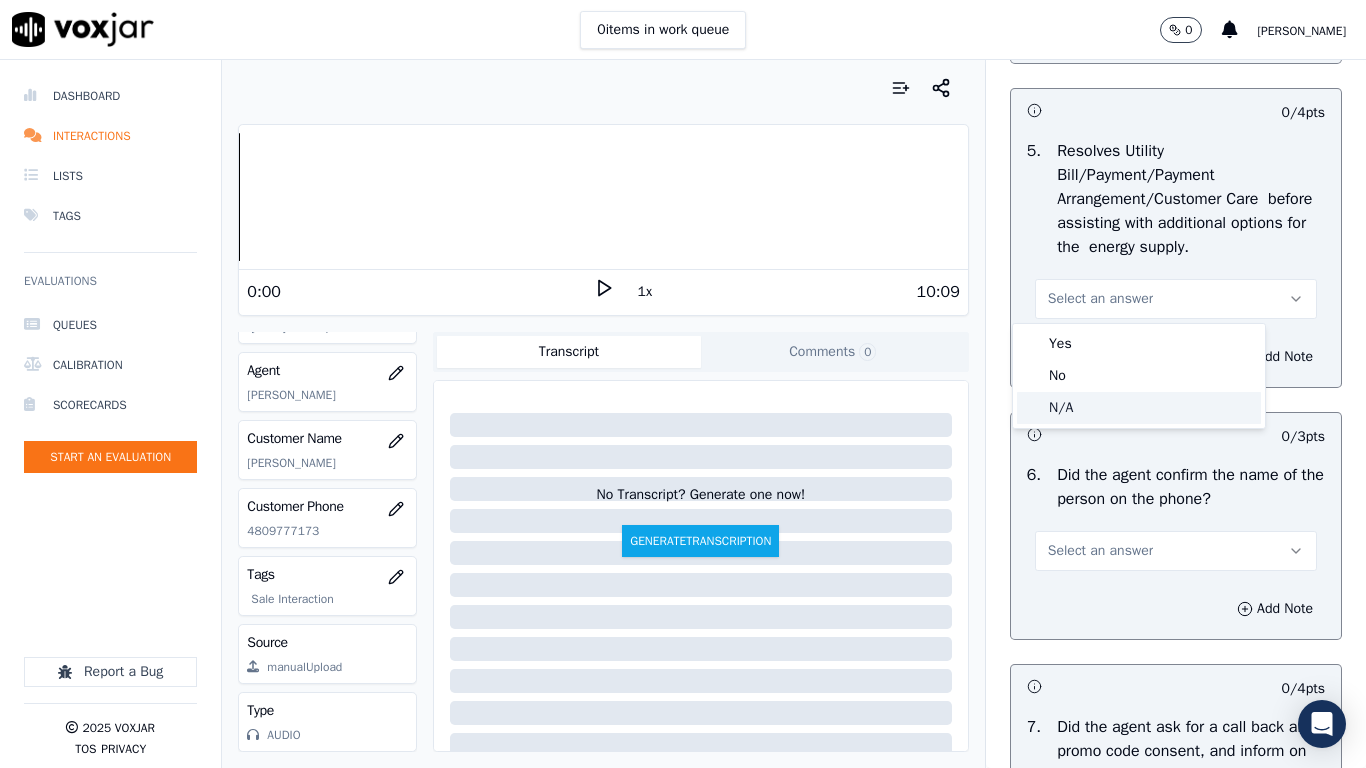 click on "N/A" 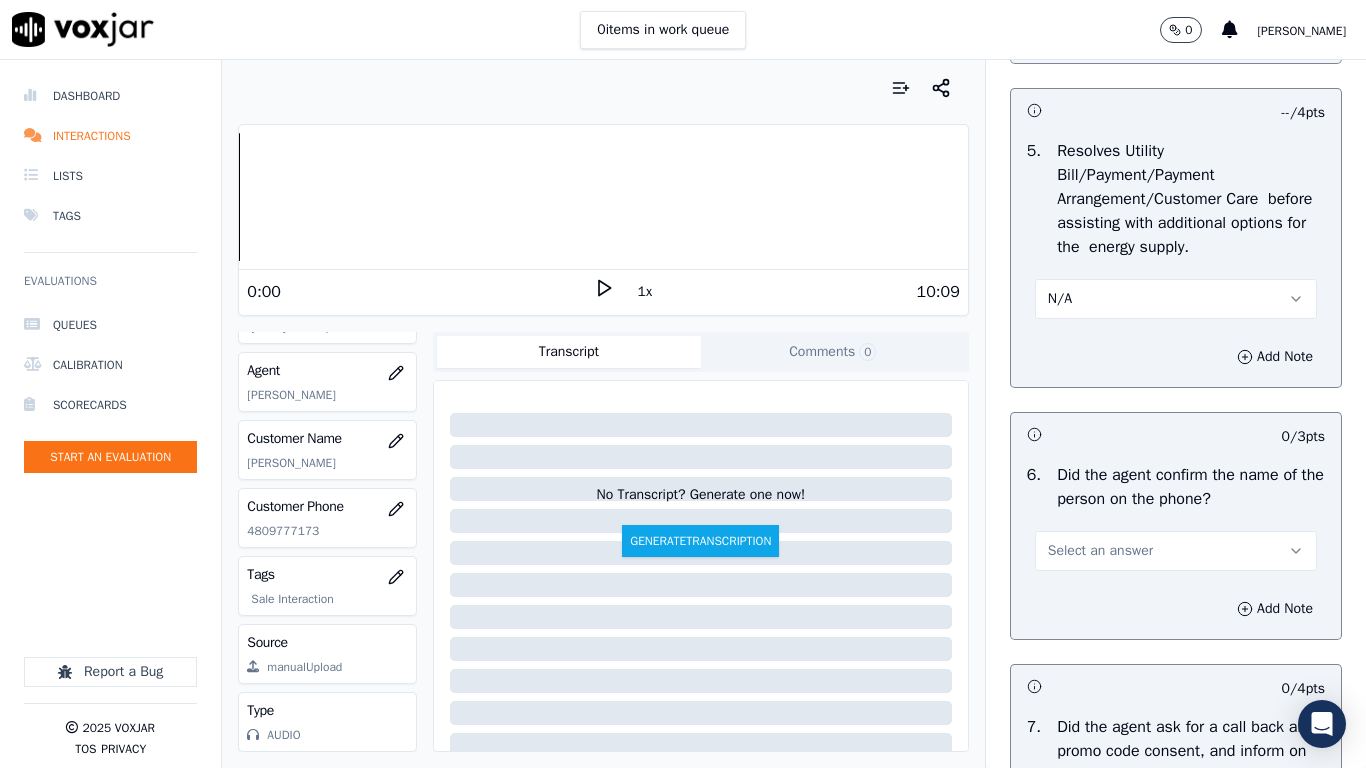 click on "Select an answer" at bounding box center (1100, 551) 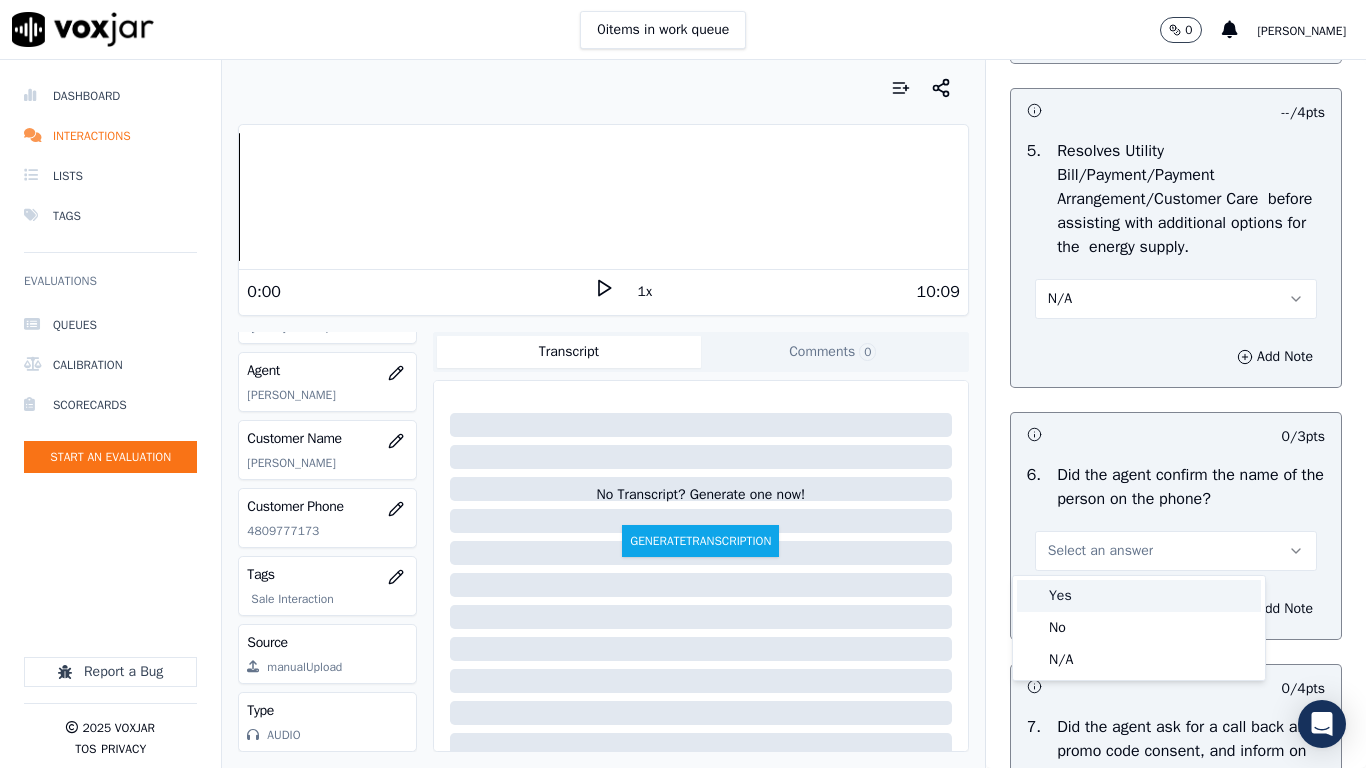 click on "Yes" at bounding box center (1139, 596) 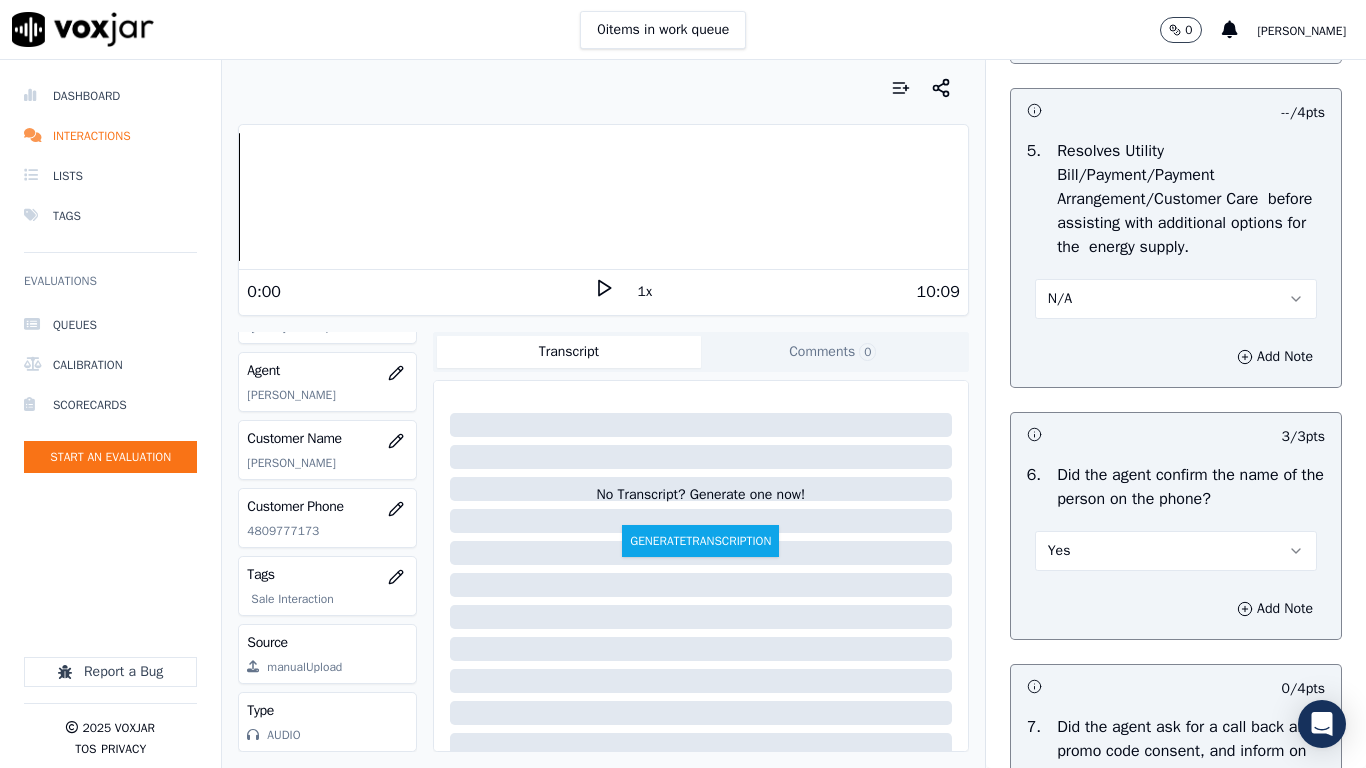 scroll, scrollTop: 1900, scrollLeft: 0, axis: vertical 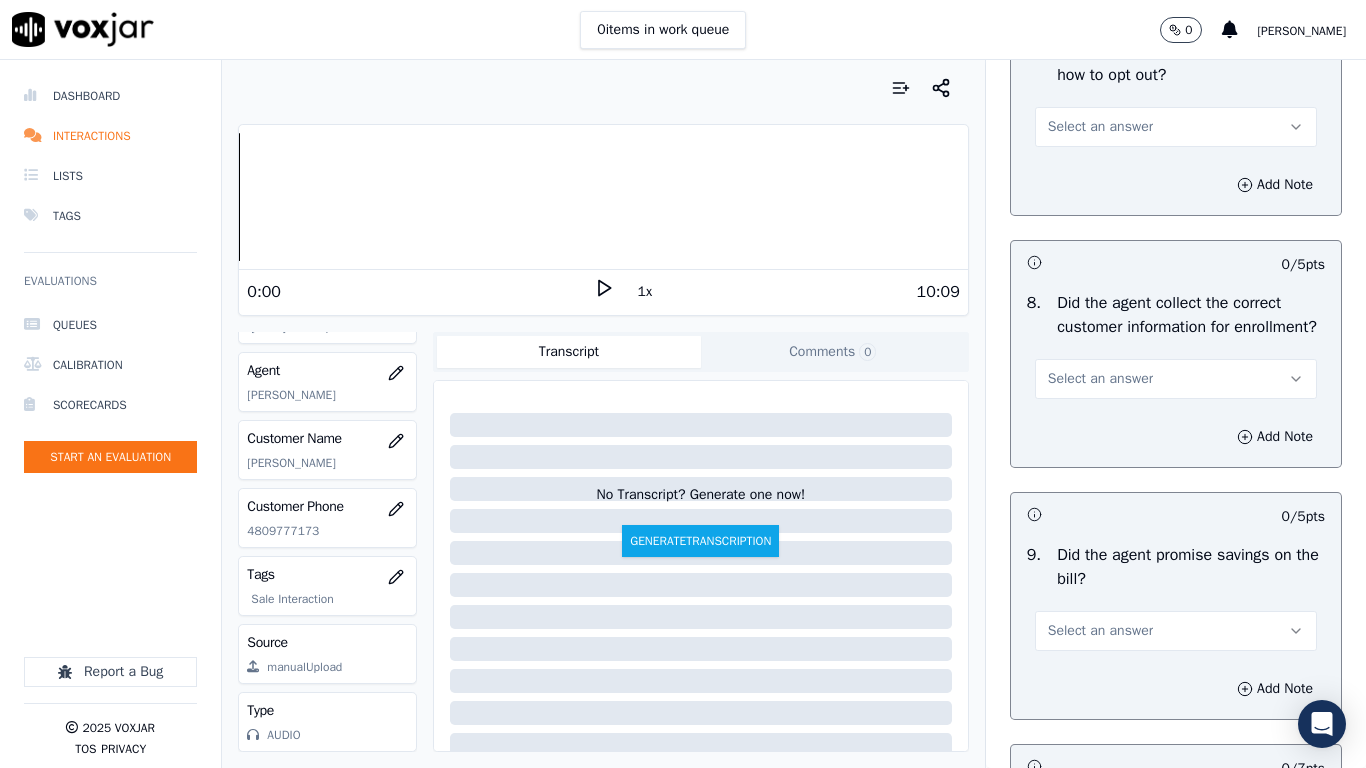 click on "Select an answer" at bounding box center [1100, 127] 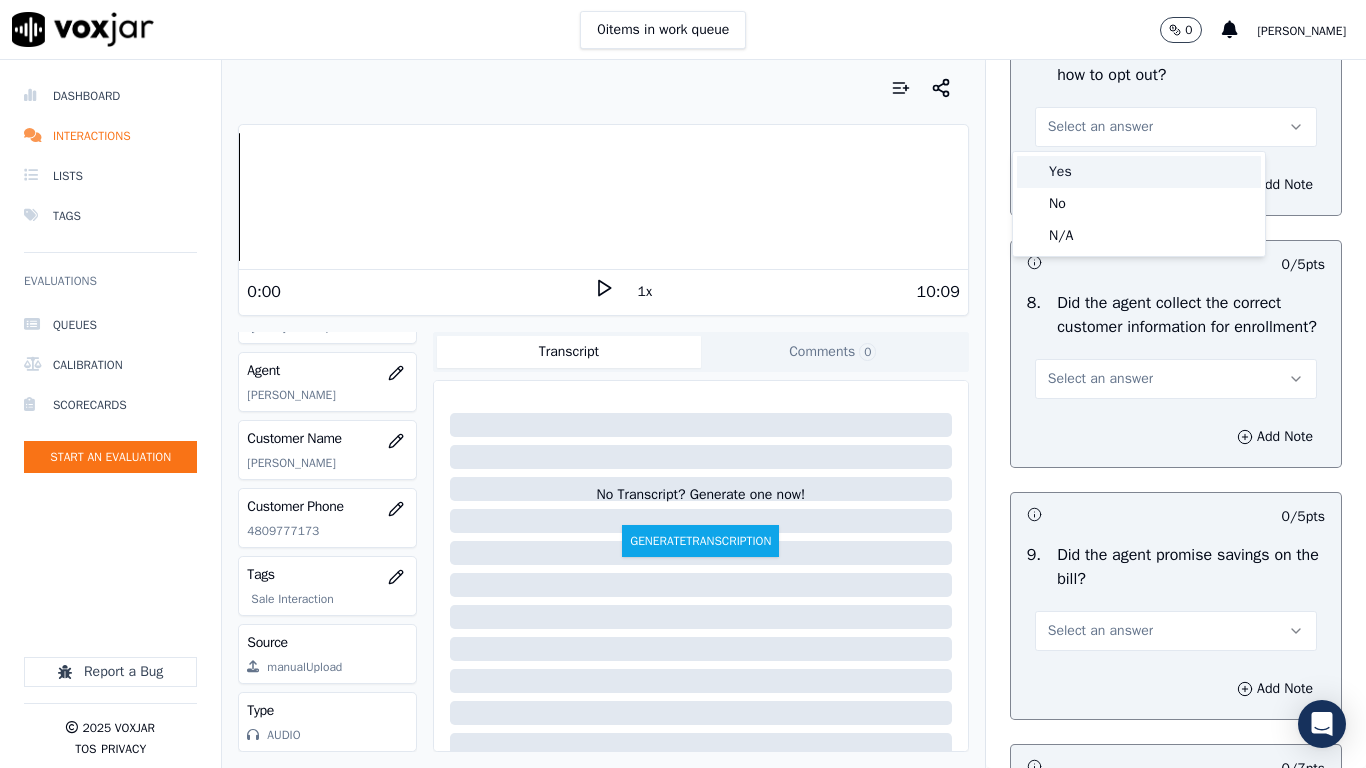 click on "Yes" at bounding box center (1139, 172) 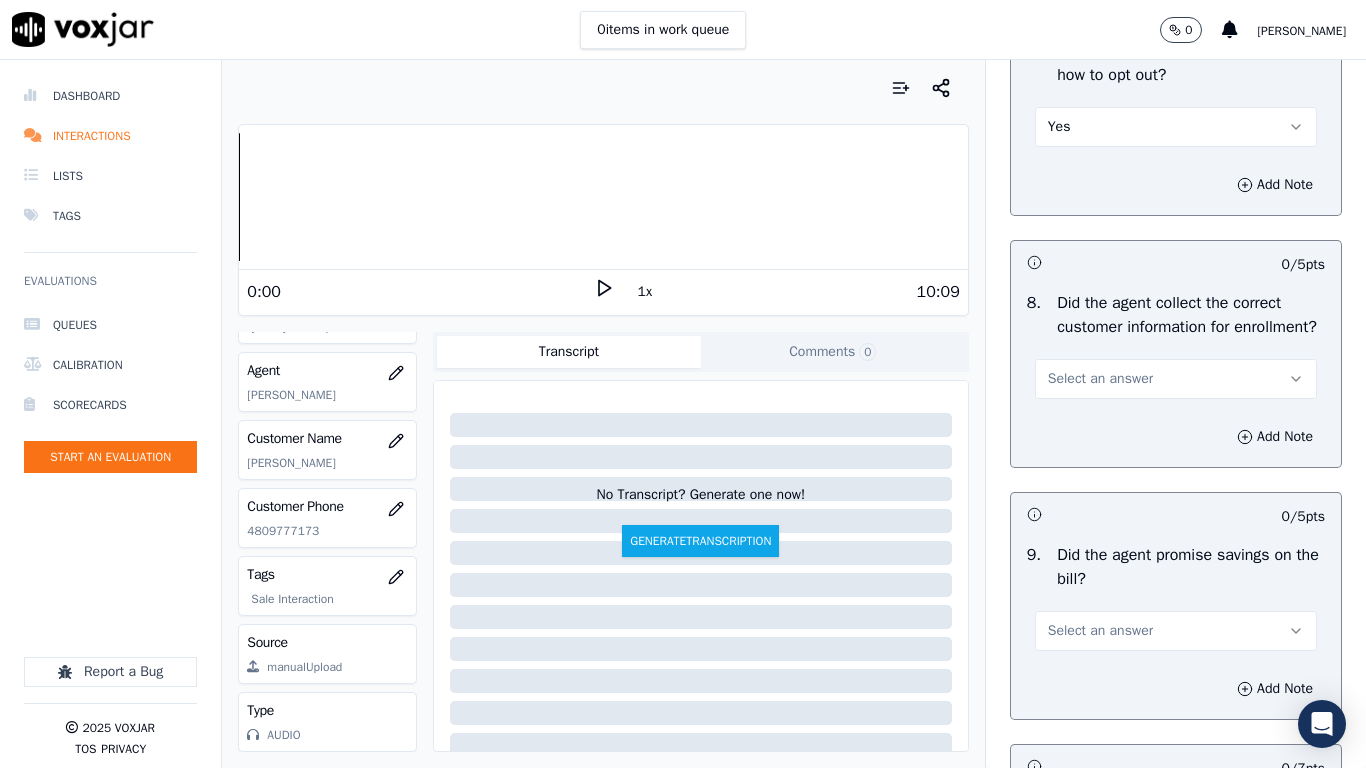 click on "Select an answer" at bounding box center [1100, 379] 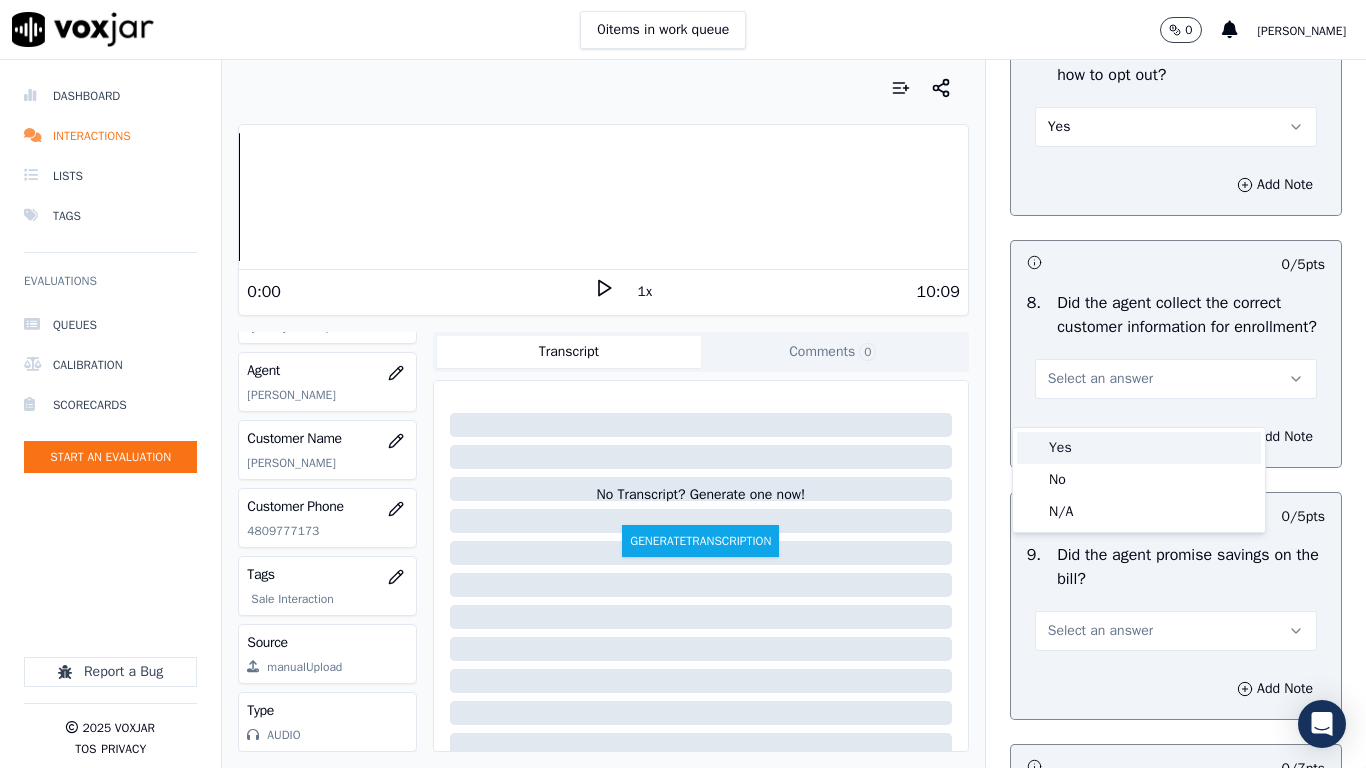 click on "Yes" at bounding box center [1139, 448] 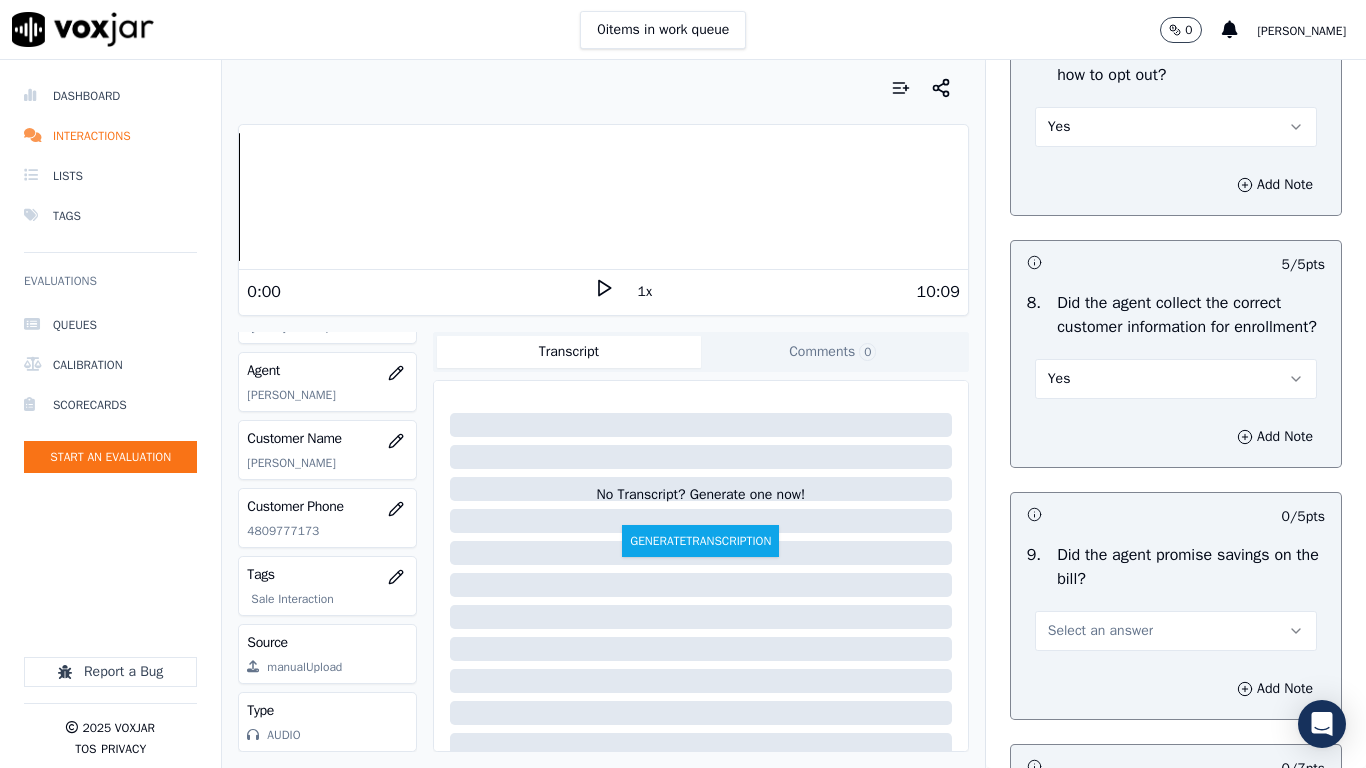 click on "Select an answer" at bounding box center [1100, 631] 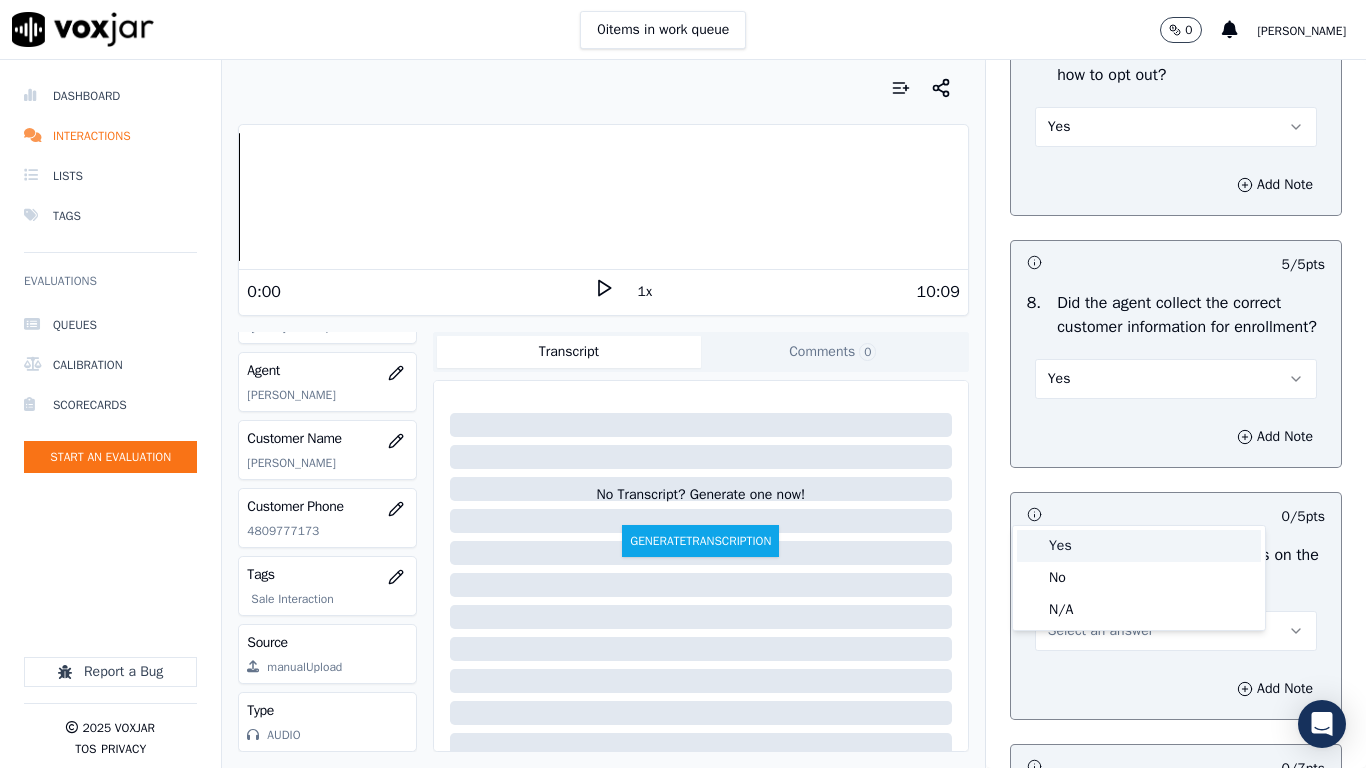 click on "Yes" at bounding box center (1139, 546) 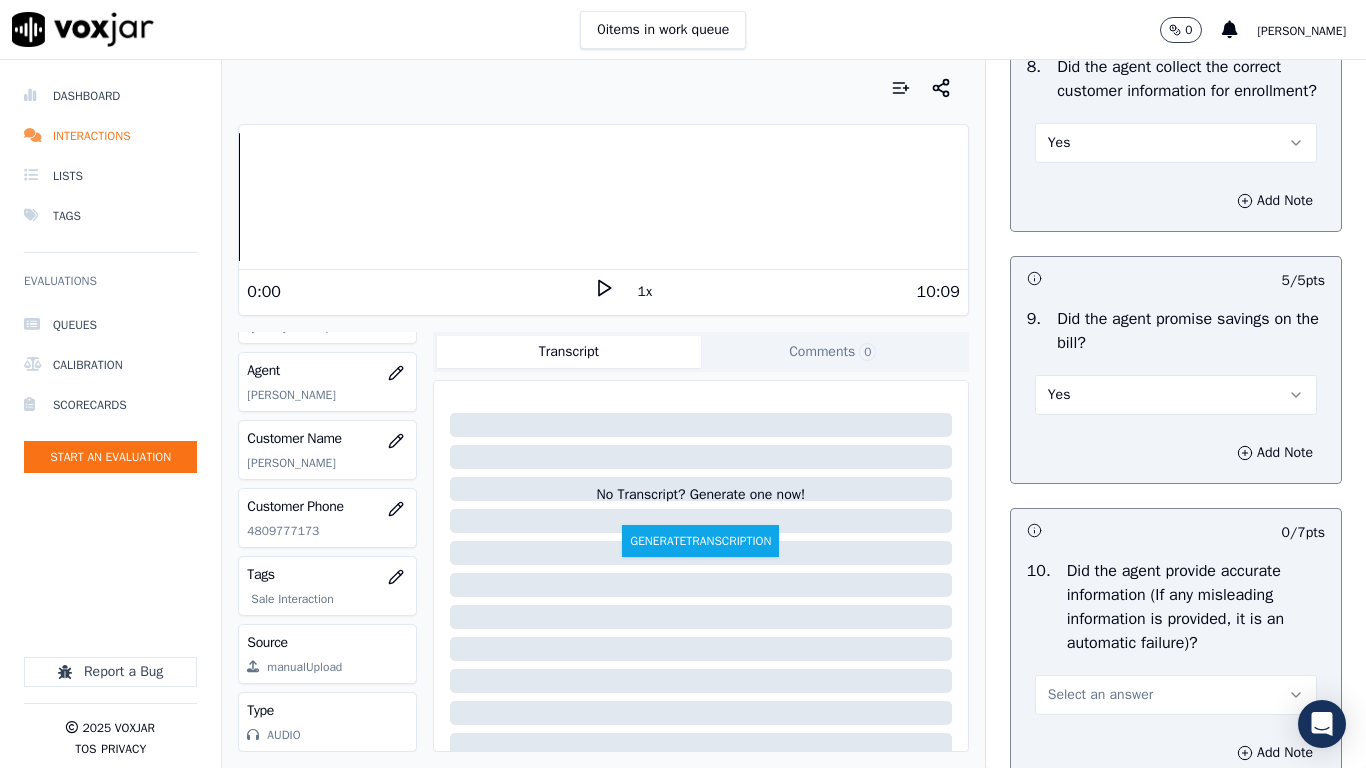 scroll, scrollTop: 2500, scrollLeft: 0, axis: vertical 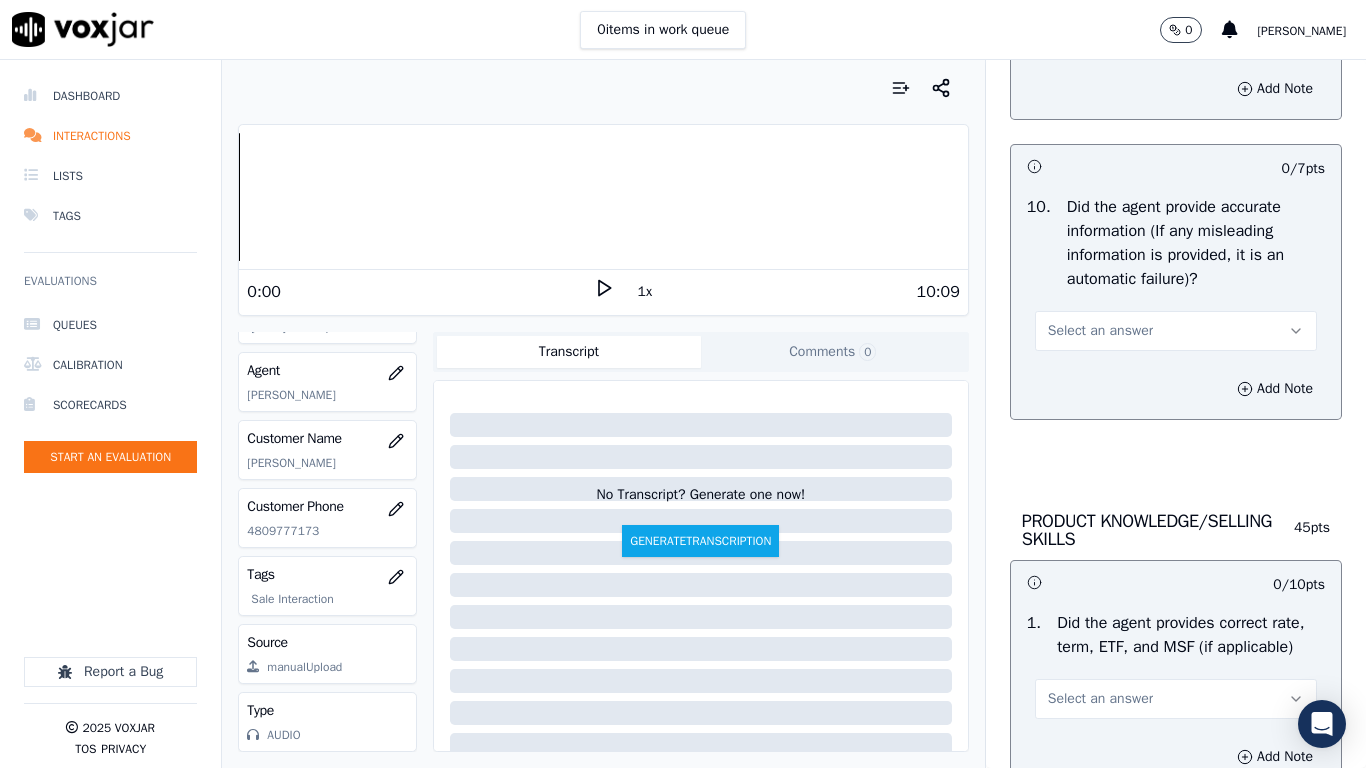 click on "Select an answer" at bounding box center [1176, 331] 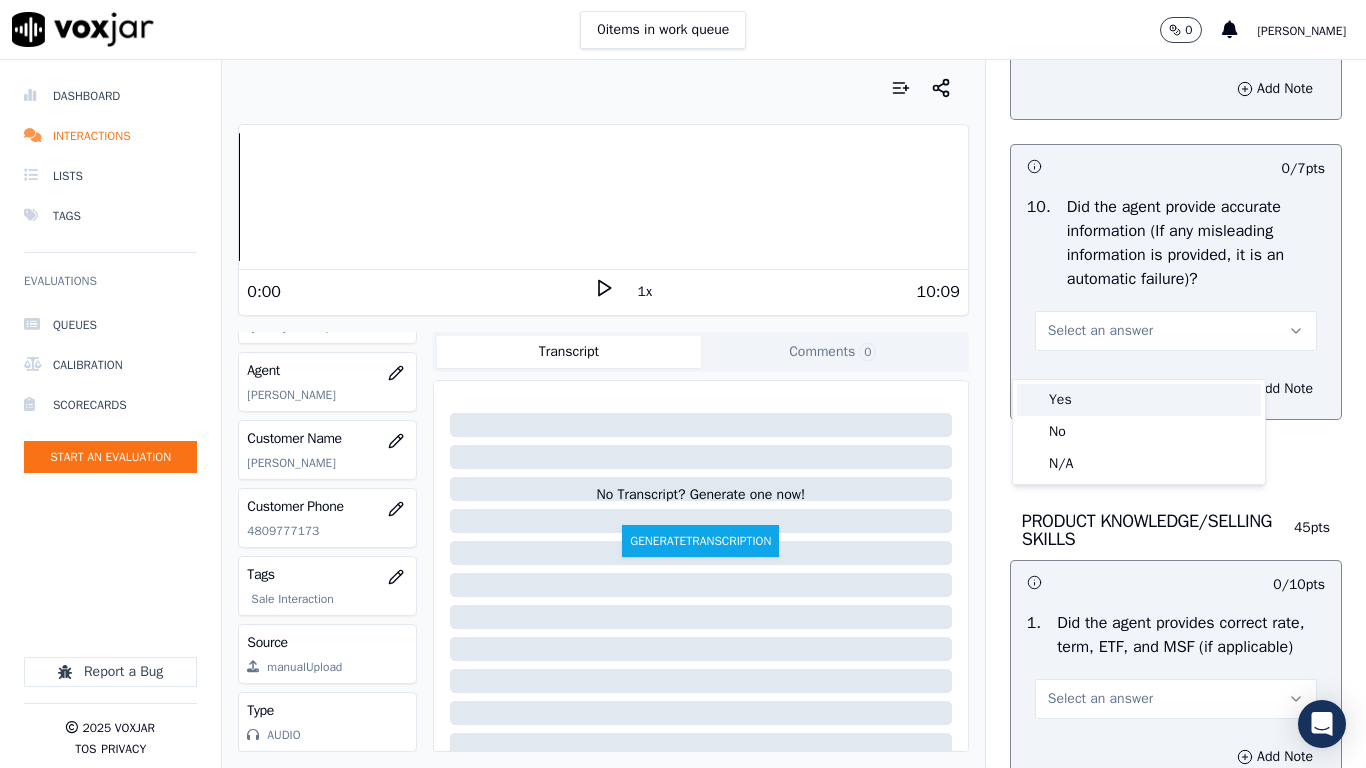 click on "Yes" at bounding box center [1139, 400] 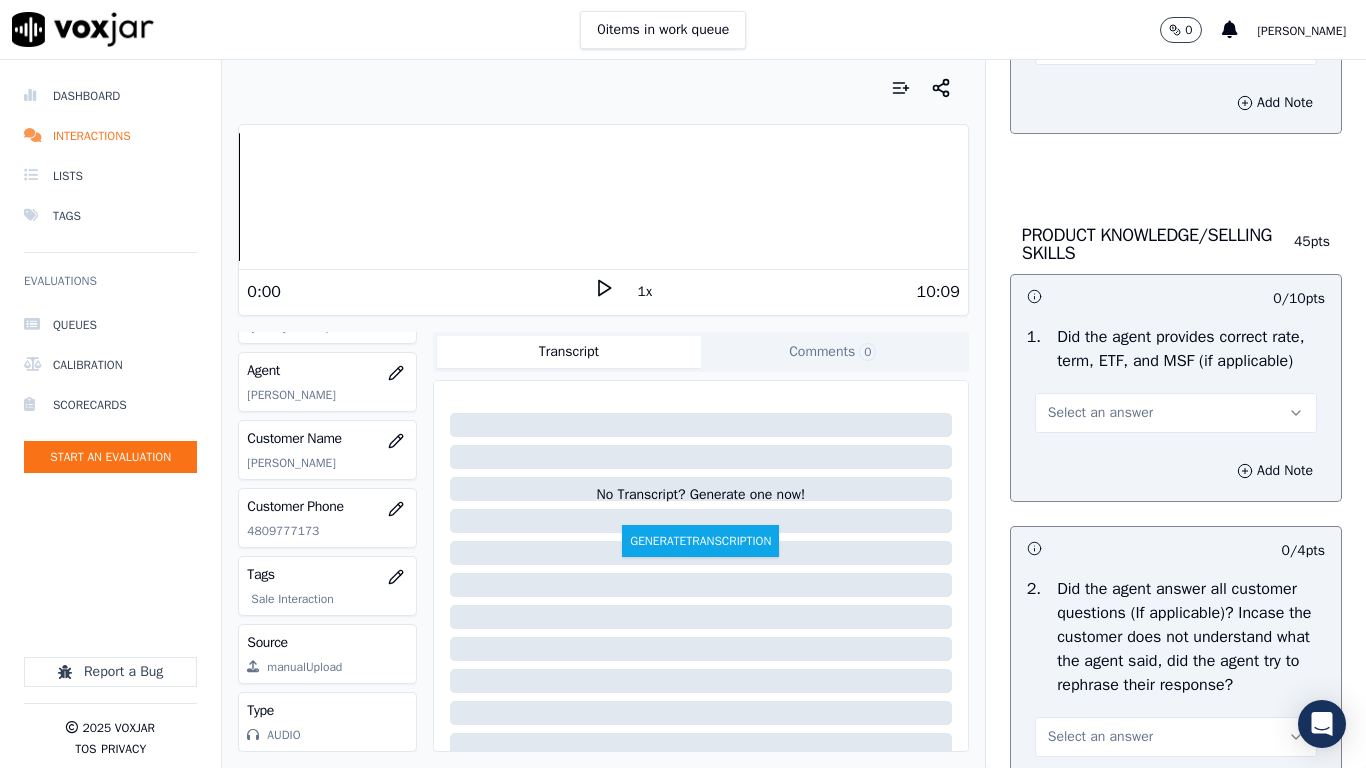 scroll, scrollTop: 3100, scrollLeft: 0, axis: vertical 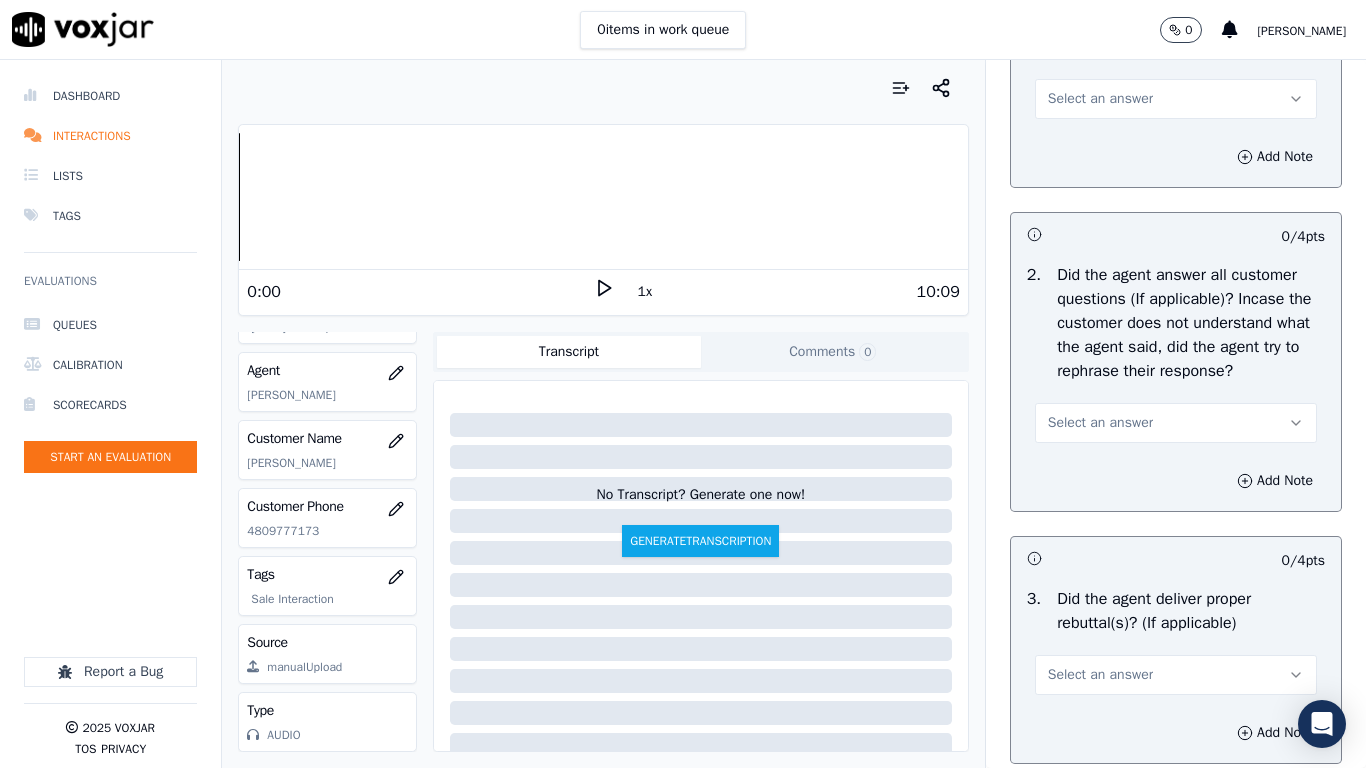 click on "Select an answer" at bounding box center (1100, 99) 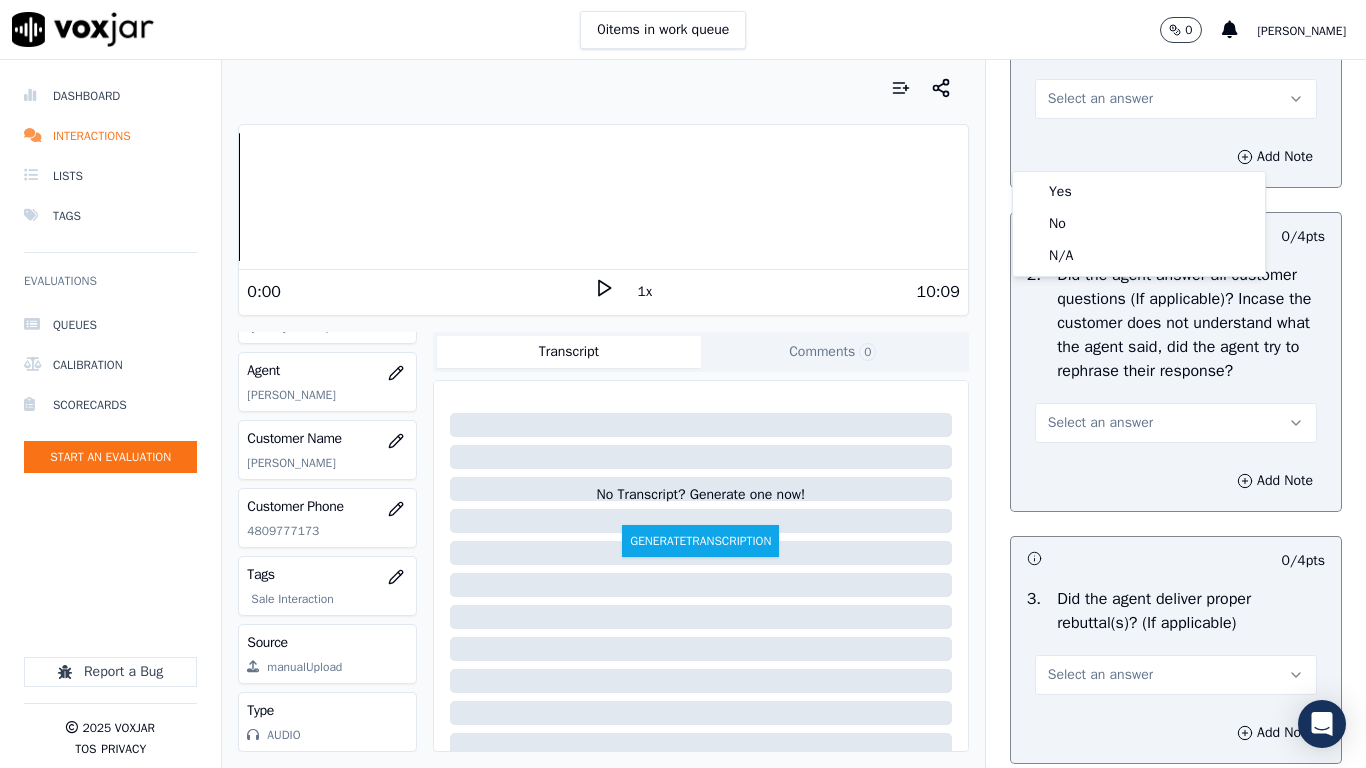 click on "Yes   No     N/A" at bounding box center (1139, 224) 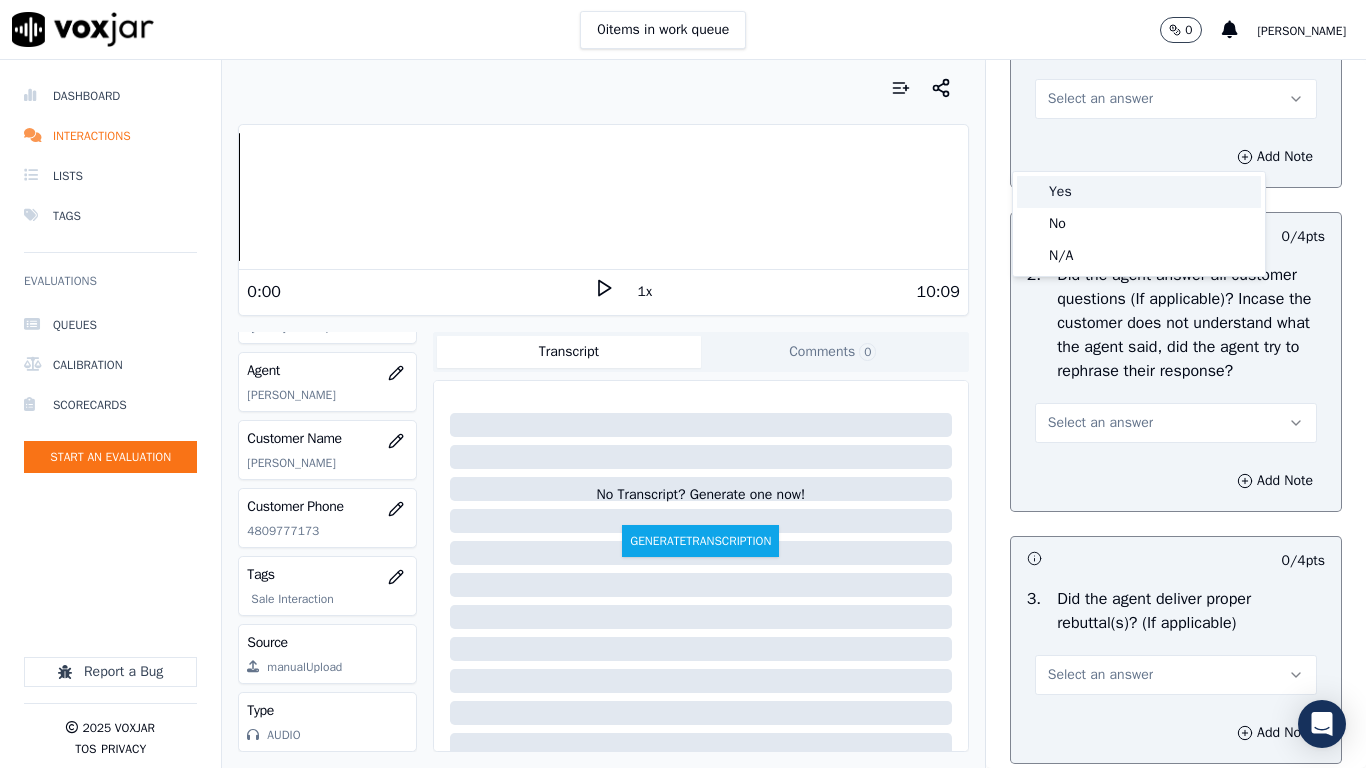 click on "Yes" at bounding box center (1139, 192) 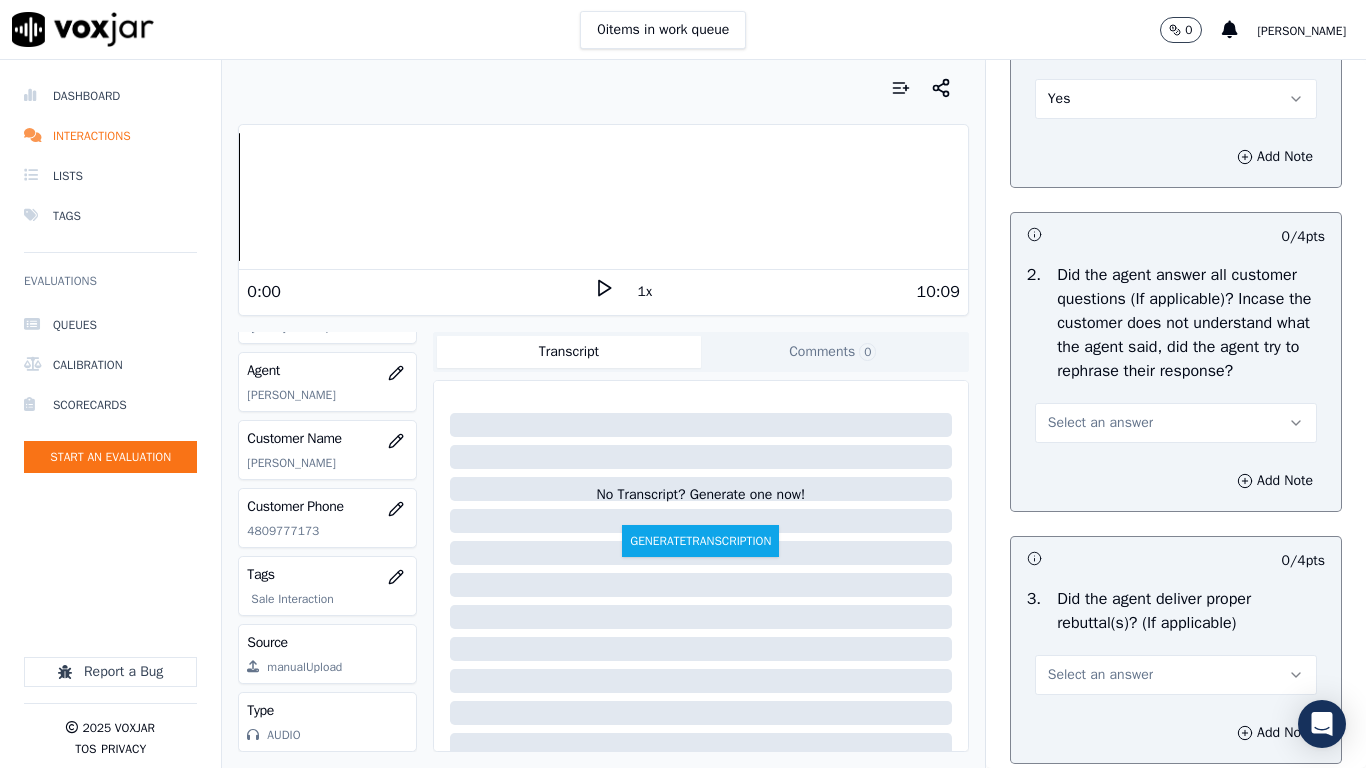 click on "Select an answer" at bounding box center [1176, 423] 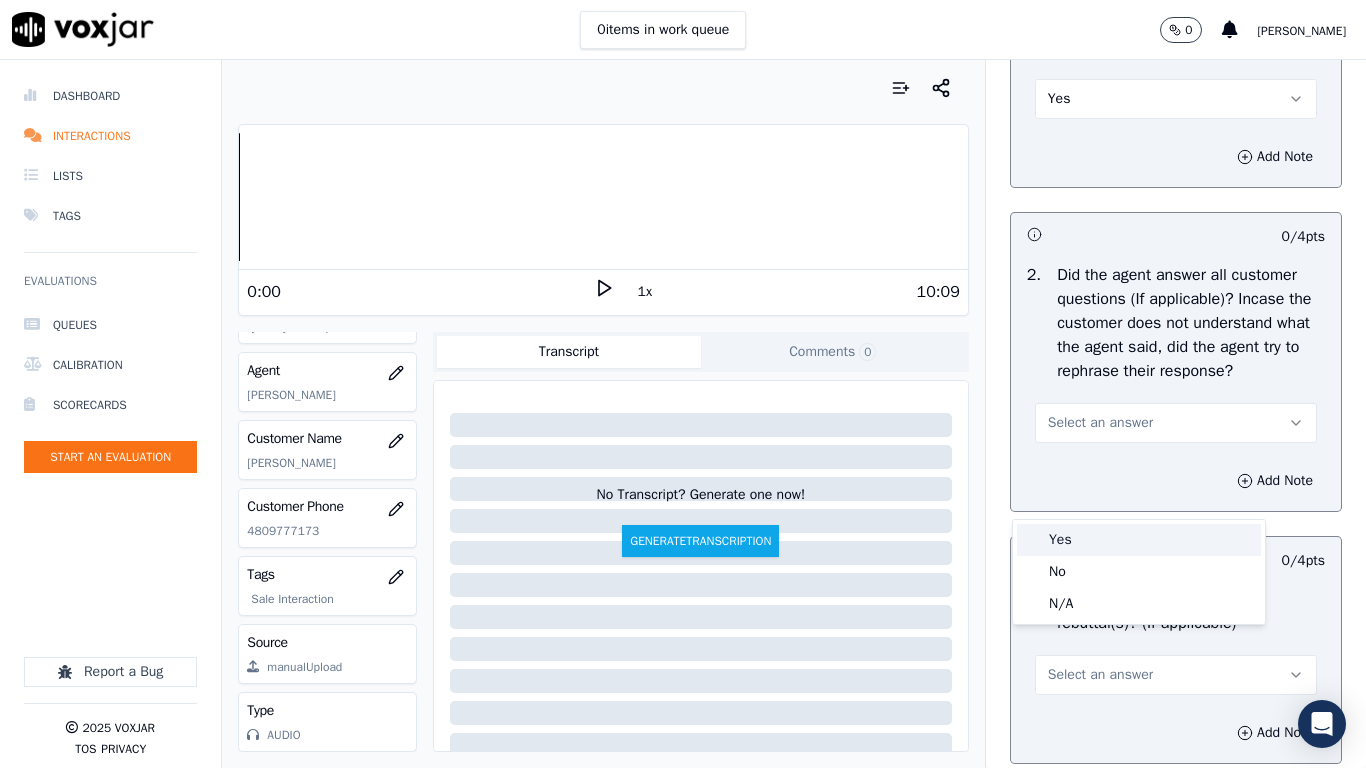 click on "Yes" at bounding box center (1139, 540) 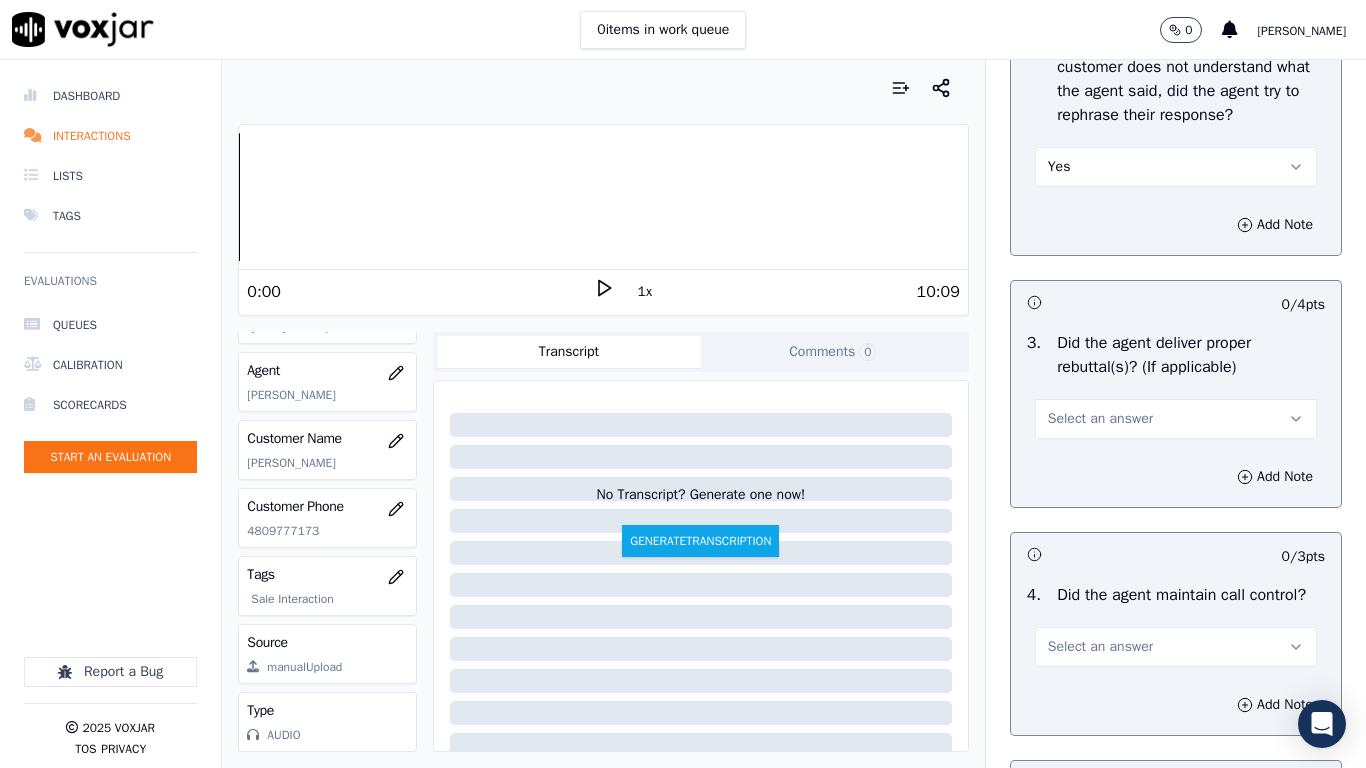 scroll, scrollTop: 3700, scrollLeft: 0, axis: vertical 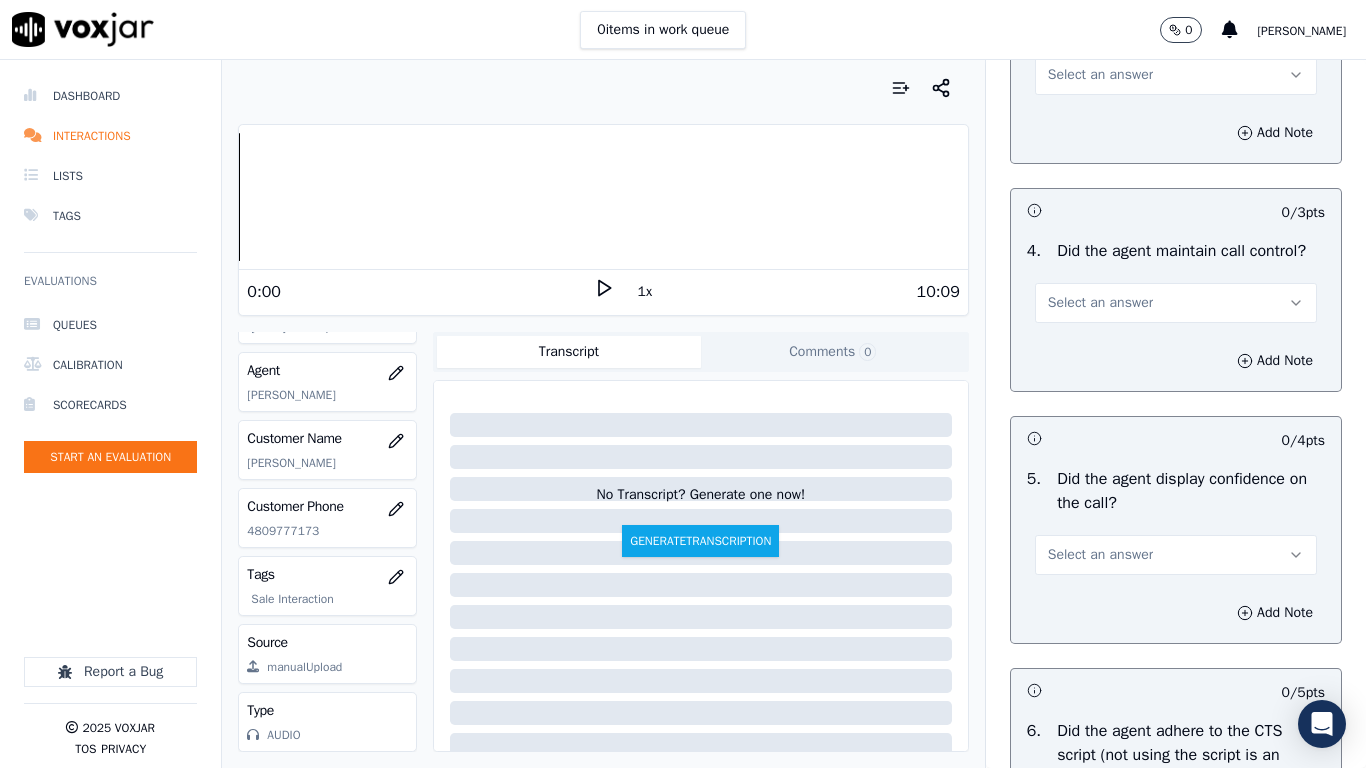 click on "Select an answer" at bounding box center [1100, 75] 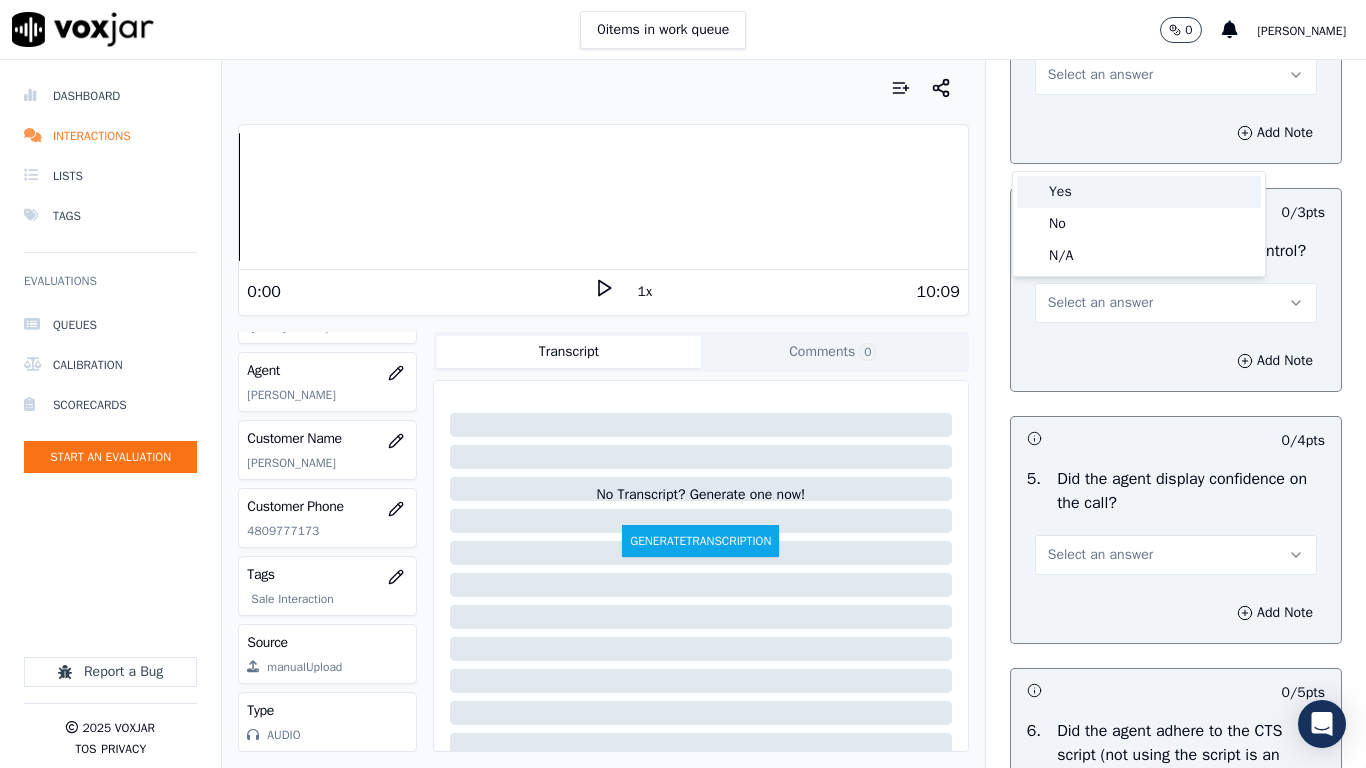 click on "Yes" at bounding box center (1139, 192) 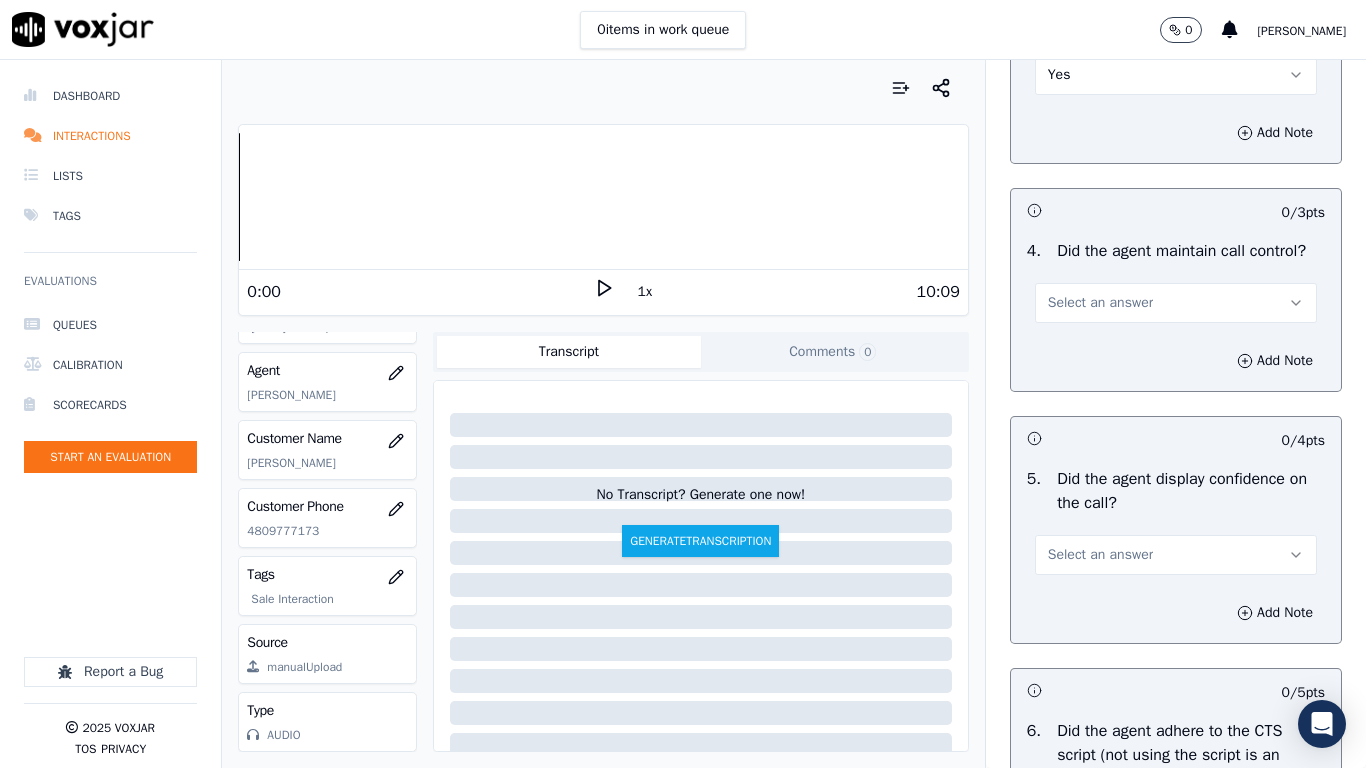 click on "Select an answer" at bounding box center (1100, 303) 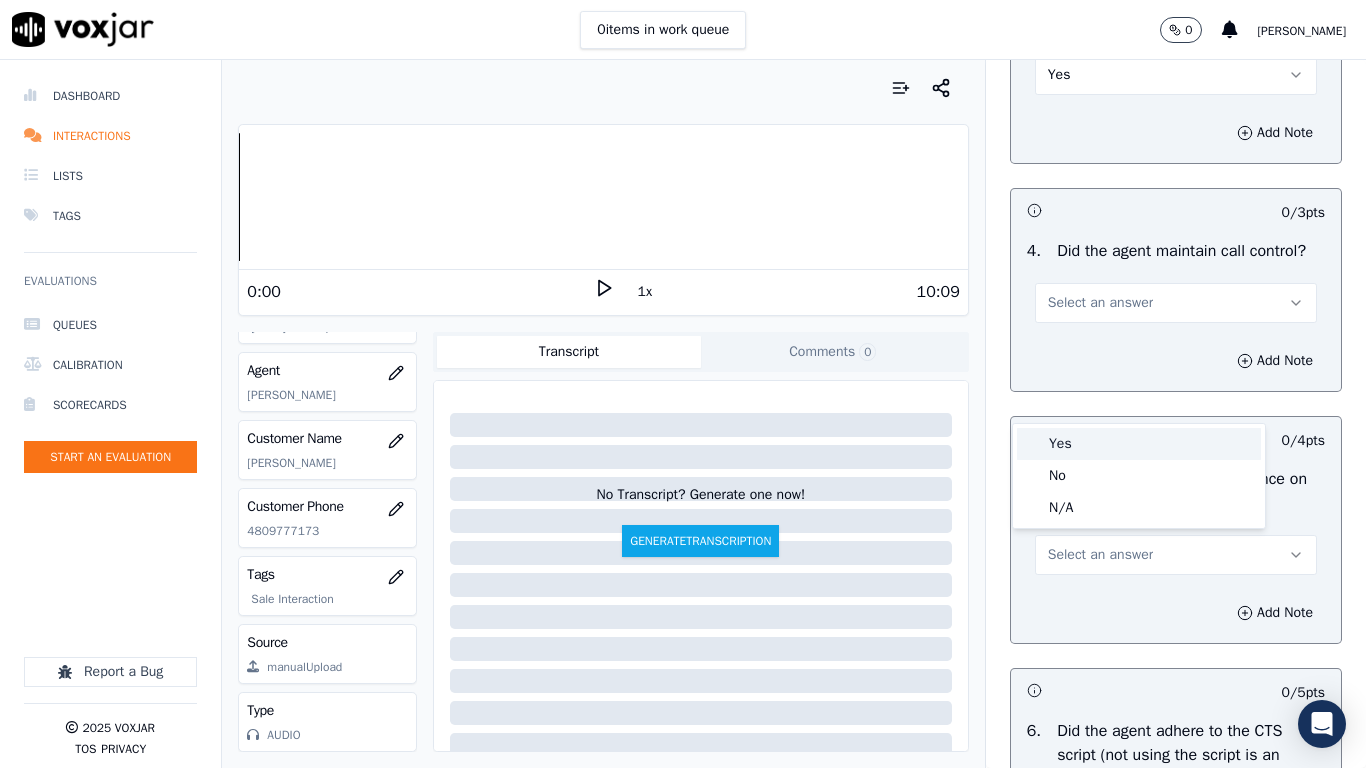 click on "Yes" at bounding box center [1139, 444] 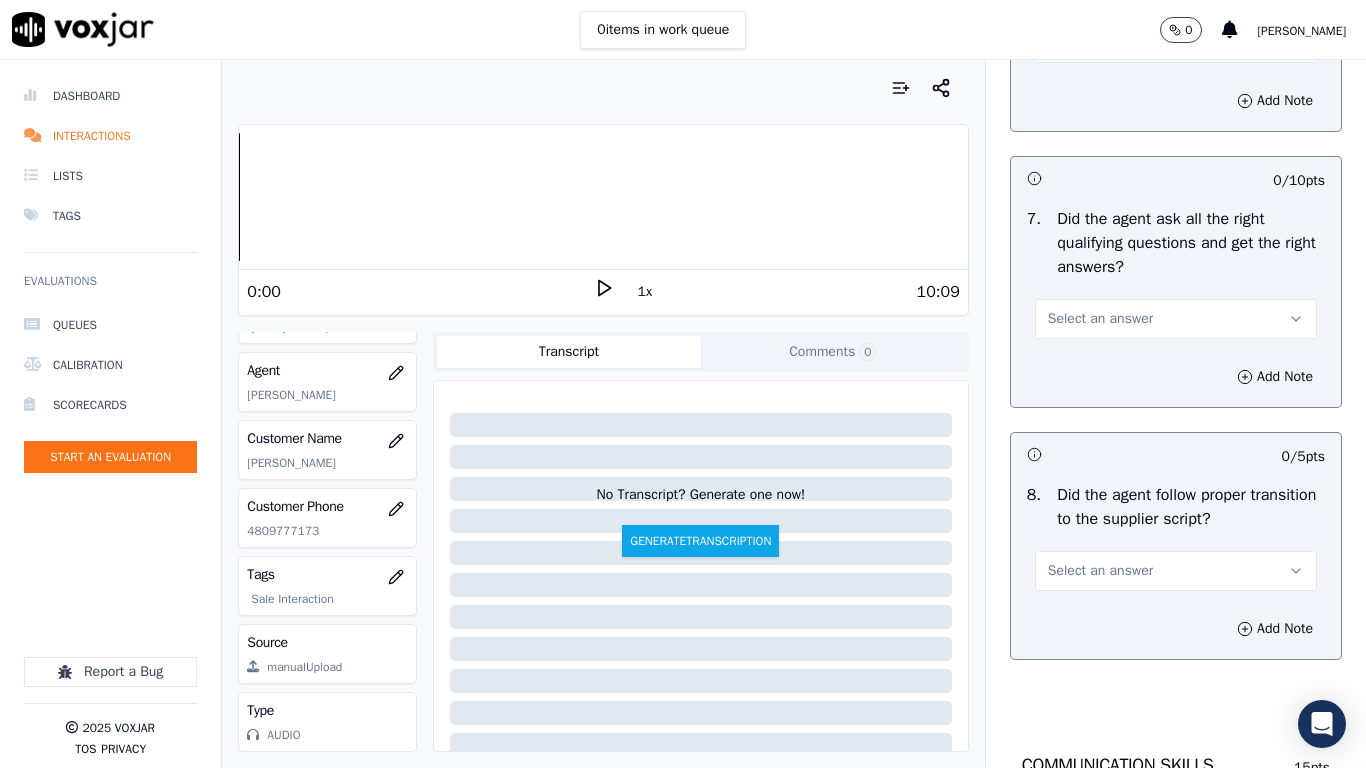 scroll, scrollTop: 4500, scrollLeft: 0, axis: vertical 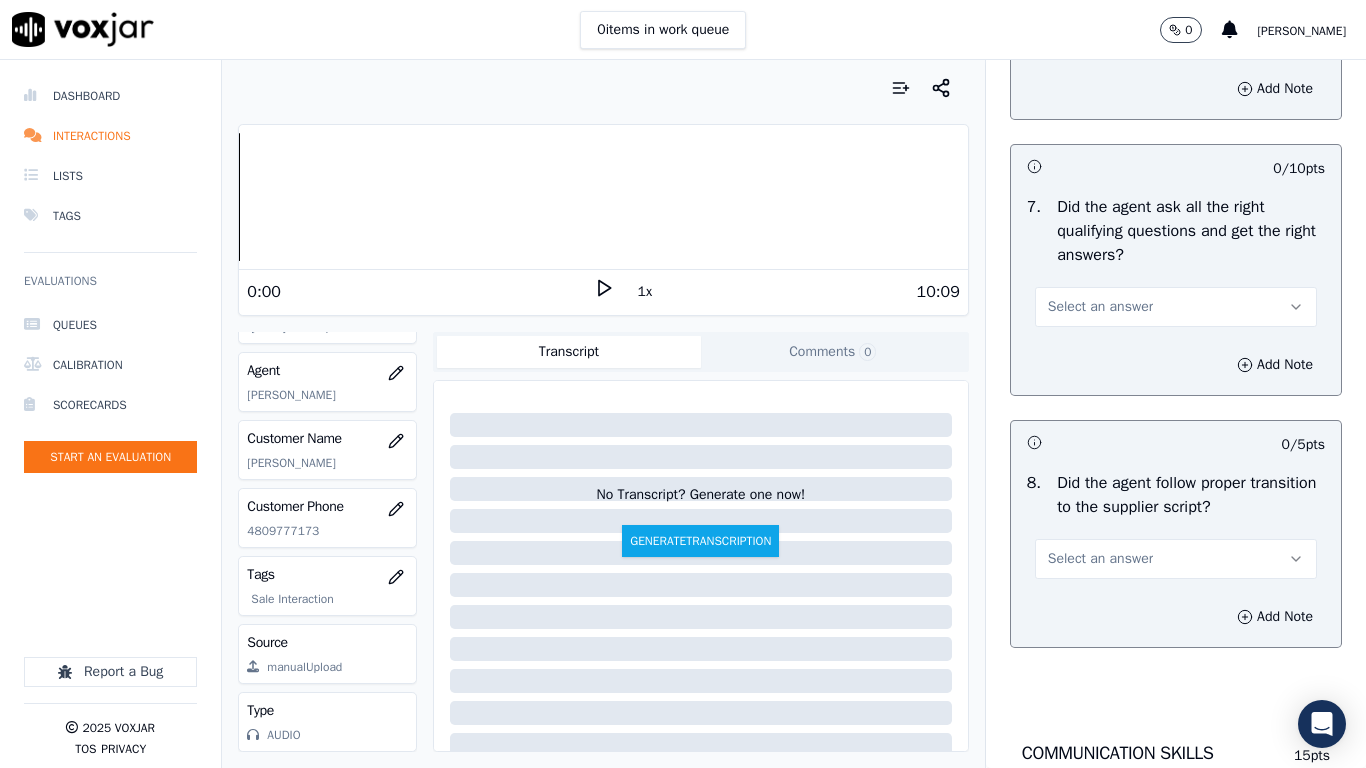 click on "Select an answer" at bounding box center (1100, 31) 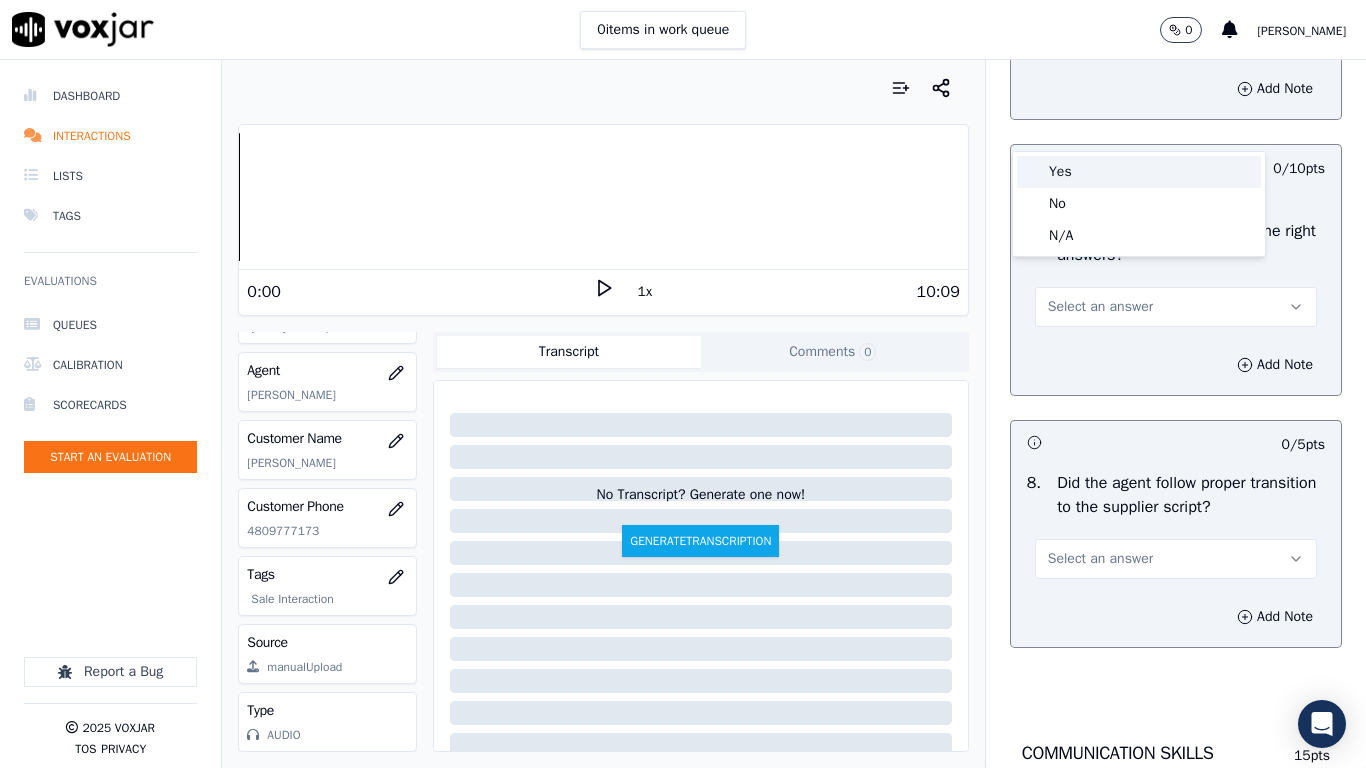 click on "Yes" at bounding box center [1139, 172] 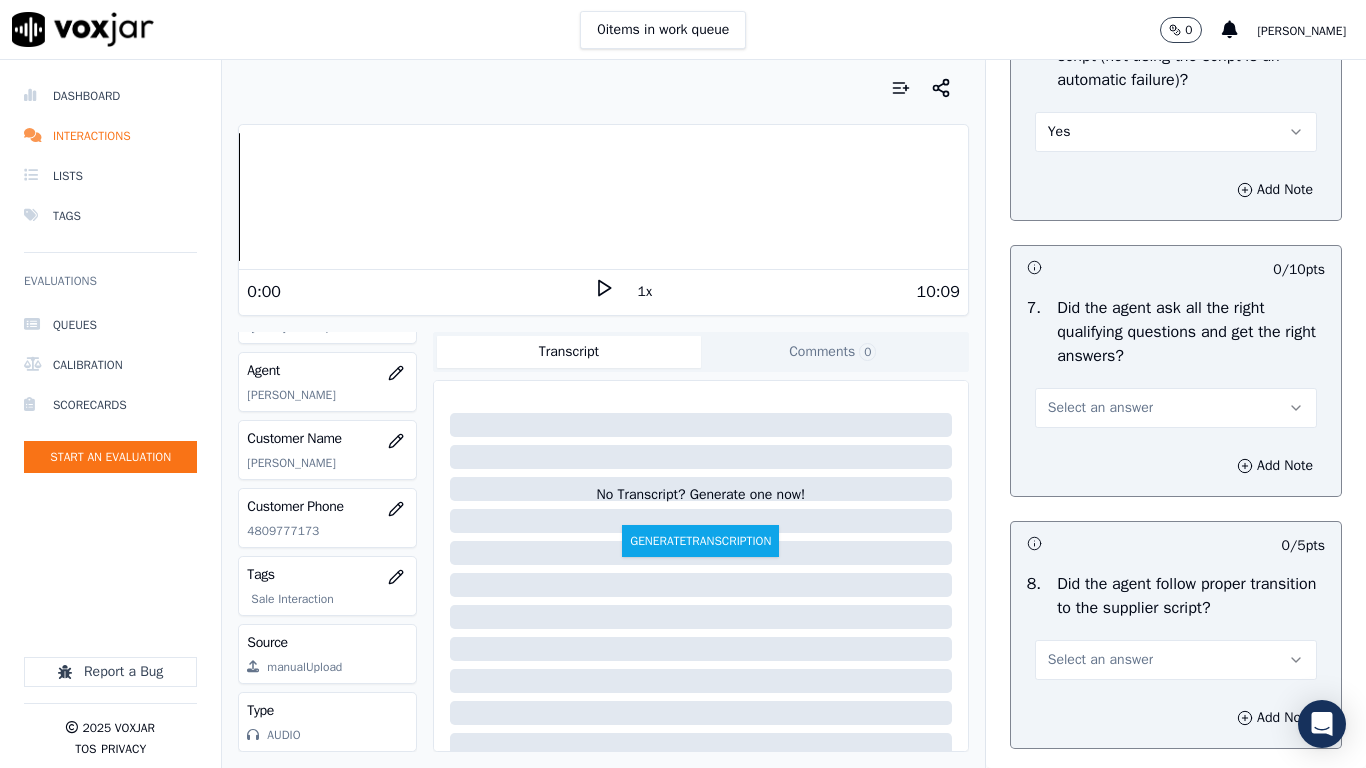scroll, scrollTop: 4200, scrollLeft: 0, axis: vertical 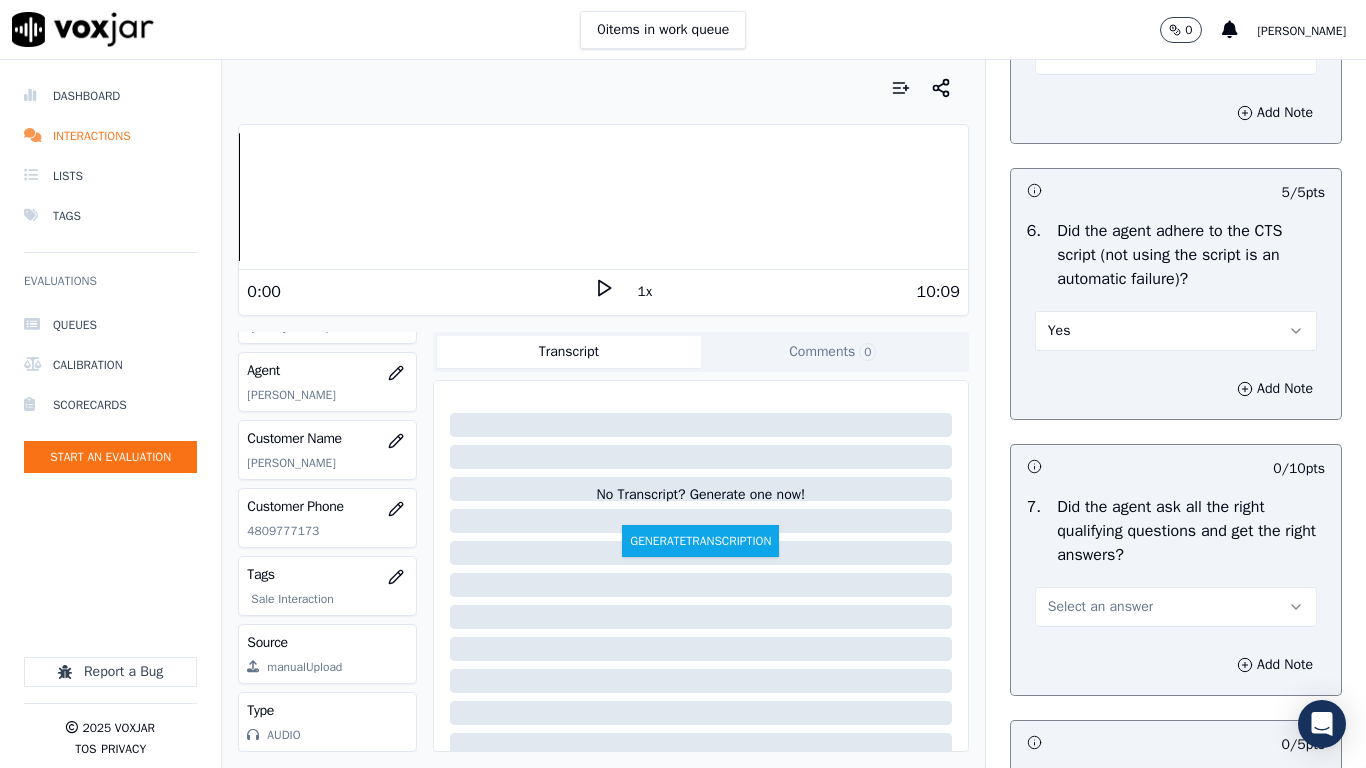 click on "Select an answer" at bounding box center [1100, 55] 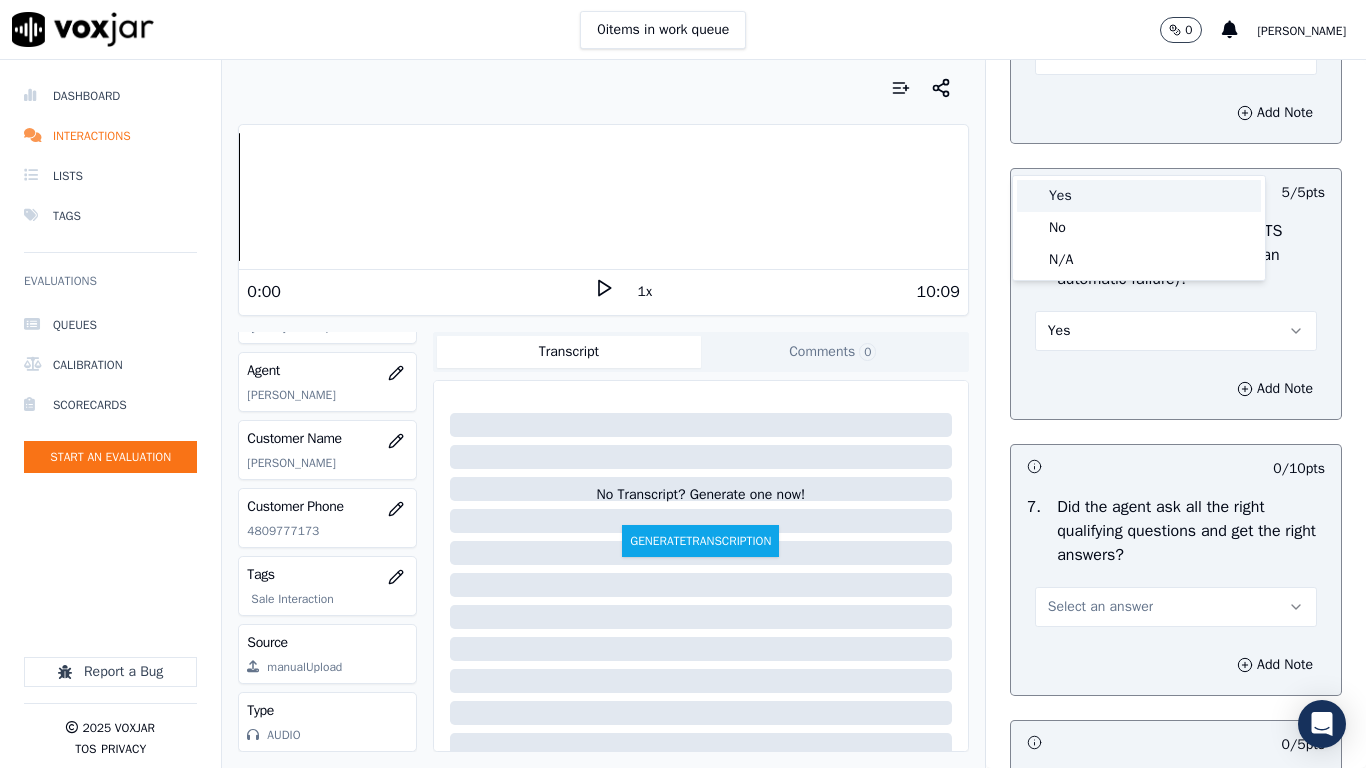 click on "Yes" at bounding box center (1139, 196) 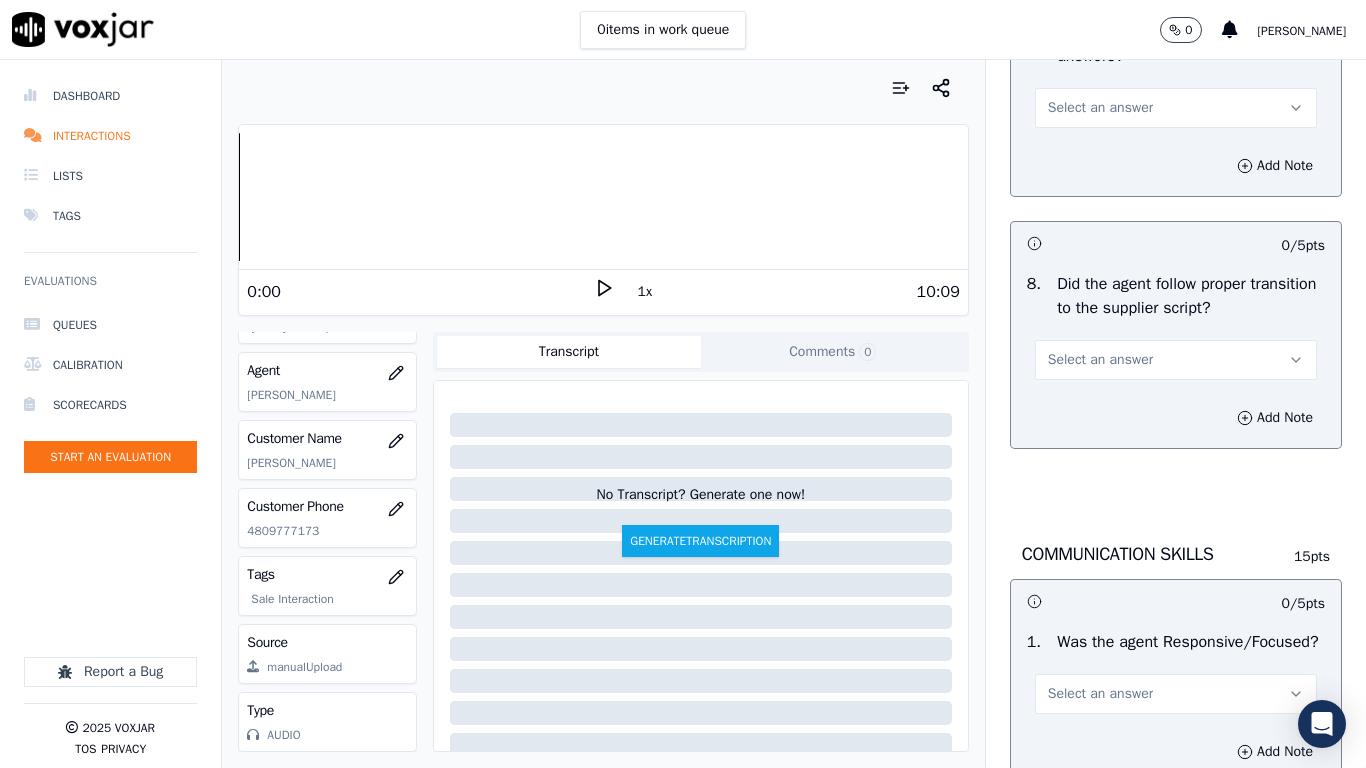 scroll, scrollTop: 4700, scrollLeft: 0, axis: vertical 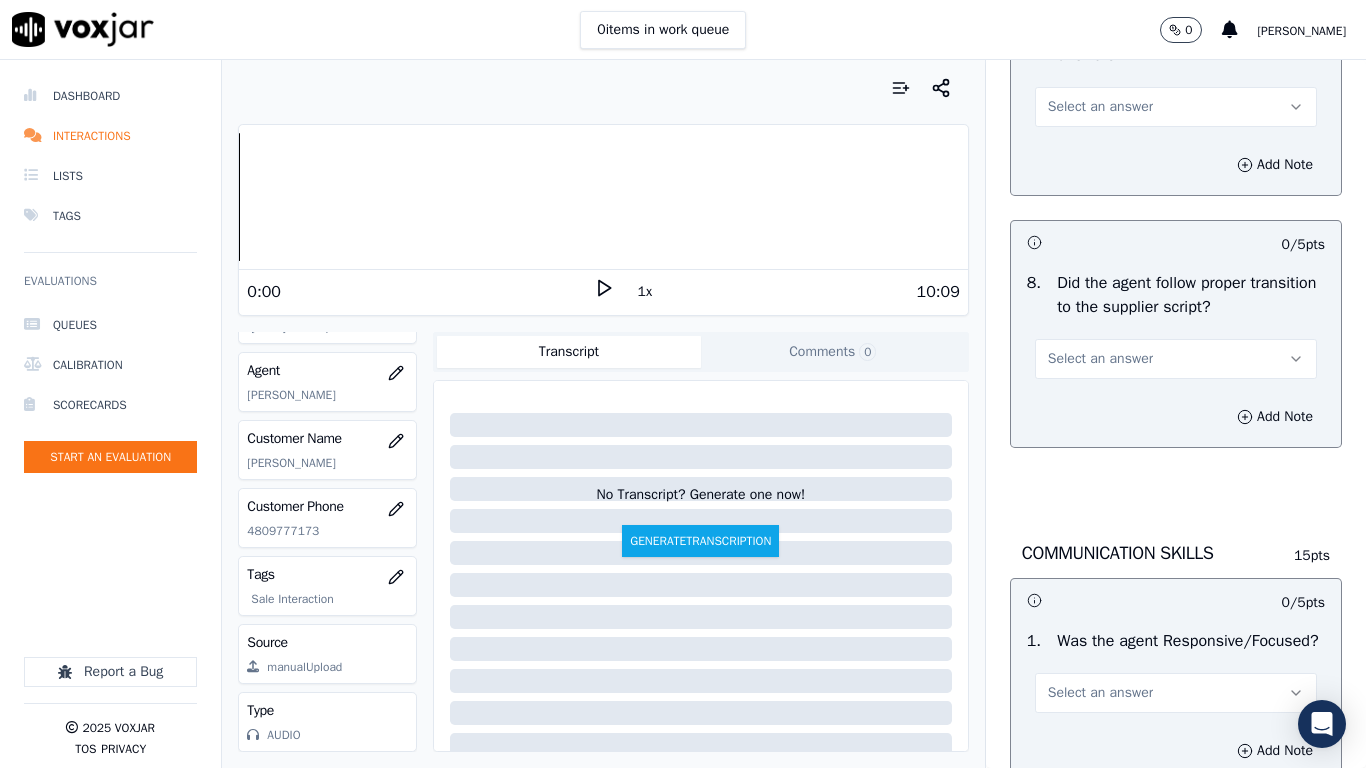 click on "Select an answer" at bounding box center [1176, 107] 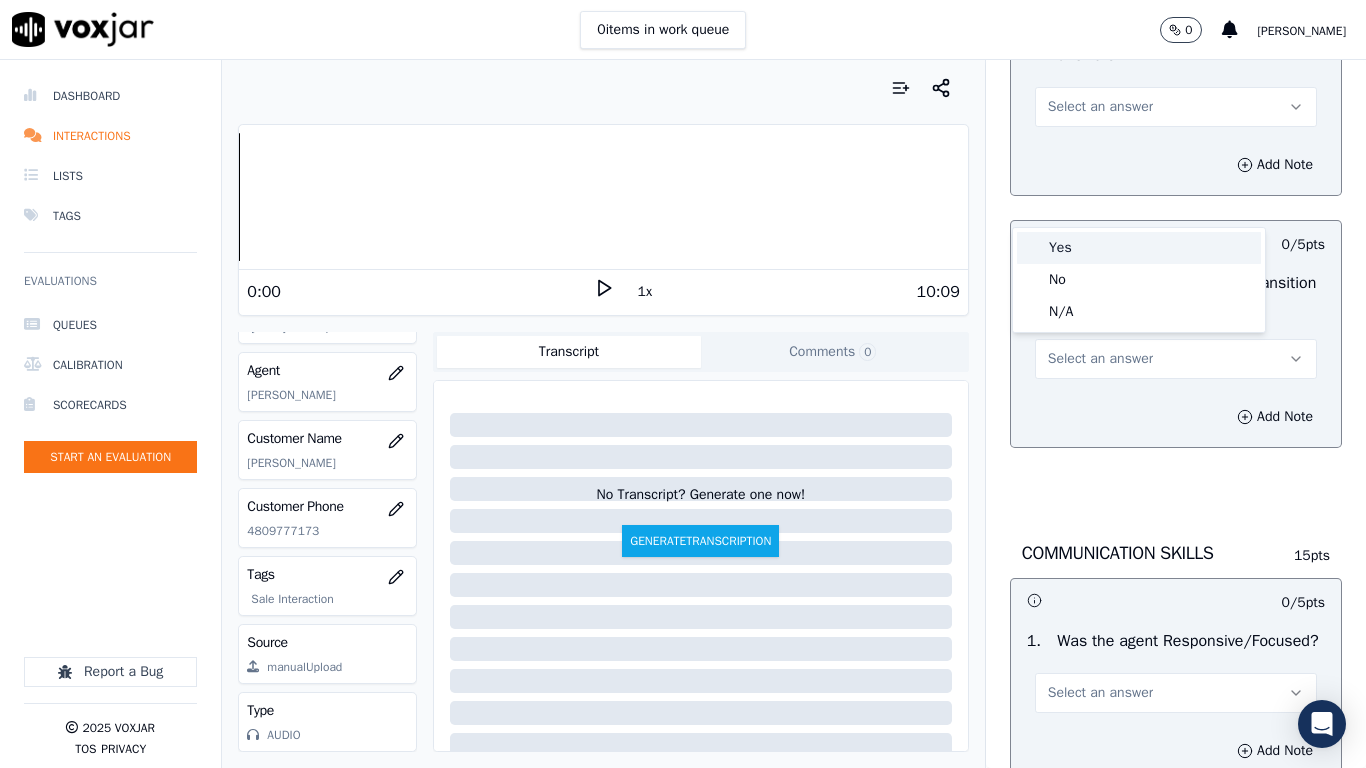 click on "Yes" at bounding box center [1139, 248] 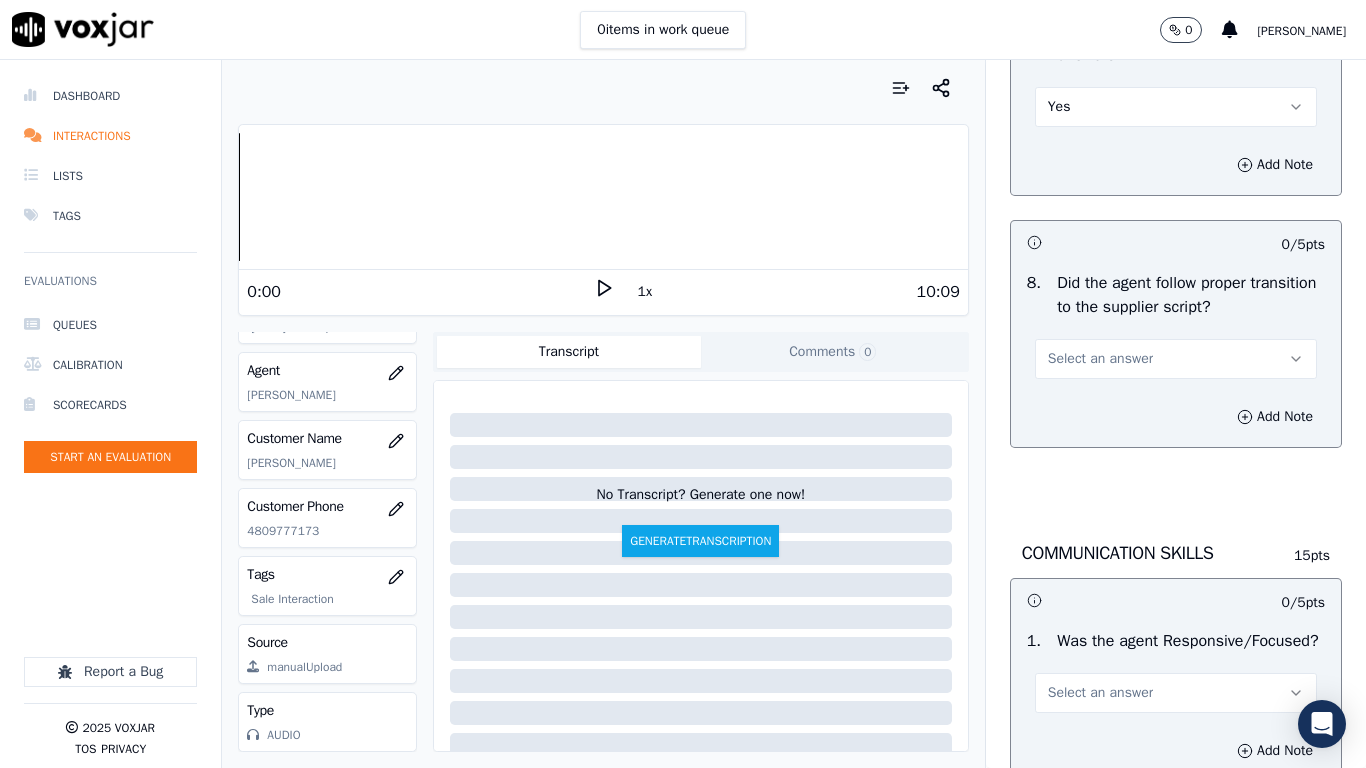 click on "Select an answer" at bounding box center (1100, 359) 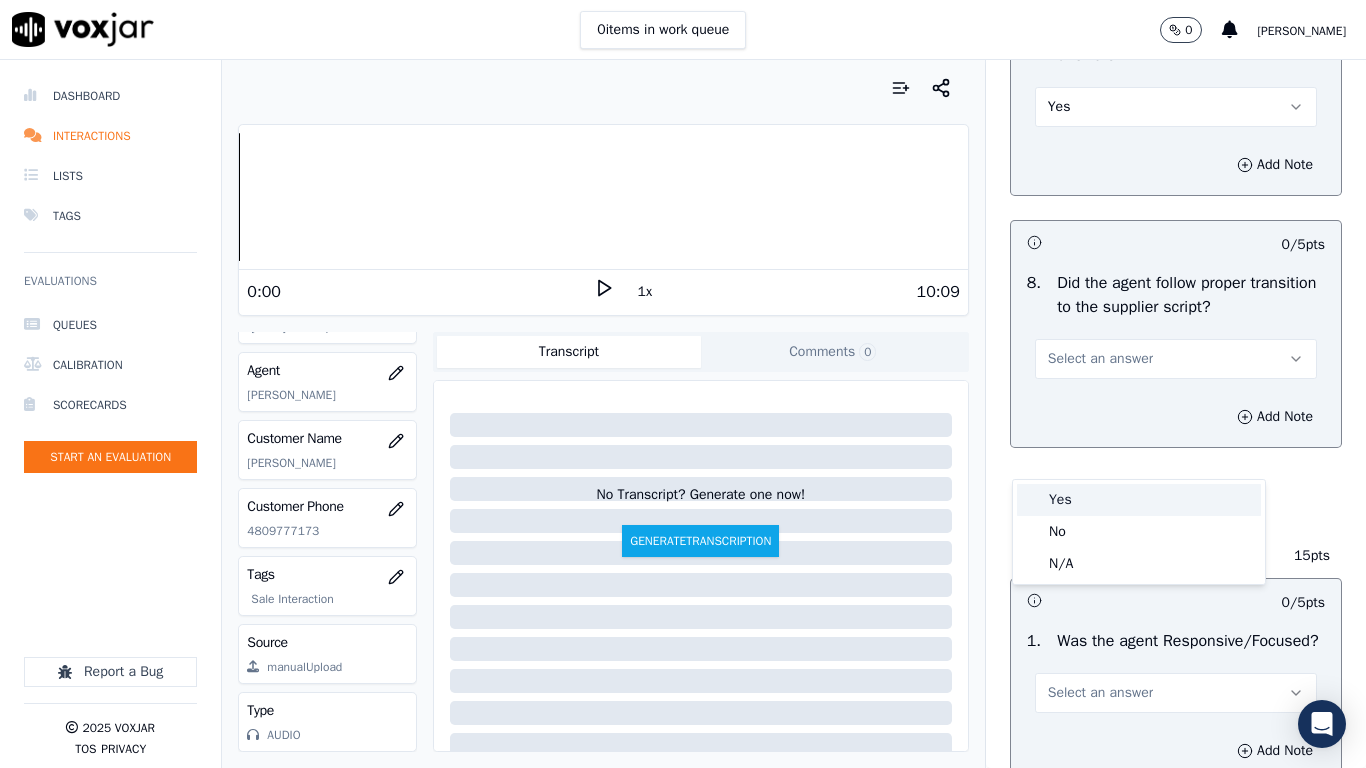 click on "Yes" at bounding box center (1139, 500) 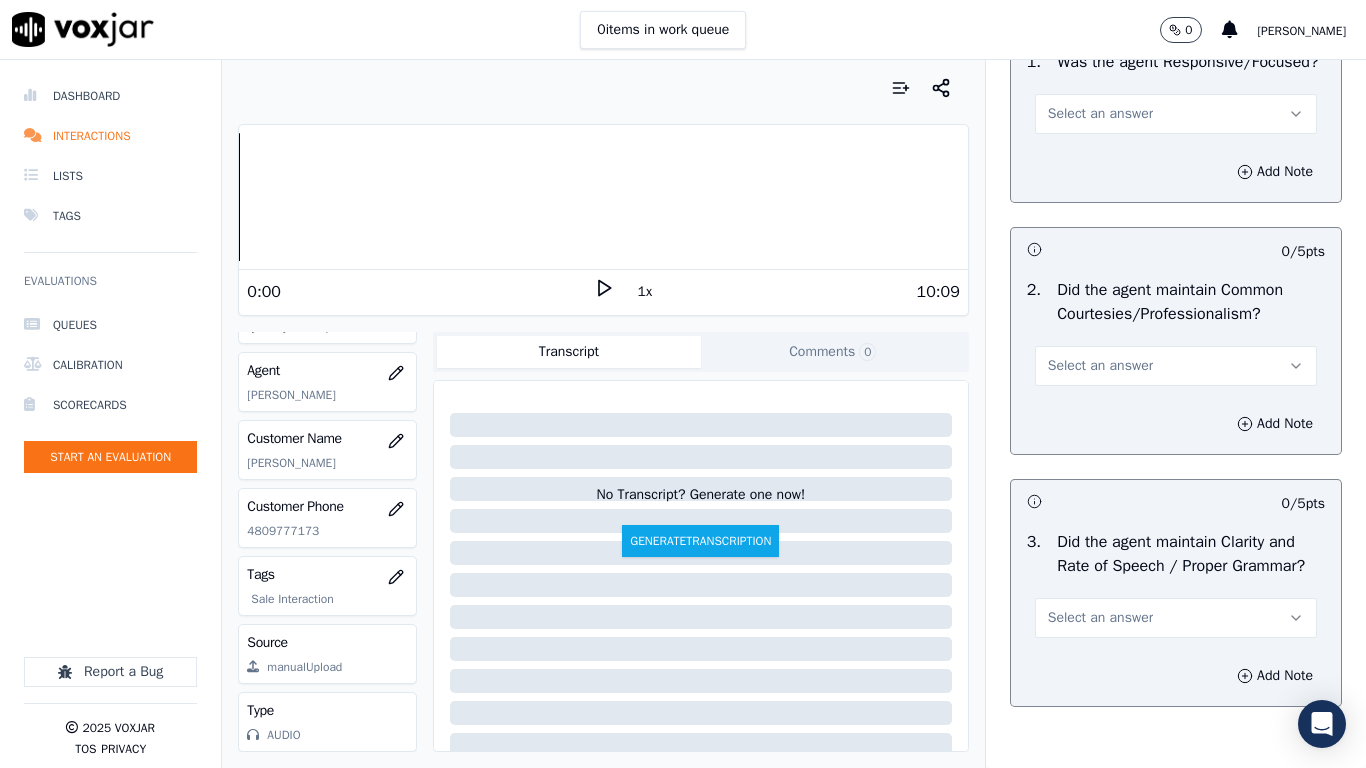 scroll, scrollTop: 5400, scrollLeft: 0, axis: vertical 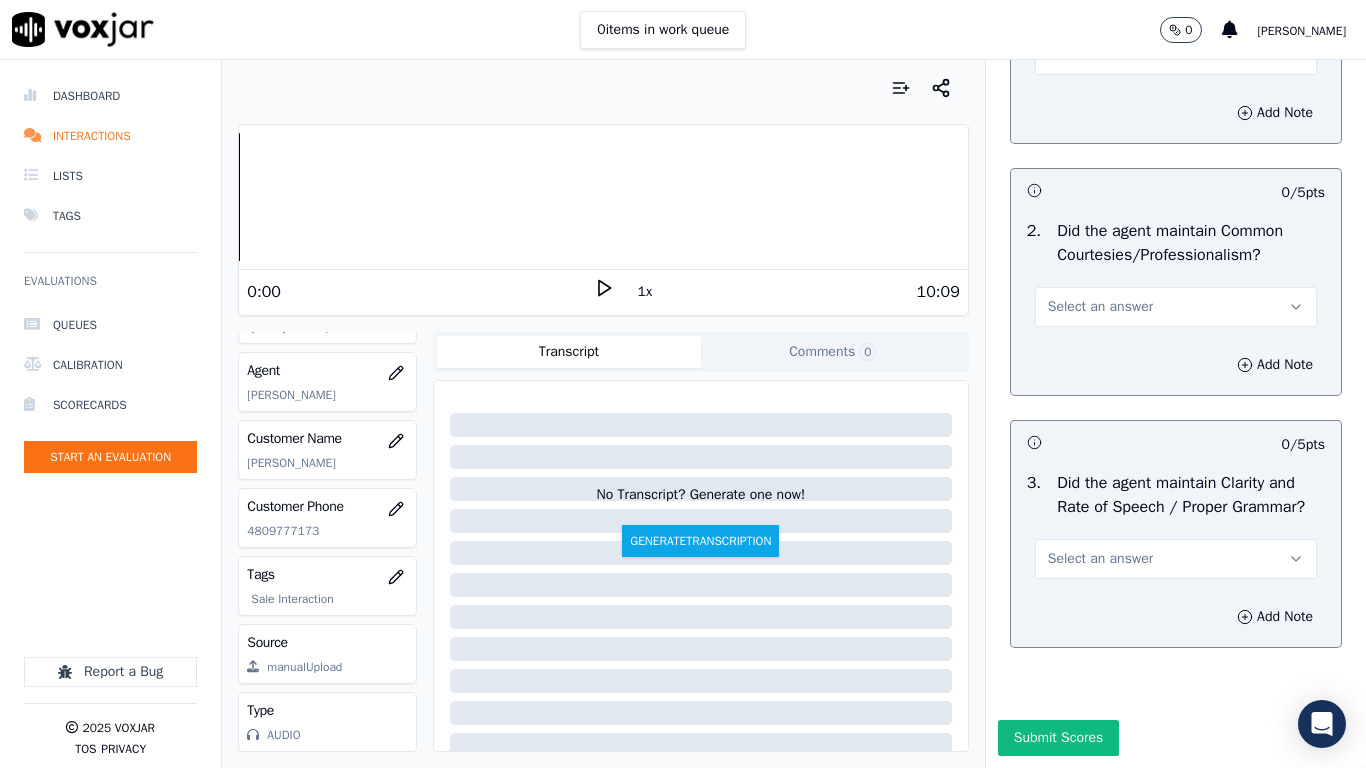 click on "Select an answer" at bounding box center [1100, 55] 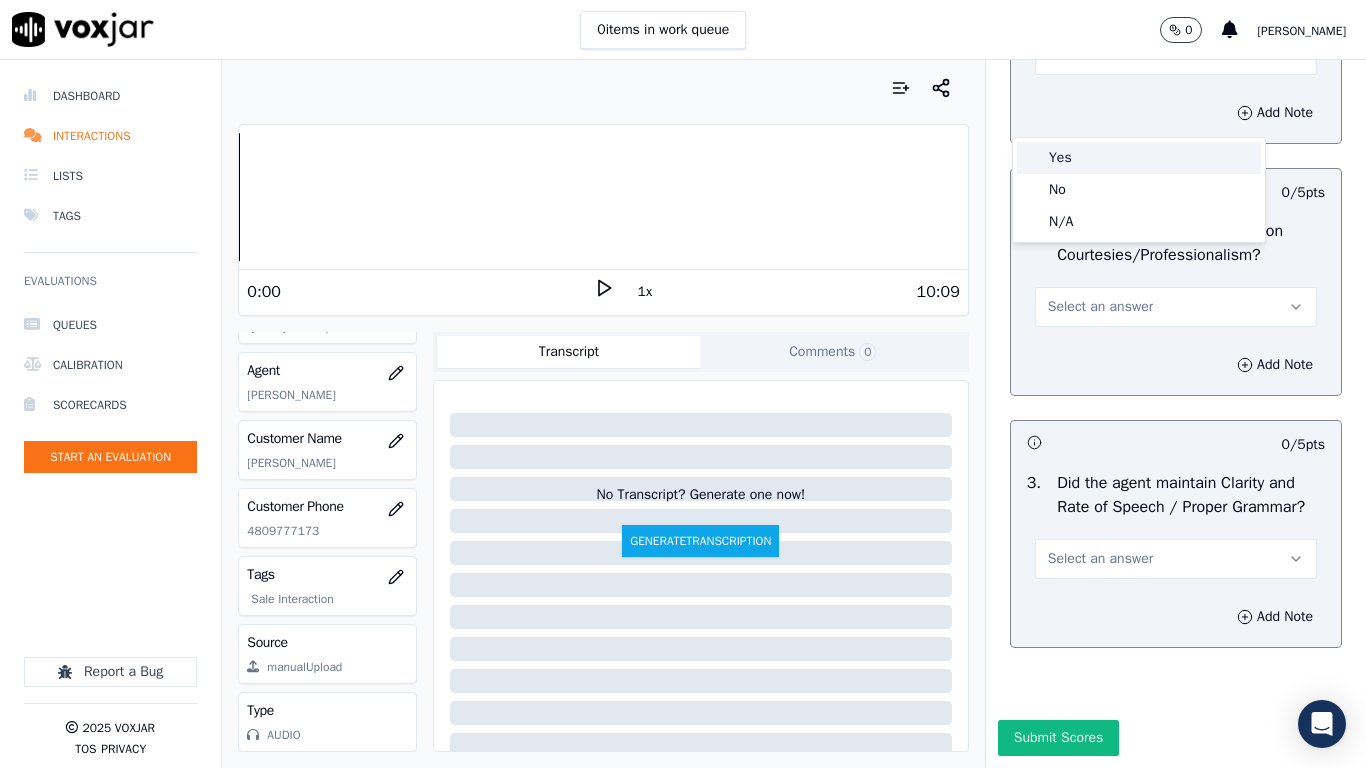 click on "Yes" at bounding box center (1139, 158) 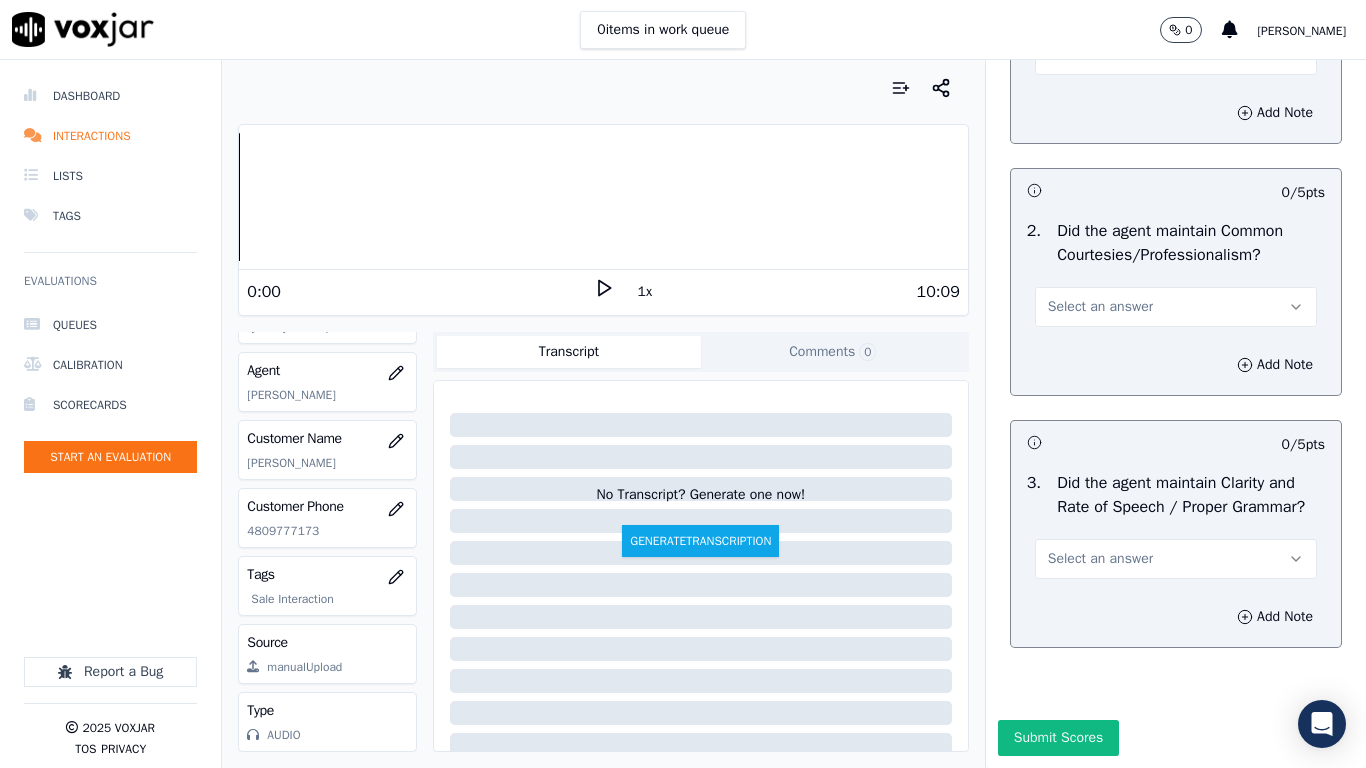 click on "Select an answer" at bounding box center (1100, 307) 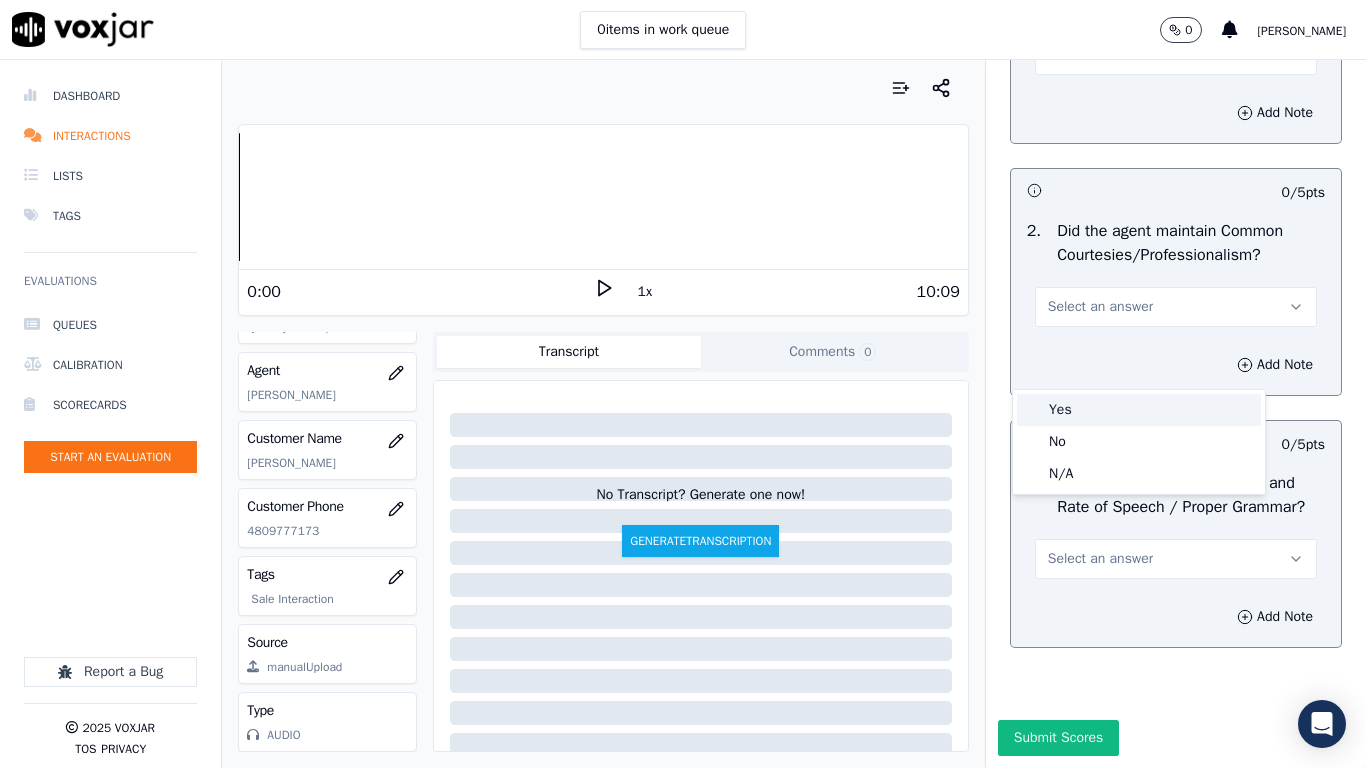 click on "Yes" at bounding box center (1139, 410) 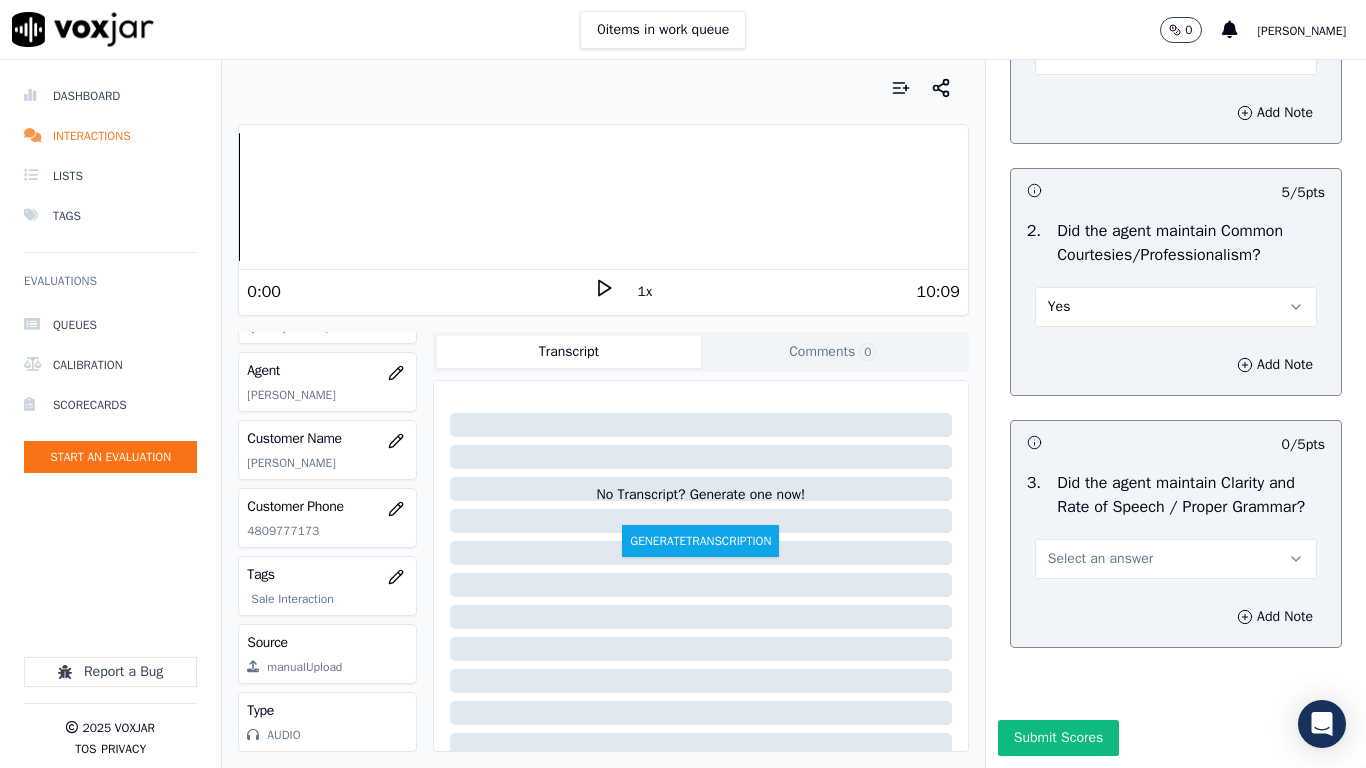drag, startPoint x: 1122, startPoint y: 640, endPoint x: 1114, endPoint y: 655, distance: 17 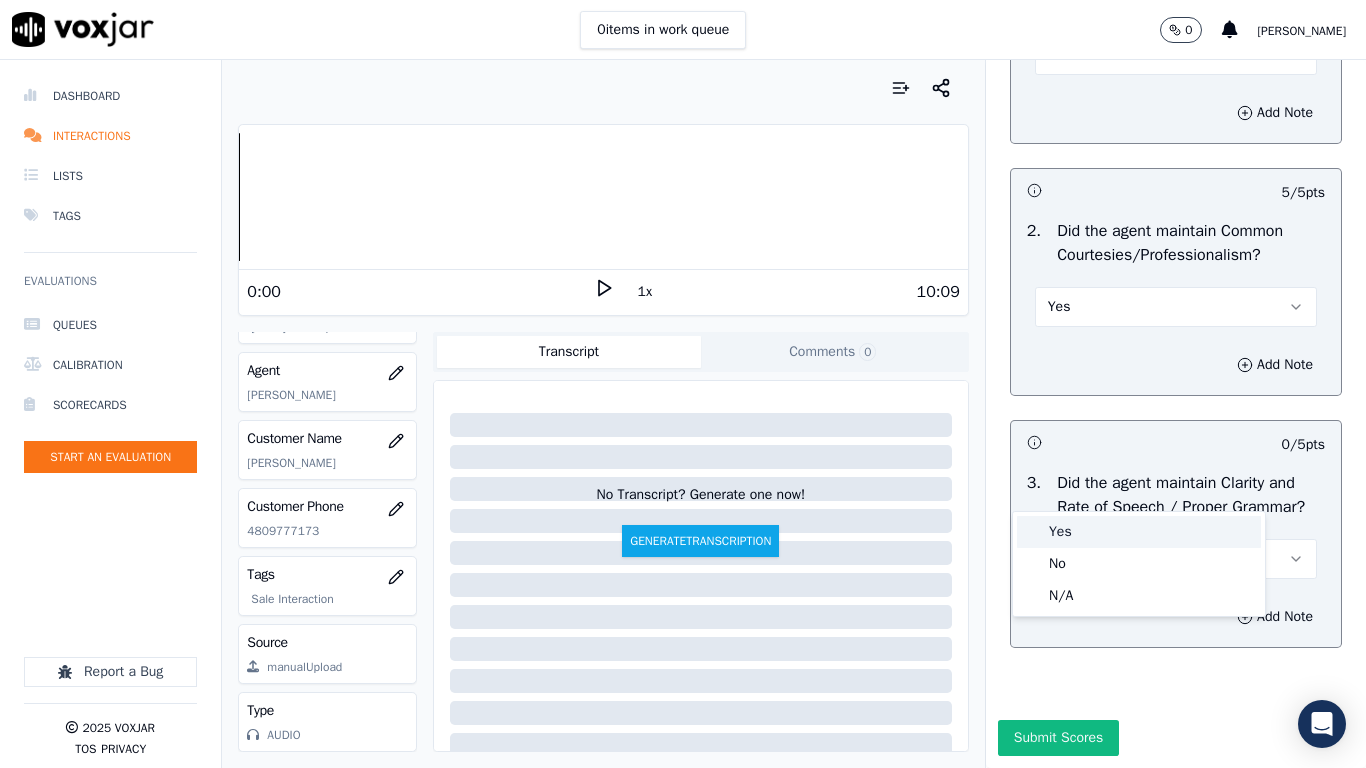 click on "Yes" at bounding box center (1139, 532) 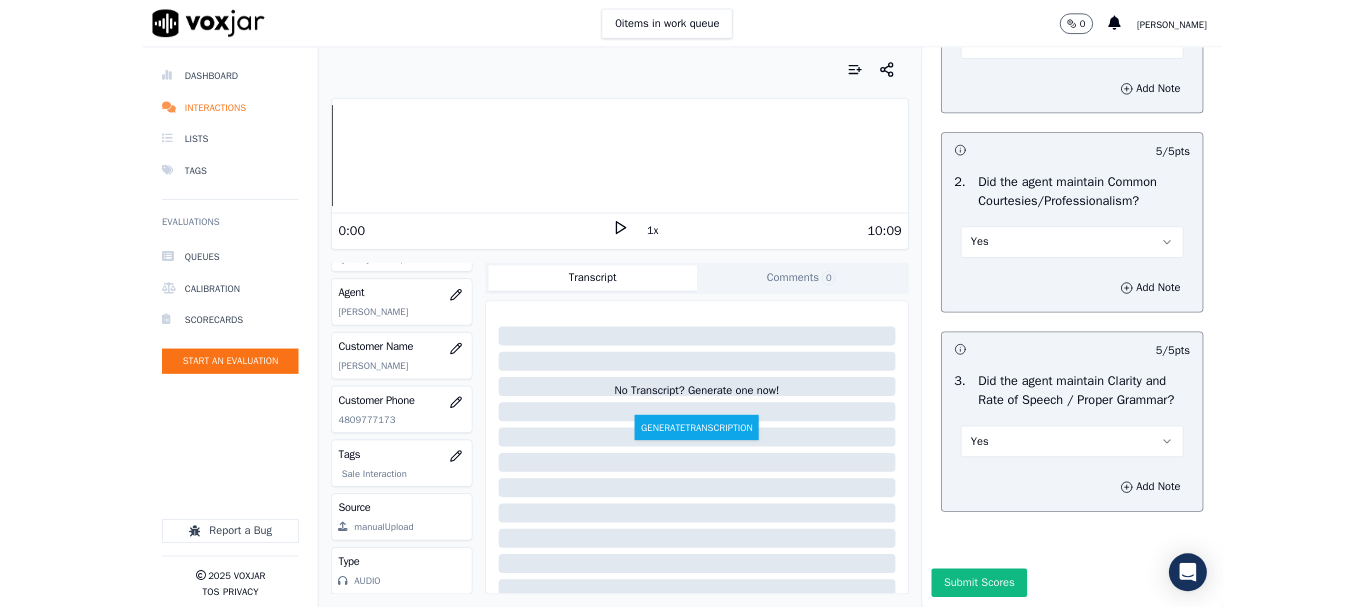 scroll, scrollTop: 5533, scrollLeft: 0, axis: vertical 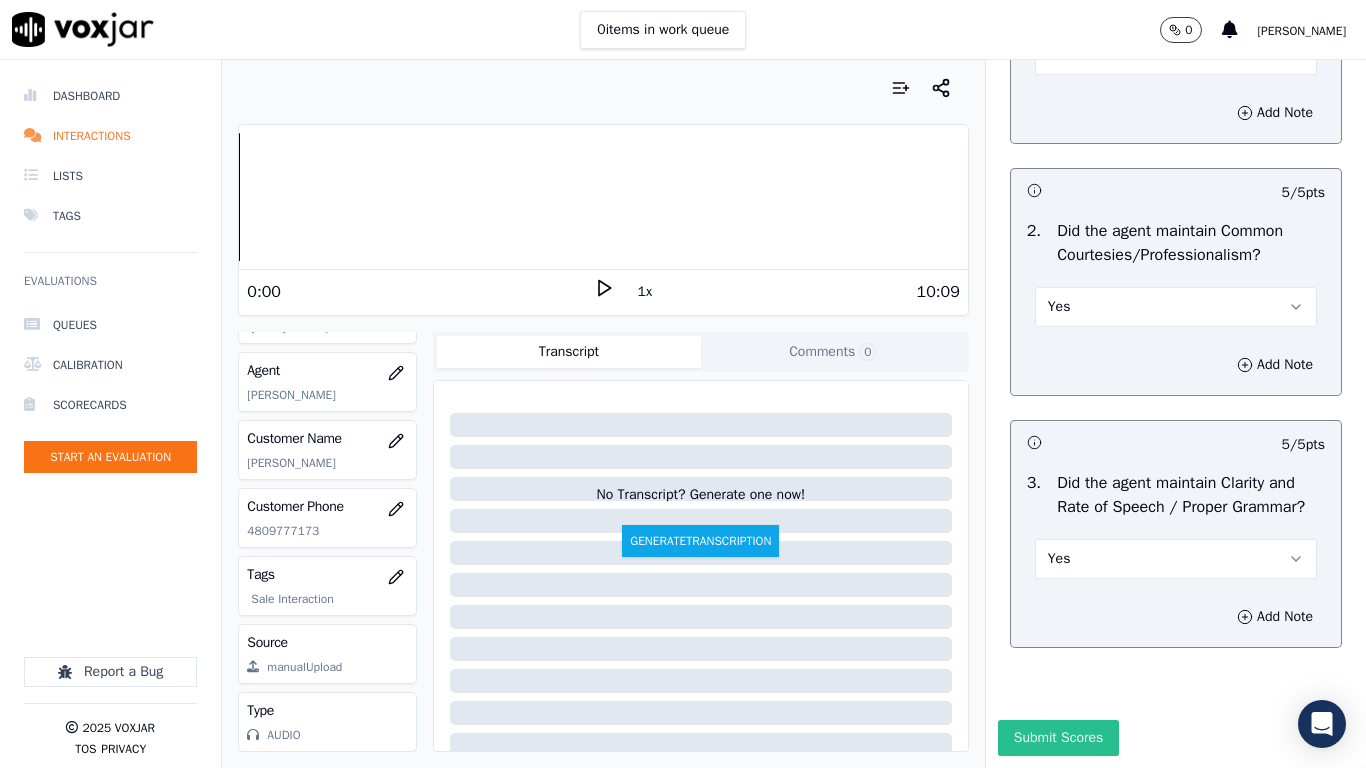 click on "Submit Scores" at bounding box center (1058, 738) 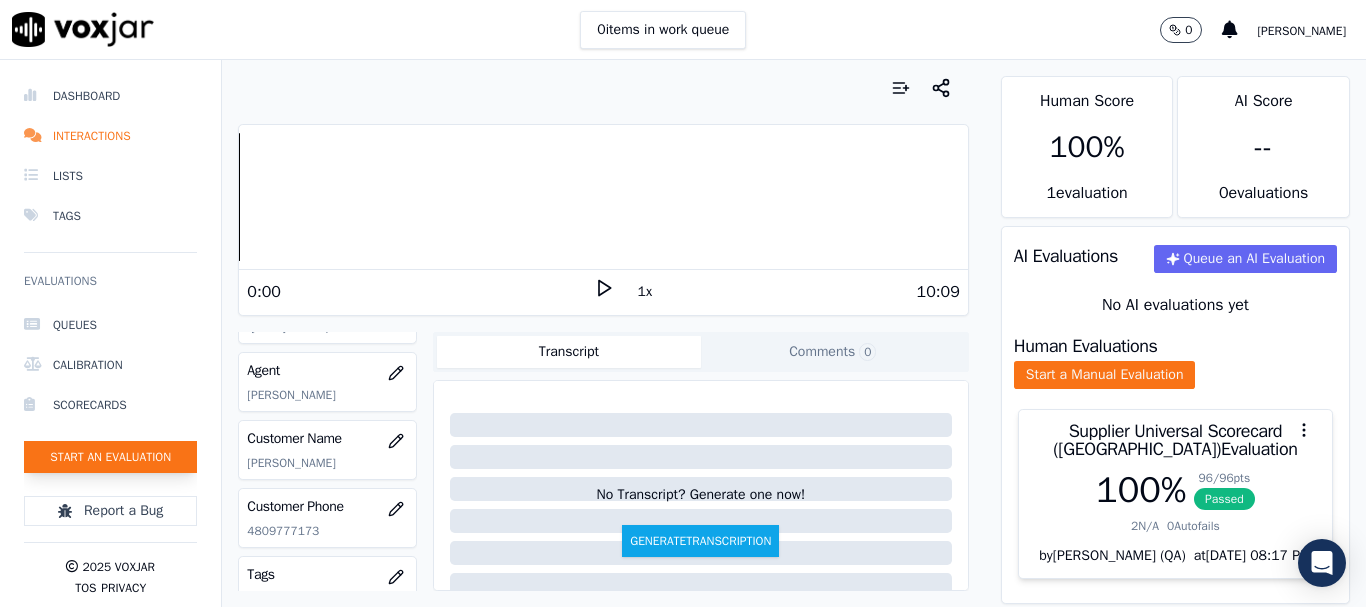 click on "Start an Evaluation" 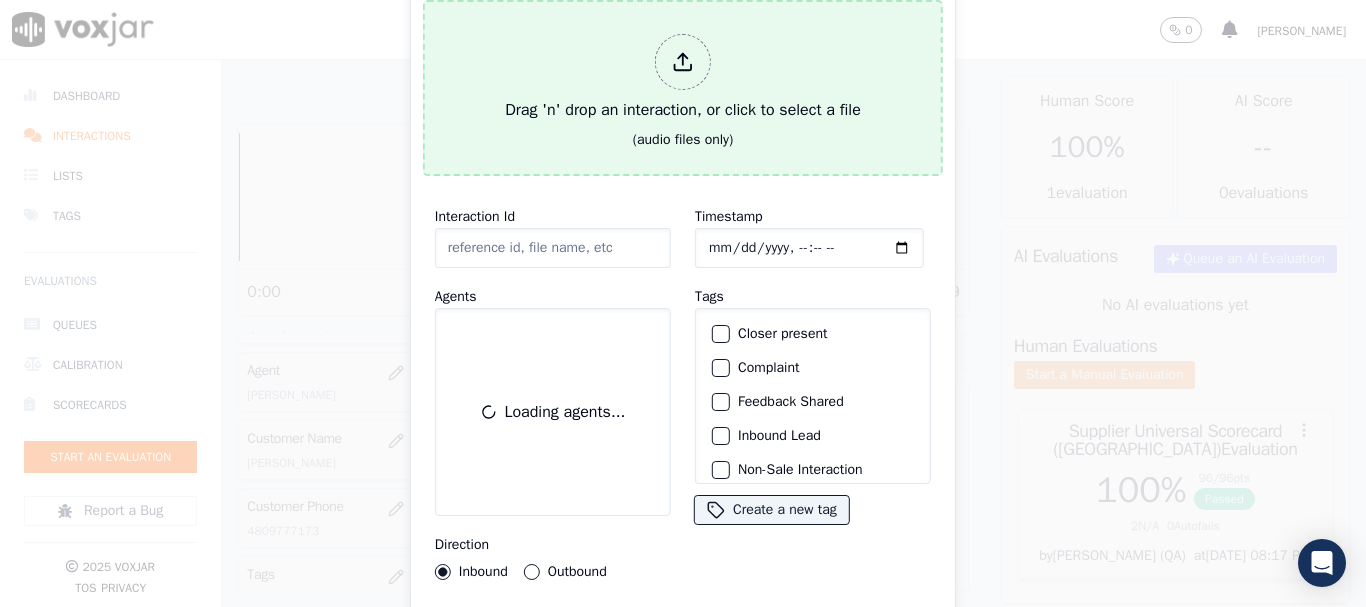 click on "Drag 'n' drop an interaction, or click to select a file" at bounding box center (683, 78) 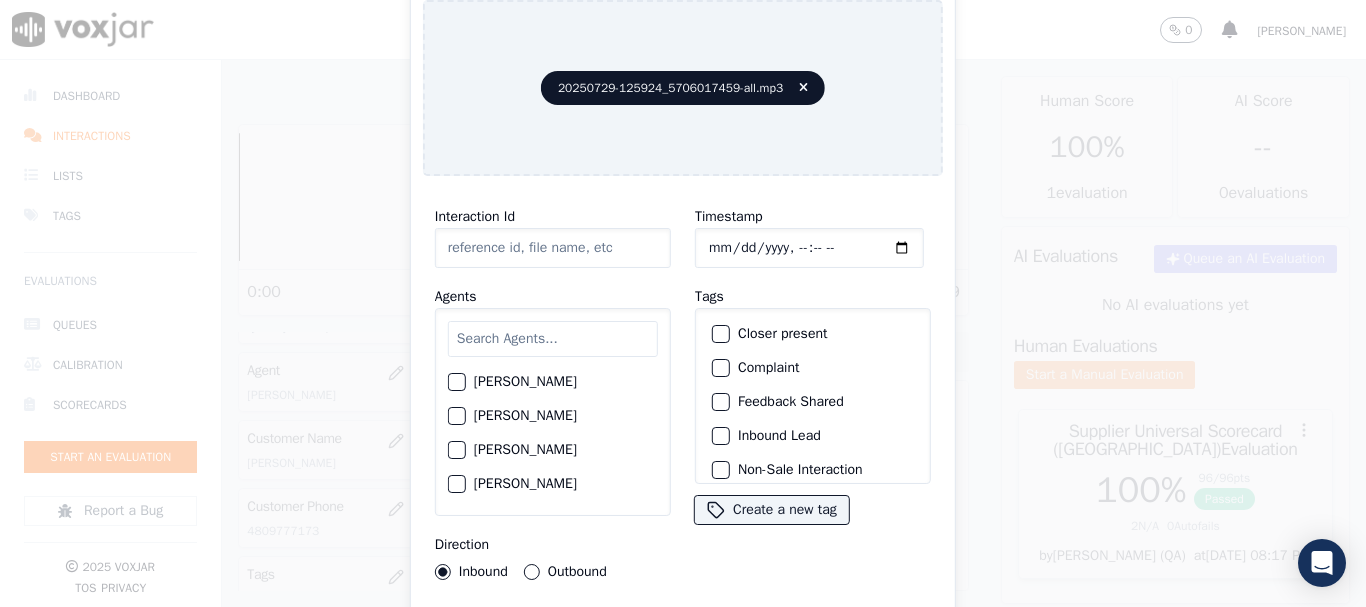 type on "20250729-125924_5706017459-all.mp3" 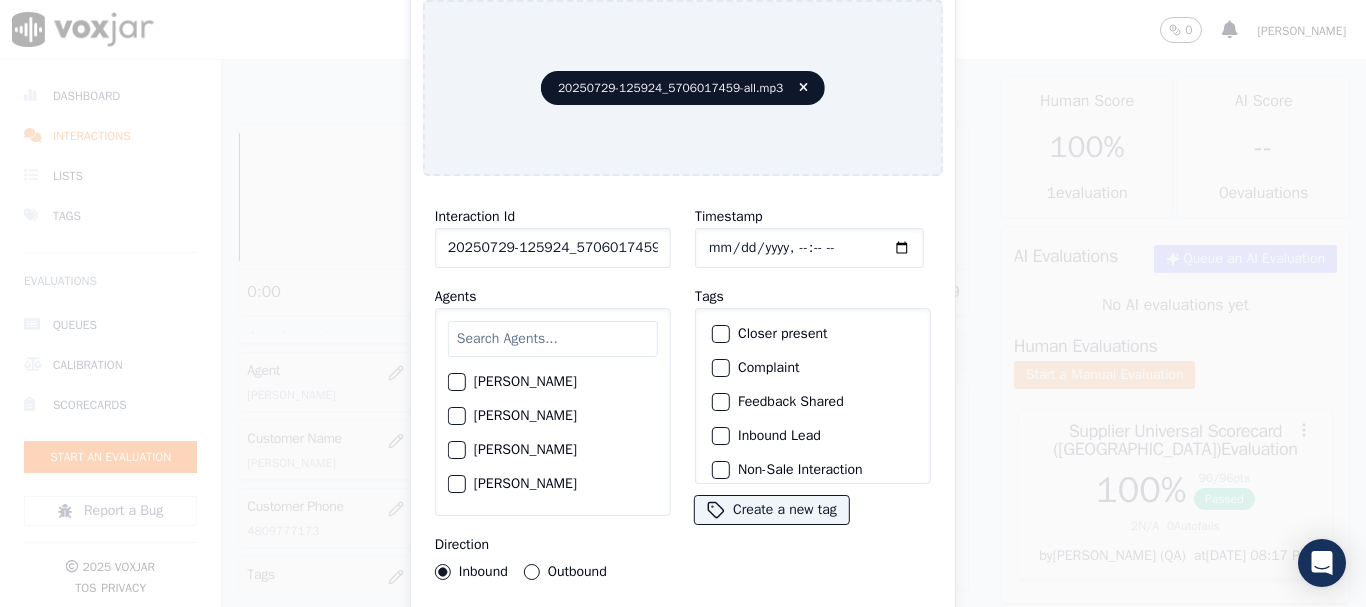 click at bounding box center (553, 339) 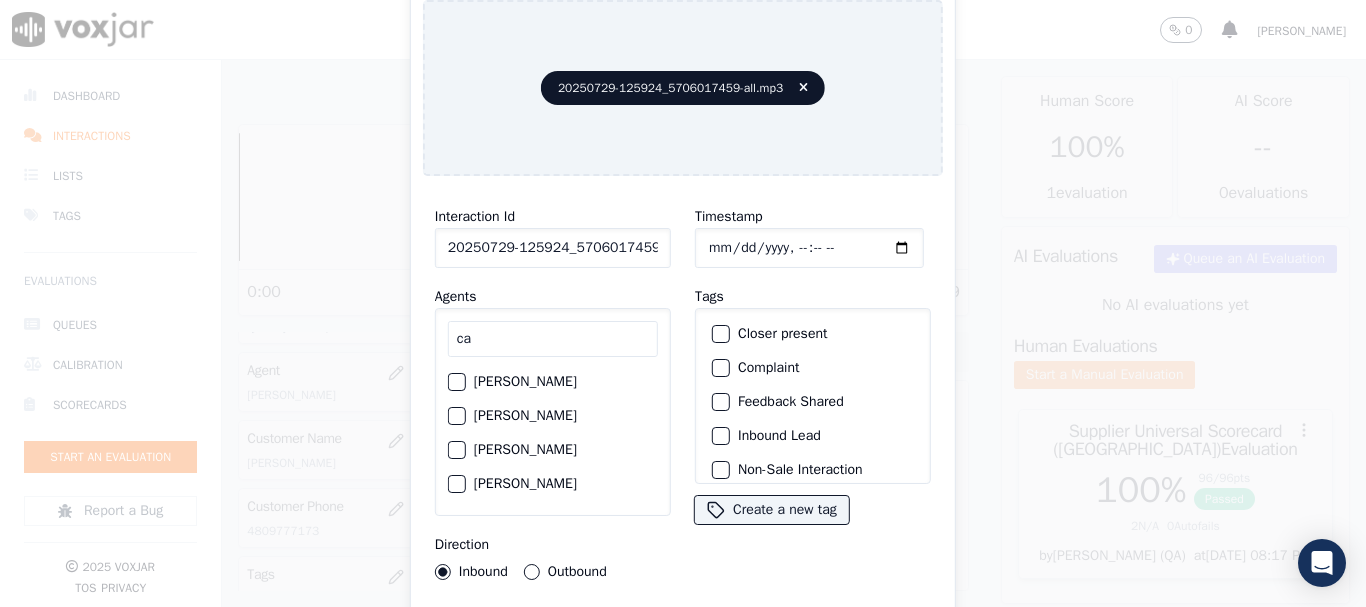 type on "ca" 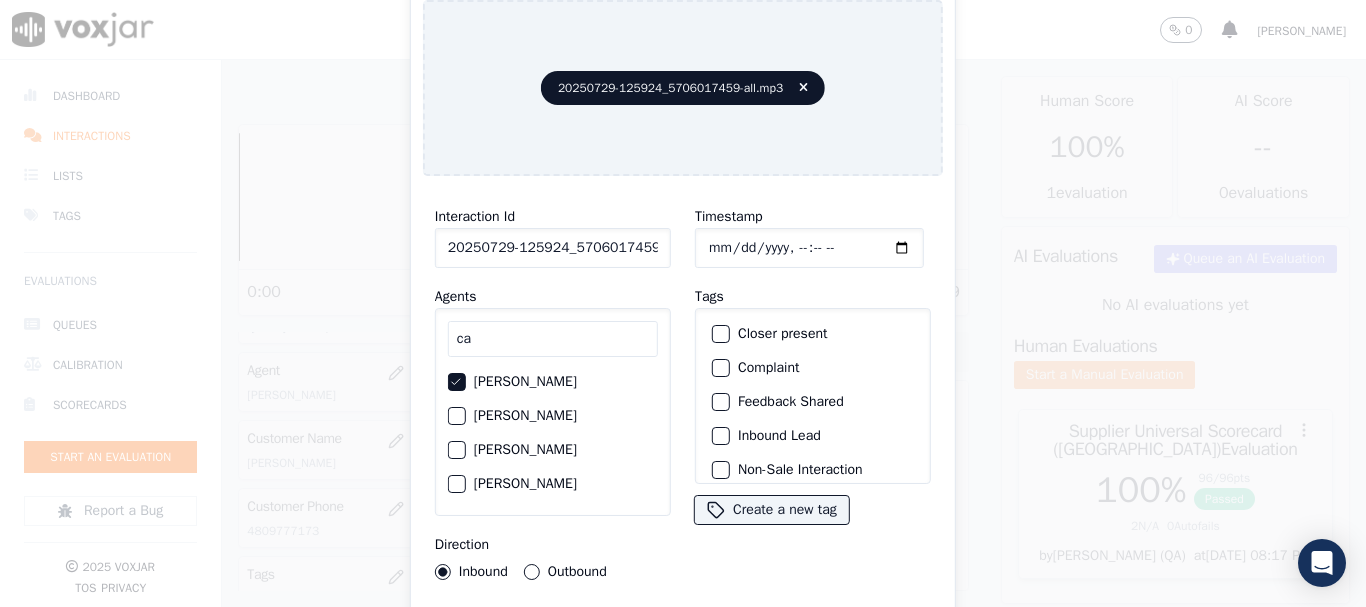 click on "Timestamp" 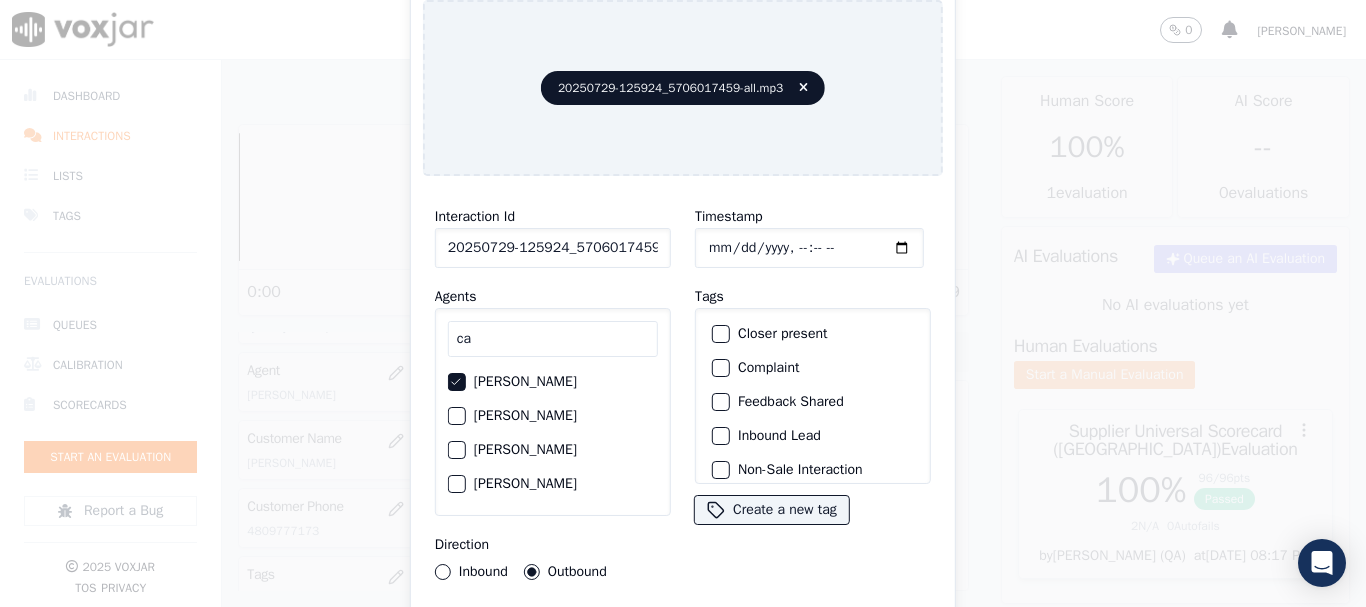 scroll, scrollTop: 175, scrollLeft: 0, axis: vertical 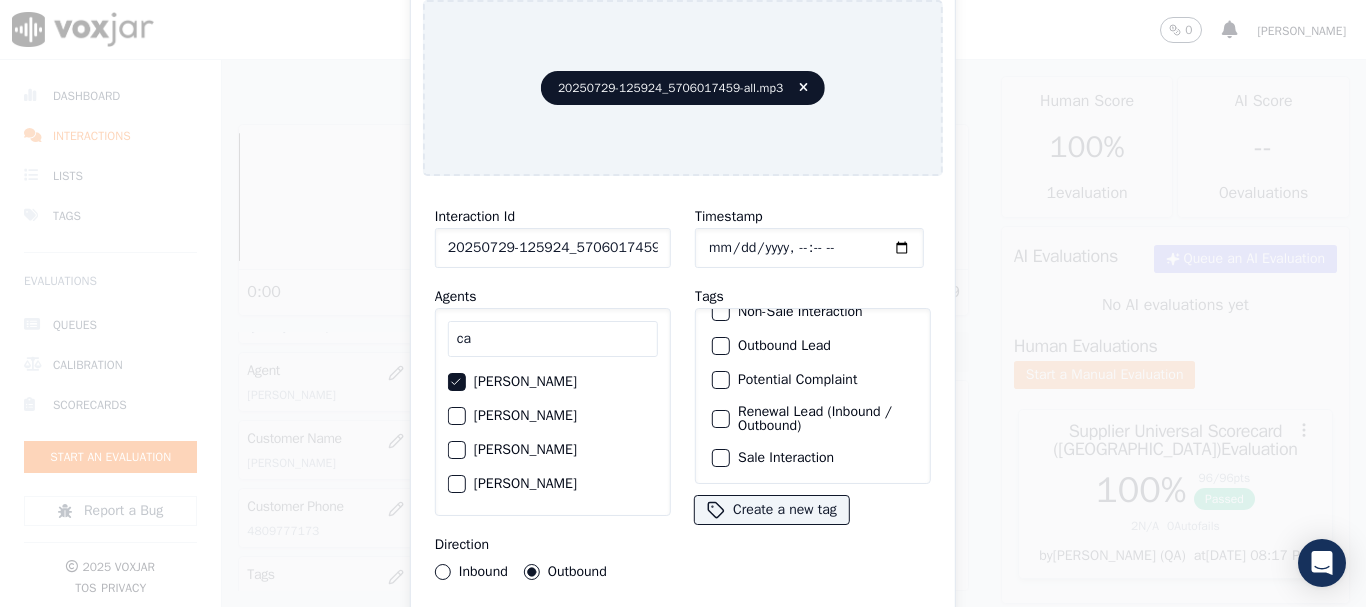 click on "Sale Interaction" 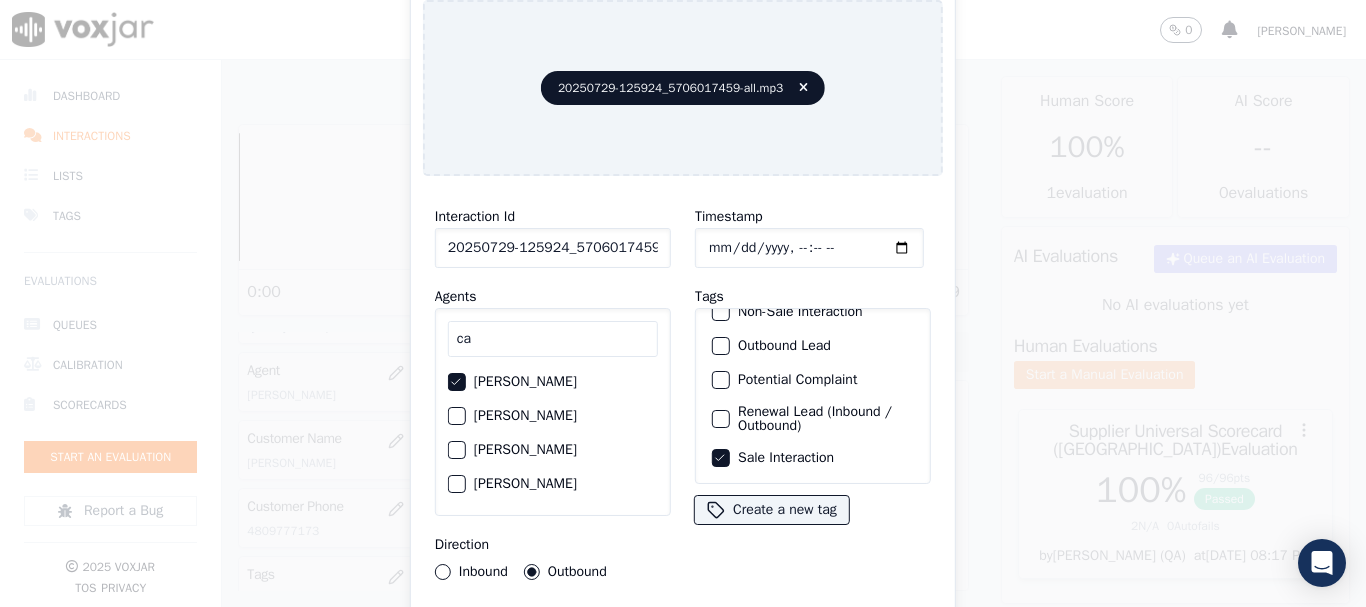 type 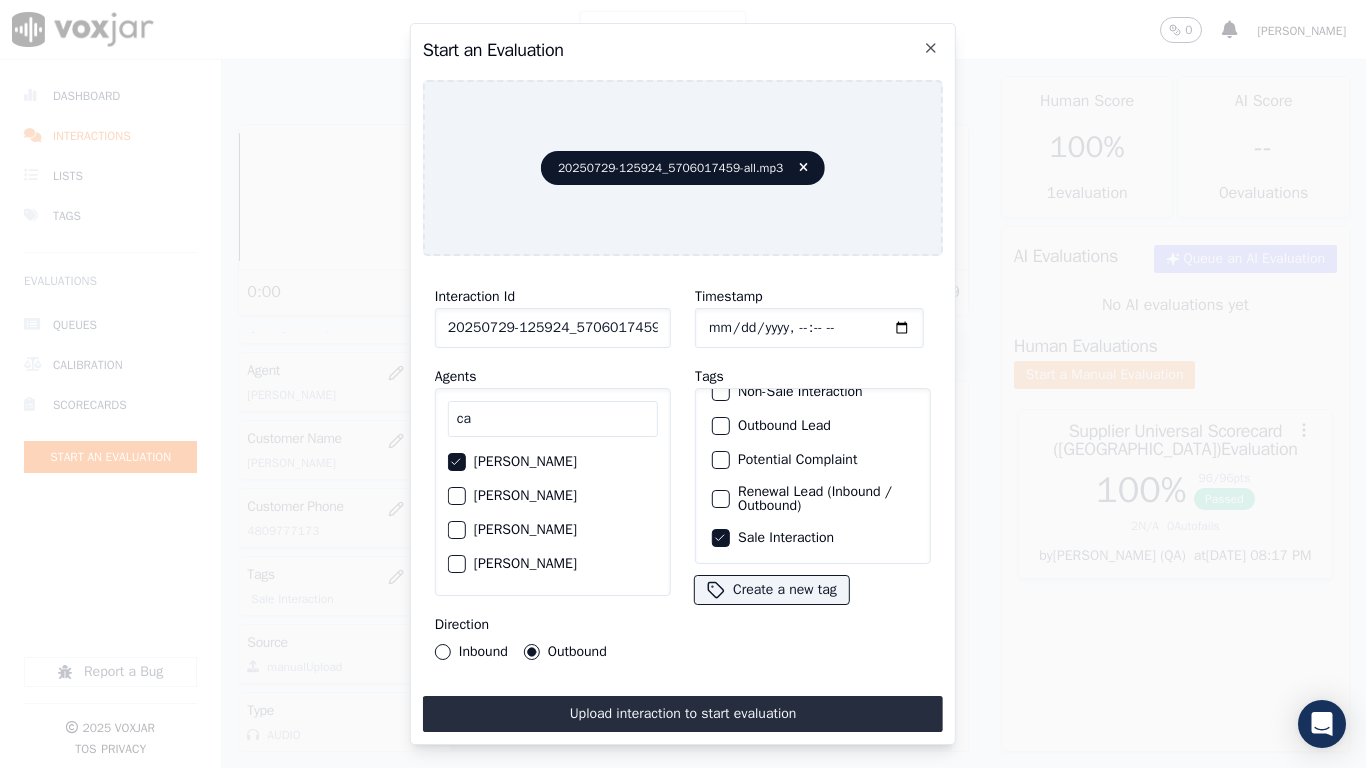 click on "Upload interaction to start evaluation" at bounding box center [683, 714] 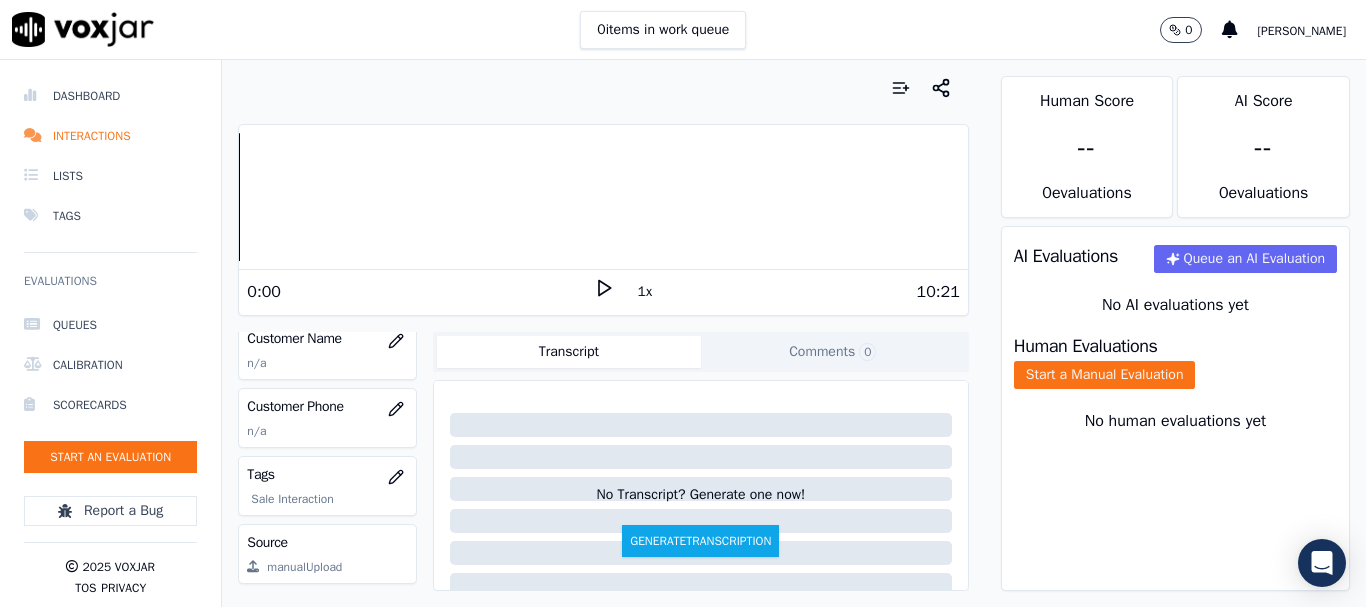 scroll, scrollTop: 200, scrollLeft: 0, axis: vertical 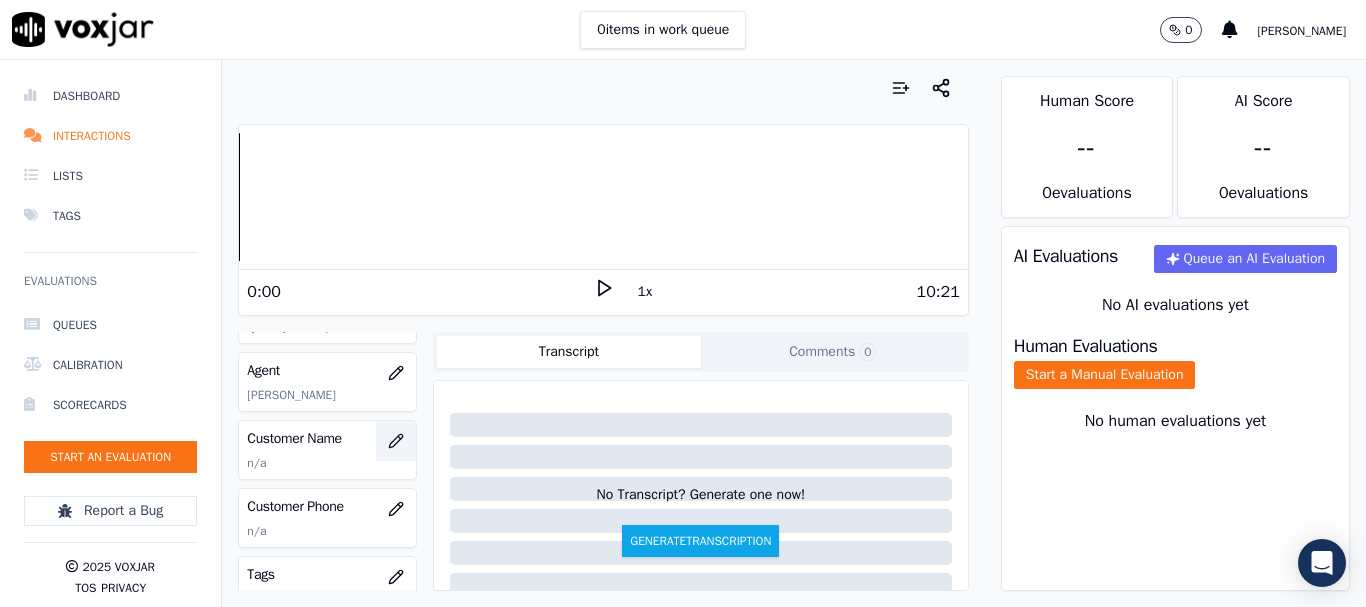 click 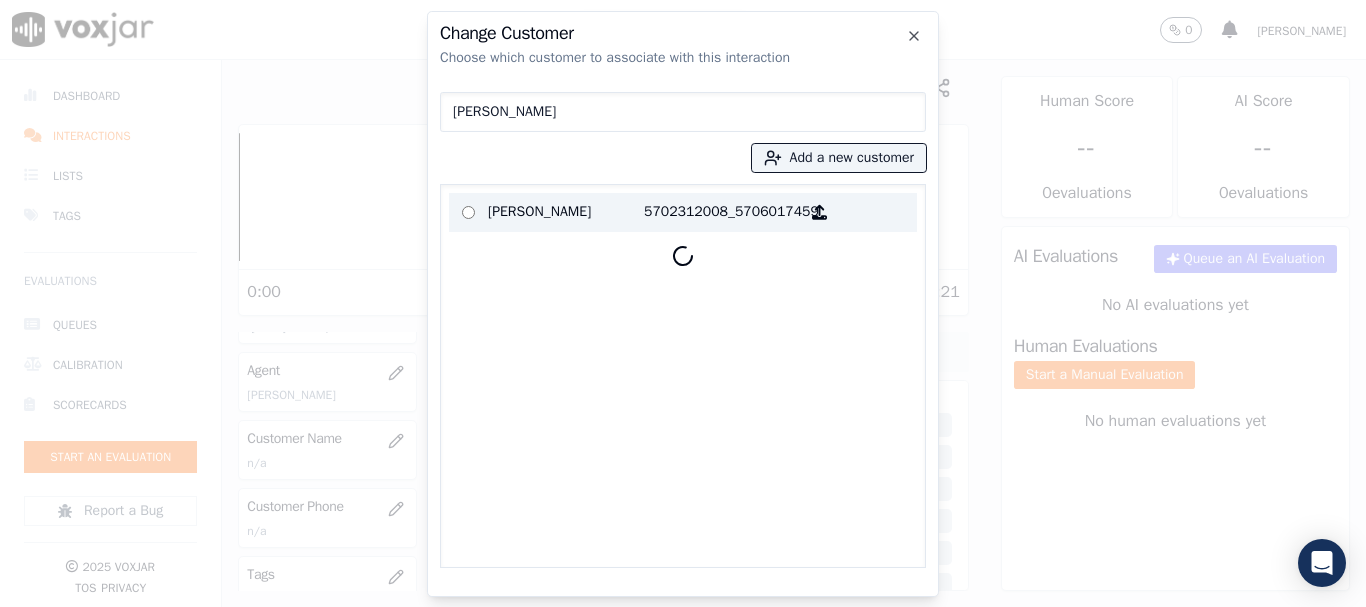 type on "RYAN O HOWELL" 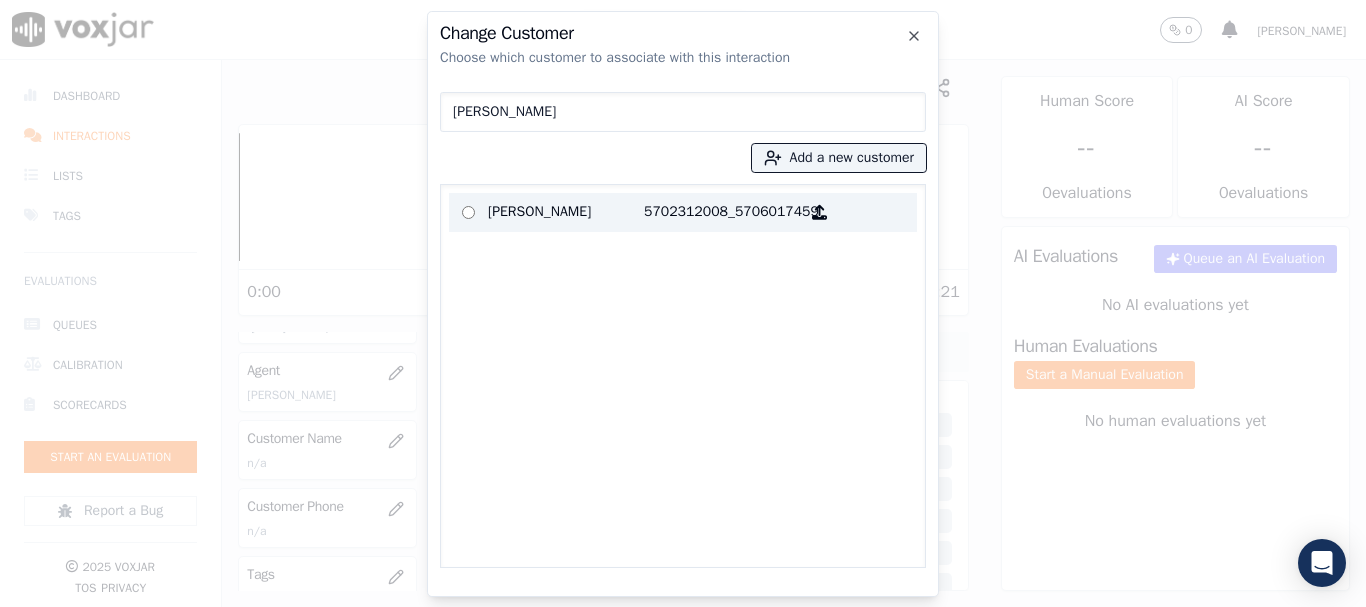 click on "RYAN O HOWELL" at bounding box center [566, 212] 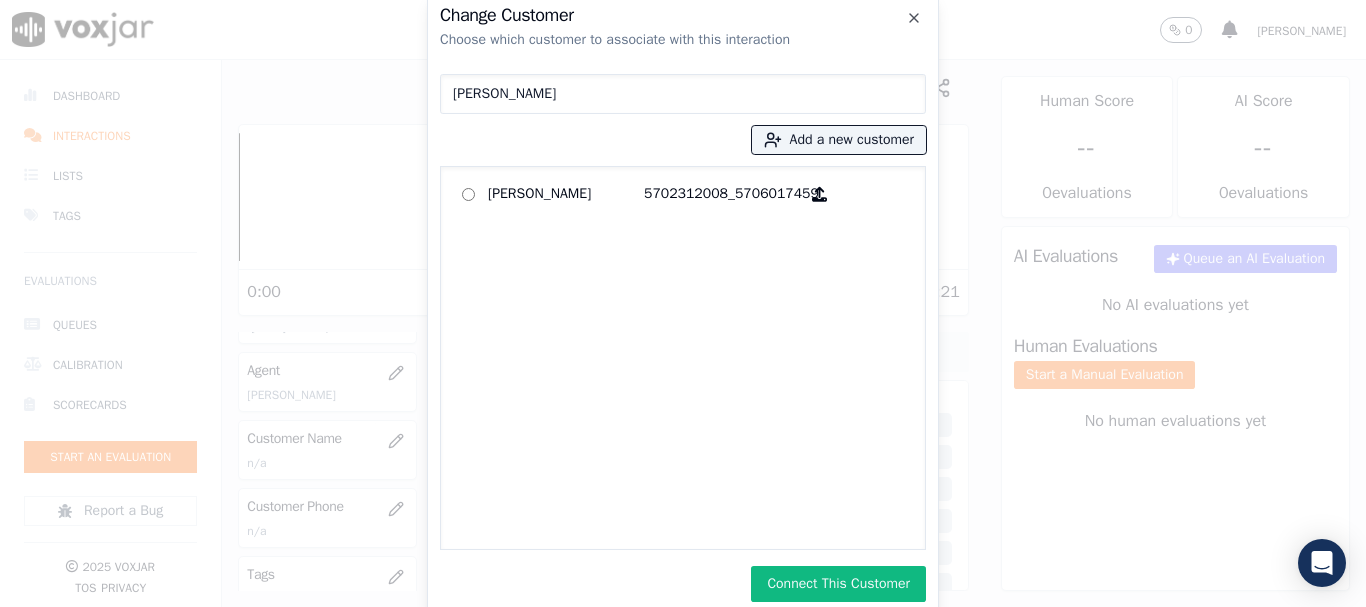 click on "Connect This Customer" at bounding box center (838, 584) 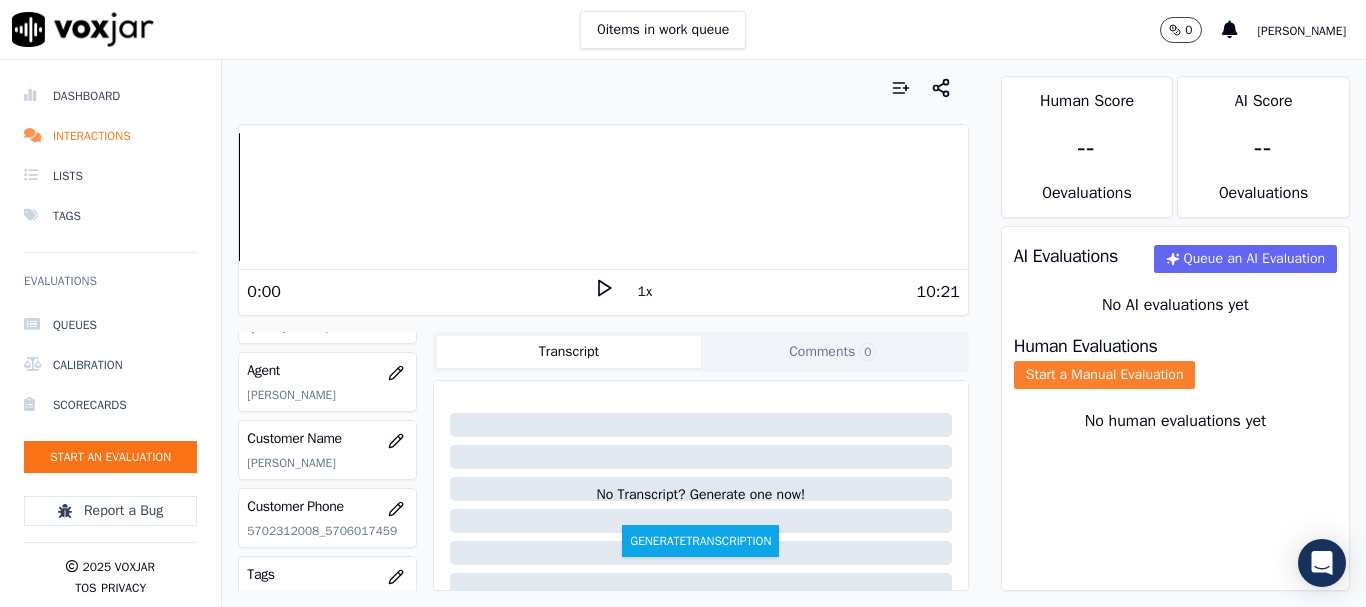 click on "Start a Manual Evaluation" 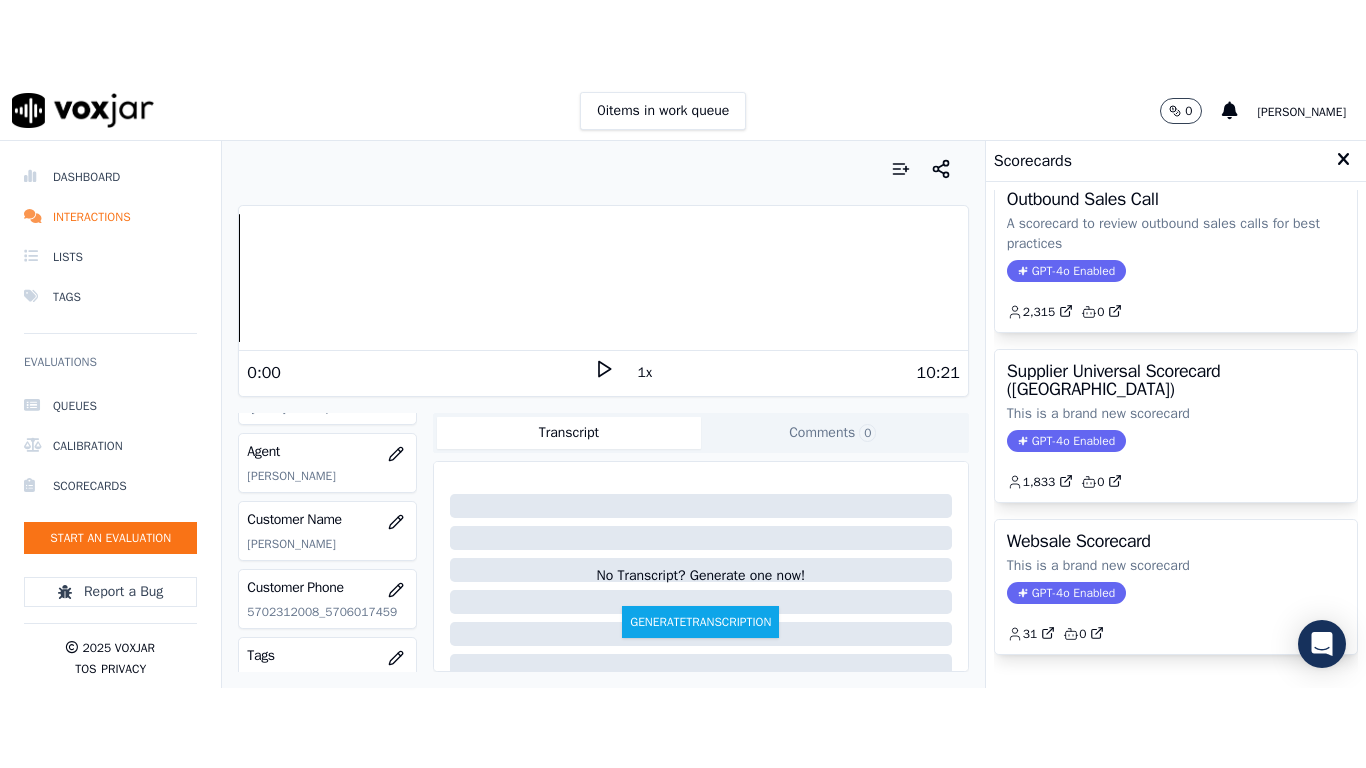 scroll, scrollTop: 400, scrollLeft: 0, axis: vertical 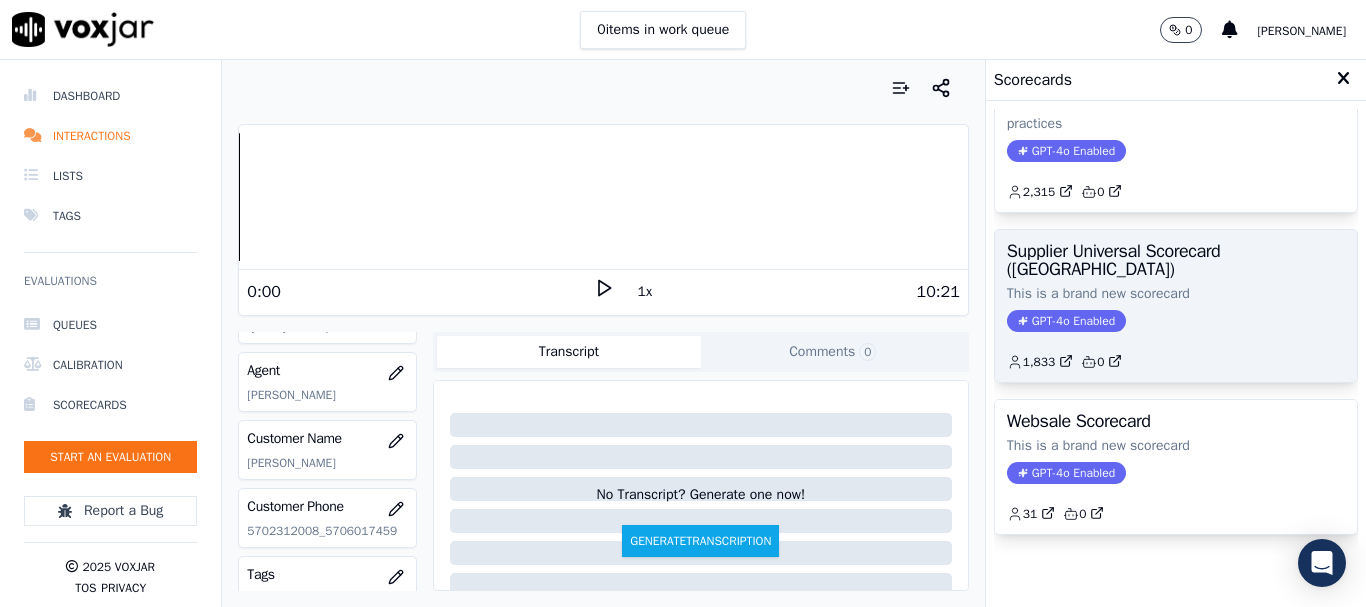 click on "This is a brand new scorecard" 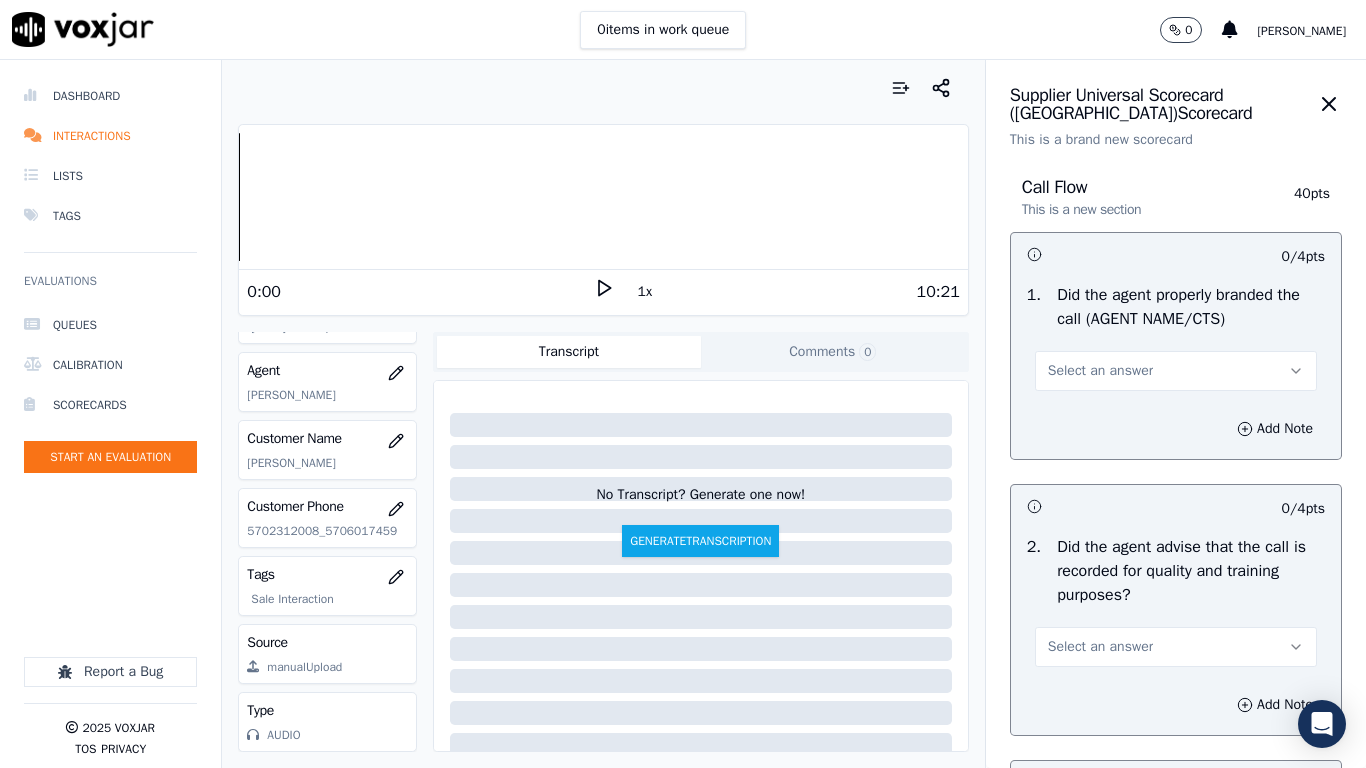 drag, startPoint x: 1122, startPoint y: 368, endPoint x: 1122, endPoint y: 392, distance: 24 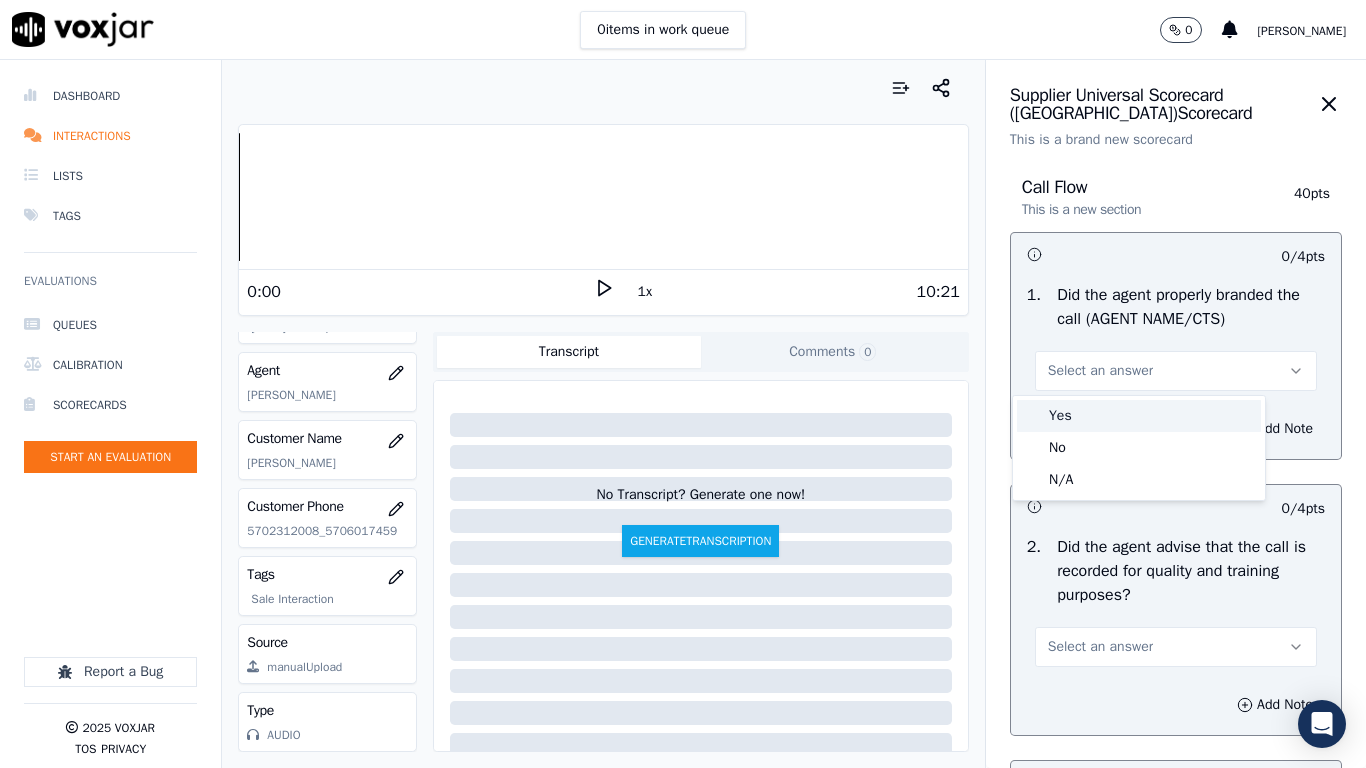 click on "Yes" at bounding box center [1139, 416] 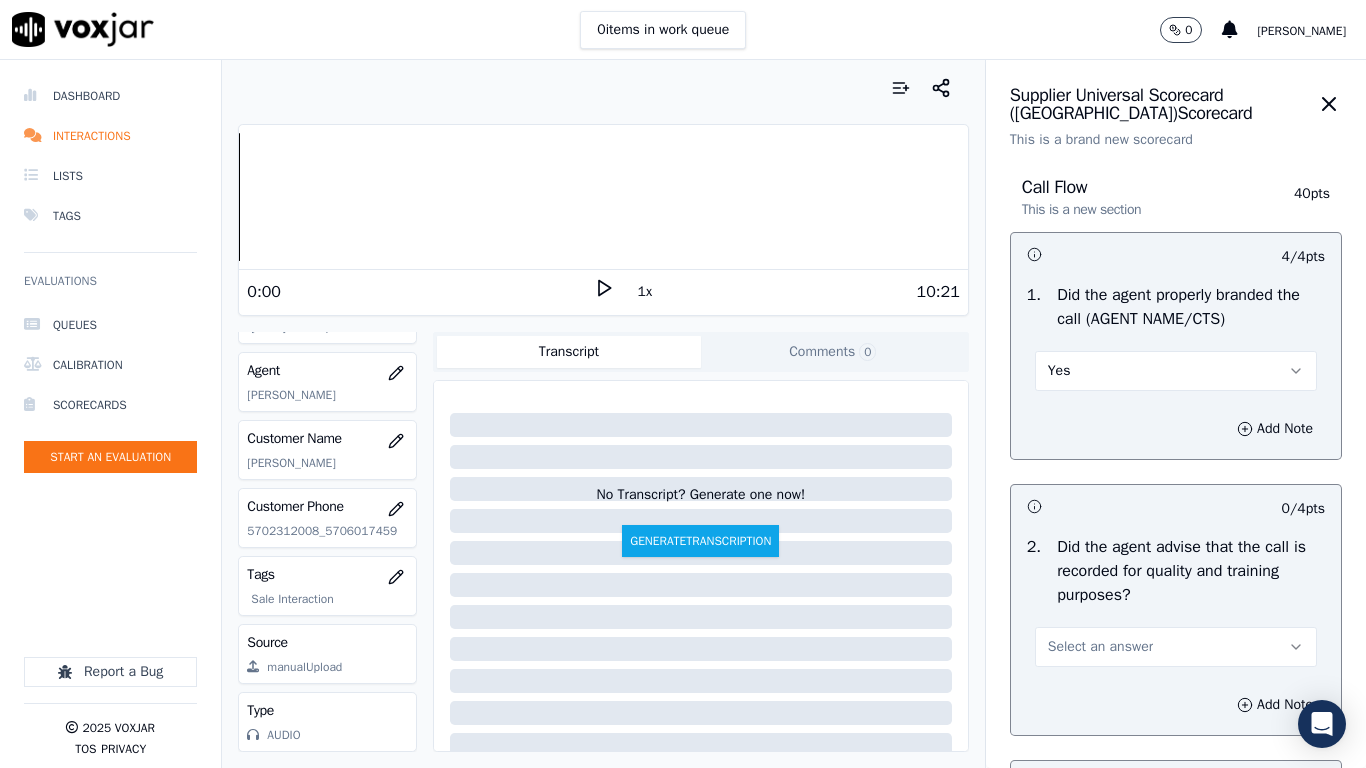 click on "Select an answer" at bounding box center (1176, 647) 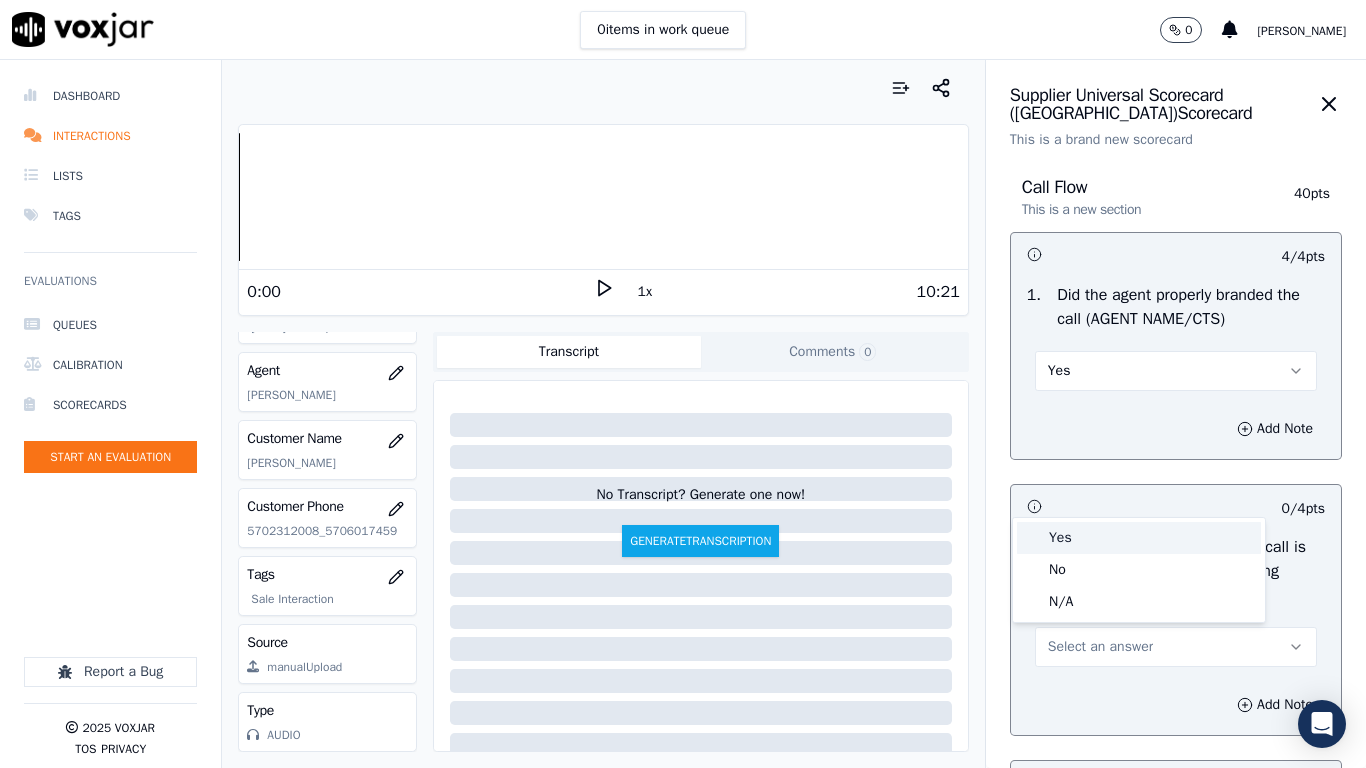 click on "Yes" at bounding box center [1139, 538] 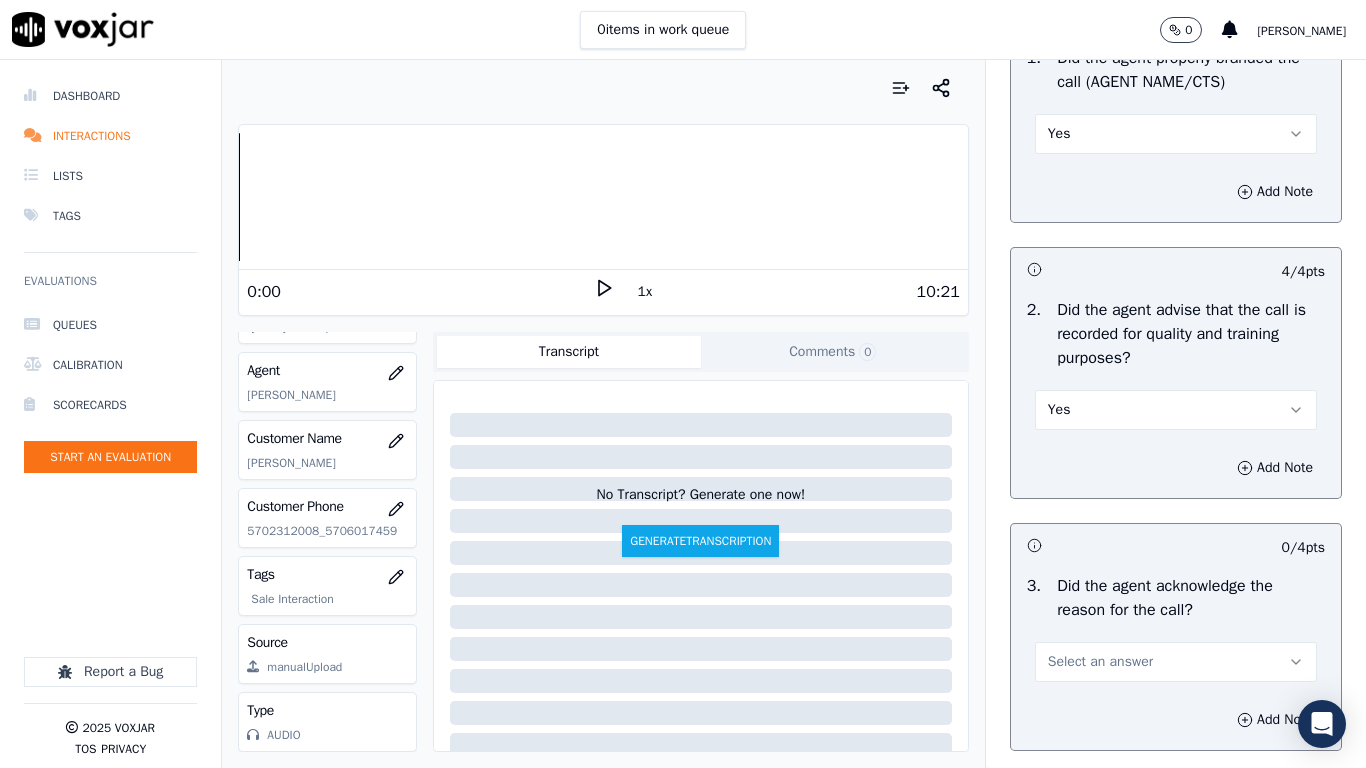 scroll, scrollTop: 500, scrollLeft: 0, axis: vertical 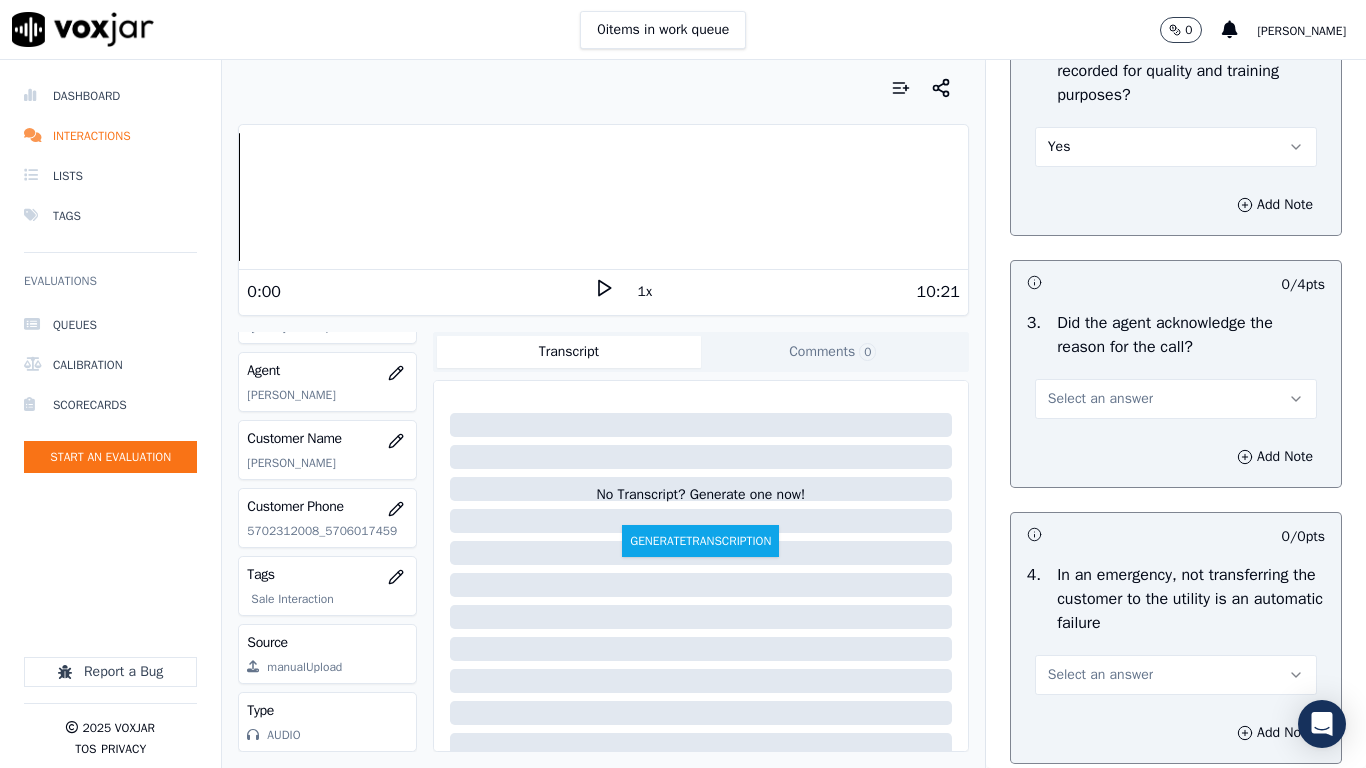 click on "Select an answer" at bounding box center (1176, 399) 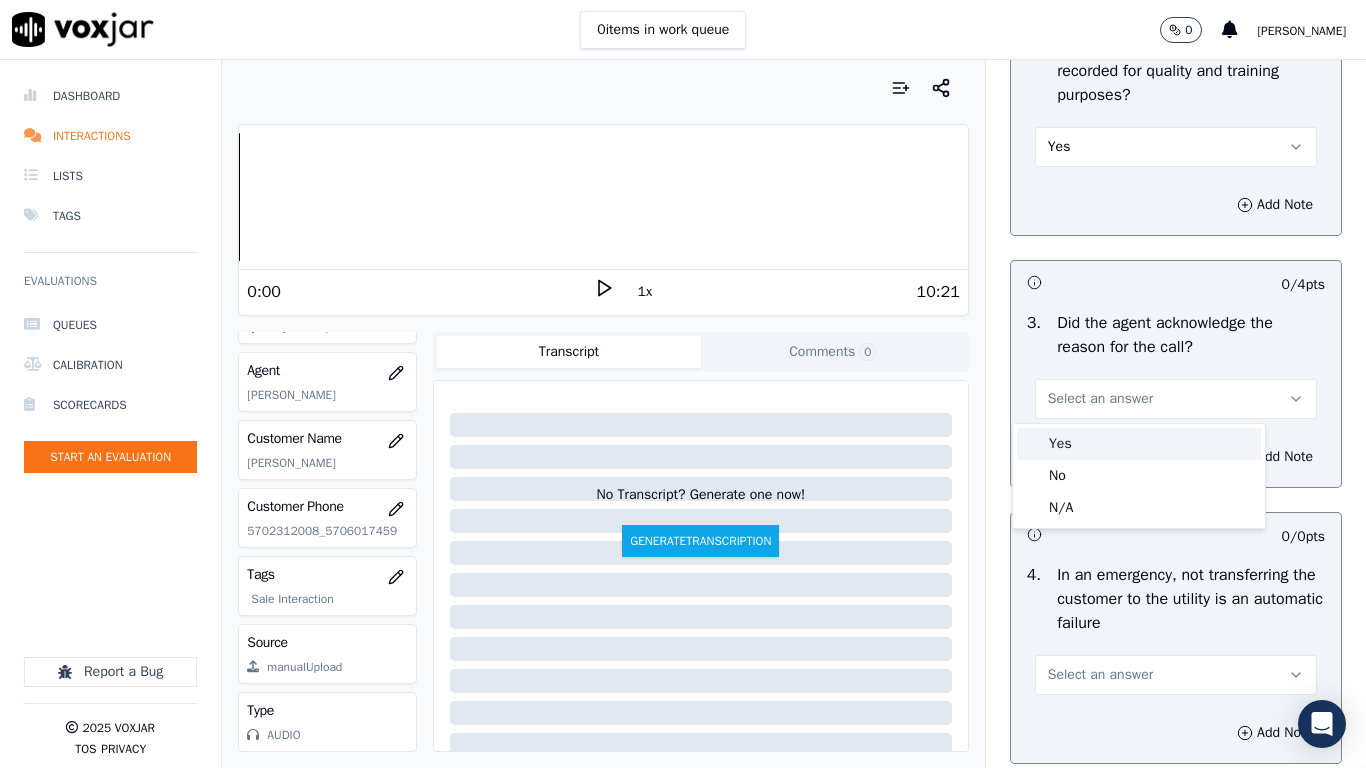 click on "Yes" at bounding box center (1139, 444) 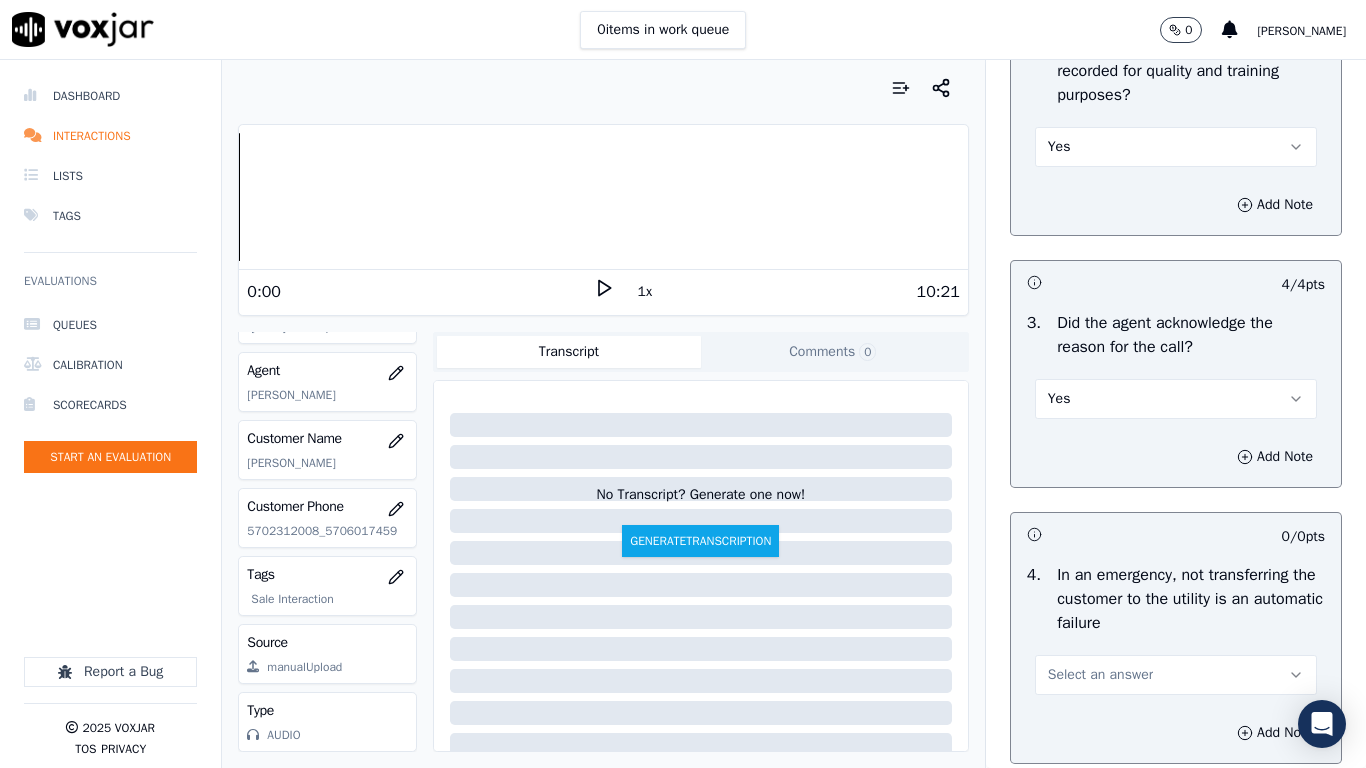 click on "Select an answer" at bounding box center (1100, 675) 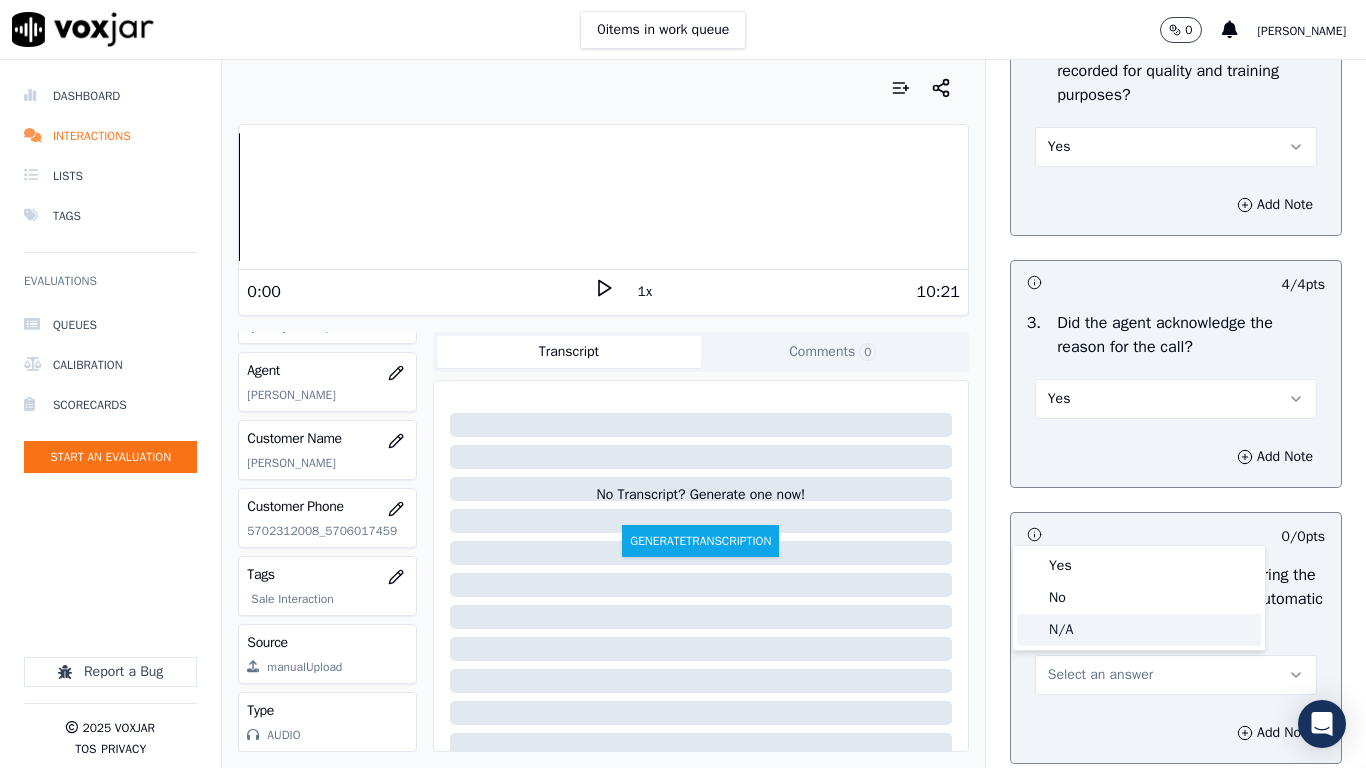 click on "N/A" 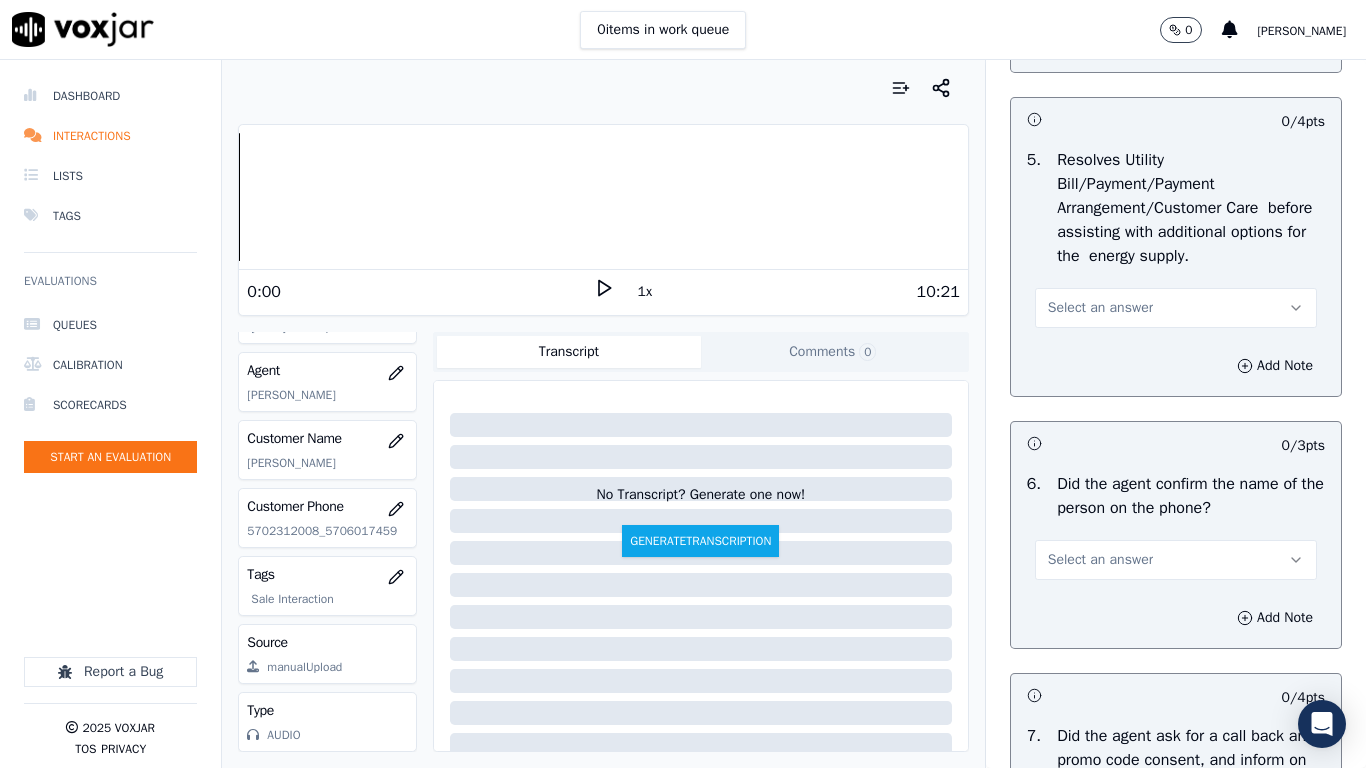 scroll, scrollTop: 1200, scrollLeft: 0, axis: vertical 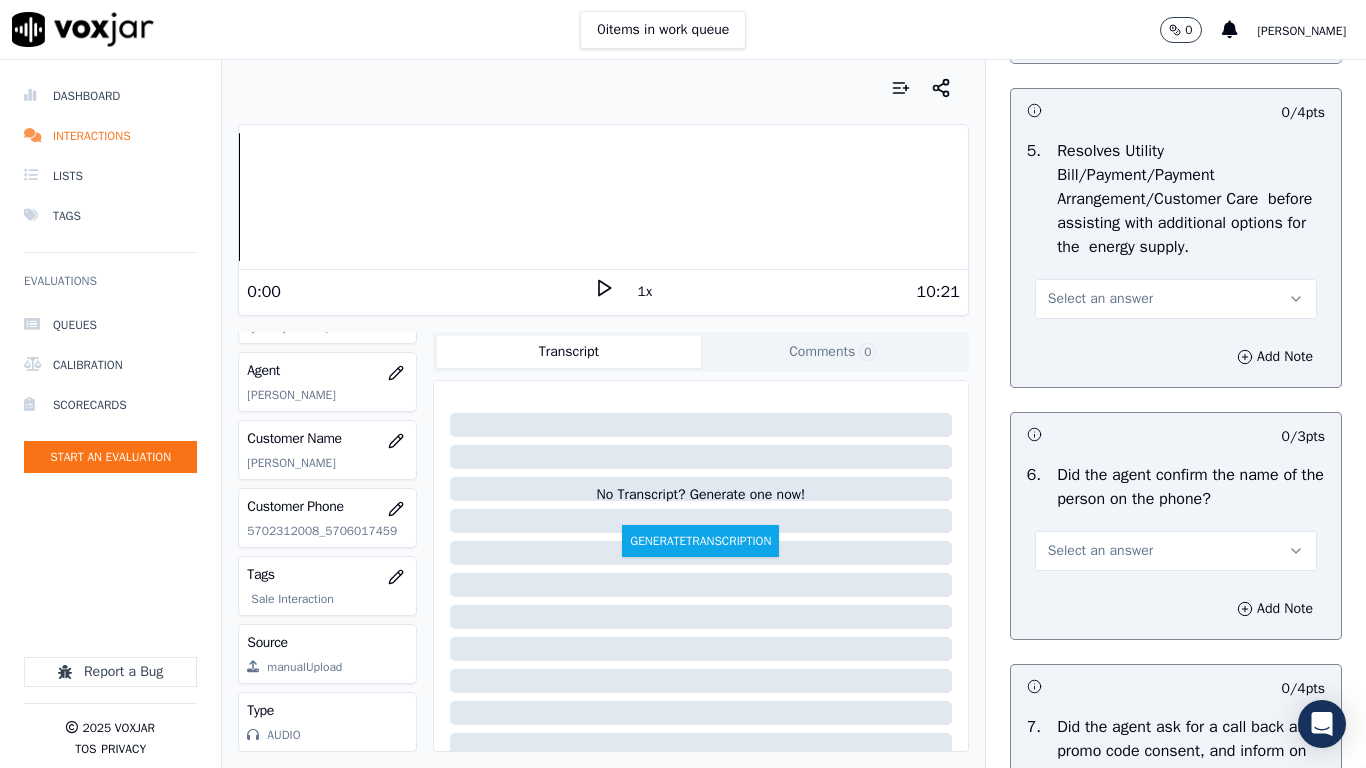 click on "Select an answer" at bounding box center [1100, 299] 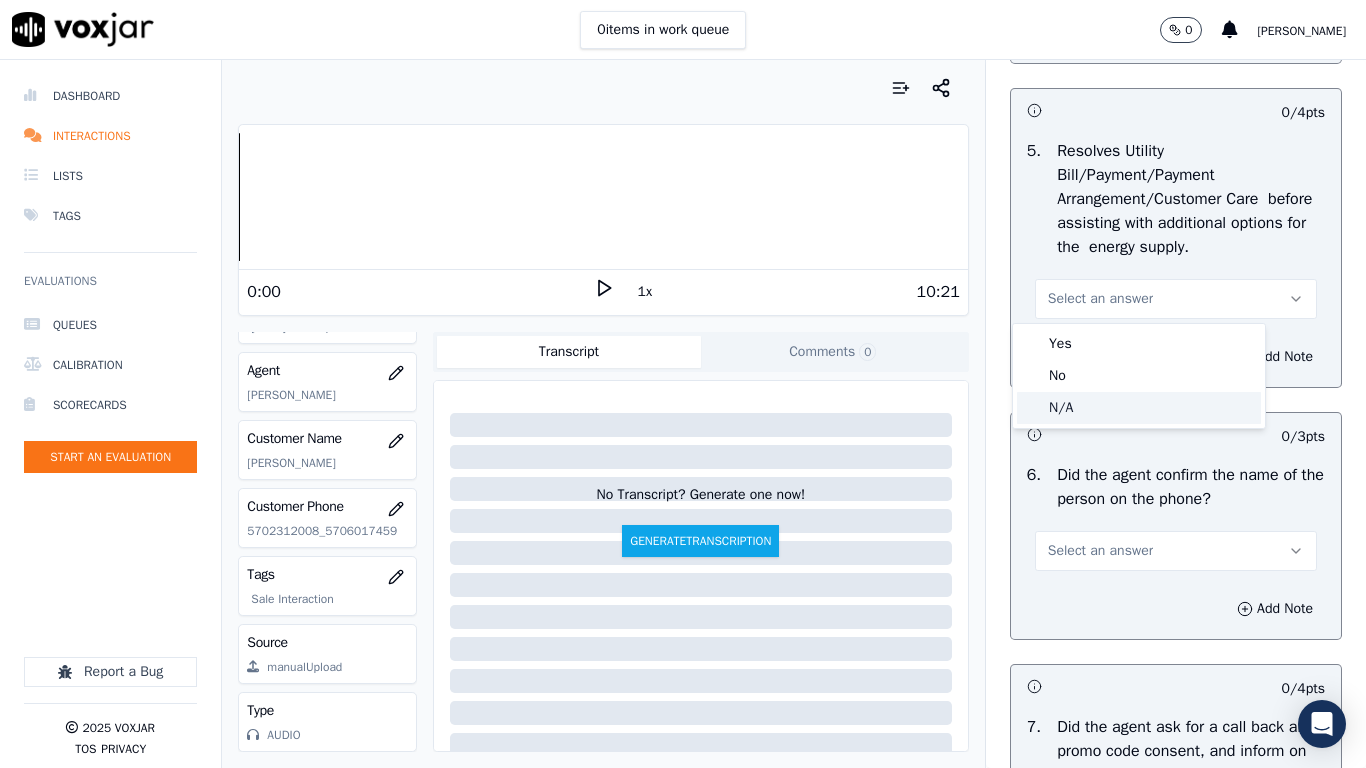 click on "N/A" 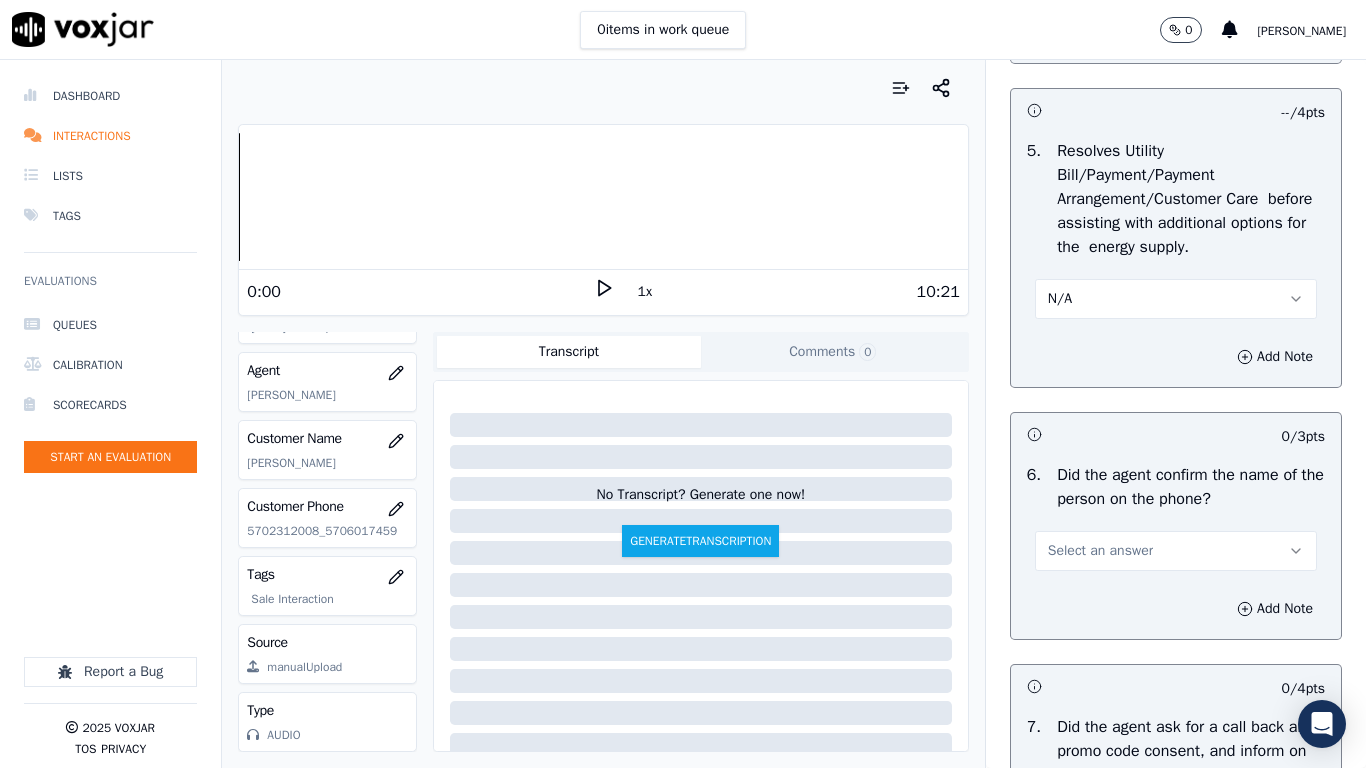 click on "Select an answer" at bounding box center (1176, 551) 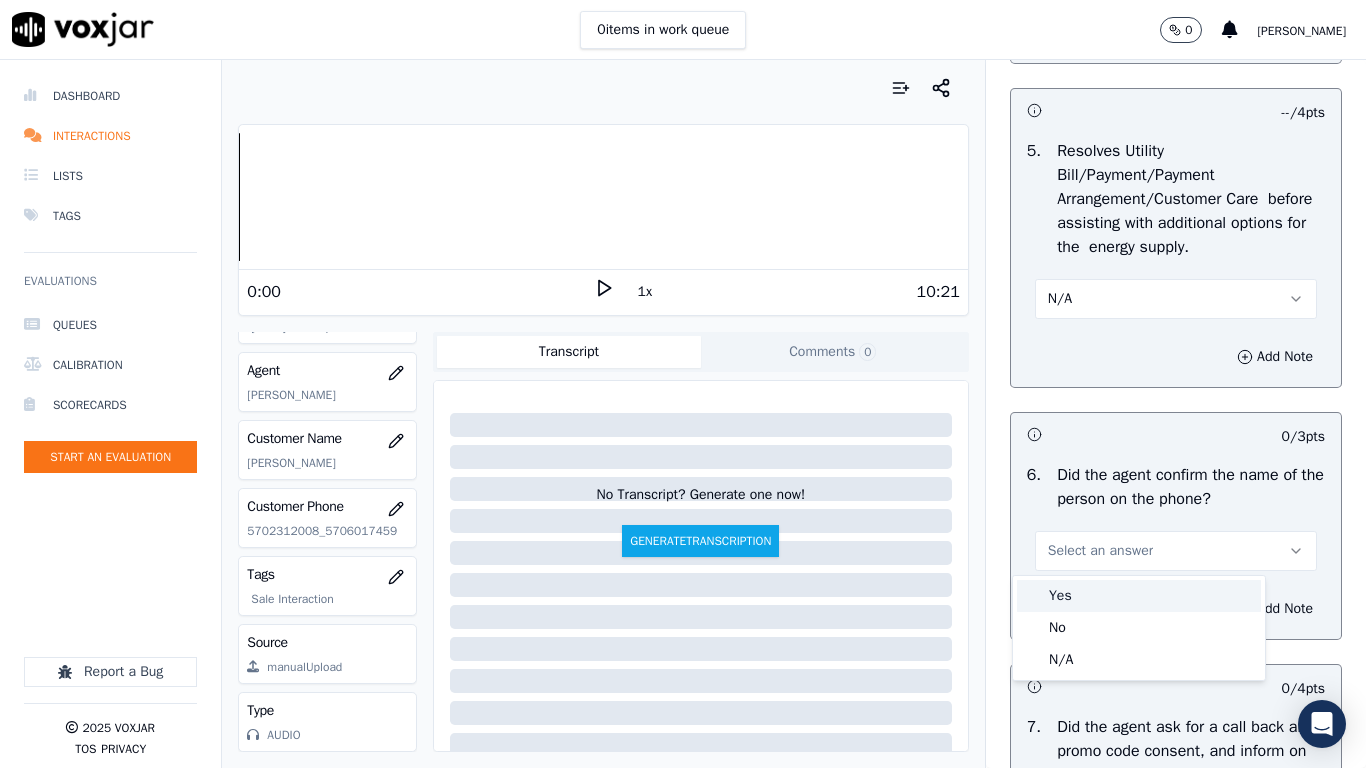 click on "Yes" at bounding box center (1139, 596) 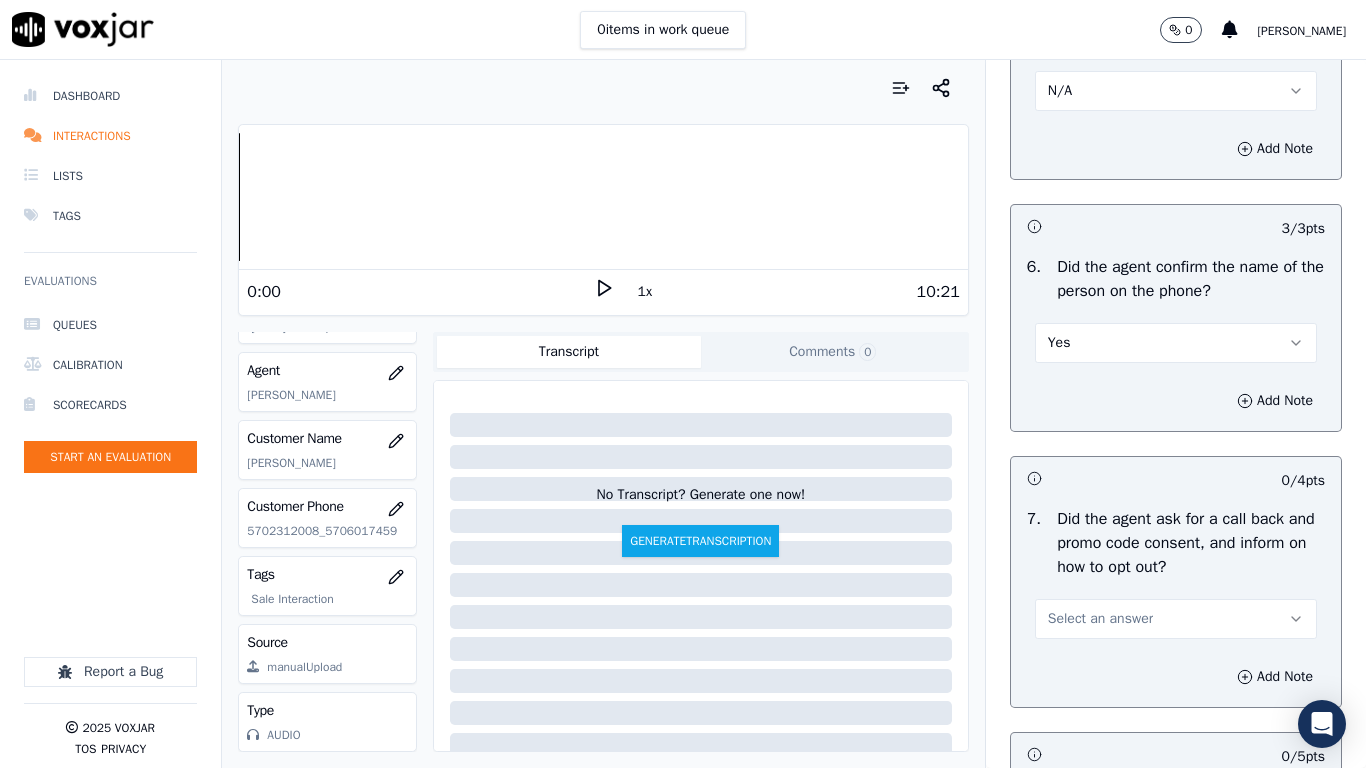 scroll, scrollTop: 1700, scrollLeft: 0, axis: vertical 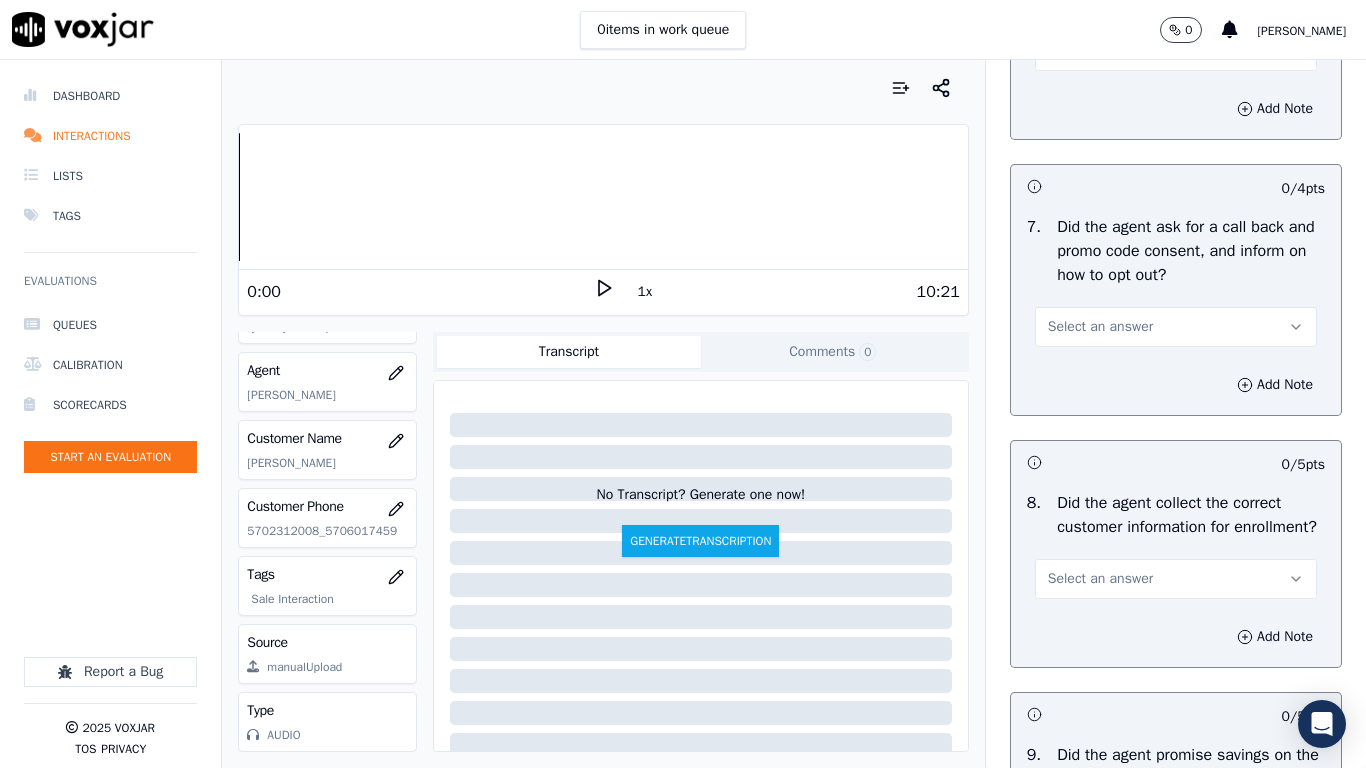 click on "Select an answer" at bounding box center (1100, 327) 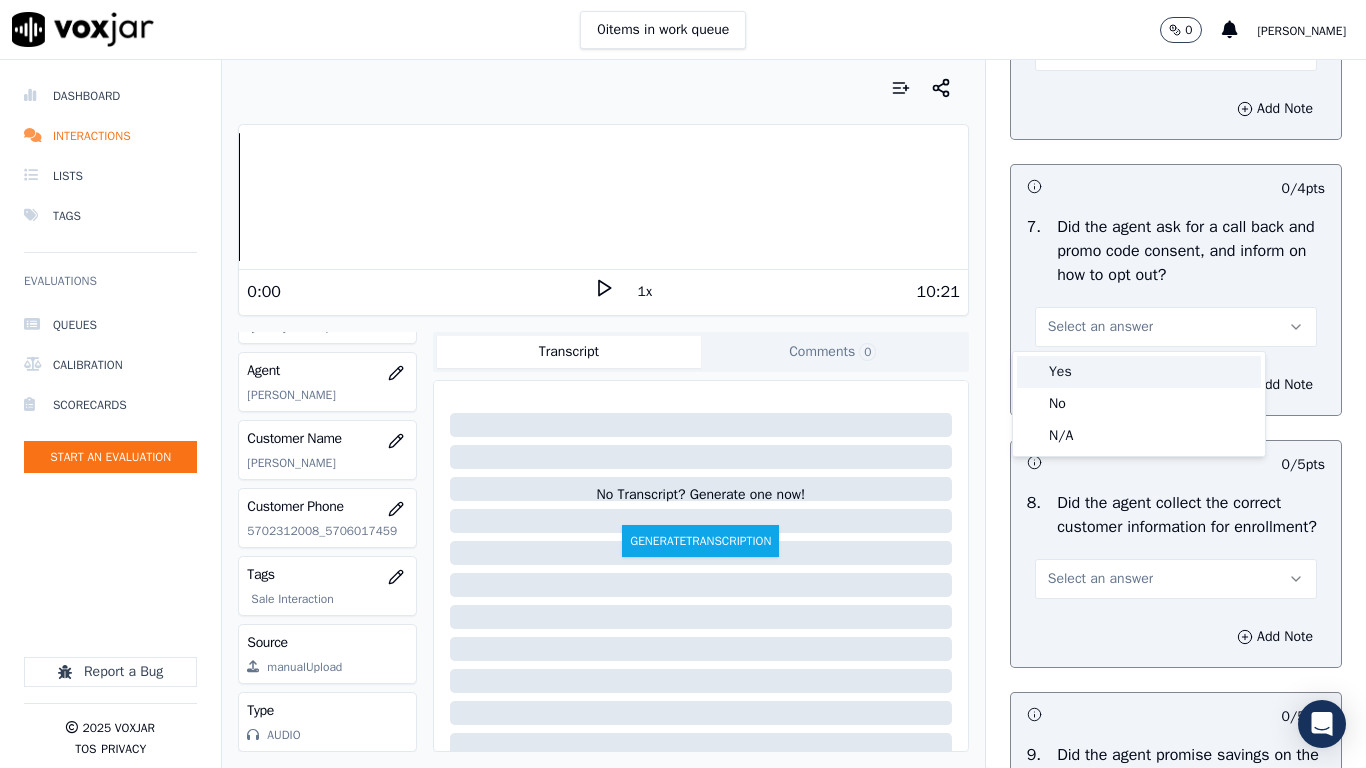drag, startPoint x: 1128, startPoint y: 372, endPoint x: 1144, endPoint y: 512, distance: 140.91132 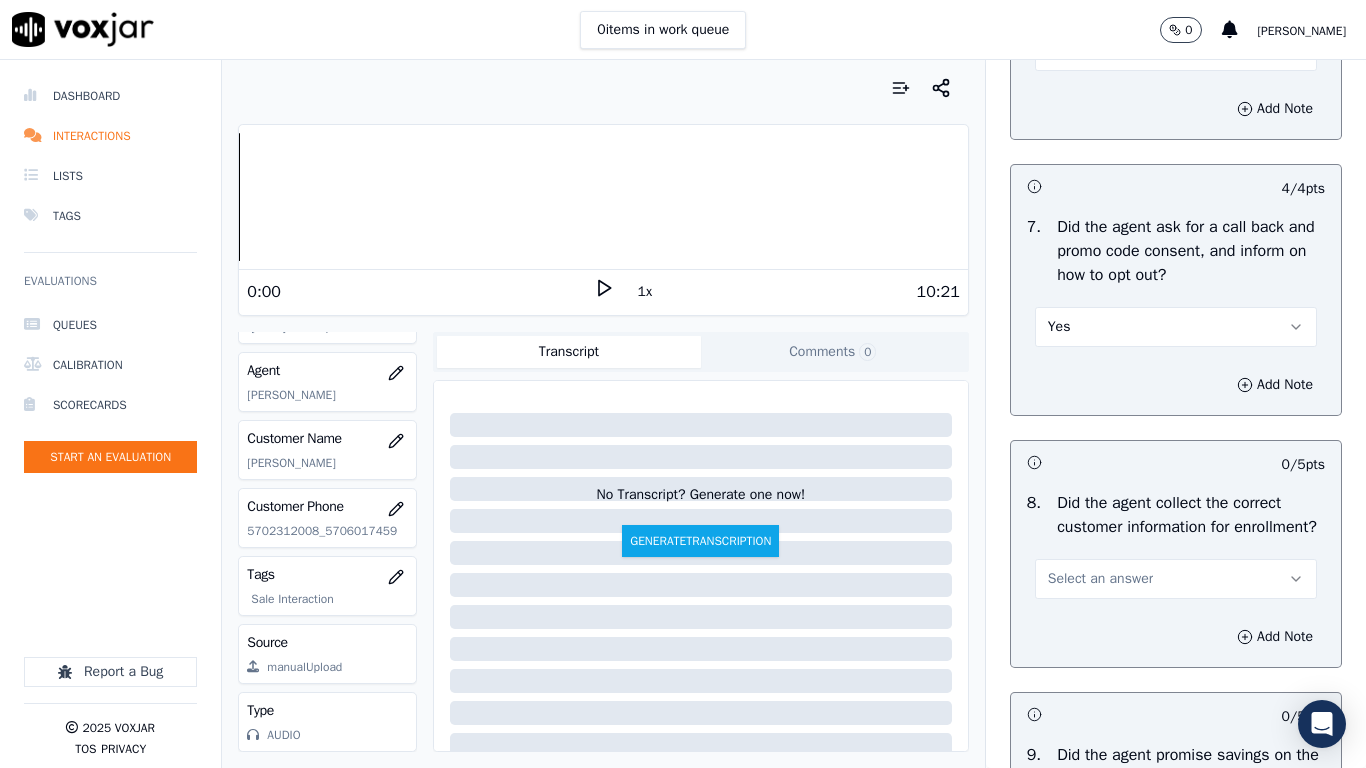 click on "Select an answer" at bounding box center (1100, 579) 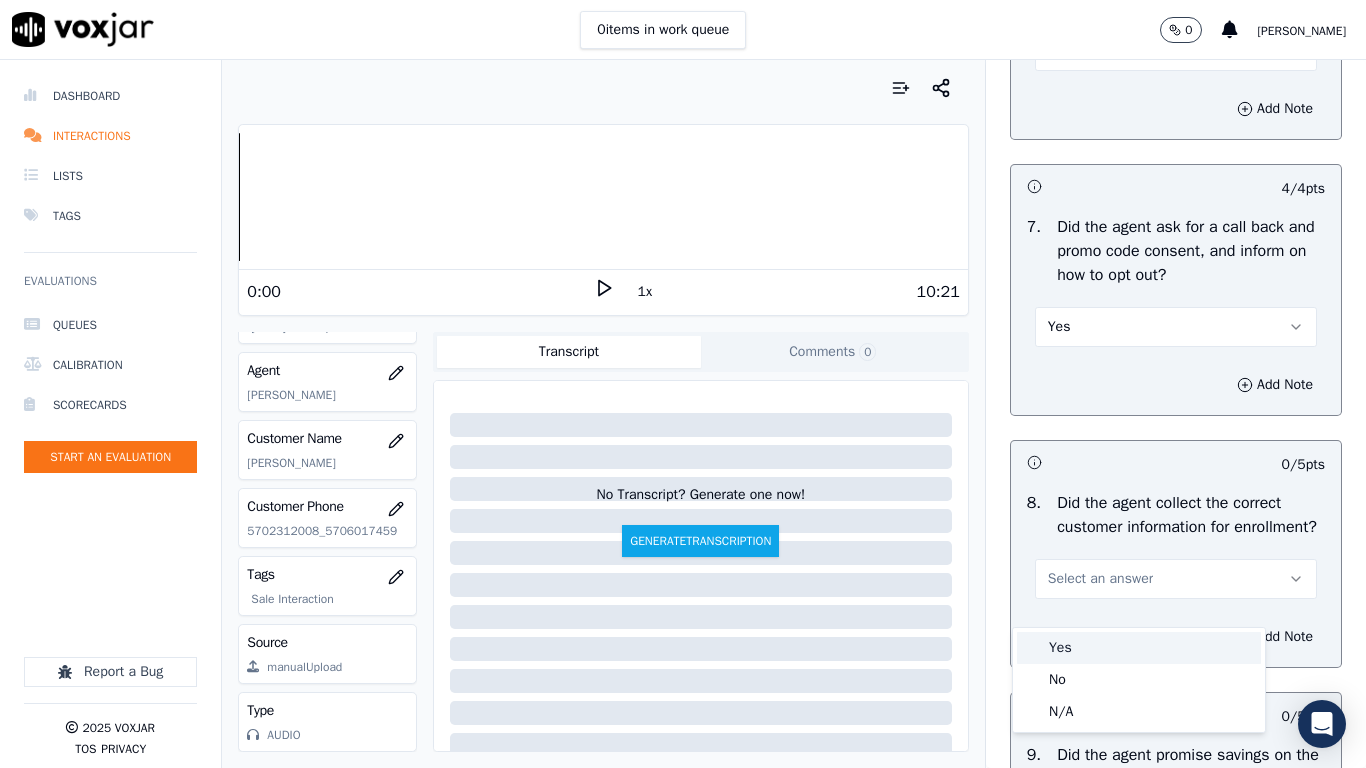 click on "Yes" at bounding box center [1139, 648] 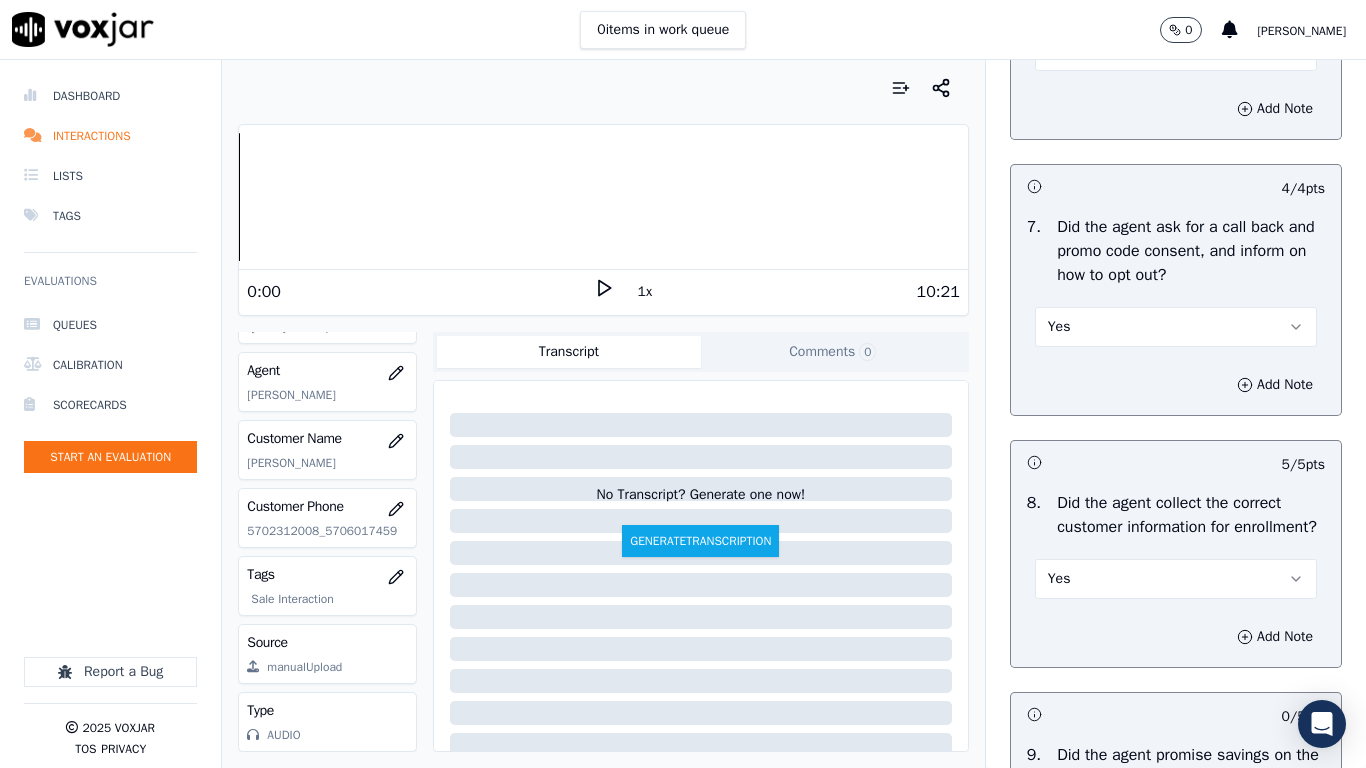 scroll, scrollTop: 2200, scrollLeft: 0, axis: vertical 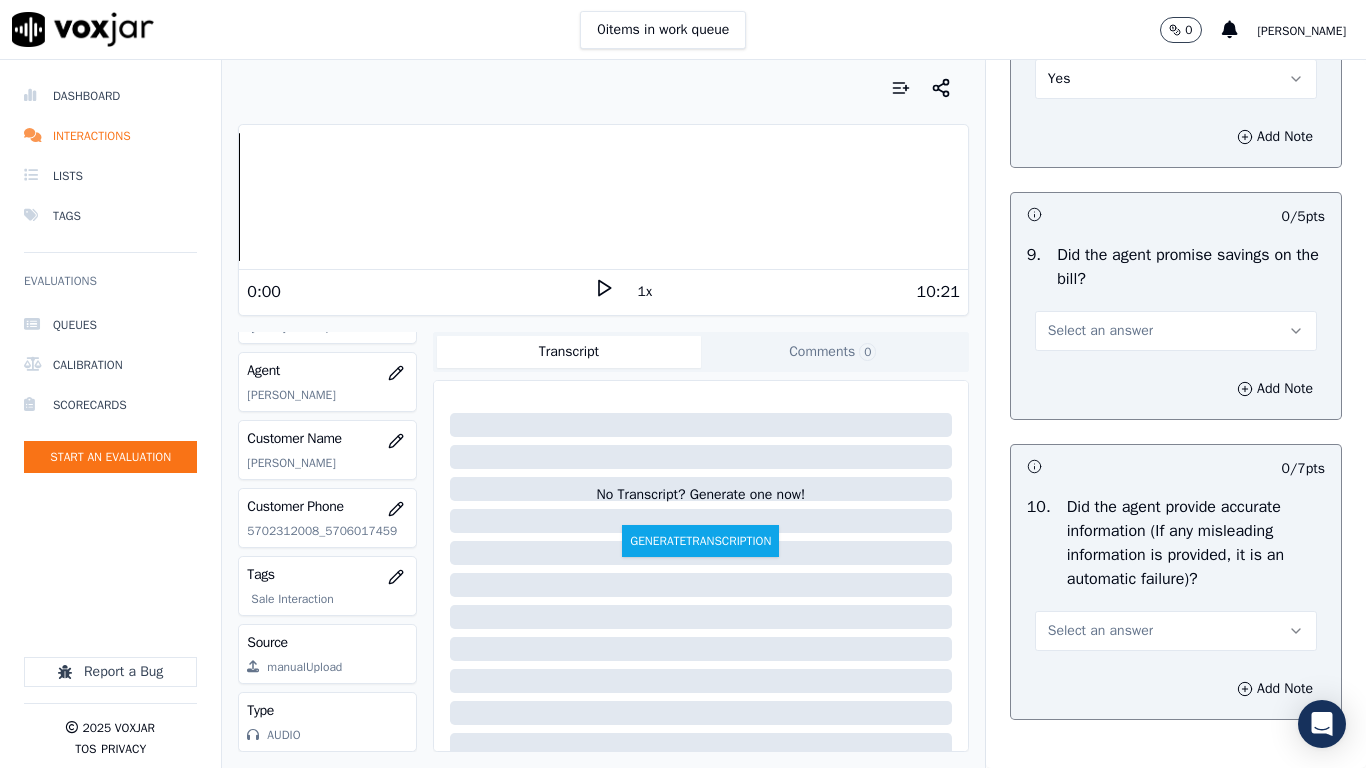 click on "Select an answer" at bounding box center (1100, 331) 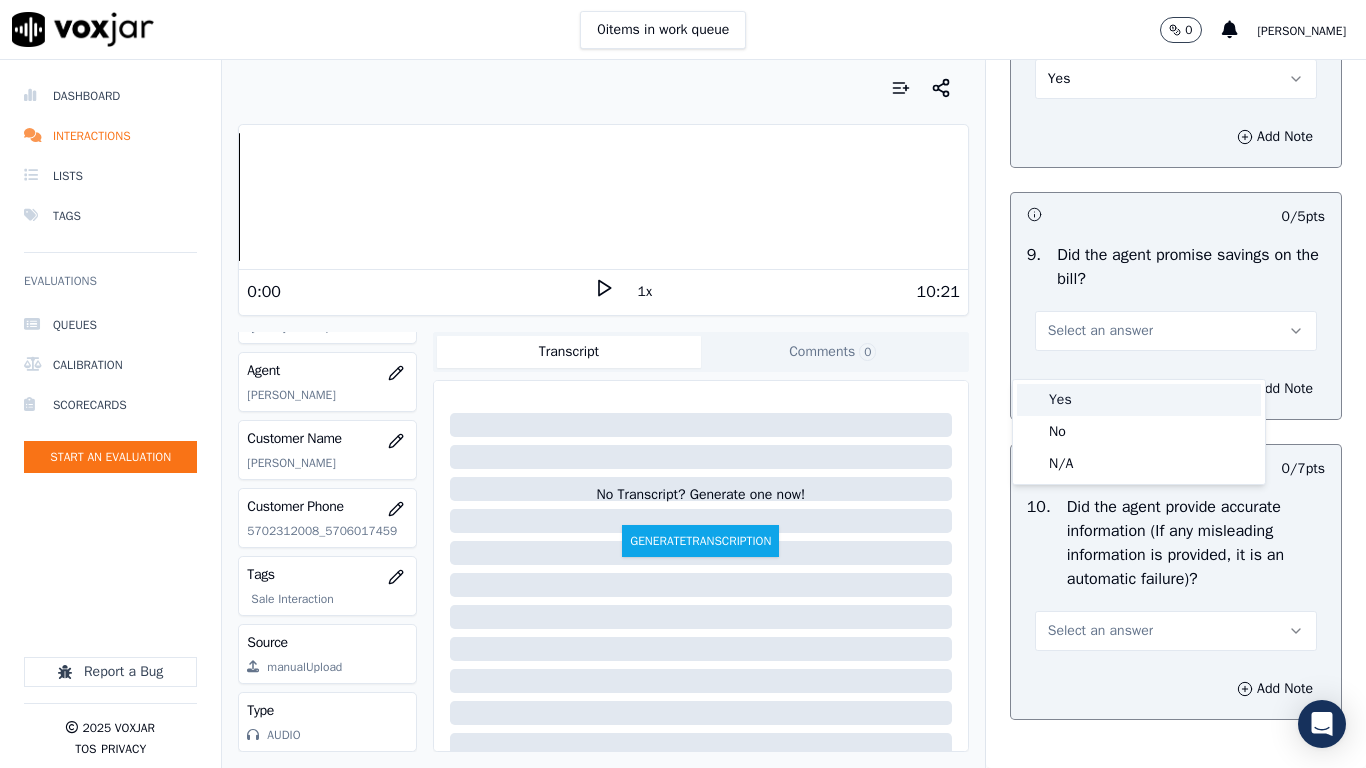 click on "Yes" at bounding box center (1139, 400) 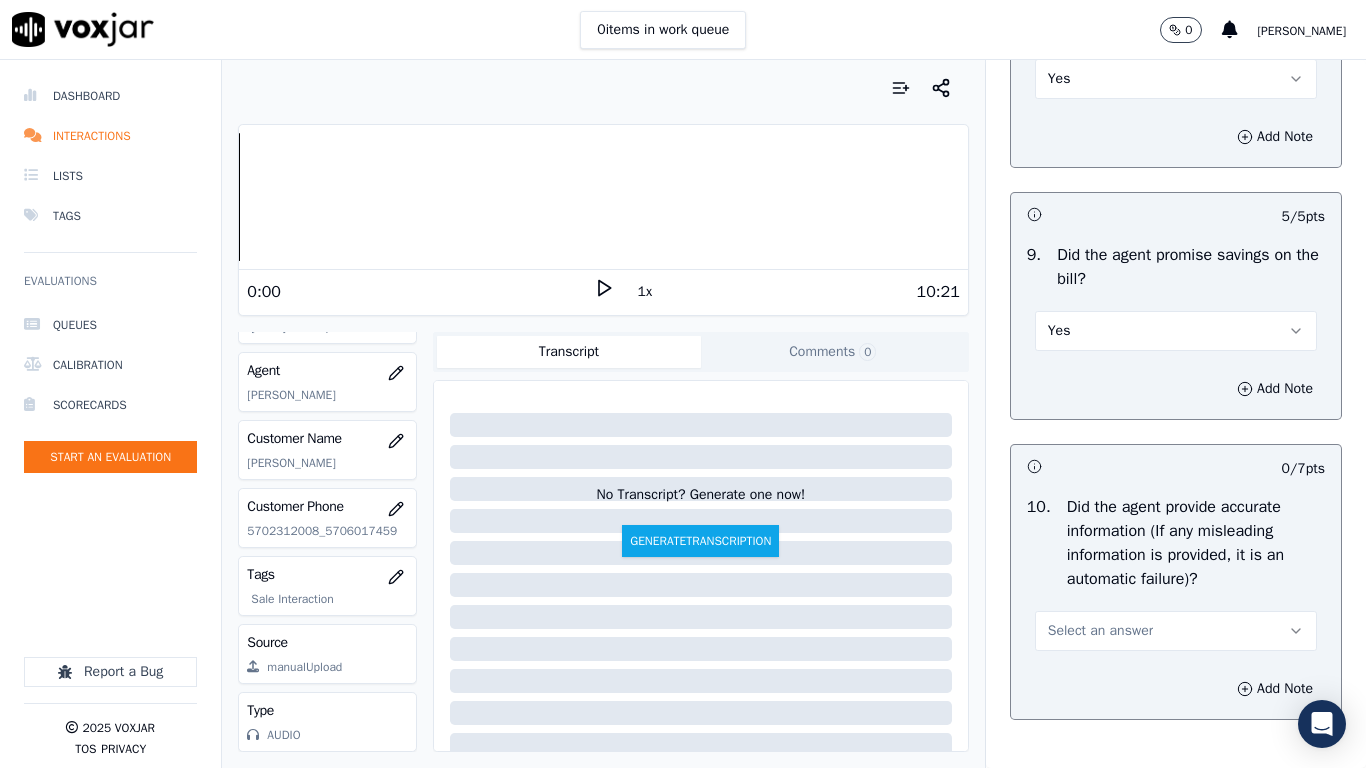 click on "Select an answer" at bounding box center (1176, 631) 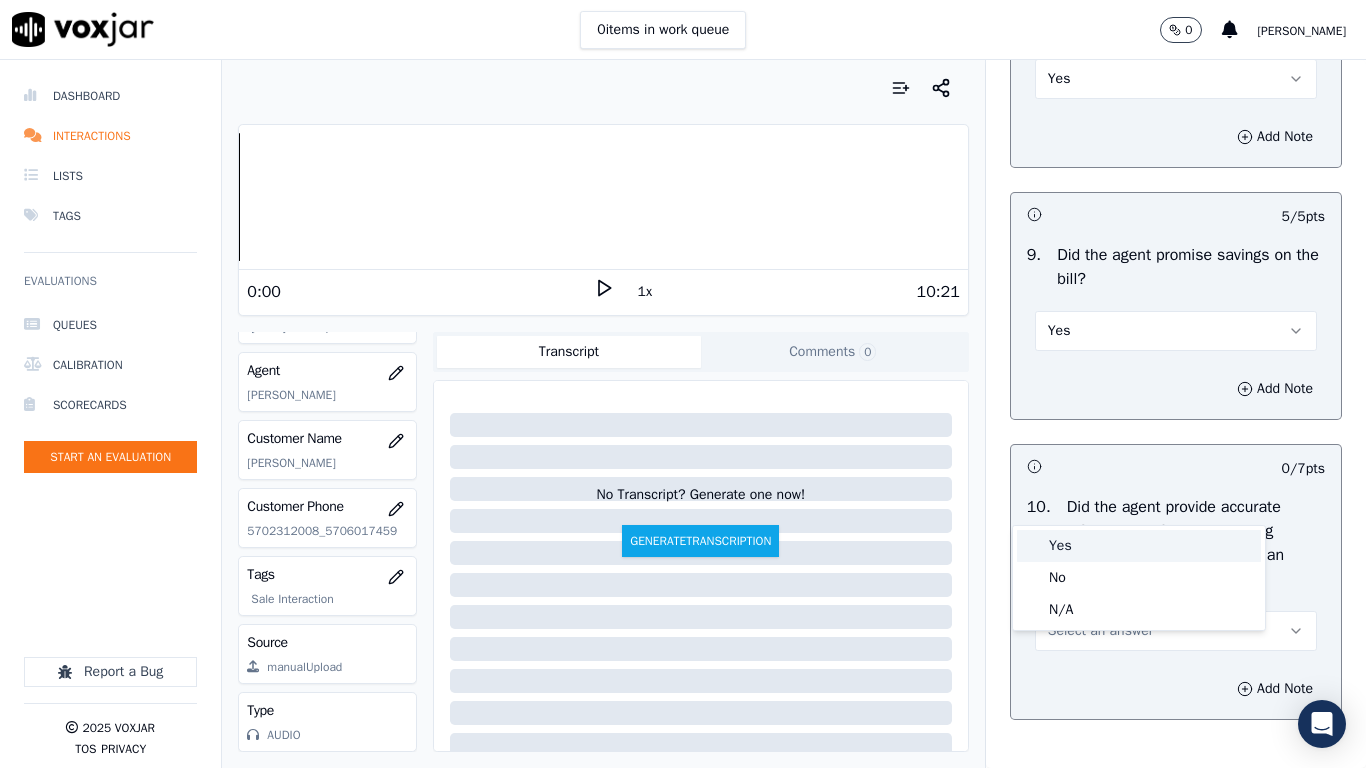 click on "Yes" at bounding box center (1139, 546) 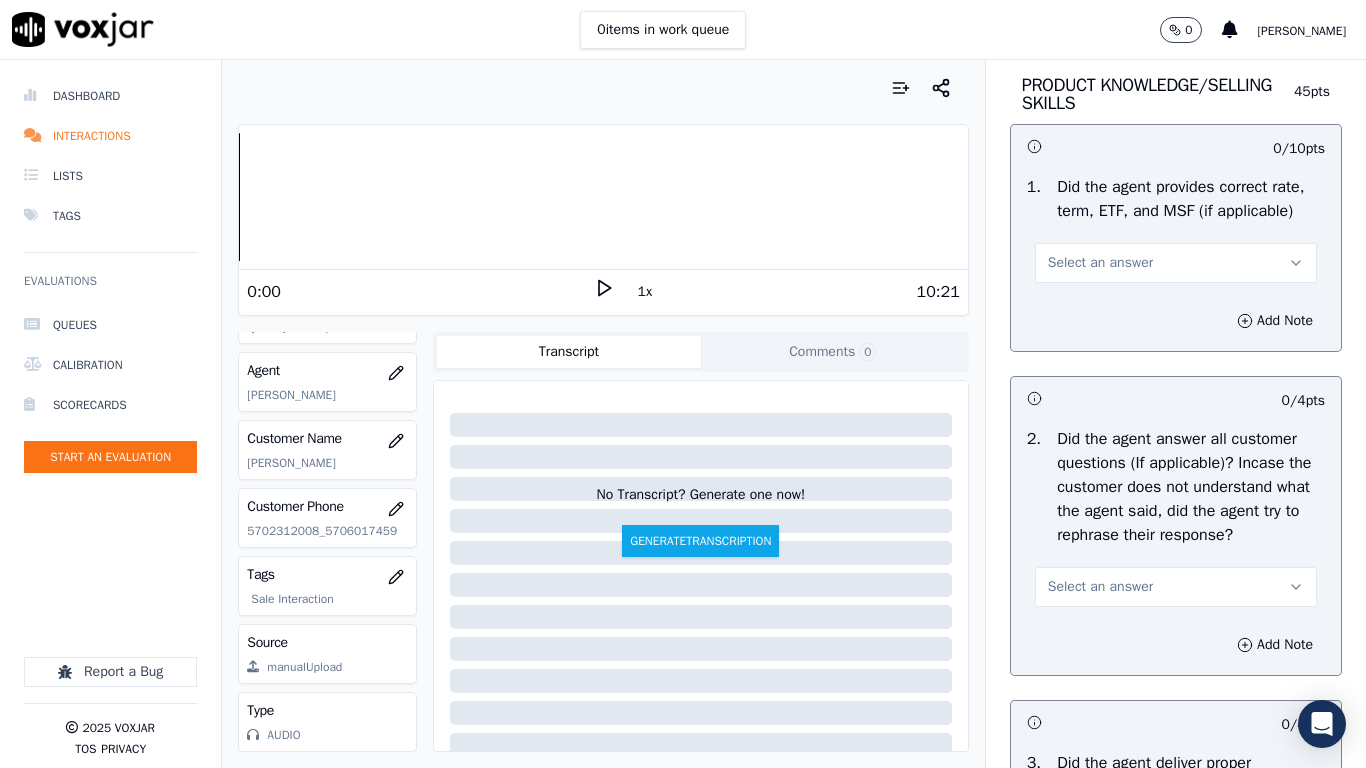 scroll, scrollTop: 3000, scrollLeft: 0, axis: vertical 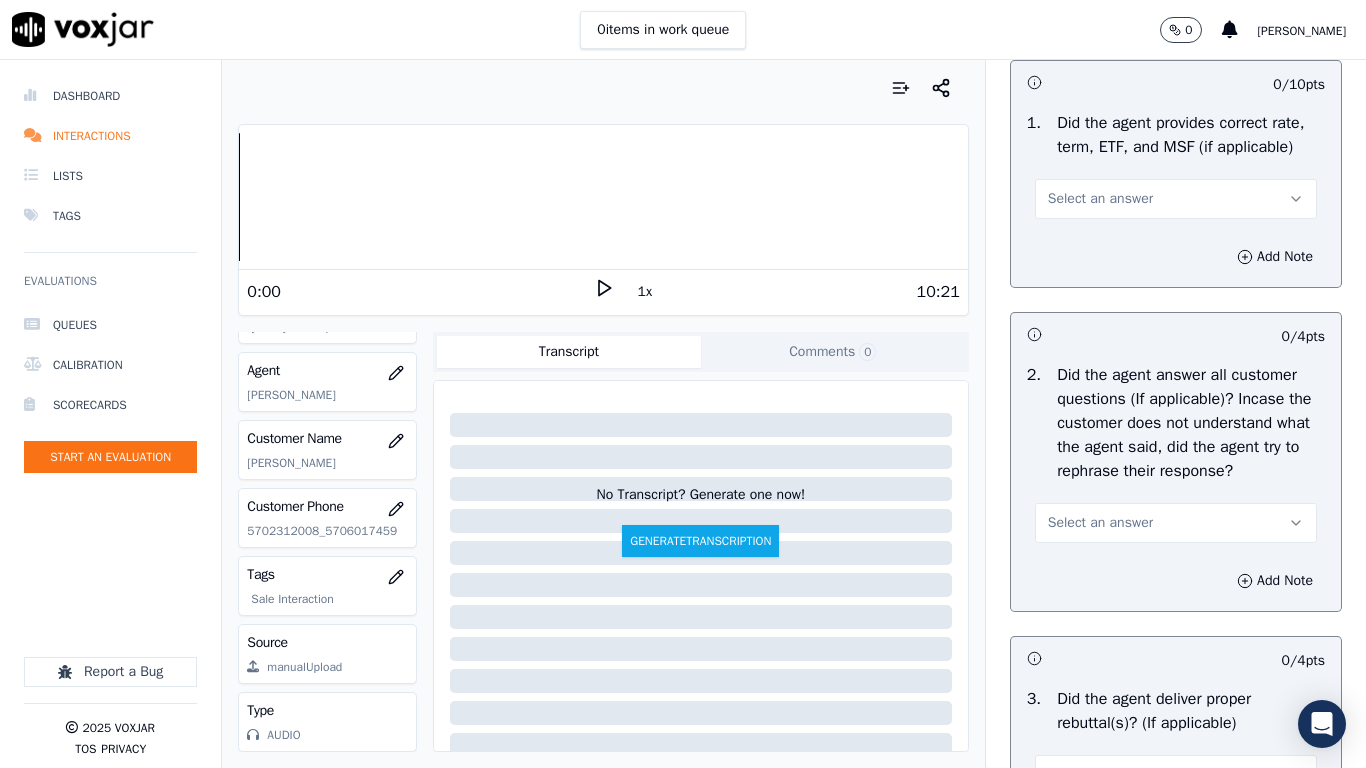 click on "Select an answer" at bounding box center [1100, 199] 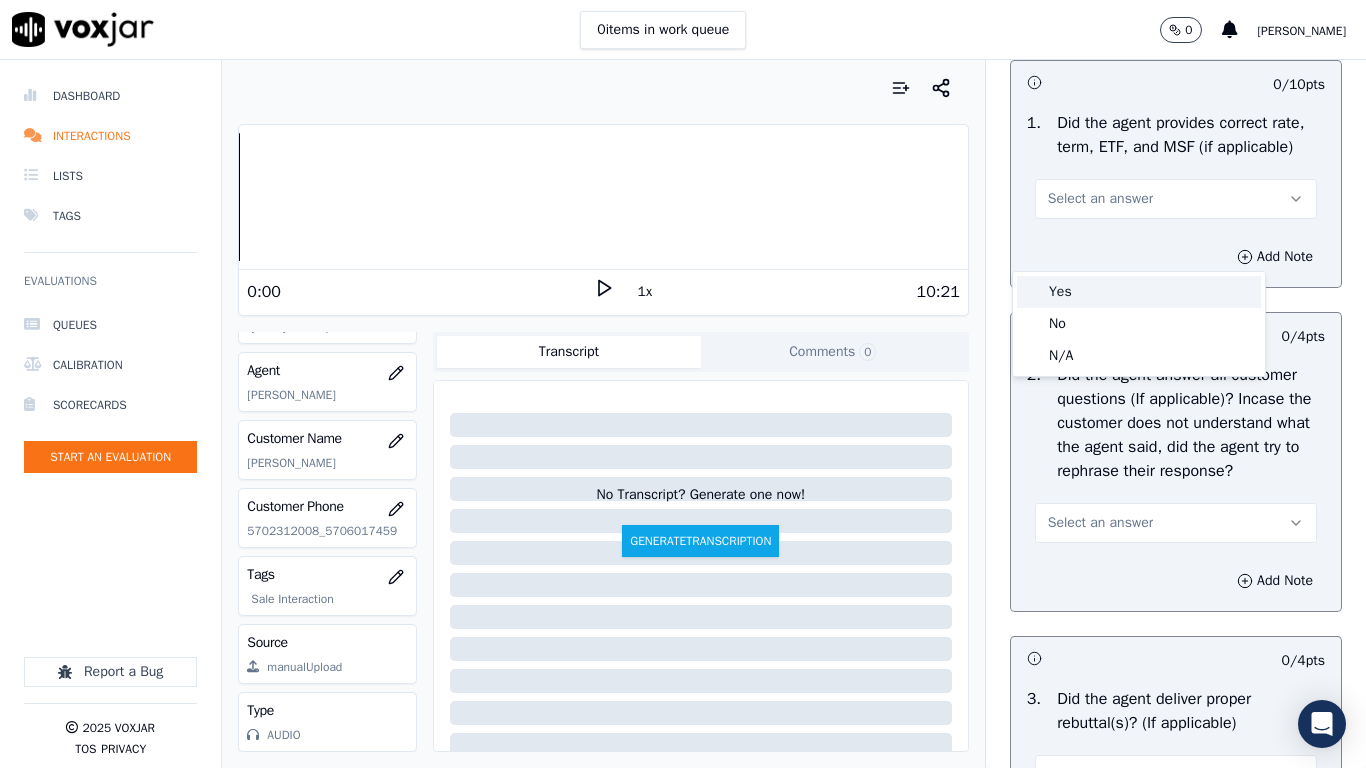 click on "Yes" at bounding box center [1139, 292] 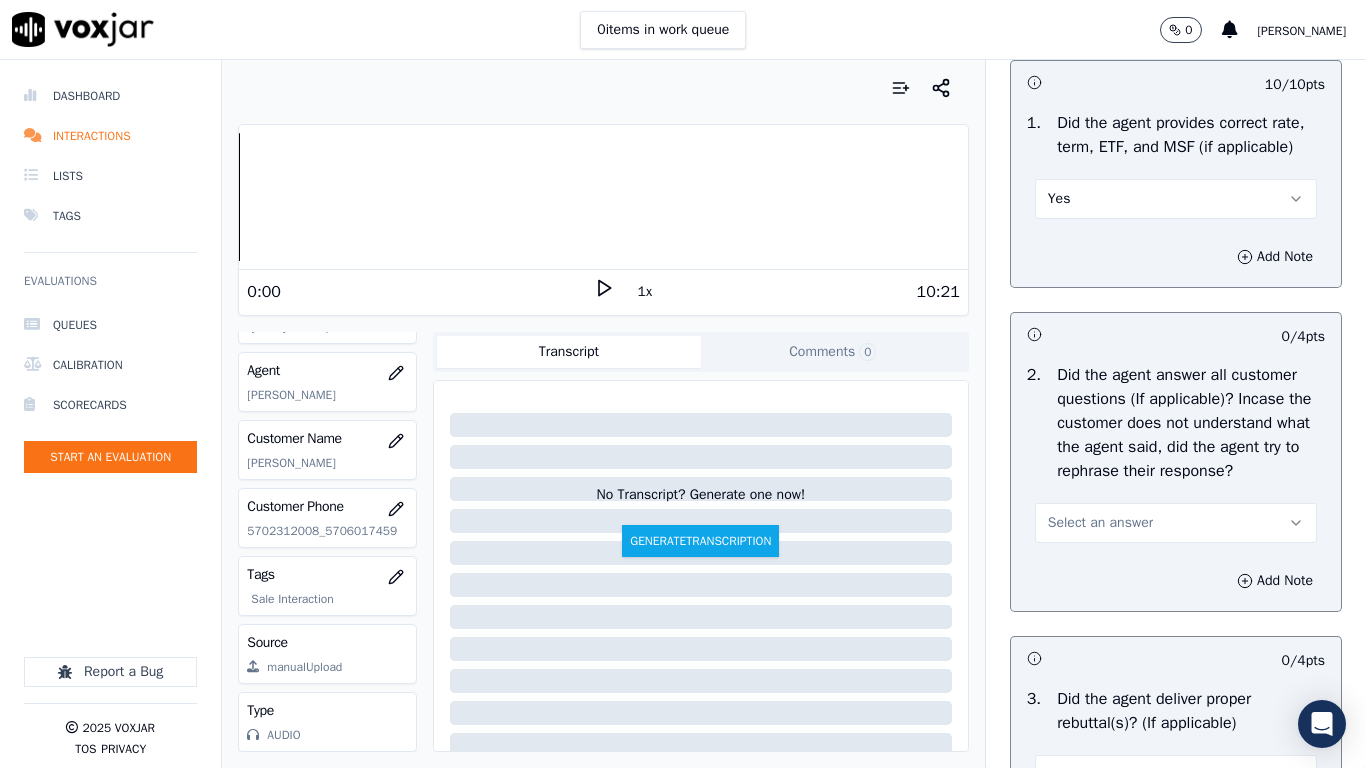 click on "Select an answer" at bounding box center [1176, 523] 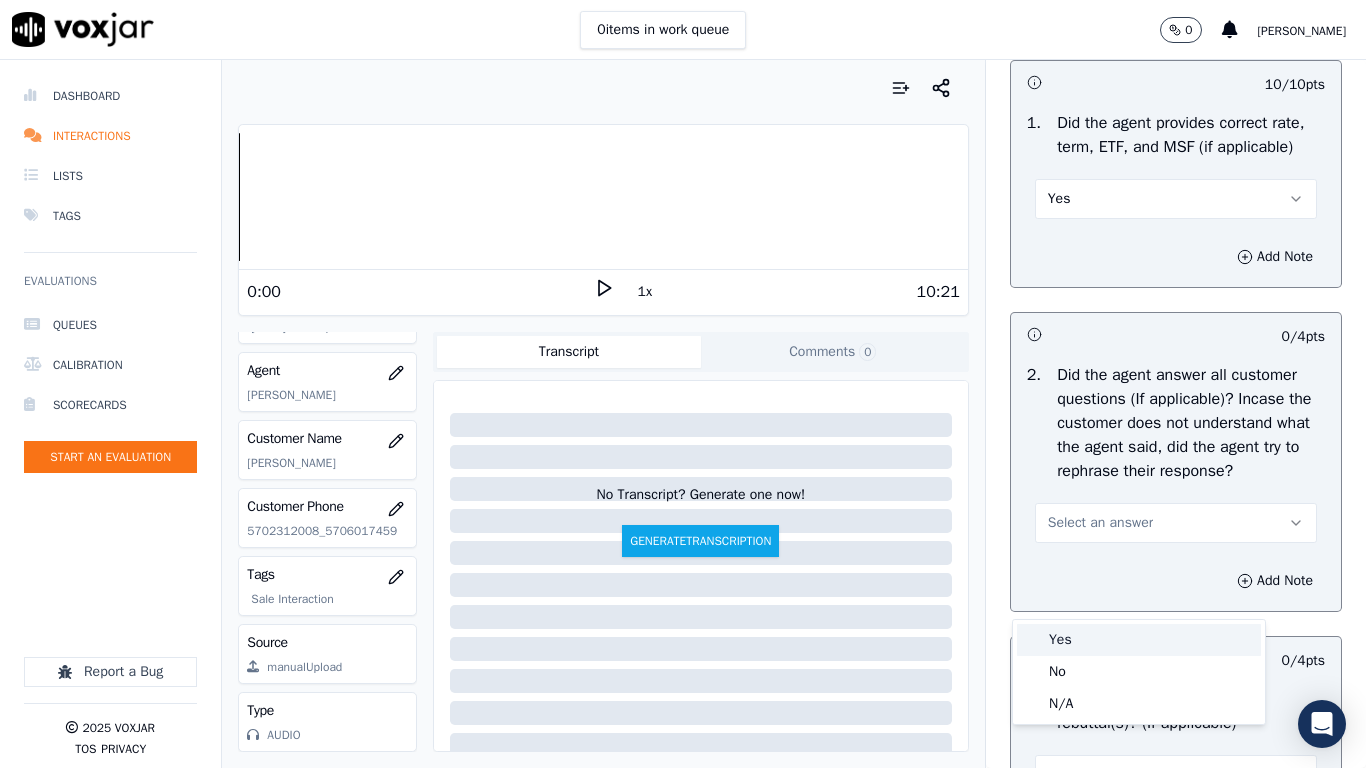 click on "Yes" at bounding box center (1139, 640) 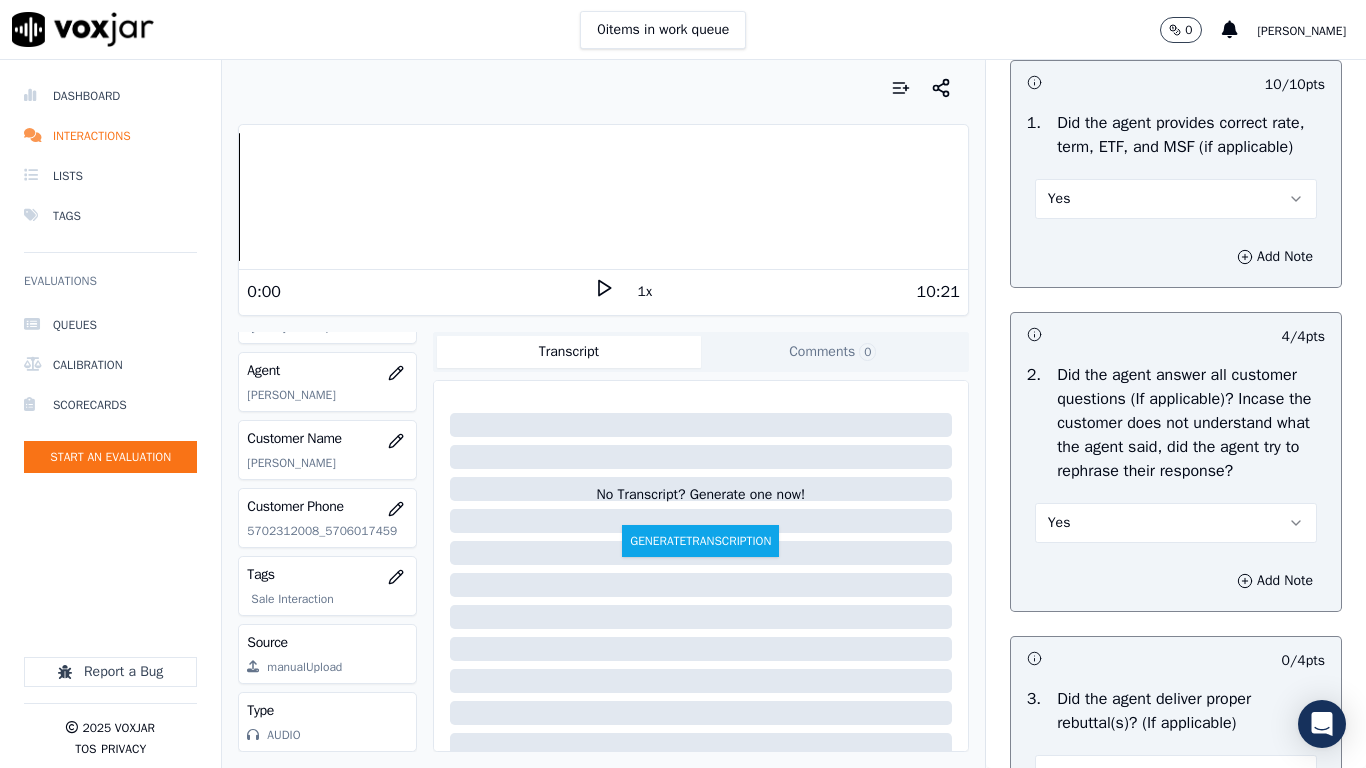 scroll, scrollTop: 3600, scrollLeft: 0, axis: vertical 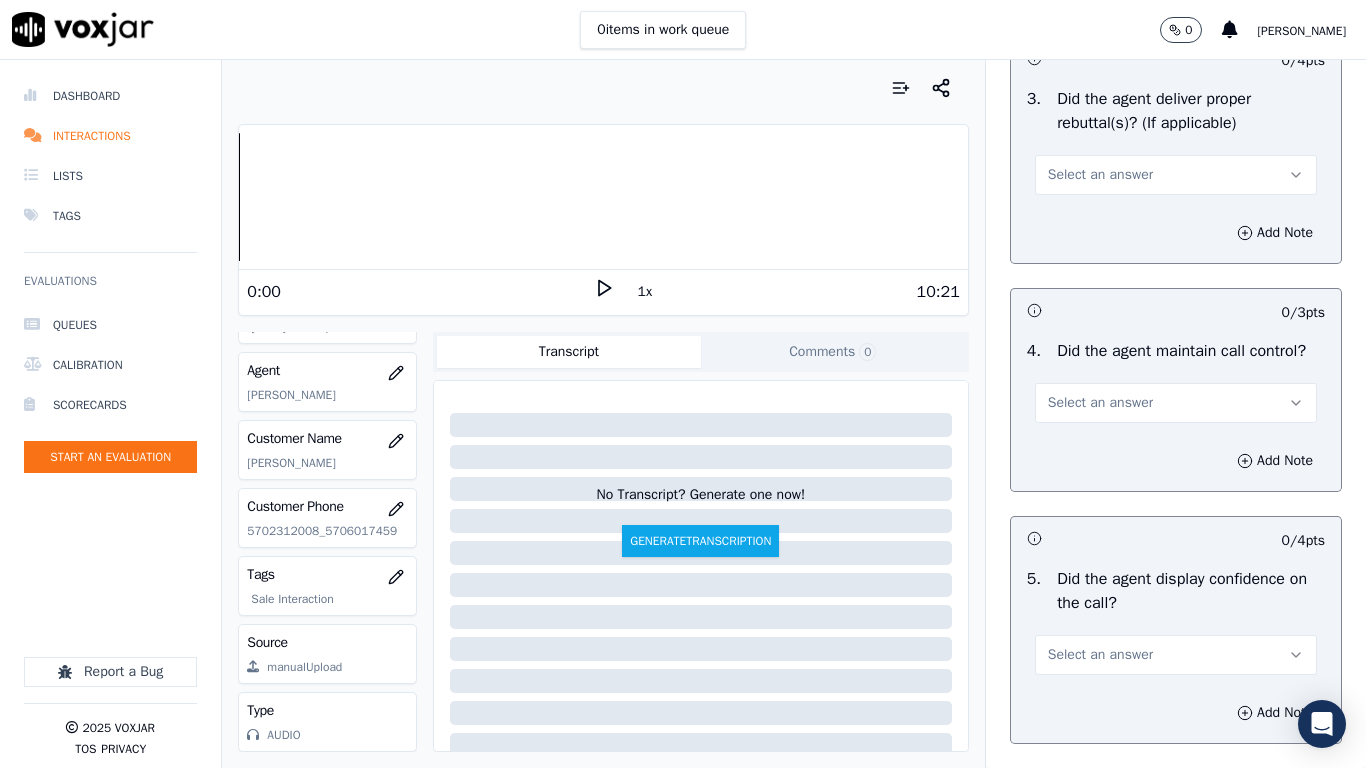 click on "Select an answer" at bounding box center [1100, 175] 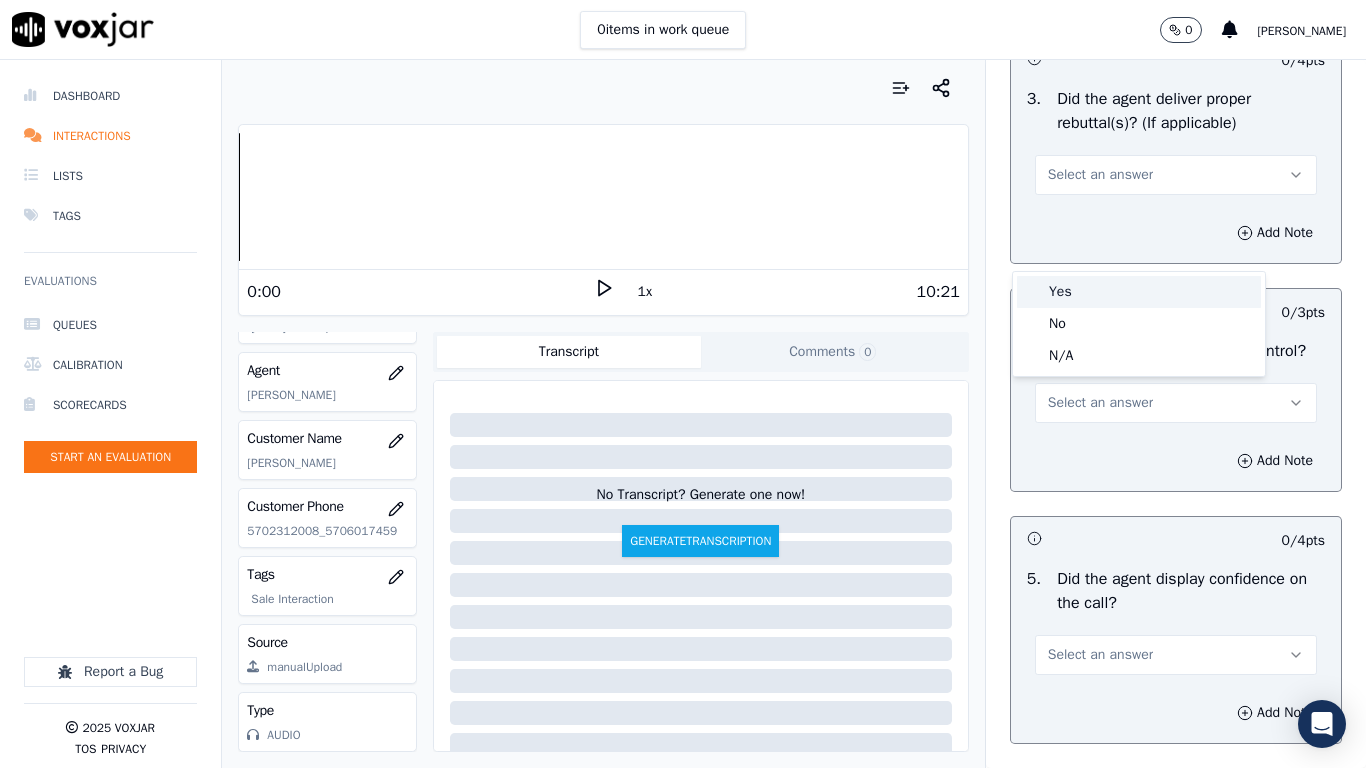 click on "Yes" at bounding box center [1139, 292] 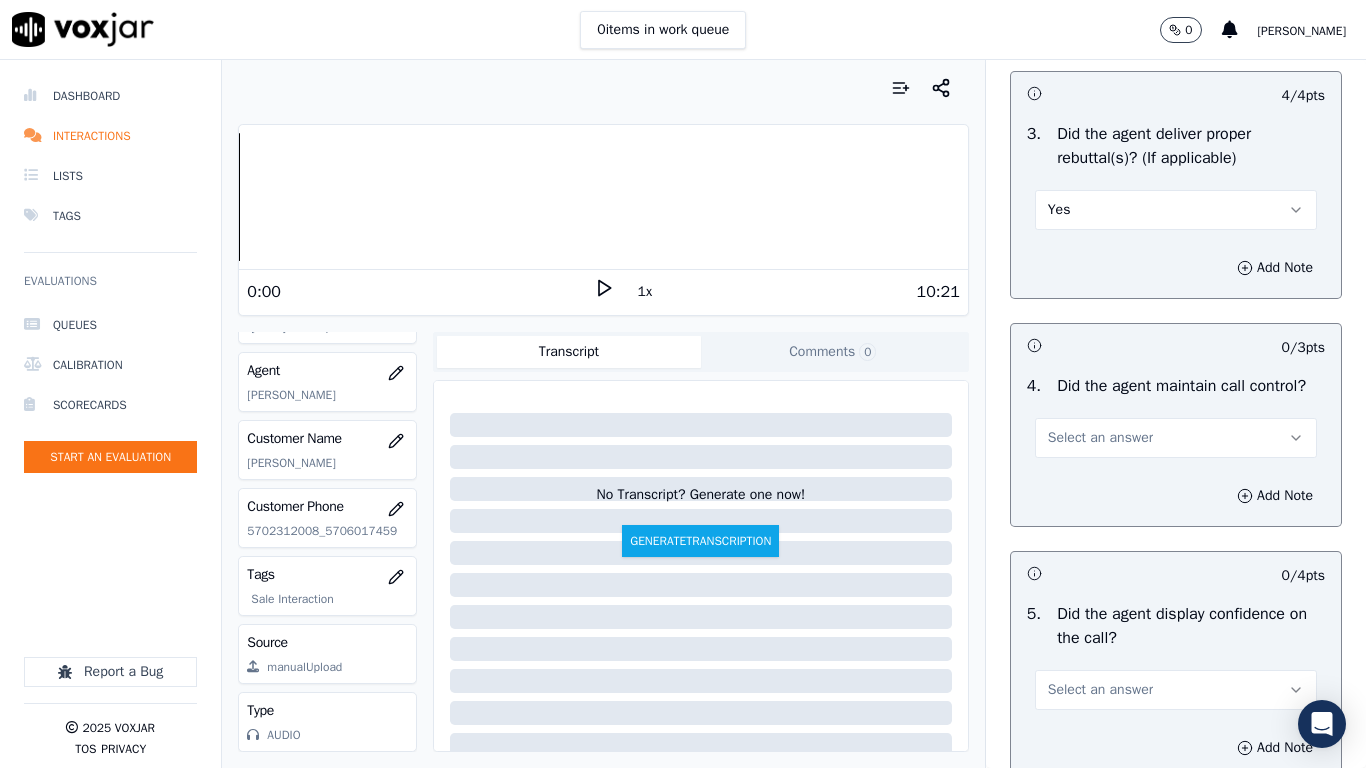 scroll, scrollTop: 3800, scrollLeft: 0, axis: vertical 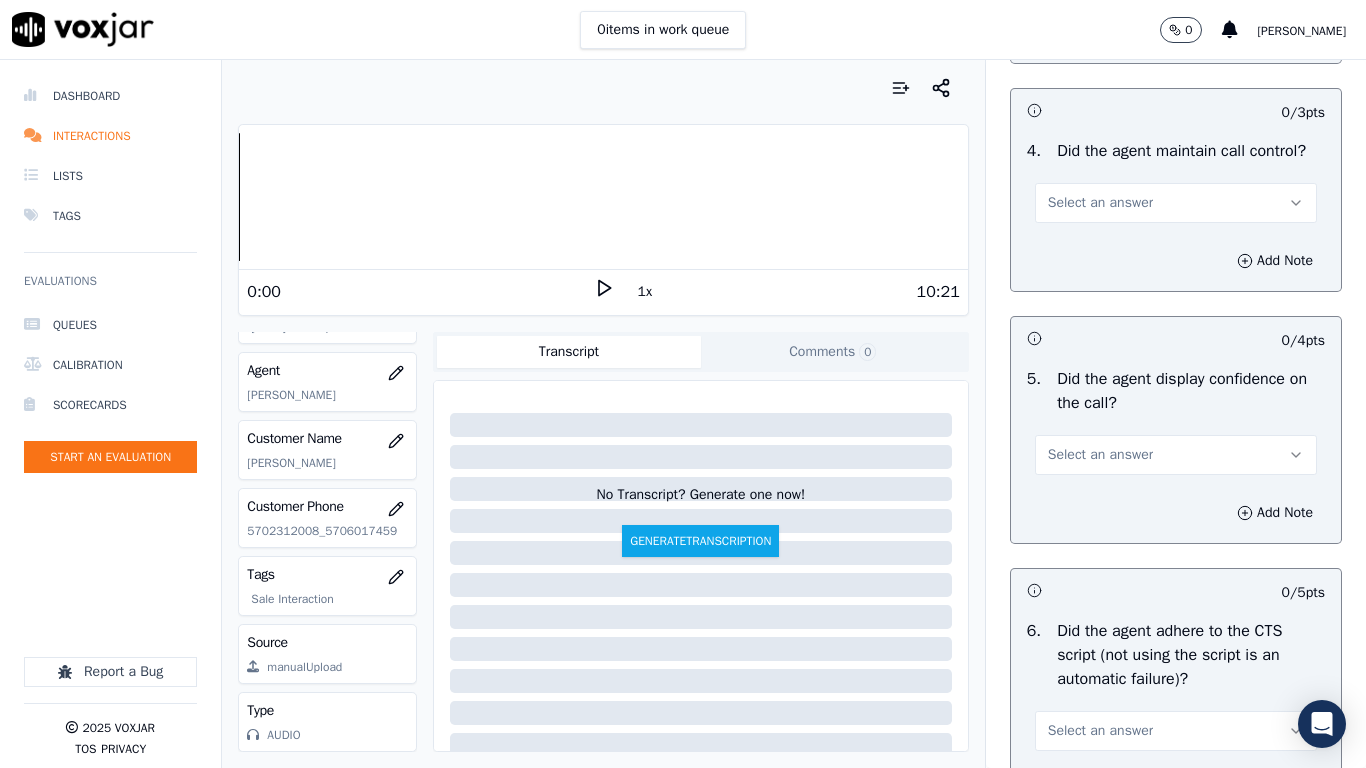 click on "Select an answer" at bounding box center [1100, 203] 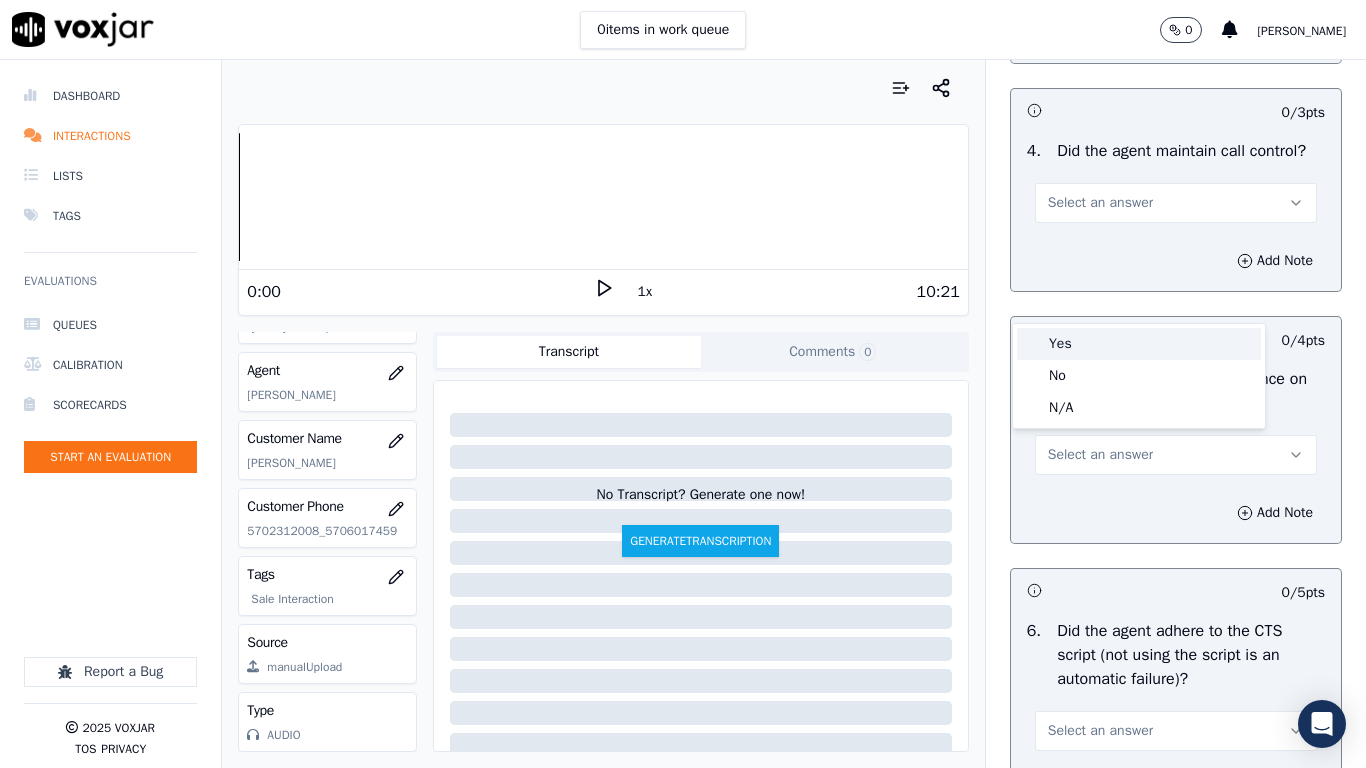 click on "Yes" at bounding box center (1139, 344) 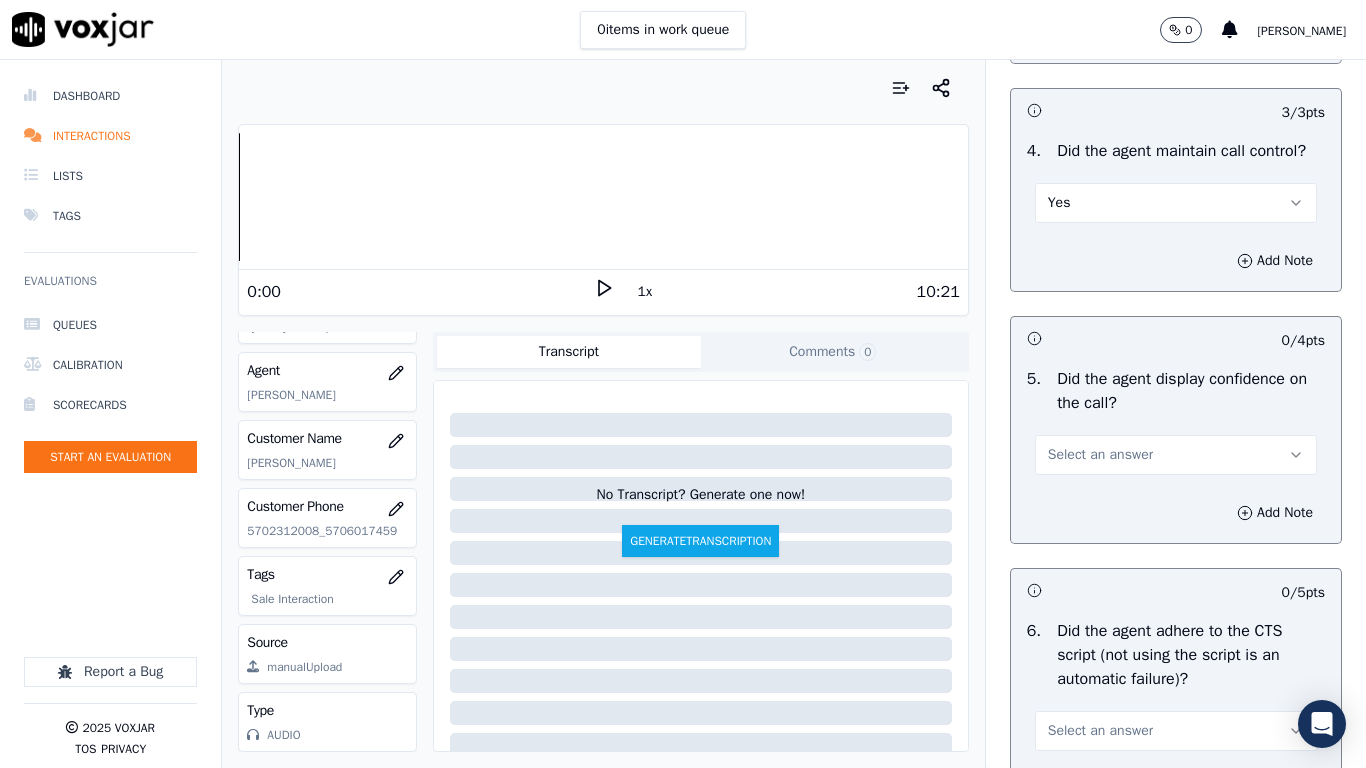 click on "Select an answer" at bounding box center (1176, 455) 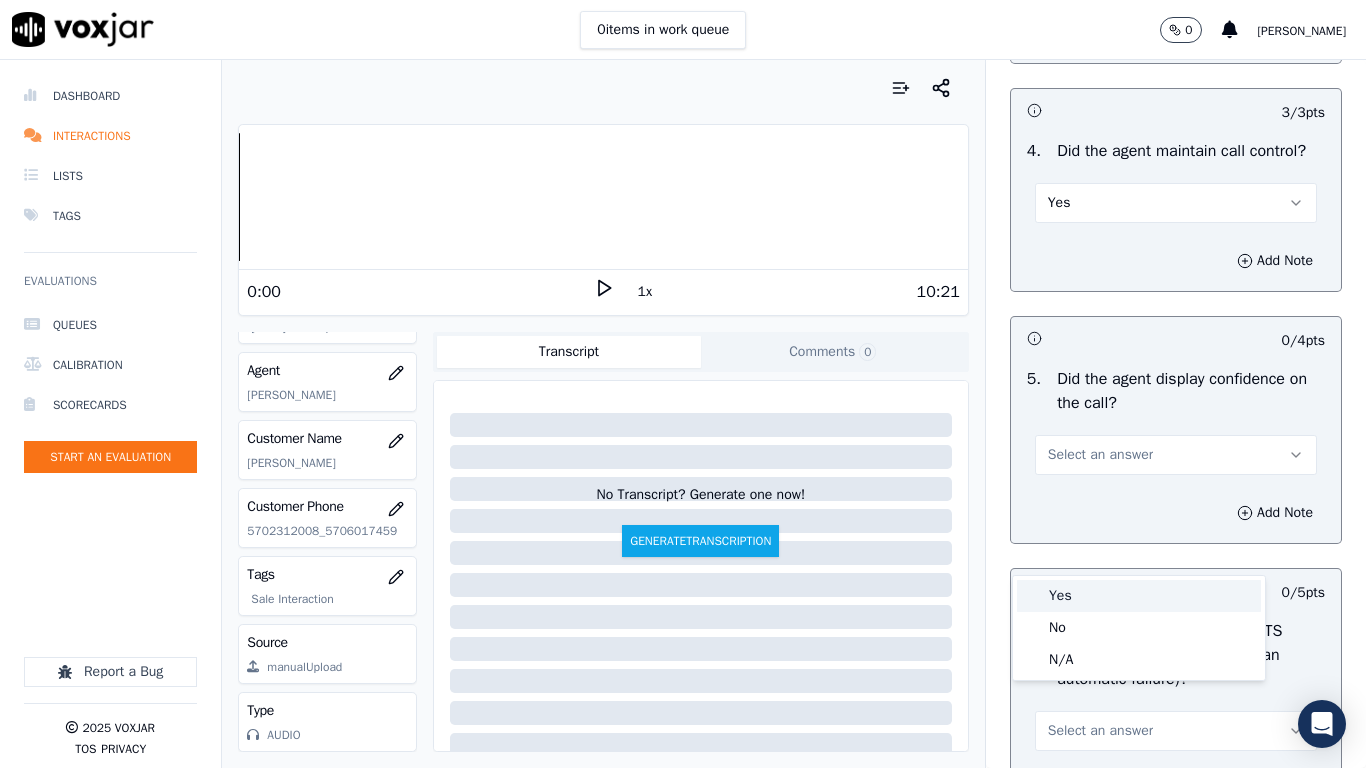 click on "Yes" at bounding box center (1139, 596) 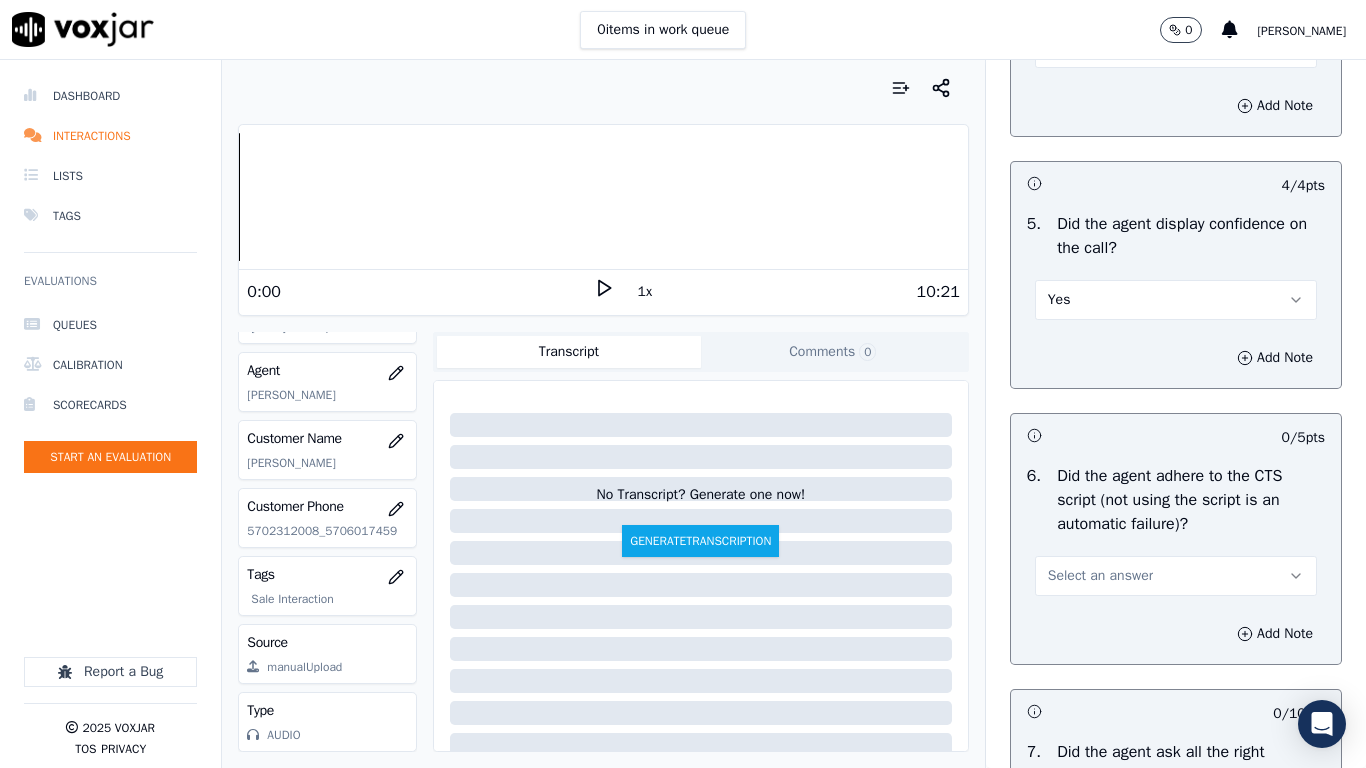 scroll, scrollTop: 4400, scrollLeft: 0, axis: vertical 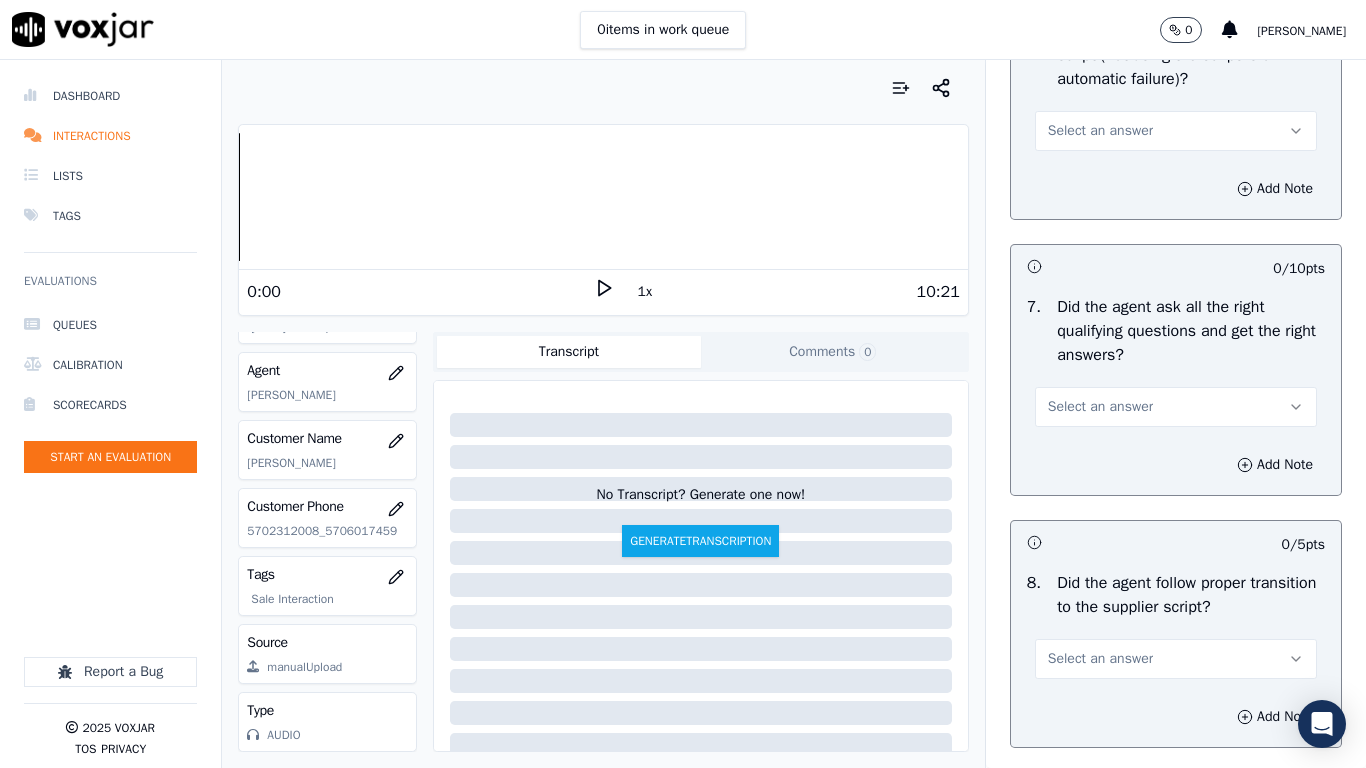 click on "Select an answer" at bounding box center (1100, 131) 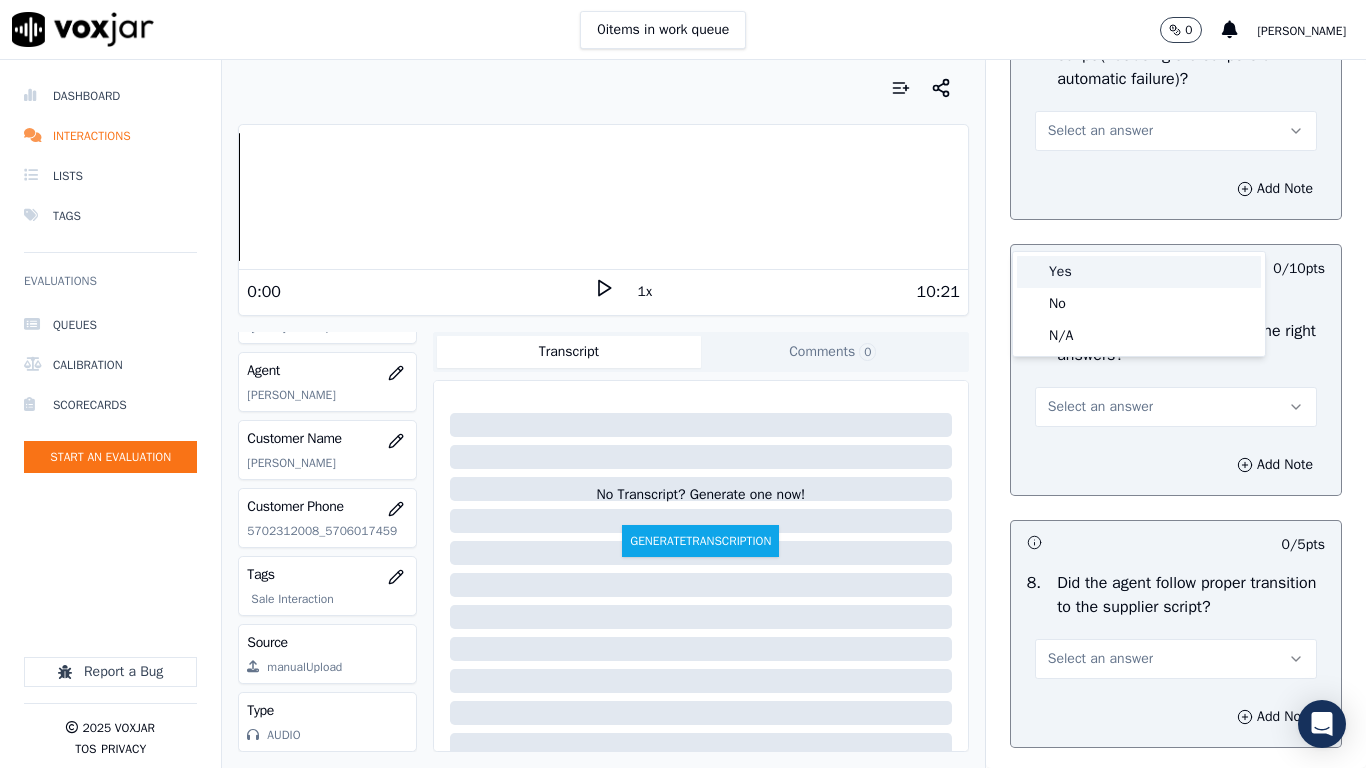 drag, startPoint x: 1092, startPoint y: 244, endPoint x: 1111, endPoint y: 308, distance: 66.760765 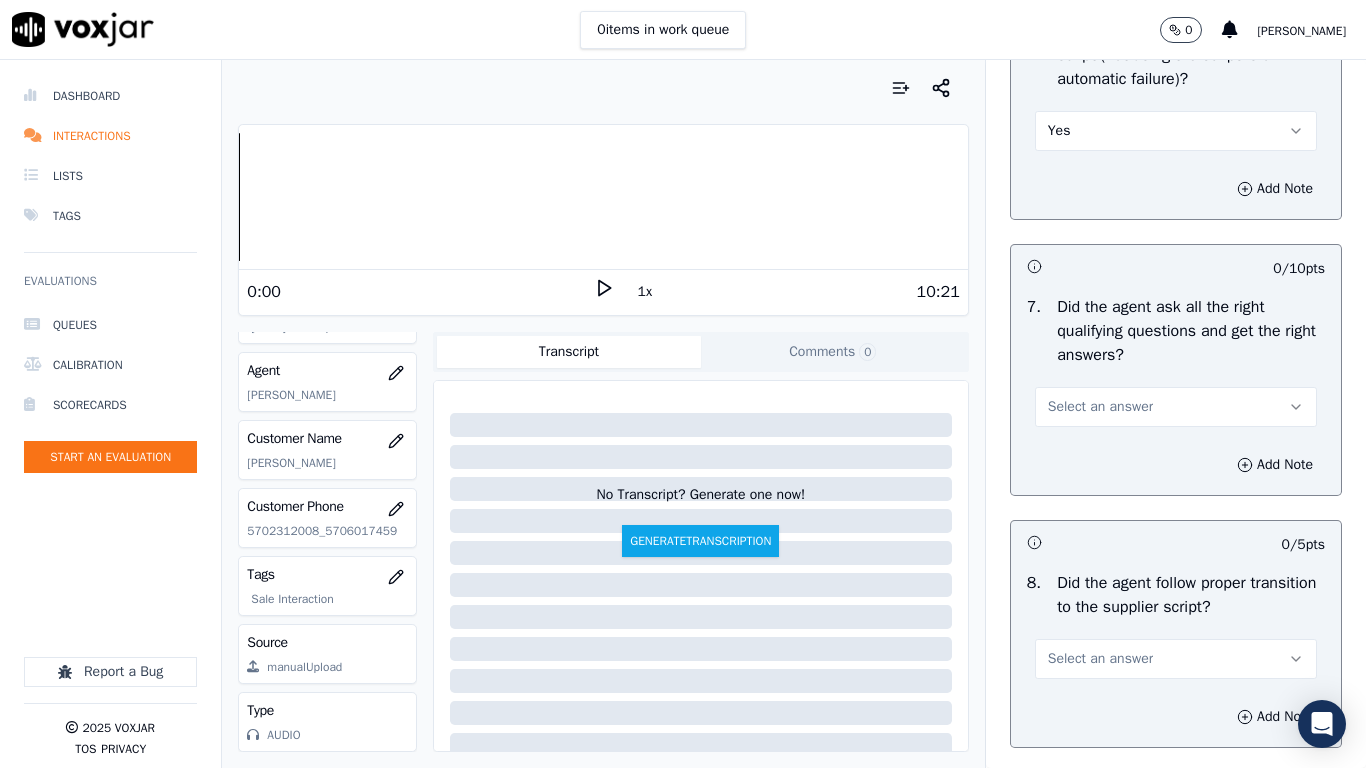 click on "Select an answer" at bounding box center (1176, 407) 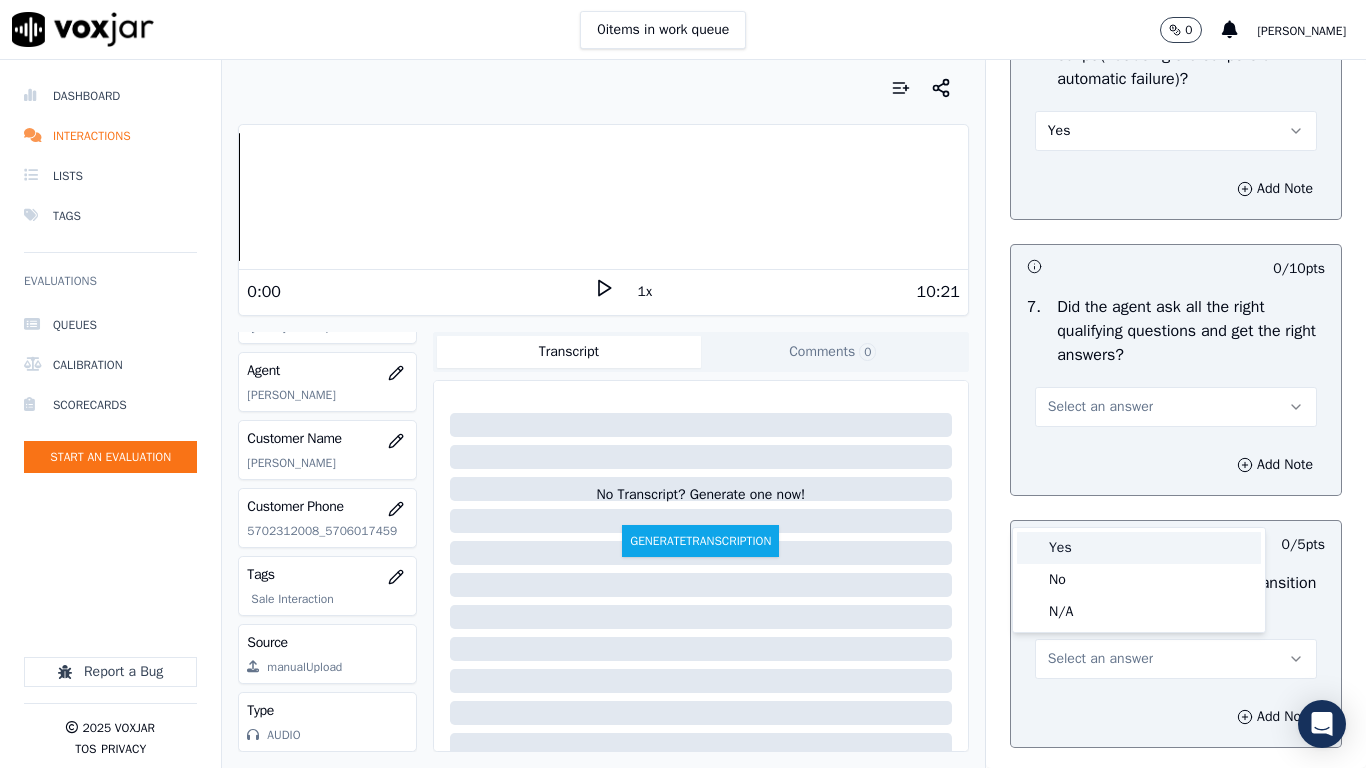 click on "Yes" at bounding box center [1139, 548] 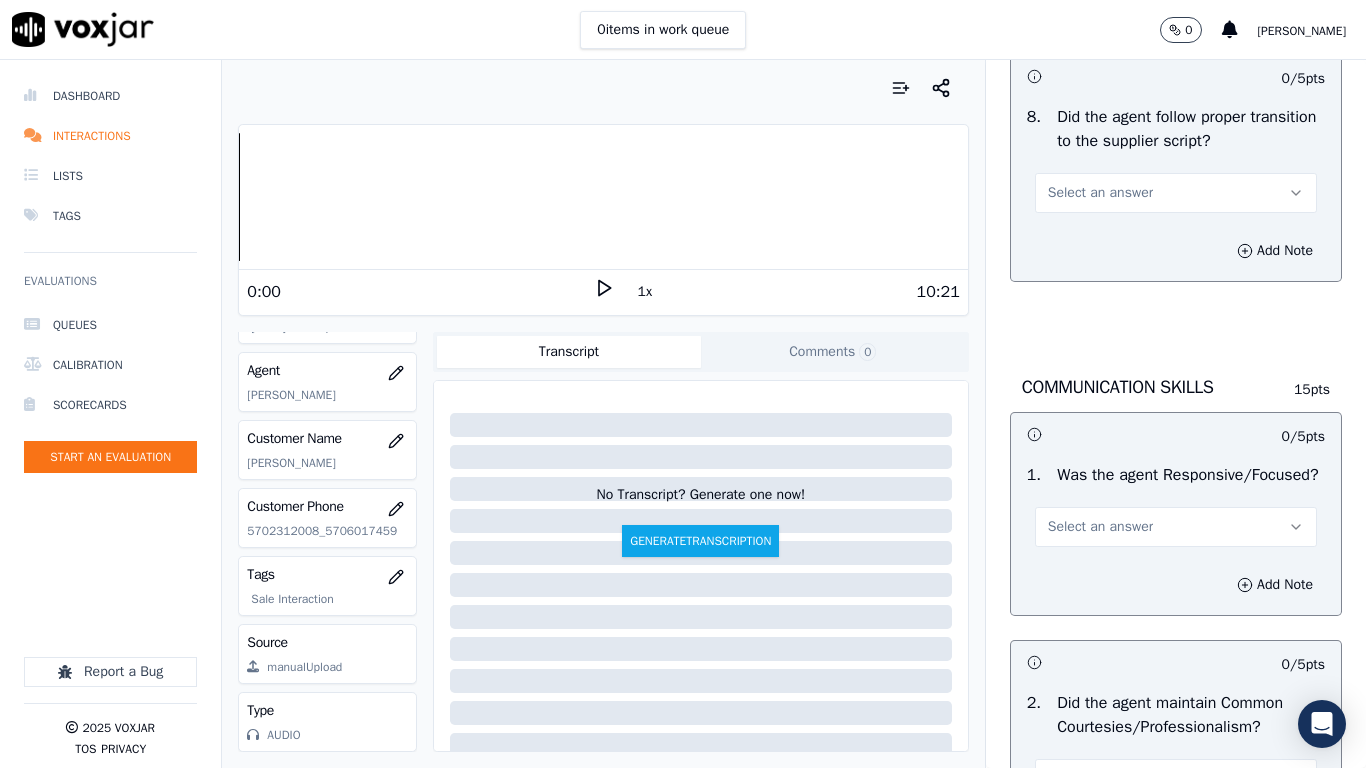 scroll, scrollTop: 4900, scrollLeft: 0, axis: vertical 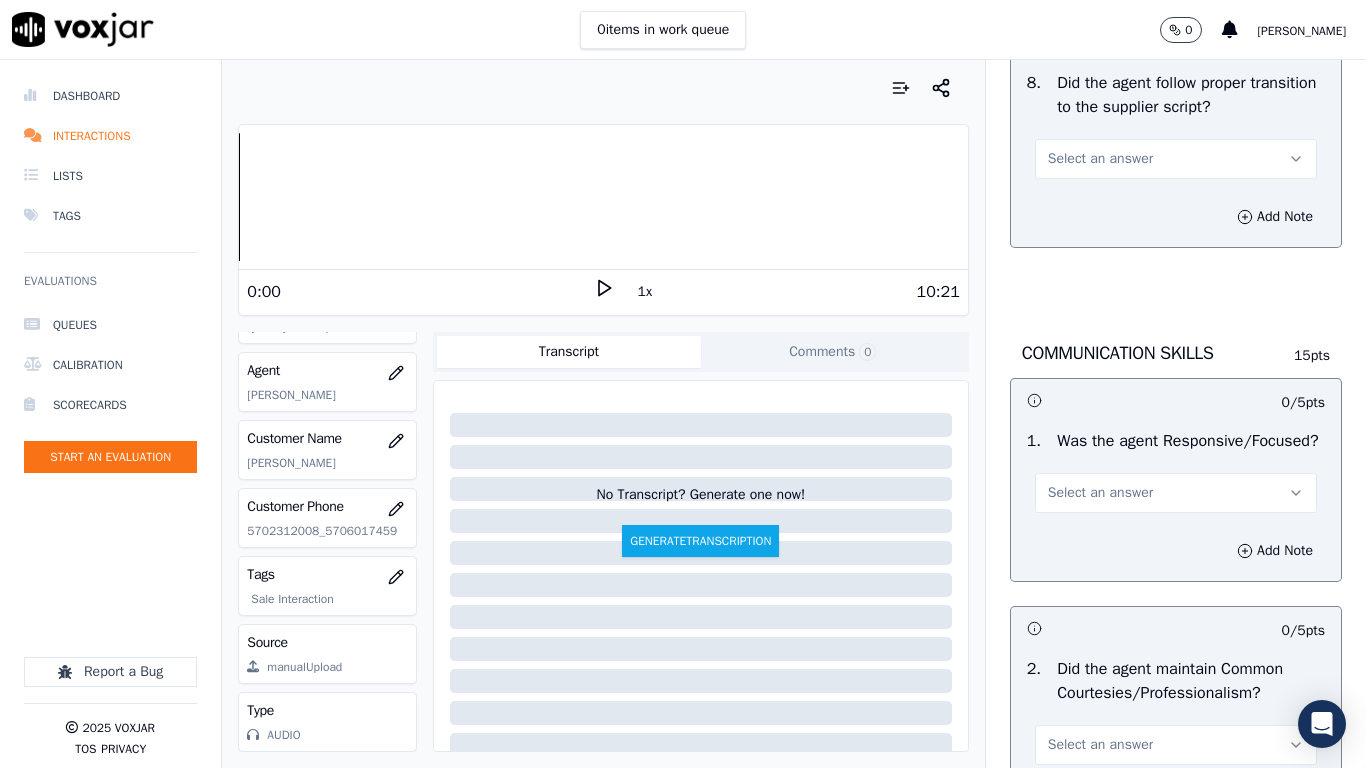 click on "Select an answer" at bounding box center [1100, 159] 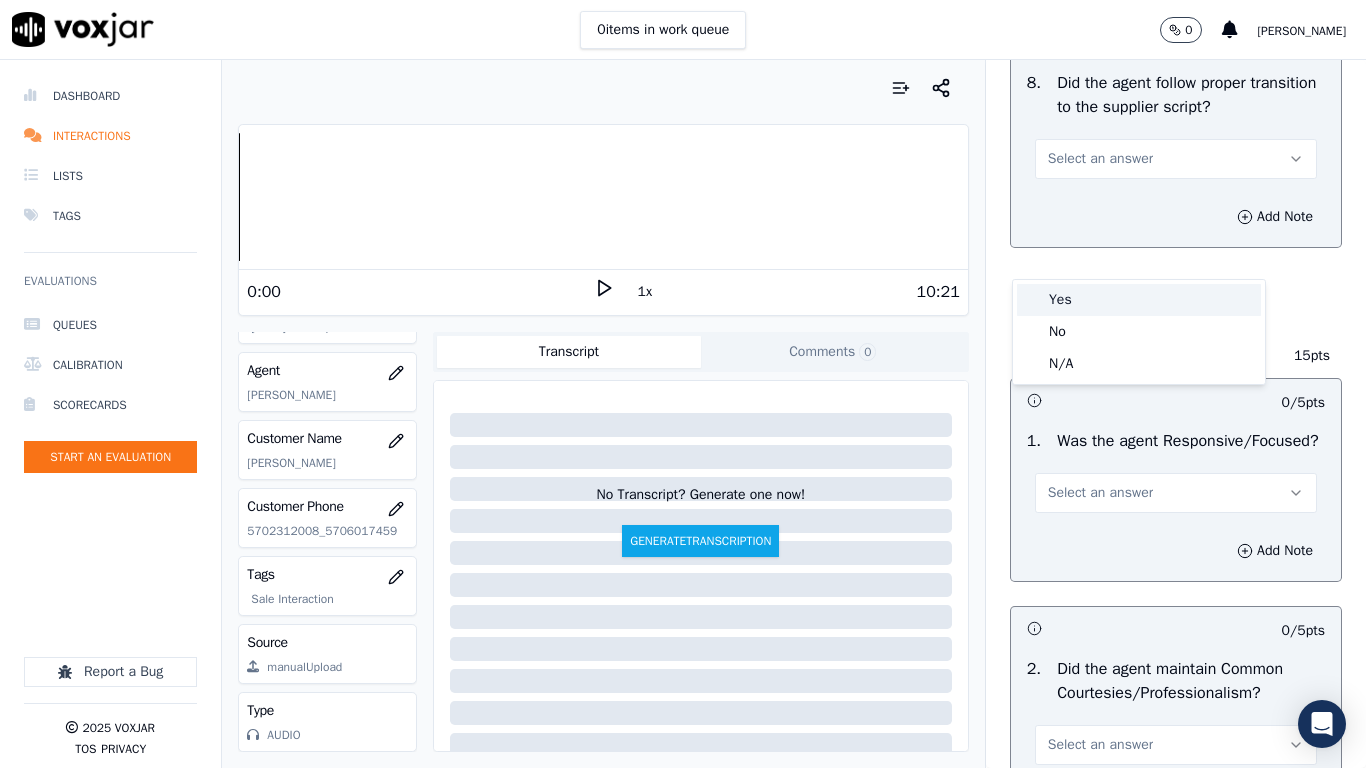 click on "Yes" at bounding box center (1139, 300) 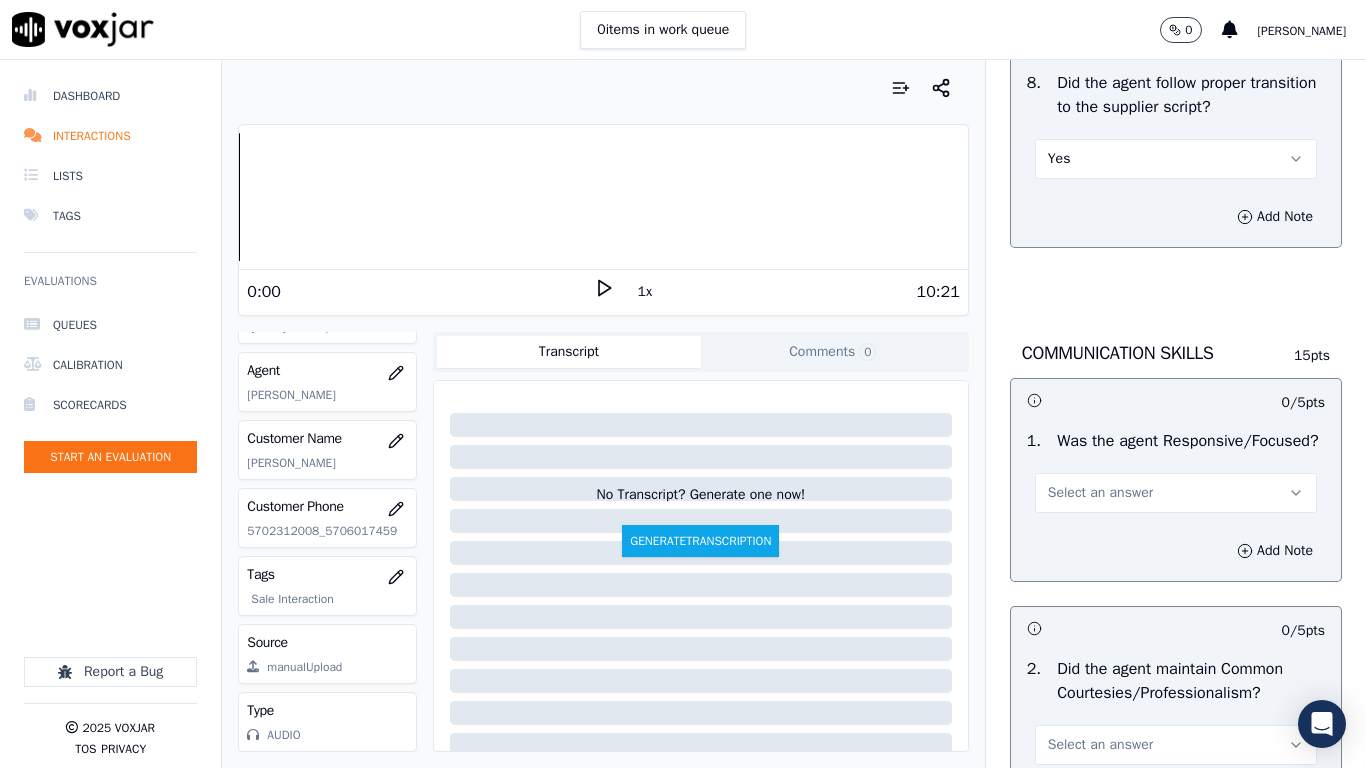 click on "Select an answer" at bounding box center [1100, 493] 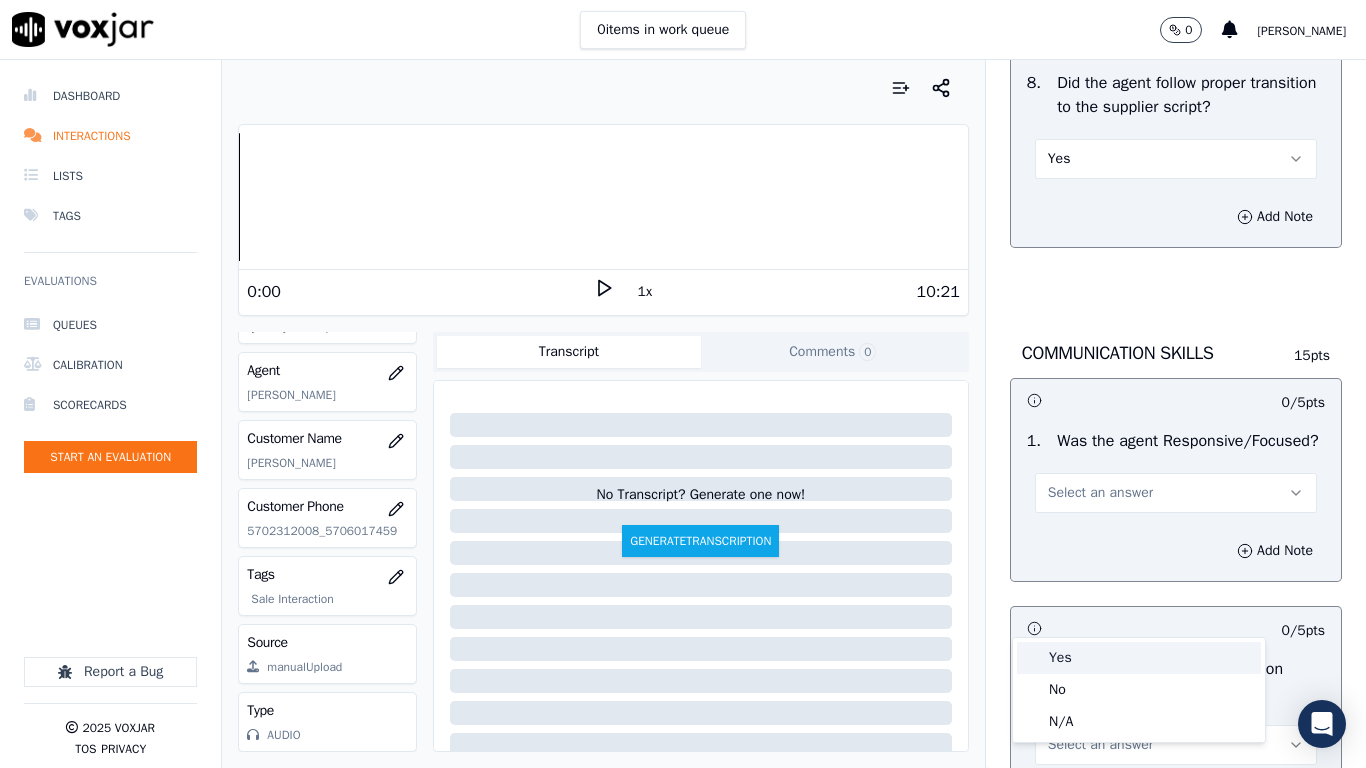 click on "Yes" at bounding box center [1139, 658] 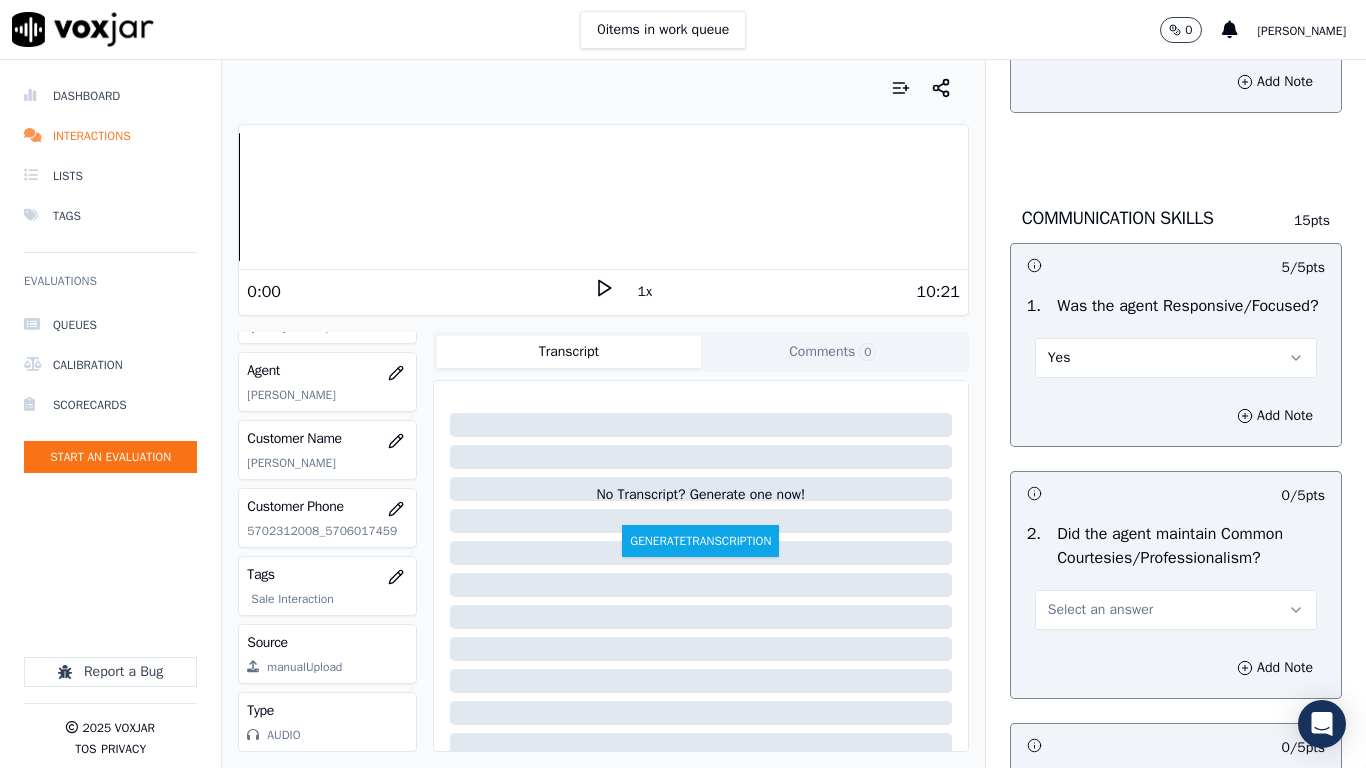 scroll, scrollTop: 5300, scrollLeft: 0, axis: vertical 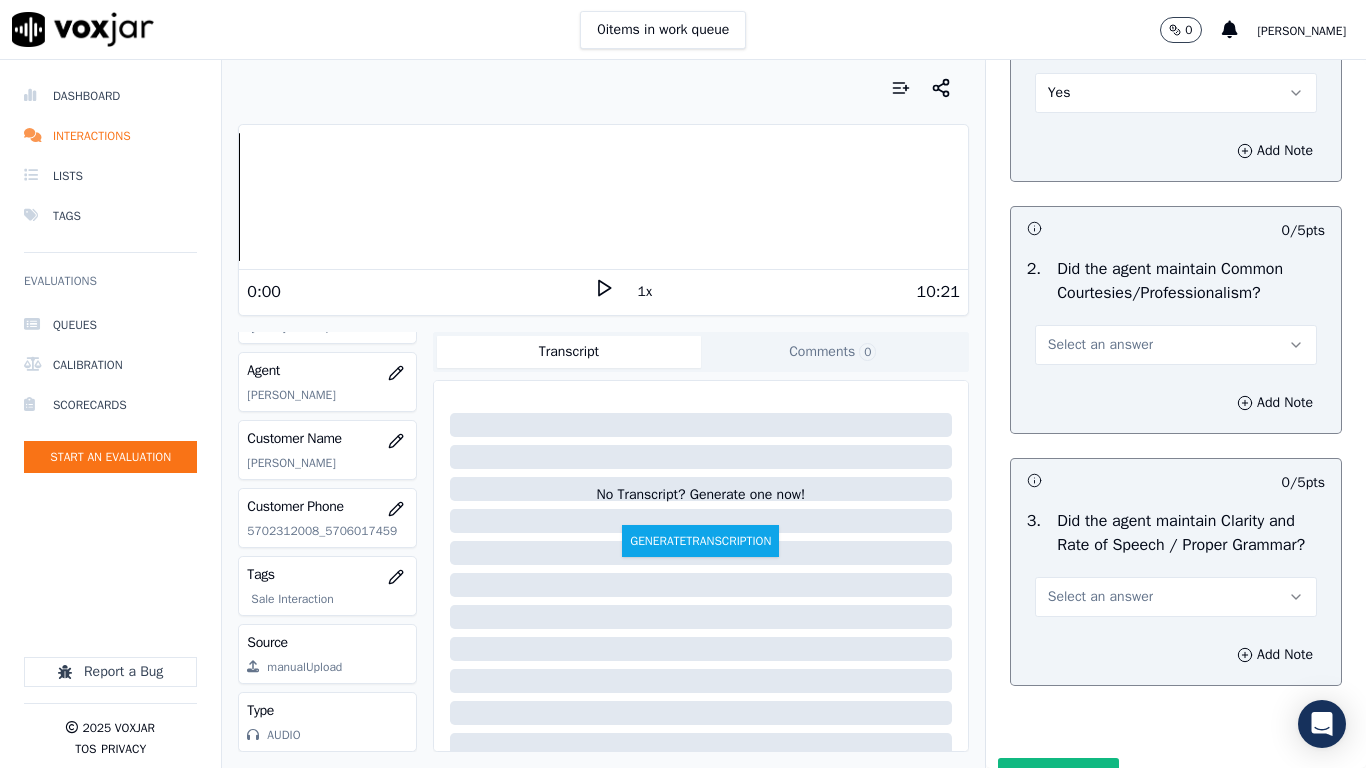 click on "Select an answer" at bounding box center [1100, 345] 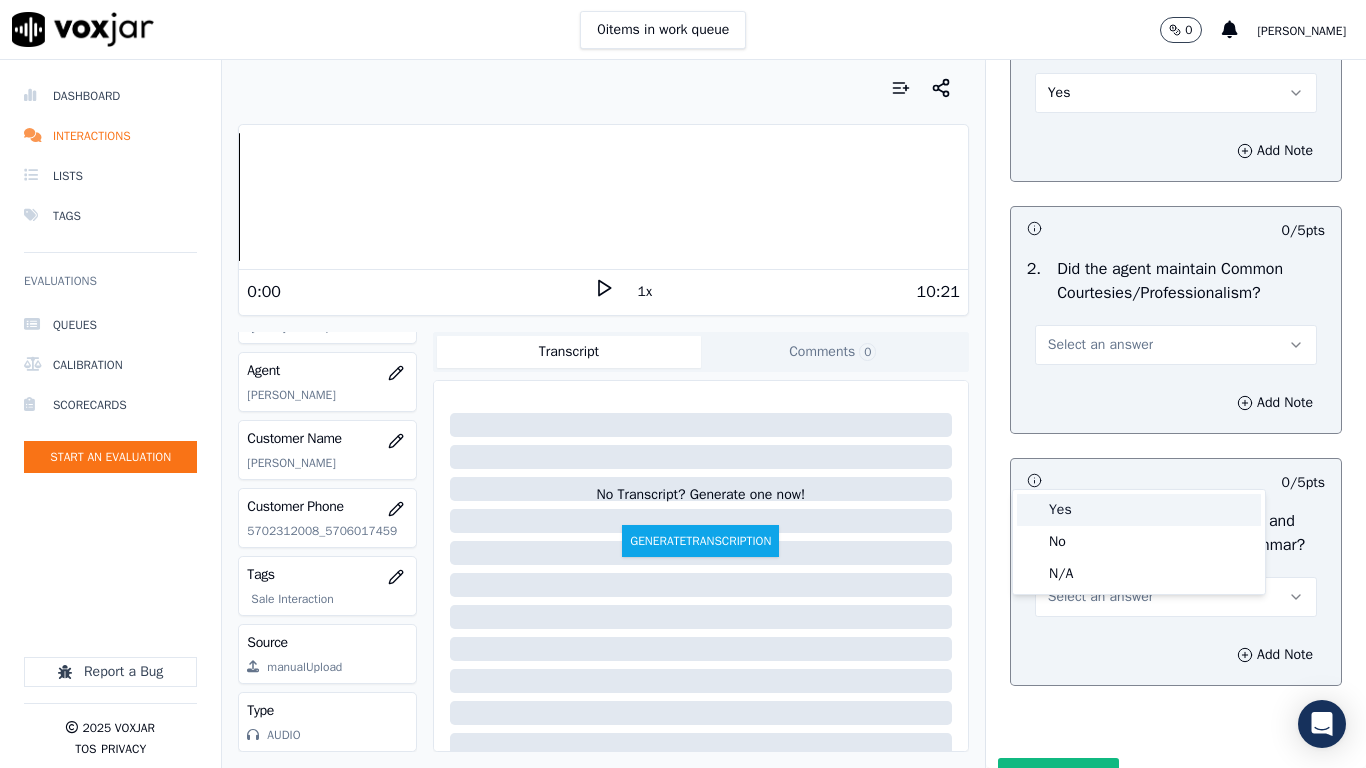 drag, startPoint x: 1097, startPoint y: 506, endPoint x: 1104, endPoint y: 549, distance: 43.56604 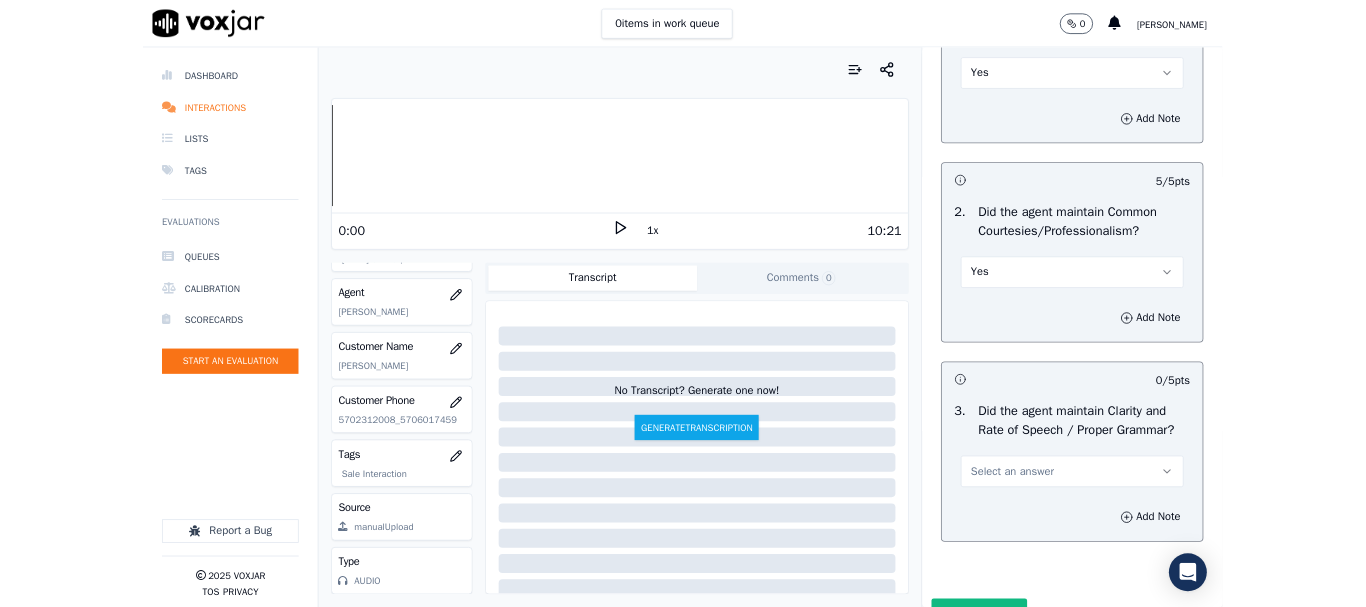 scroll, scrollTop: 5533, scrollLeft: 0, axis: vertical 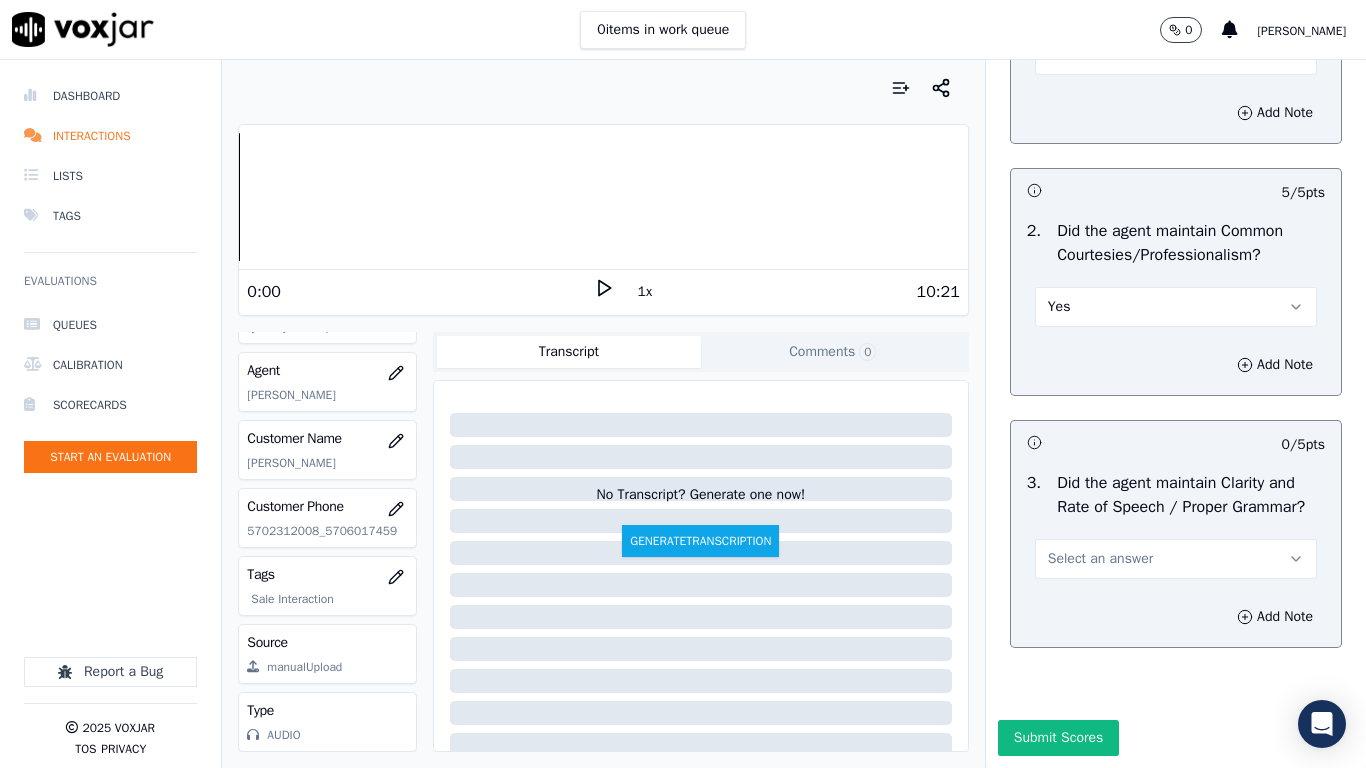 click on "Select an answer" at bounding box center [1100, 559] 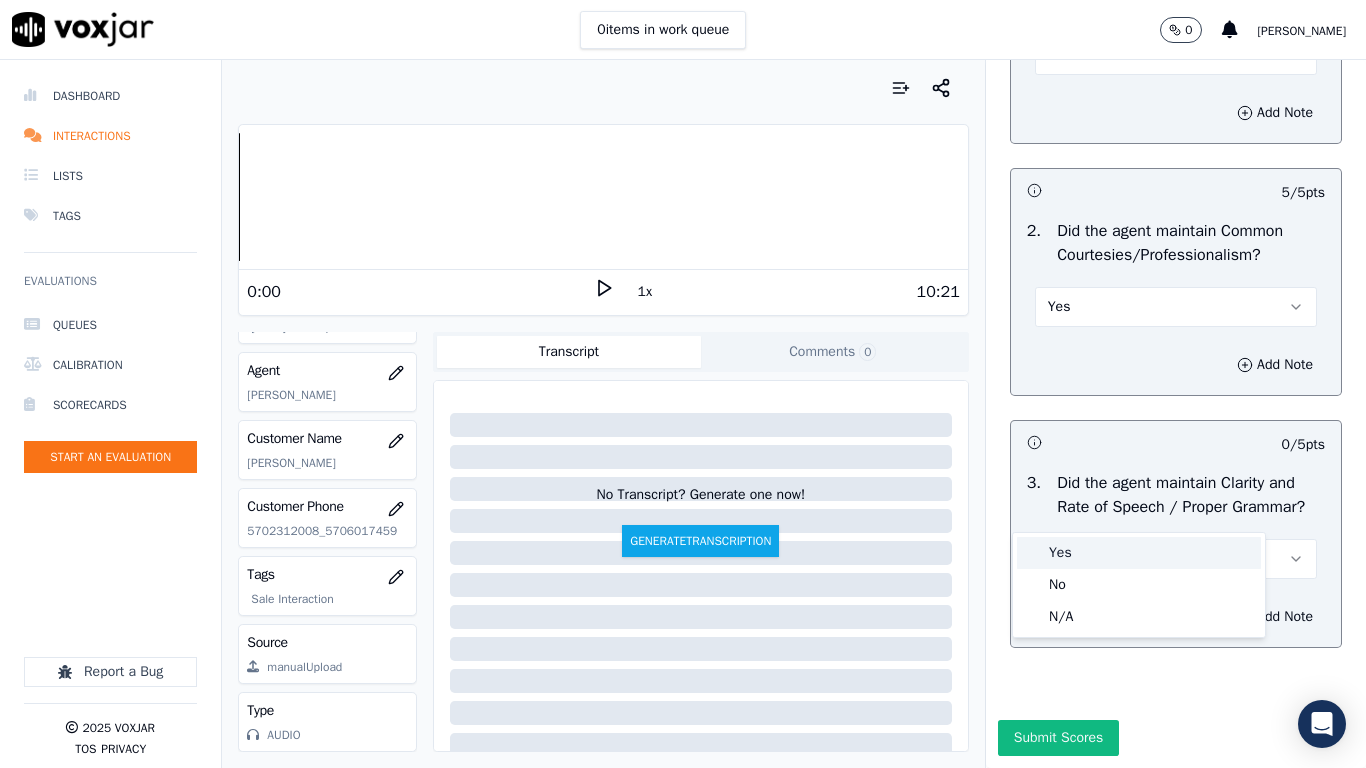 click on "Yes" at bounding box center (1139, 553) 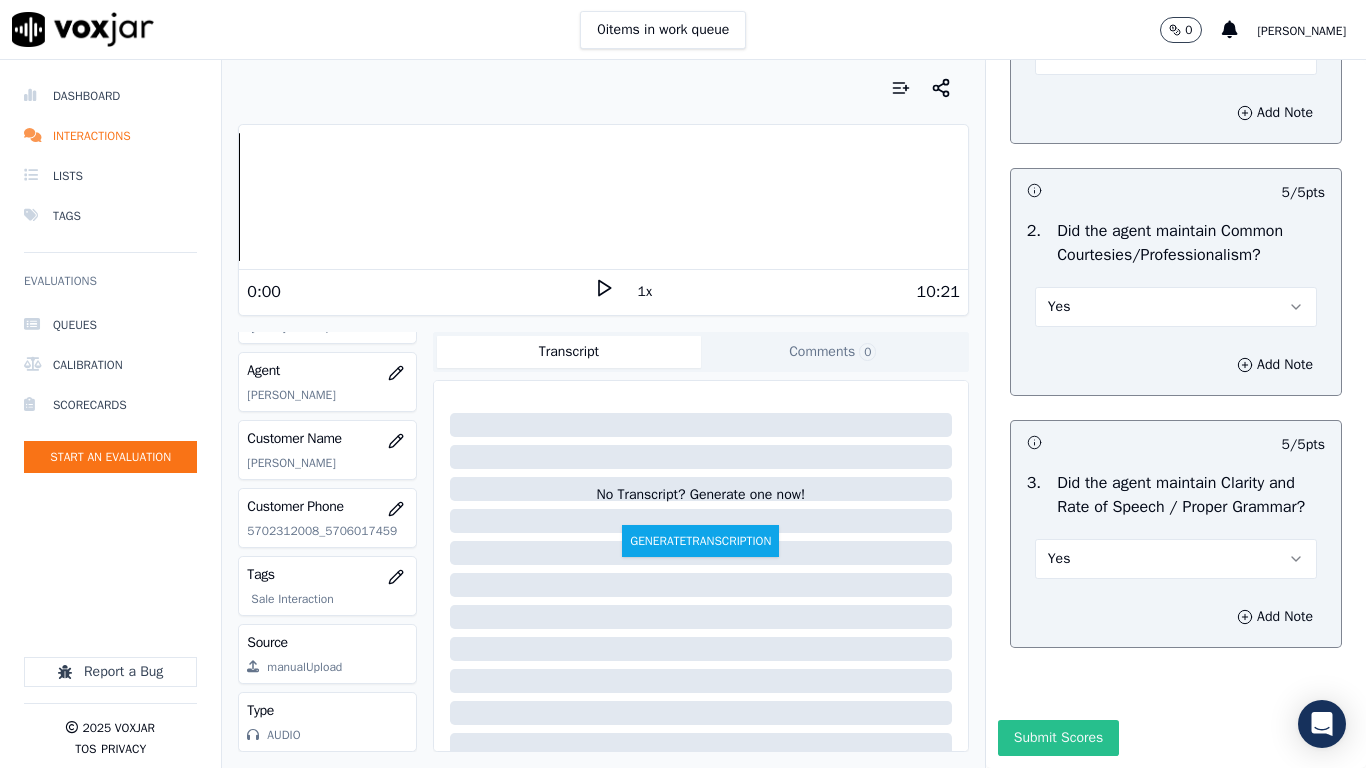 click on "Submit Scores" at bounding box center (1058, 738) 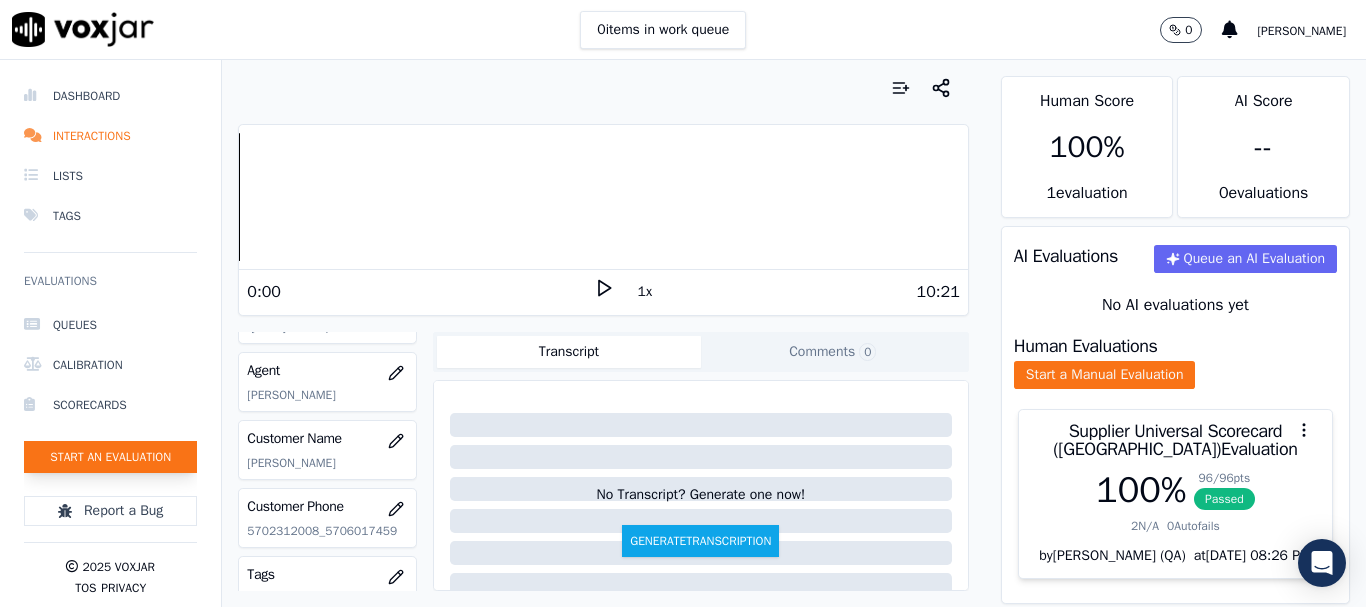 click on "Start an Evaluation" 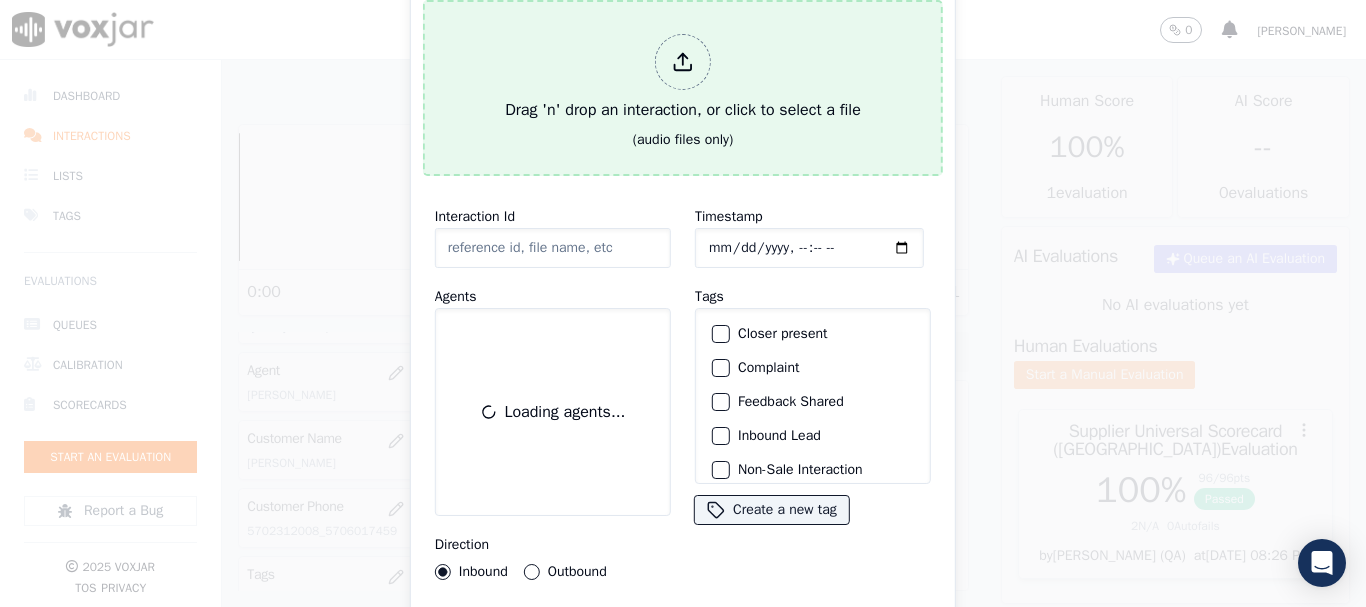 click on "Drag 'n' drop an interaction, or click to select a file" at bounding box center (683, 78) 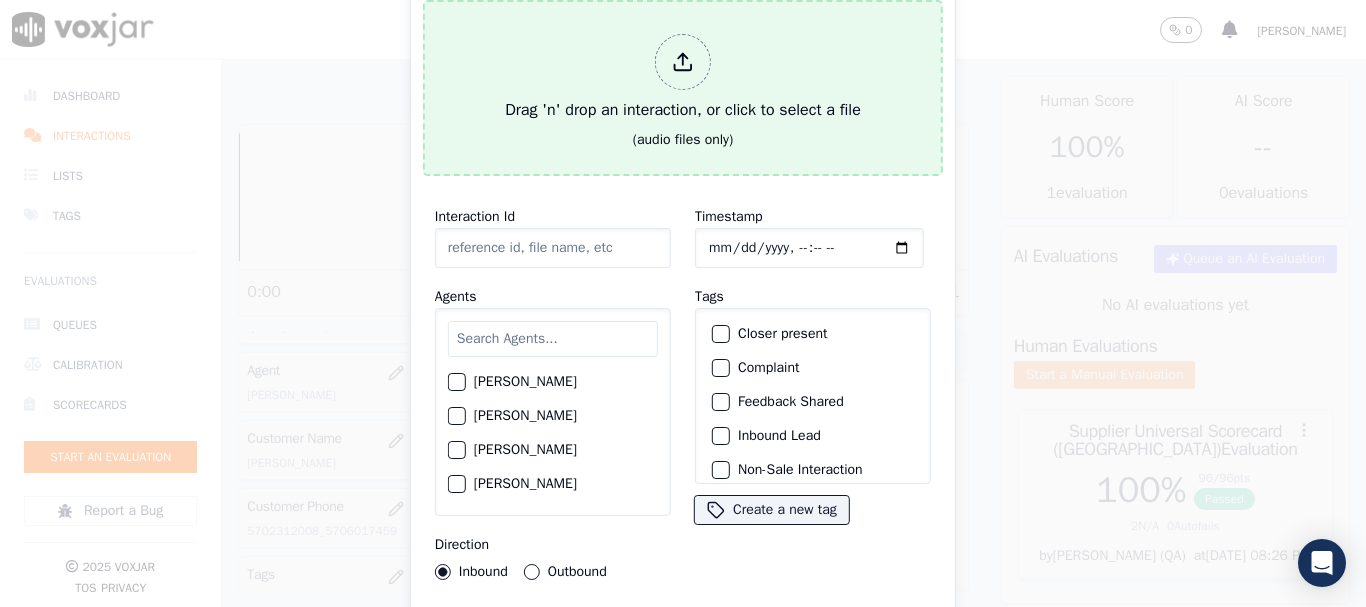 type on "20250729-154450_4844781014-all.mp3" 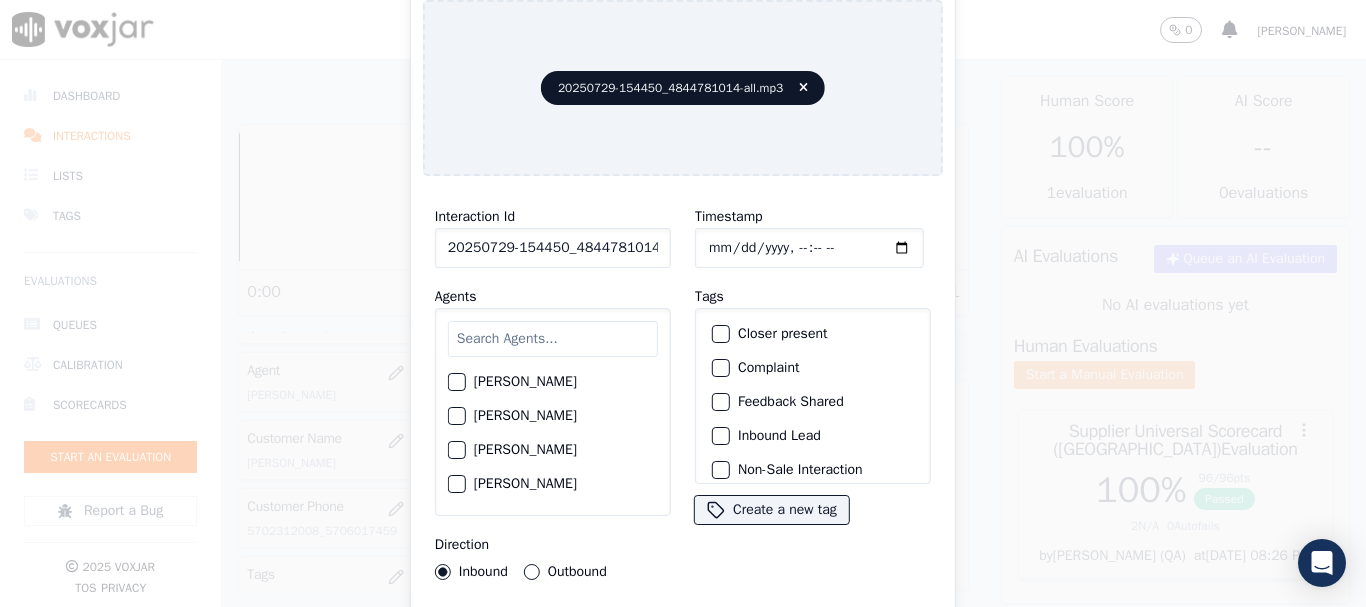 click at bounding box center (553, 339) 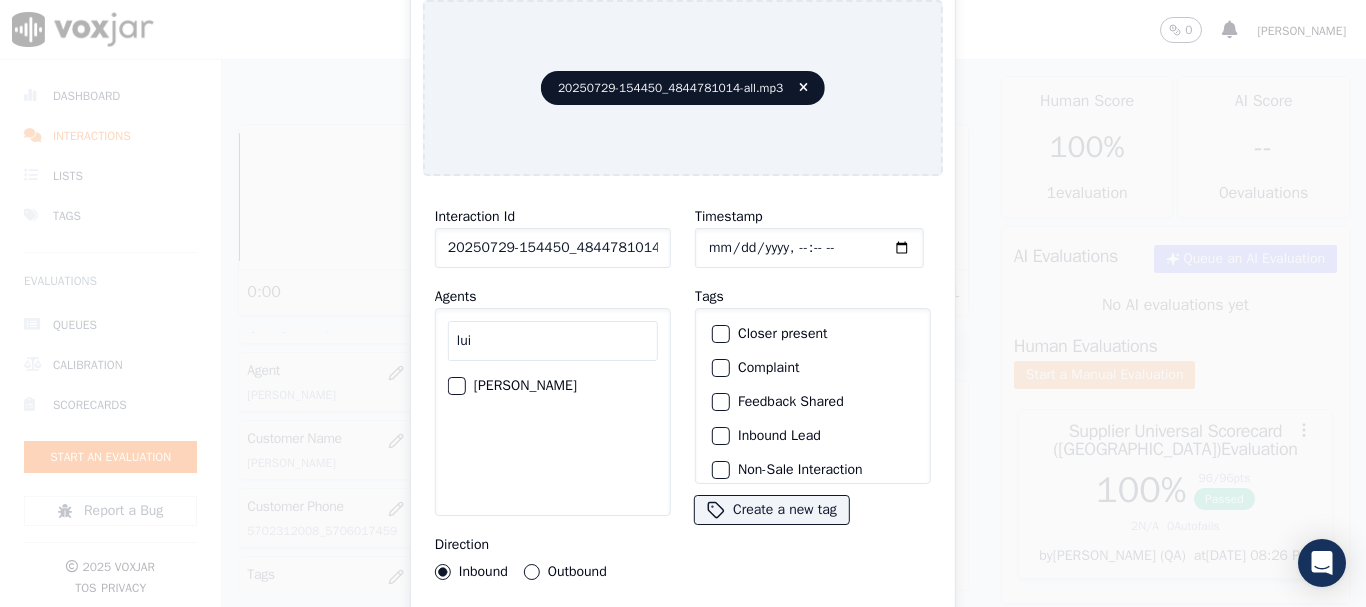 type on "lui" 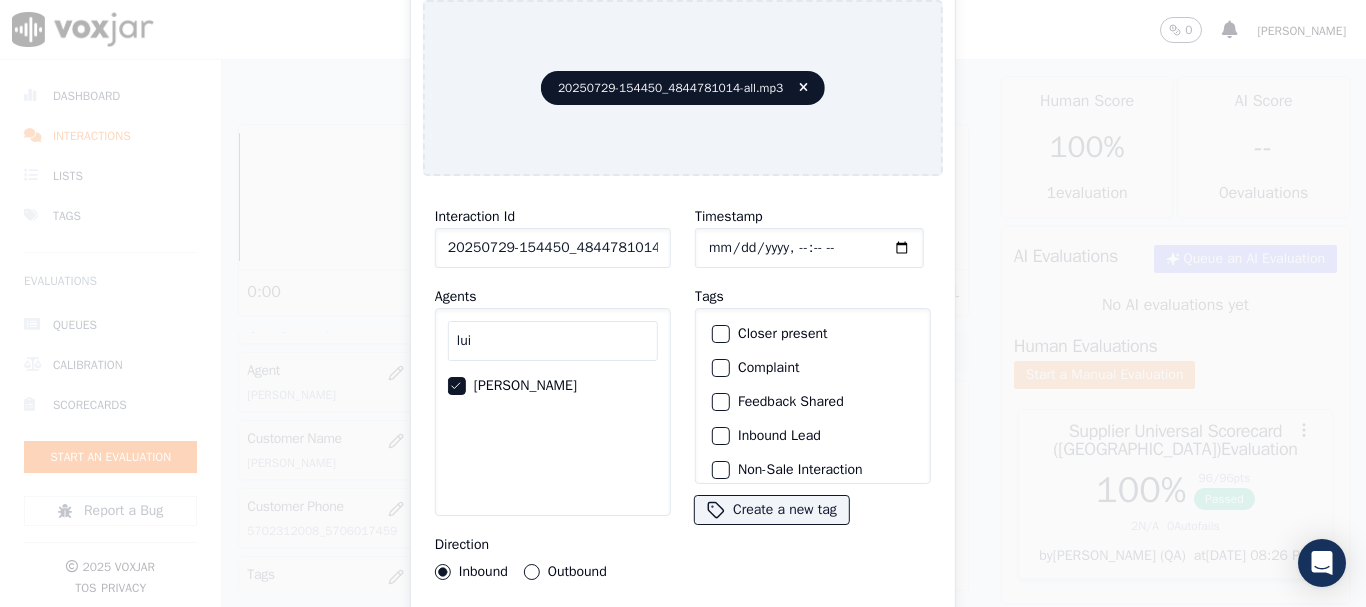 click on "Timestamp" 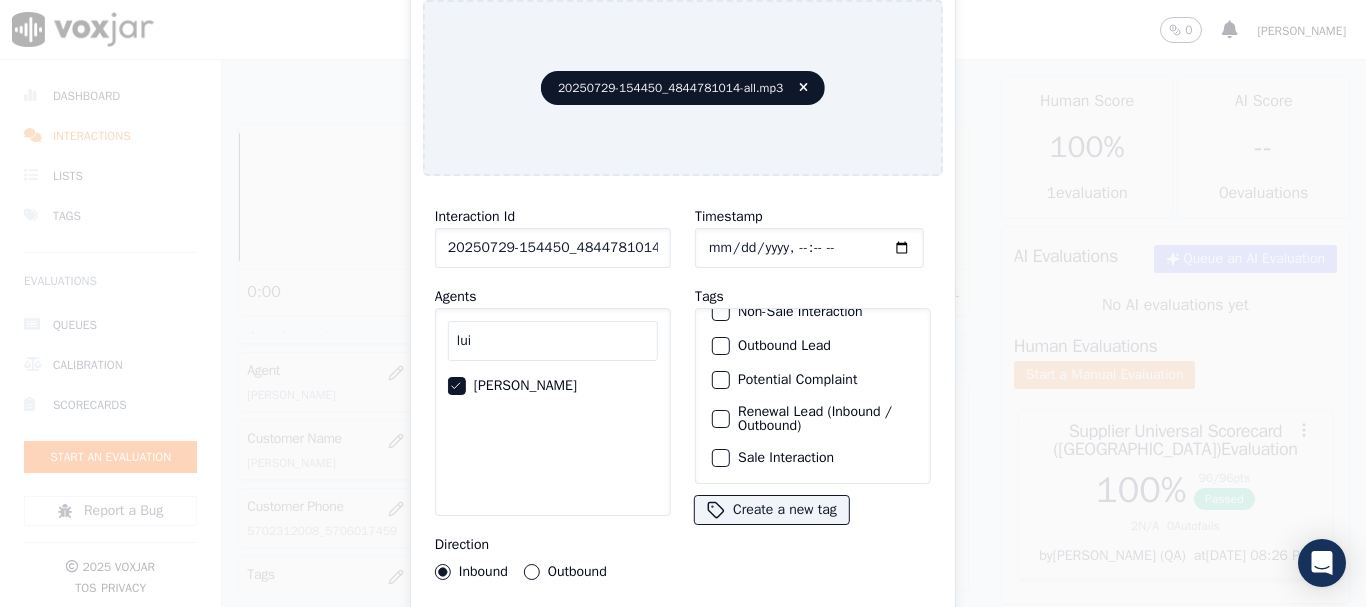 click on "Sale Interaction" 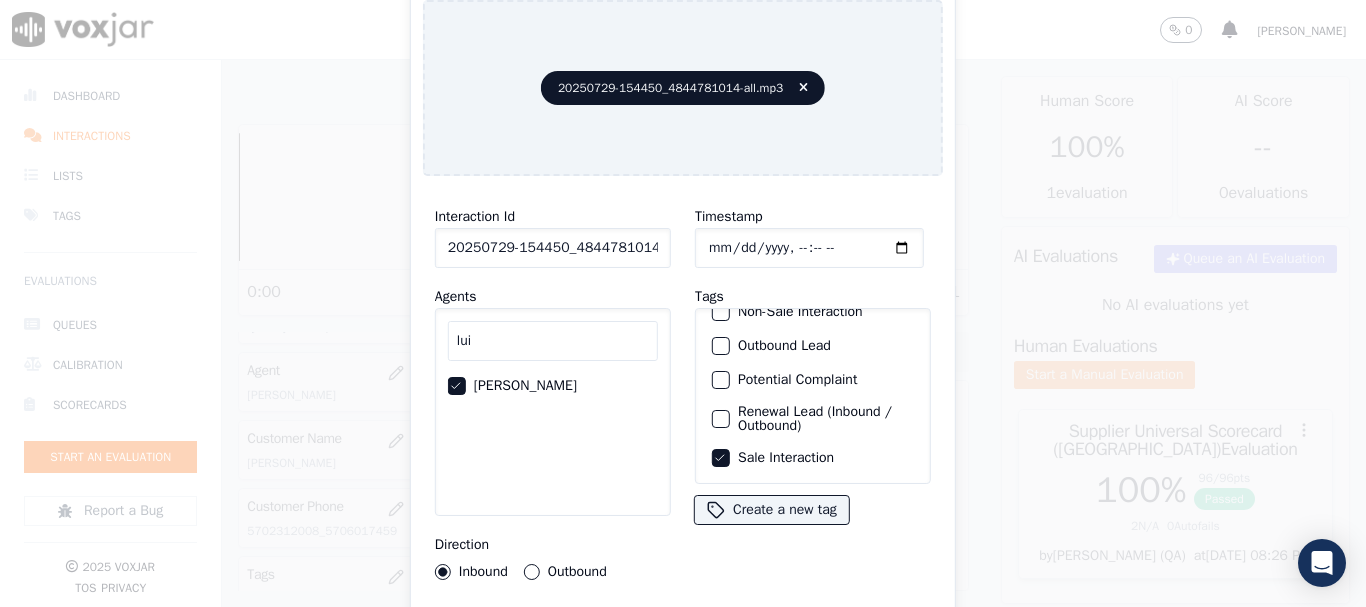 type 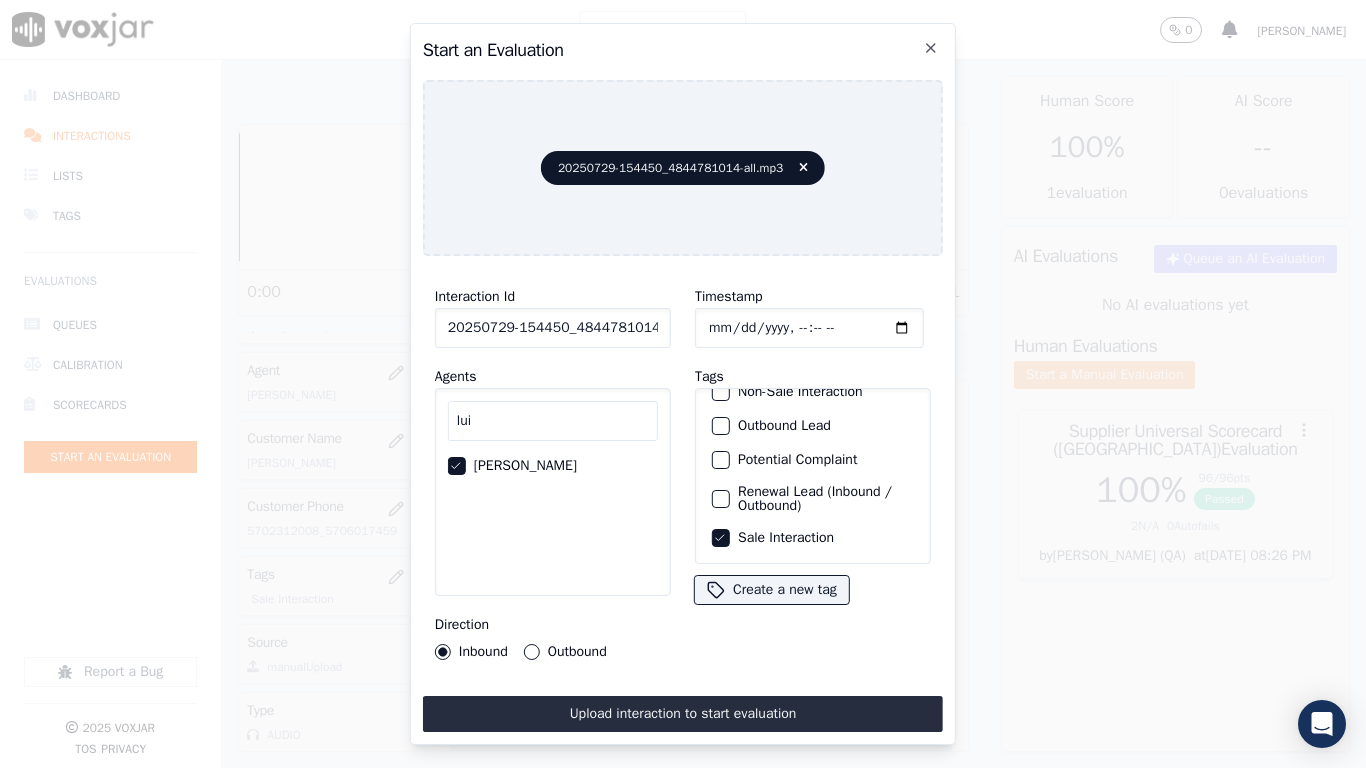 drag, startPoint x: 693, startPoint y: 690, endPoint x: 700, endPoint y: 711, distance: 22.135944 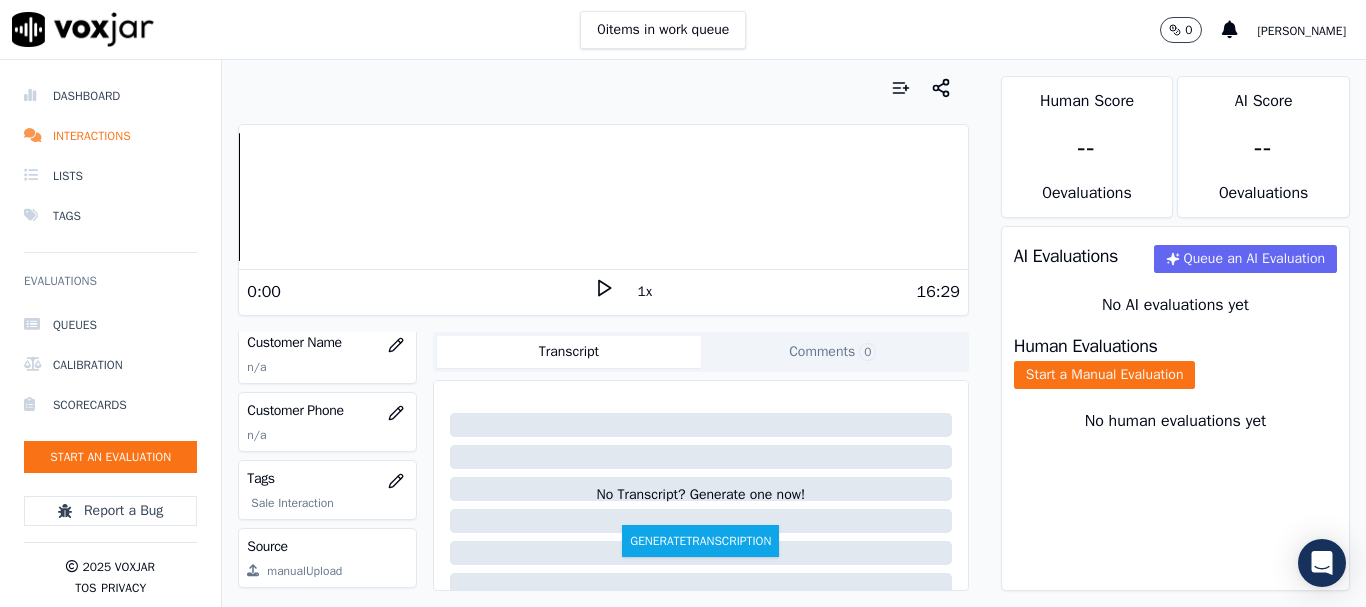 scroll, scrollTop: 300, scrollLeft: 0, axis: vertical 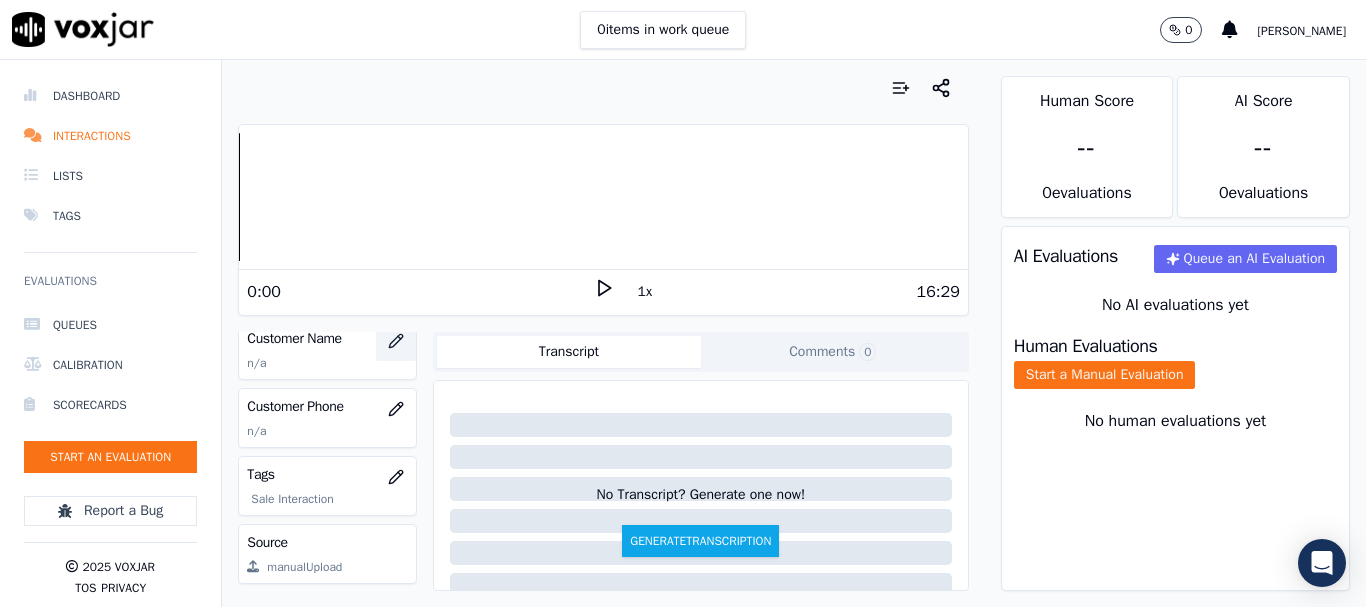 click 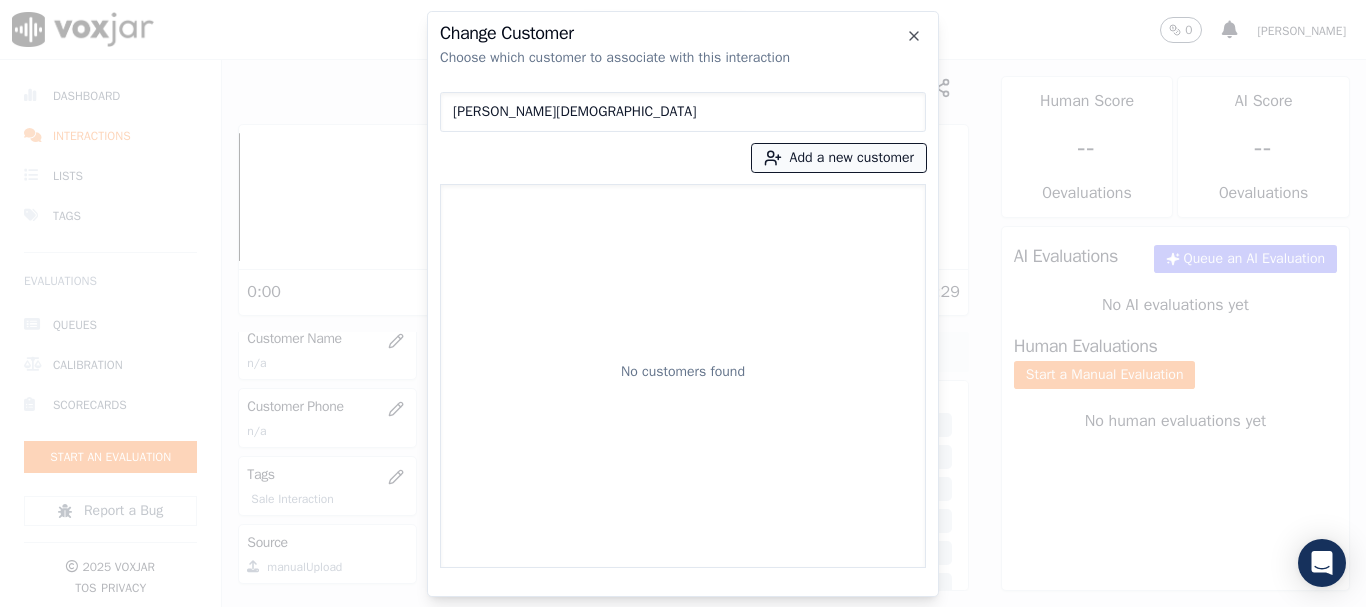 type on "TARIQUL ISLAM" 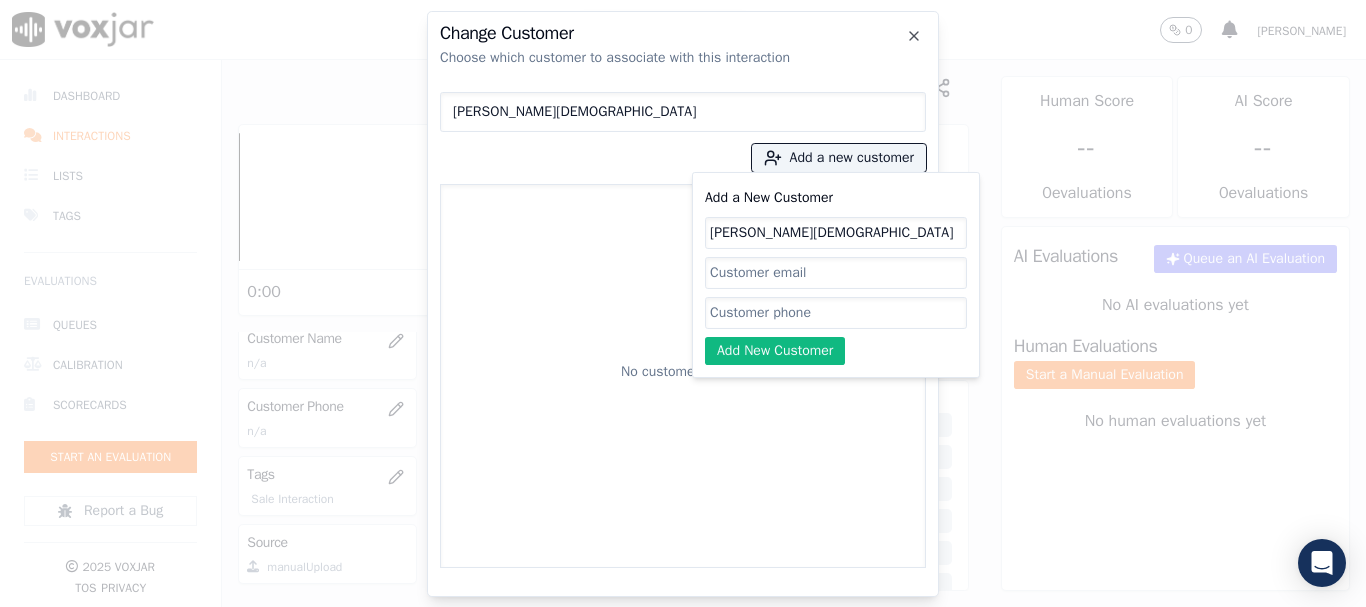 type on "TARIQUL ISLAM" 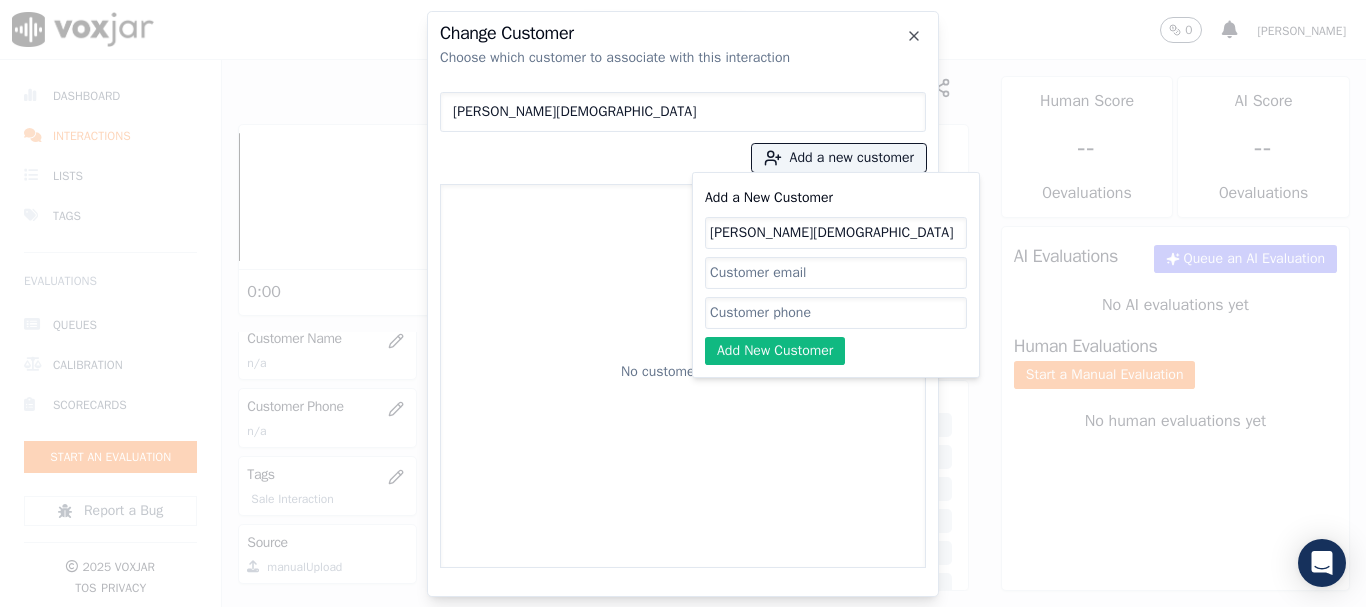 drag, startPoint x: 793, startPoint y: 304, endPoint x: 801, endPoint y: 311, distance: 10.630146 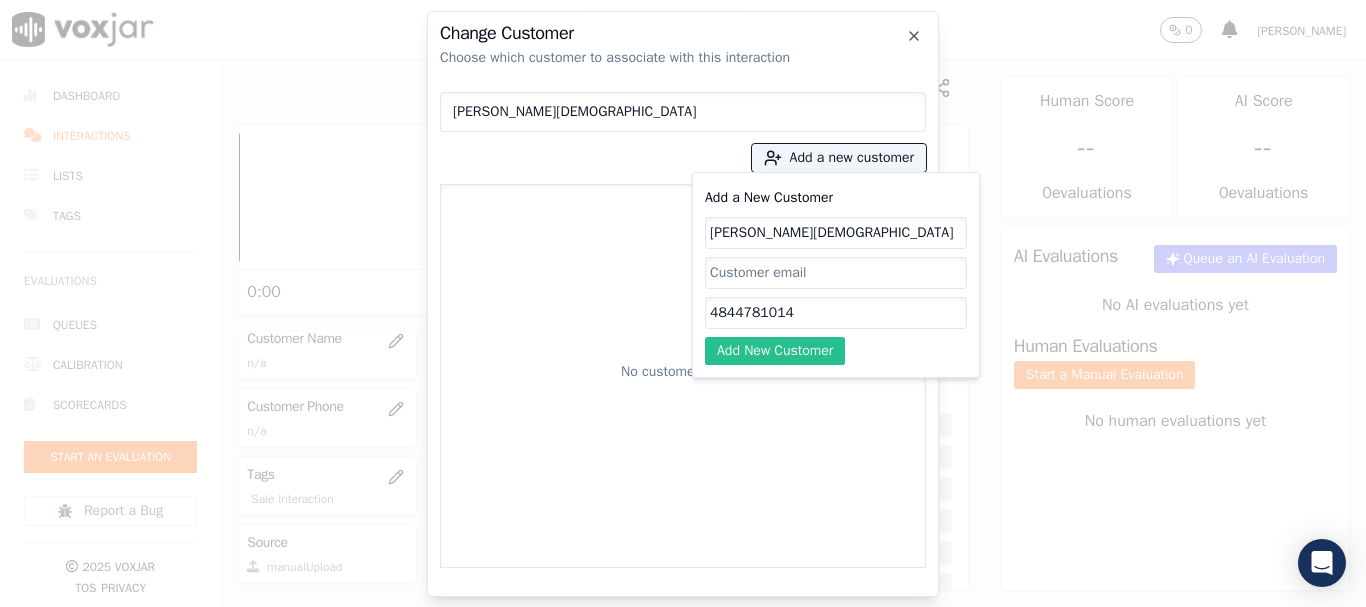 type on "4844781014" 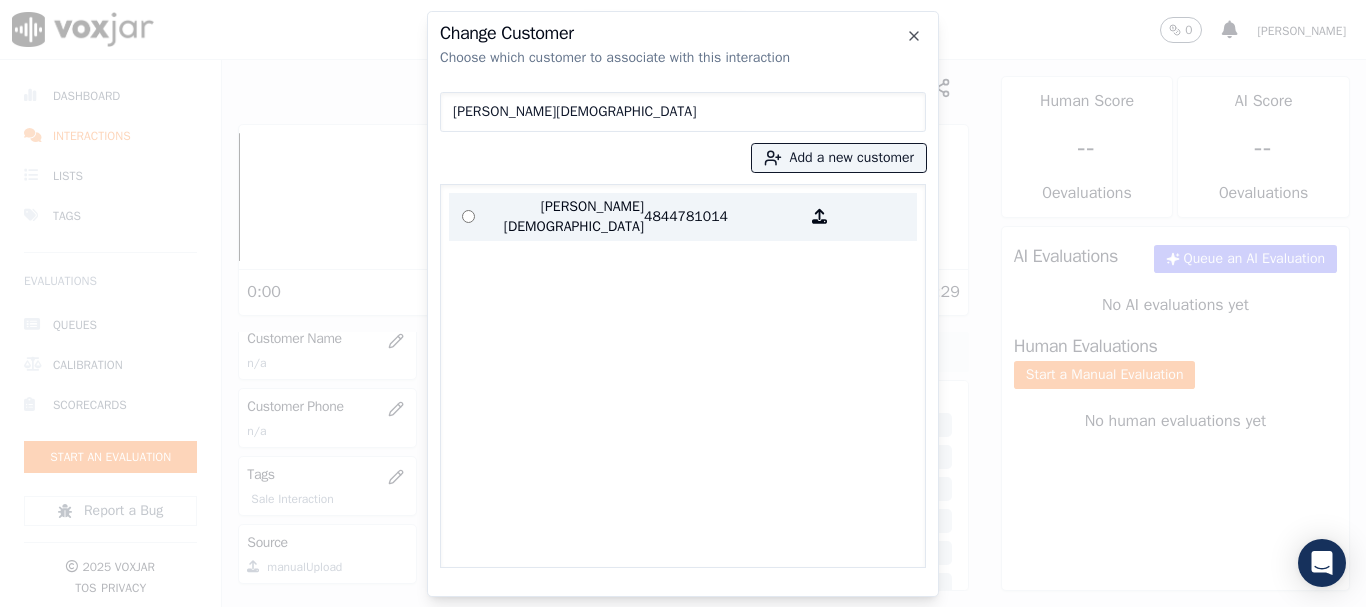 click on "TARIQUL ISLAM" at bounding box center [566, 217] 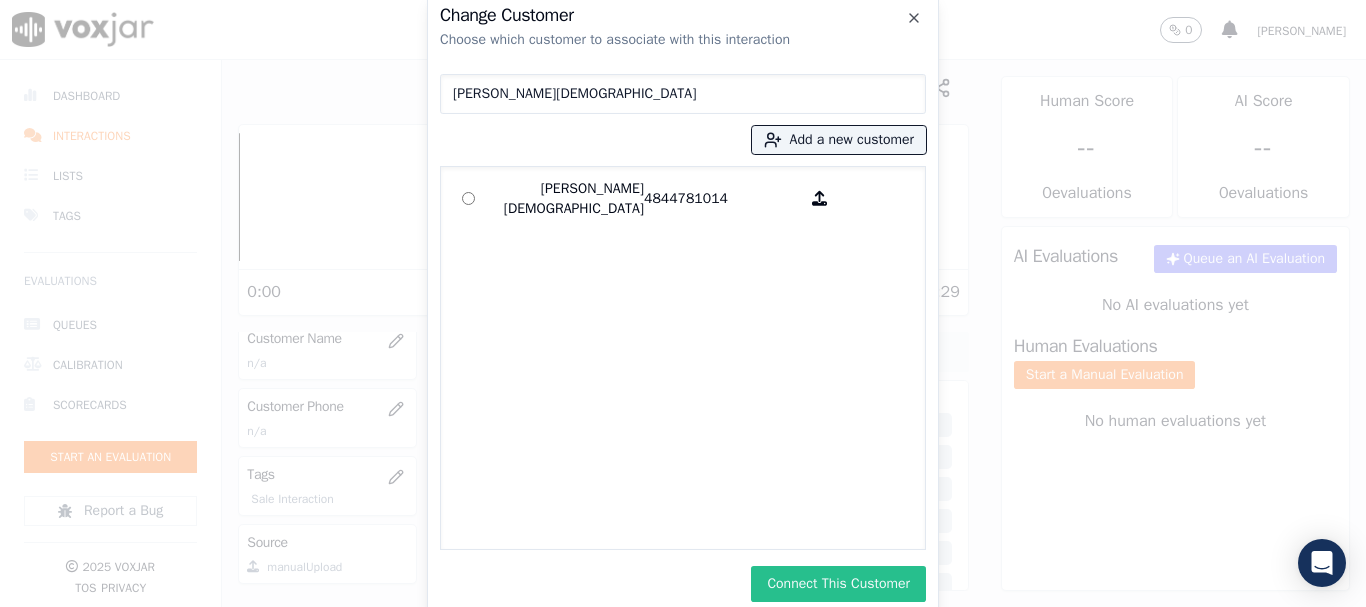 click on "Connect This Customer" at bounding box center [838, 584] 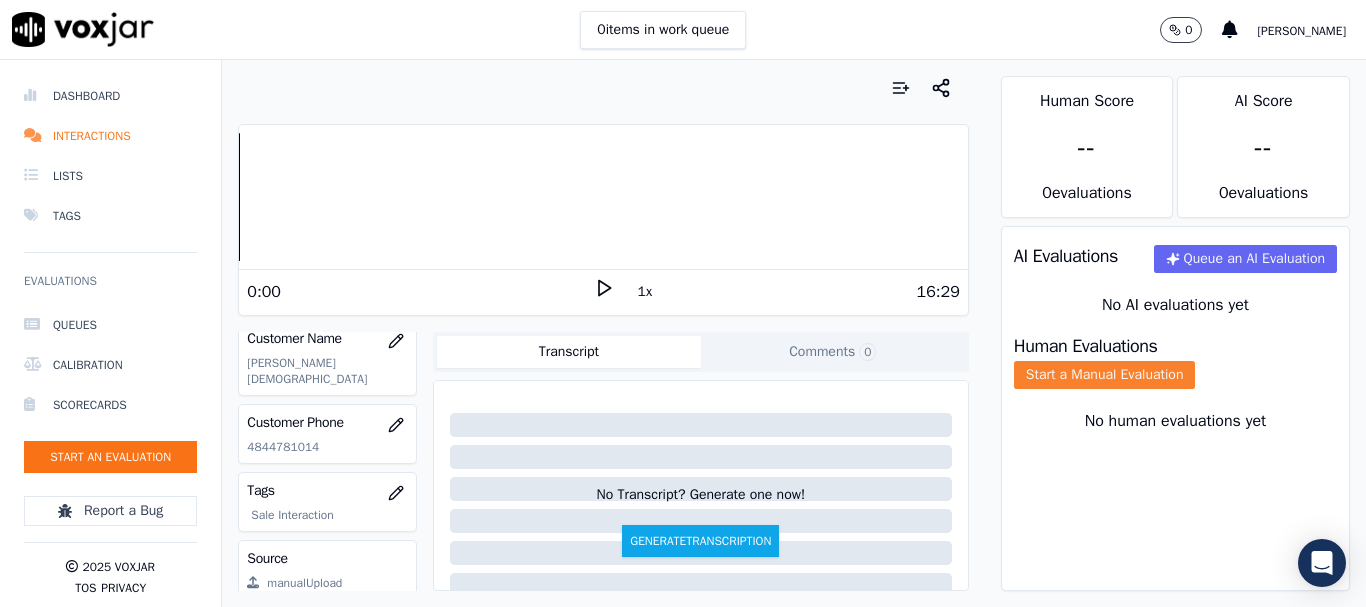 drag, startPoint x: 1127, startPoint y: 390, endPoint x: 733, endPoint y: 439, distance: 397.03525 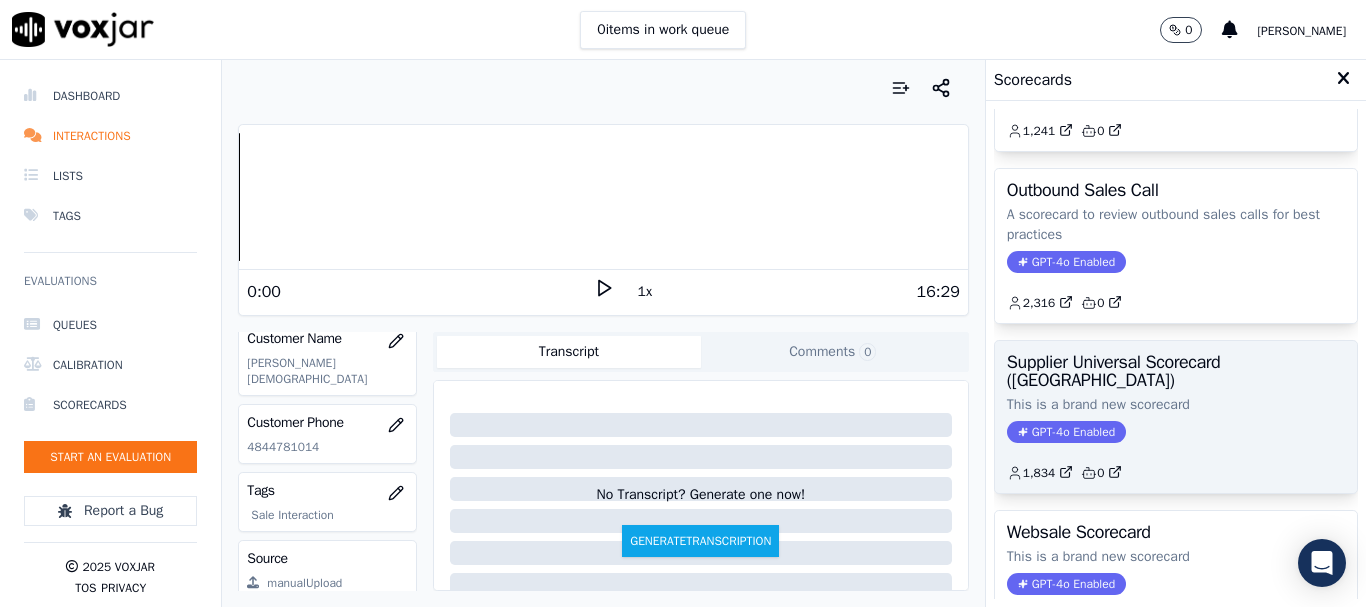 scroll, scrollTop: 300, scrollLeft: 0, axis: vertical 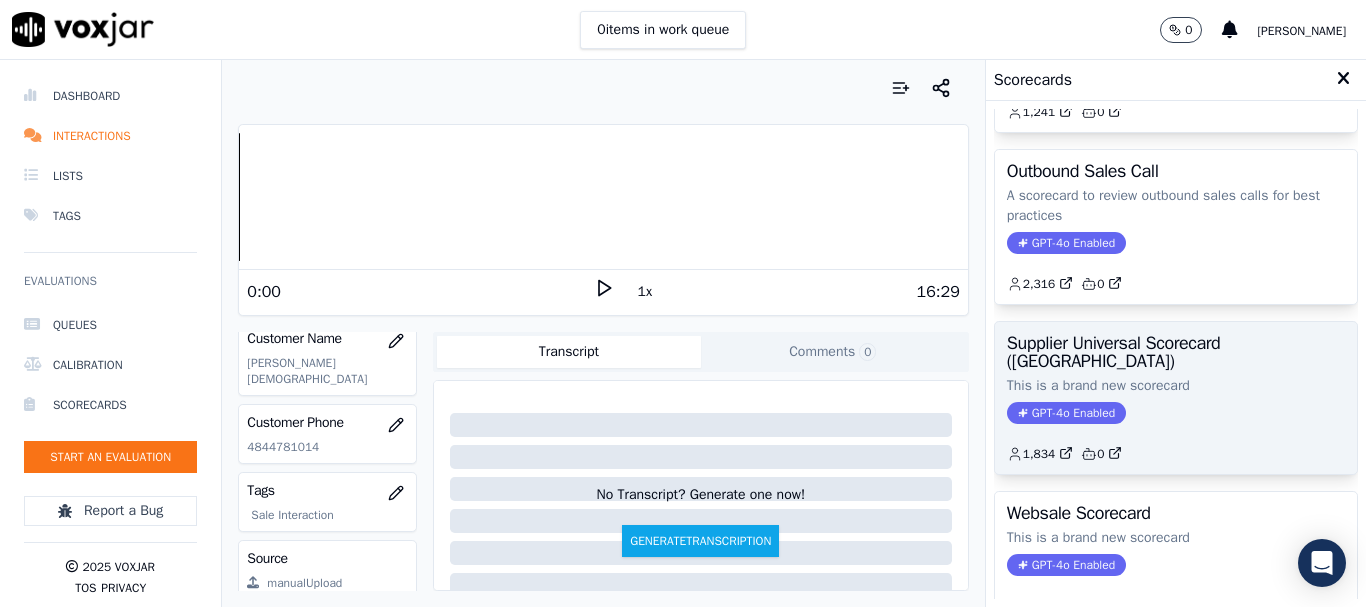 click on "Supplier Universal Scorecard (Colombia)" at bounding box center (1176, 352) 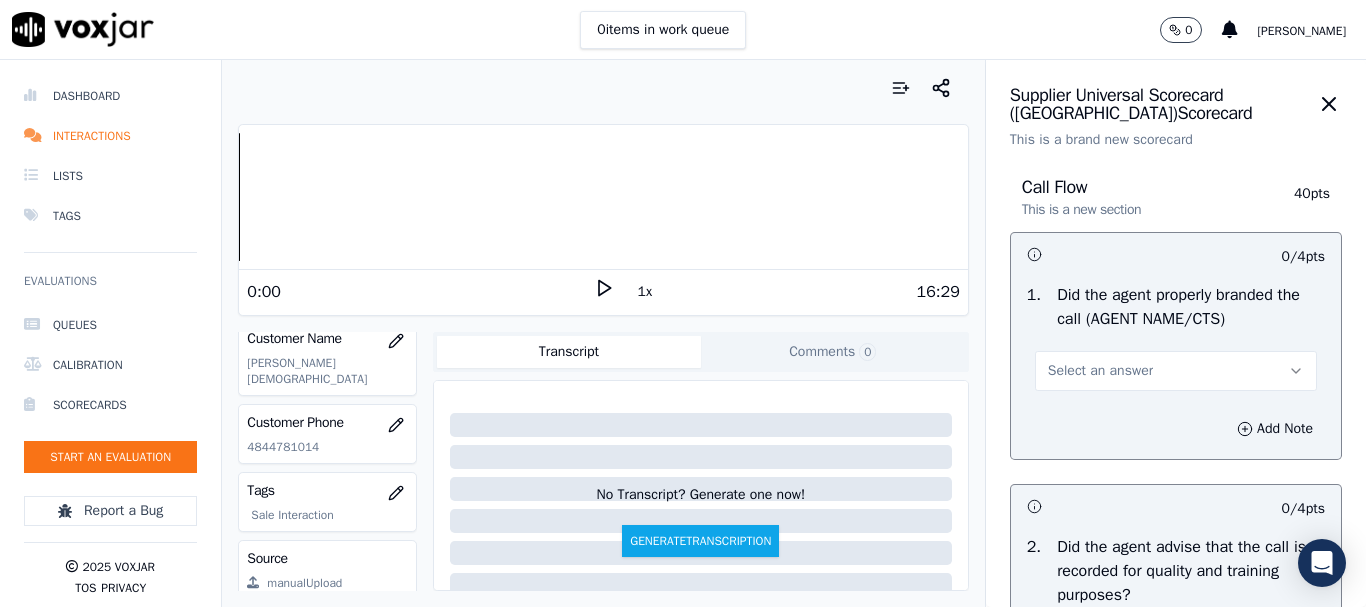 click on "Select an answer" at bounding box center (1176, 371) 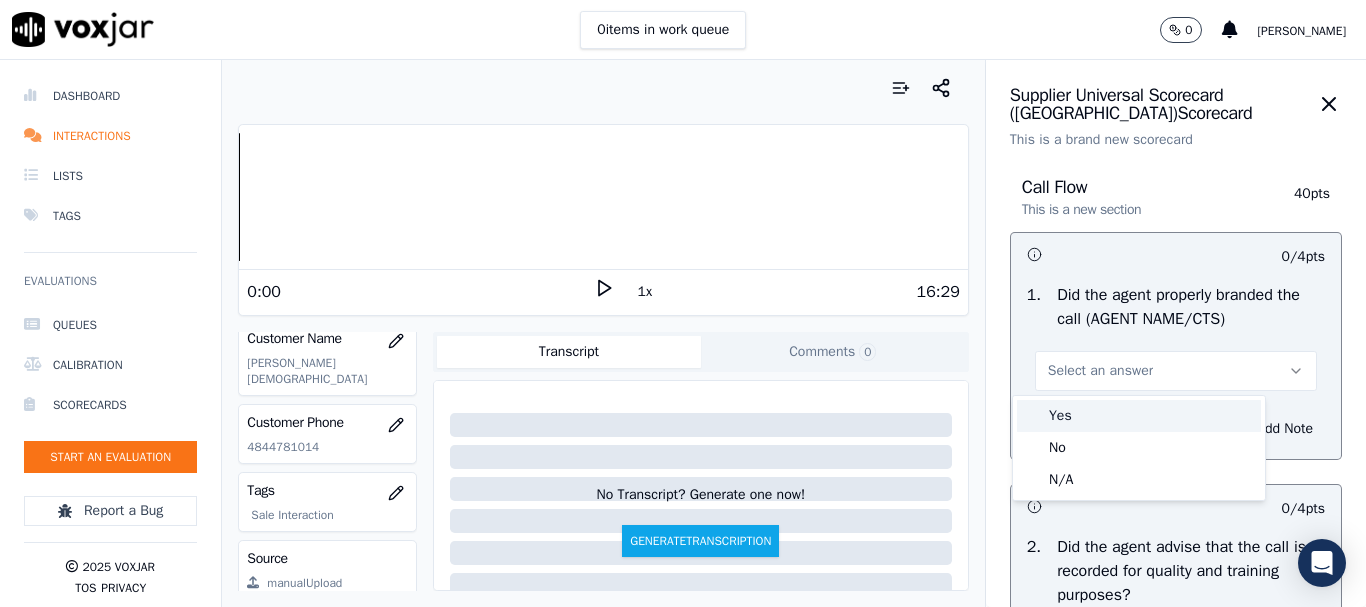 click on "Yes" at bounding box center [1139, 416] 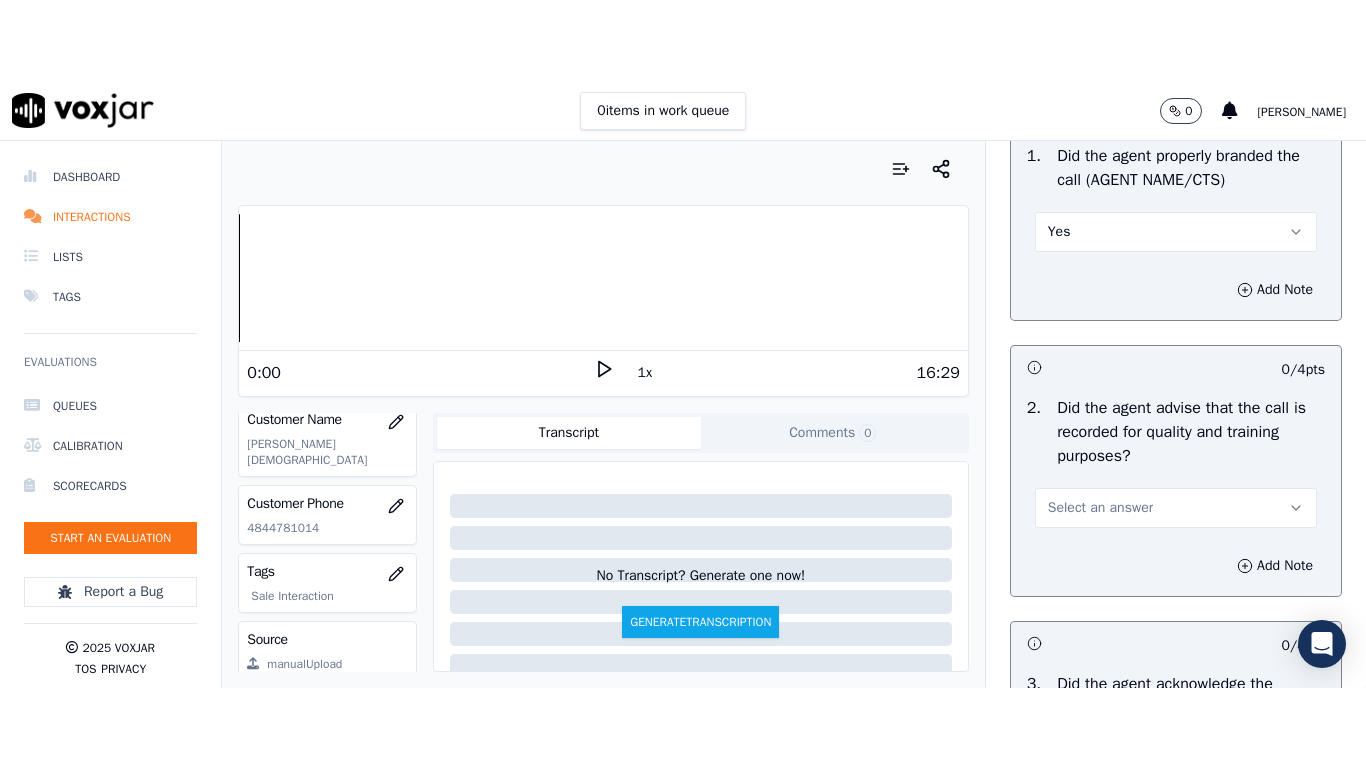scroll, scrollTop: 500, scrollLeft: 0, axis: vertical 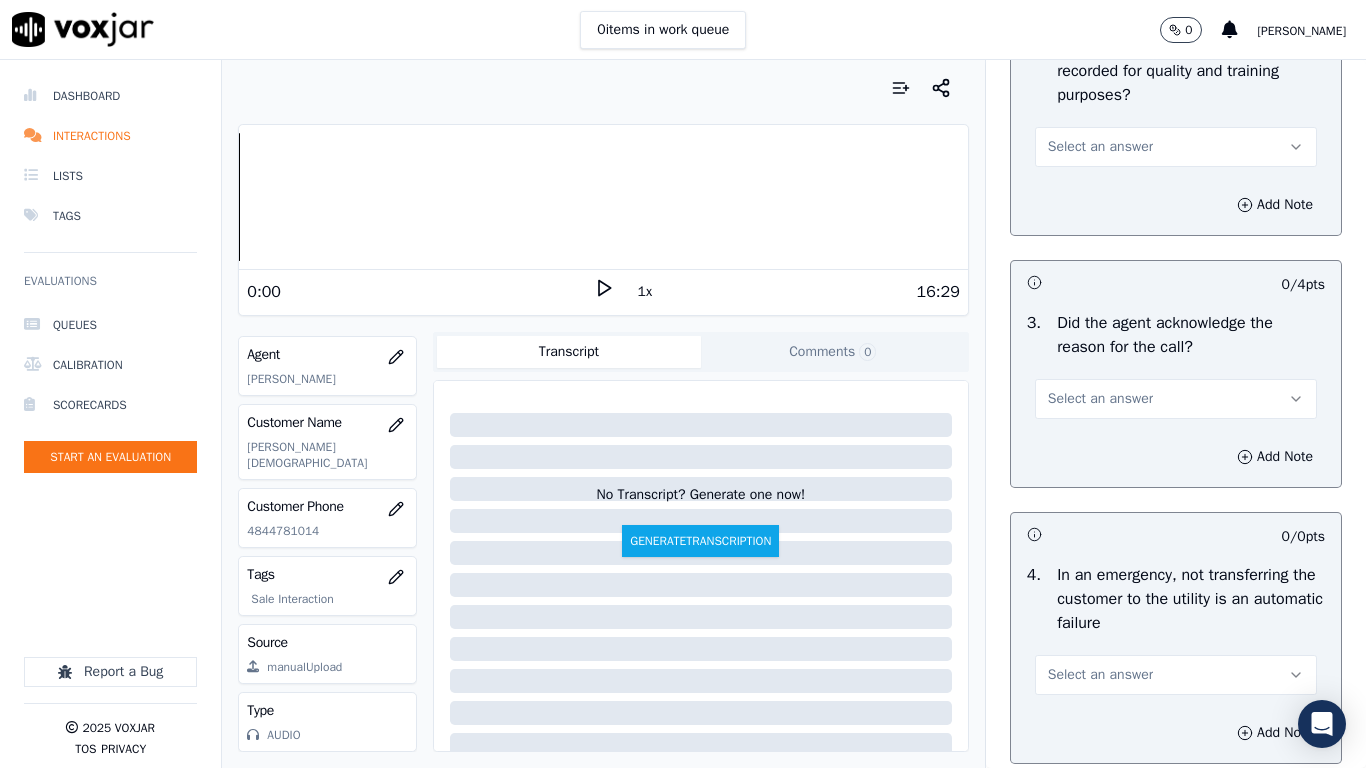 click on "Select an answer" at bounding box center (1176, 147) 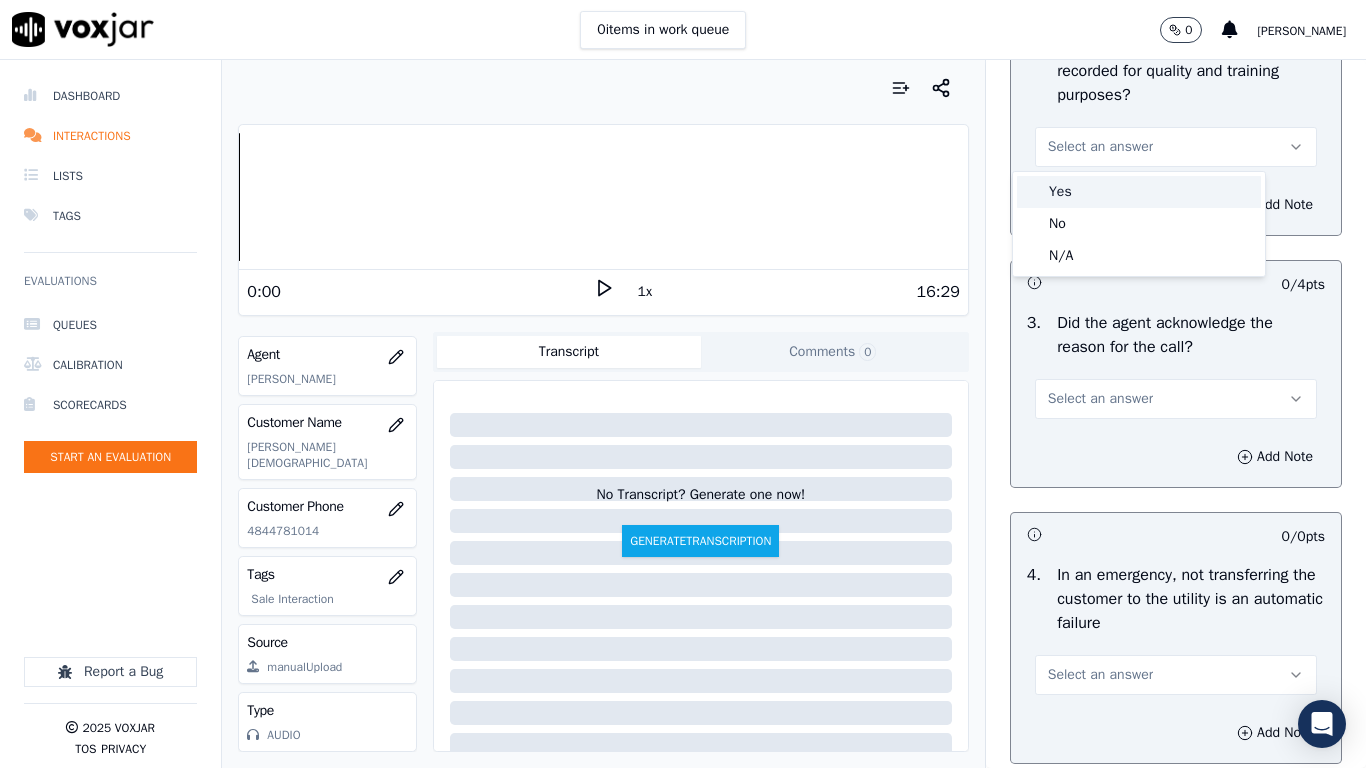 click on "Yes" at bounding box center (1139, 192) 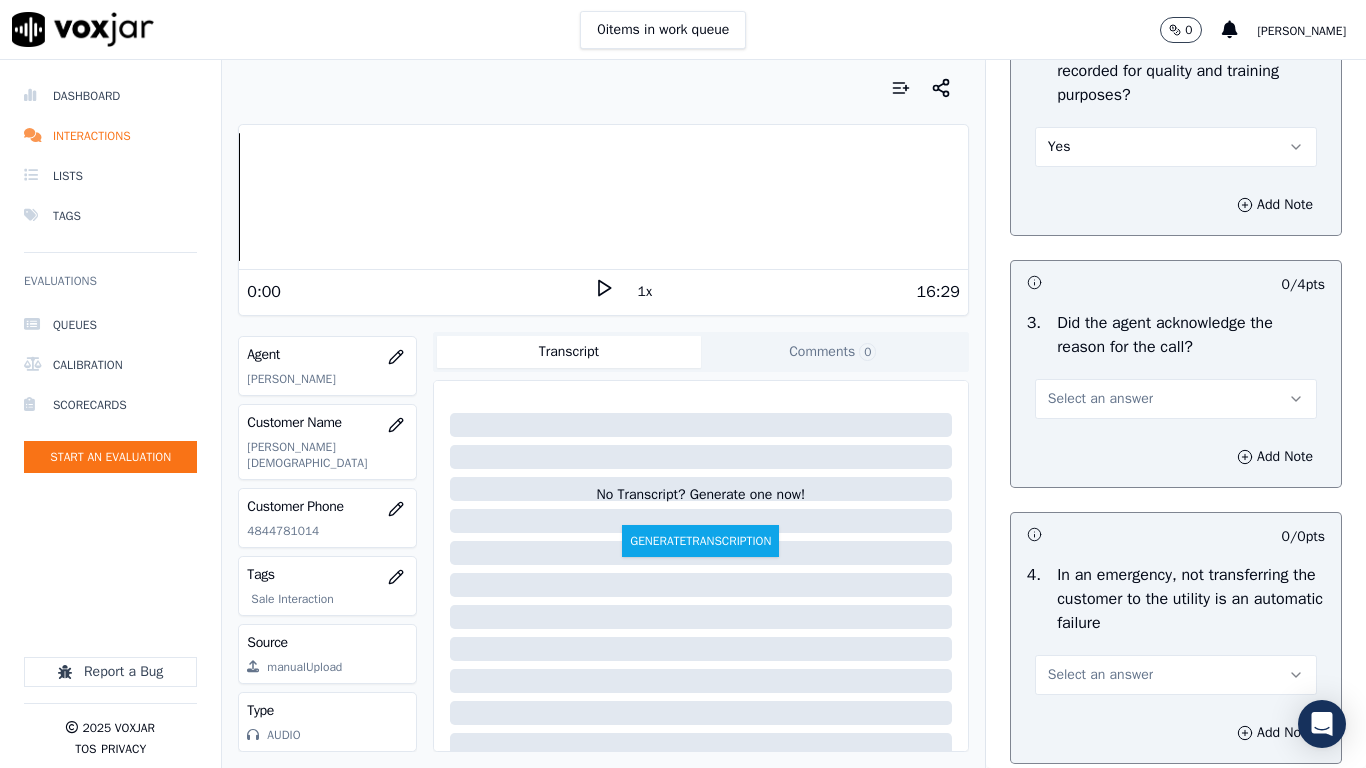 click on "Select an answer" at bounding box center (1176, 399) 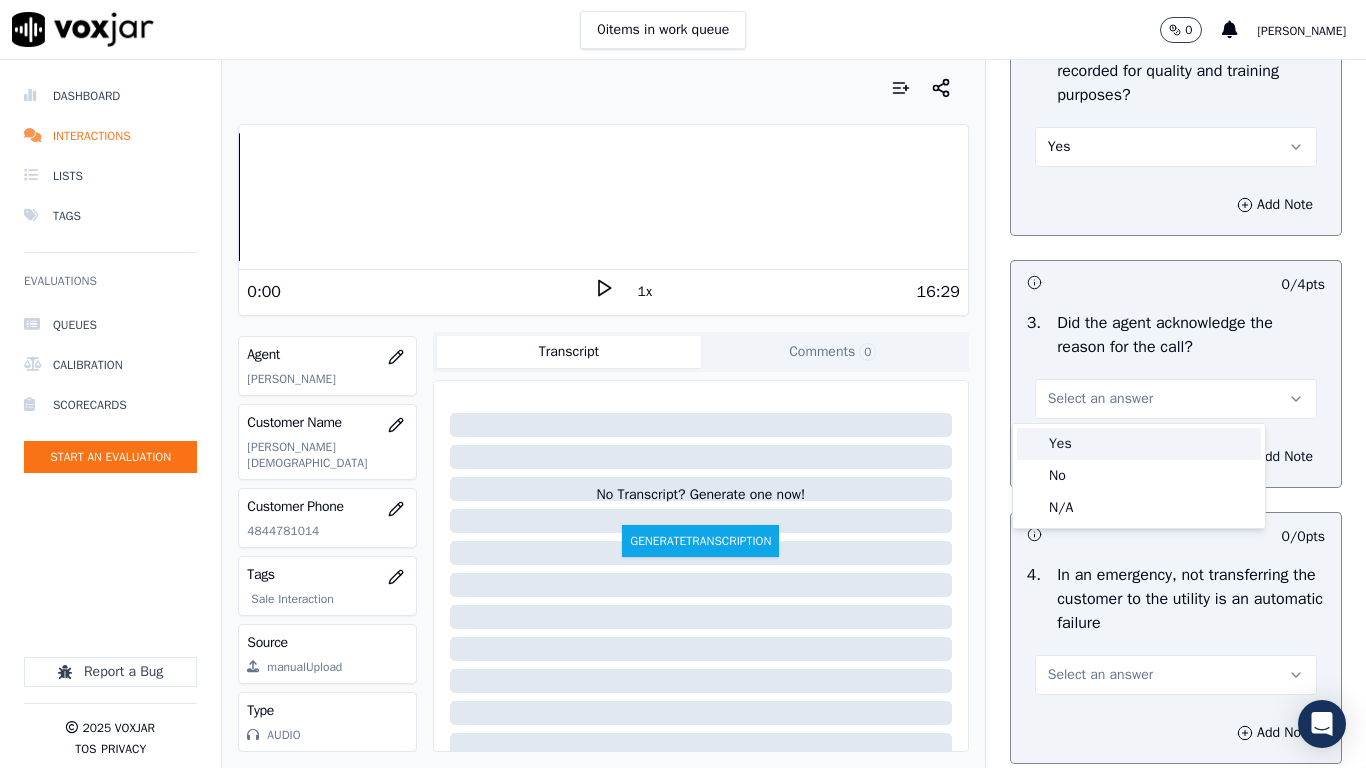 click on "Yes" at bounding box center [1139, 444] 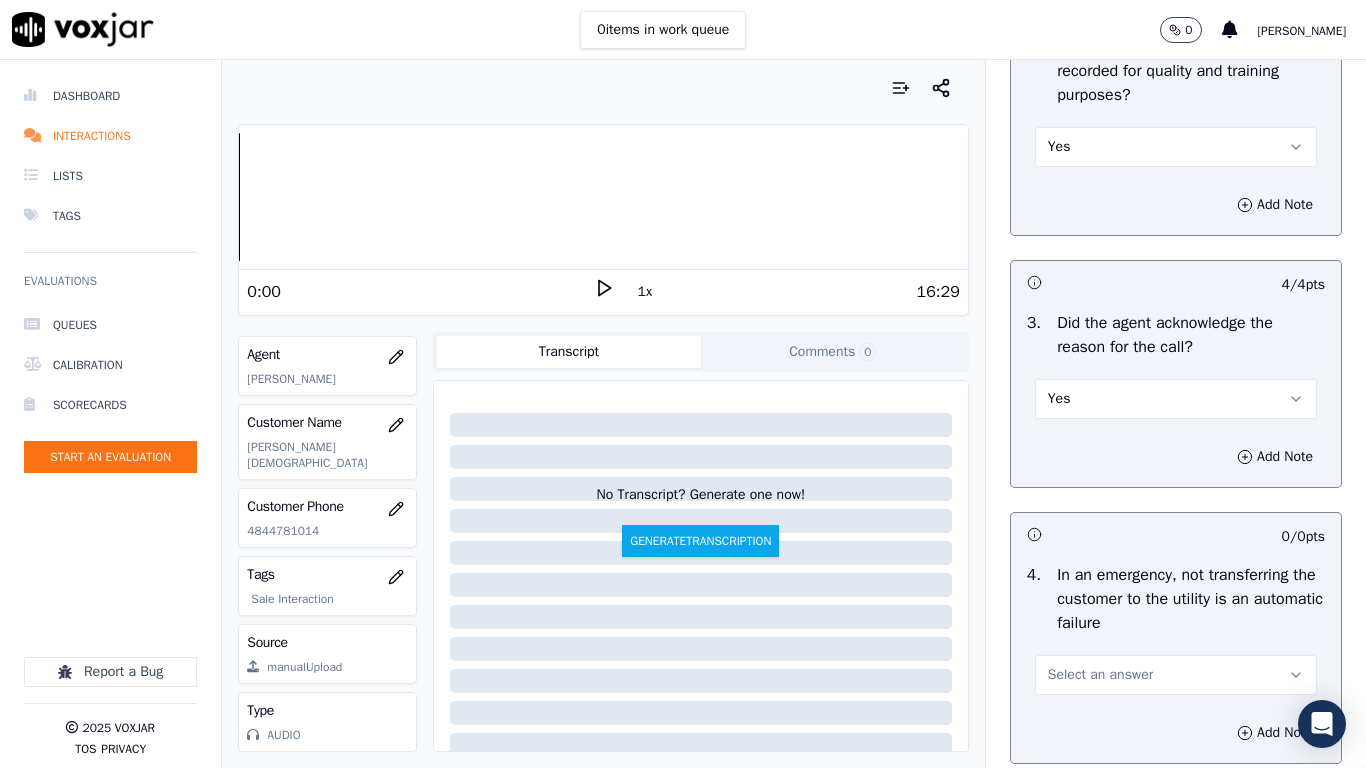 click on "Select an answer" at bounding box center (1176, 675) 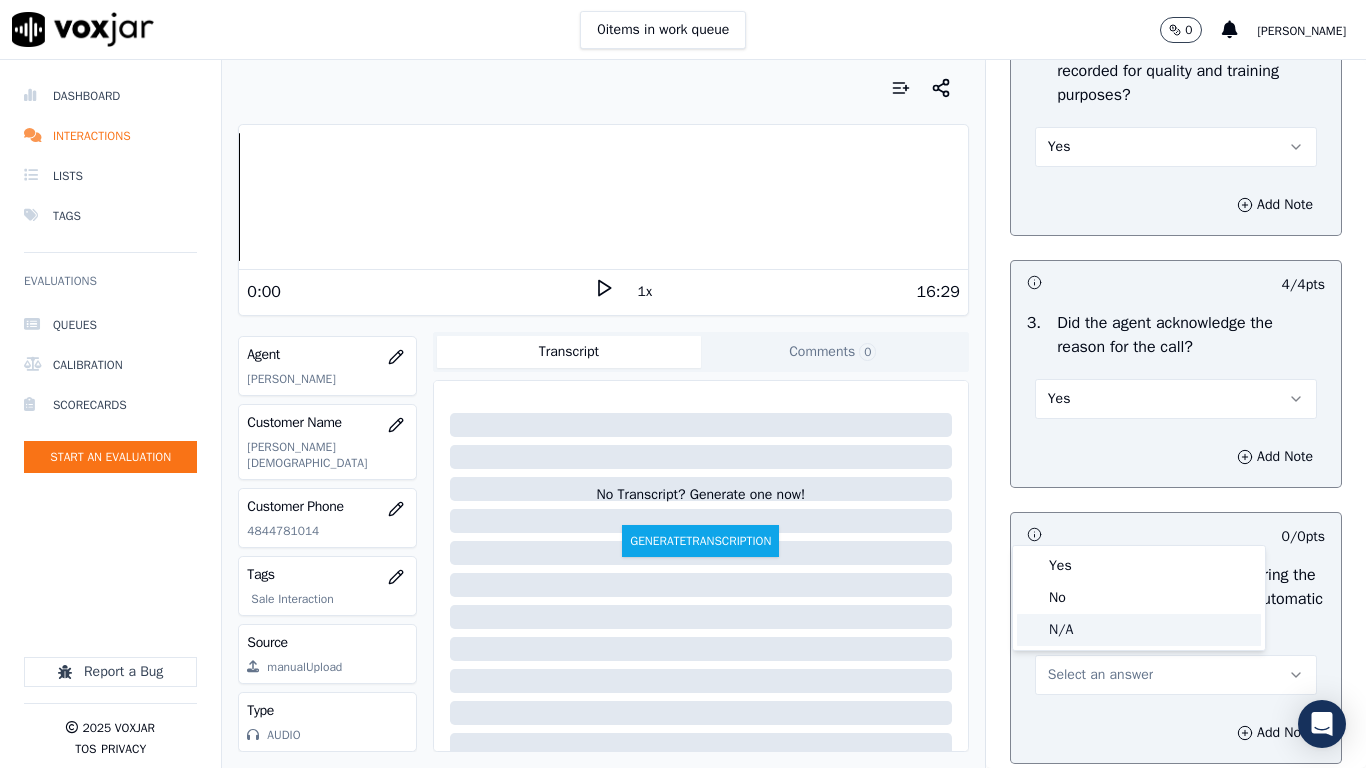 click on "N/A" 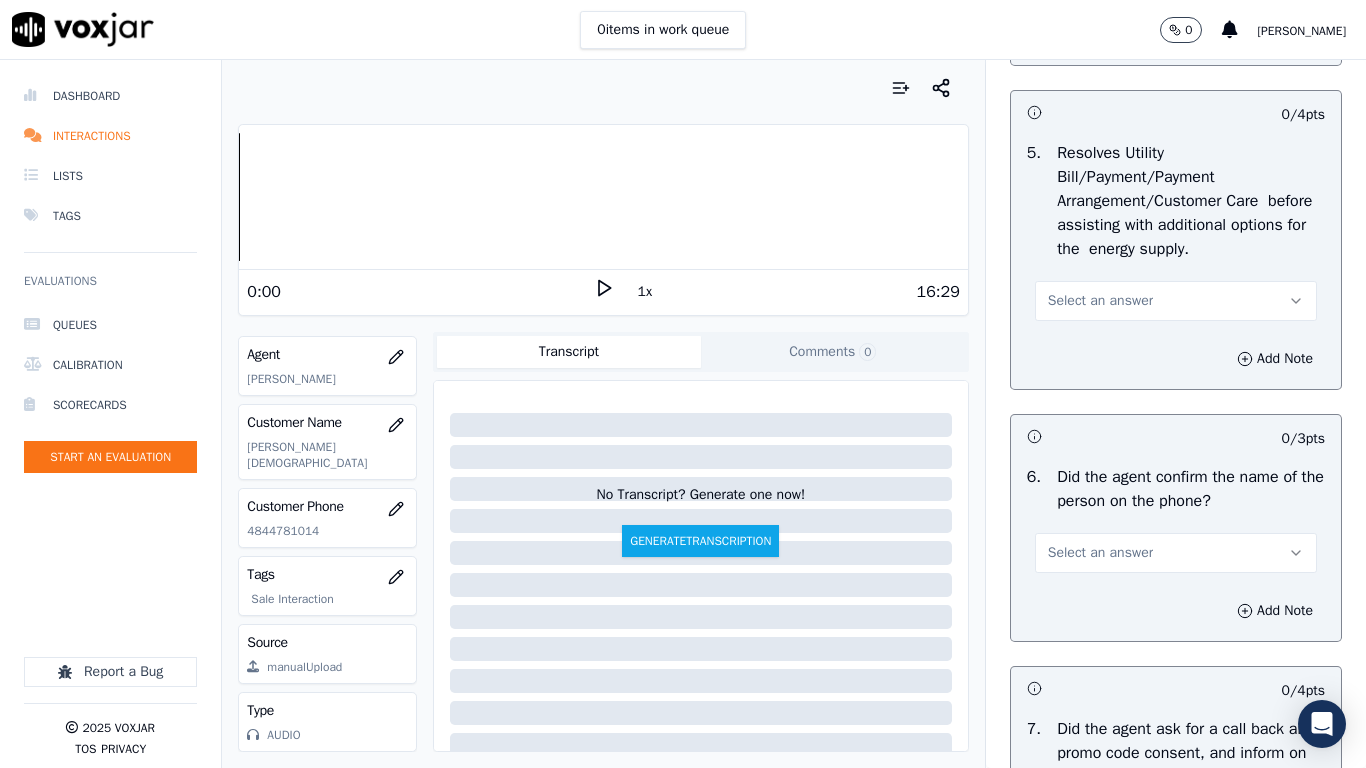 scroll, scrollTop: 1200, scrollLeft: 0, axis: vertical 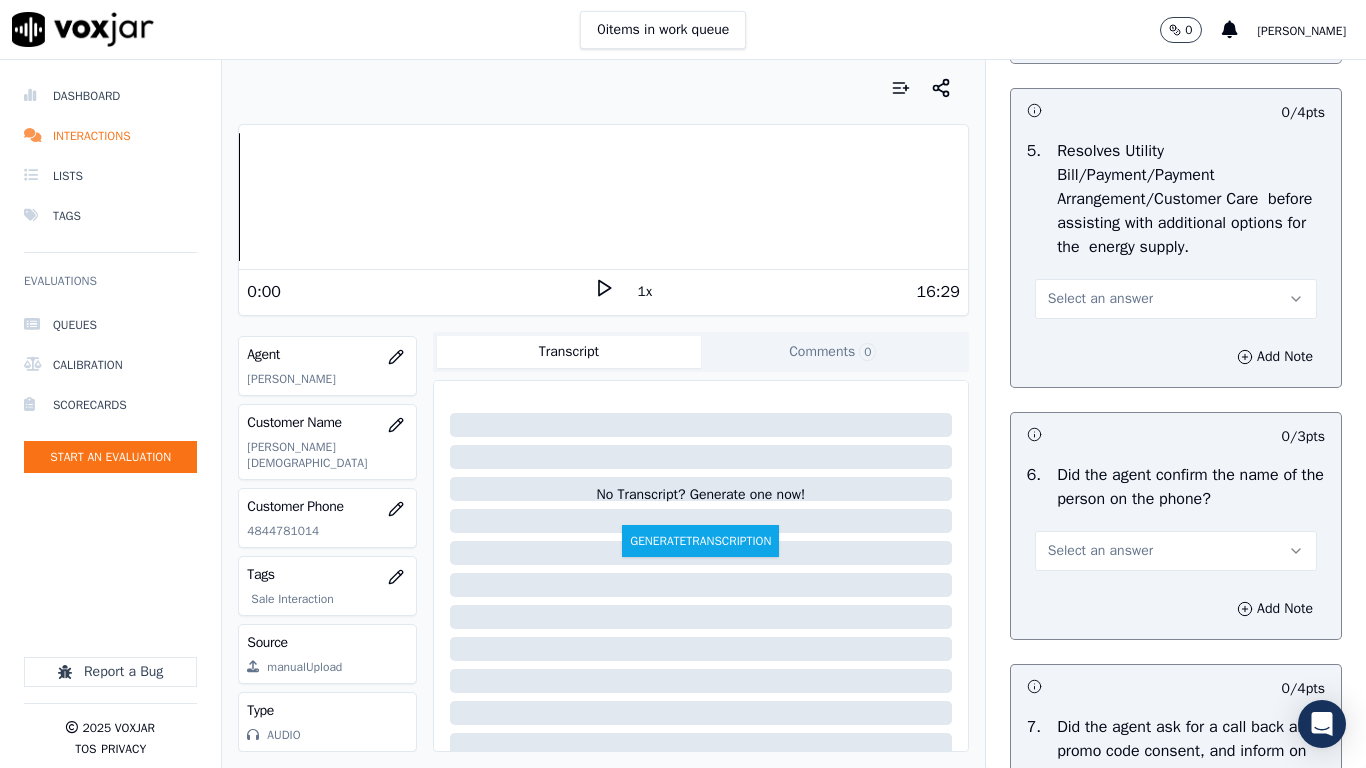 click on "Select an answer" at bounding box center (1100, 299) 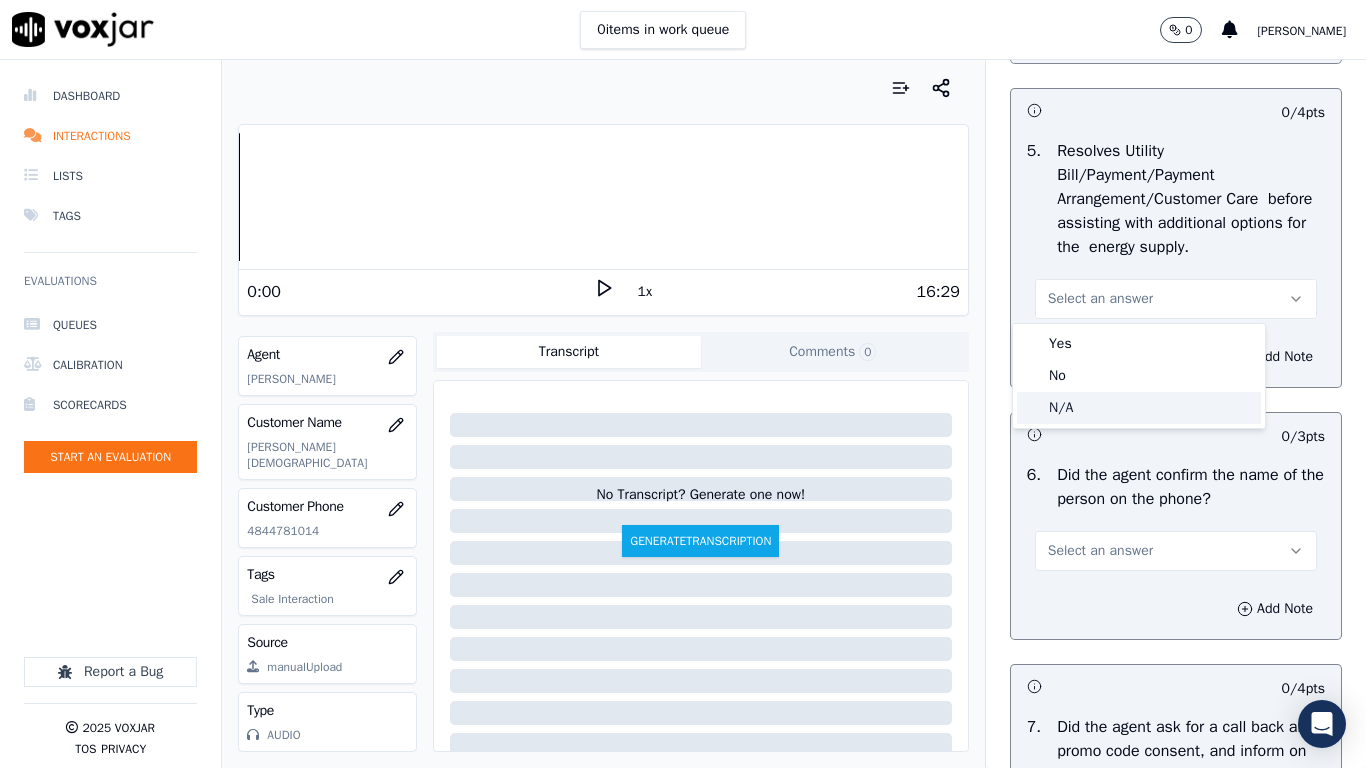 click on "N/A" 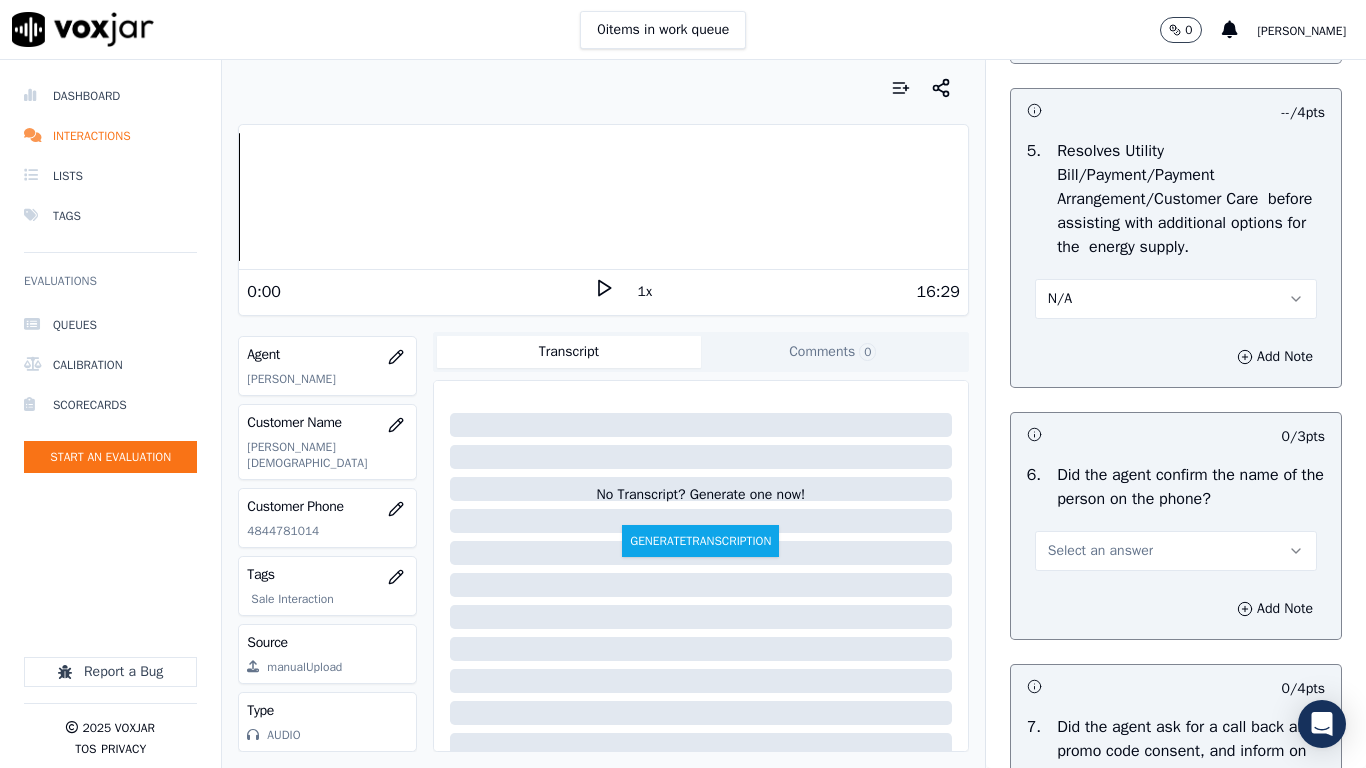click on "Select an answer" at bounding box center [1100, 551] 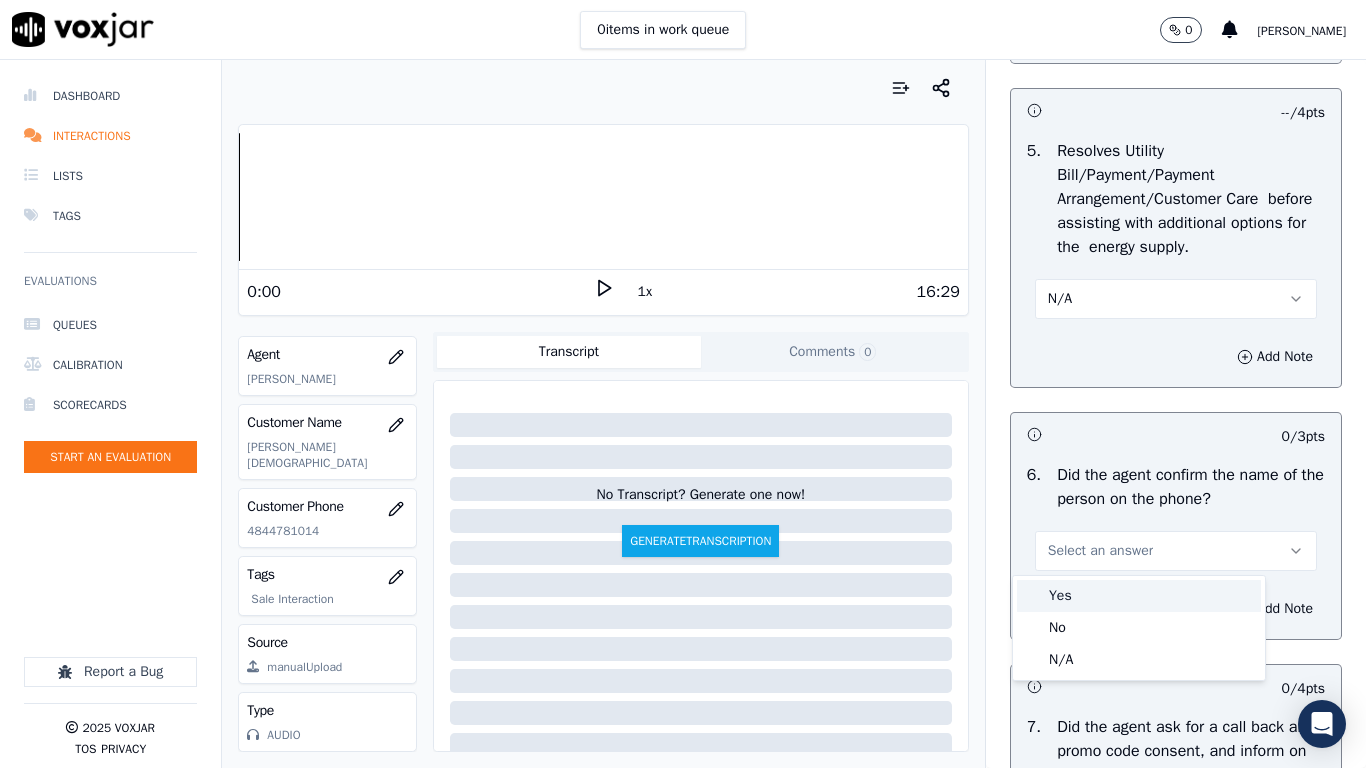 click on "Yes" at bounding box center [1139, 596] 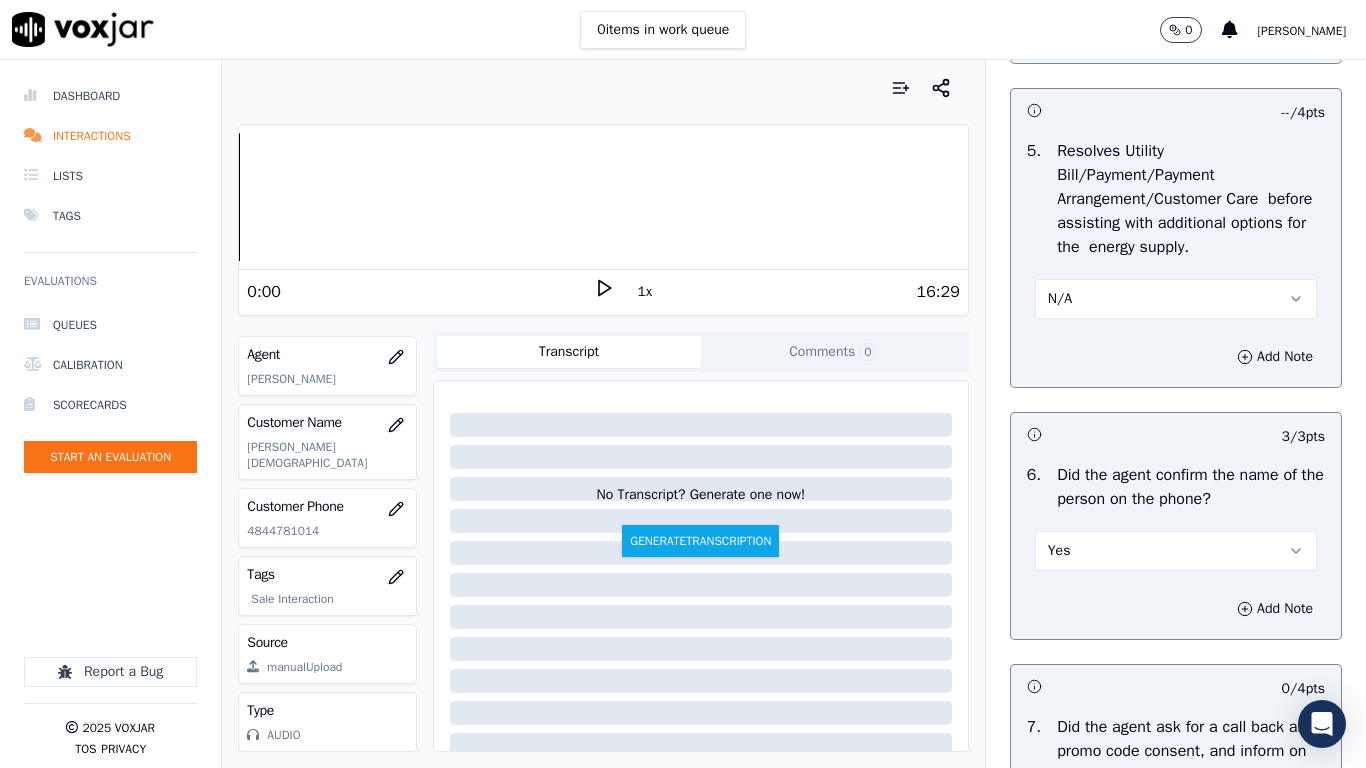 scroll, scrollTop: 1700, scrollLeft: 0, axis: vertical 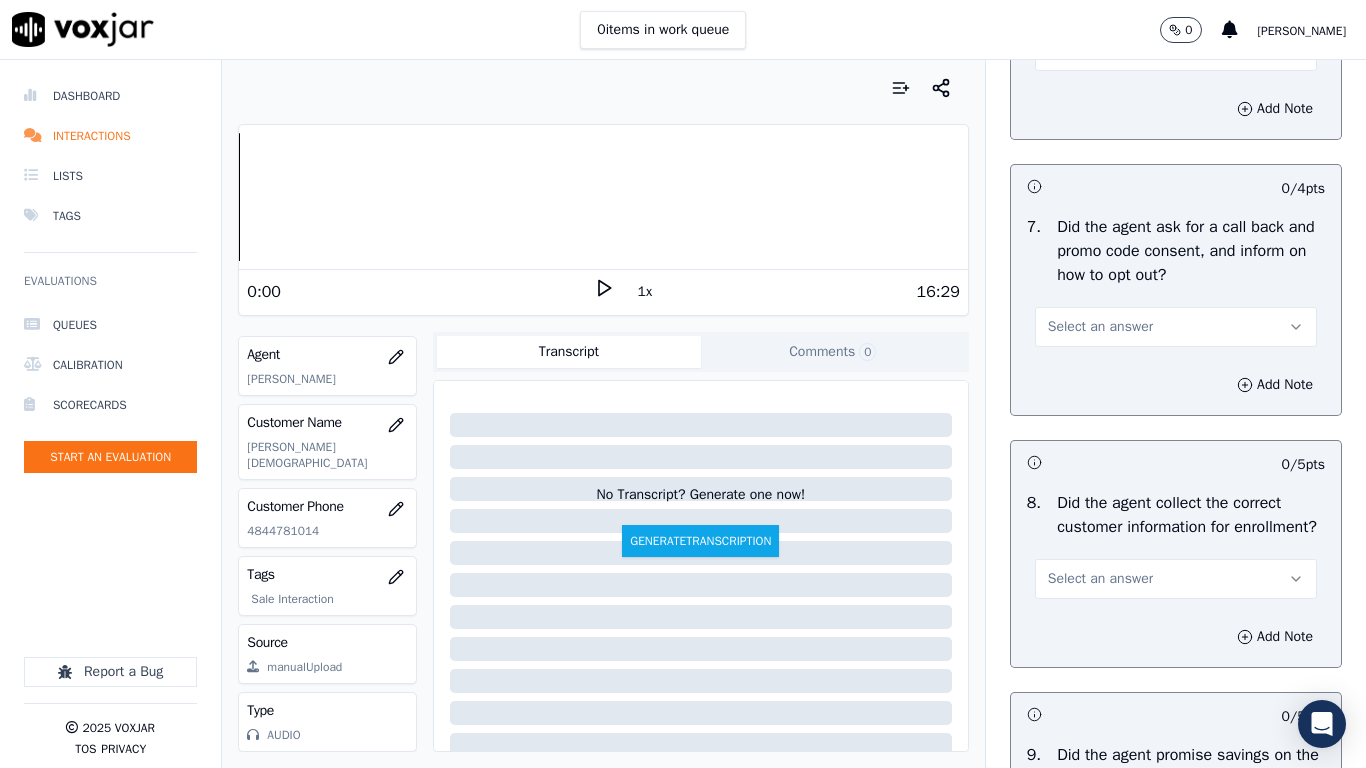click on "Select an answer" at bounding box center (1100, 327) 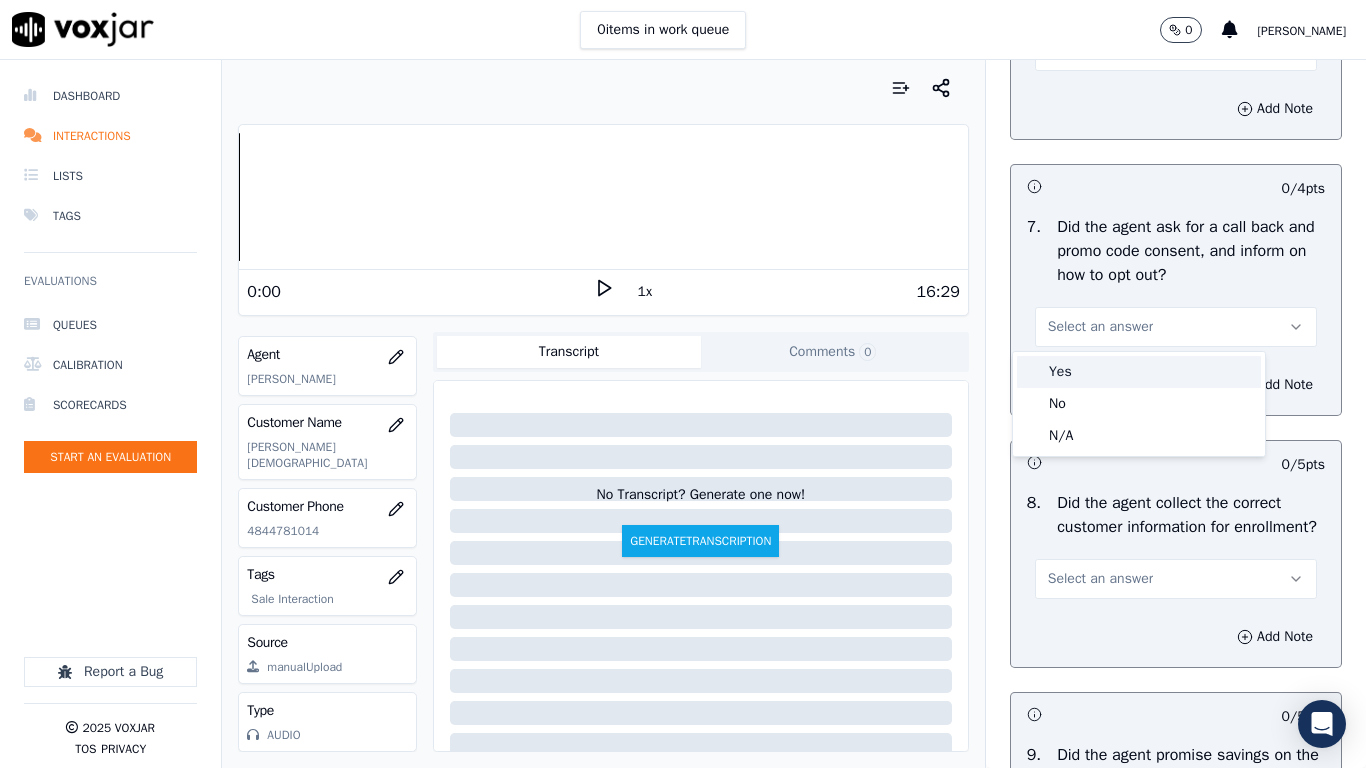 click on "Yes" at bounding box center [1139, 372] 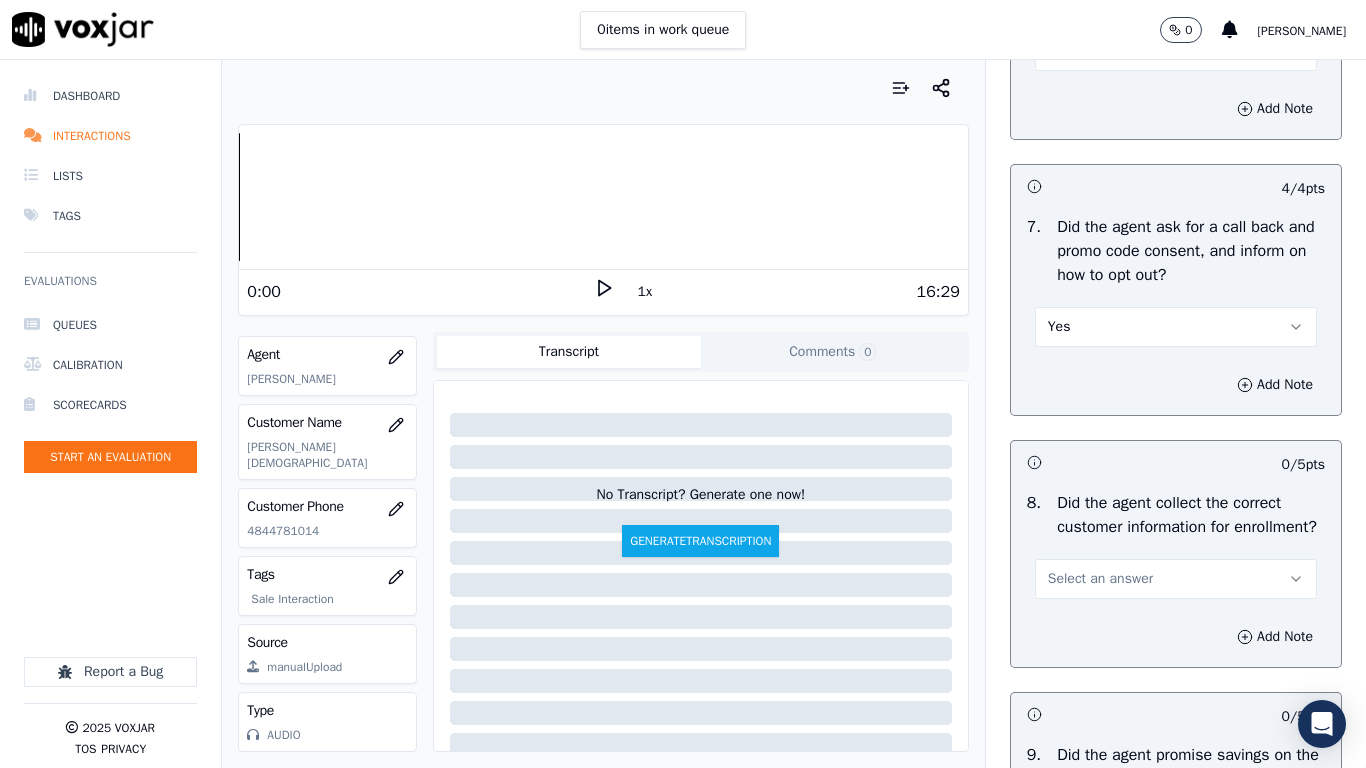 click on "Select an answer" at bounding box center [1176, 579] 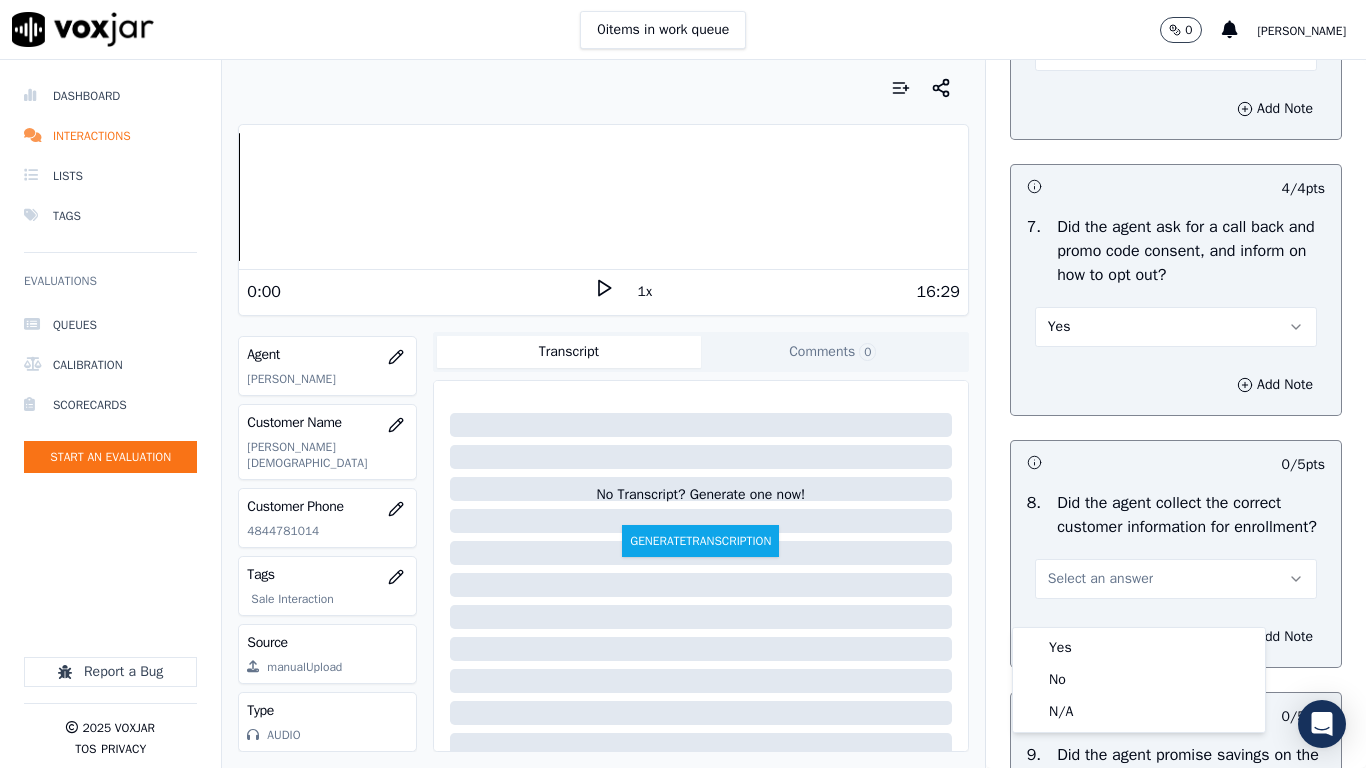 click on "Yes   No     N/A" at bounding box center [1139, 680] 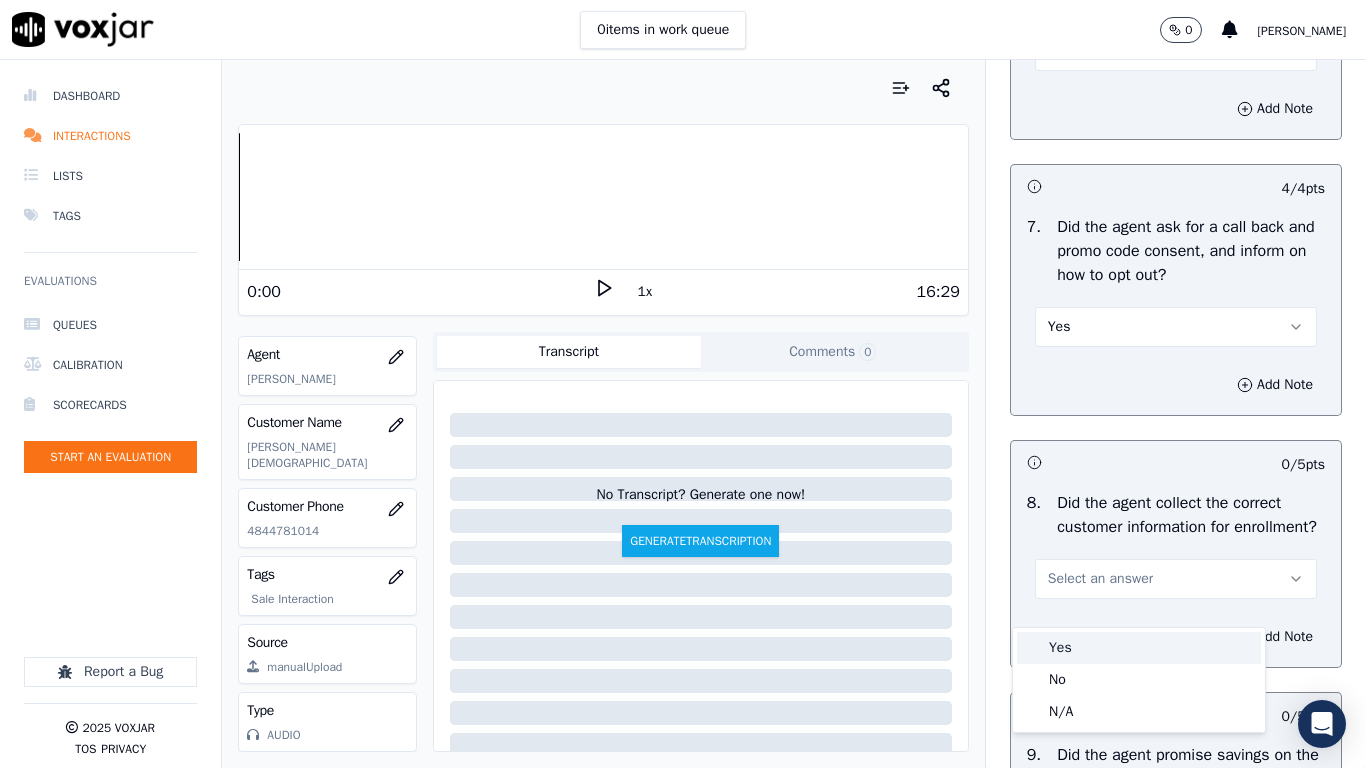 click on "Yes" at bounding box center (1139, 648) 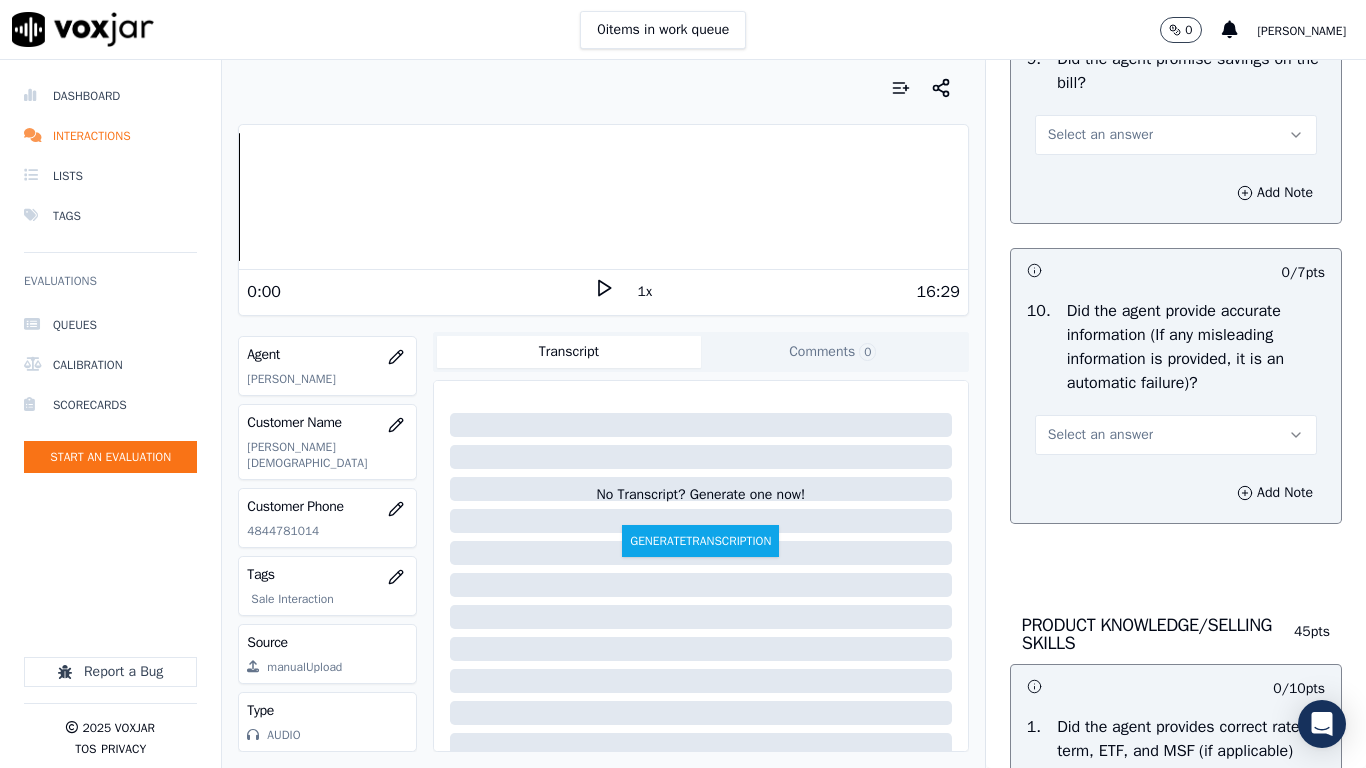 scroll, scrollTop: 2400, scrollLeft: 0, axis: vertical 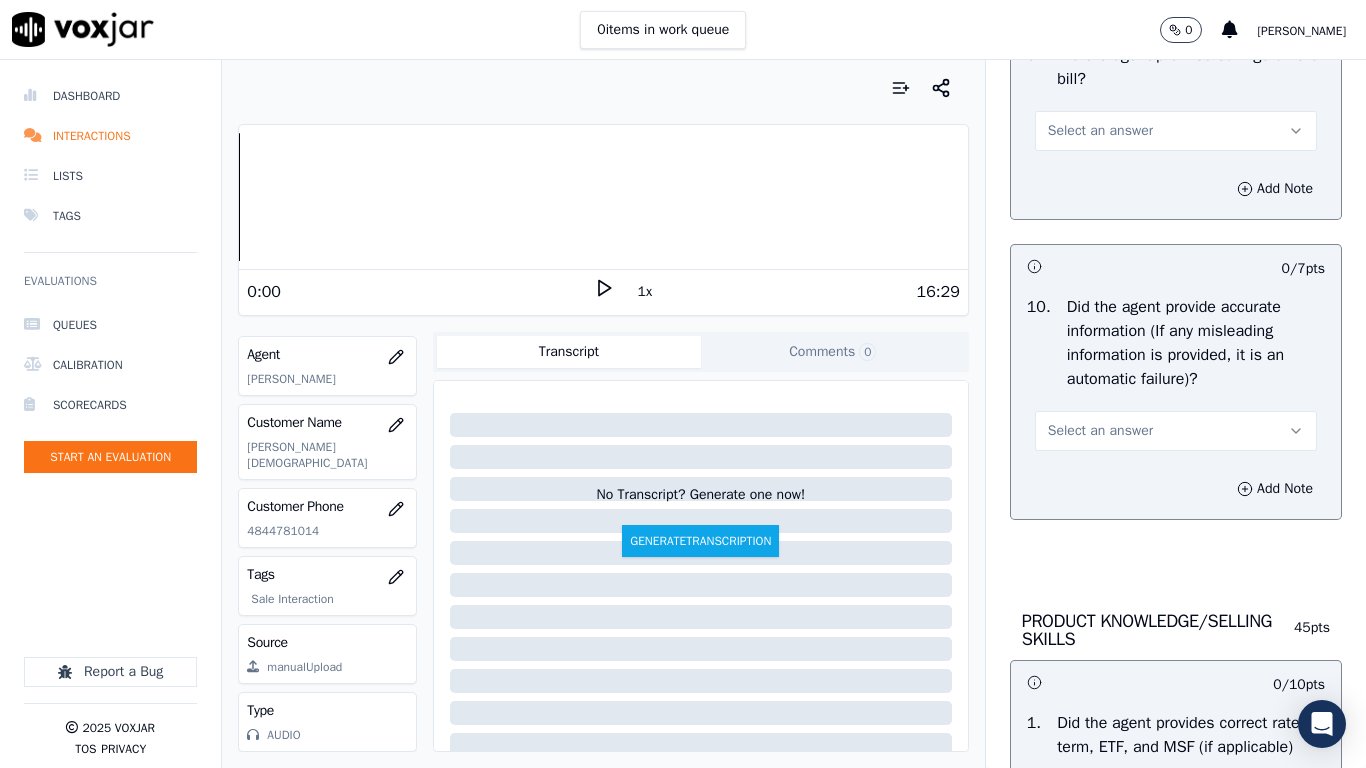 click on "Select an answer" at bounding box center [1100, 131] 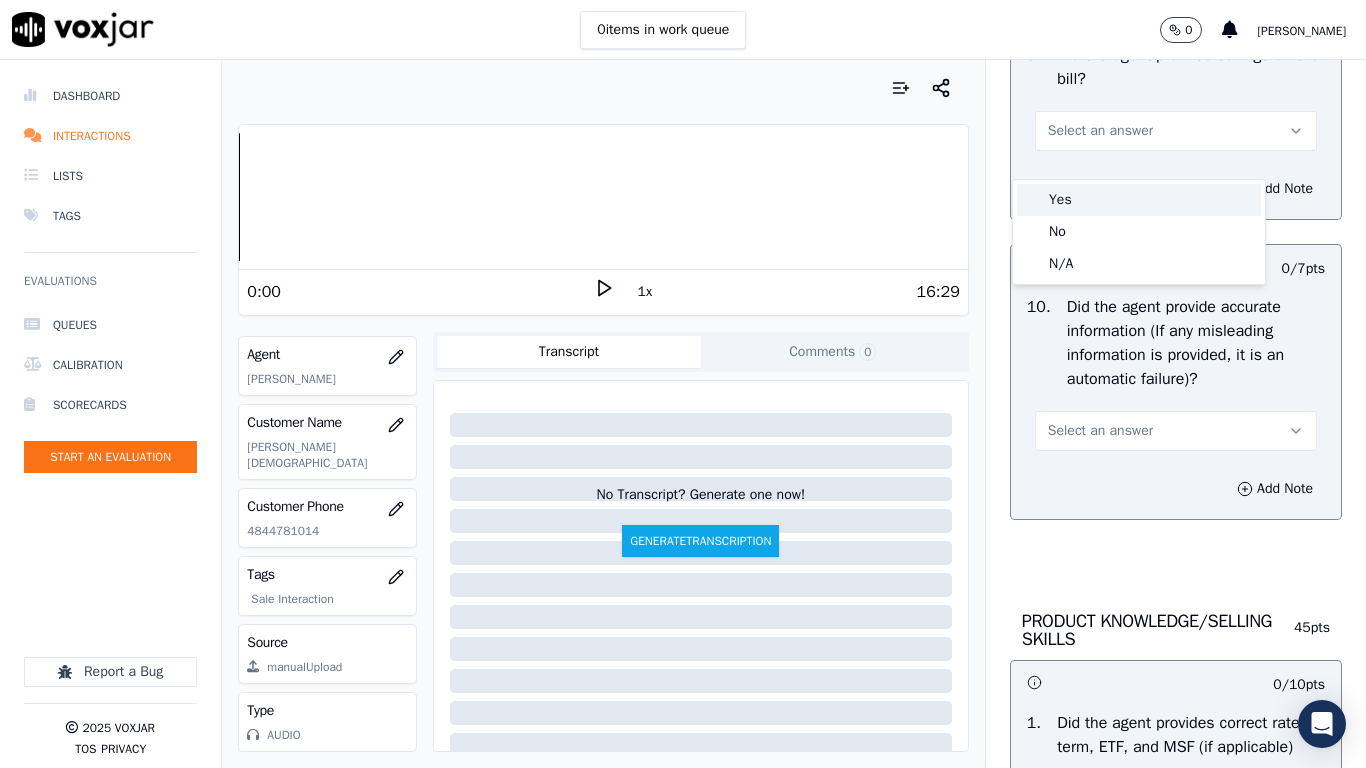 click on "Yes" at bounding box center (1139, 200) 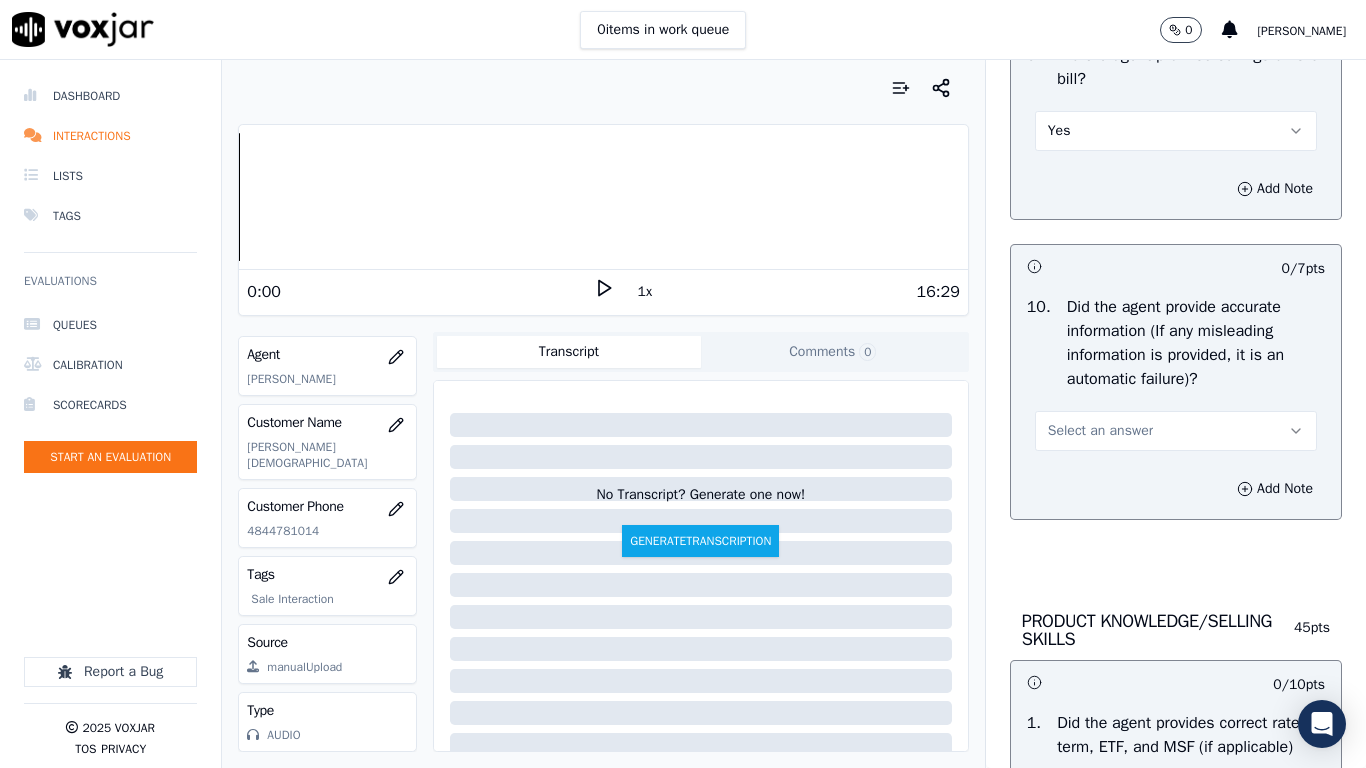 click on "Select an answer" at bounding box center (1176, 431) 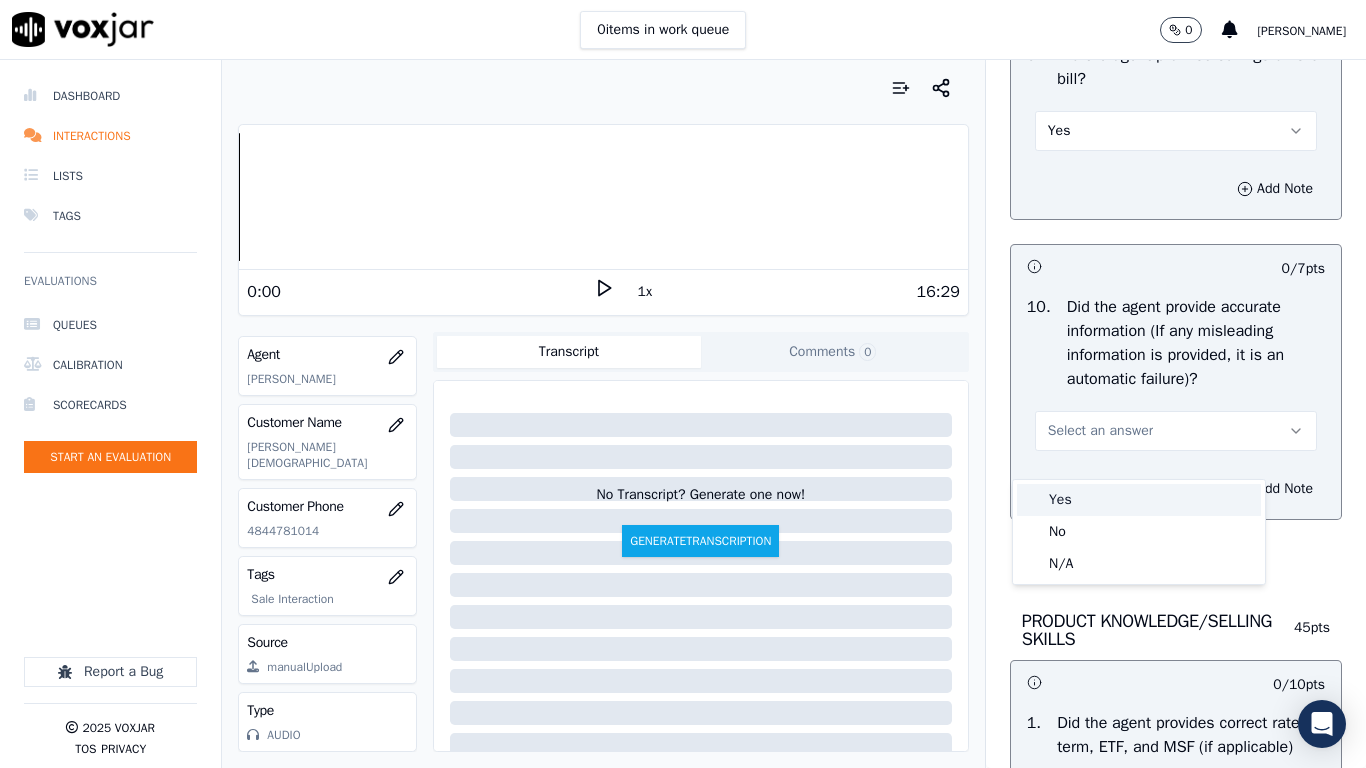 click on "Yes" at bounding box center [1139, 500] 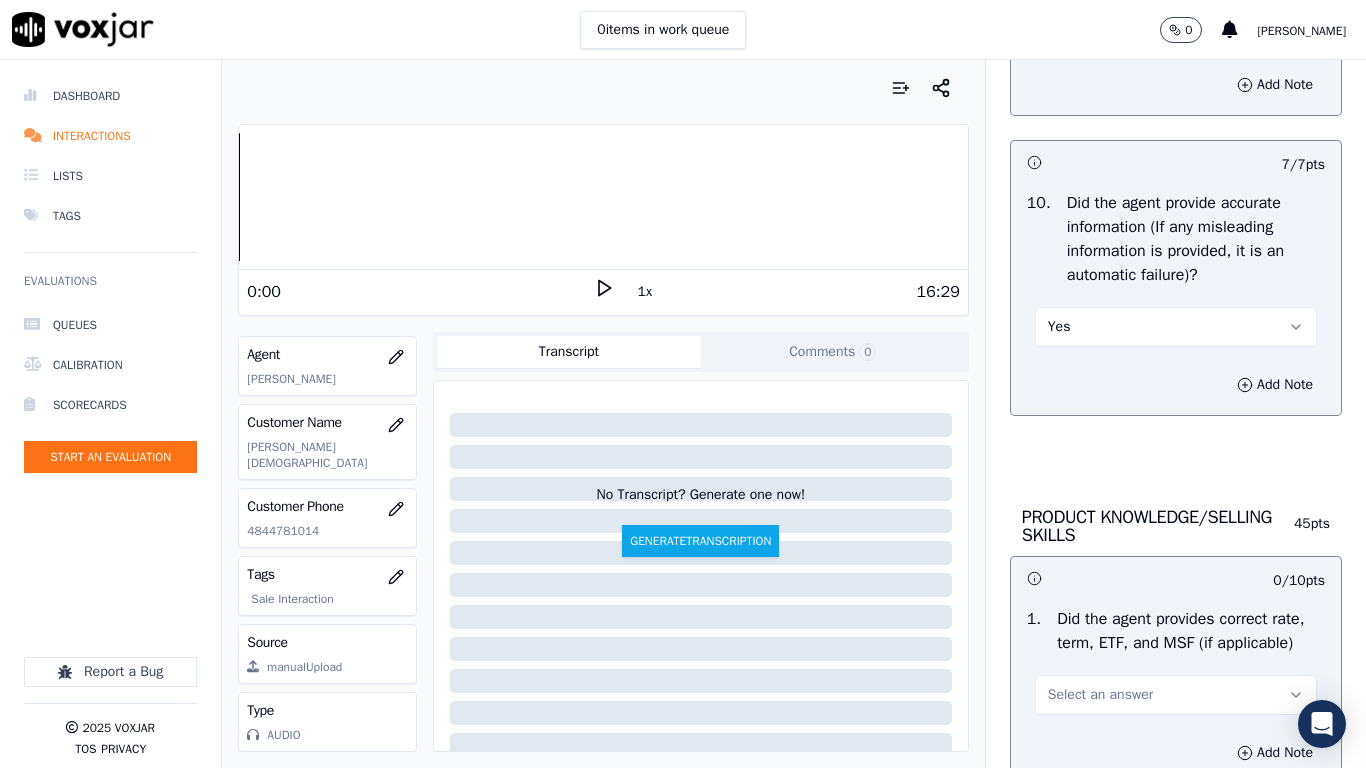 scroll, scrollTop: 2900, scrollLeft: 0, axis: vertical 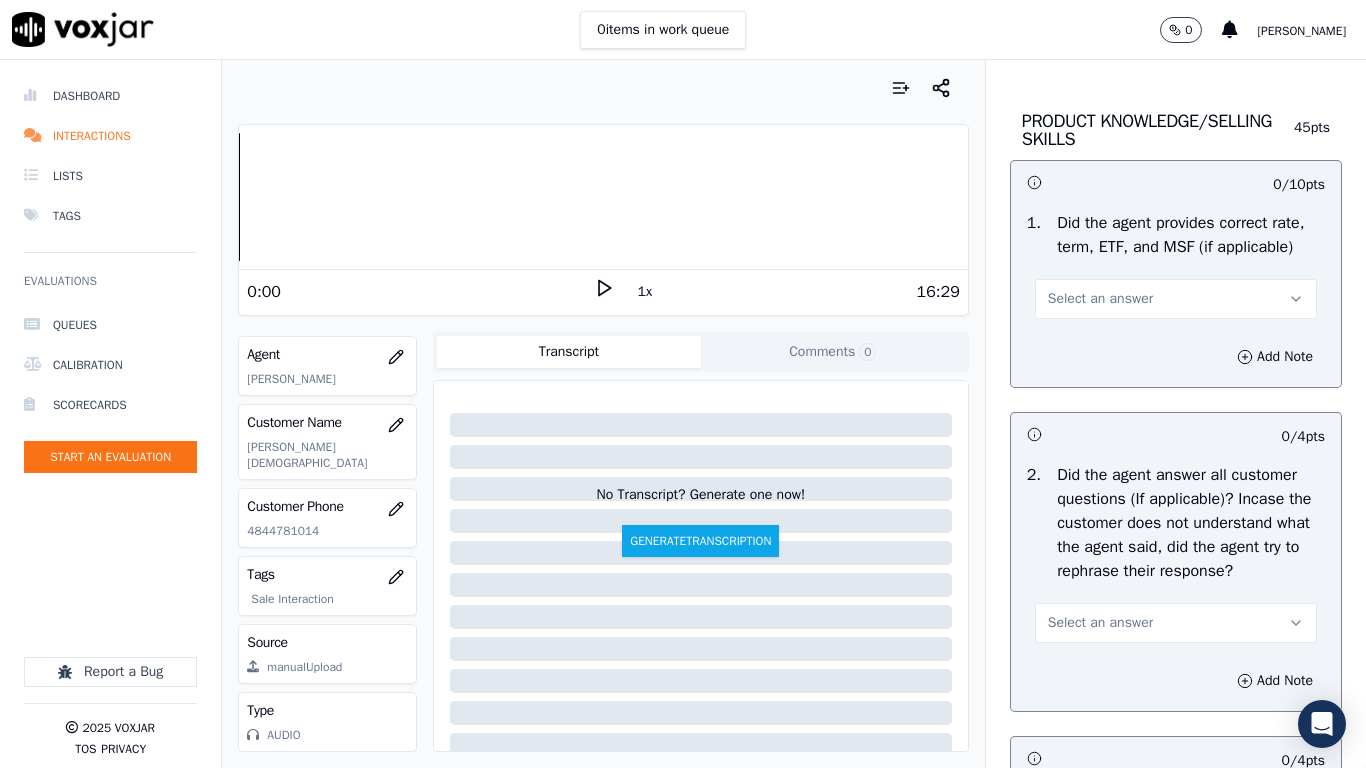 click on "Select an answer" at bounding box center (1100, 299) 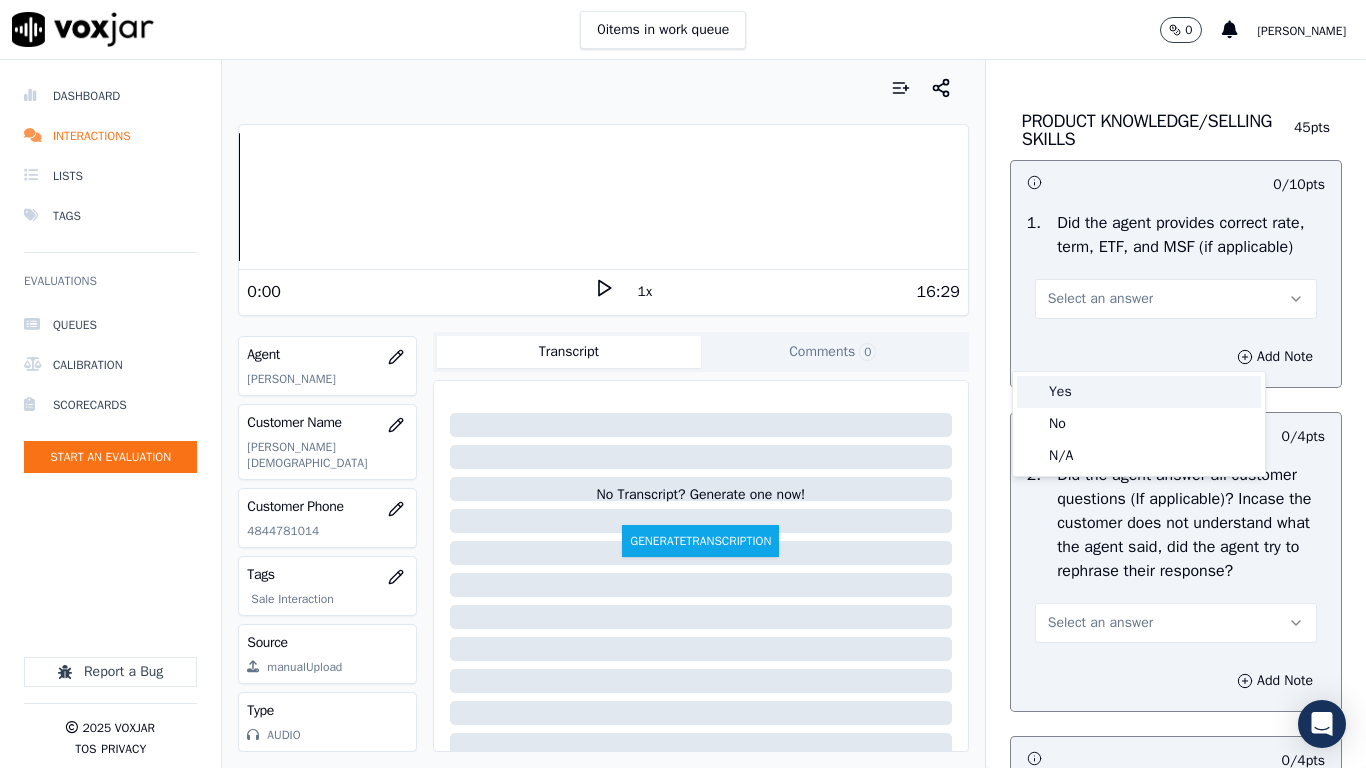 drag, startPoint x: 1100, startPoint y: 392, endPoint x: 1137, endPoint y: 590, distance: 201.4274 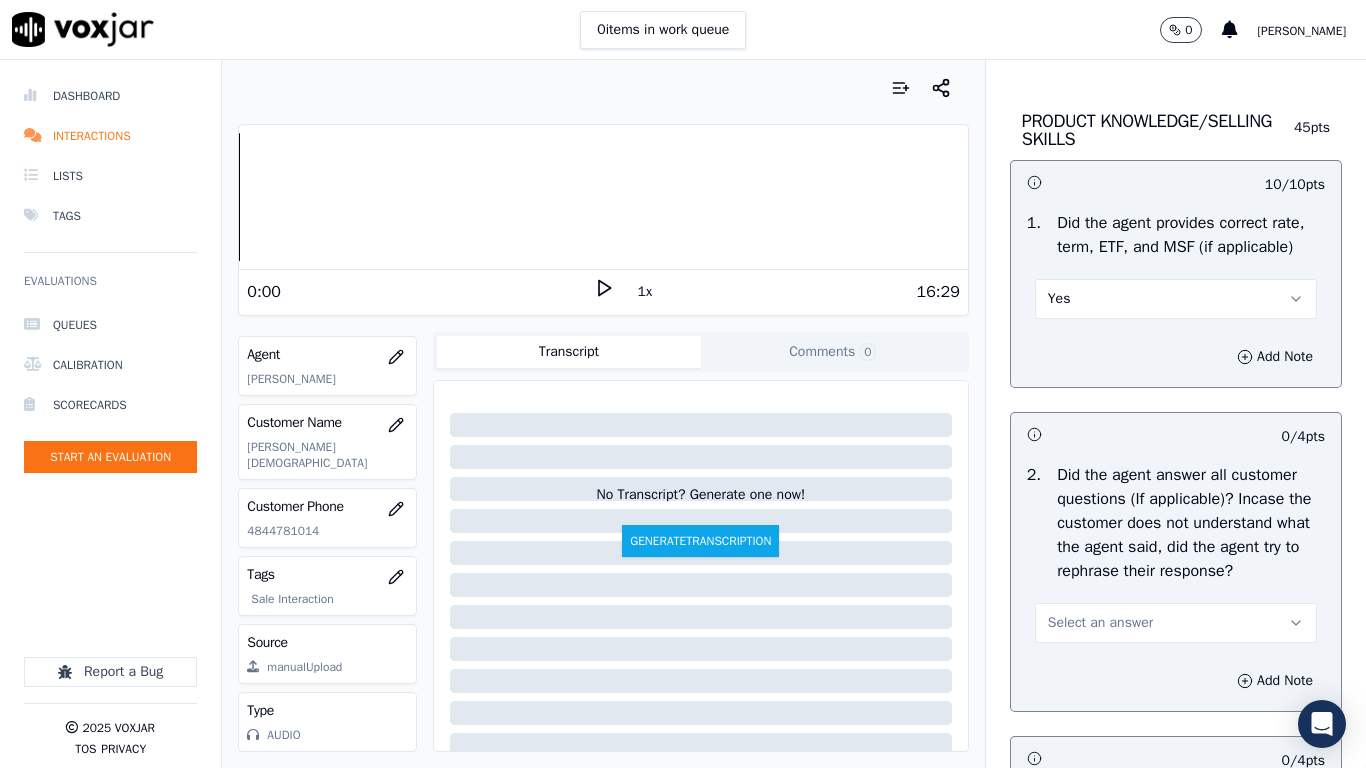click on "Select an answer" at bounding box center [1176, 623] 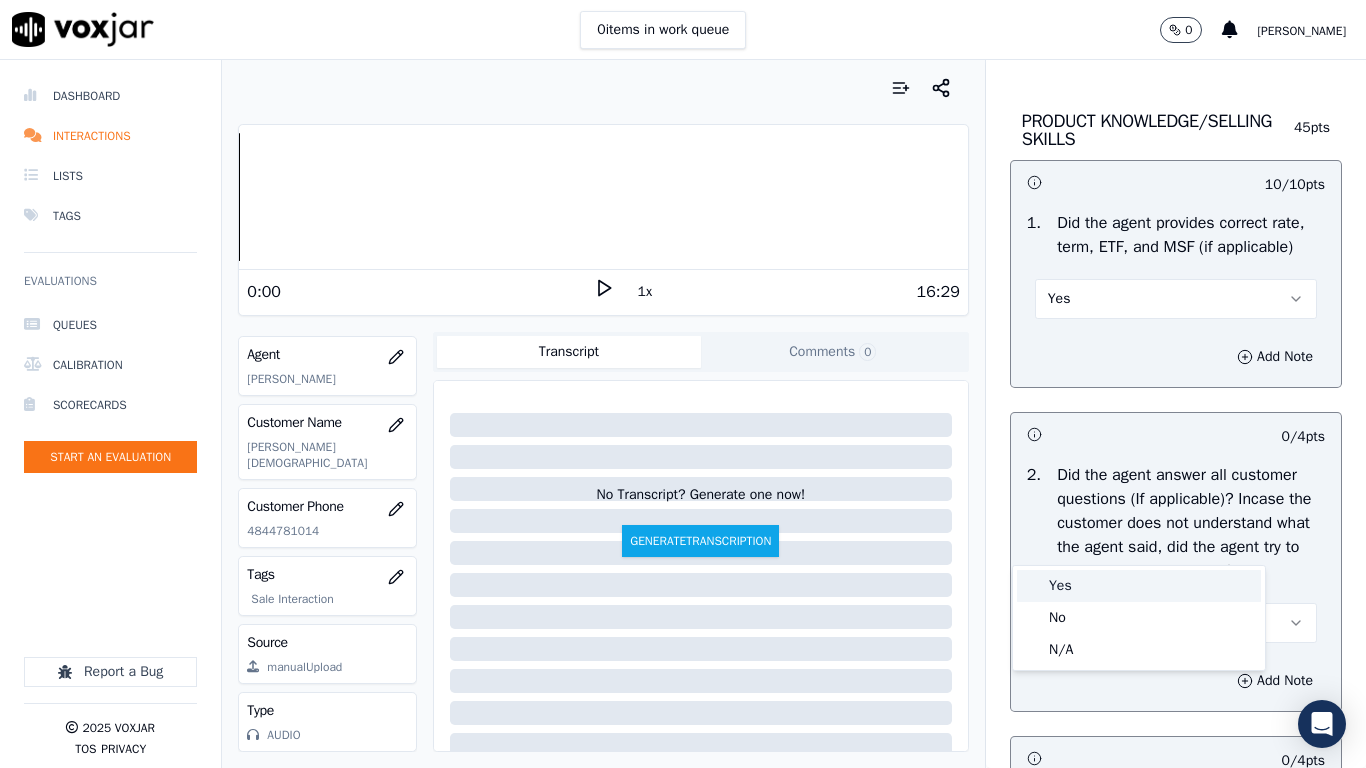 click on "Yes" at bounding box center [1139, 586] 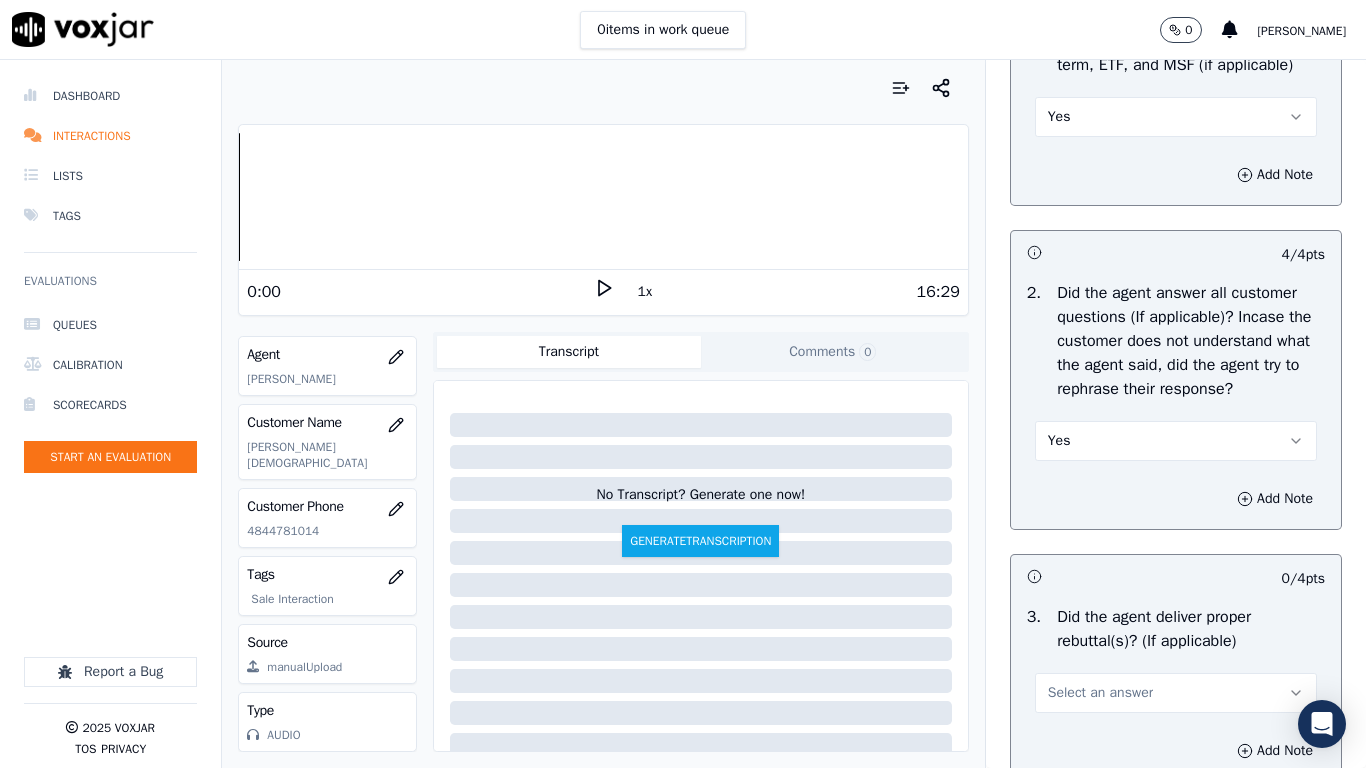 scroll, scrollTop: 3700, scrollLeft: 0, axis: vertical 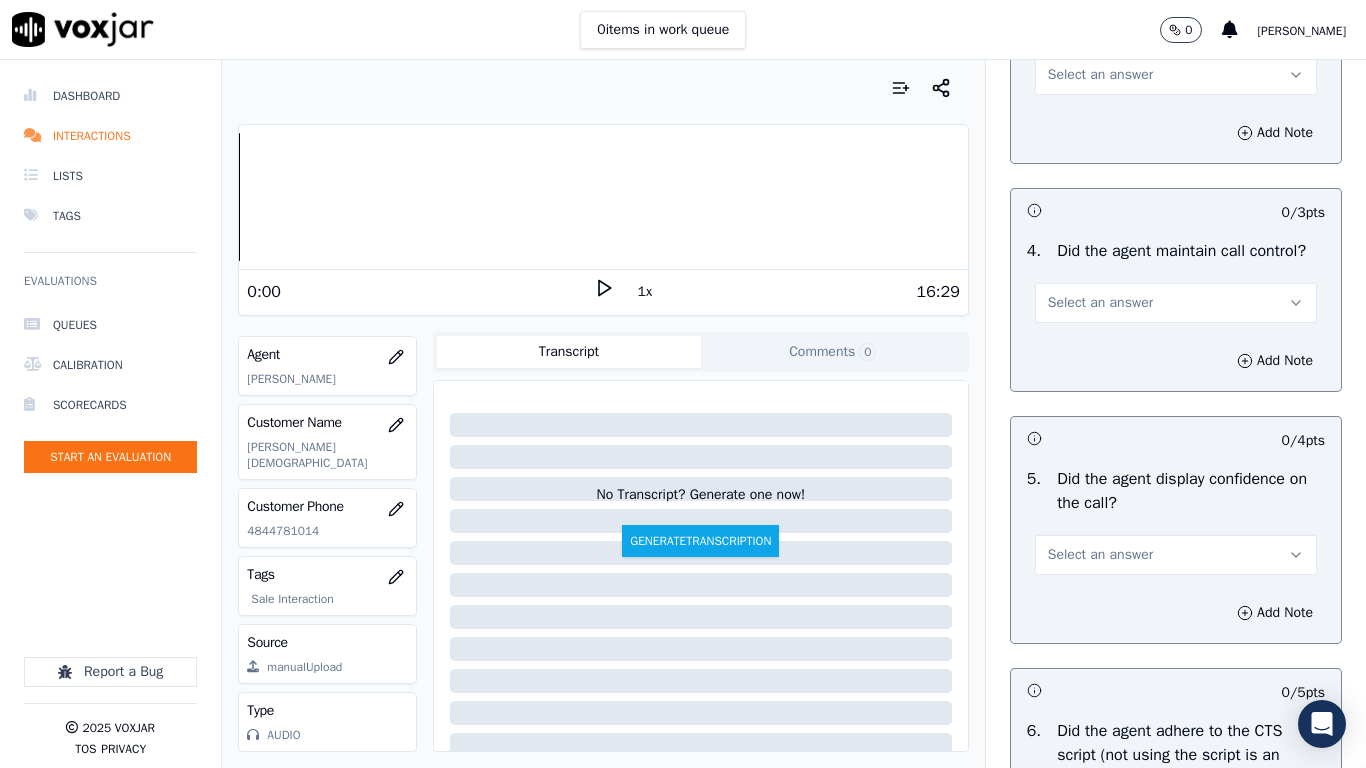 click on "Select an answer" at bounding box center [1100, 75] 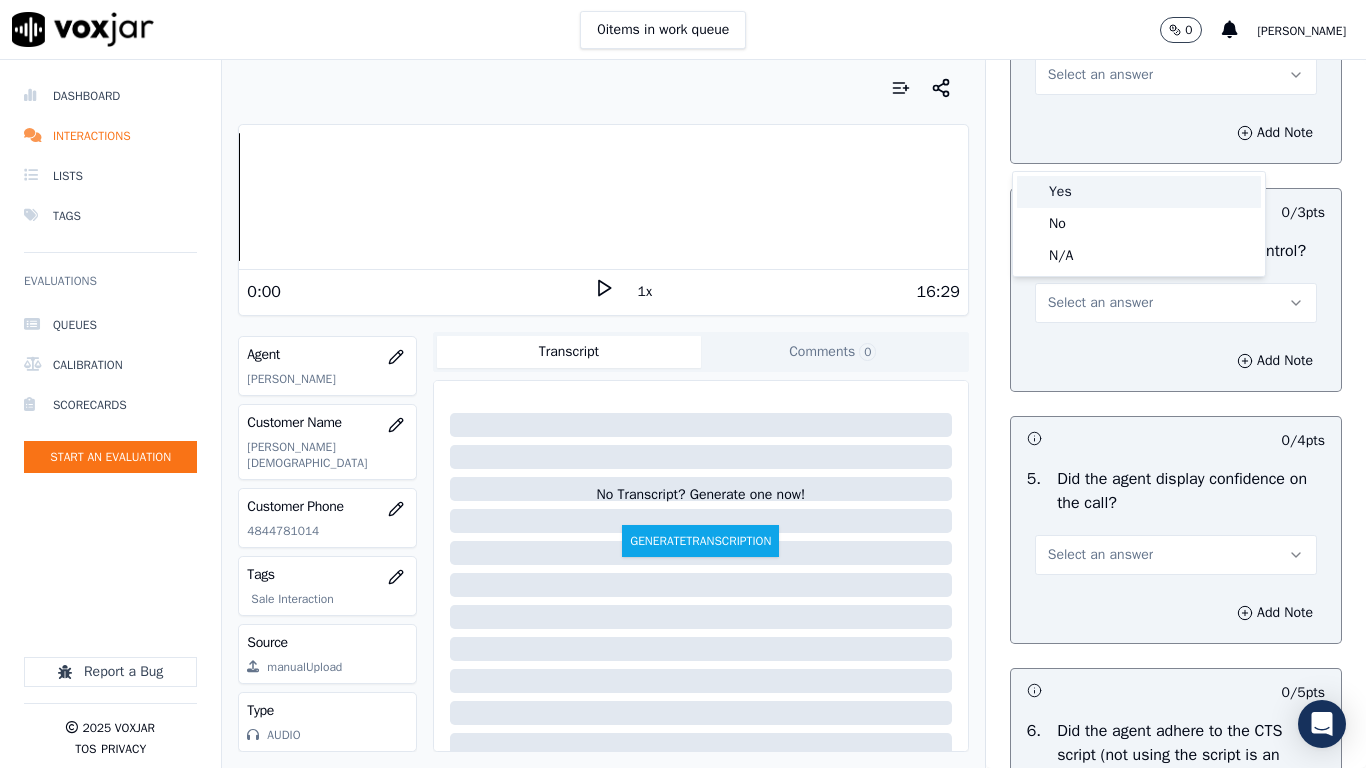 click on "Yes" at bounding box center [1139, 192] 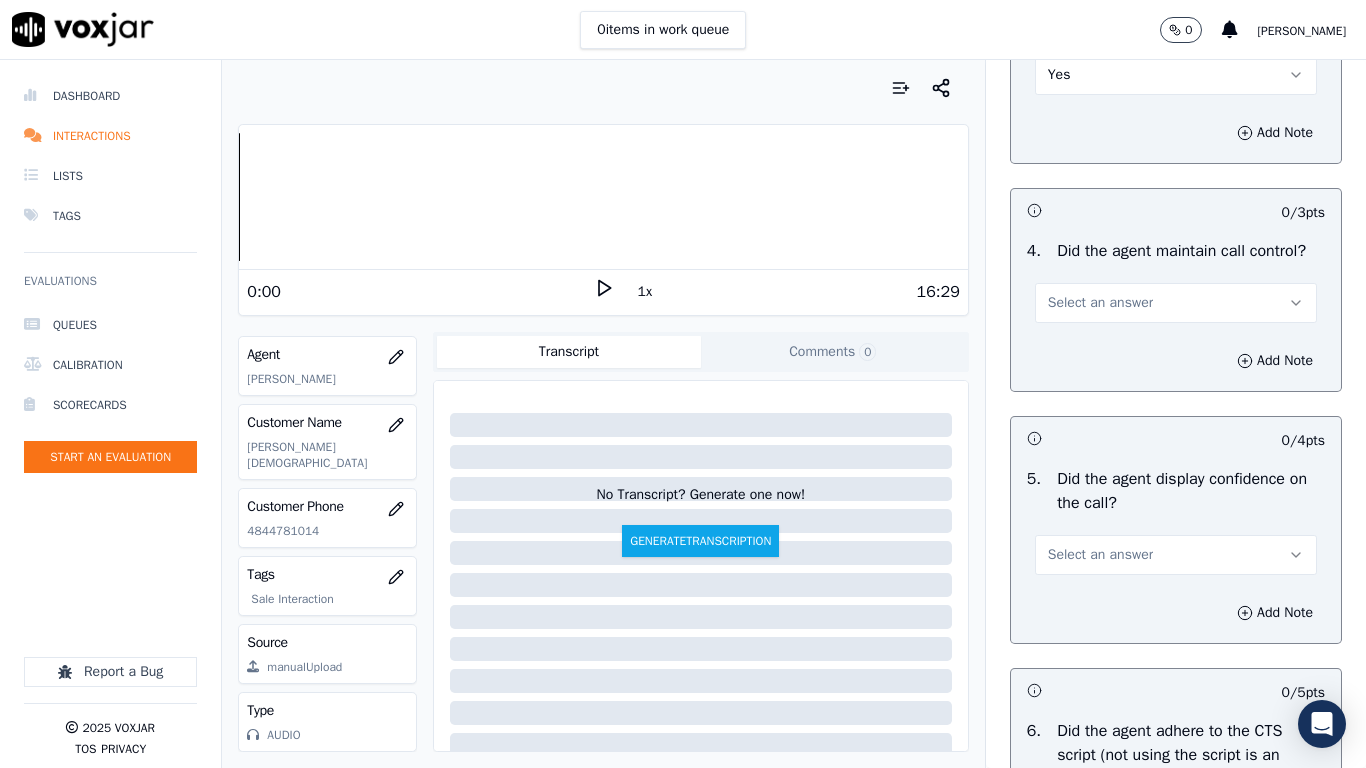 click on "Select an answer" at bounding box center (1176, 303) 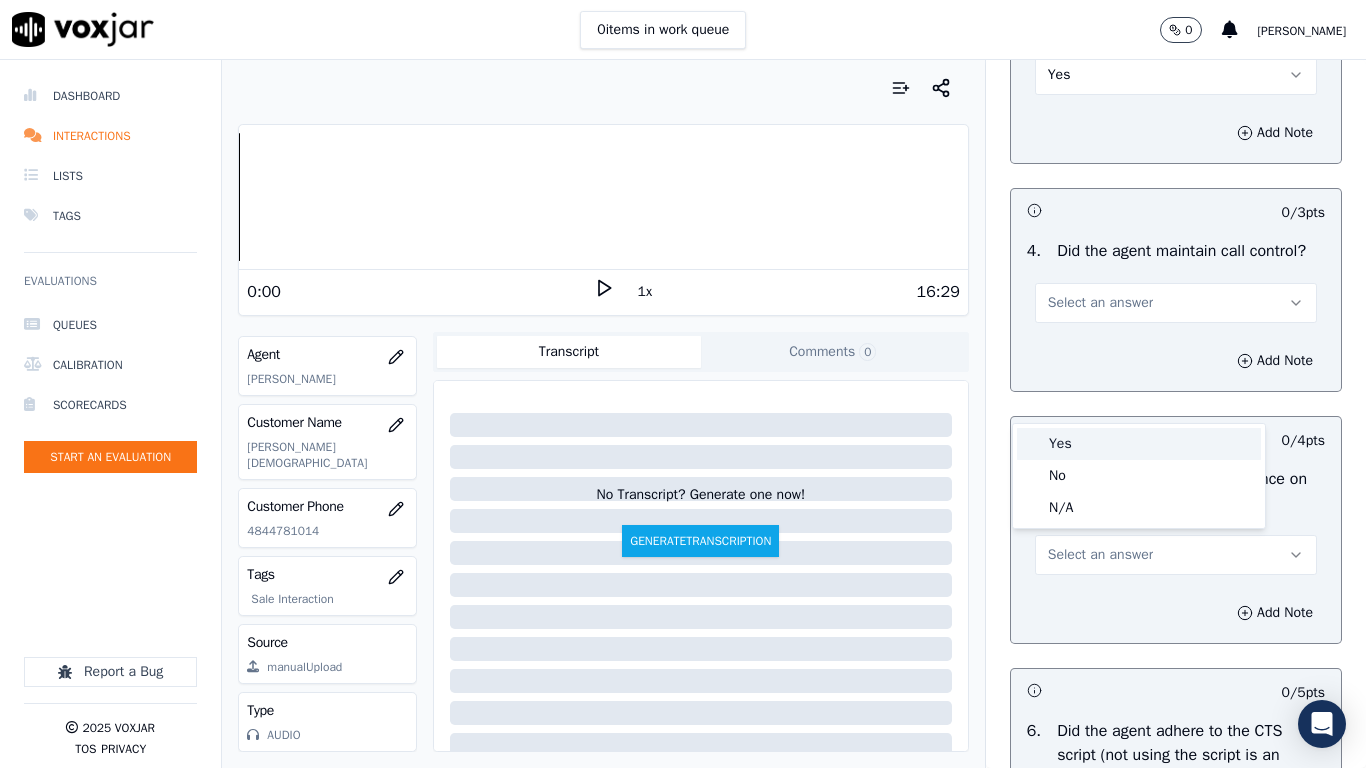 click on "Yes" at bounding box center (1139, 444) 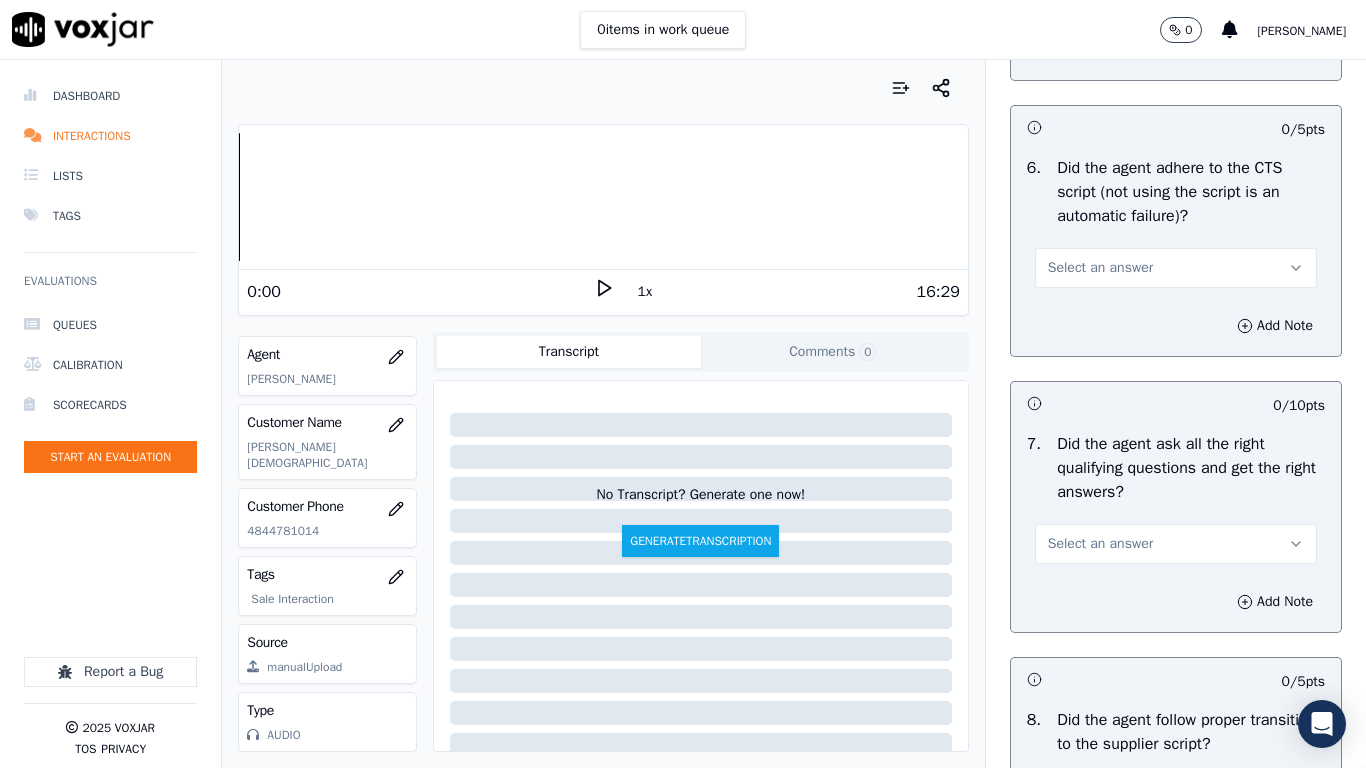 scroll, scrollTop: 4200, scrollLeft: 0, axis: vertical 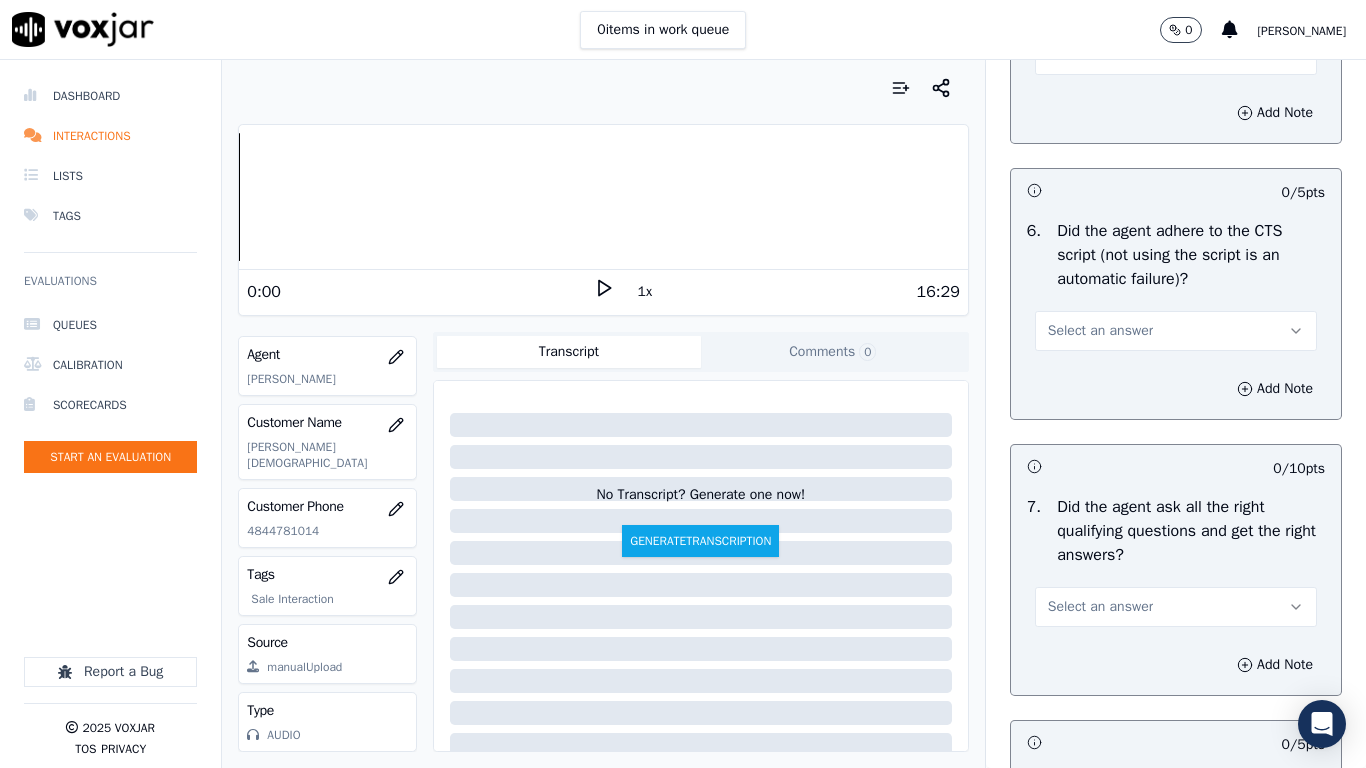 click on "Select an answer" at bounding box center [1100, 55] 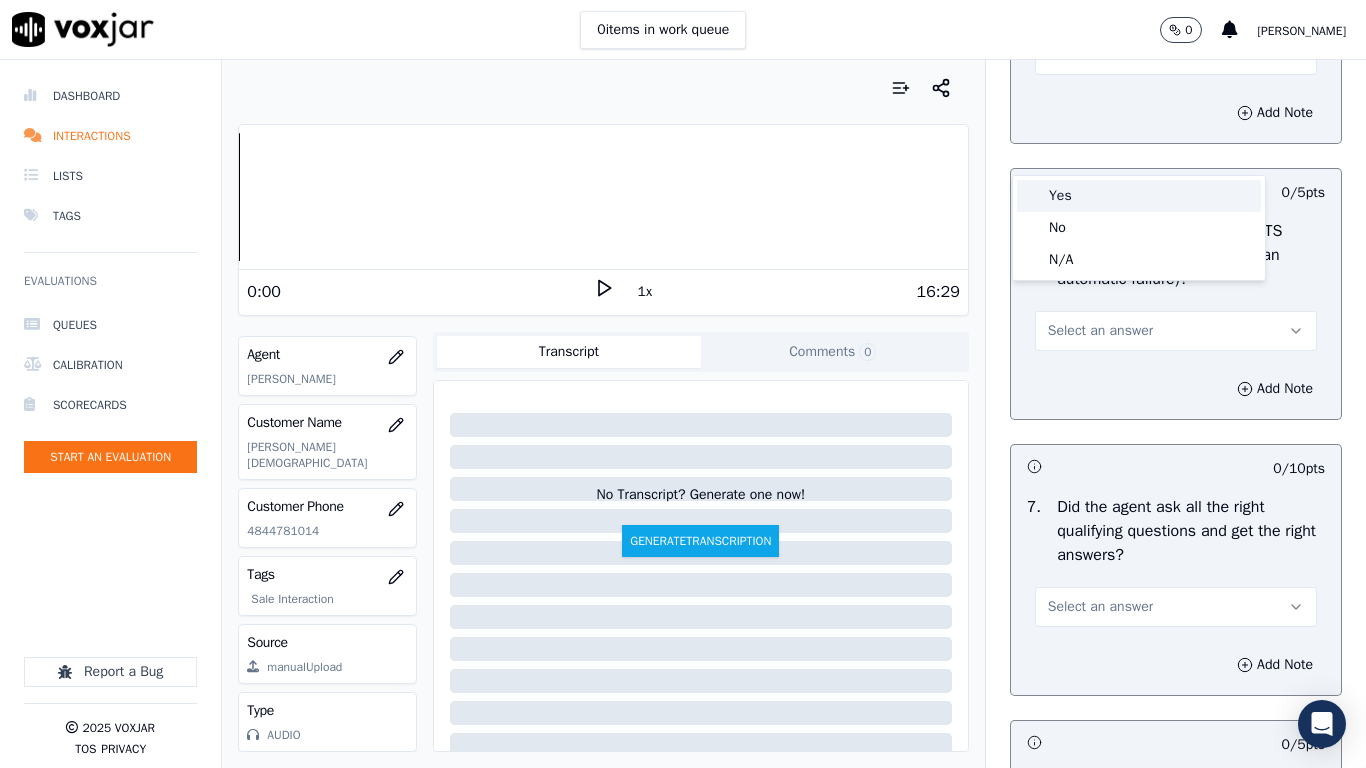 click on "Yes" at bounding box center [1139, 196] 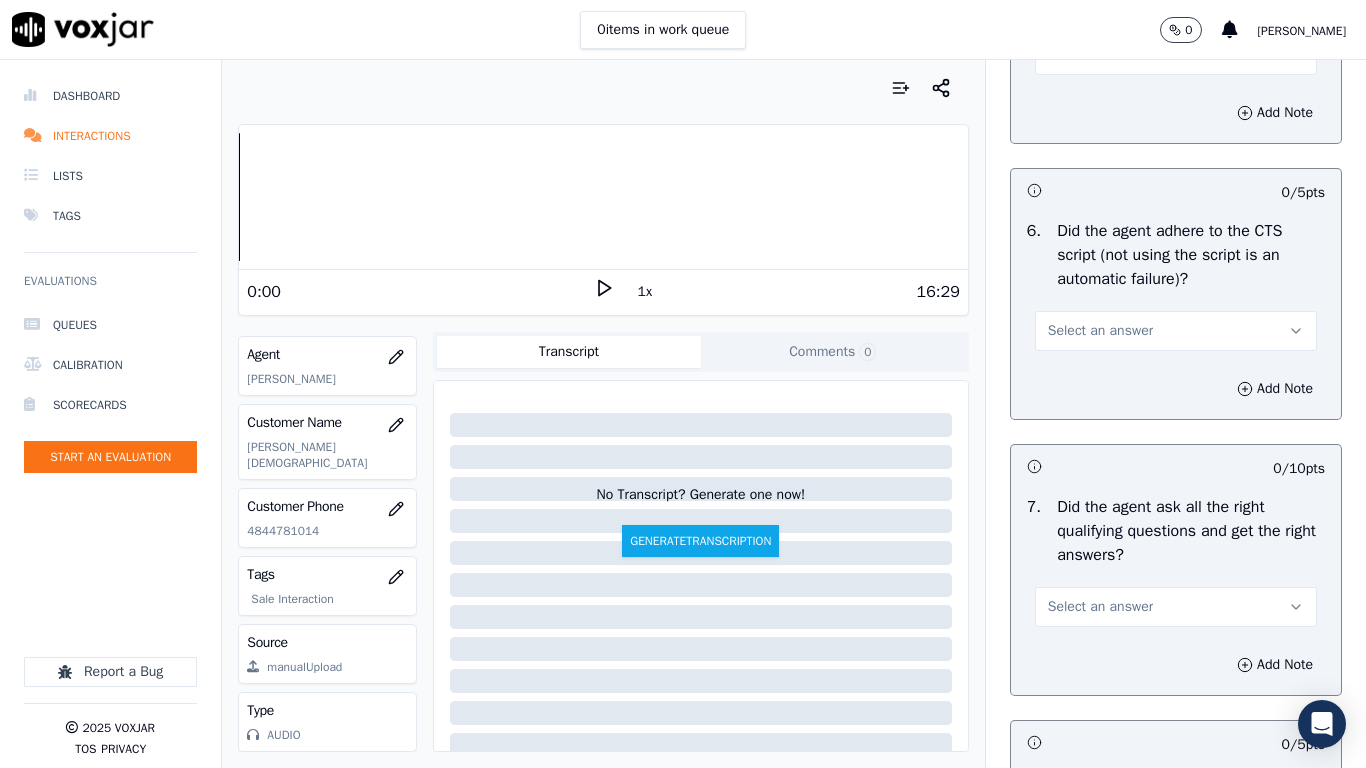 click on "Select an answer" at bounding box center (1176, 331) 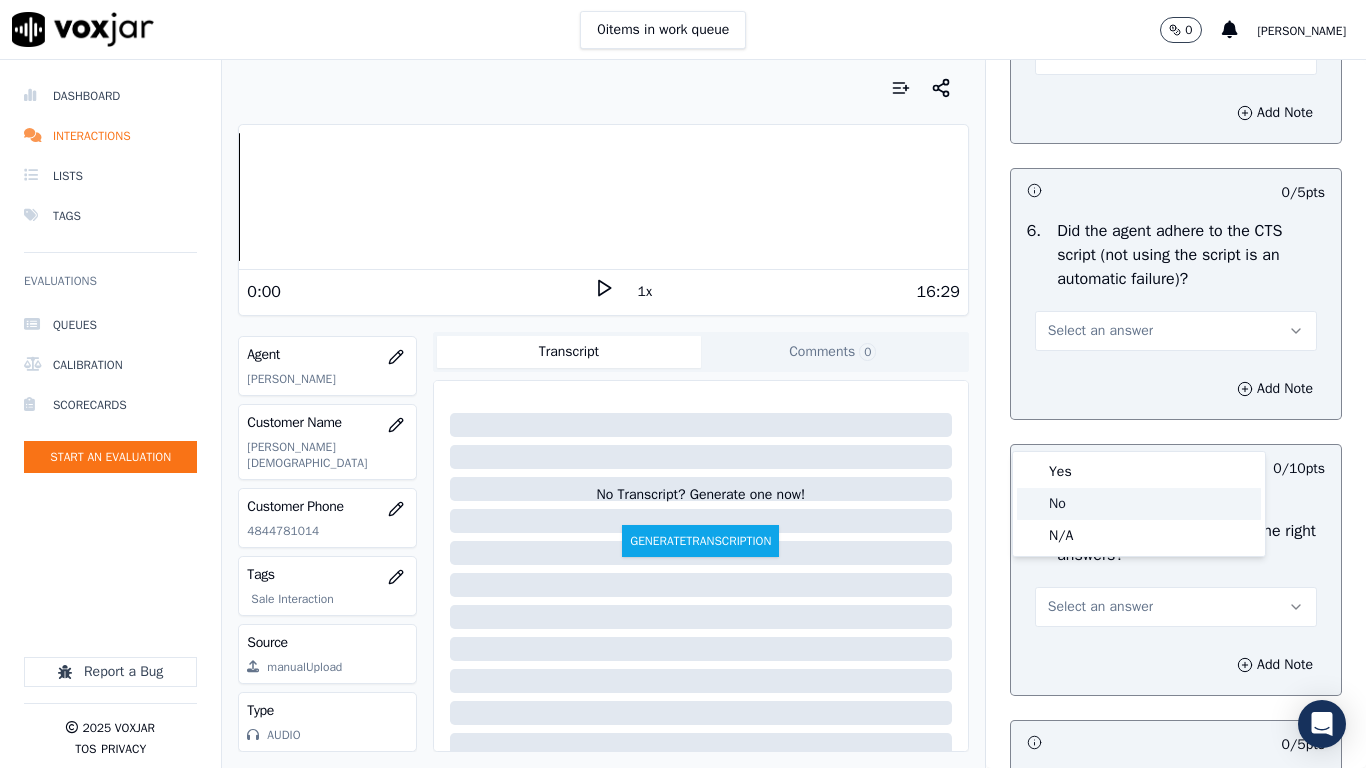 click on "No" 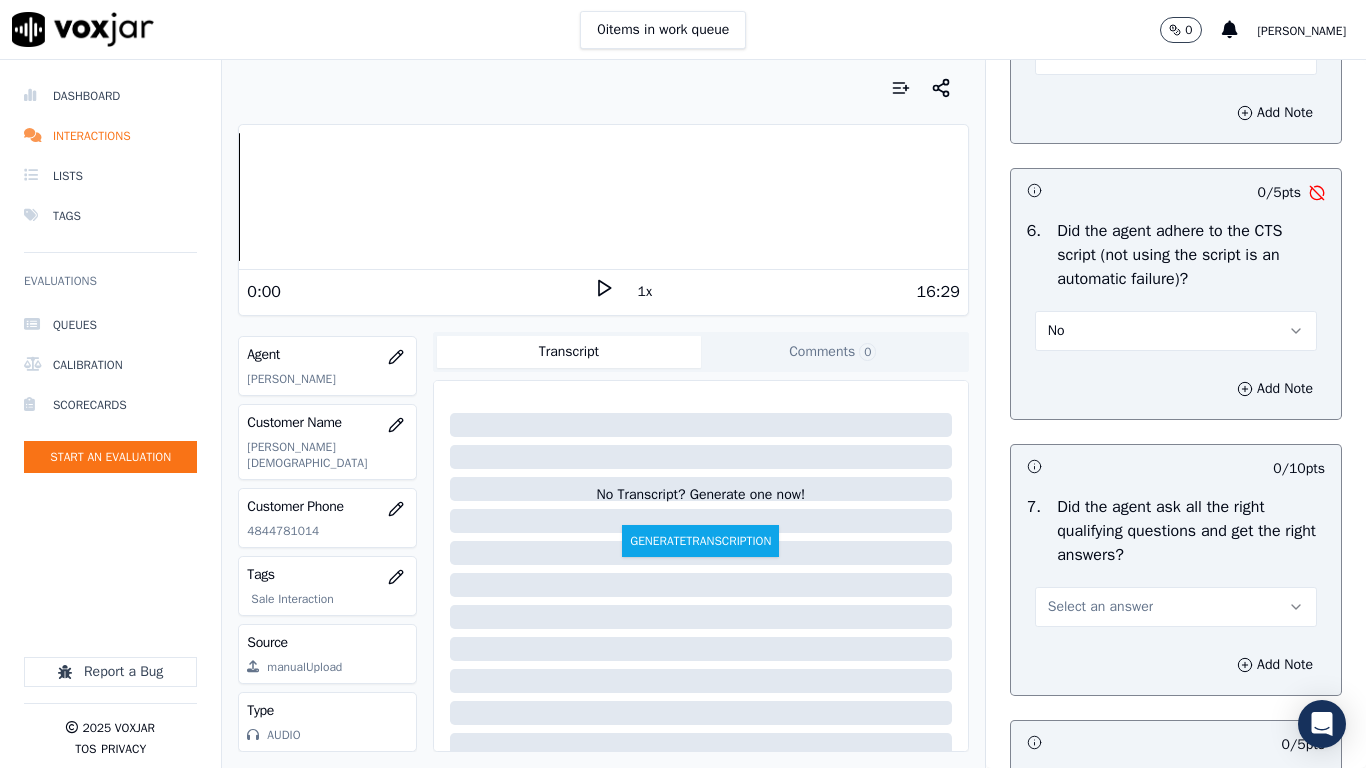 scroll, scrollTop: 4300, scrollLeft: 0, axis: vertical 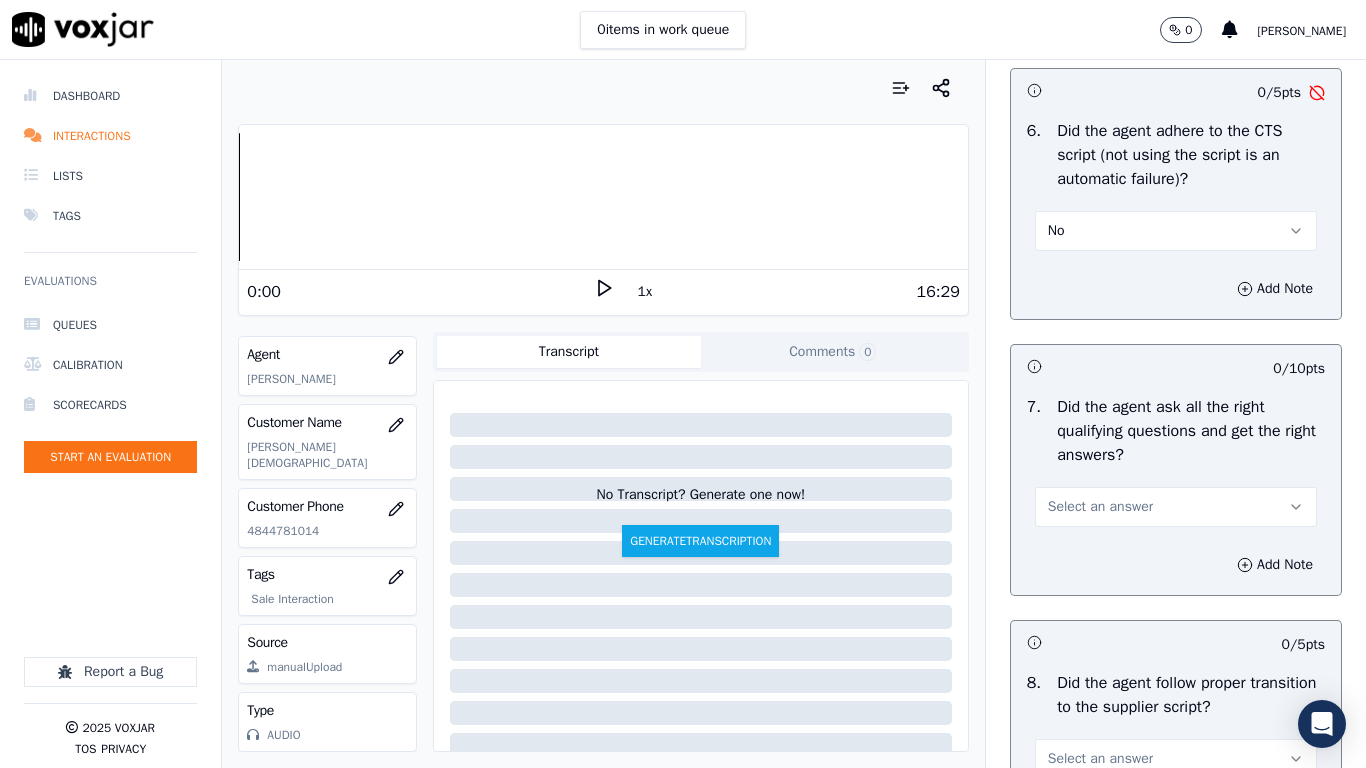 click on "No" at bounding box center [1176, 231] 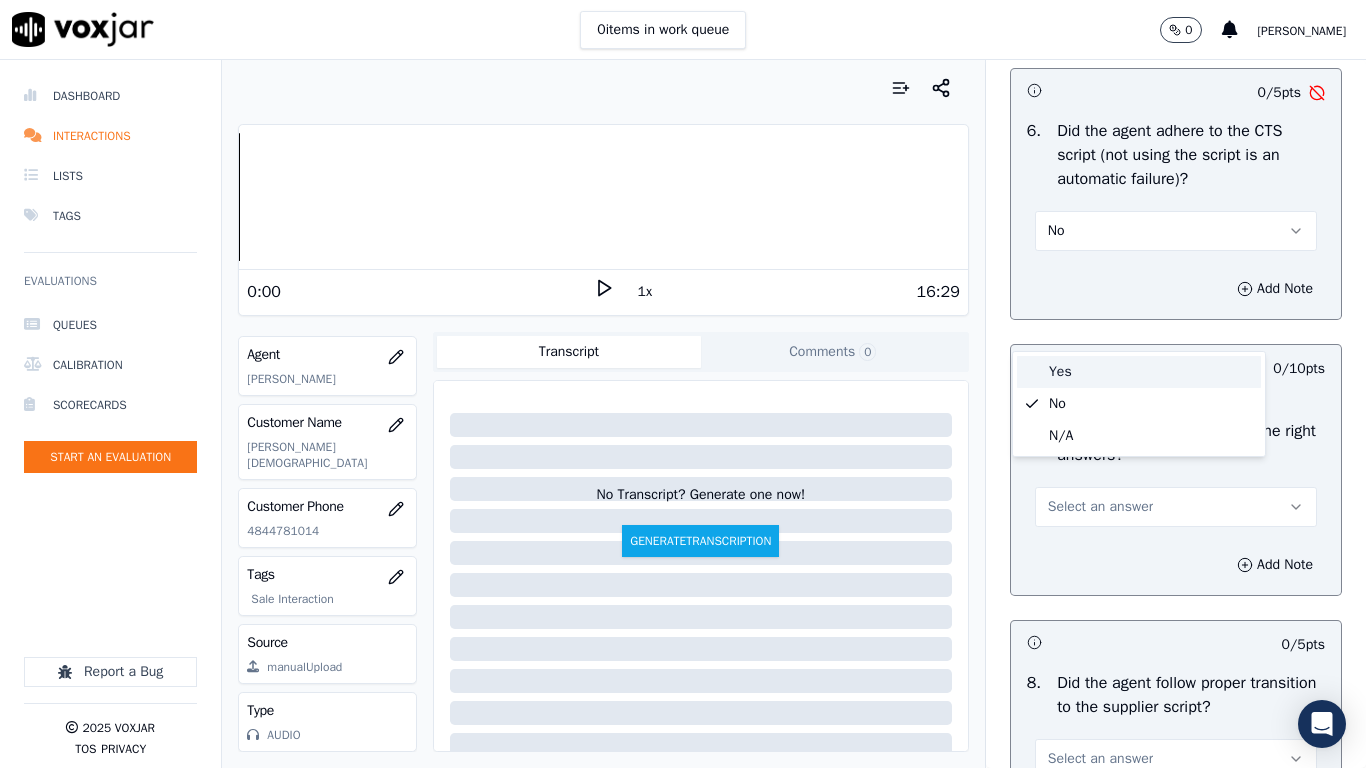 click on "Yes" at bounding box center [1139, 372] 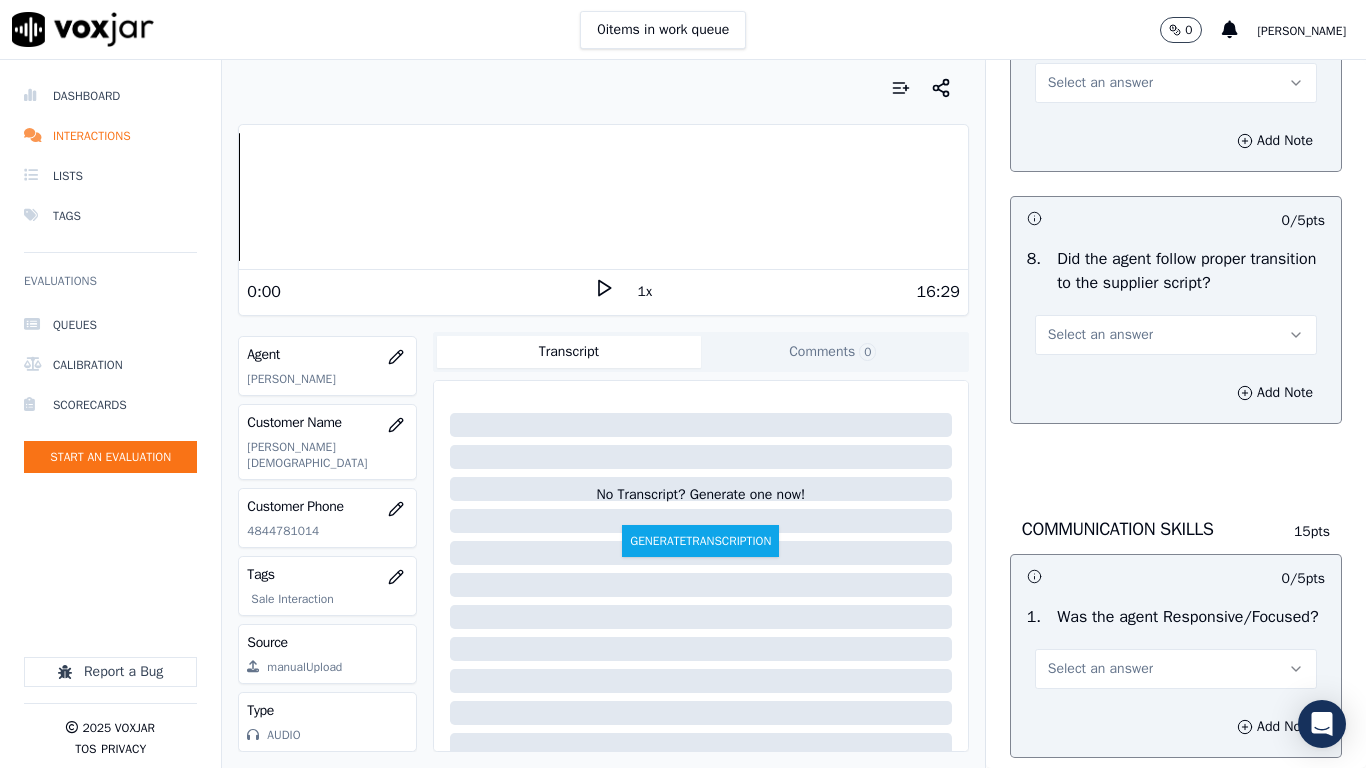 scroll, scrollTop: 4700, scrollLeft: 0, axis: vertical 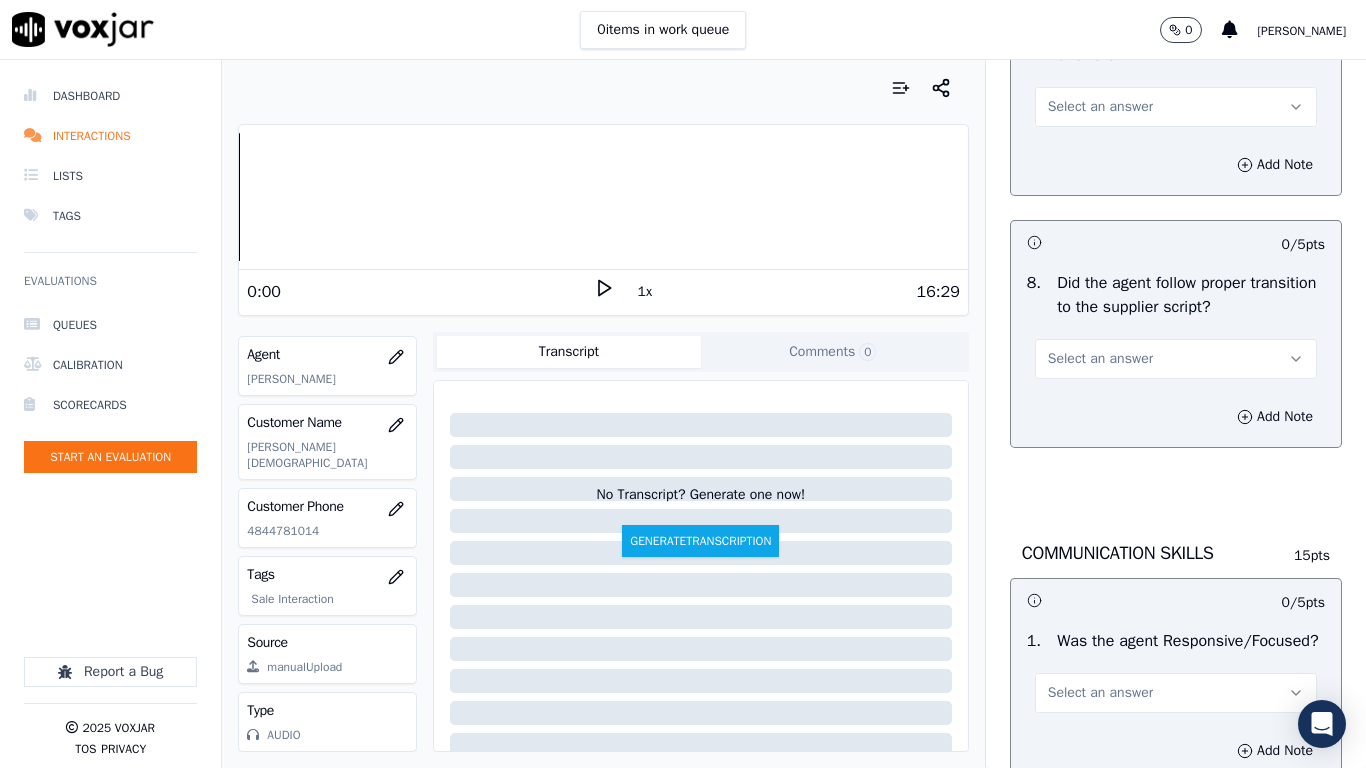 click on "Select an answer" at bounding box center [1176, 107] 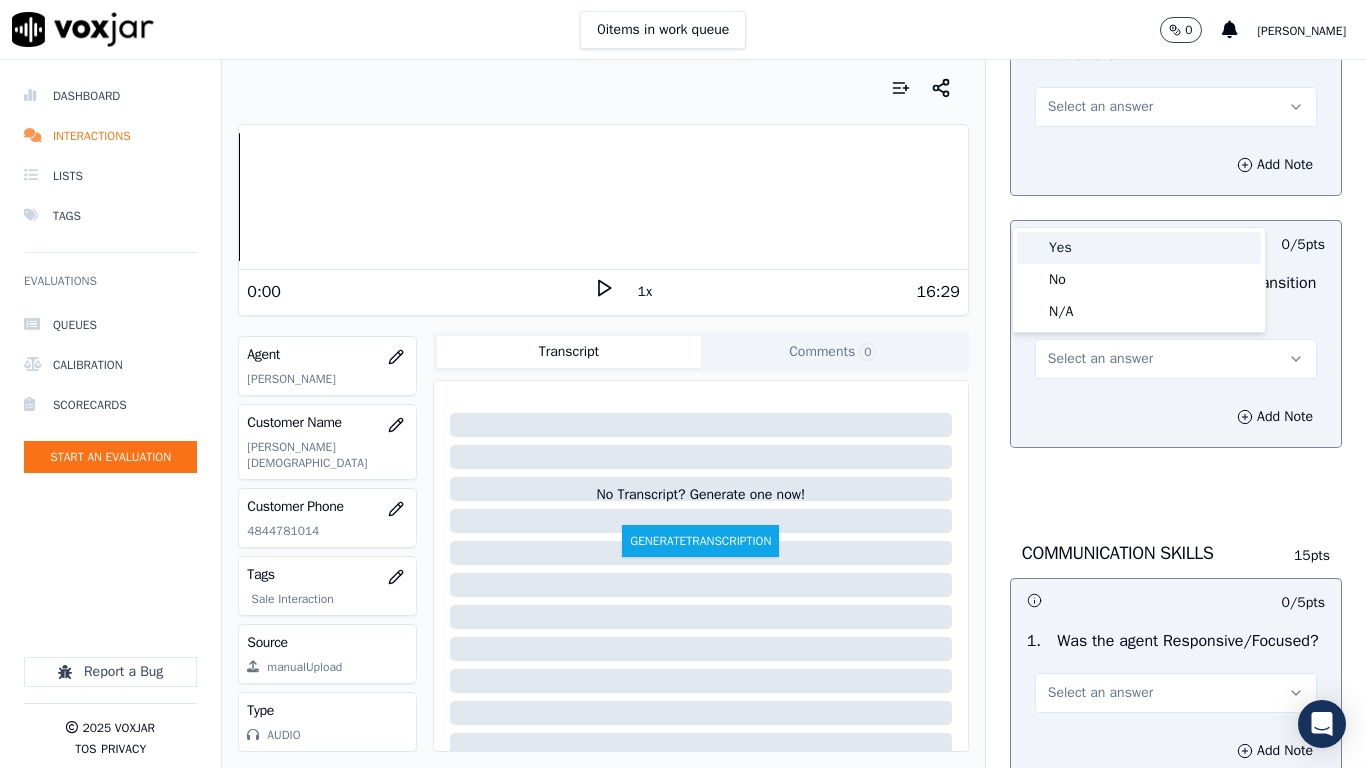 click on "Yes" at bounding box center (1139, 248) 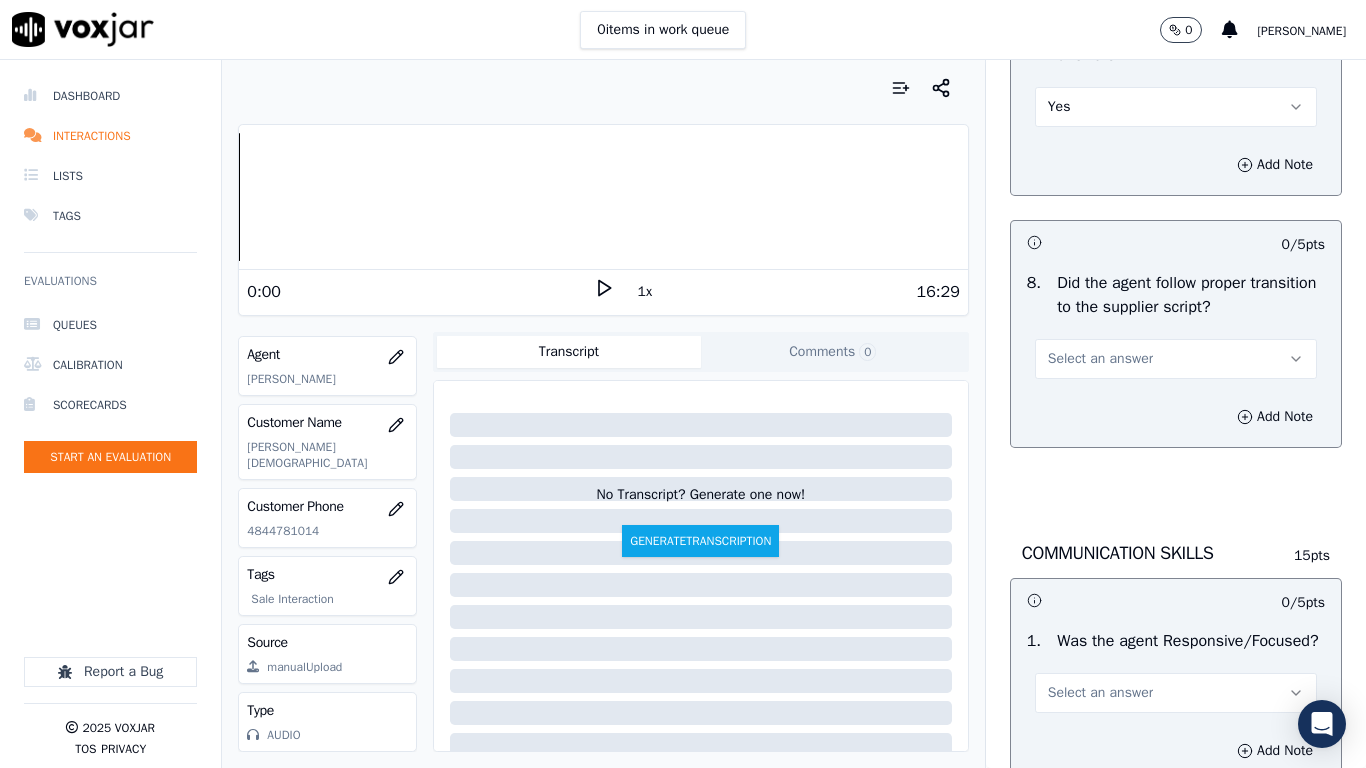 click on "Select an answer" at bounding box center (1176, 359) 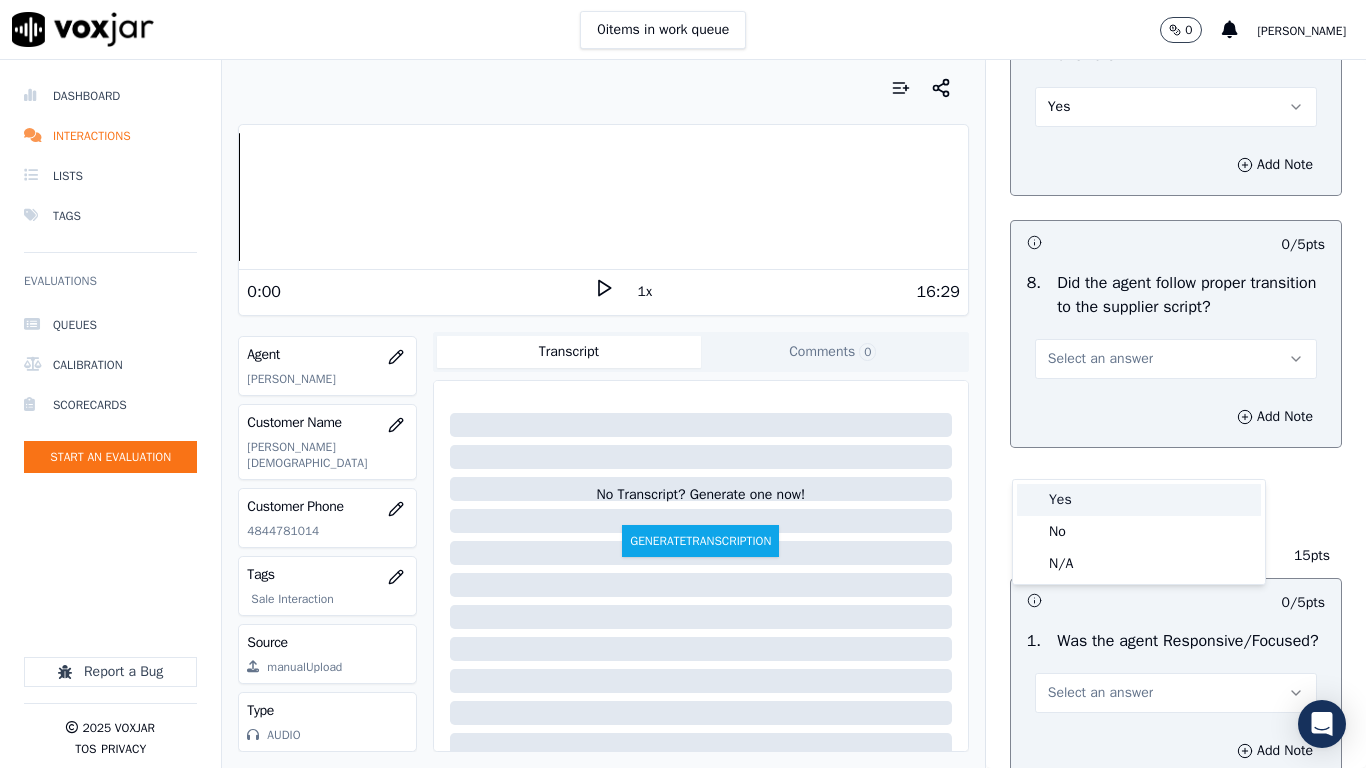 click on "Yes" at bounding box center (1139, 500) 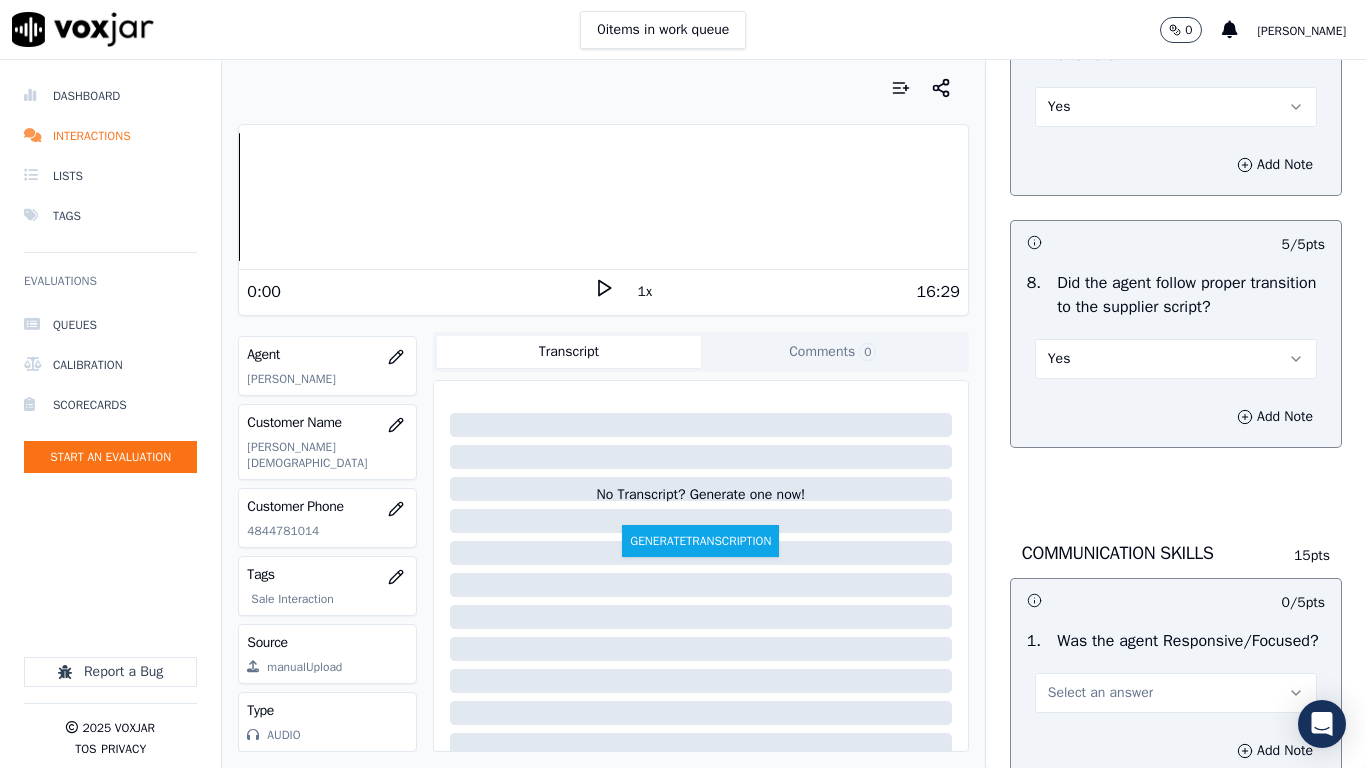 scroll, scrollTop: 5300, scrollLeft: 0, axis: vertical 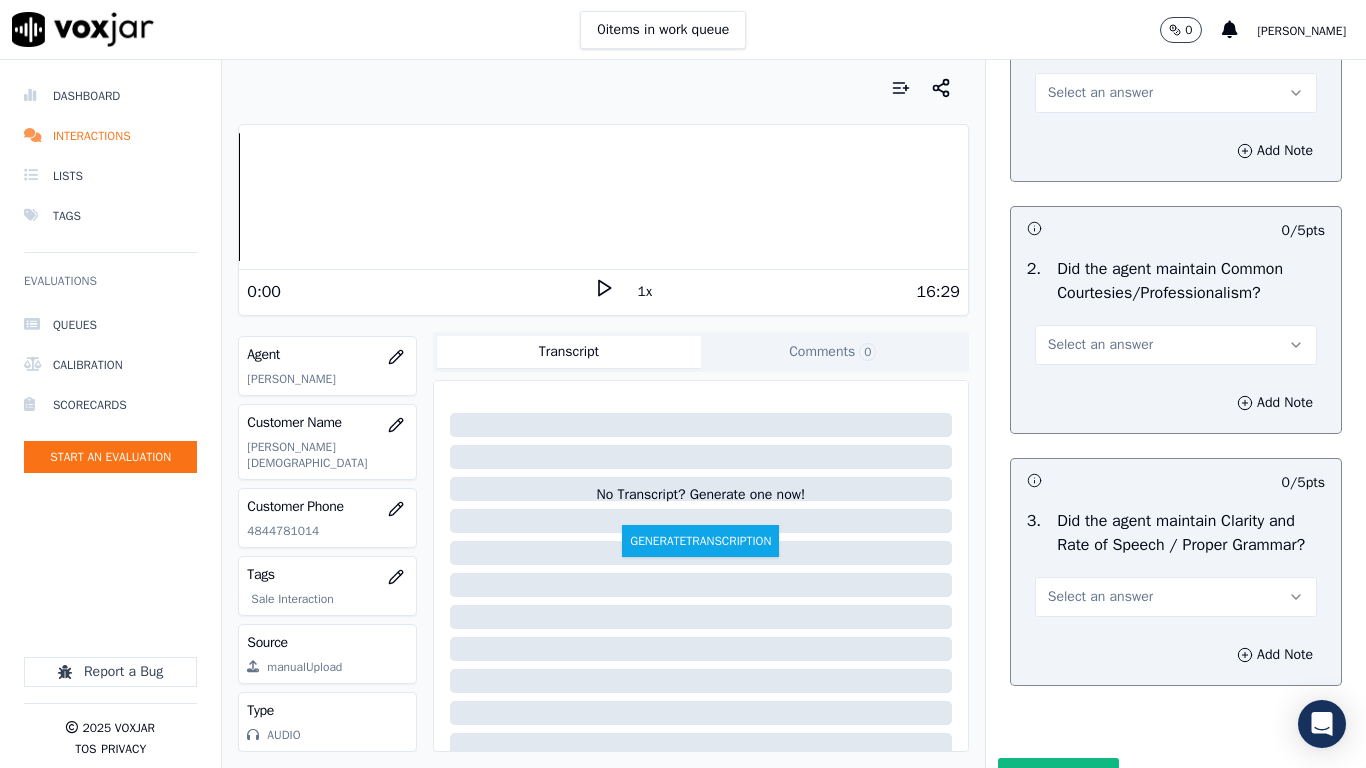 click on "Select an answer" at bounding box center [1100, 93] 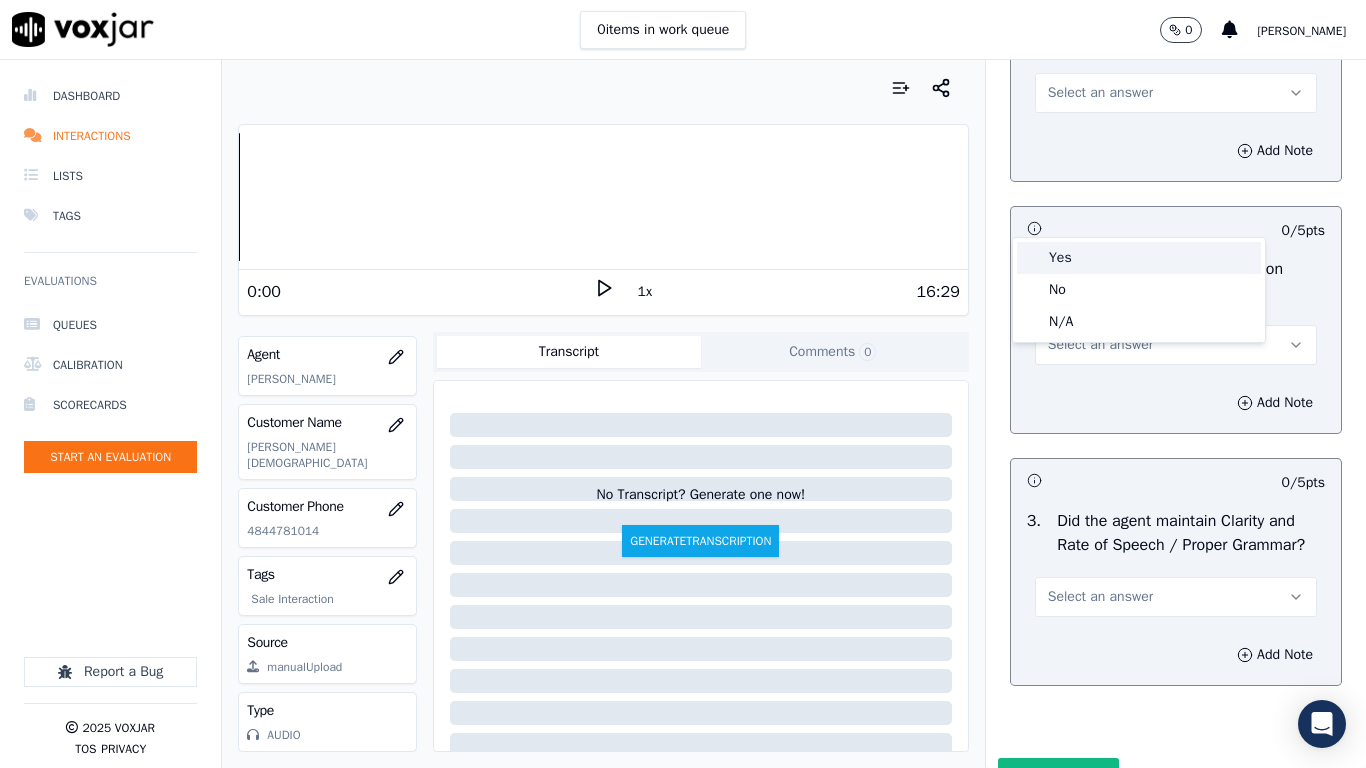 click on "Yes" at bounding box center (1139, 258) 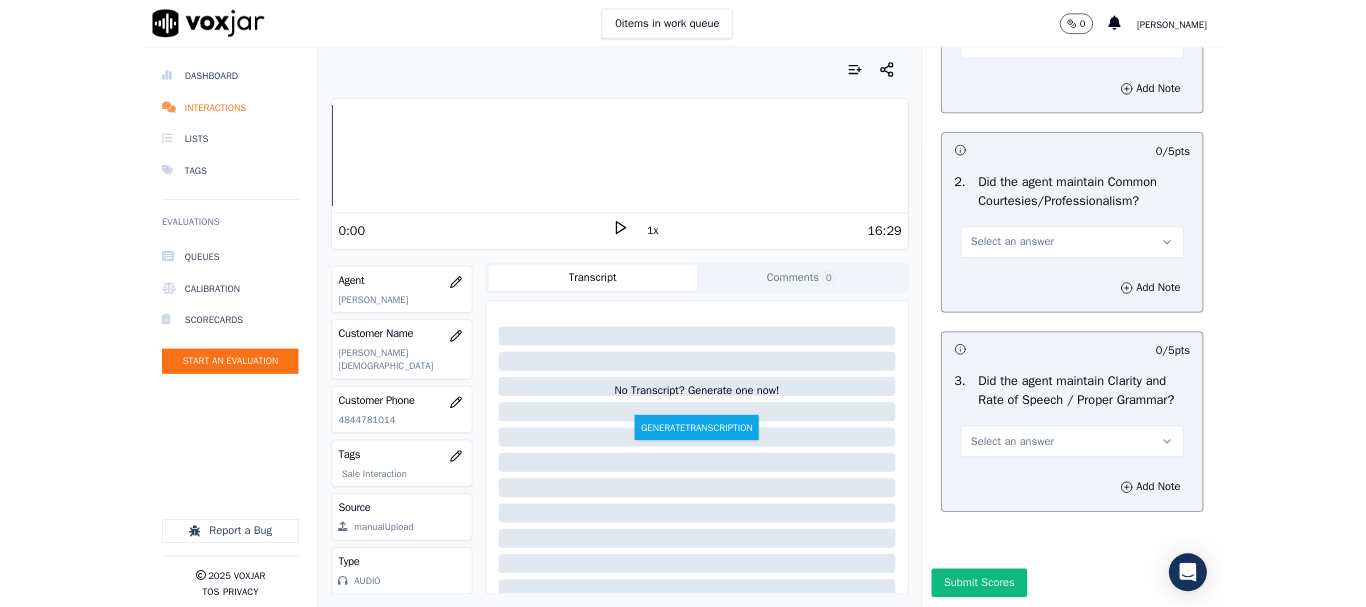 scroll, scrollTop: 5533, scrollLeft: 0, axis: vertical 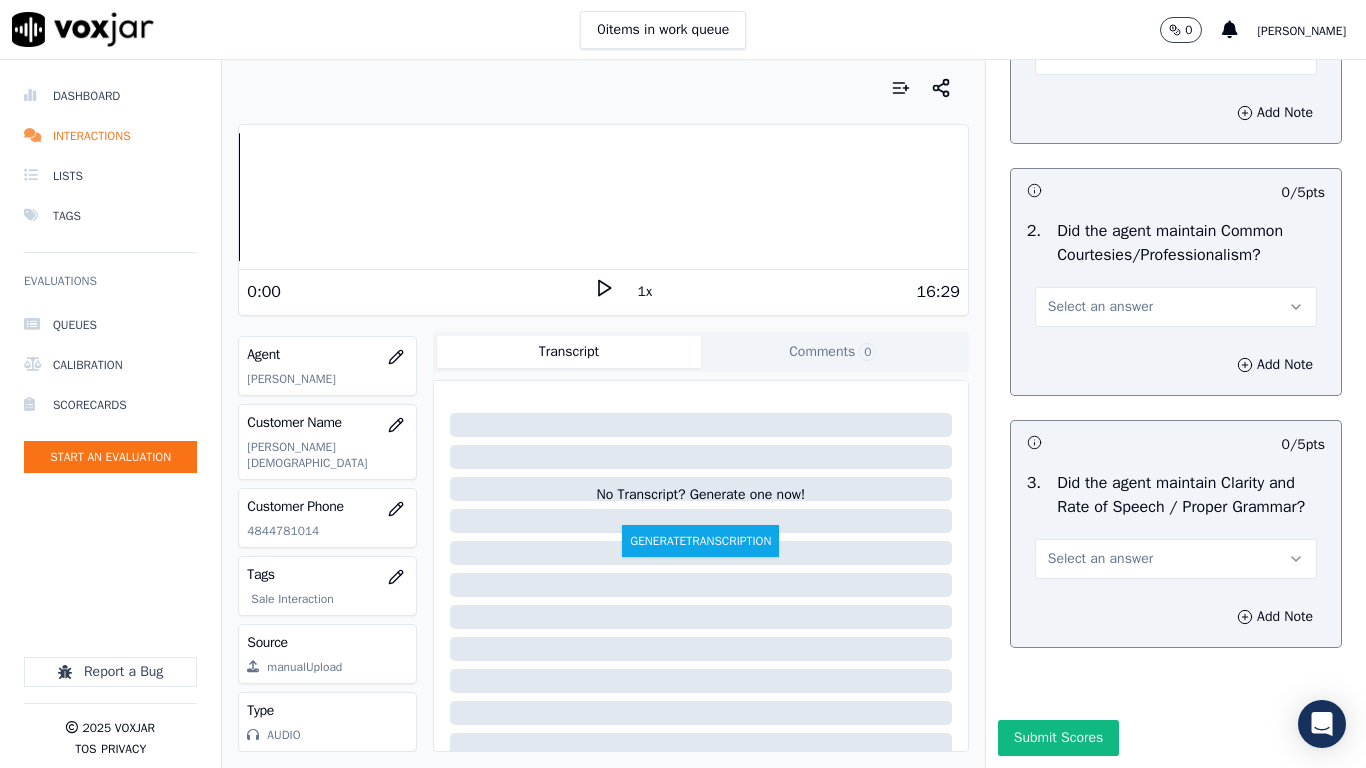 click on "Select an answer" at bounding box center (1100, 307) 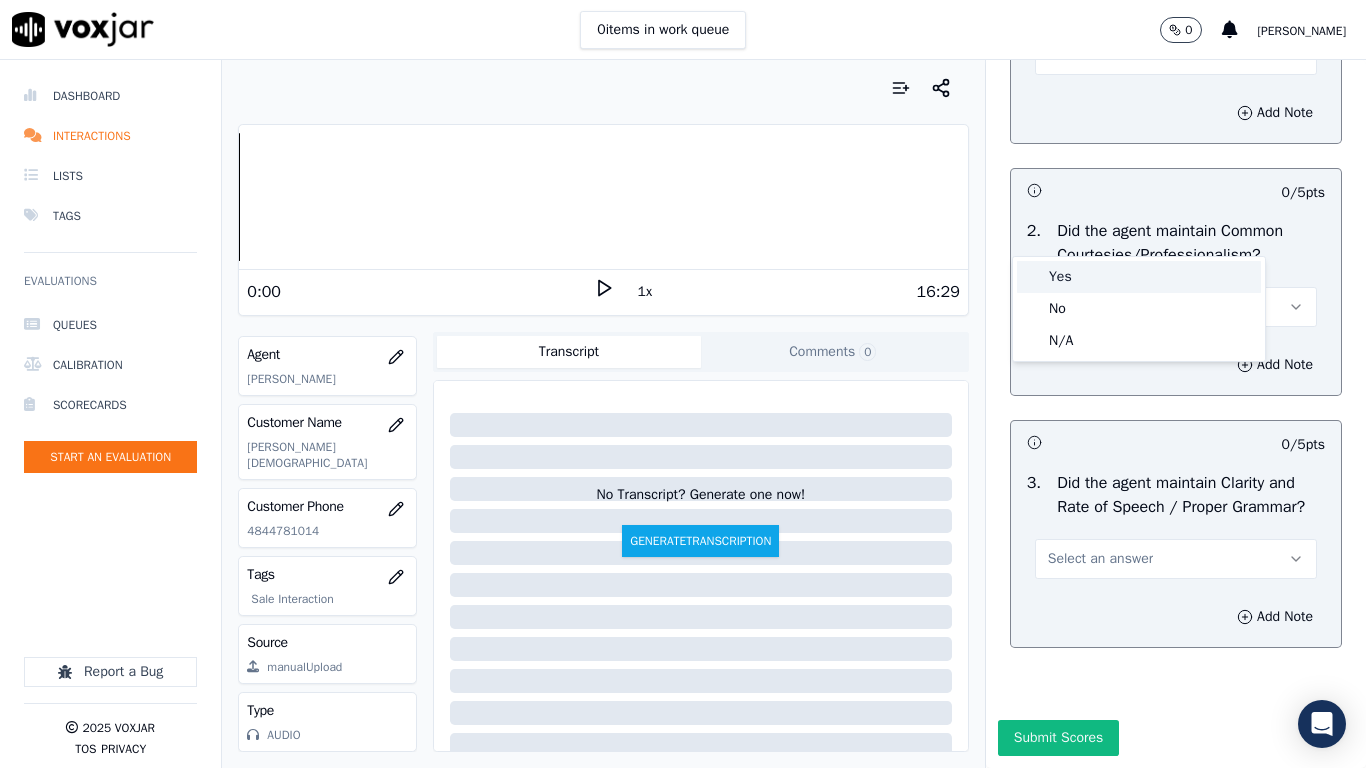 click on "Yes" at bounding box center [1139, 277] 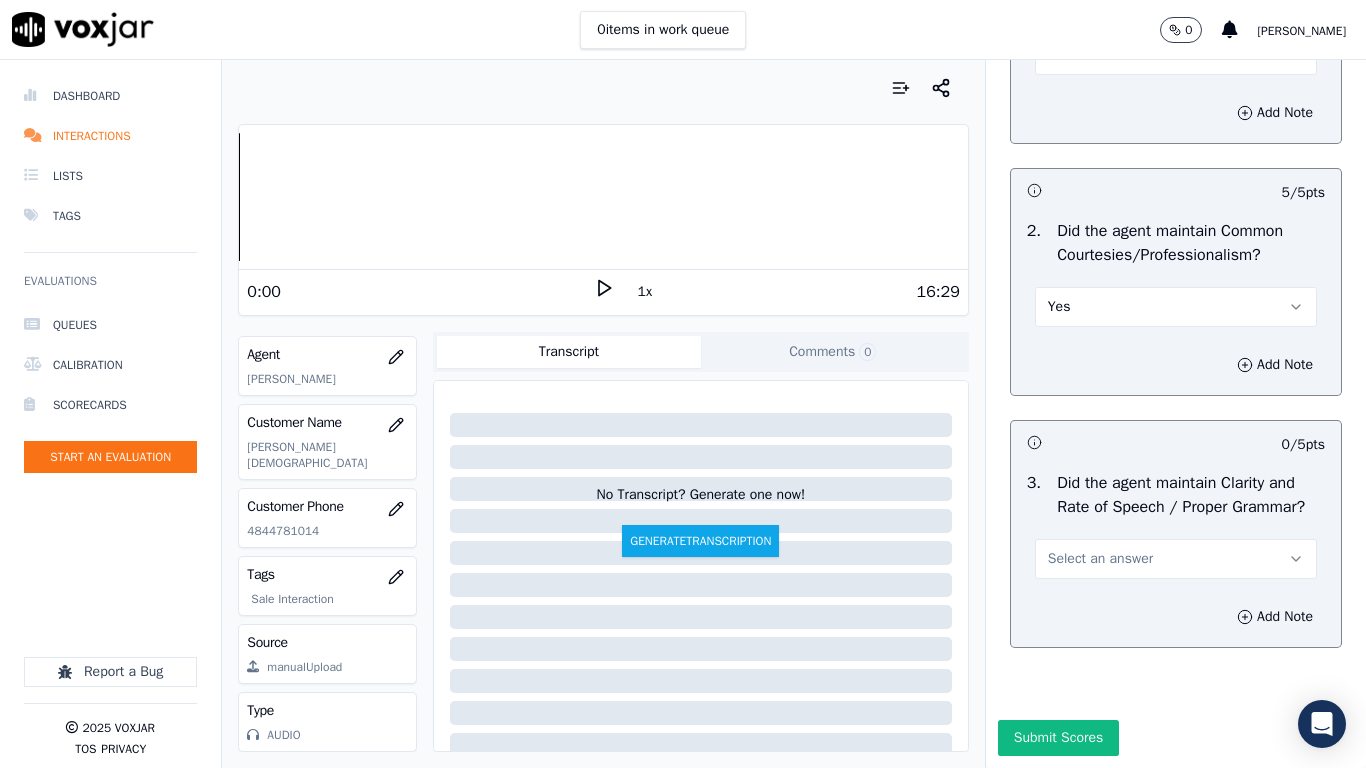 click on "Select an answer" at bounding box center [1100, 559] 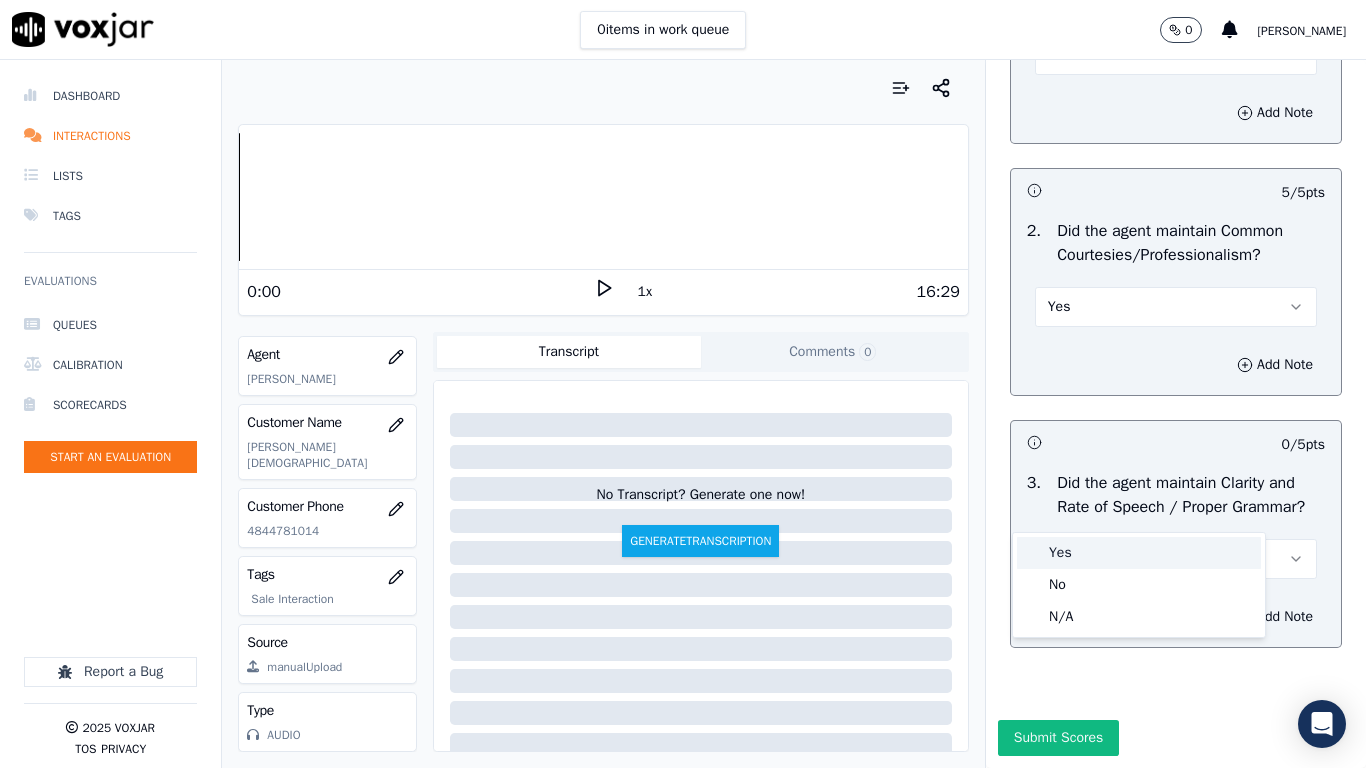 click on "Yes" at bounding box center [1139, 553] 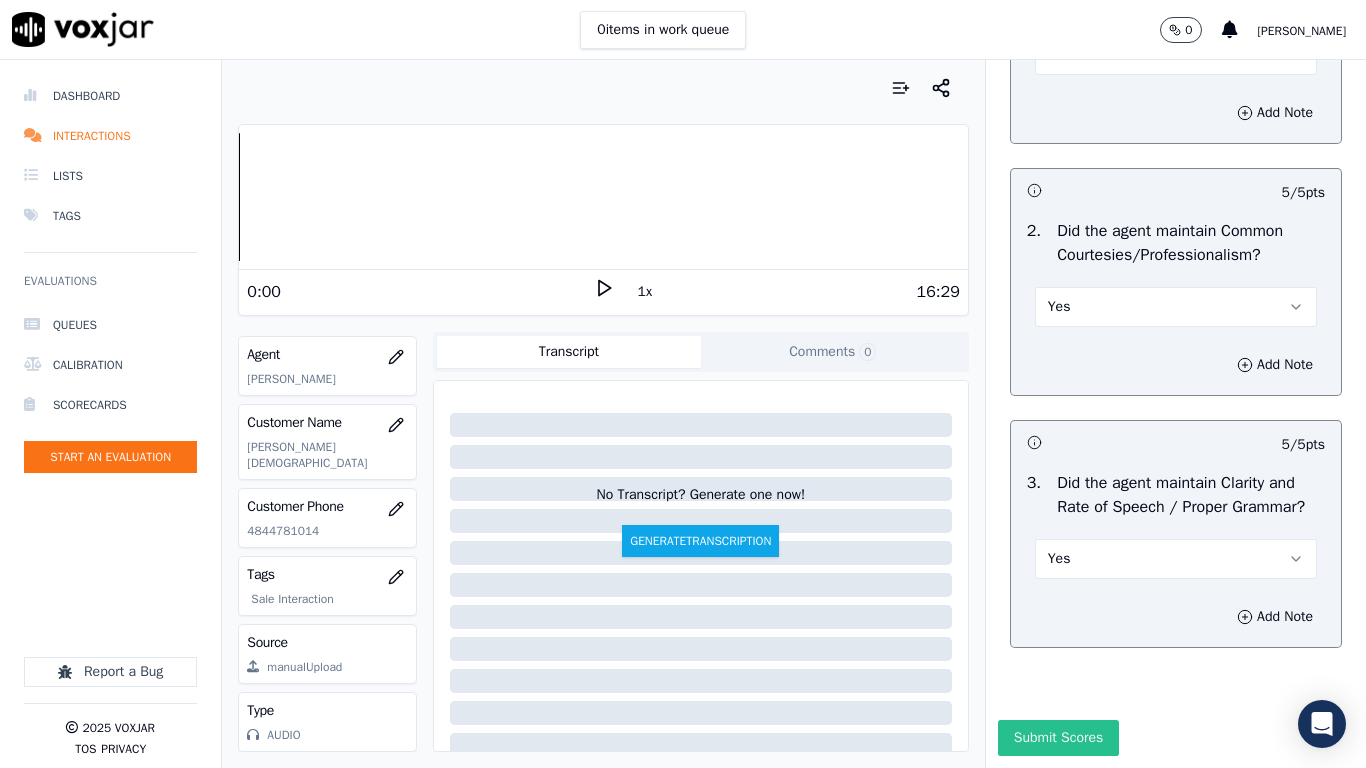 click on "Submit Scores" at bounding box center (1058, 738) 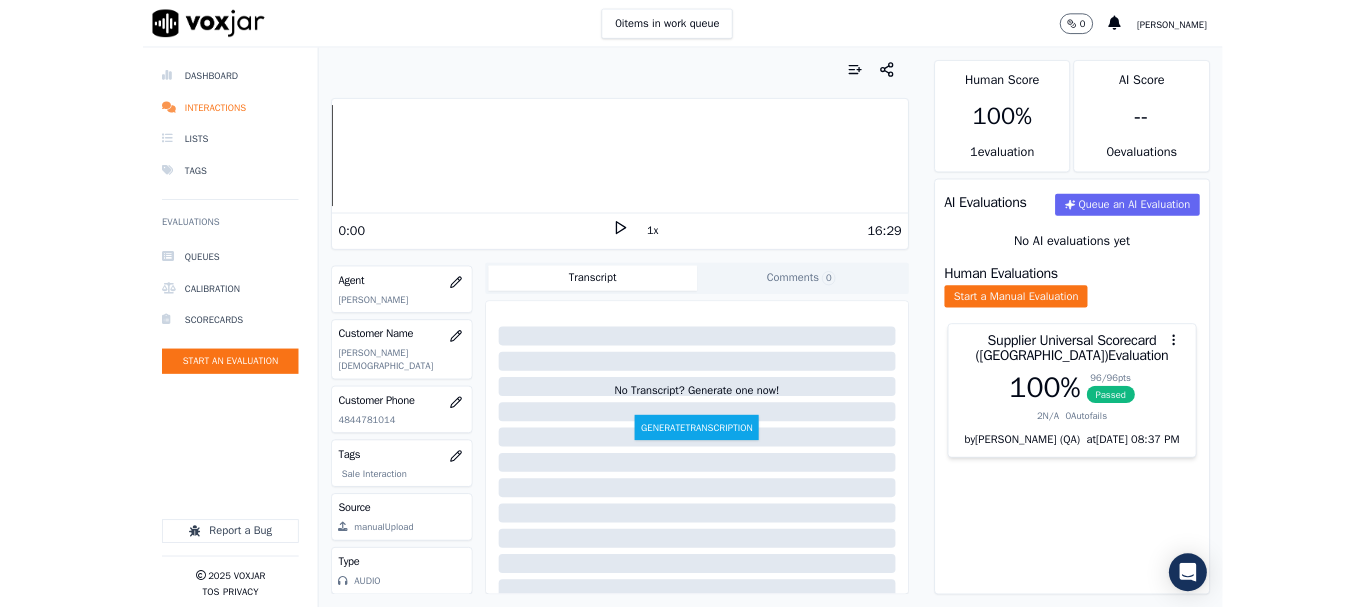 scroll, scrollTop: 300, scrollLeft: 0, axis: vertical 